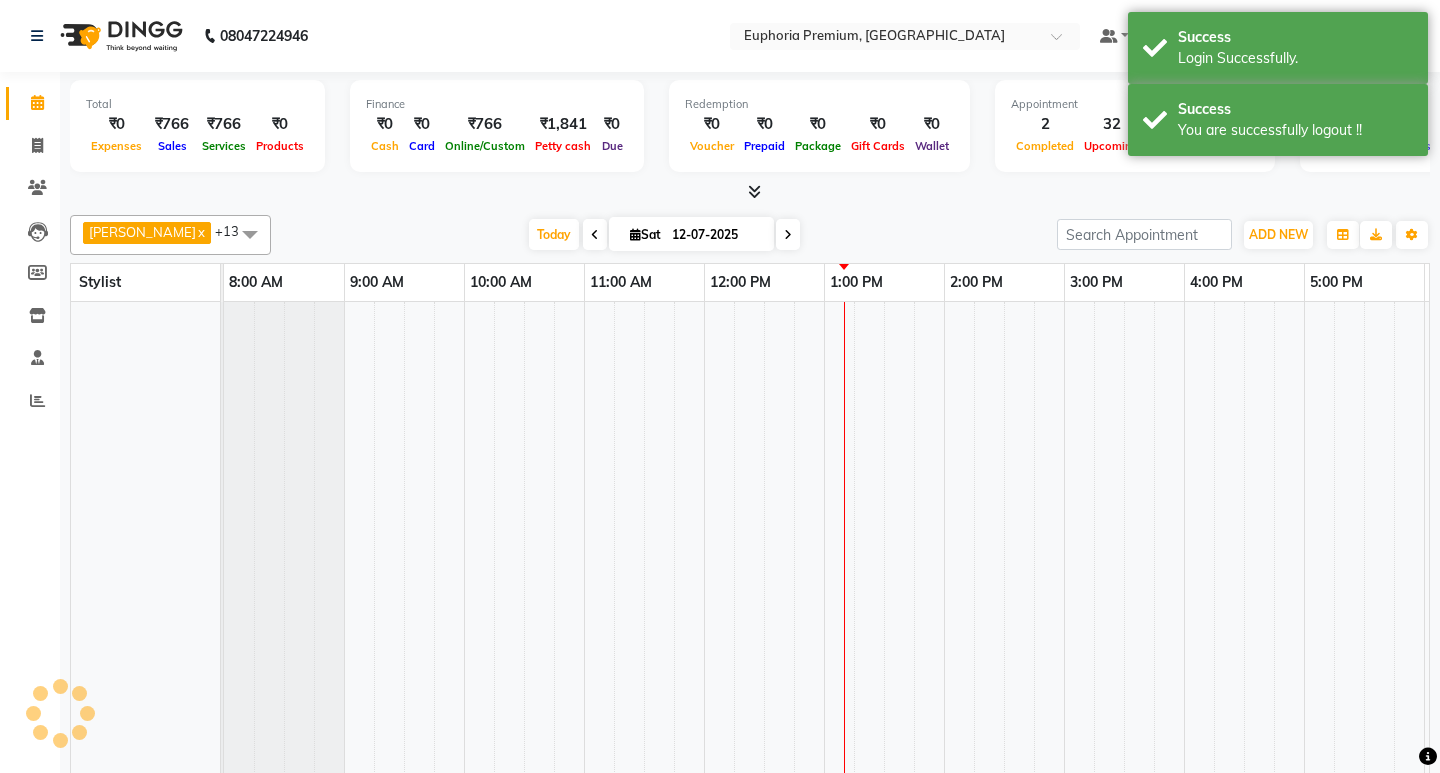 scroll, scrollTop: 0, scrollLeft: 0, axis: both 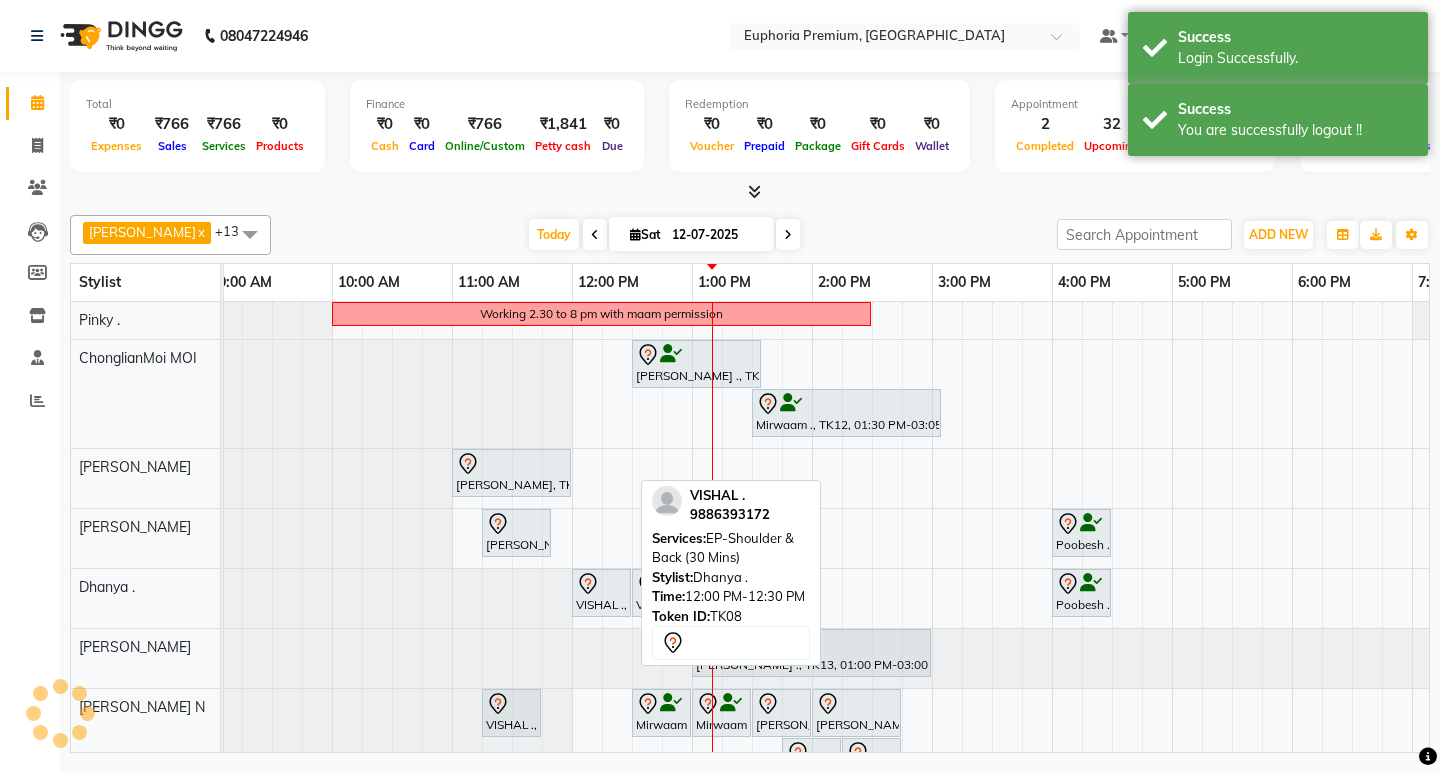 click on "VISHAL ., TK08, 12:00 PM-12:30 PM, EP-Shoulder & Back (30 Mins)" at bounding box center [601, 593] 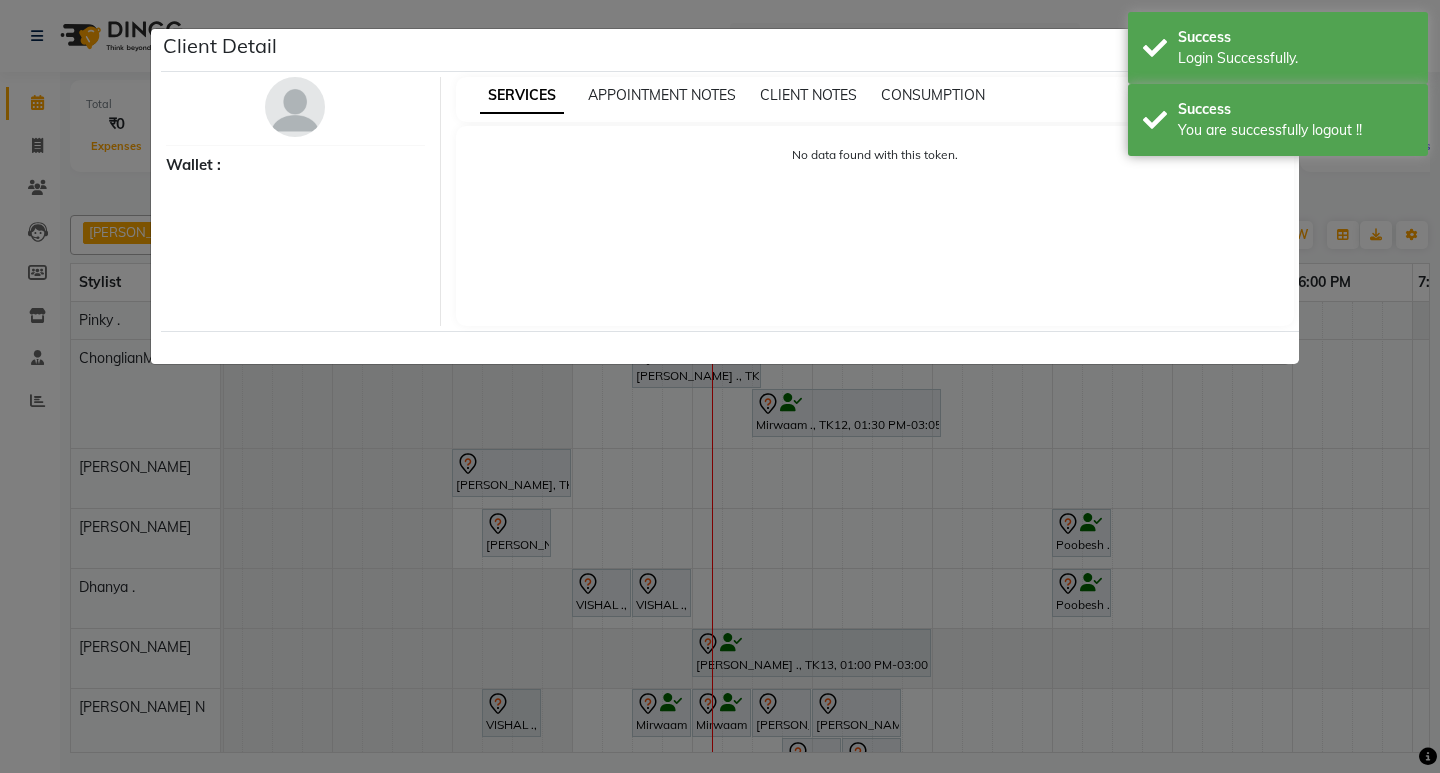select on "7" 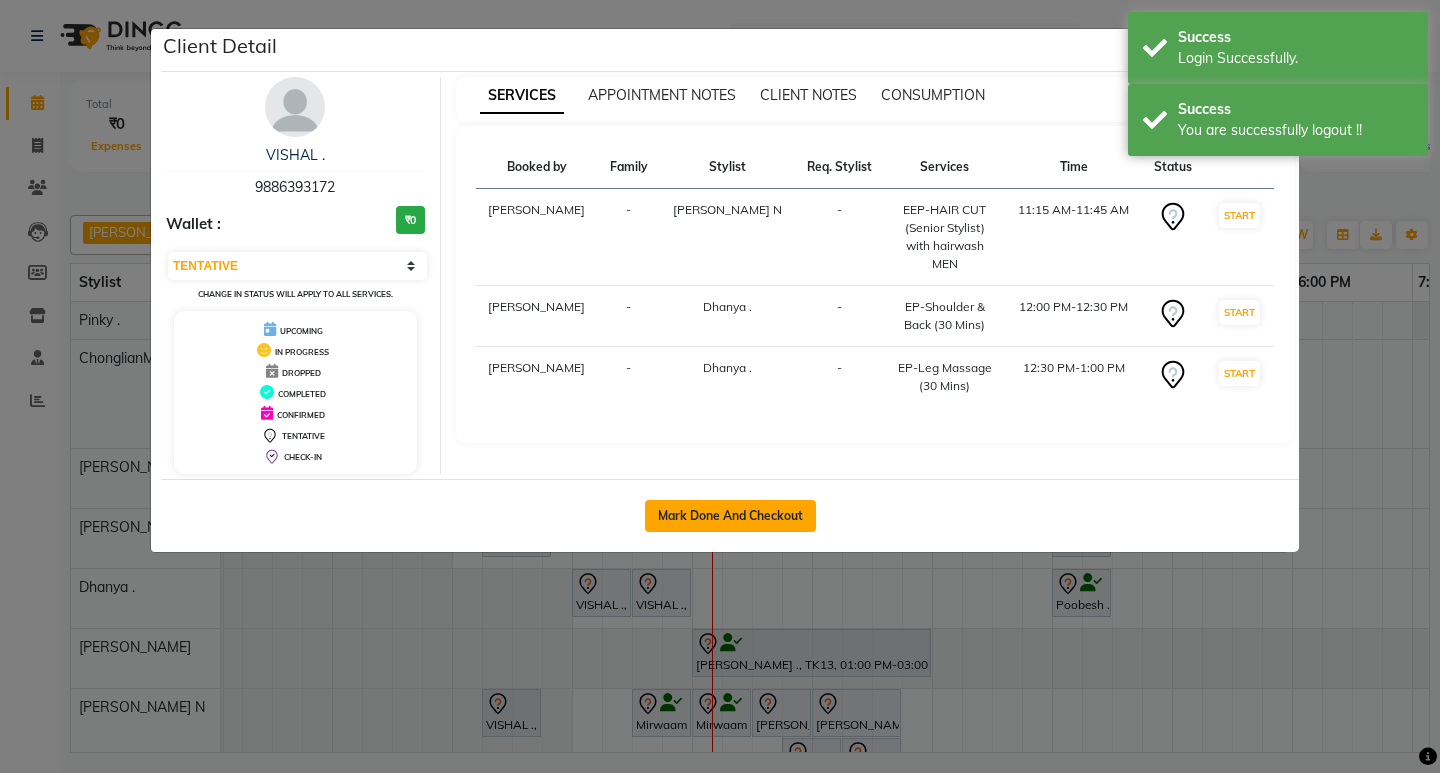 click on "Mark Done And Checkout" 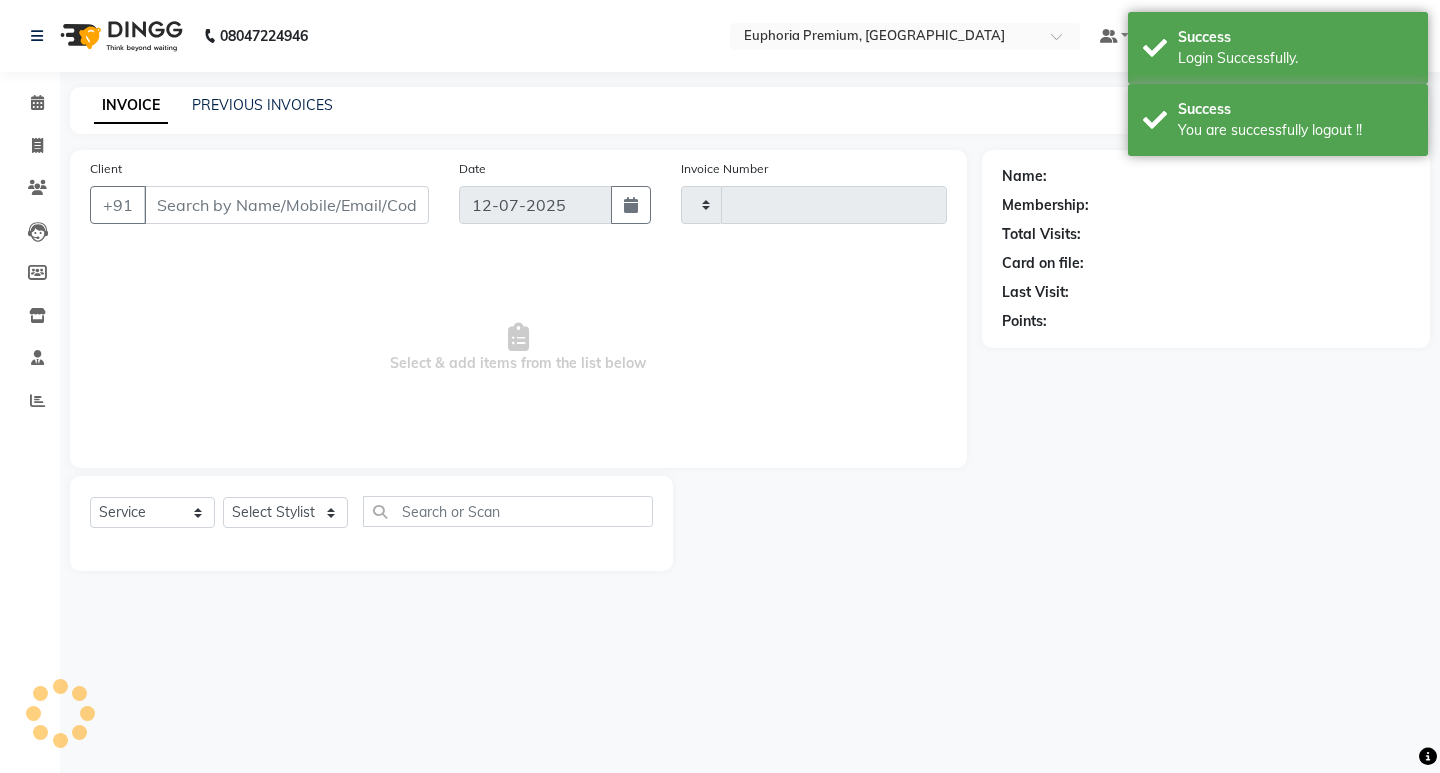type on "1684" 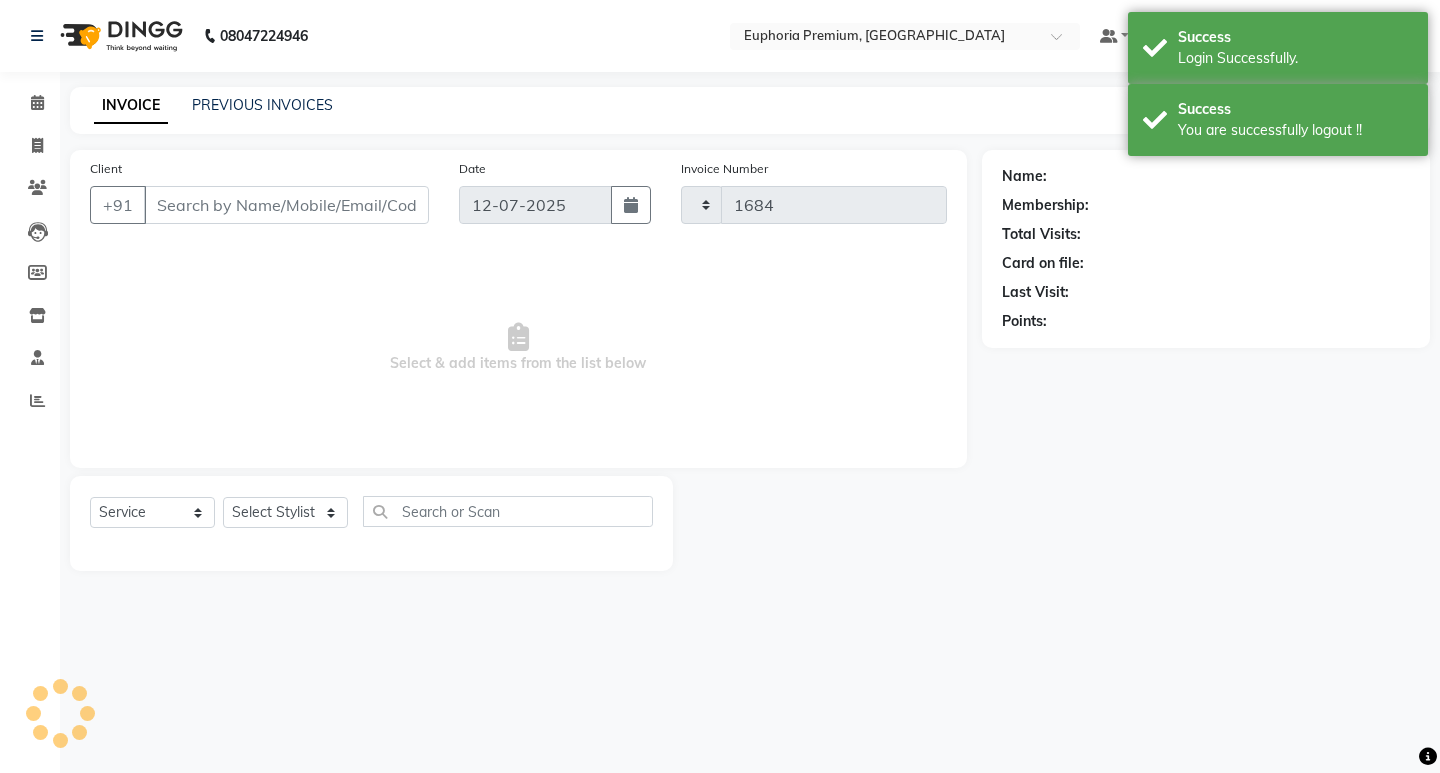 select on "7925" 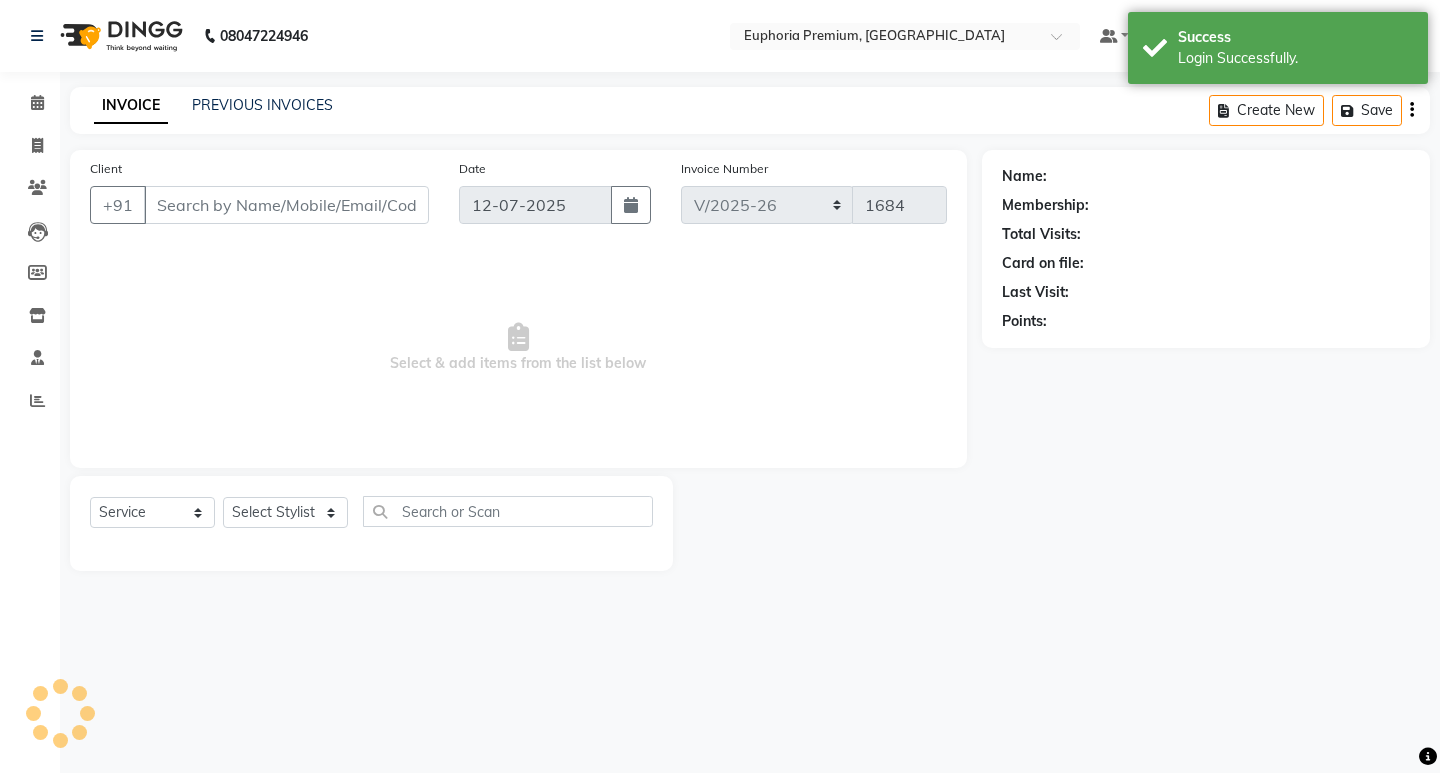 type on "98******72" 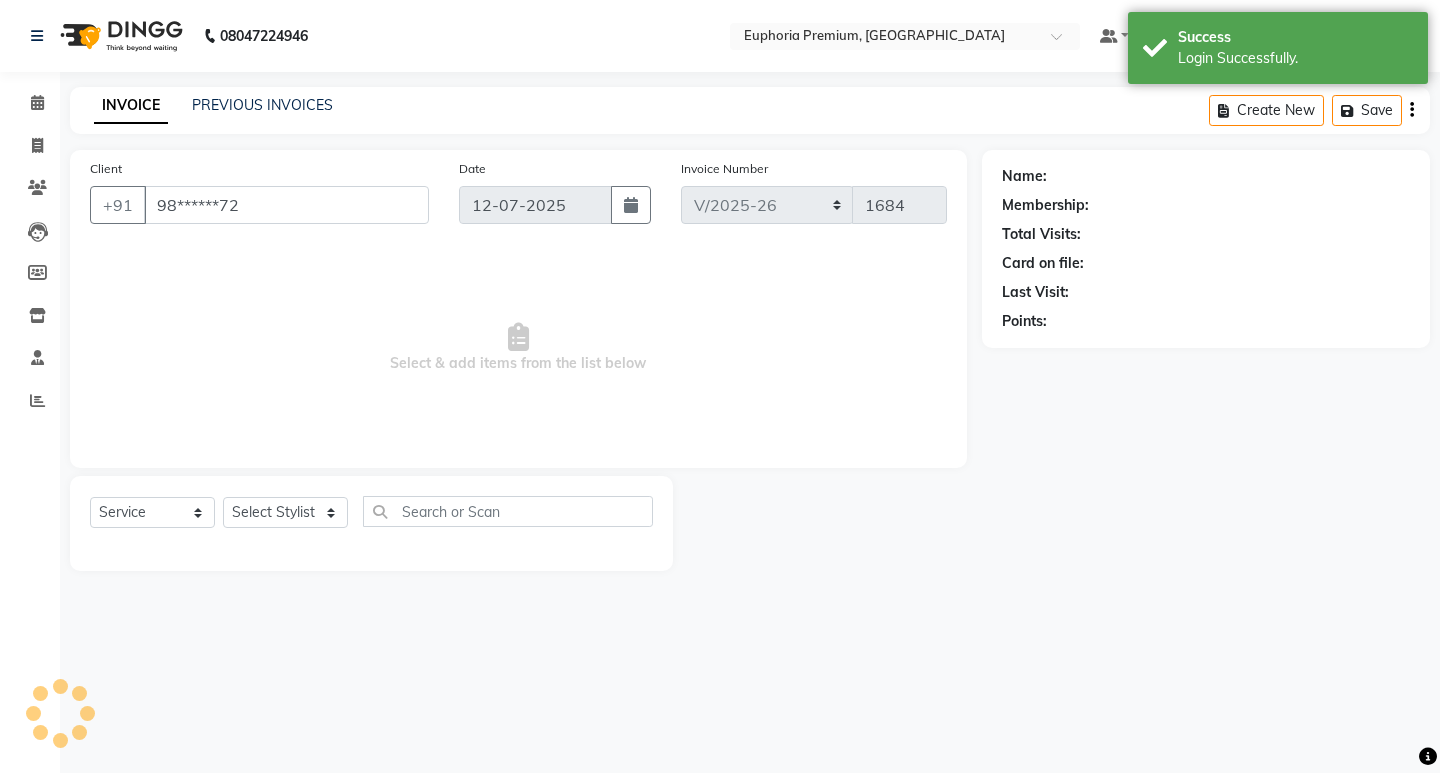 select on "71607" 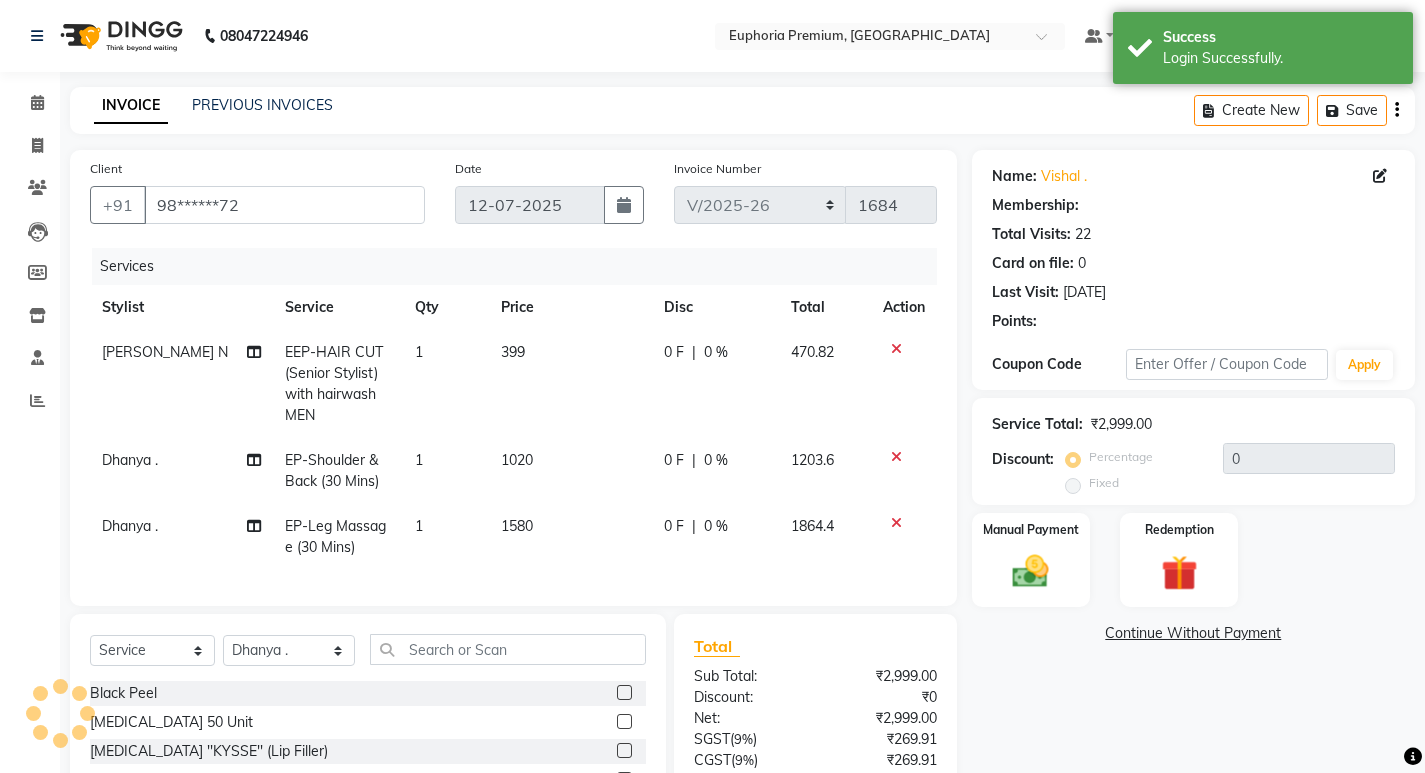select on "2: Object" 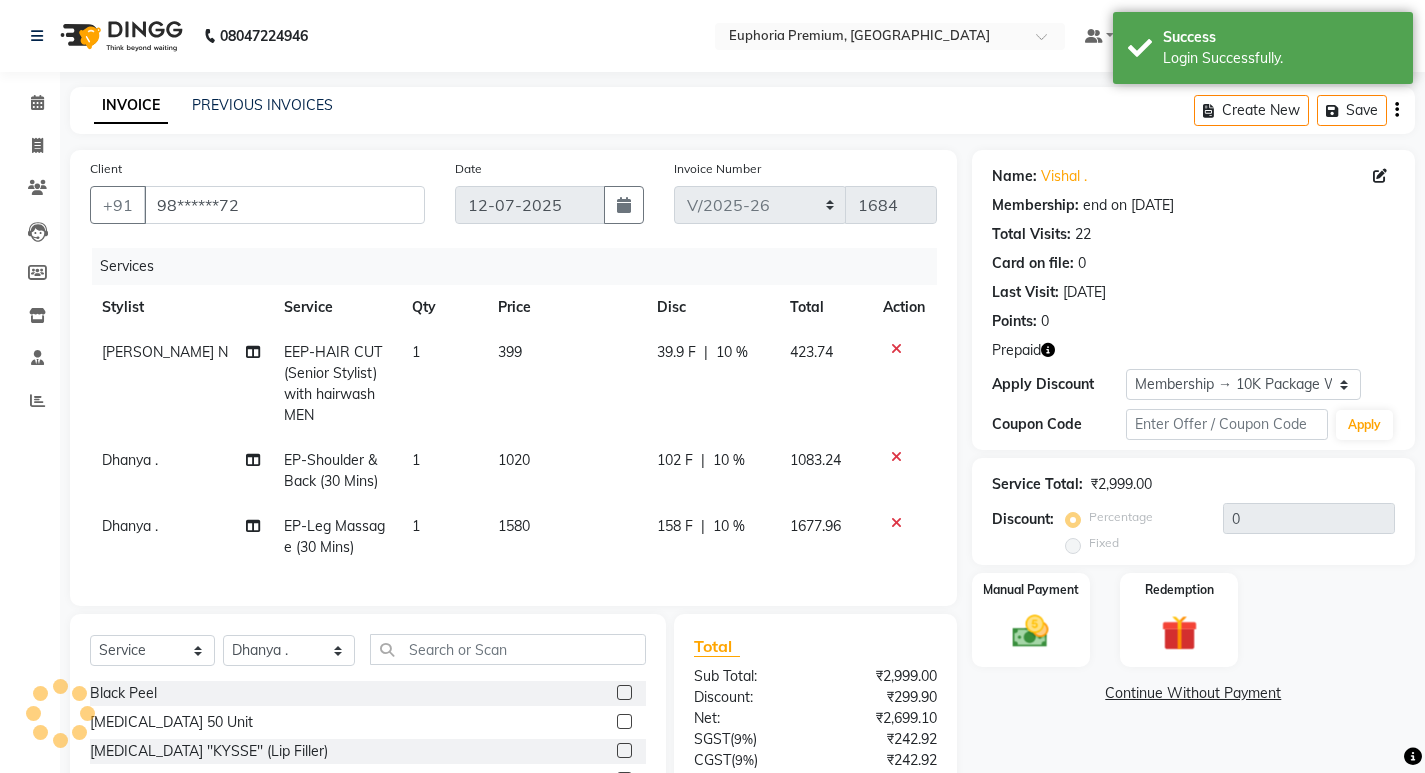 type on "10" 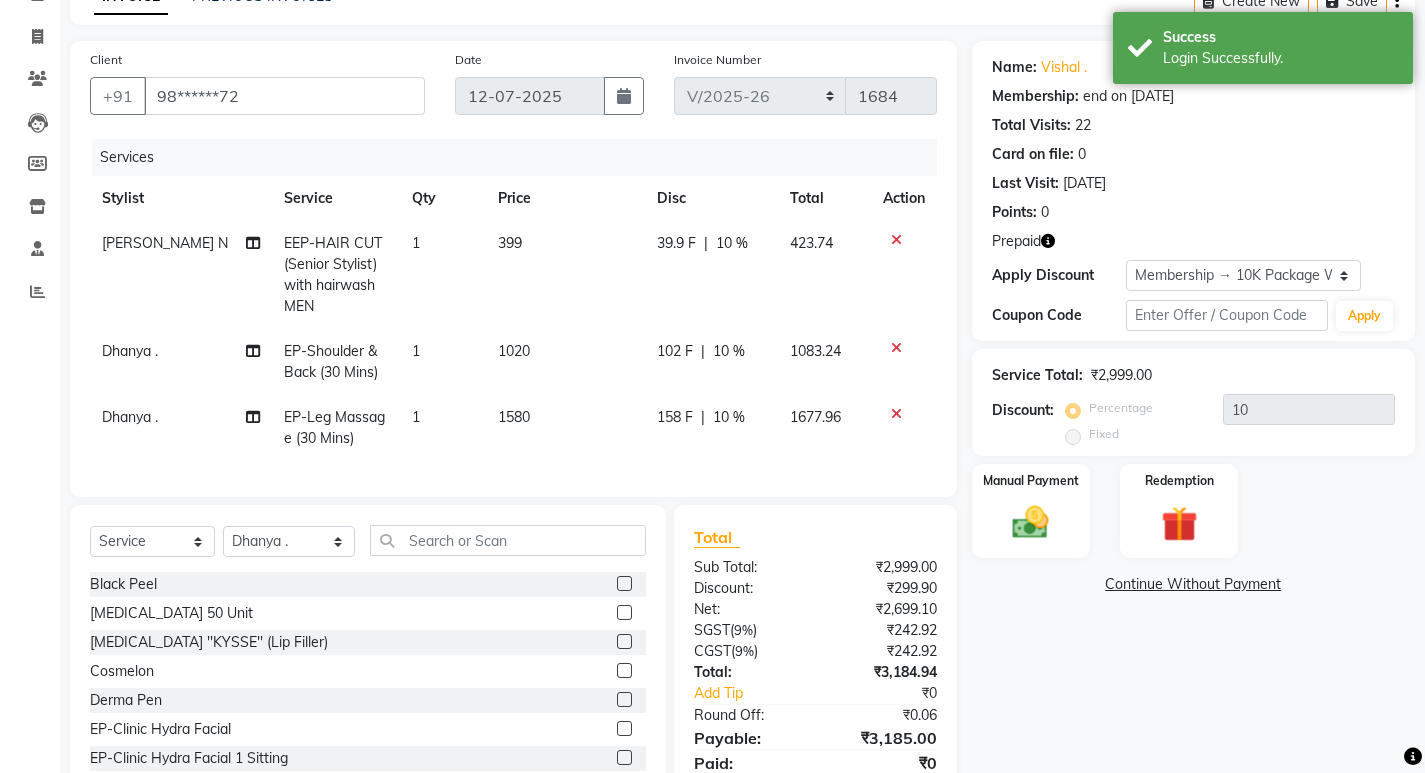 scroll, scrollTop: 200, scrollLeft: 0, axis: vertical 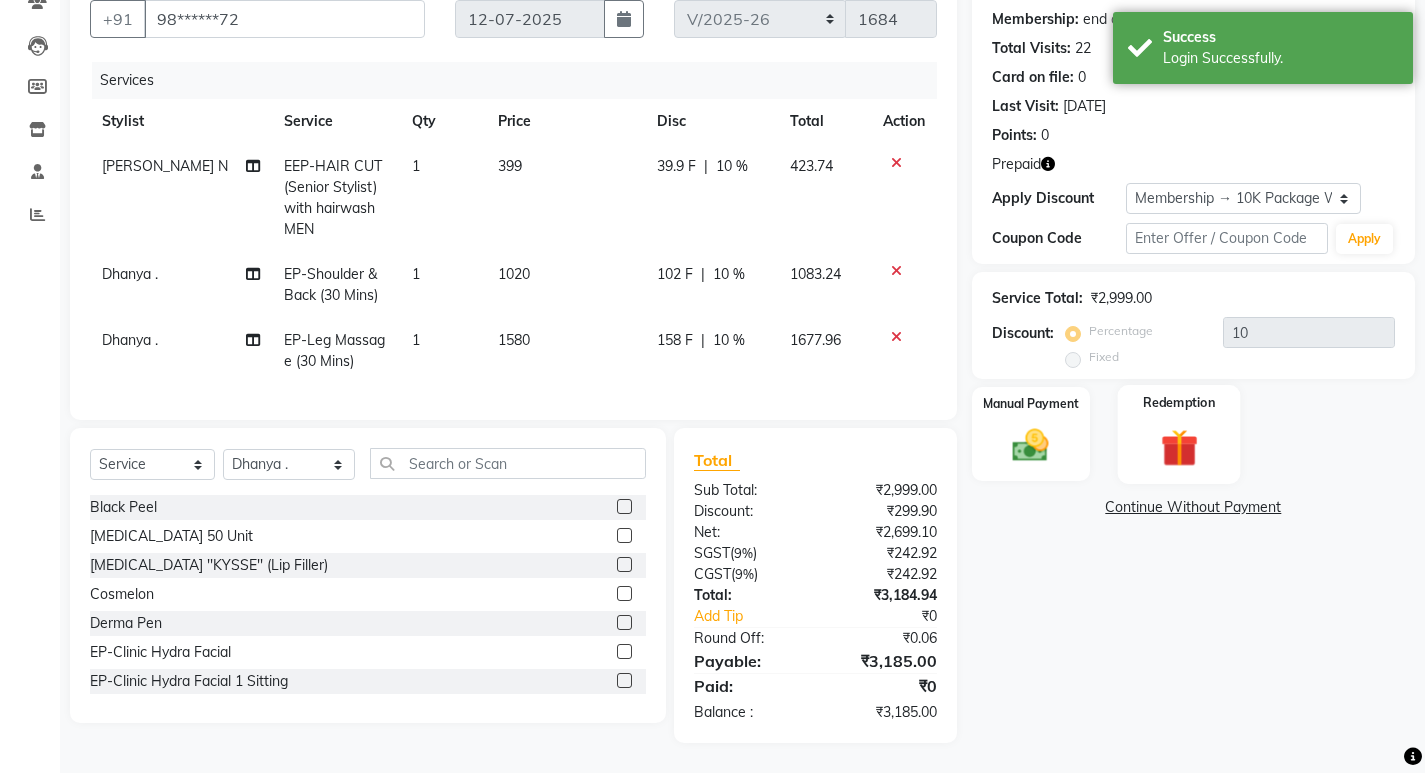 click 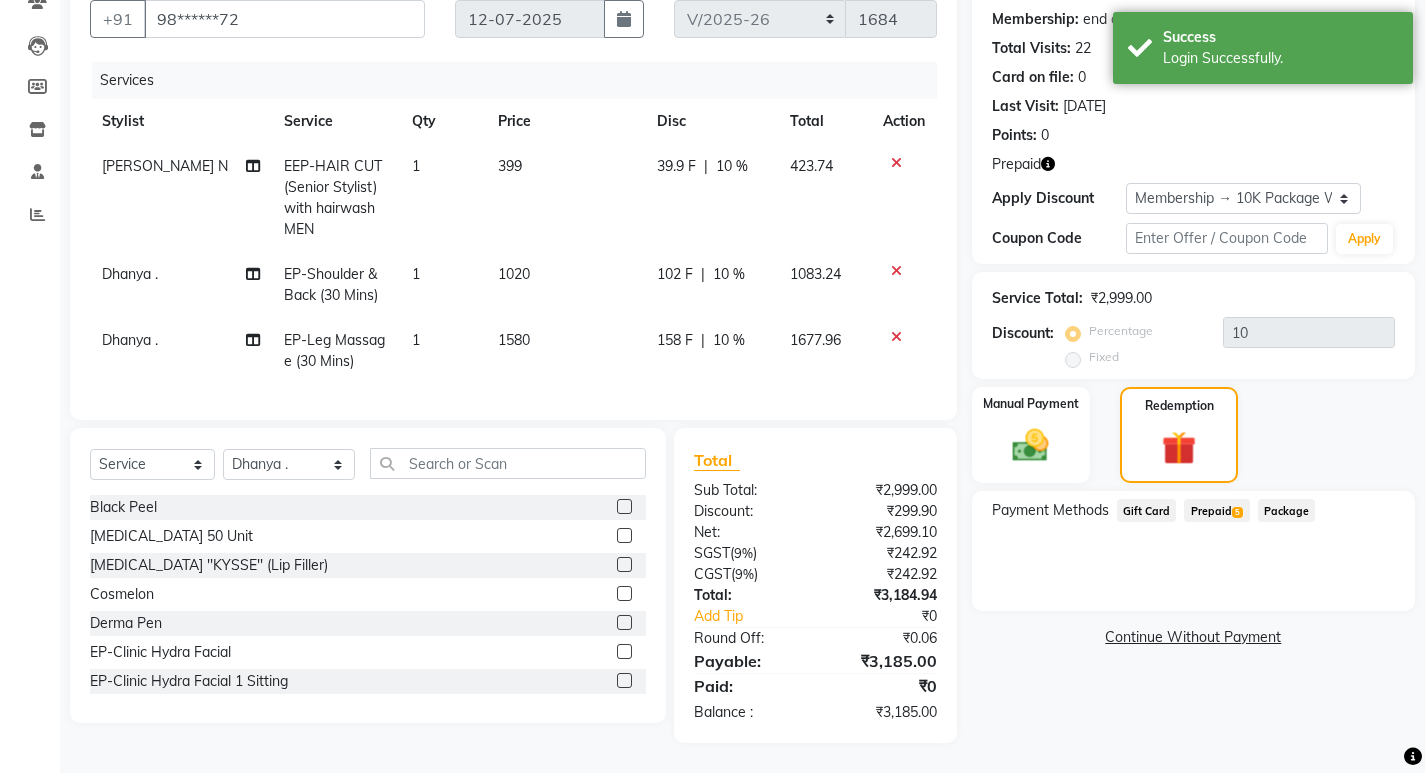 click on "Prepaid  5" 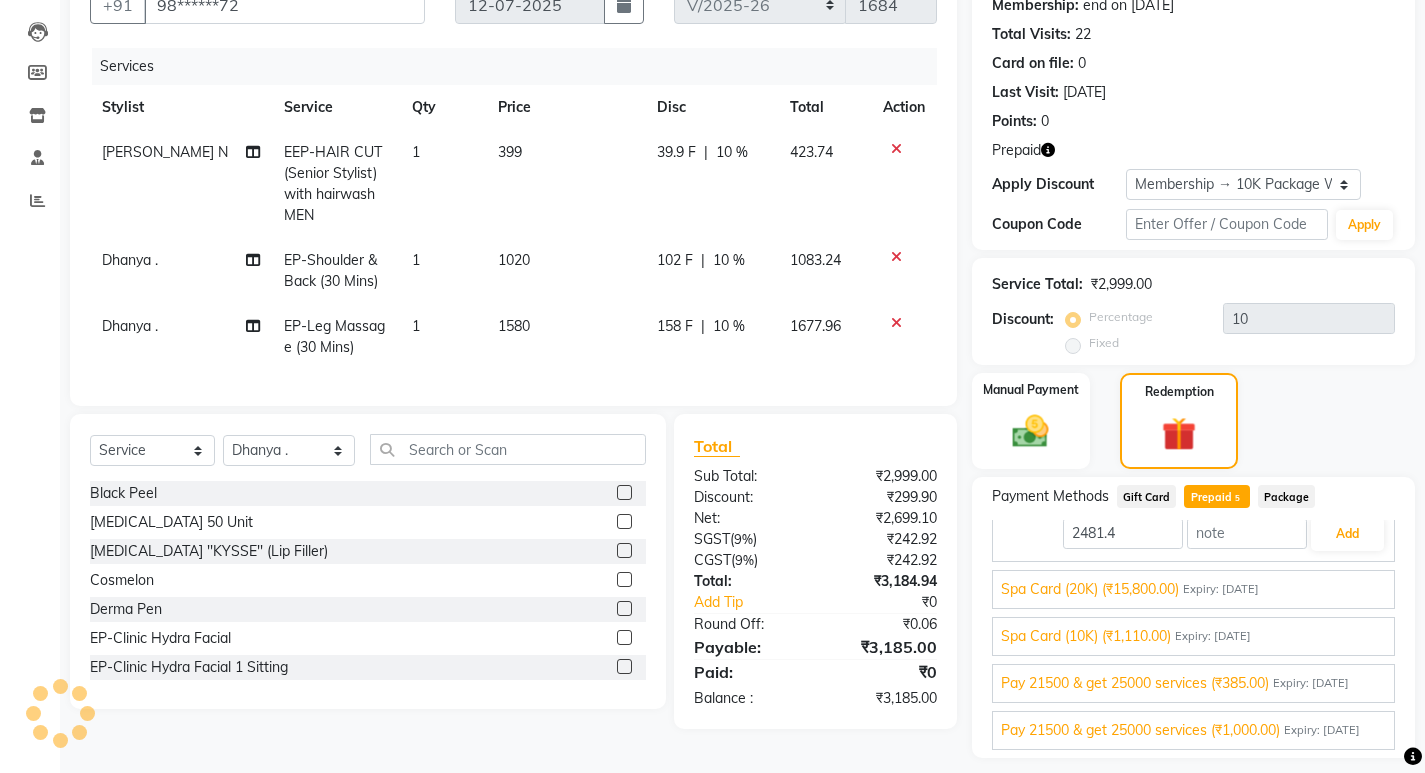scroll, scrollTop: 0, scrollLeft: 0, axis: both 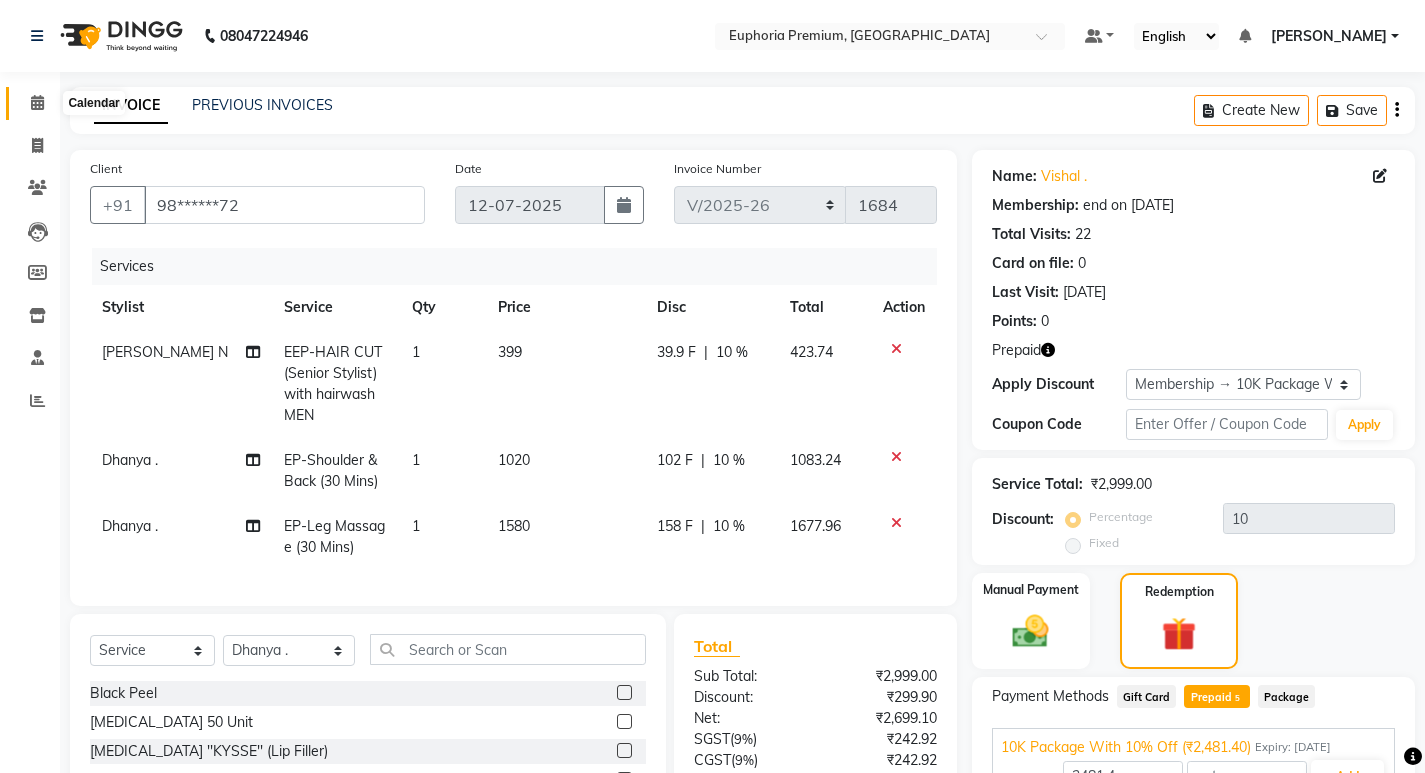 click 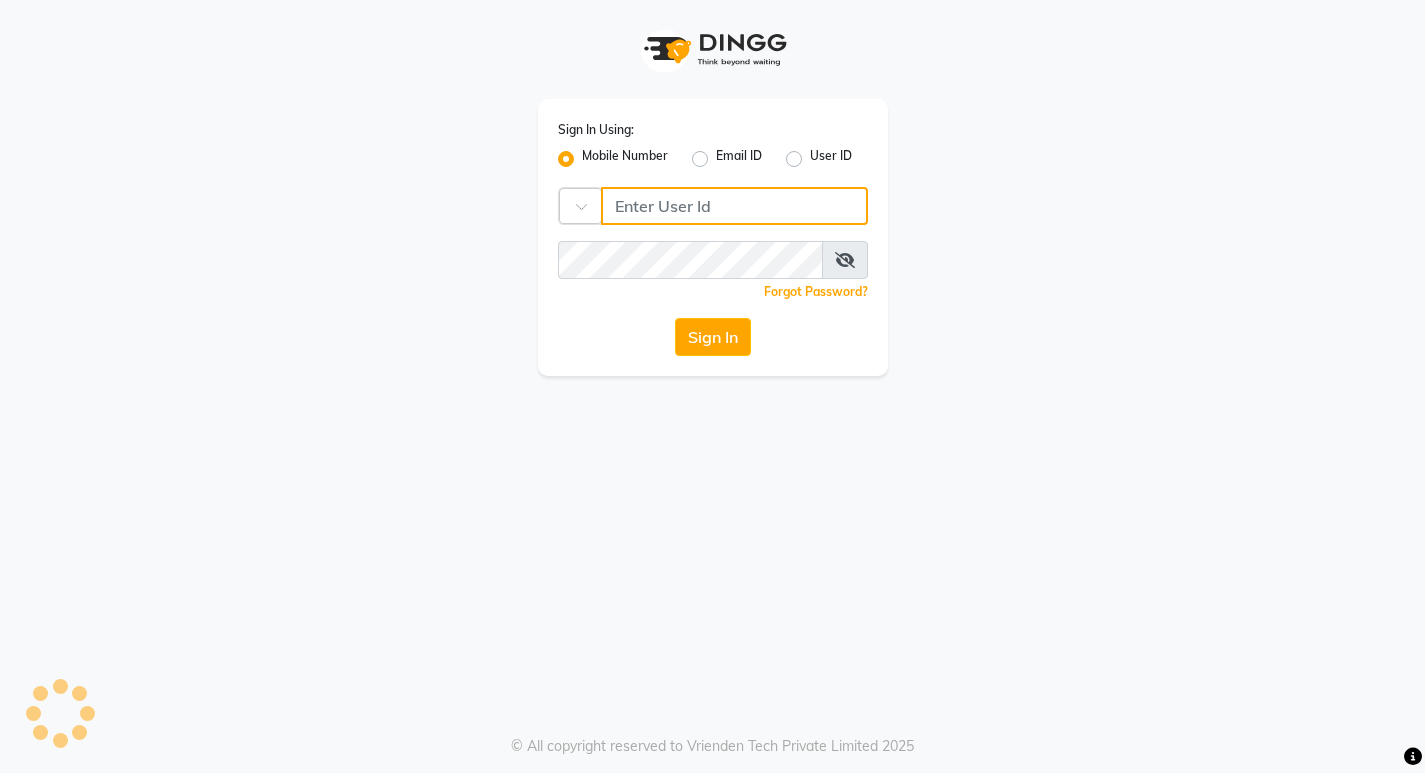 type on "7760179992" 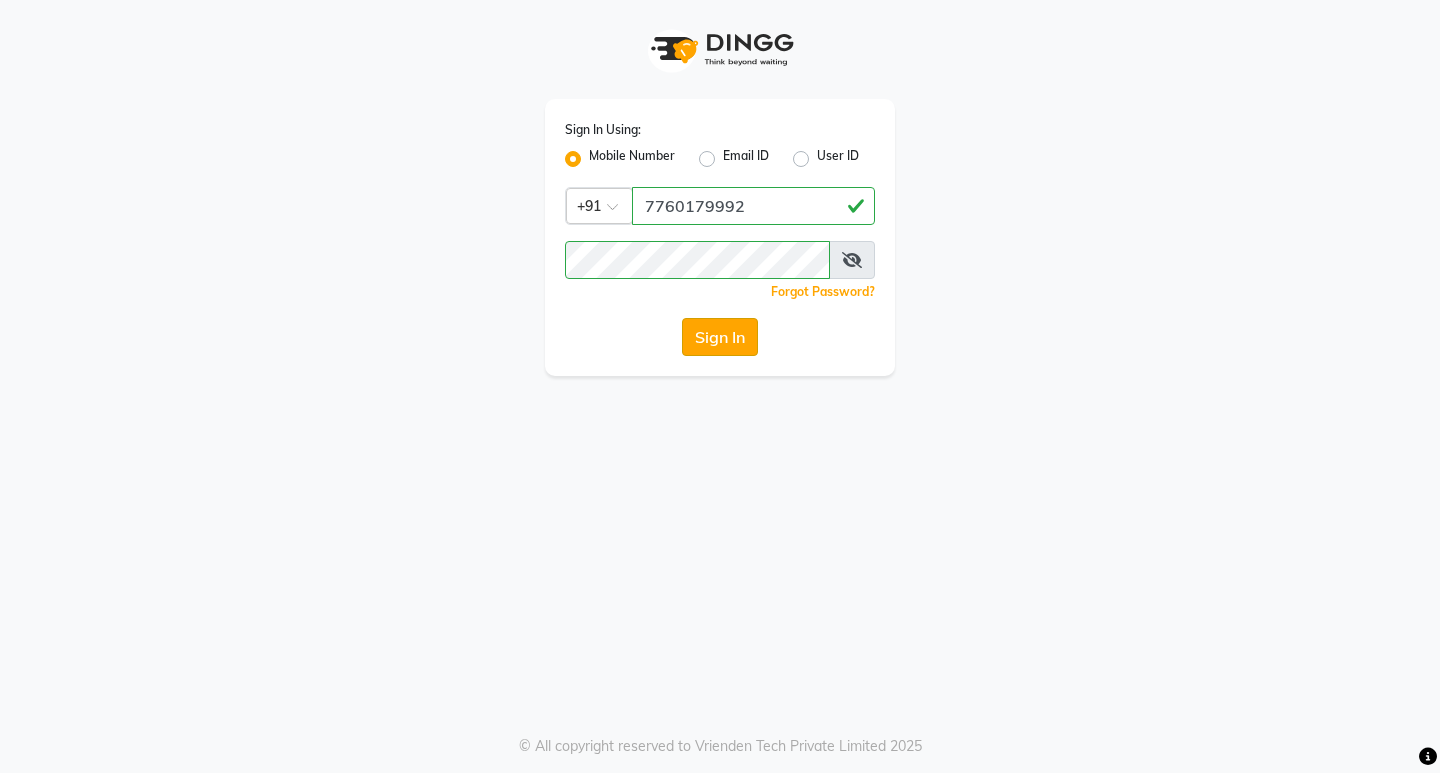 click on "Sign In" 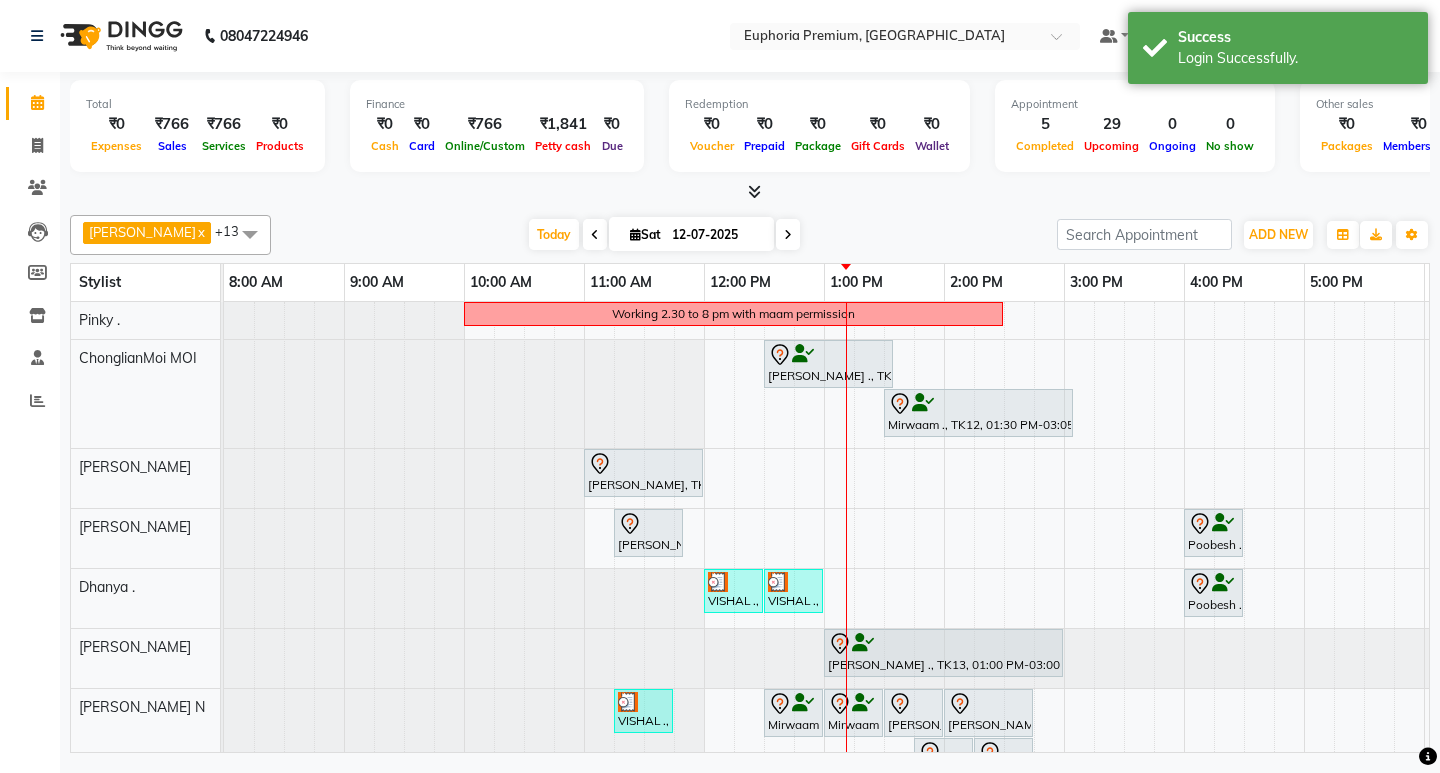 scroll, scrollTop: 0, scrollLeft: 0, axis: both 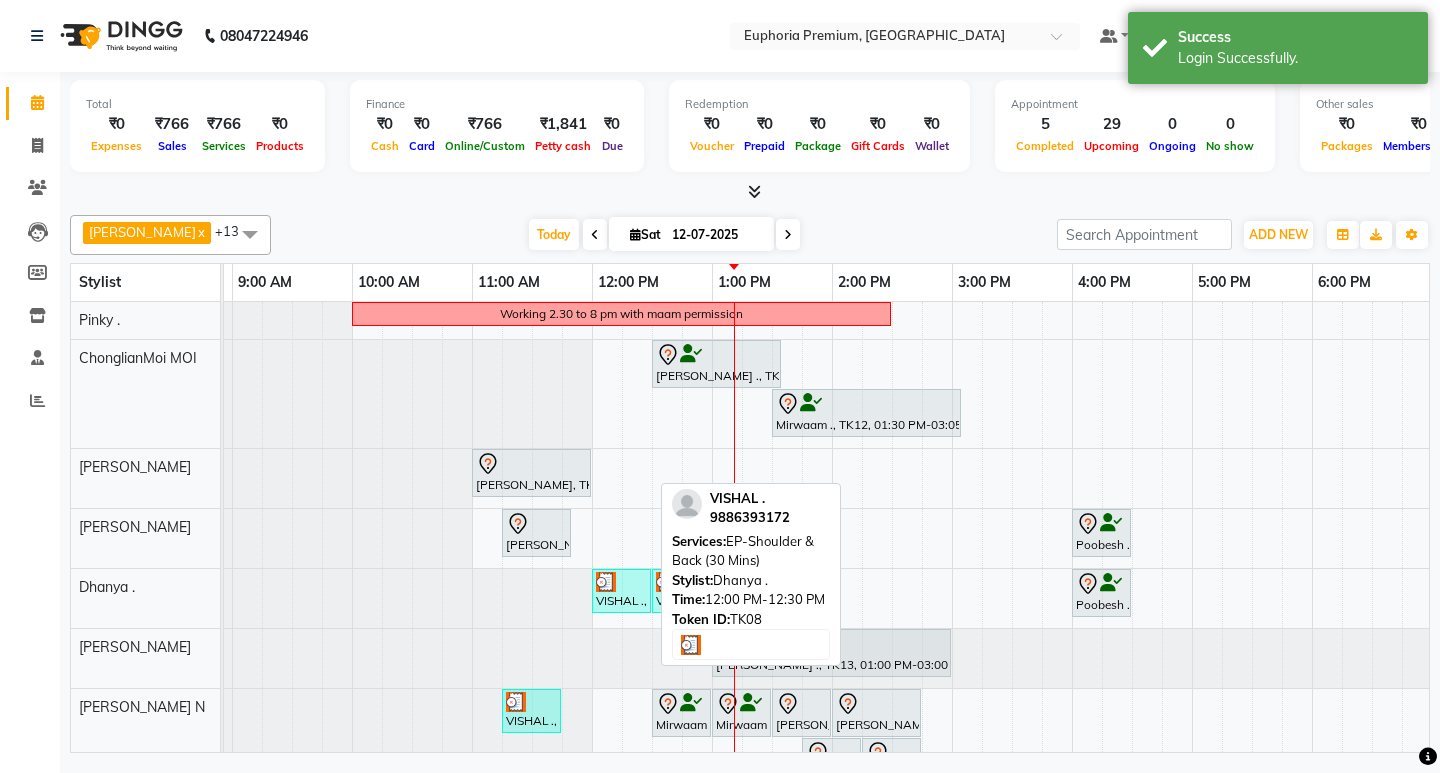 click at bounding box center (621, 582) 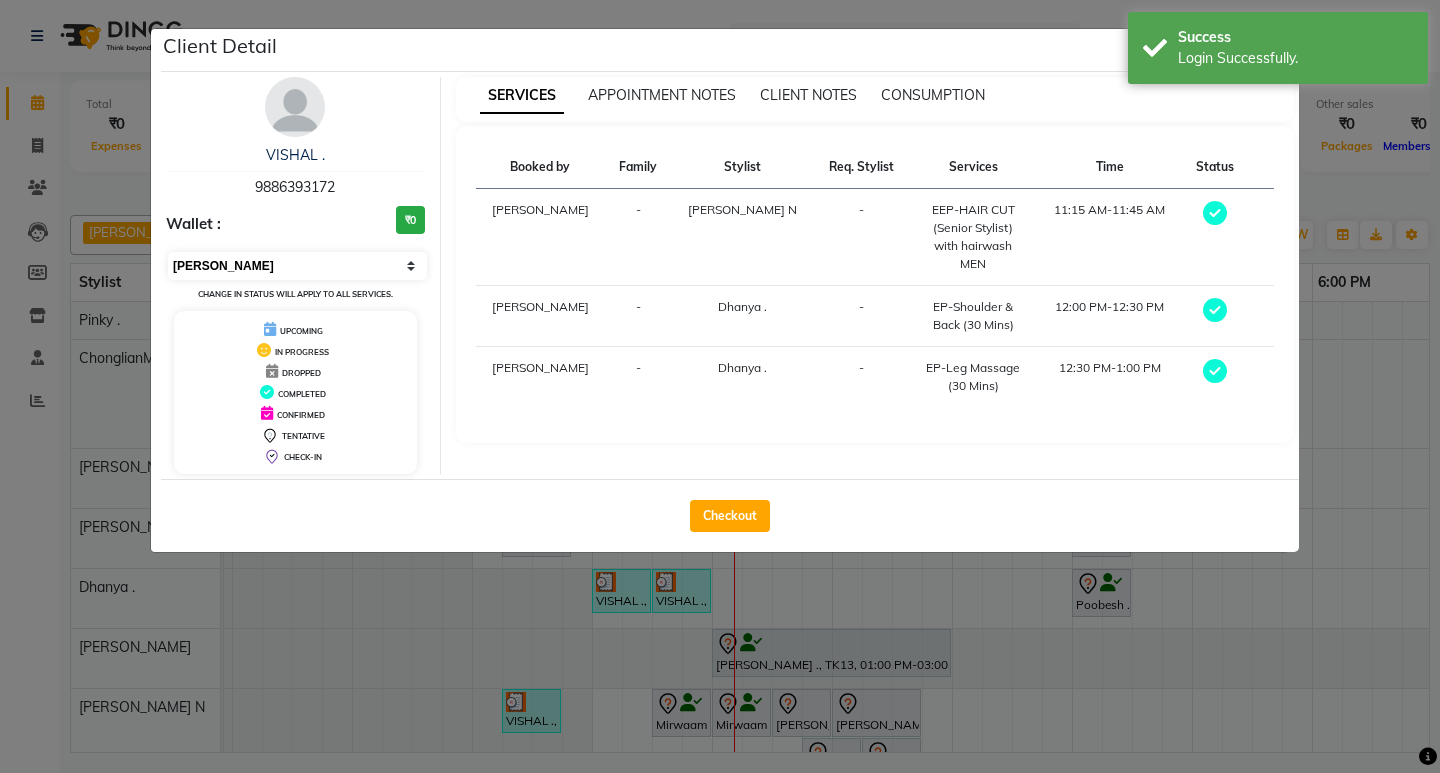 click on "Select MARK DONE UPCOMING" at bounding box center [297, 266] 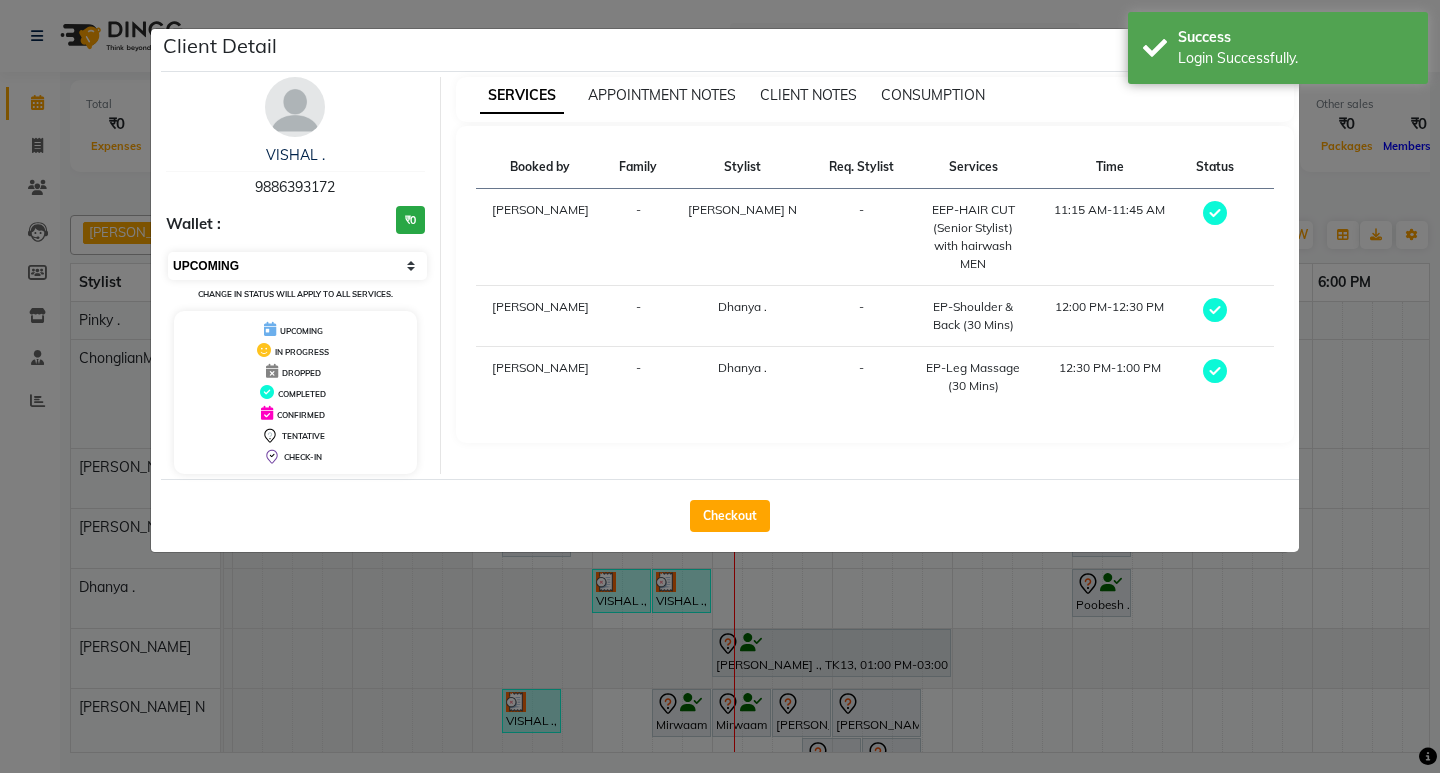 click on "Select MARK DONE UPCOMING" at bounding box center (297, 266) 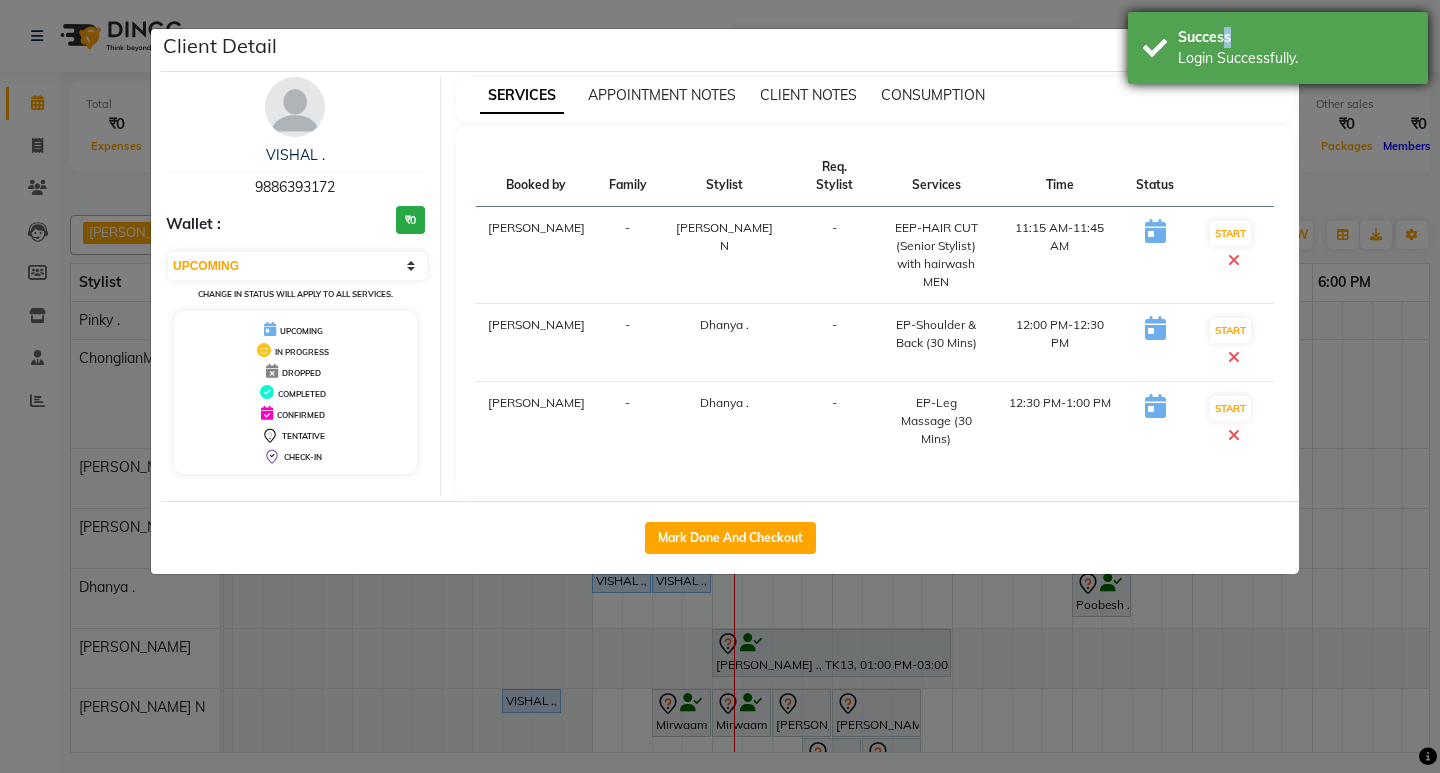 click on "Success" at bounding box center [1295, 37] 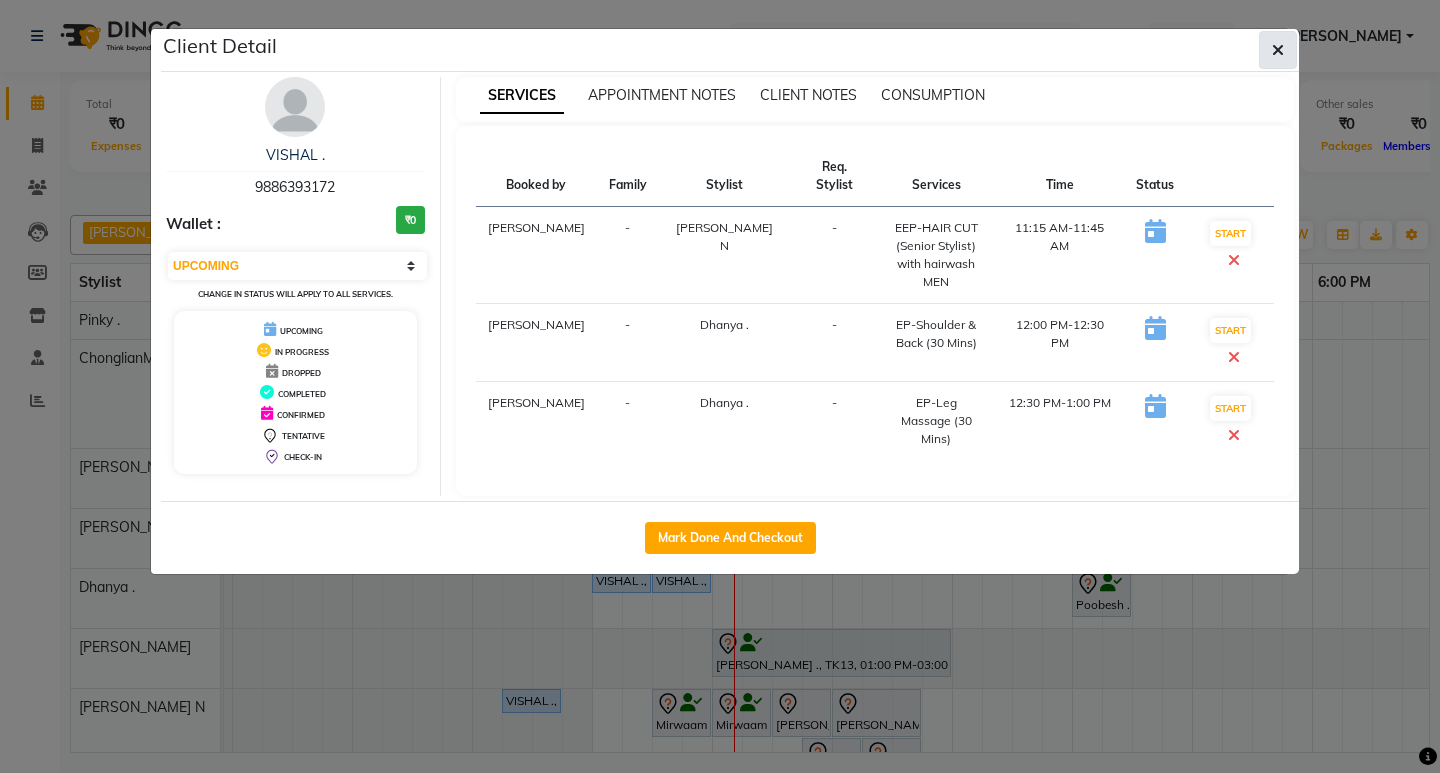 click 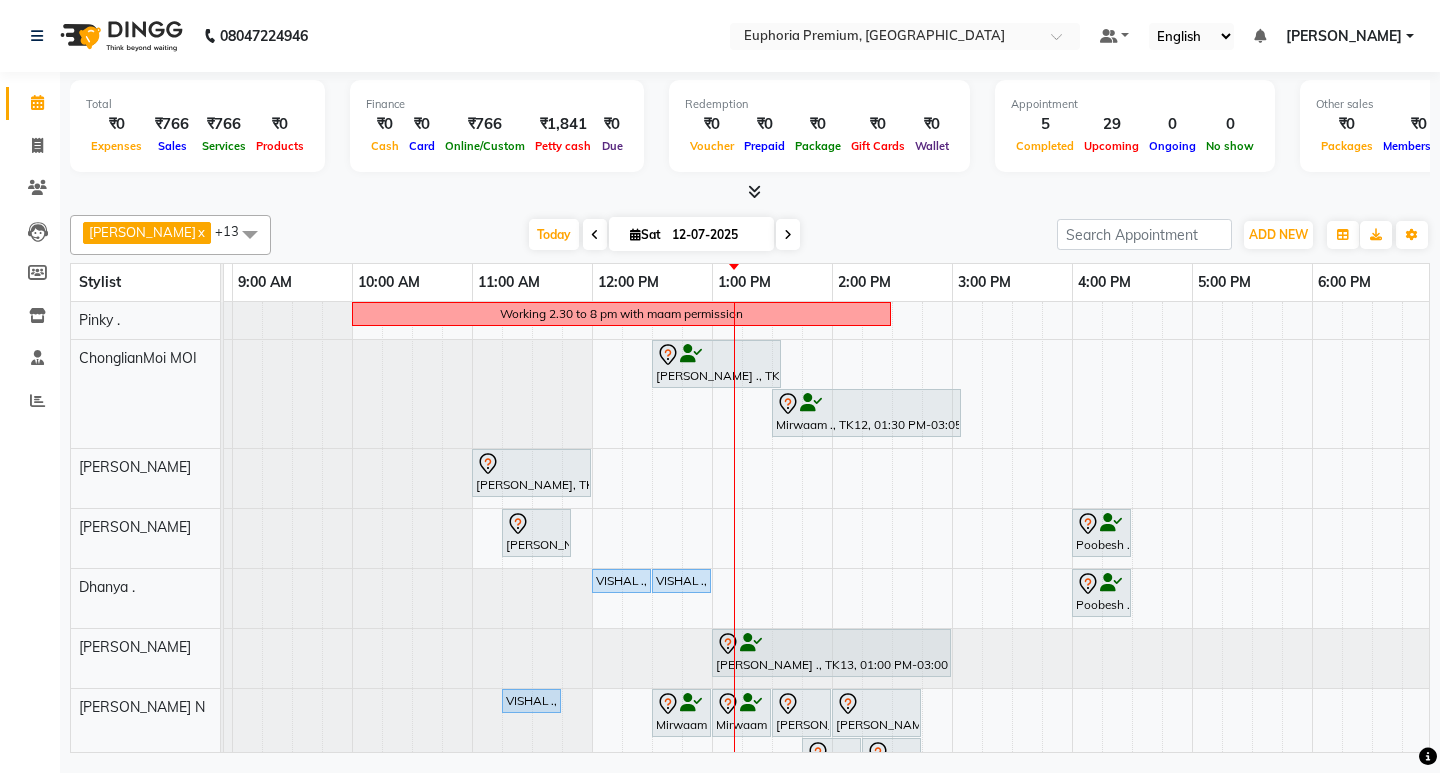 scroll, scrollTop: 187, scrollLeft: 112, axis: both 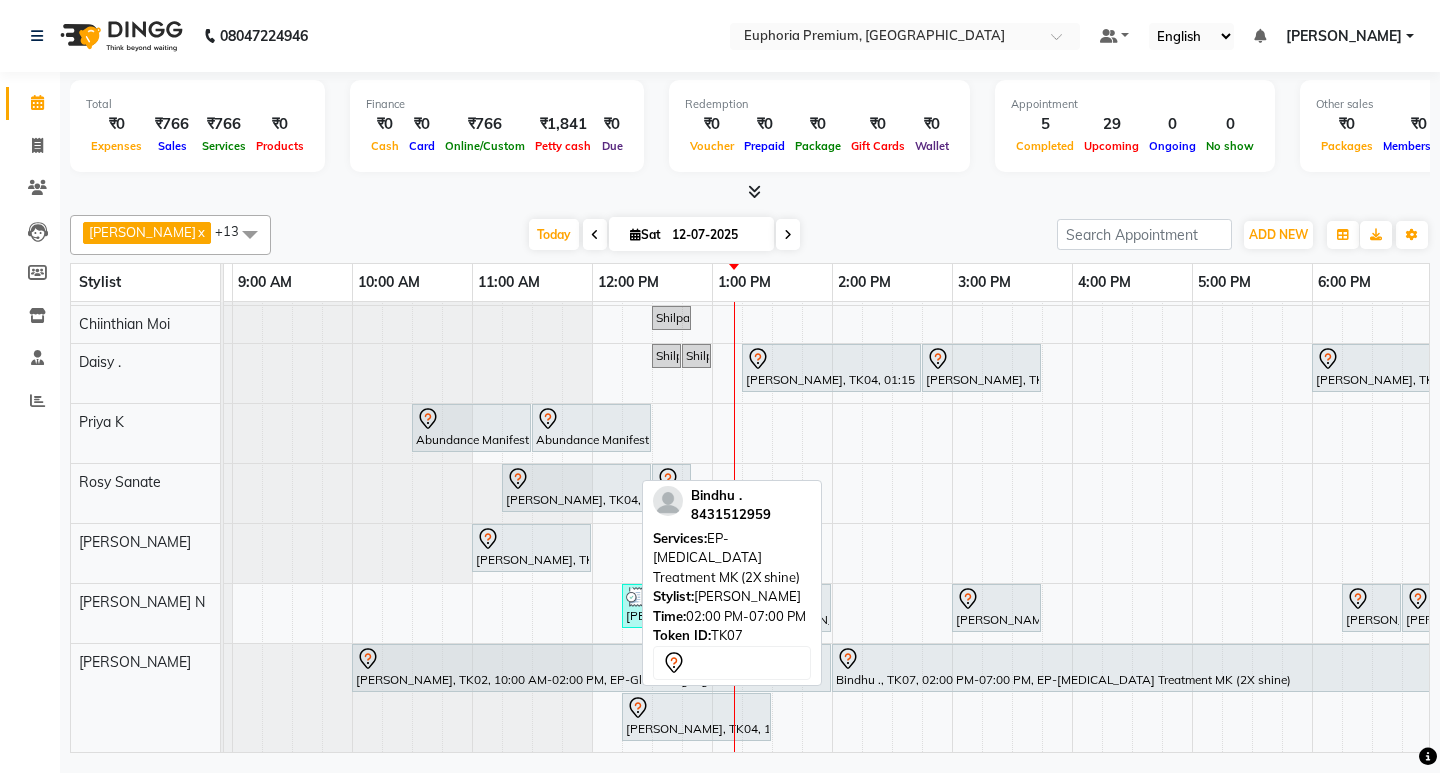 click on "Bindhu ., TK07, 02:00 PM-07:00 PM, EP-[MEDICAL_DATA] Treatment MK (2X shine)" at bounding box center [1131, 668] 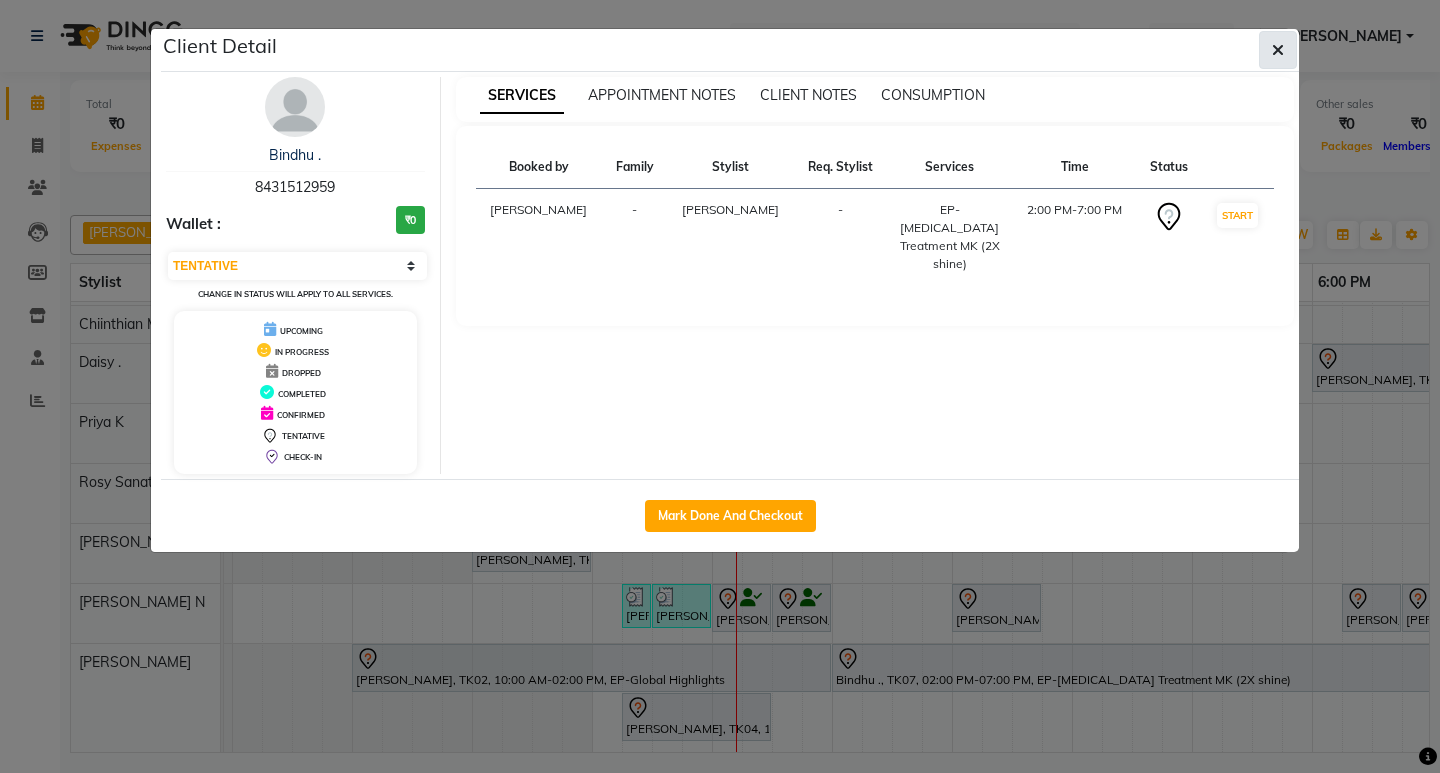 click 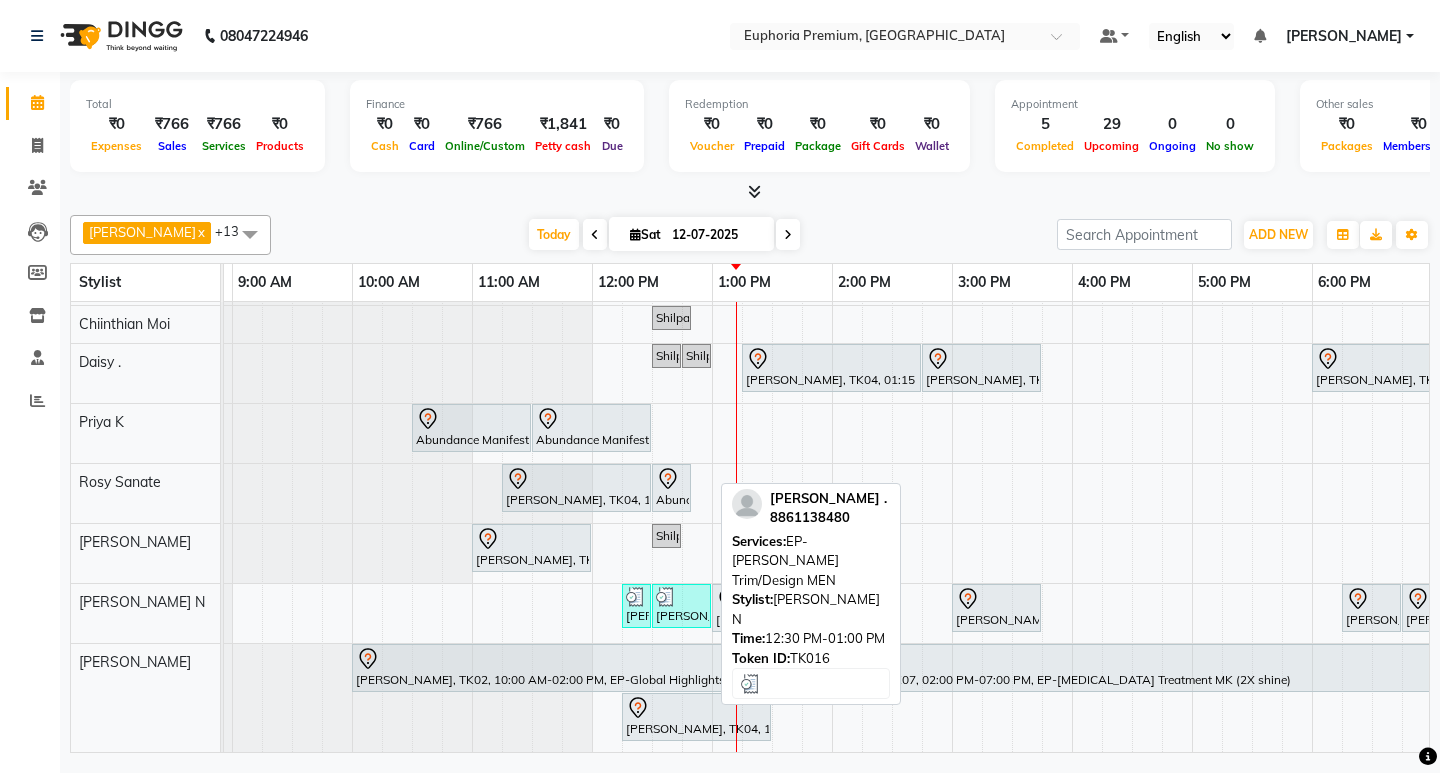 scroll, scrollTop: 506, scrollLeft: 112, axis: both 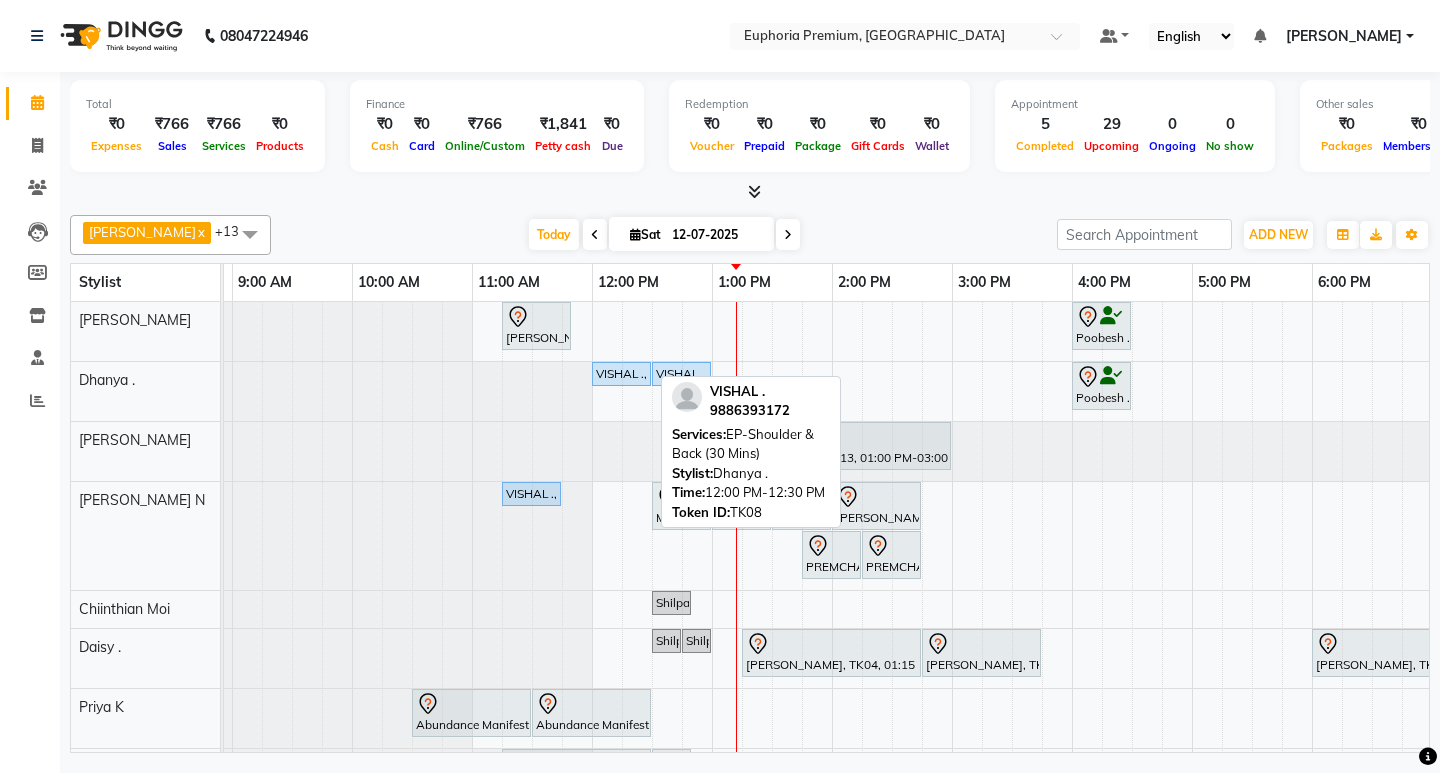 click on "VISHAL ., TK08, 12:00 PM-12:30 PM, EP-Shoulder & Back (30 Mins)" at bounding box center [621, 374] 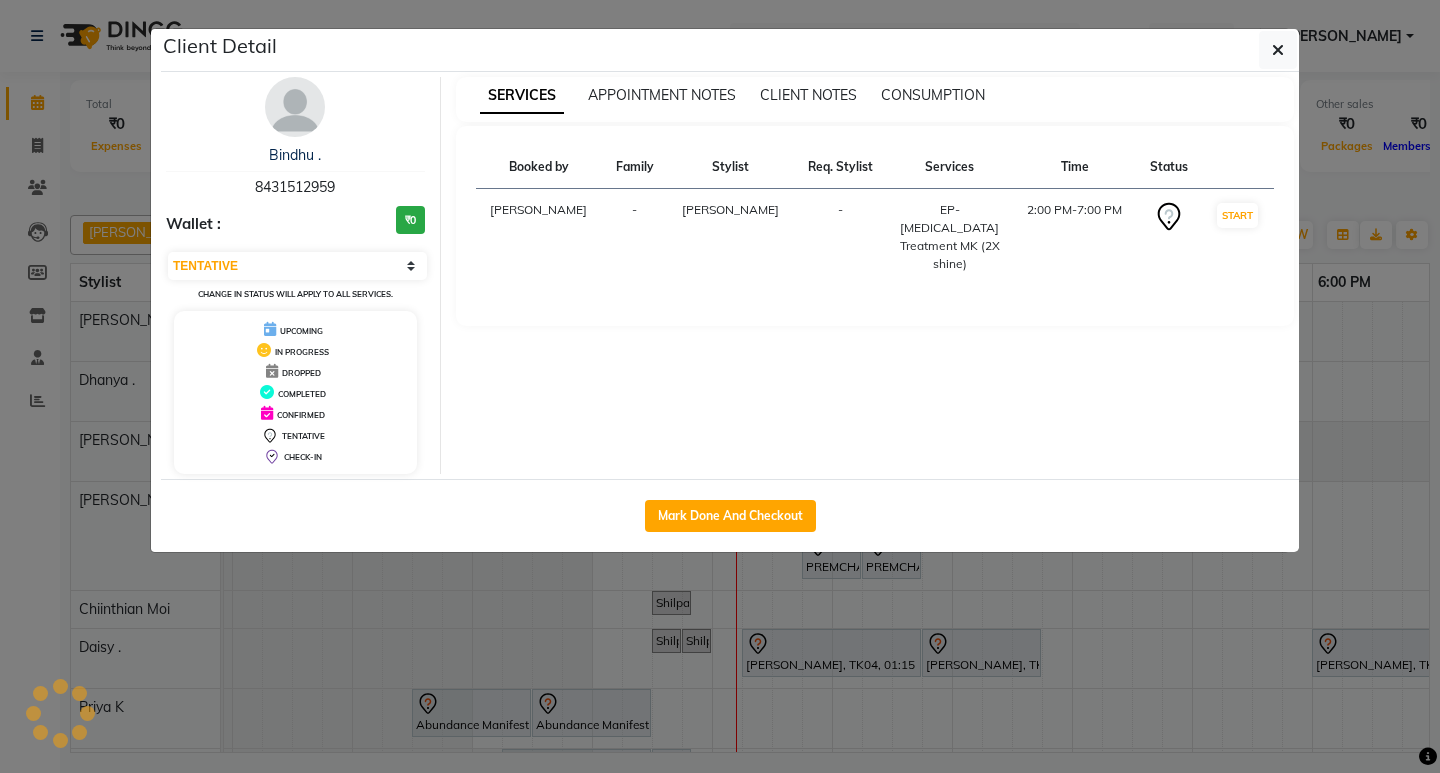 select on "5" 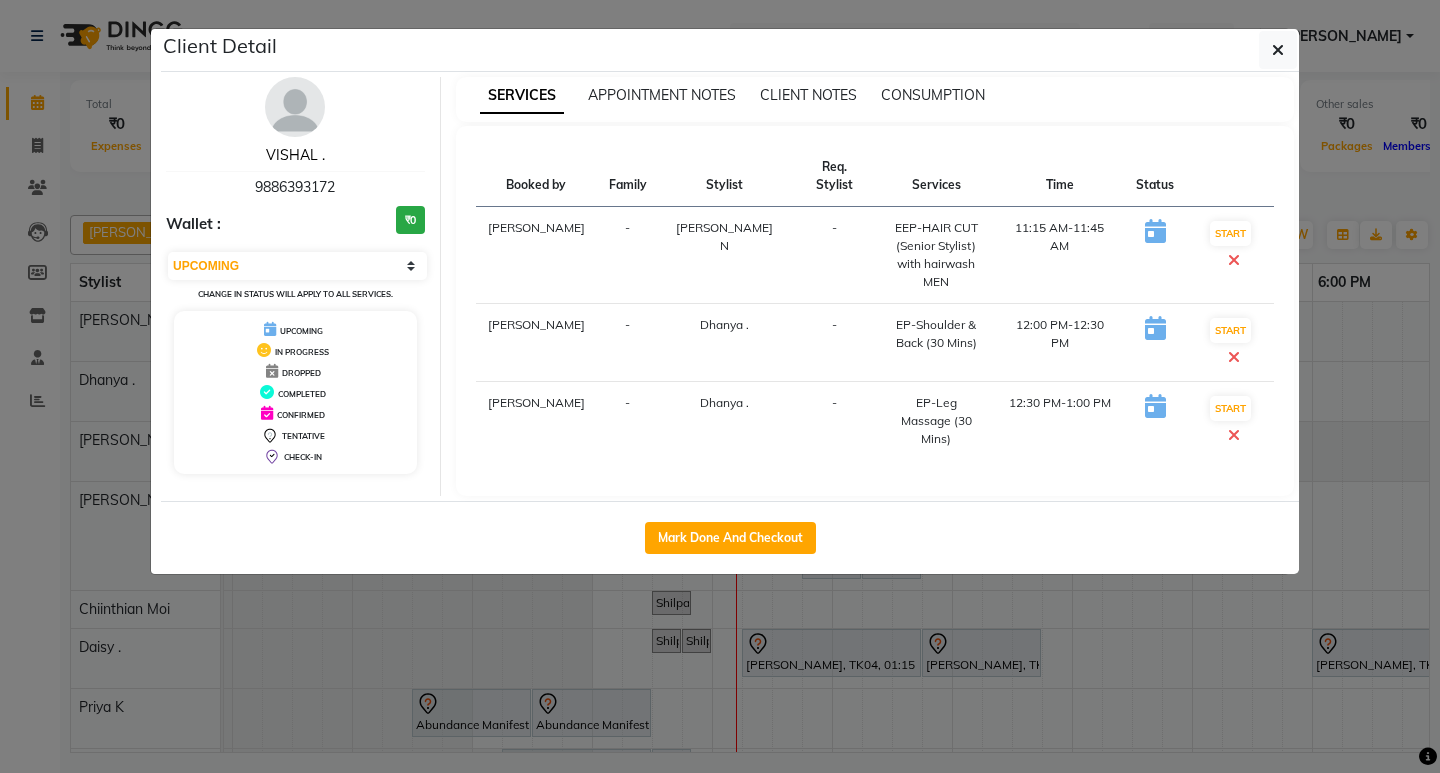 click on "VISHAL ." at bounding box center (295, 155) 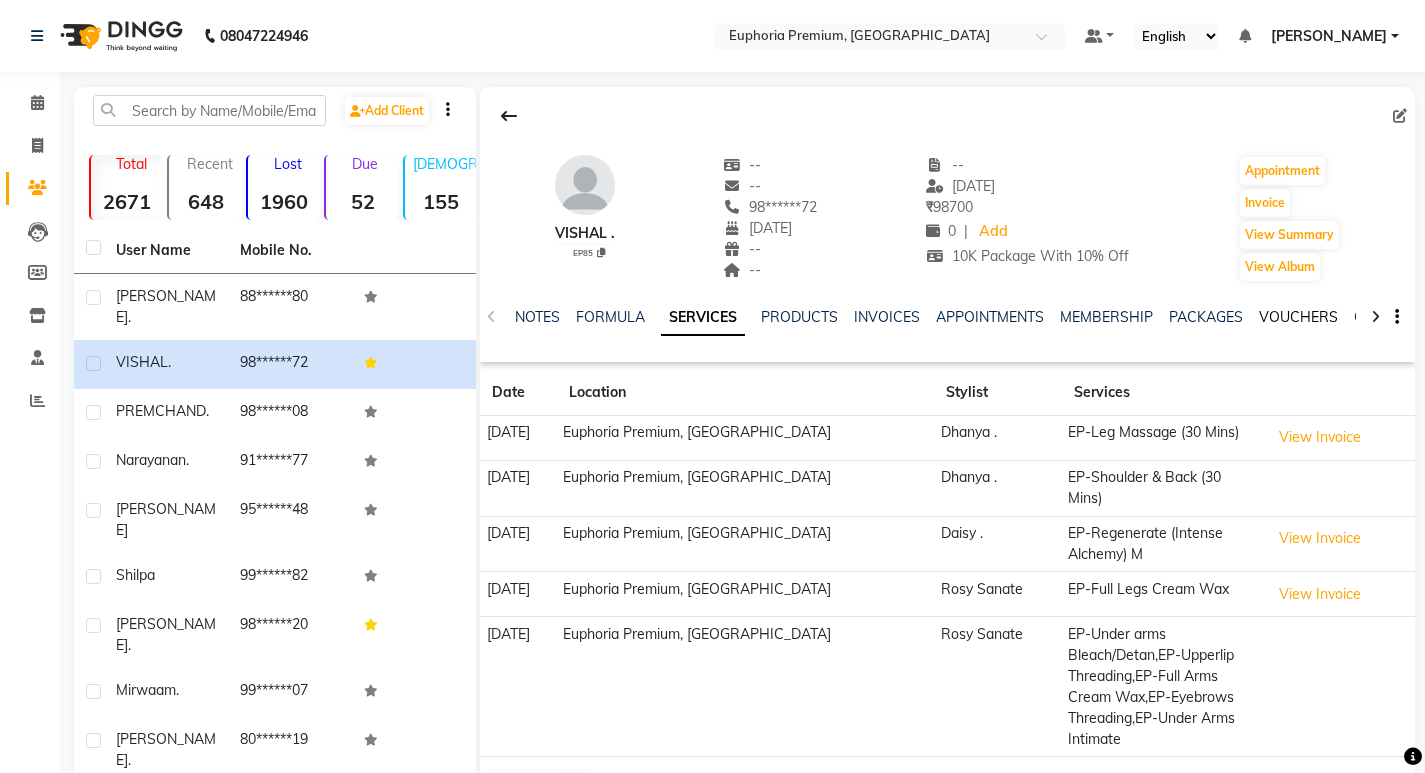 click on "VOUCHERS" 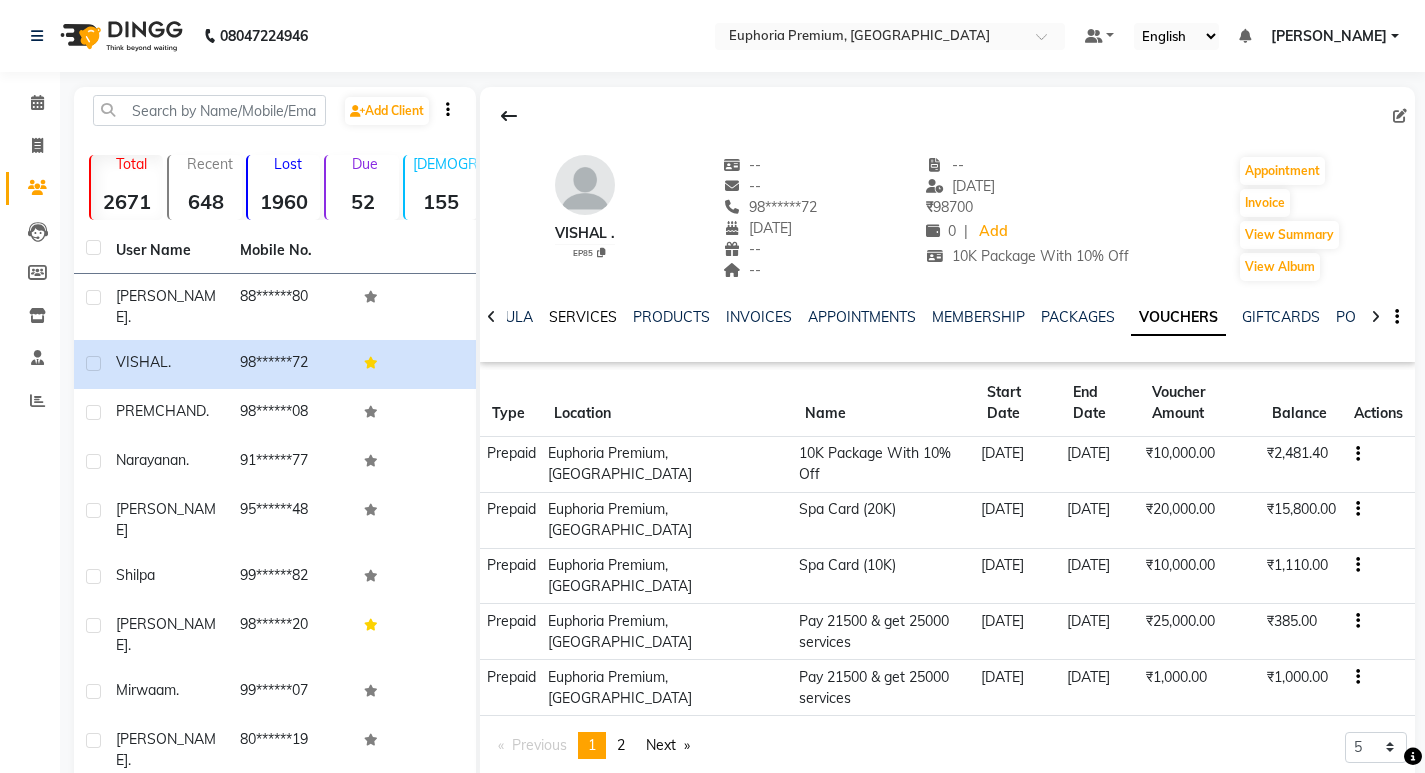 click on "SERVICES" 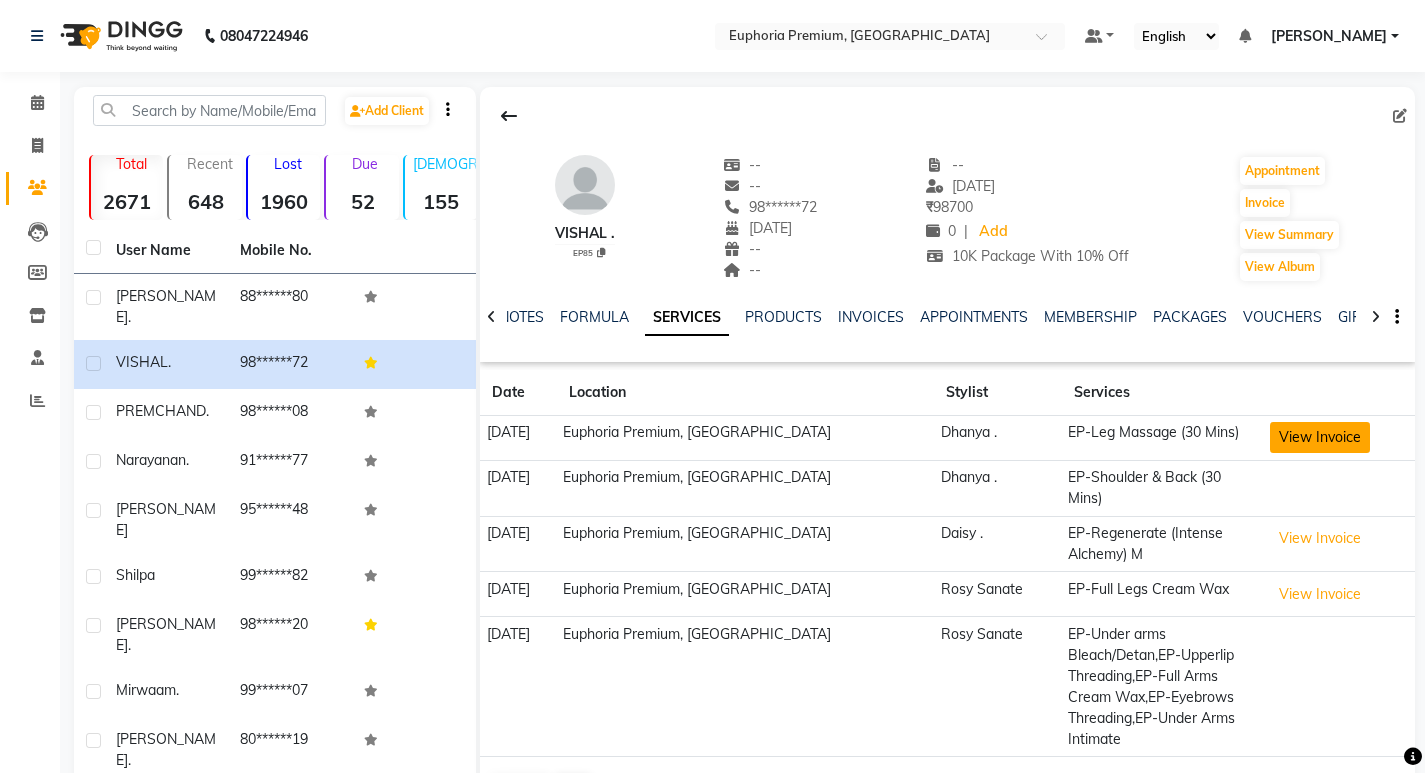 click on "View Invoice" 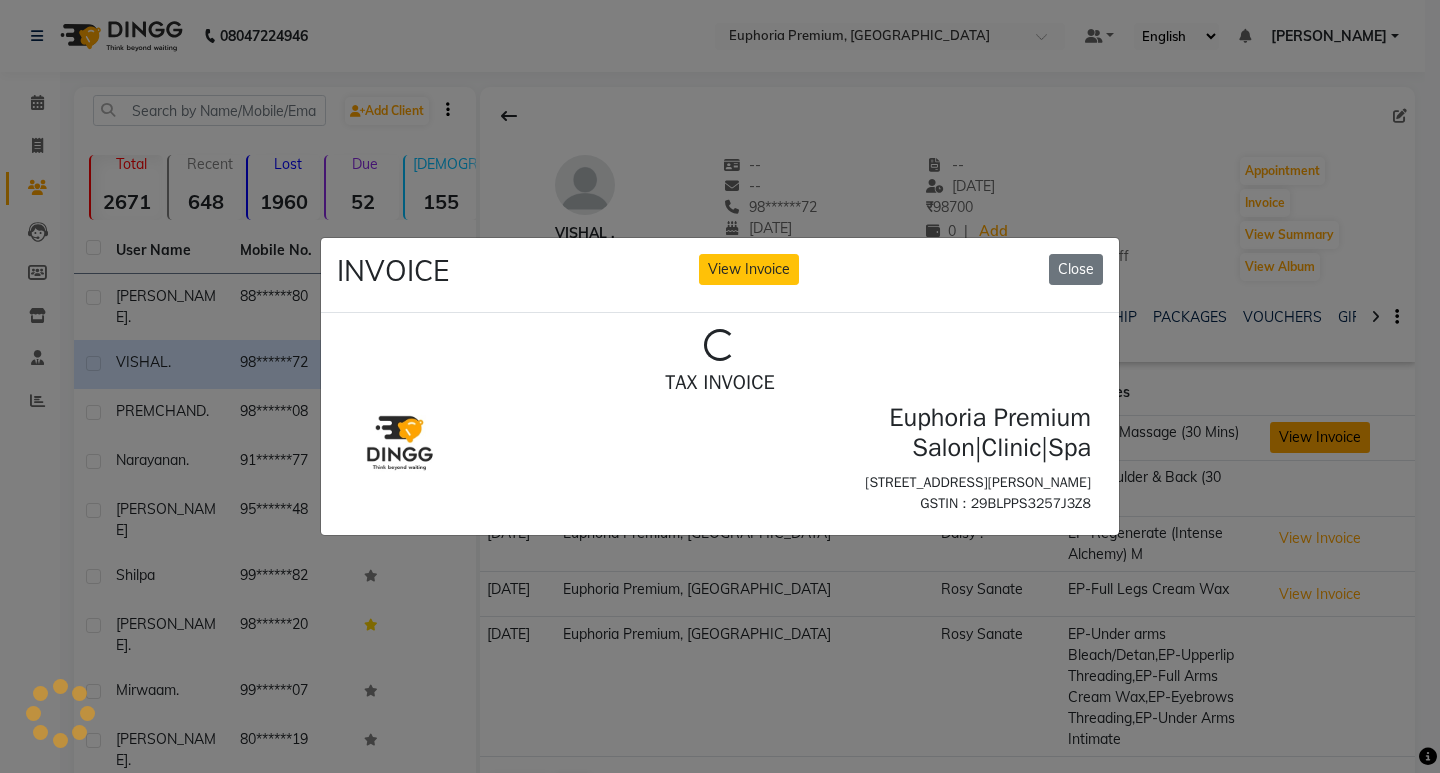 scroll, scrollTop: 0, scrollLeft: 0, axis: both 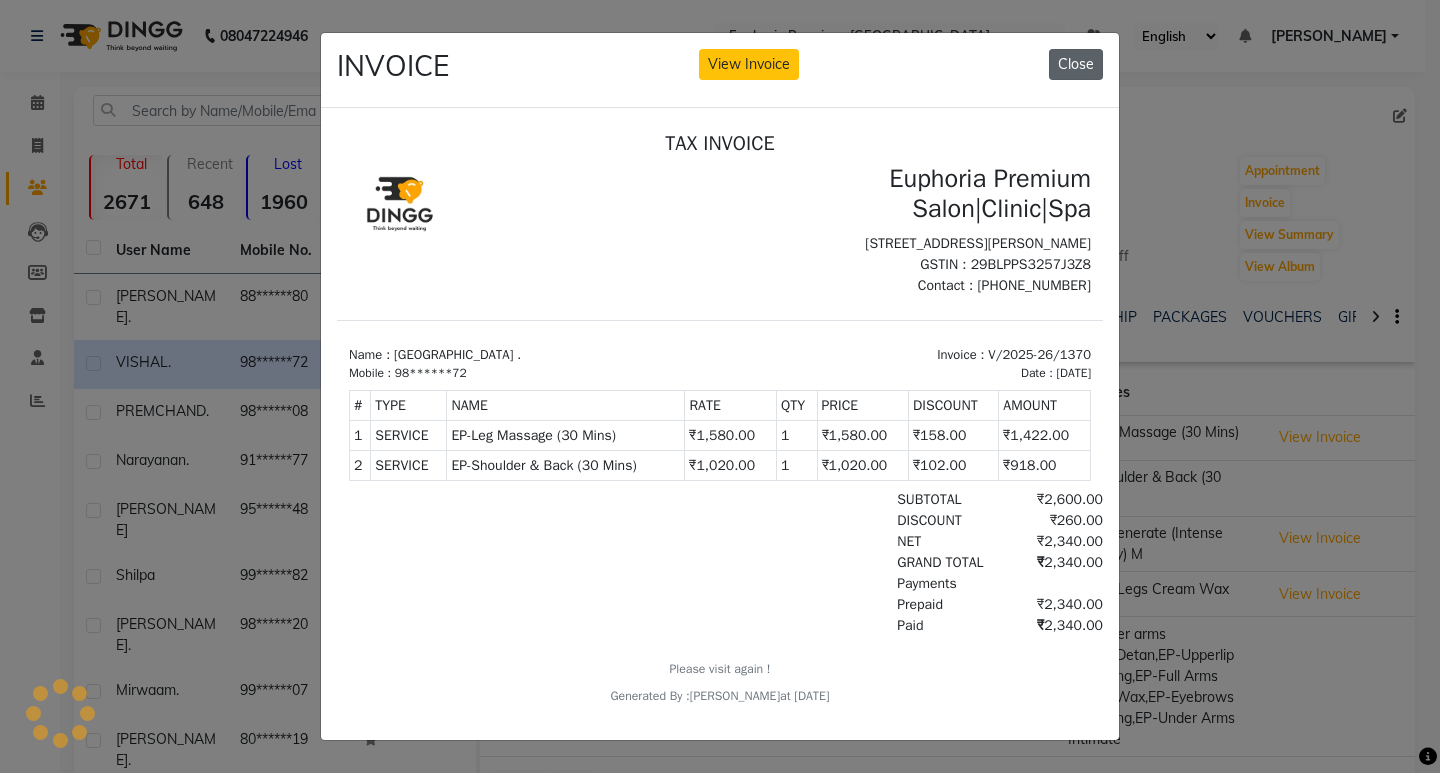 click on "Close" 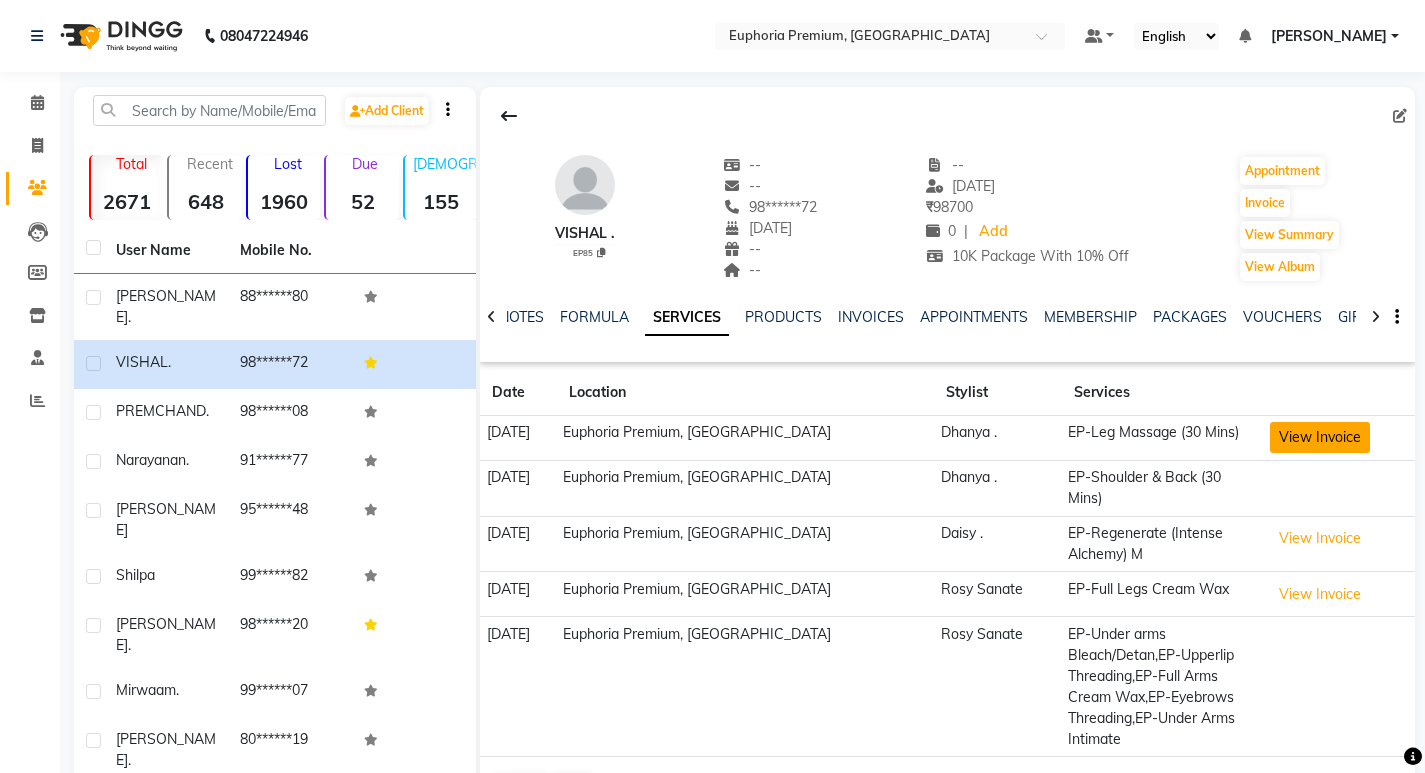 click on "View Invoice" 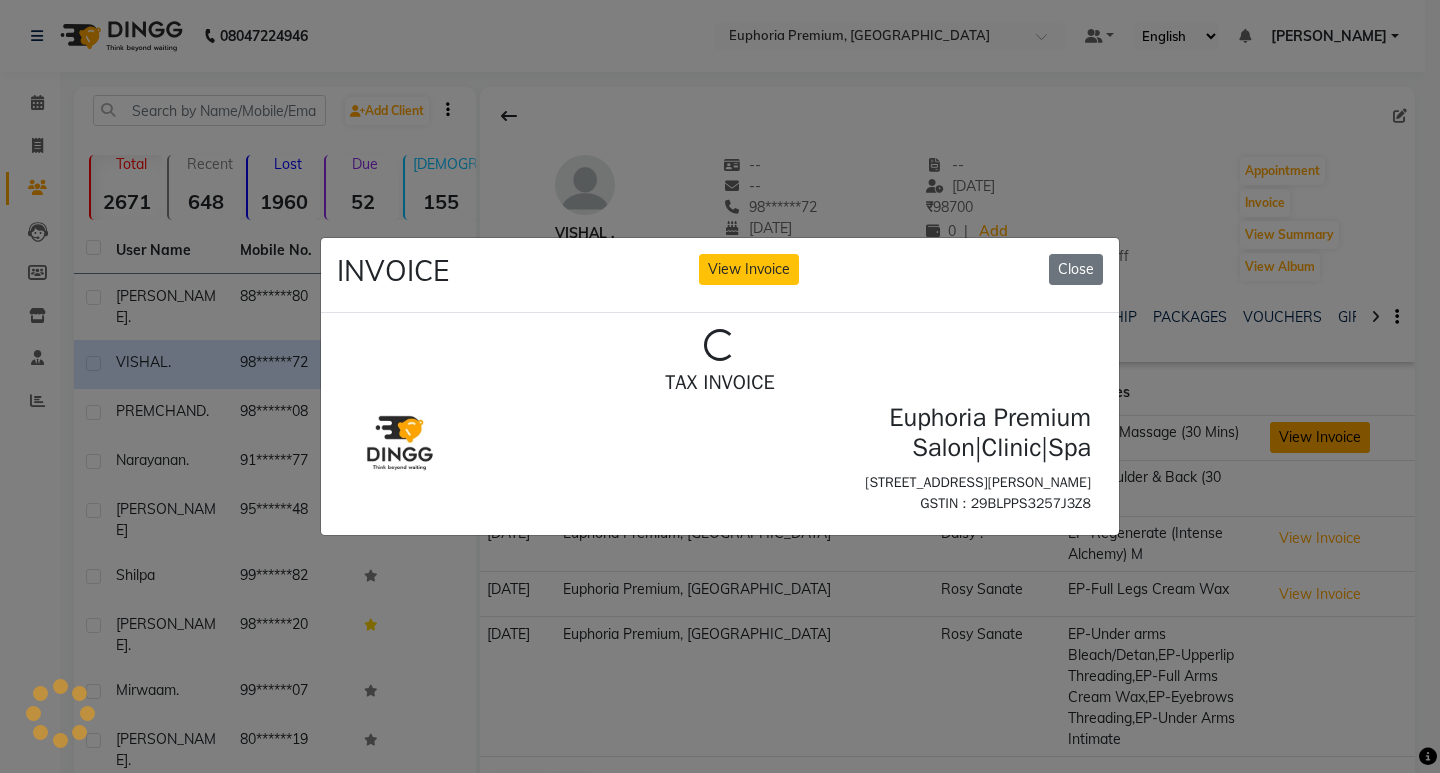 scroll, scrollTop: 0, scrollLeft: 0, axis: both 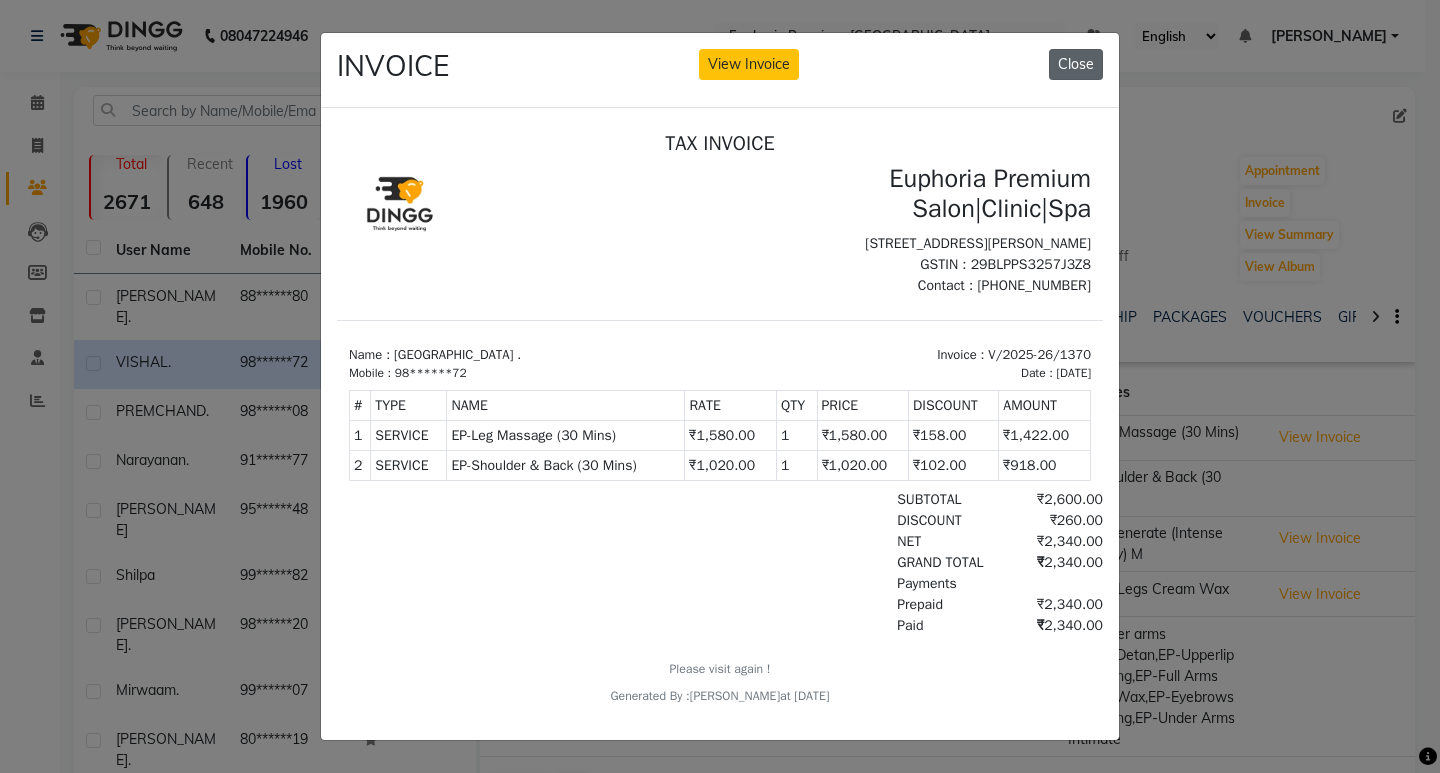 click on "Close" 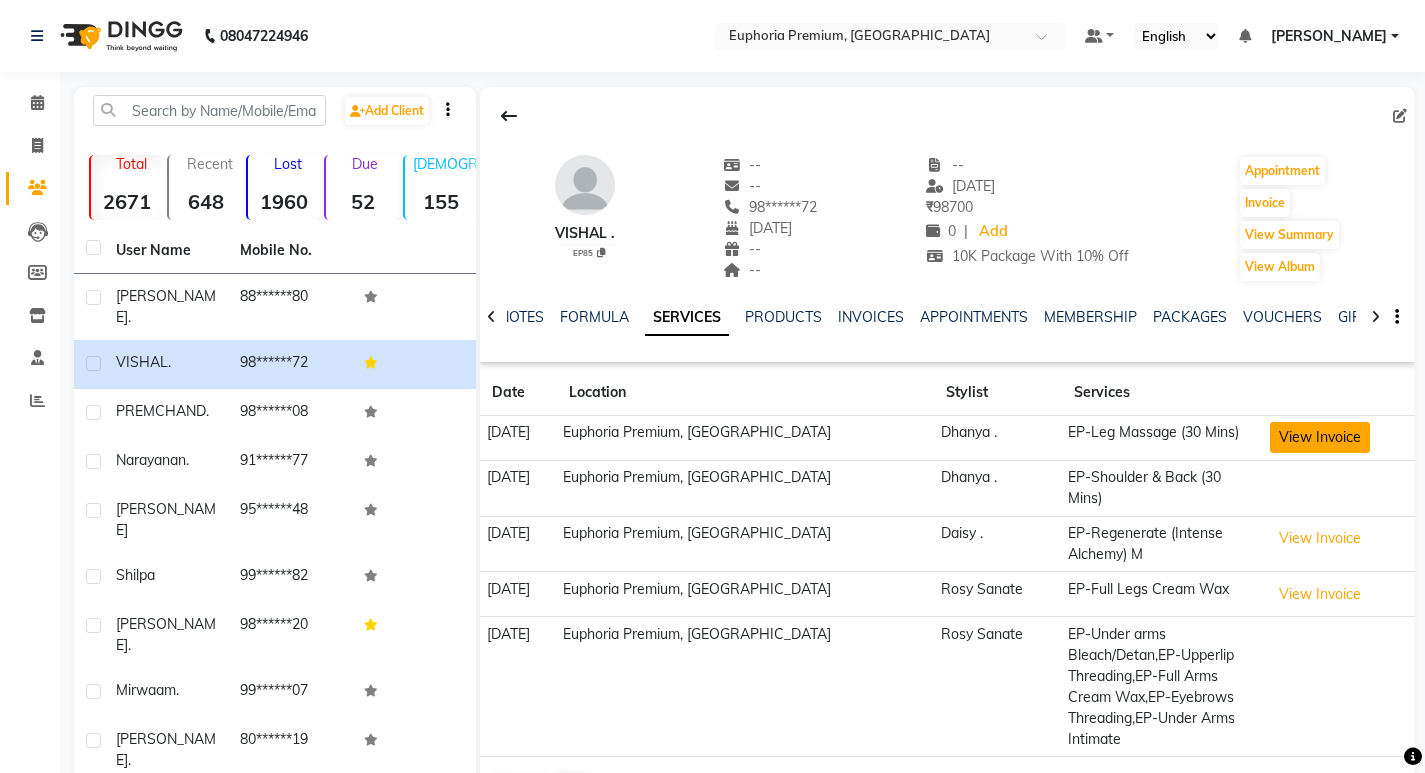 click on "View Invoice" 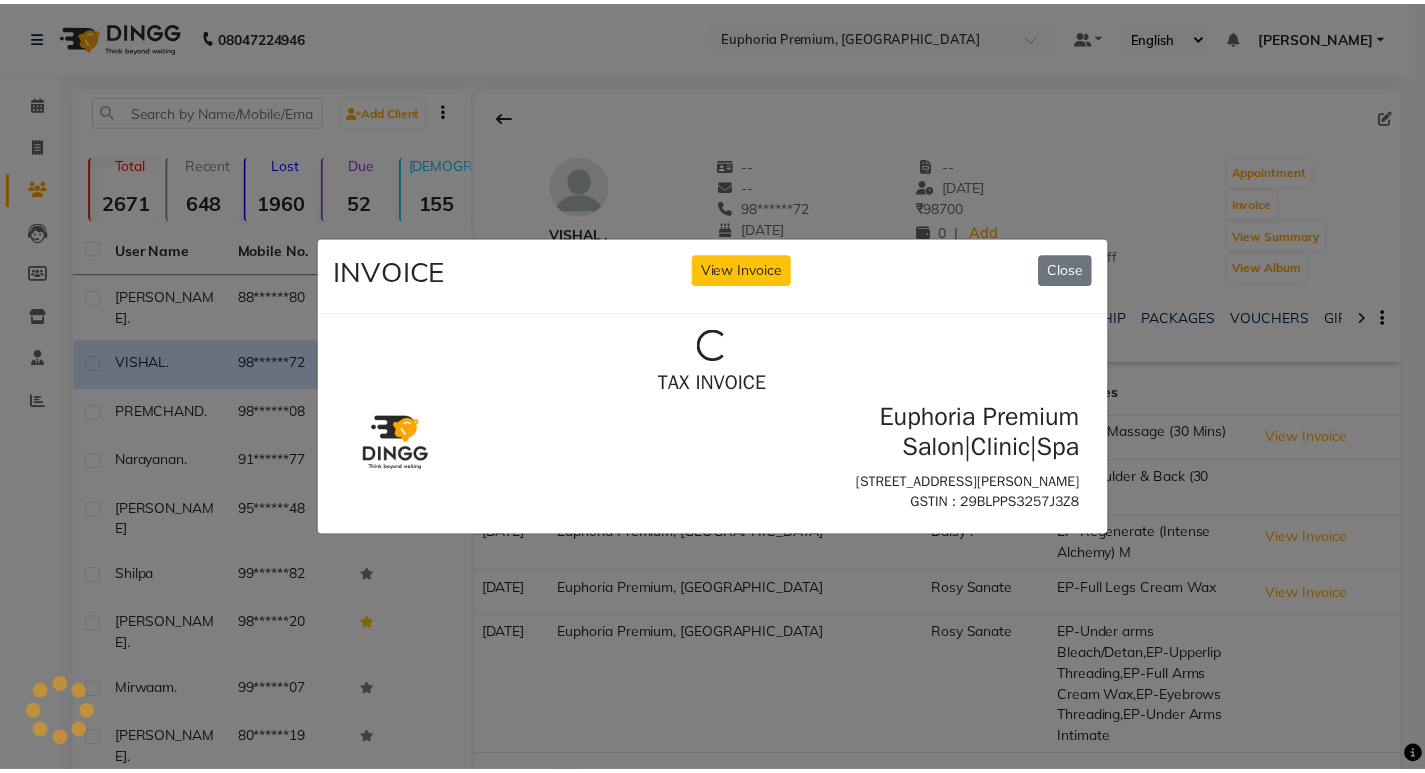 scroll, scrollTop: 0, scrollLeft: 0, axis: both 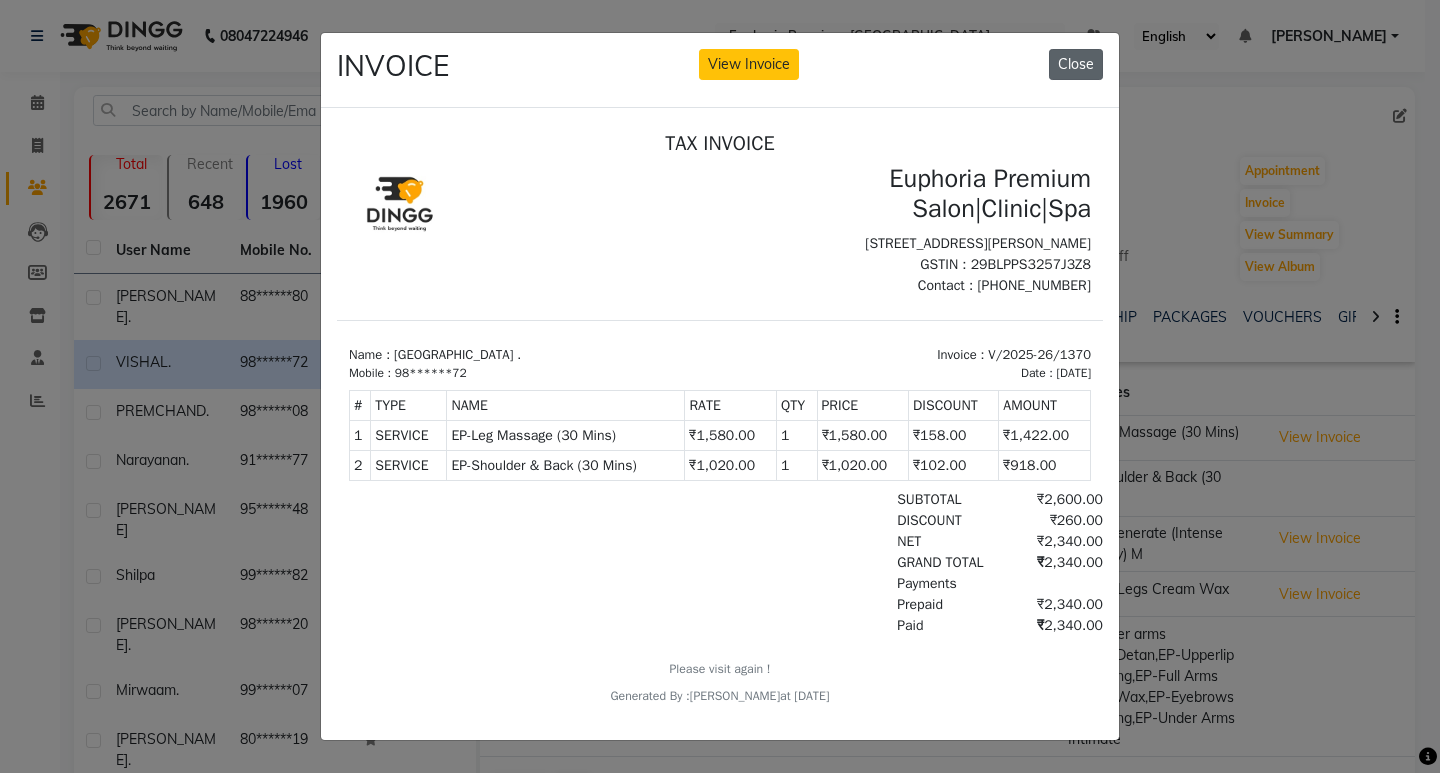 click on "Close" 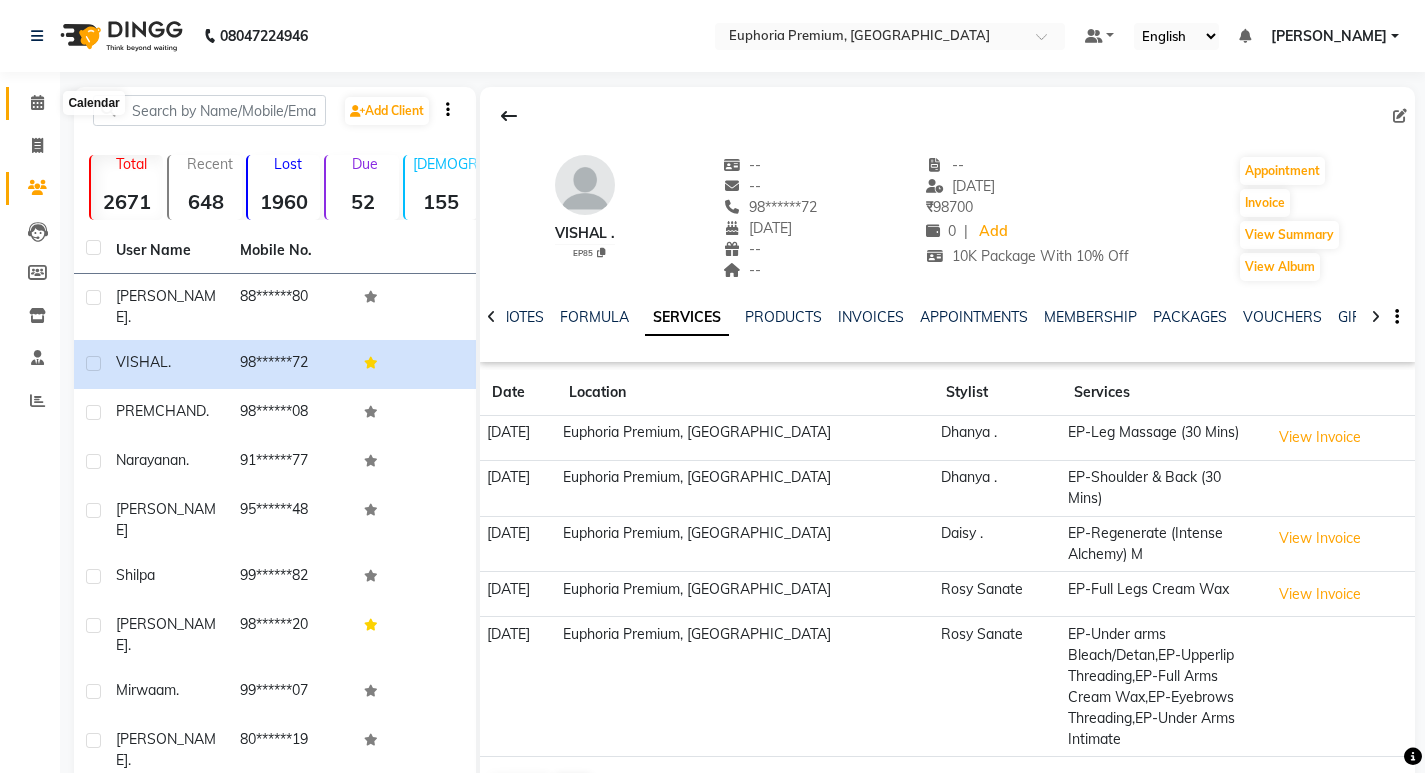click 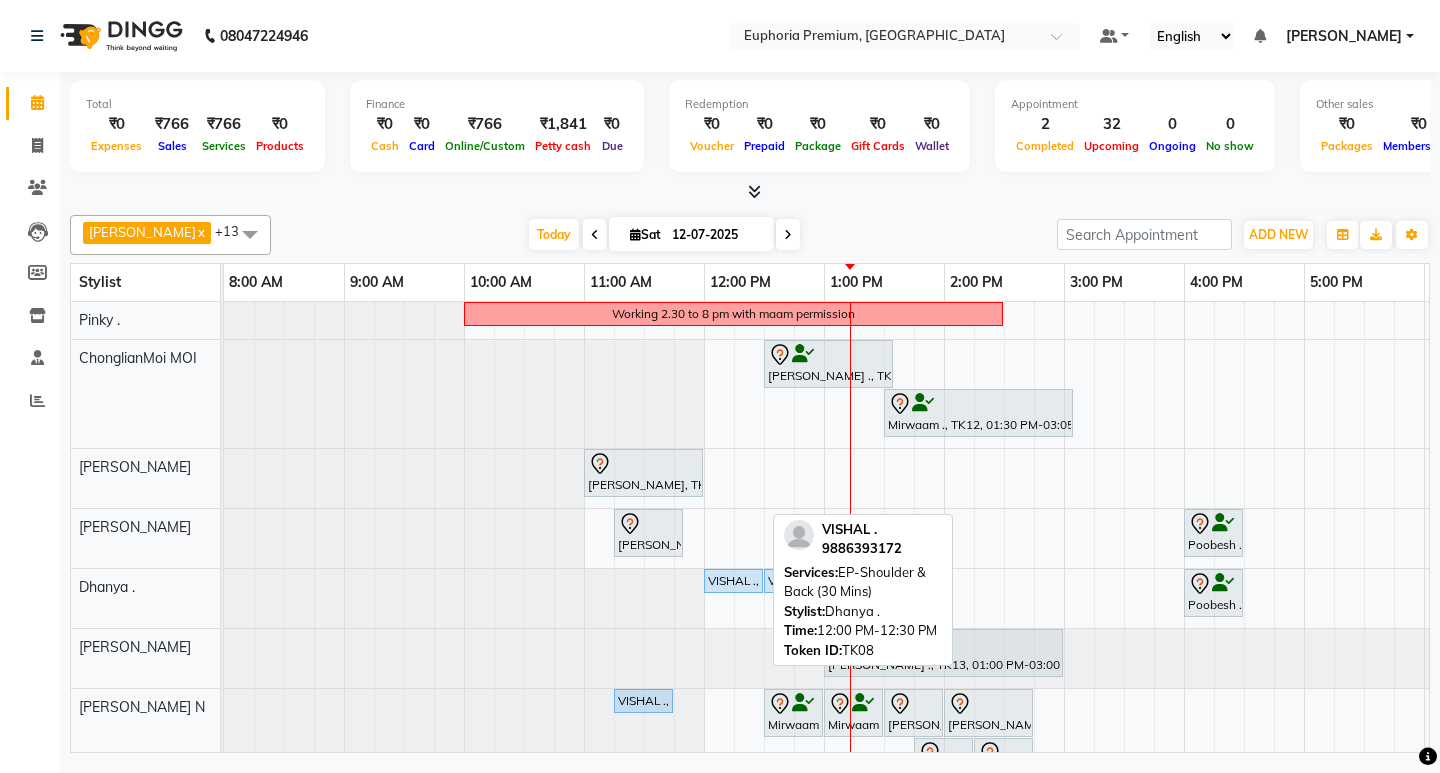 click on "VISHAL ., TK08, 12:00 PM-12:30 PM, EP-Shoulder & Back (30 Mins)" at bounding box center [733, 581] 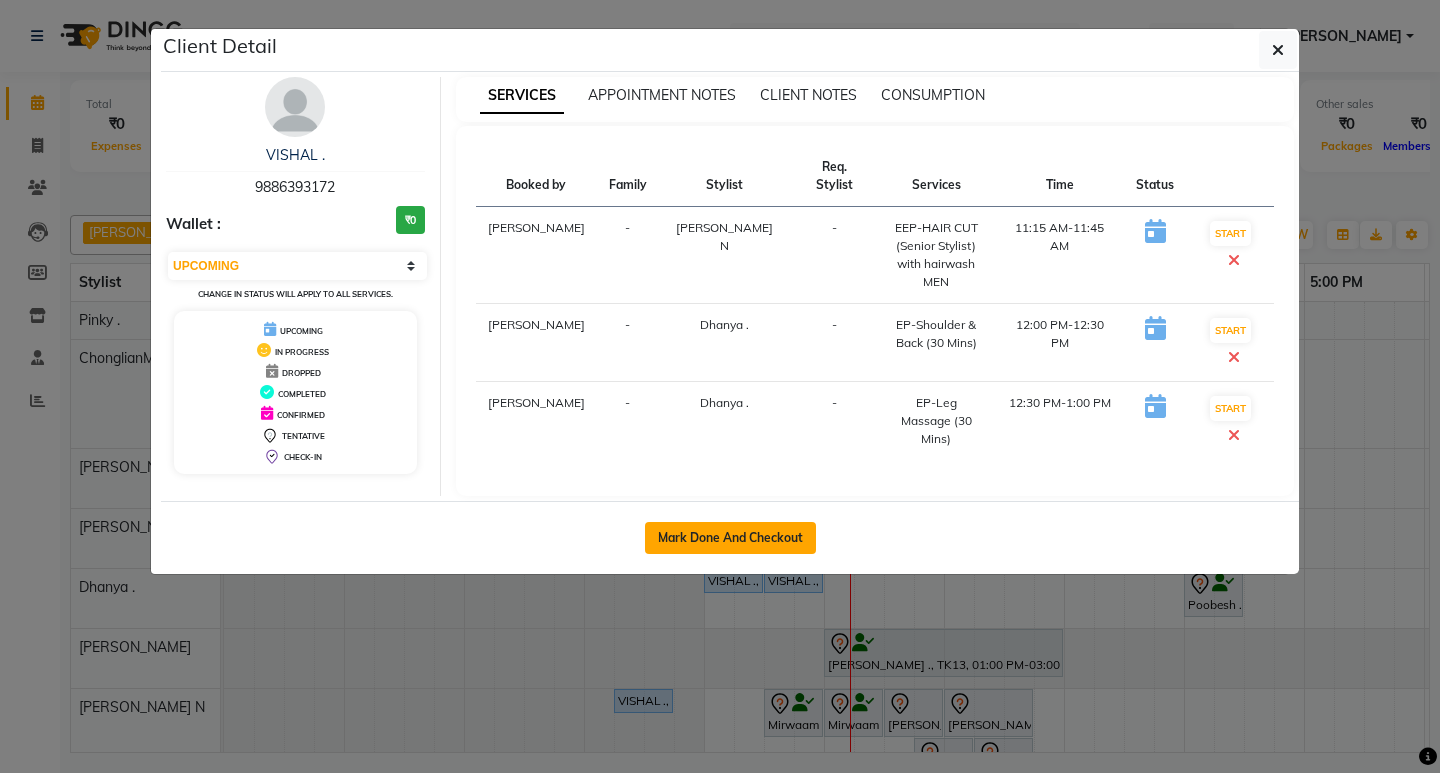 click on "Mark Done And Checkout" 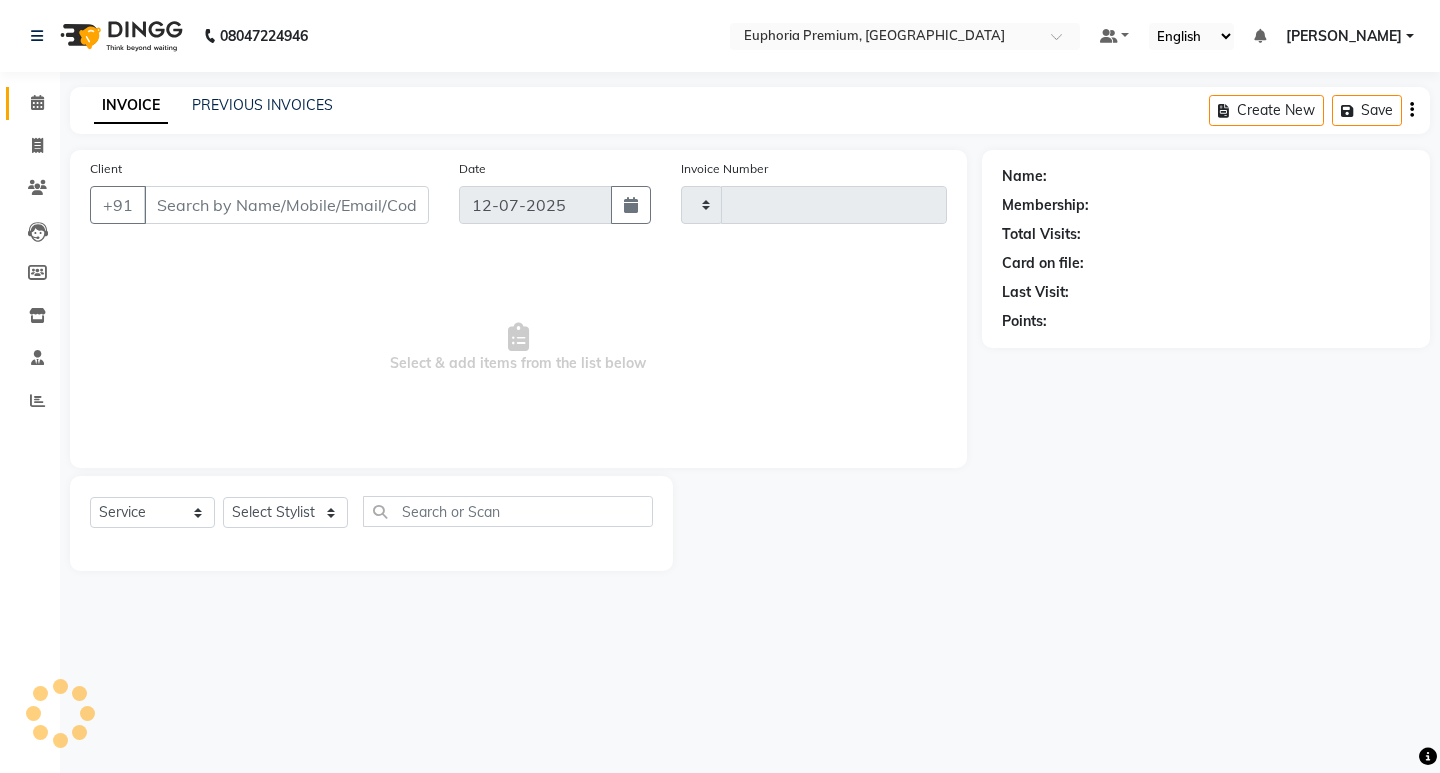 type on "1684" 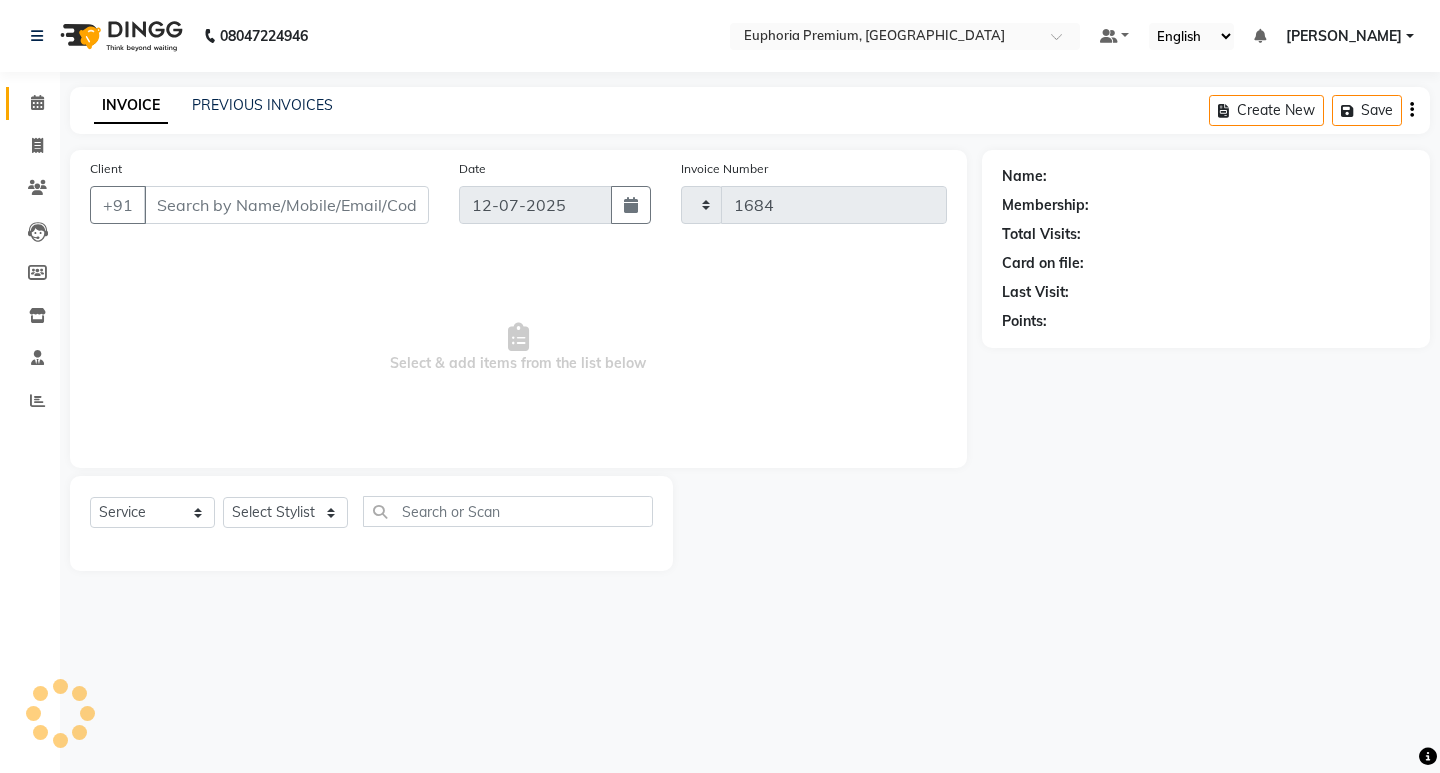select on "7925" 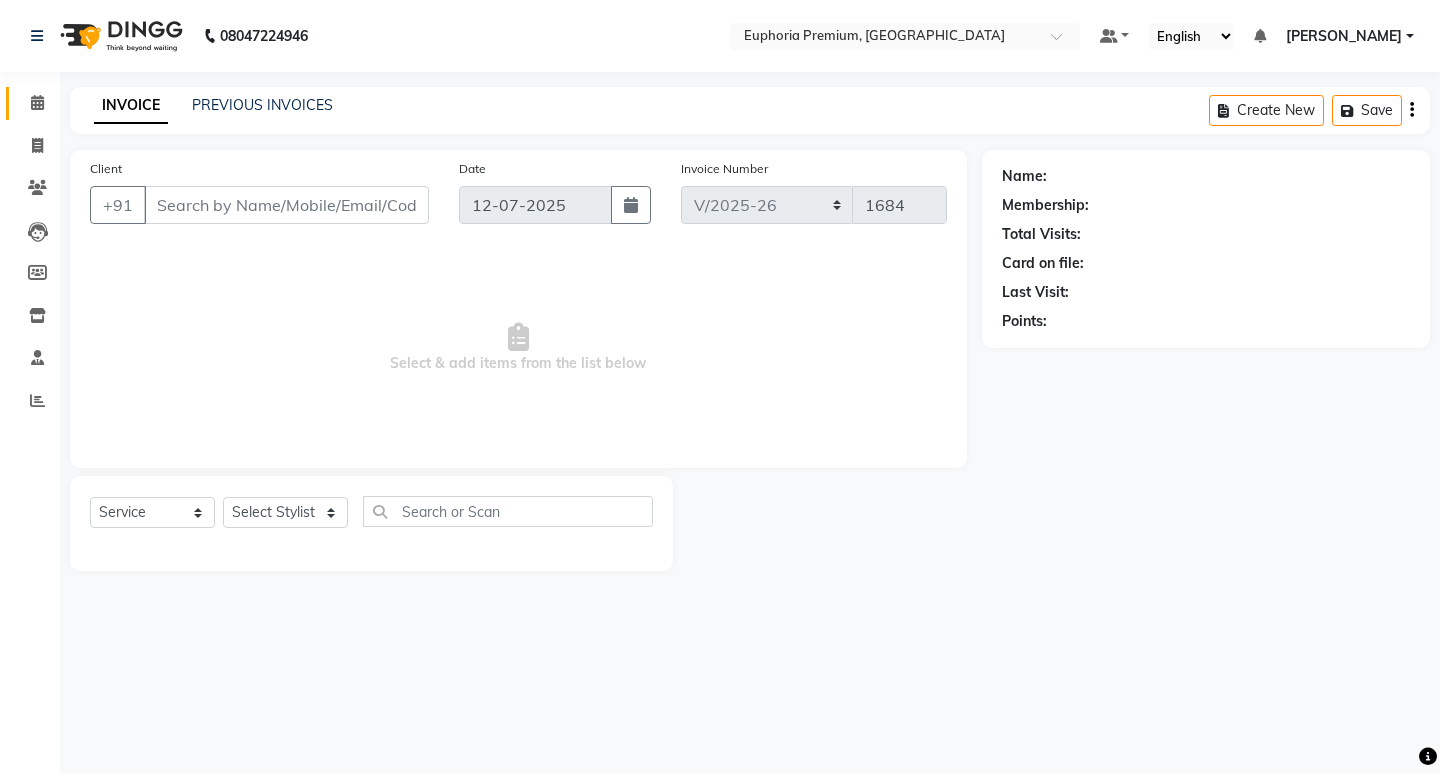 type on "98******72" 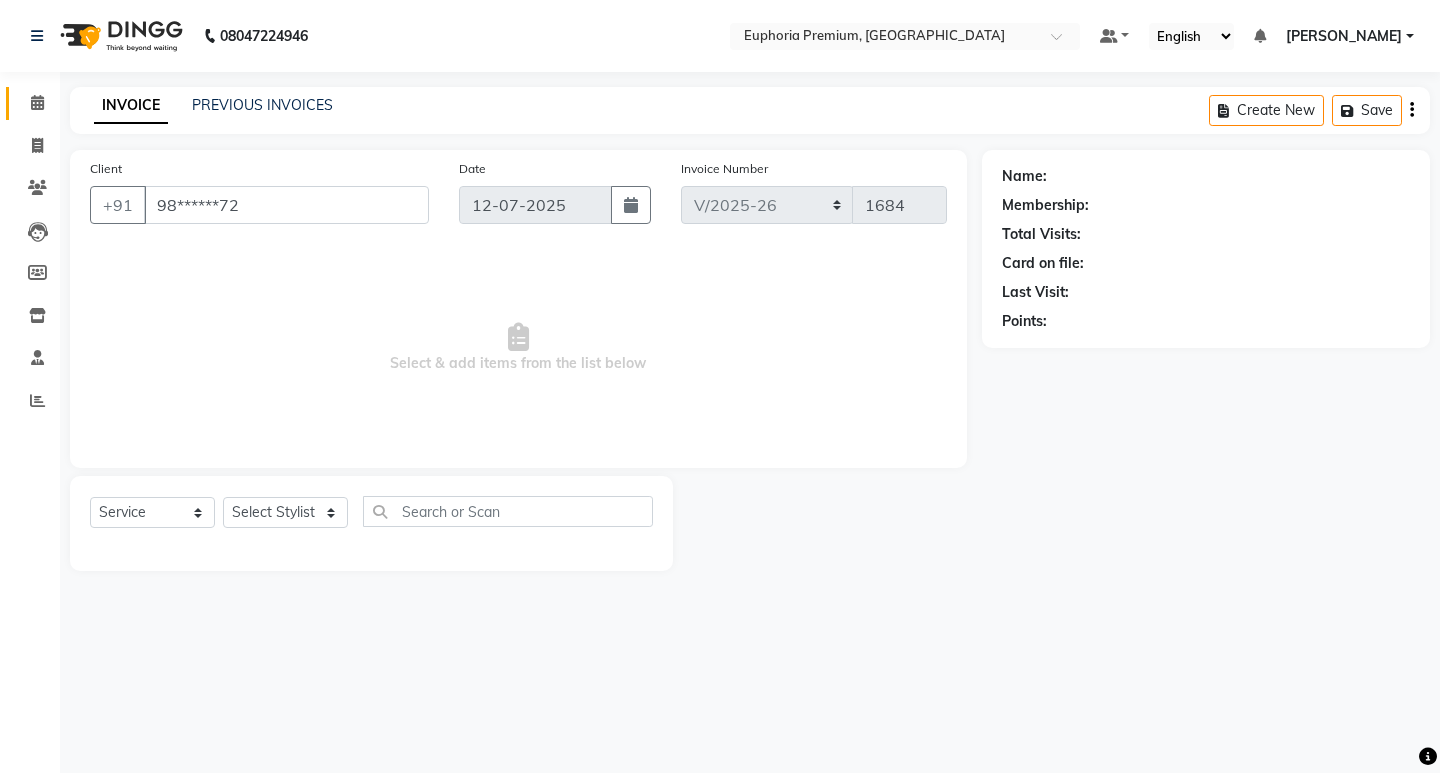 select on "71607" 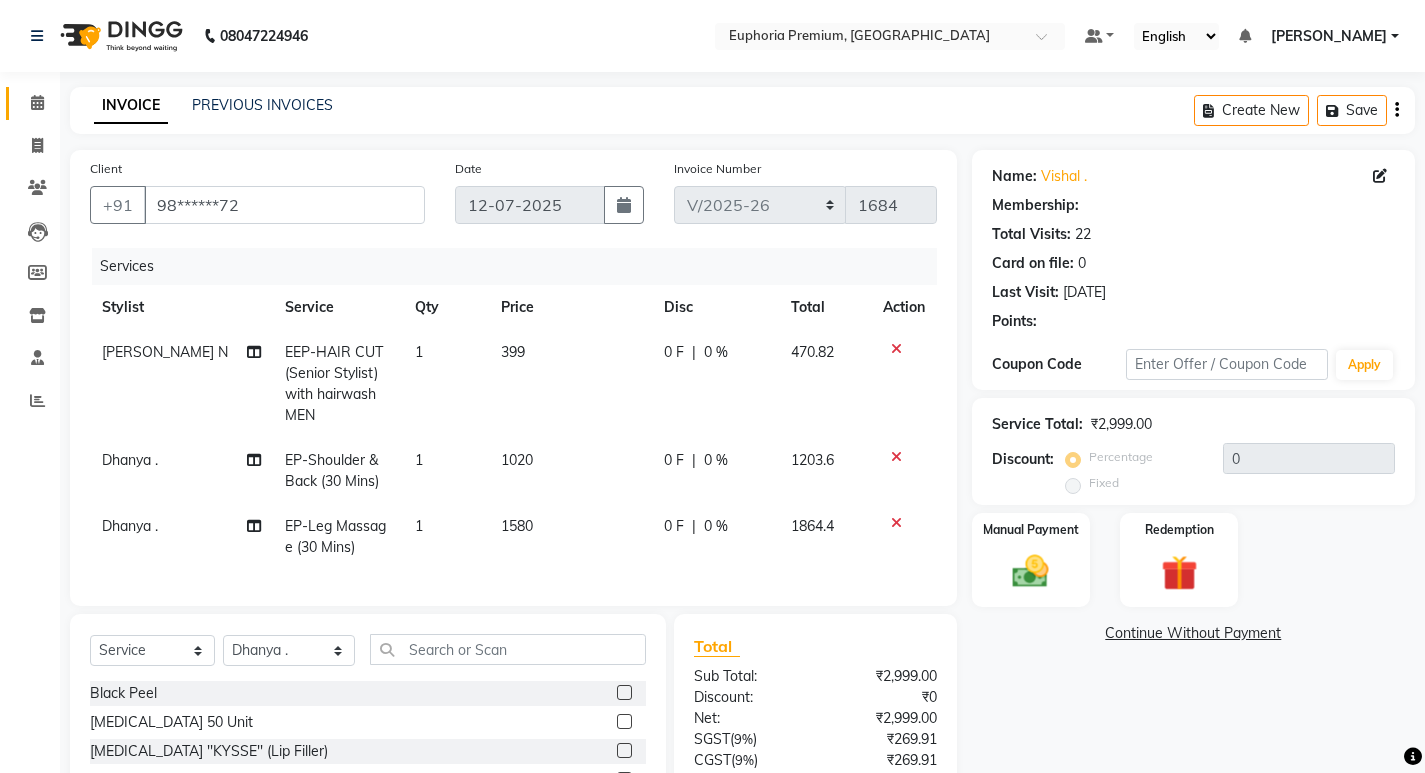 select on "2: Object" 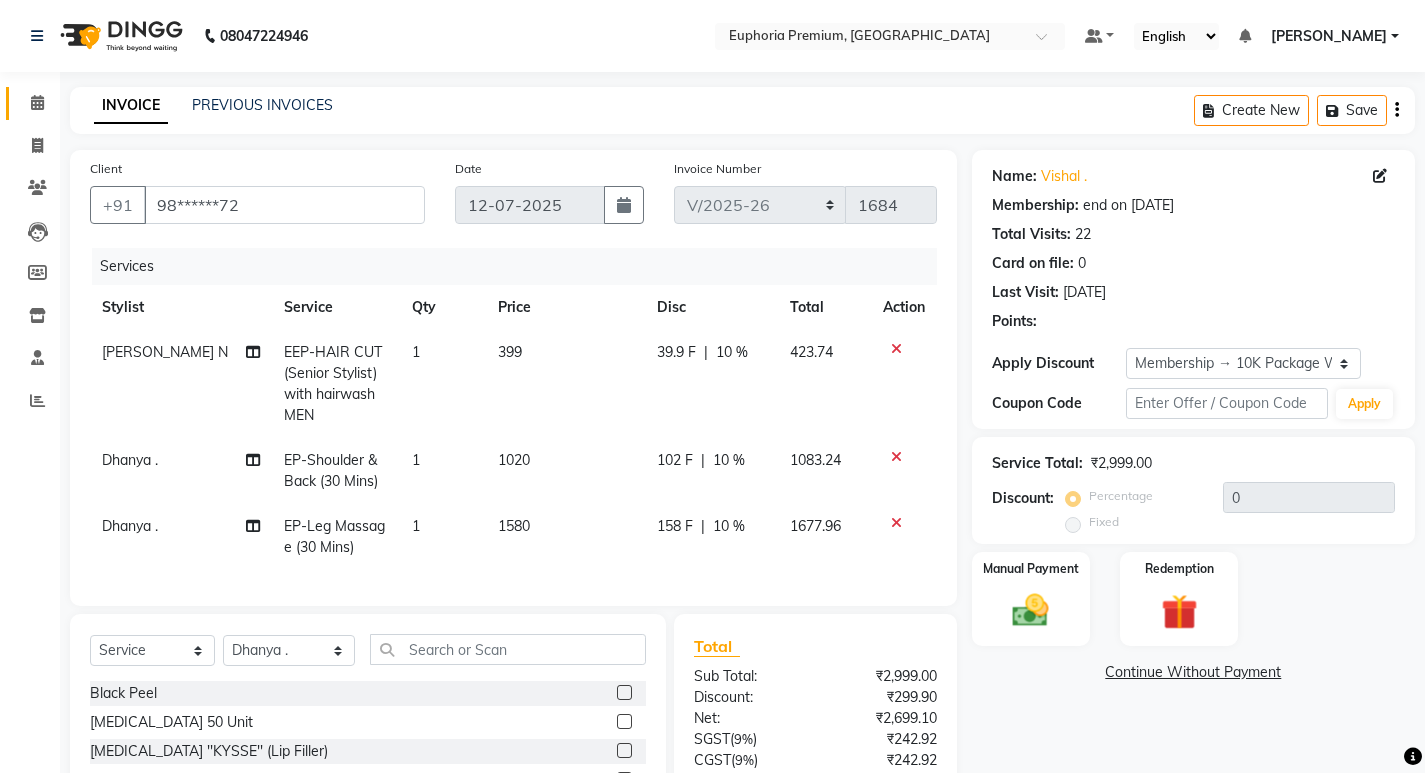 type on "10" 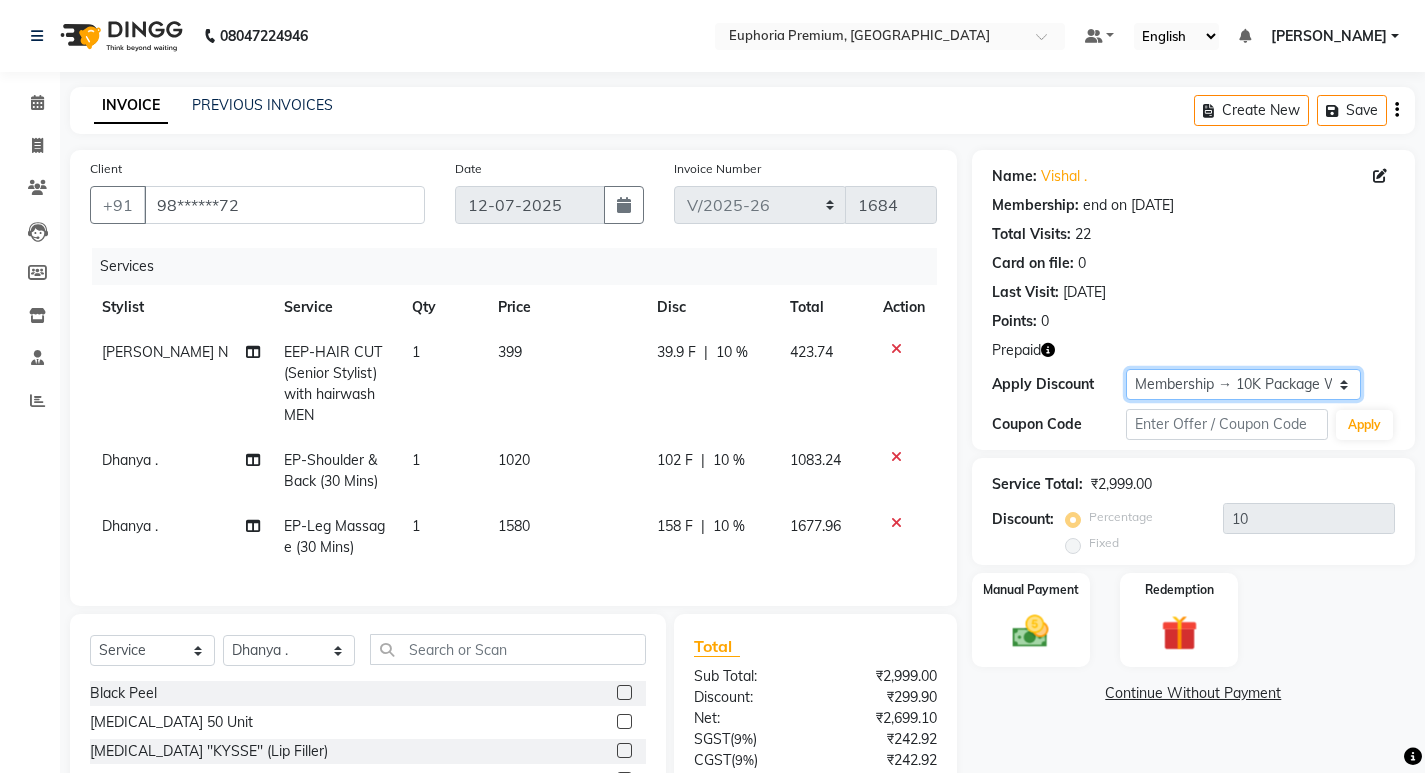 click on "Select Membership → 10K Package With 10% Off Membership → Spa Card 20k with 40% discount Membership → Spa Card 10k with 30% discount  Loyalty → Loyality level 1" 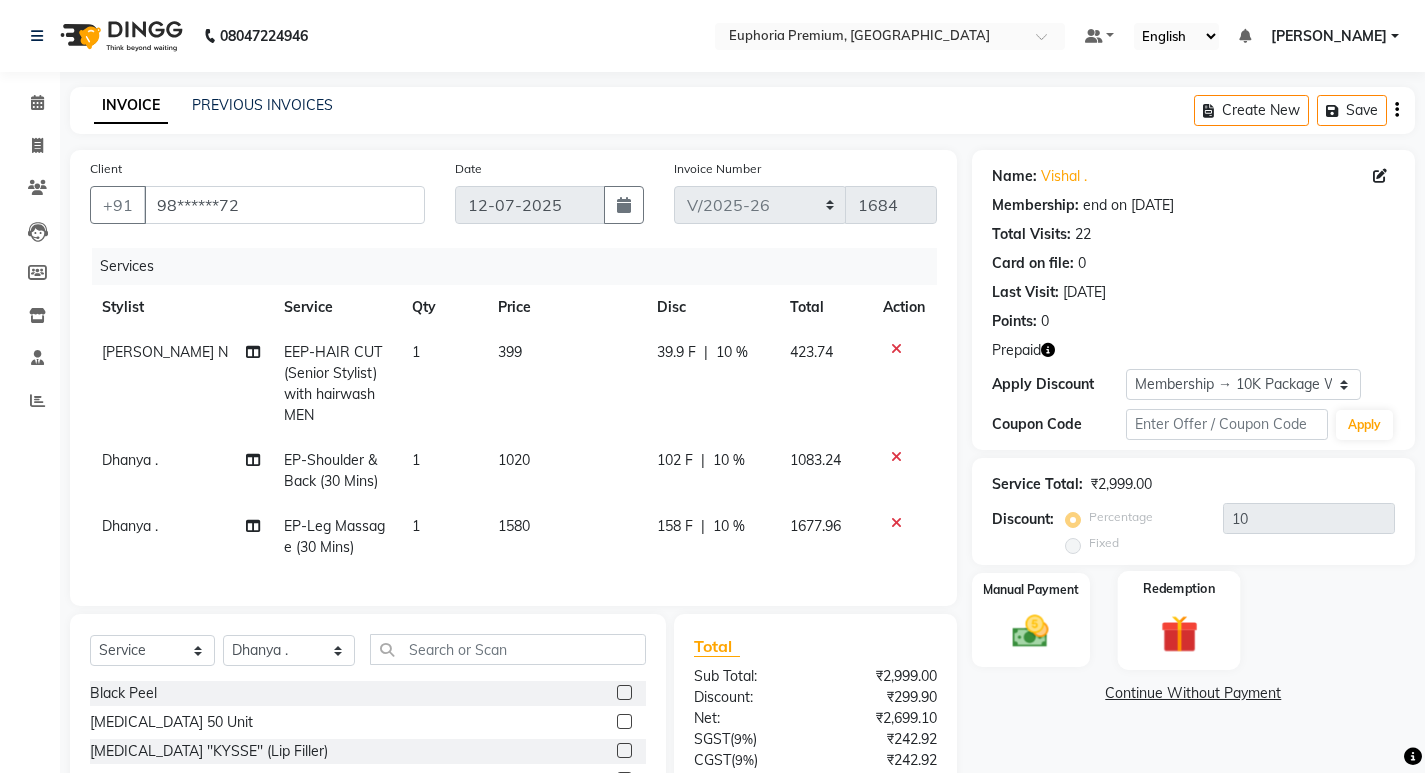 click 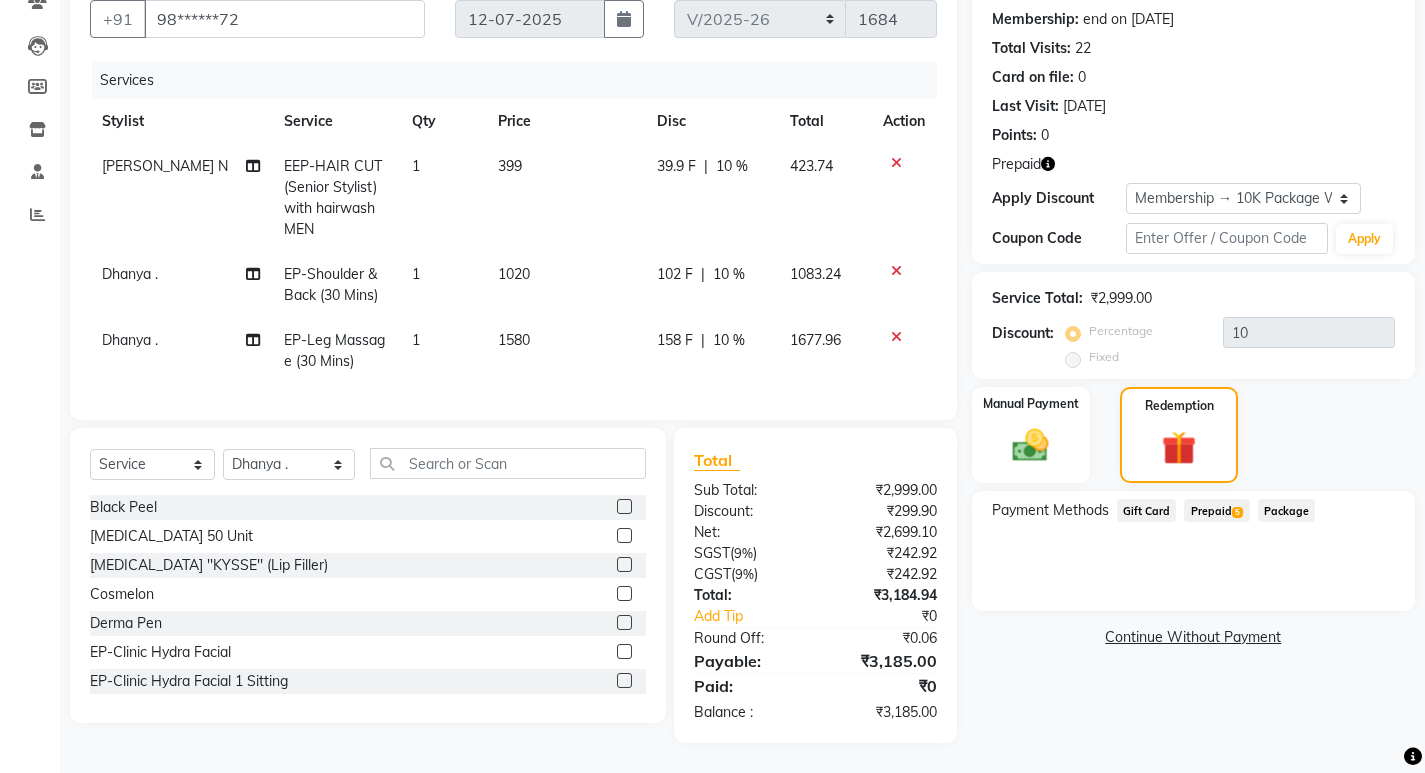 scroll, scrollTop: 201, scrollLeft: 0, axis: vertical 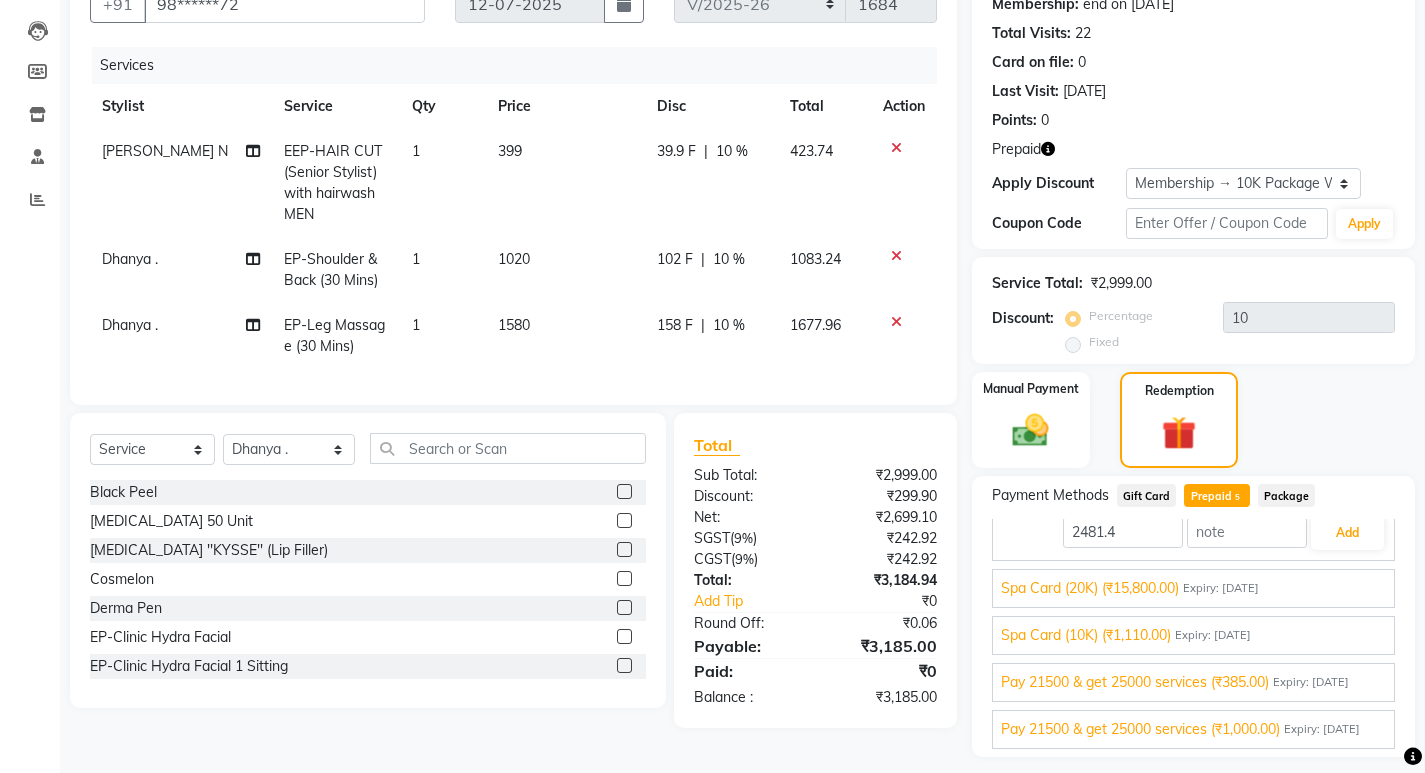 click on "Spa Card (10K) (₹1,110.00)" at bounding box center [1086, 635] 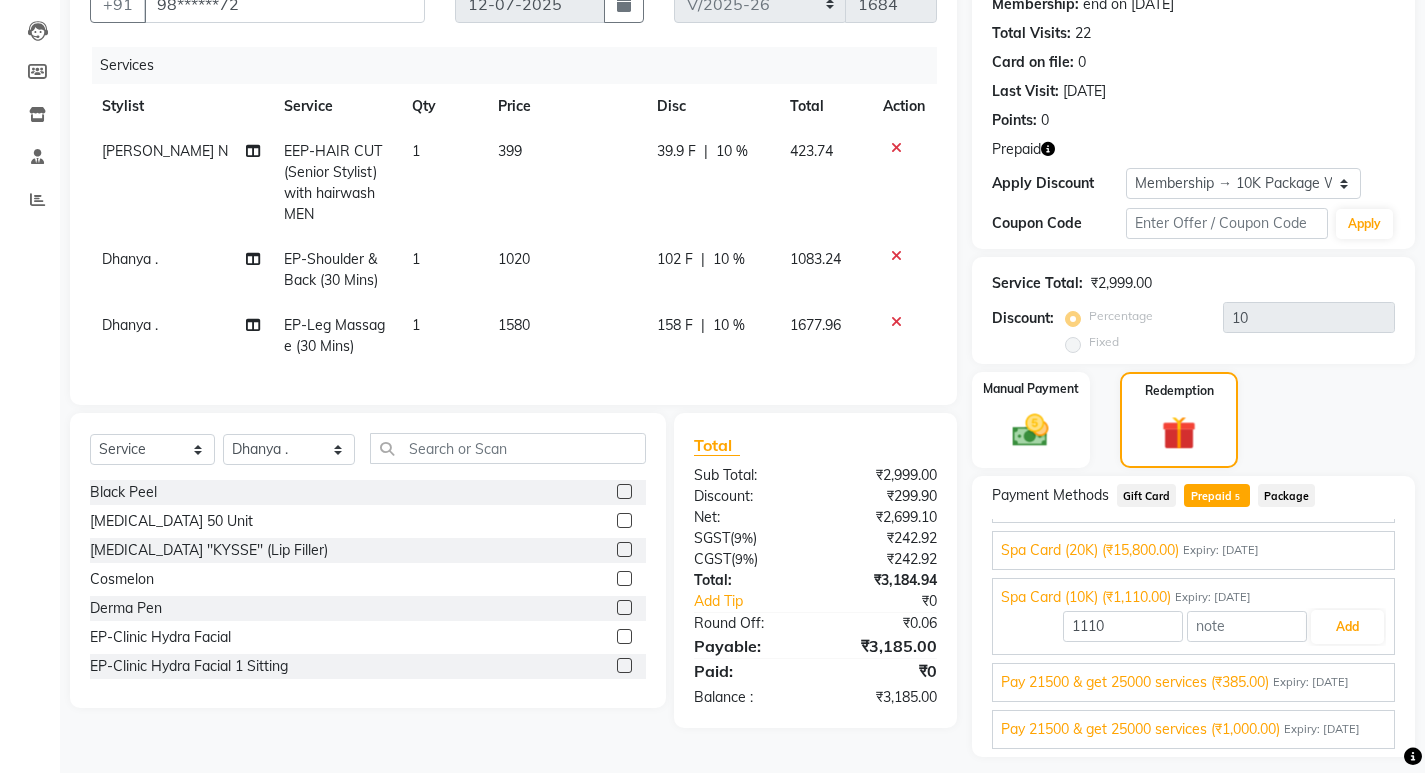 scroll, scrollTop: 47, scrollLeft: 0, axis: vertical 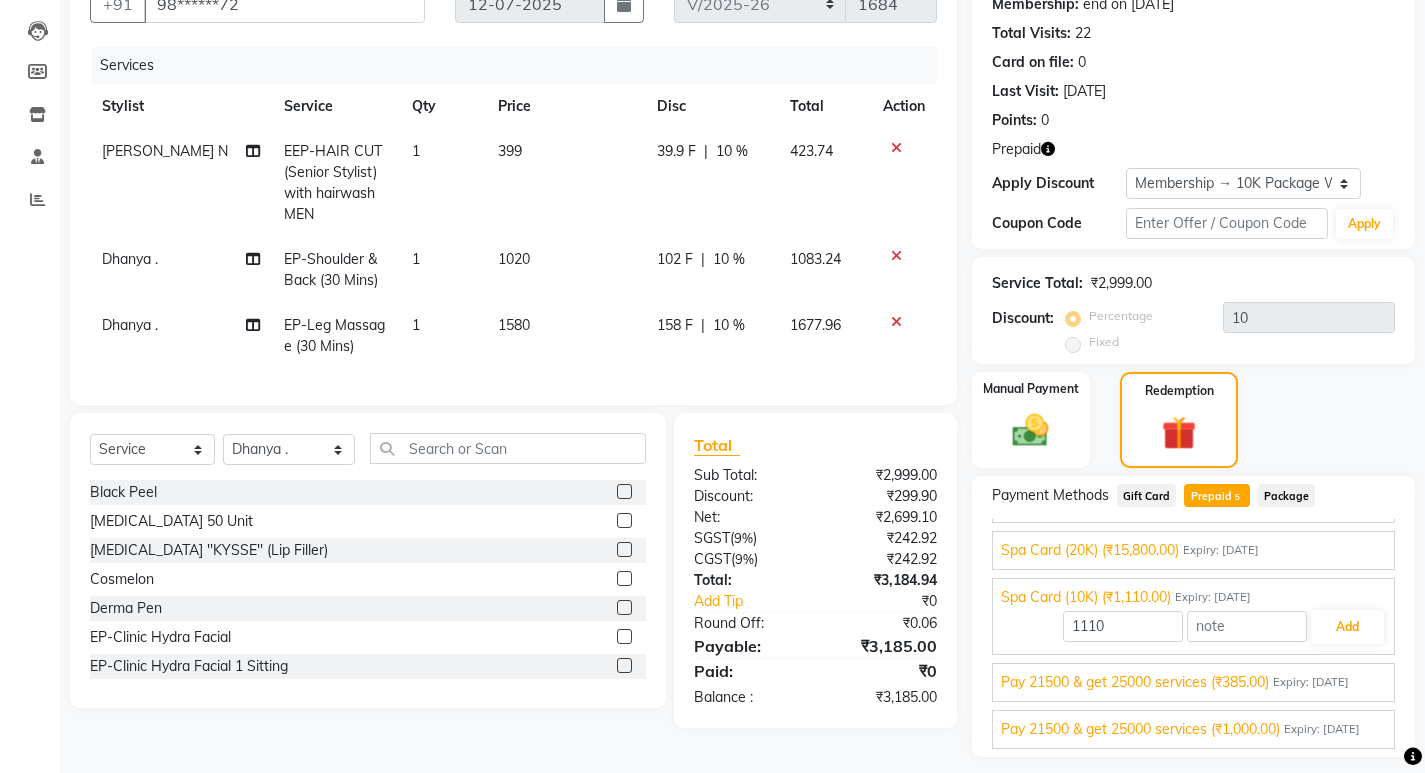 click on "Spa Card (20K) (₹15,800.00)" at bounding box center (1090, 550) 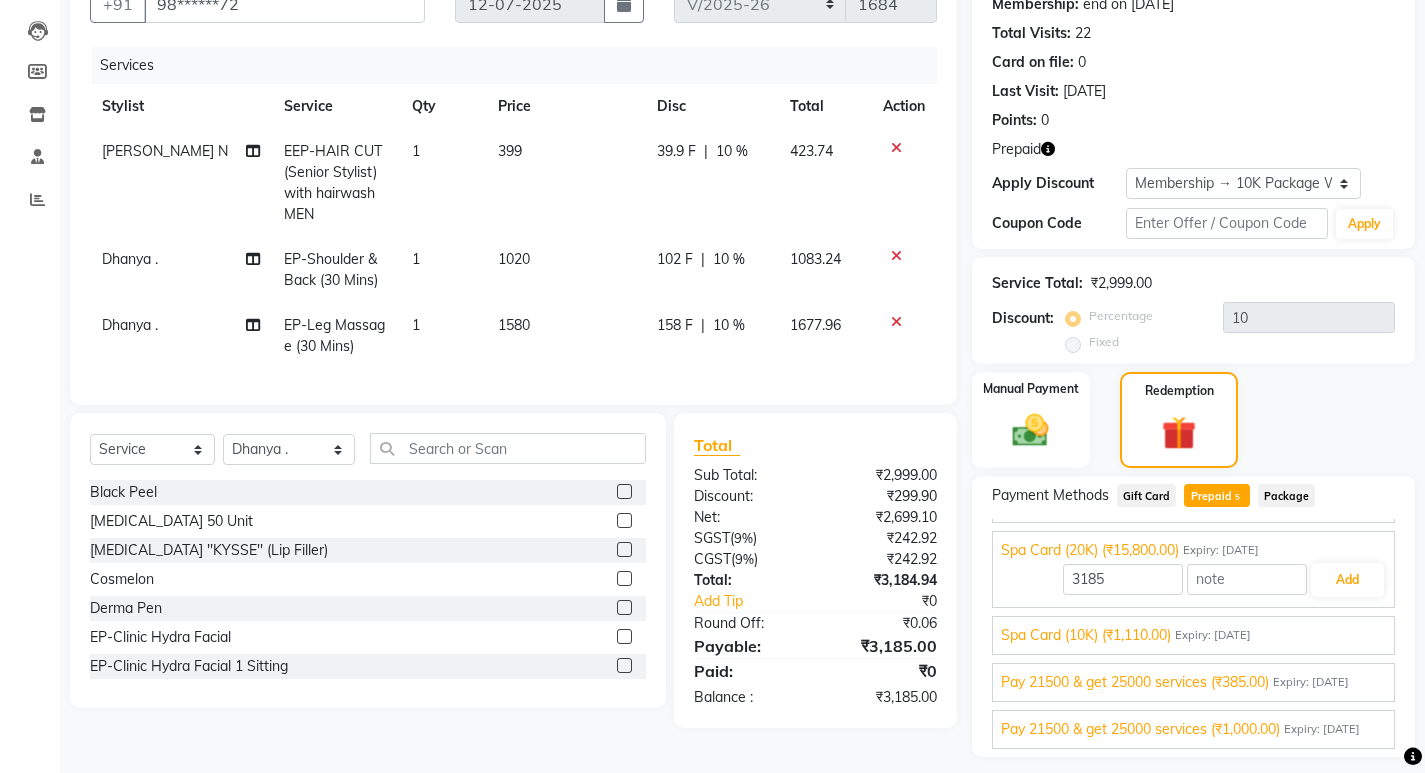 click on "Manual Payment Redemption" 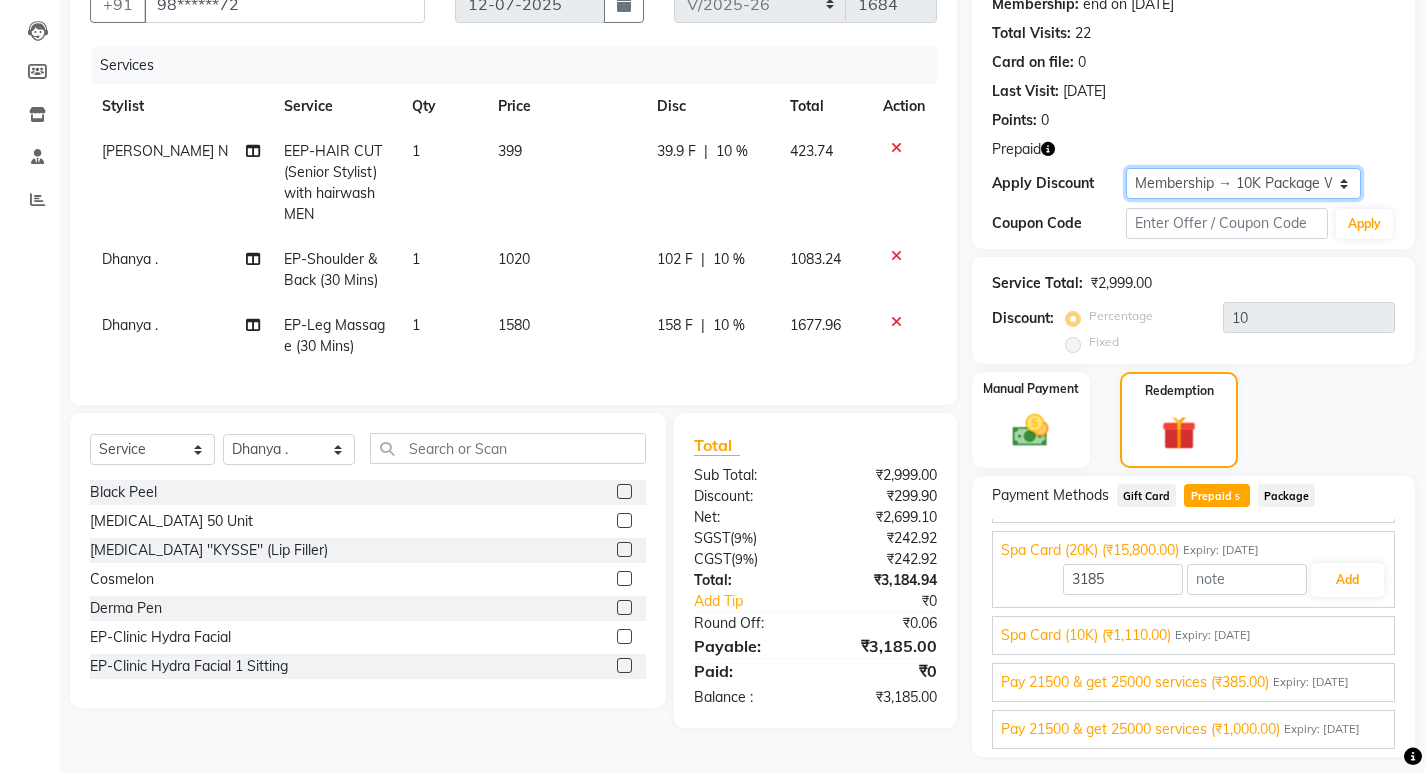 click on "Select Membership → 10K Package With 10% Off Membership → Spa Card 20k with 40% discount Membership → Spa Card 10k with 30% discount  Loyalty → Loyality level 1" 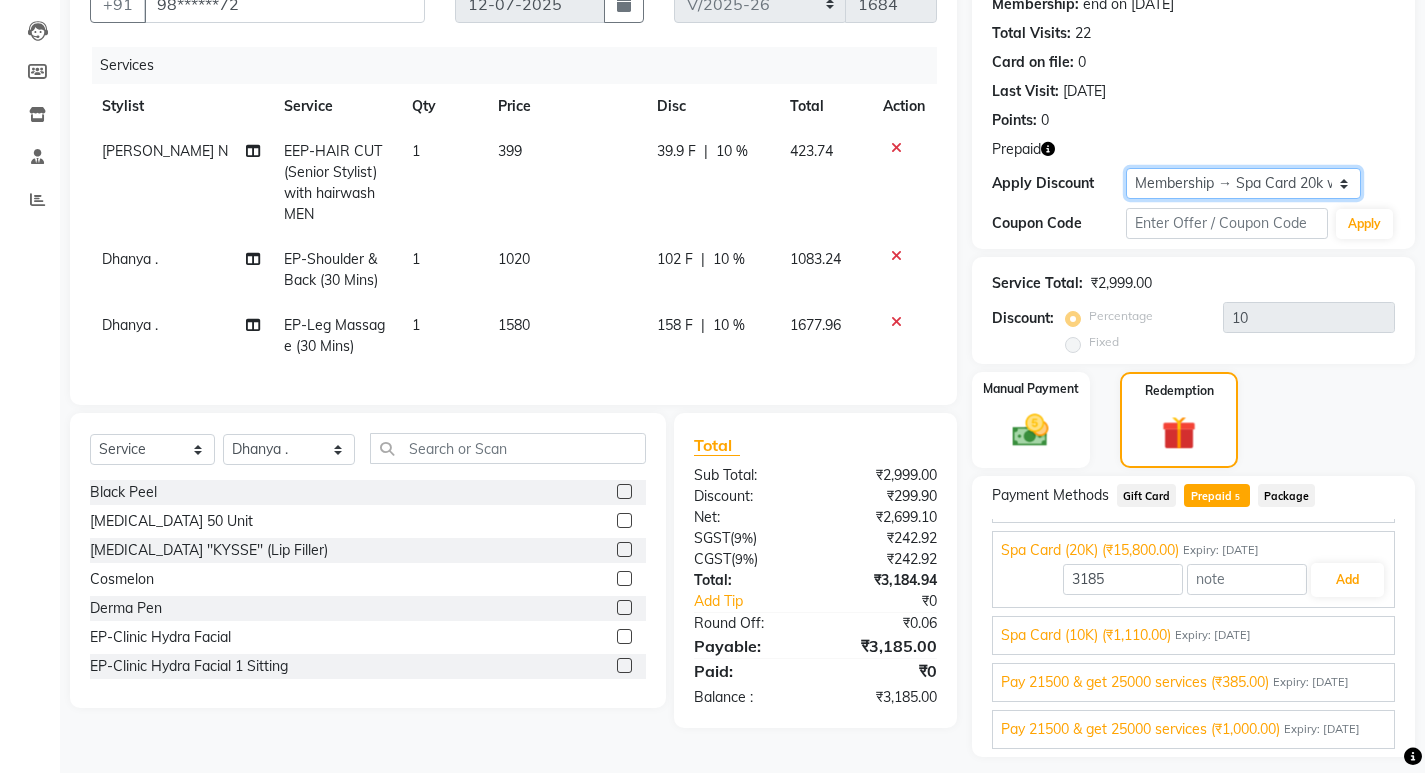 click on "Select Membership → 10K Package With 10% Off Membership → Spa Card 20k with 40% discount Membership → Spa Card 10k with 30% discount  Loyalty → Loyality level 1" 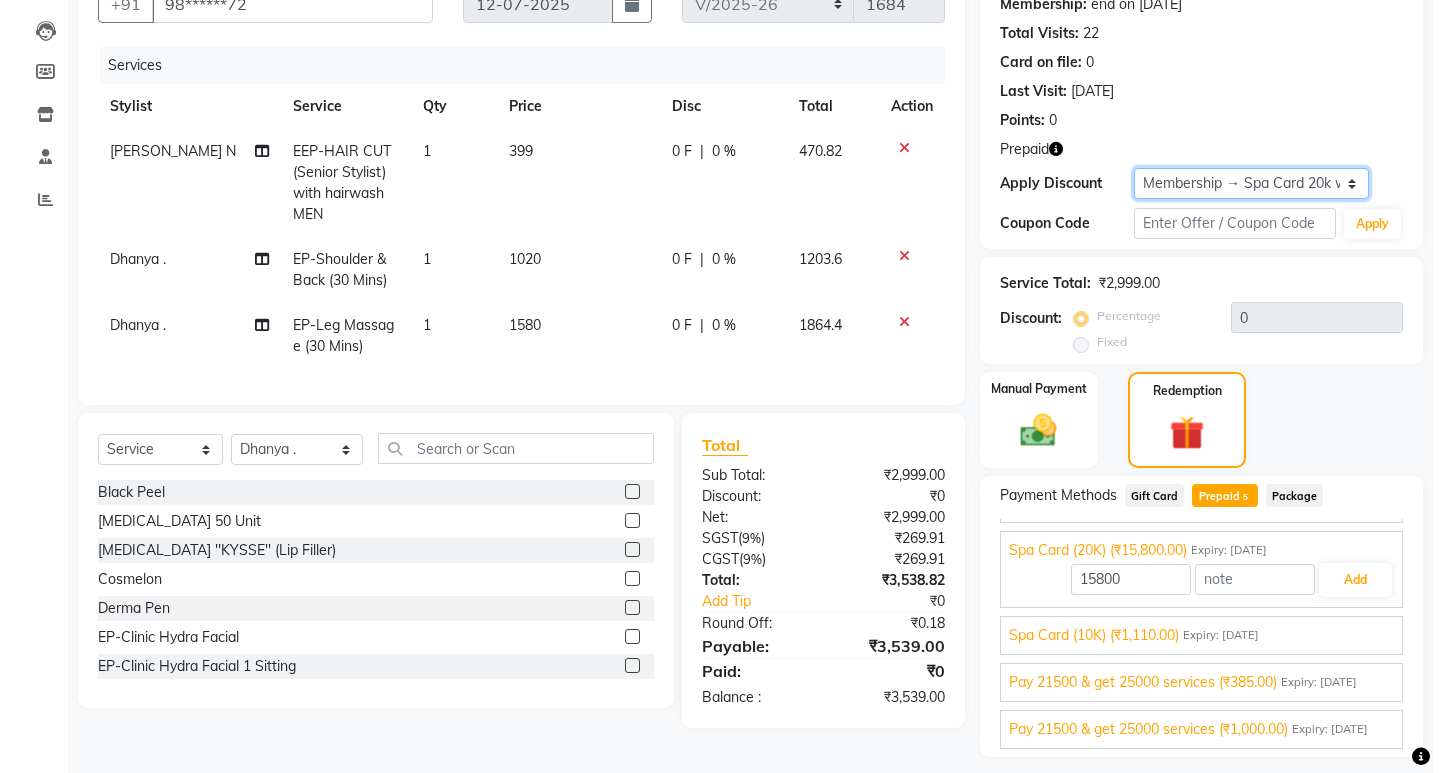 scroll, scrollTop: 0, scrollLeft: 0, axis: both 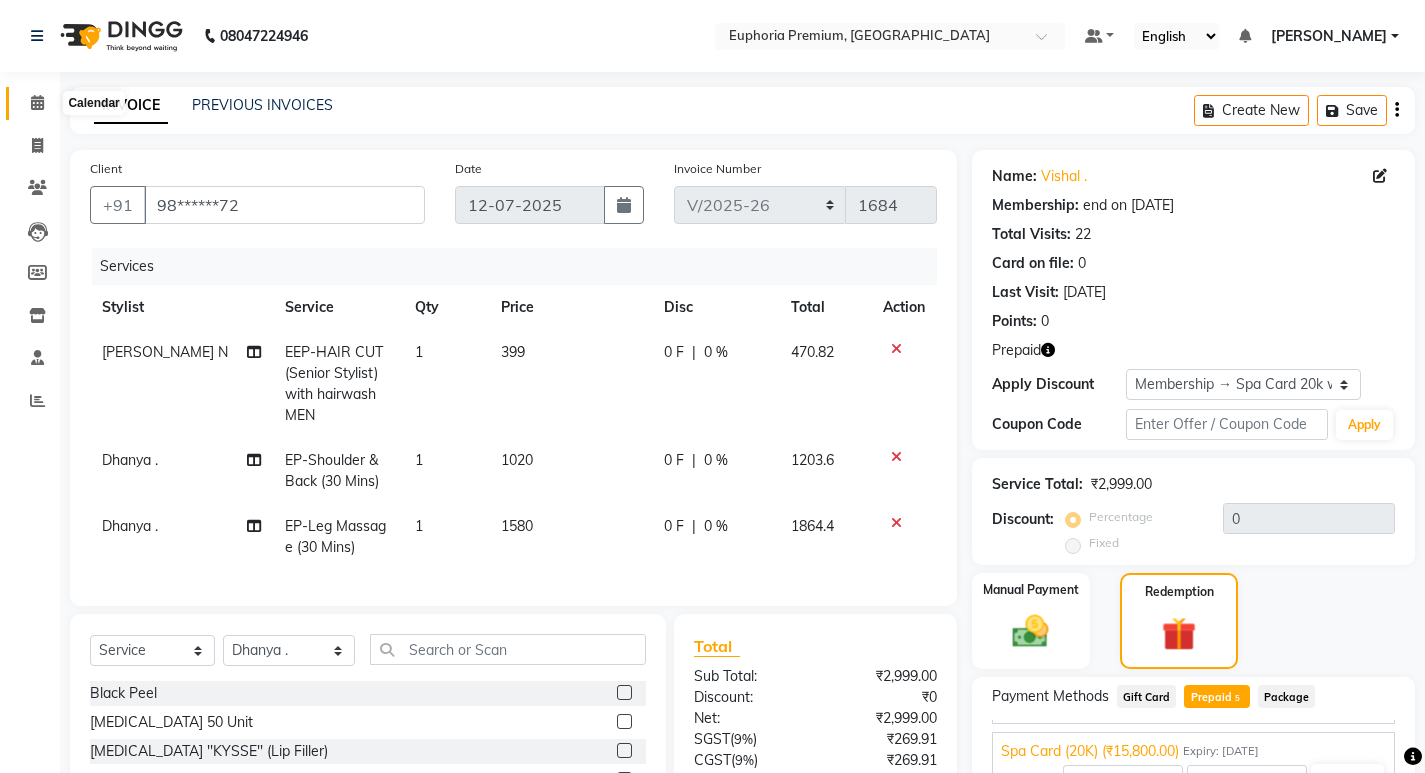 click 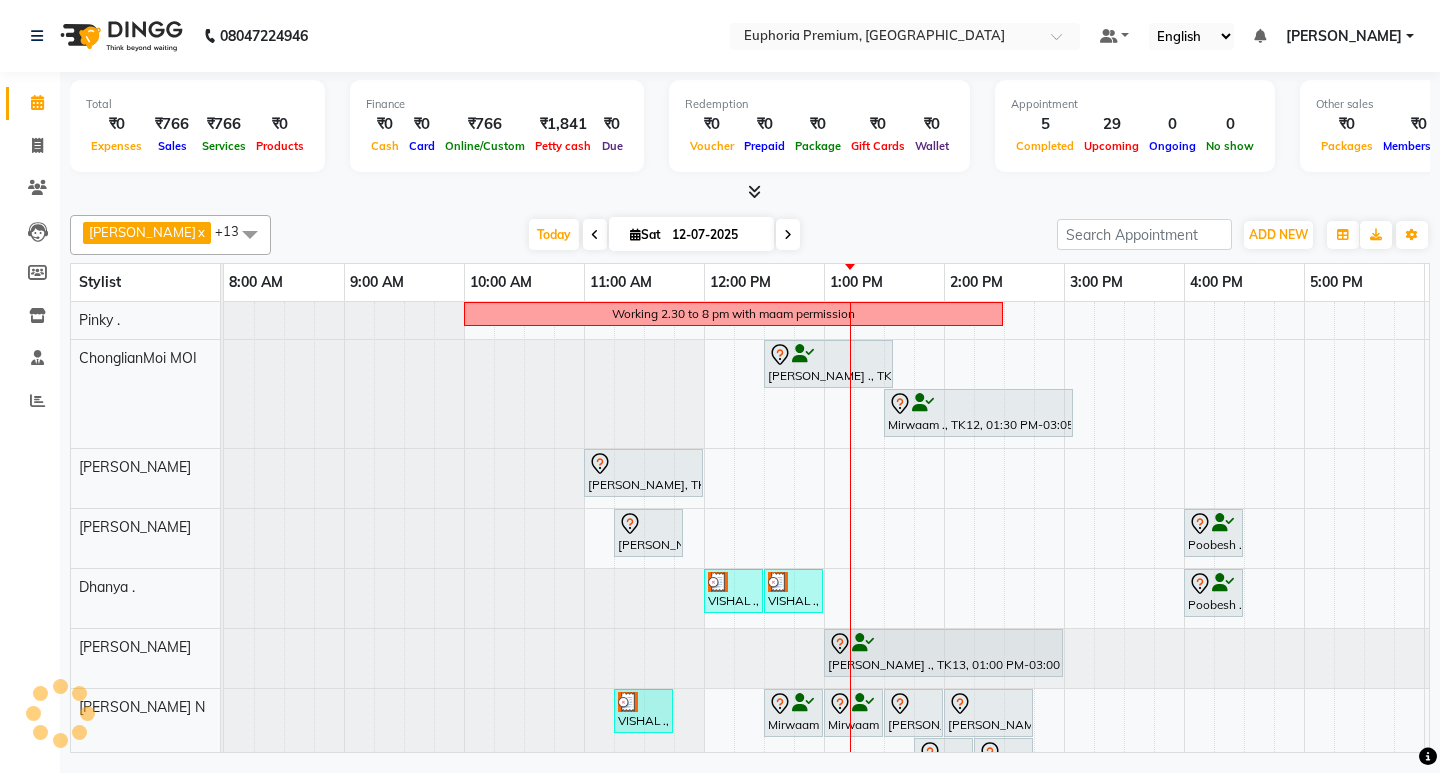 scroll, scrollTop: 0, scrollLeft: 0, axis: both 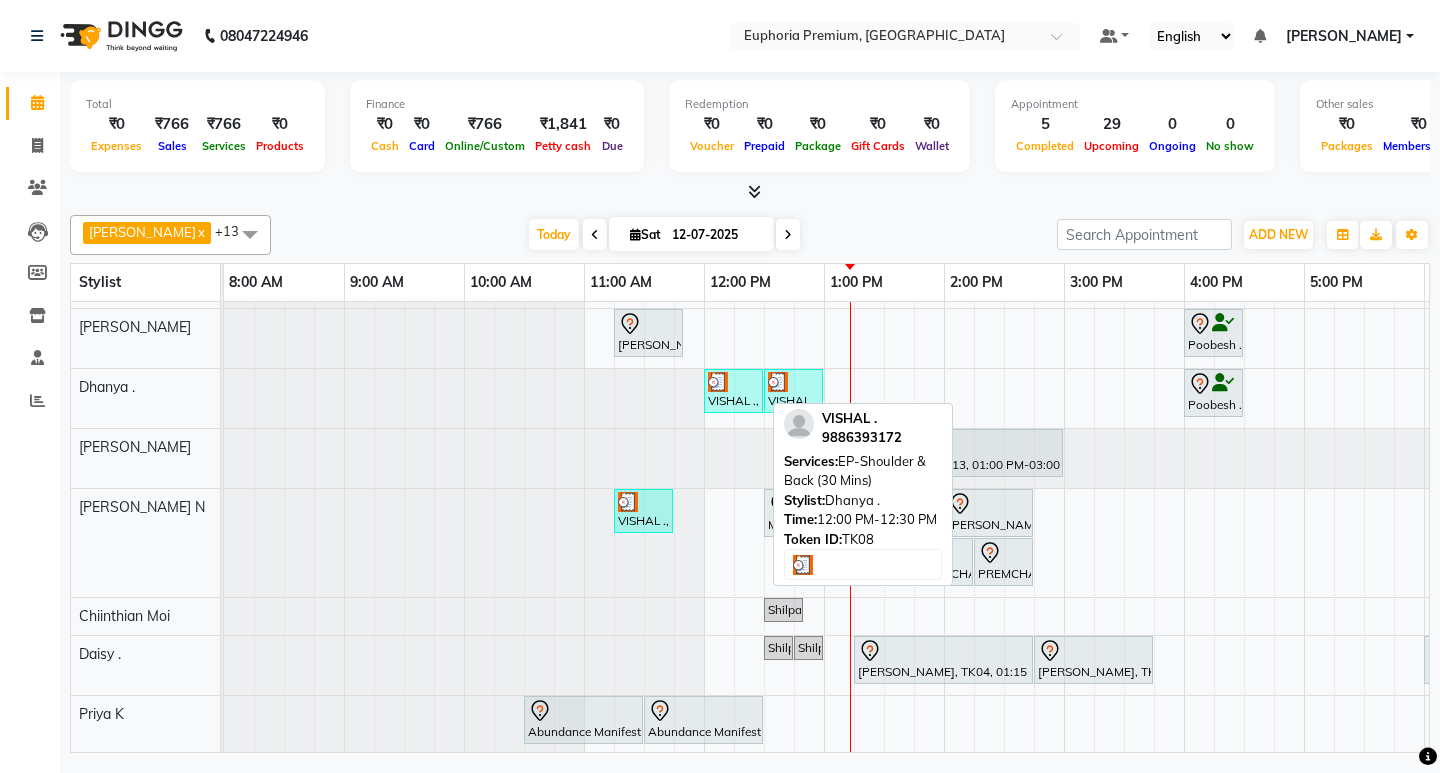 click at bounding box center (733, 382) 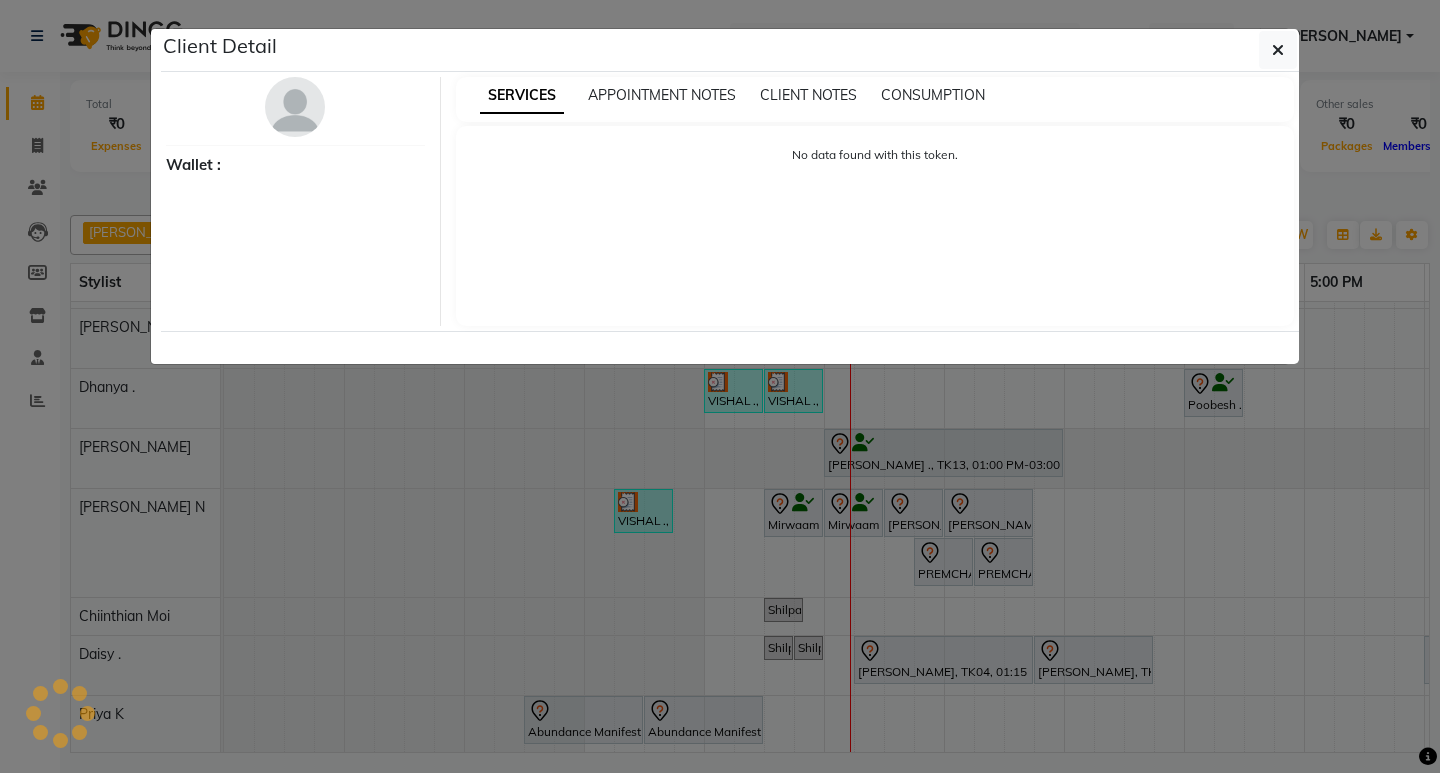 select on "3" 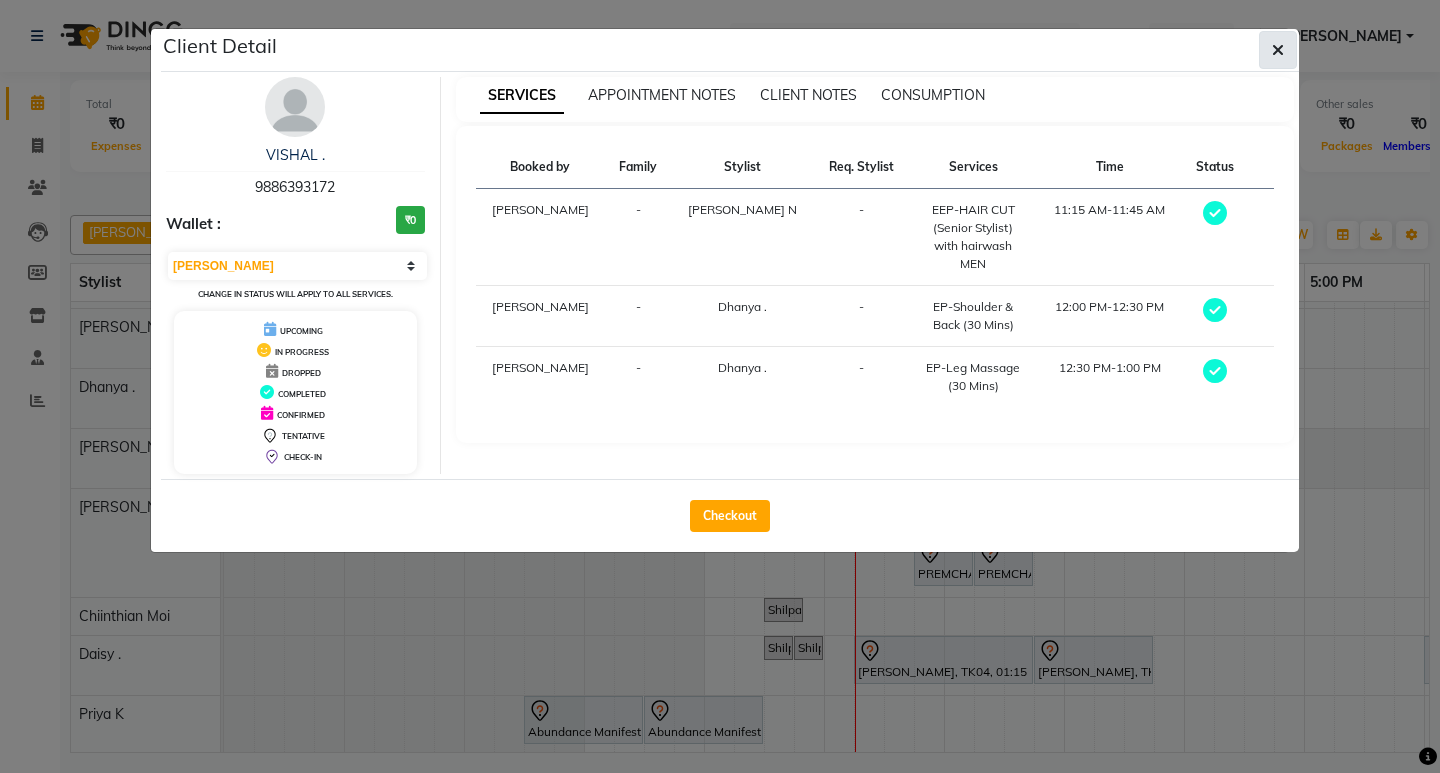 click 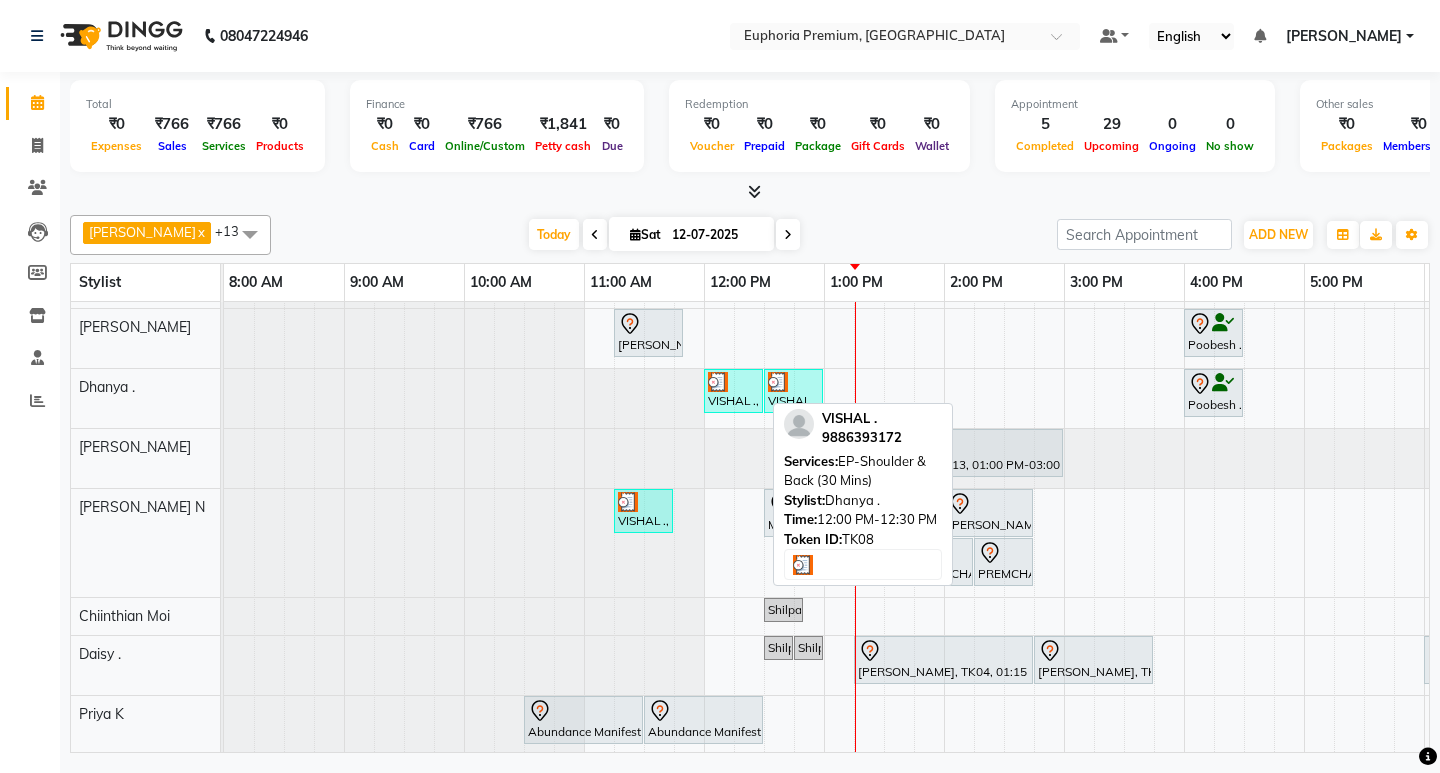 click on "VISHAL ., TK08, 12:00 PM-12:30 PM, EP-Shoulder & Back (30 Mins)" at bounding box center [733, 391] 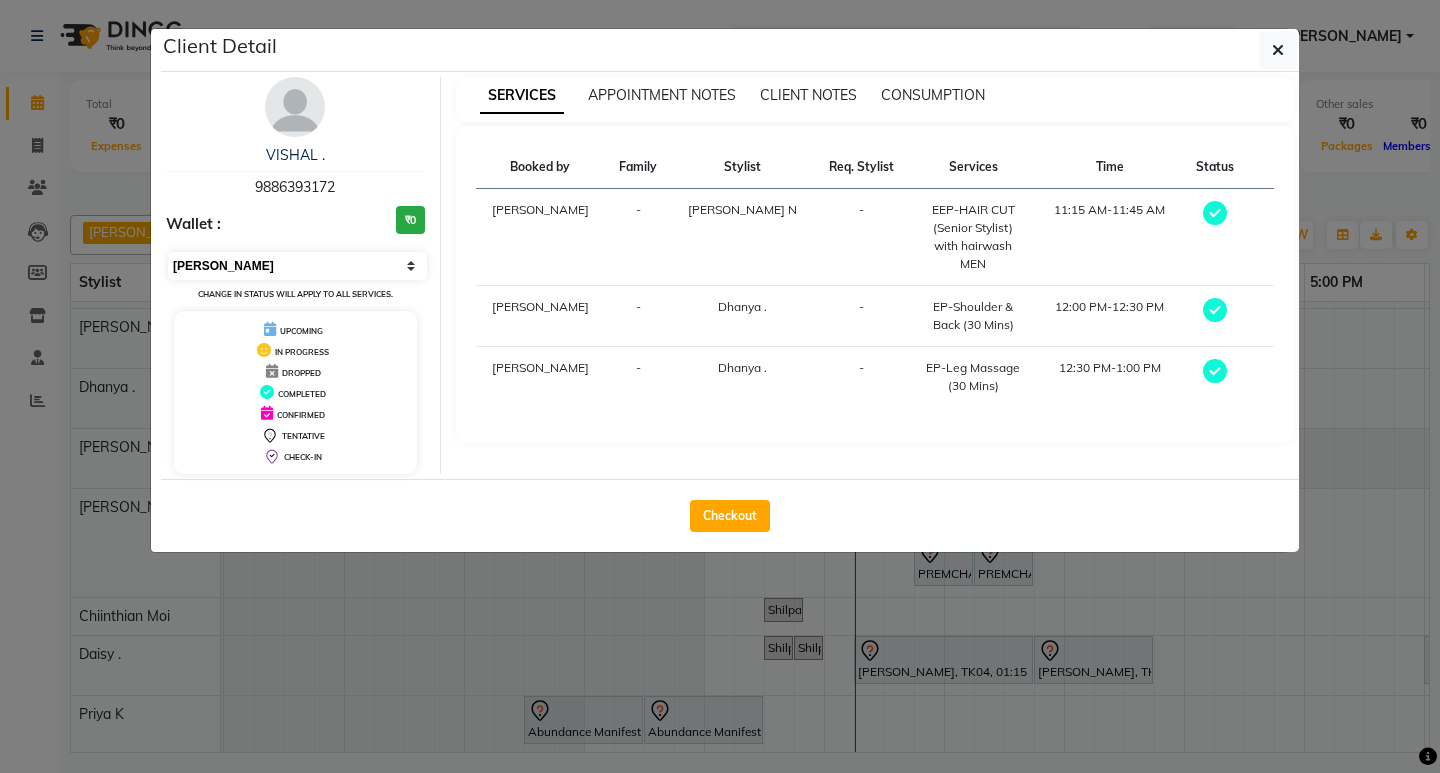 click on "Select MARK DONE UPCOMING" at bounding box center (297, 266) 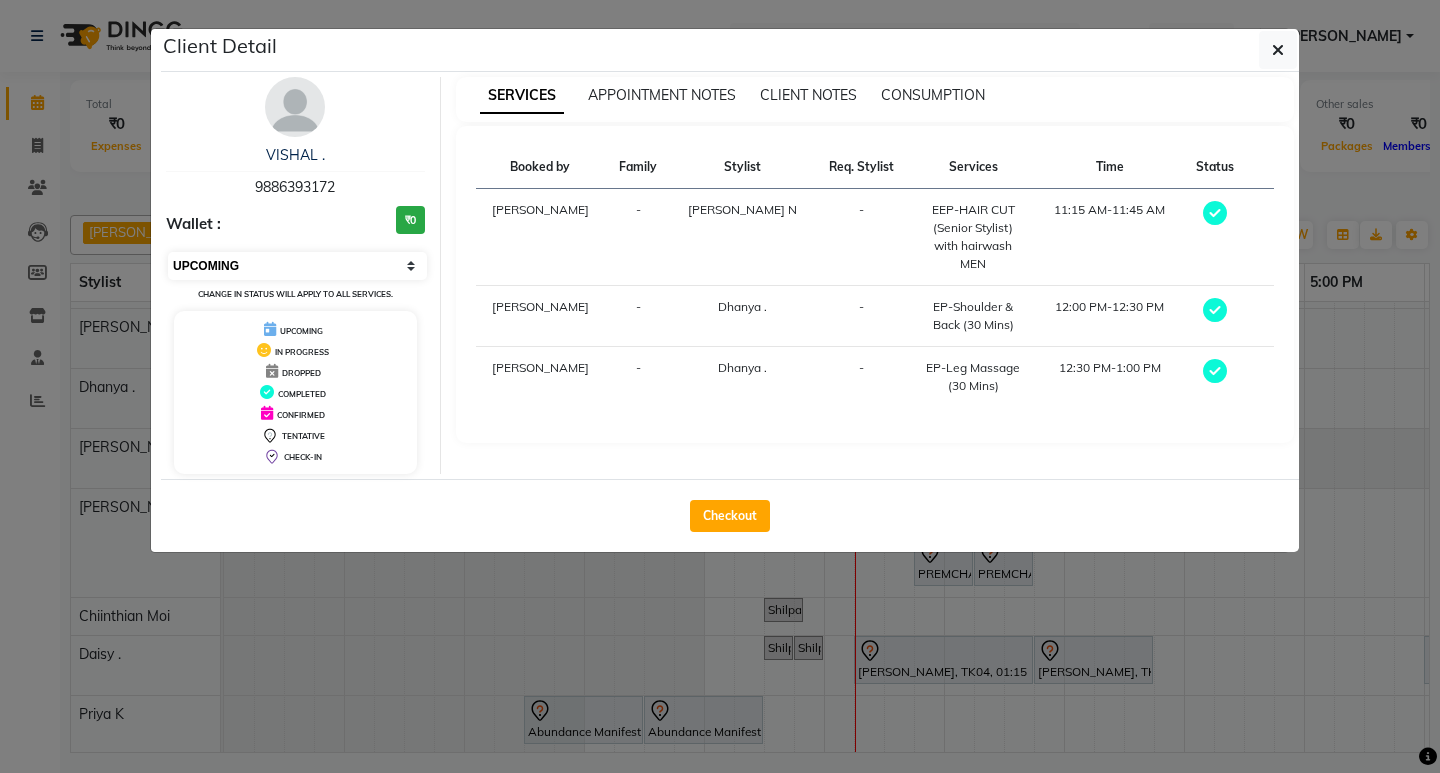 click on "Select MARK DONE UPCOMING" at bounding box center [297, 266] 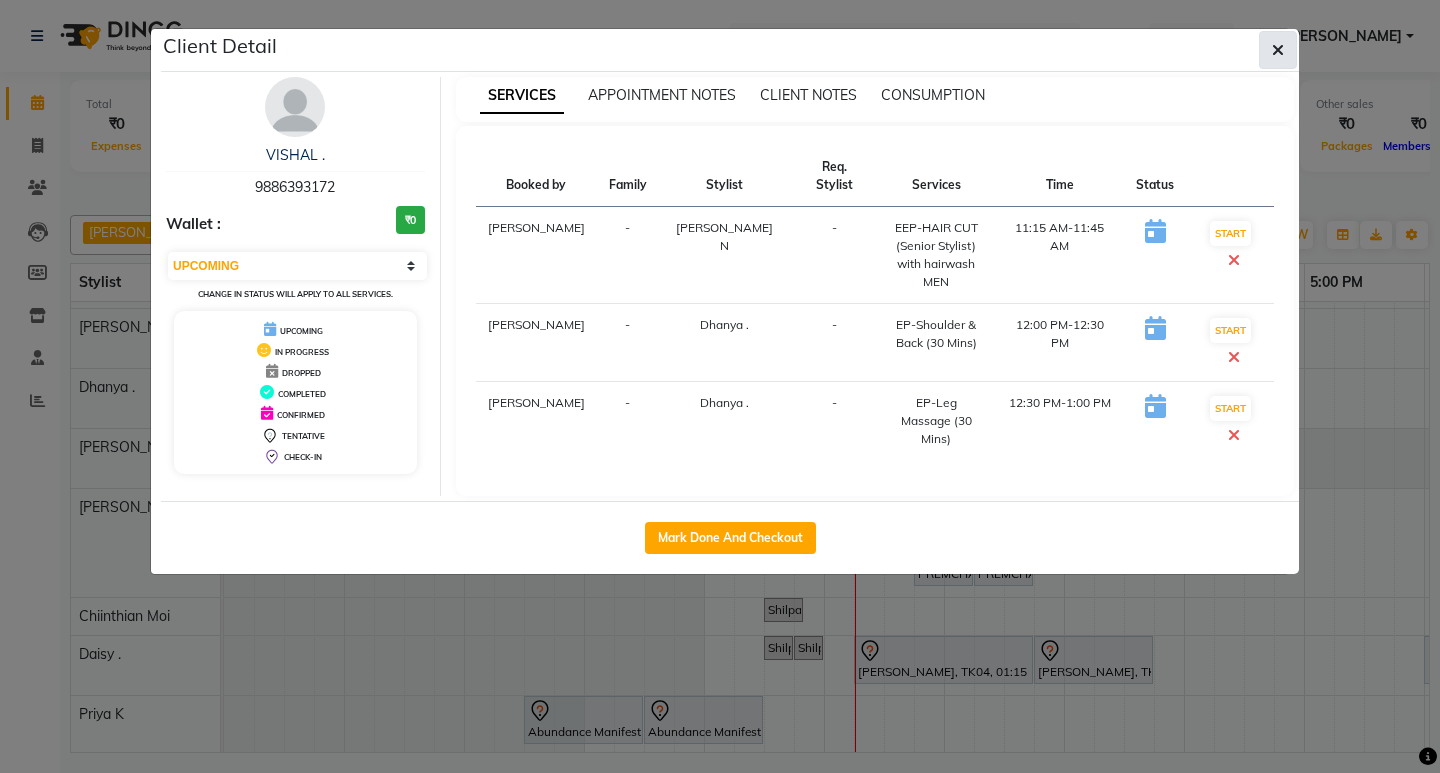 click 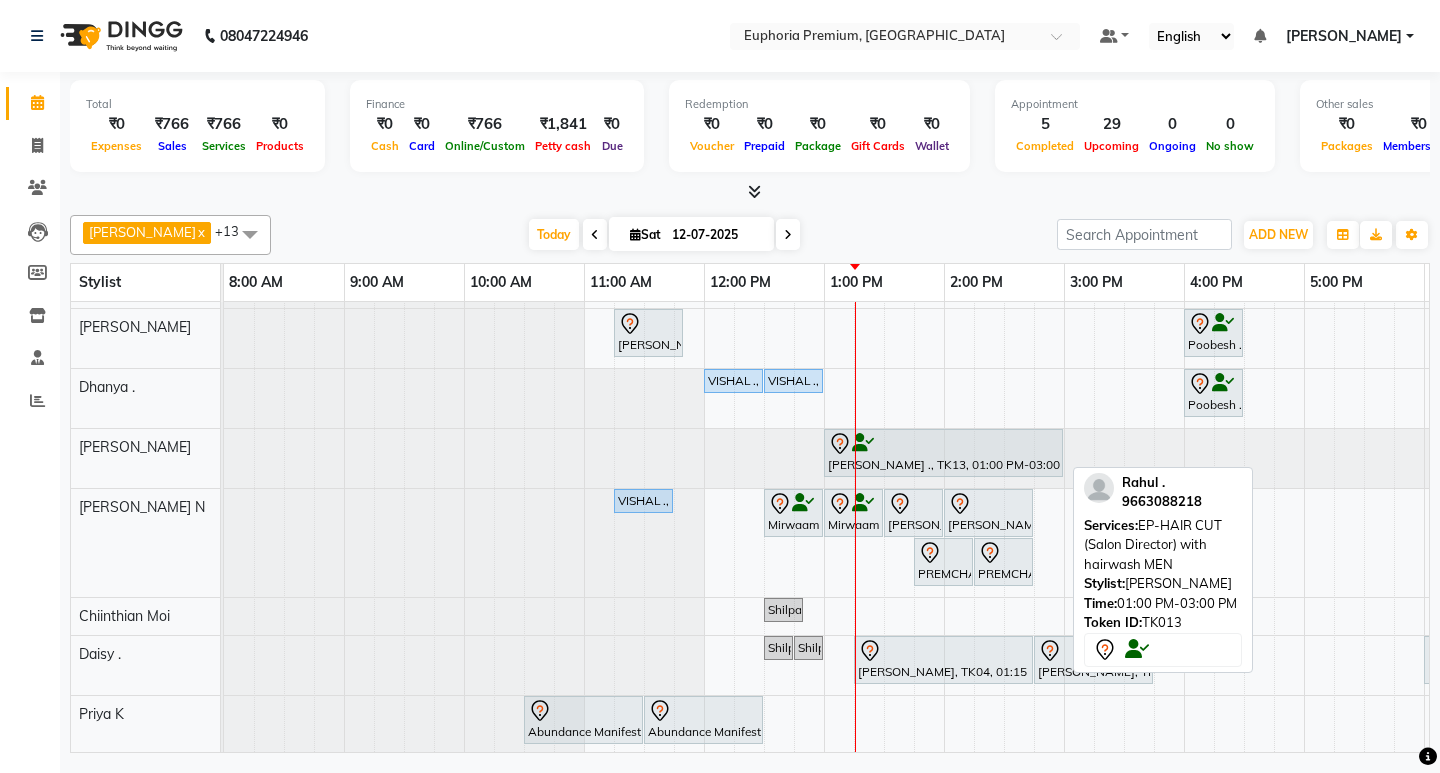 scroll, scrollTop: 380, scrollLeft: 0, axis: vertical 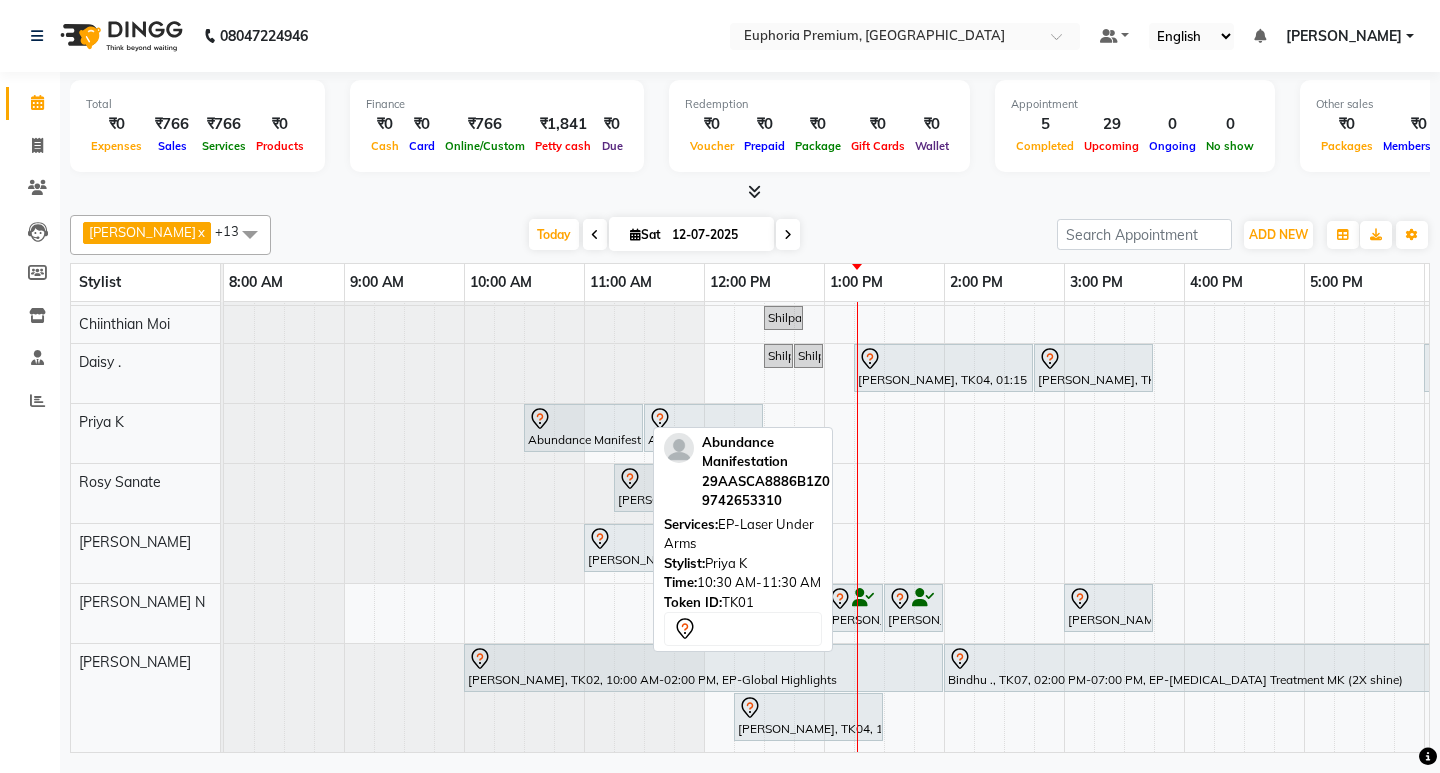 click at bounding box center (583, 419) 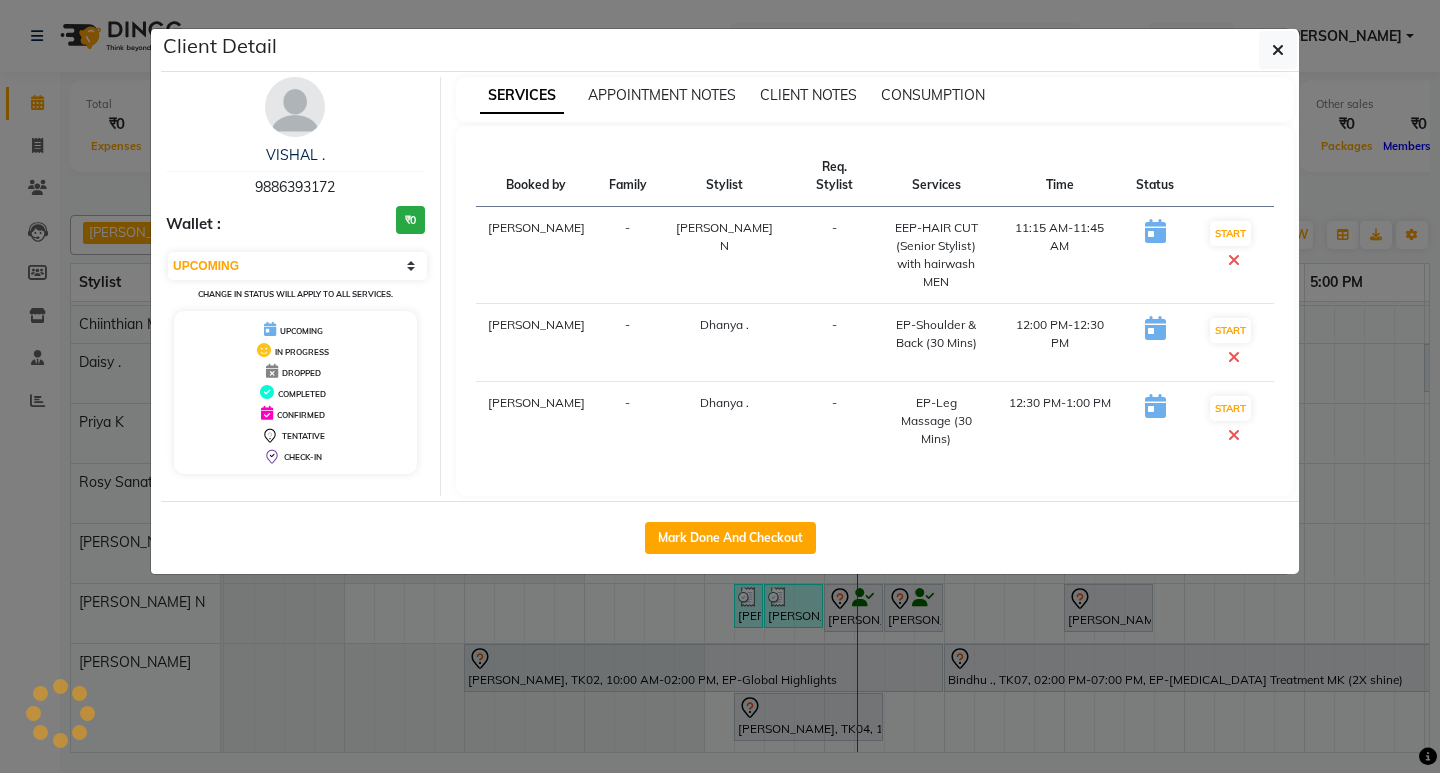 select on "7" 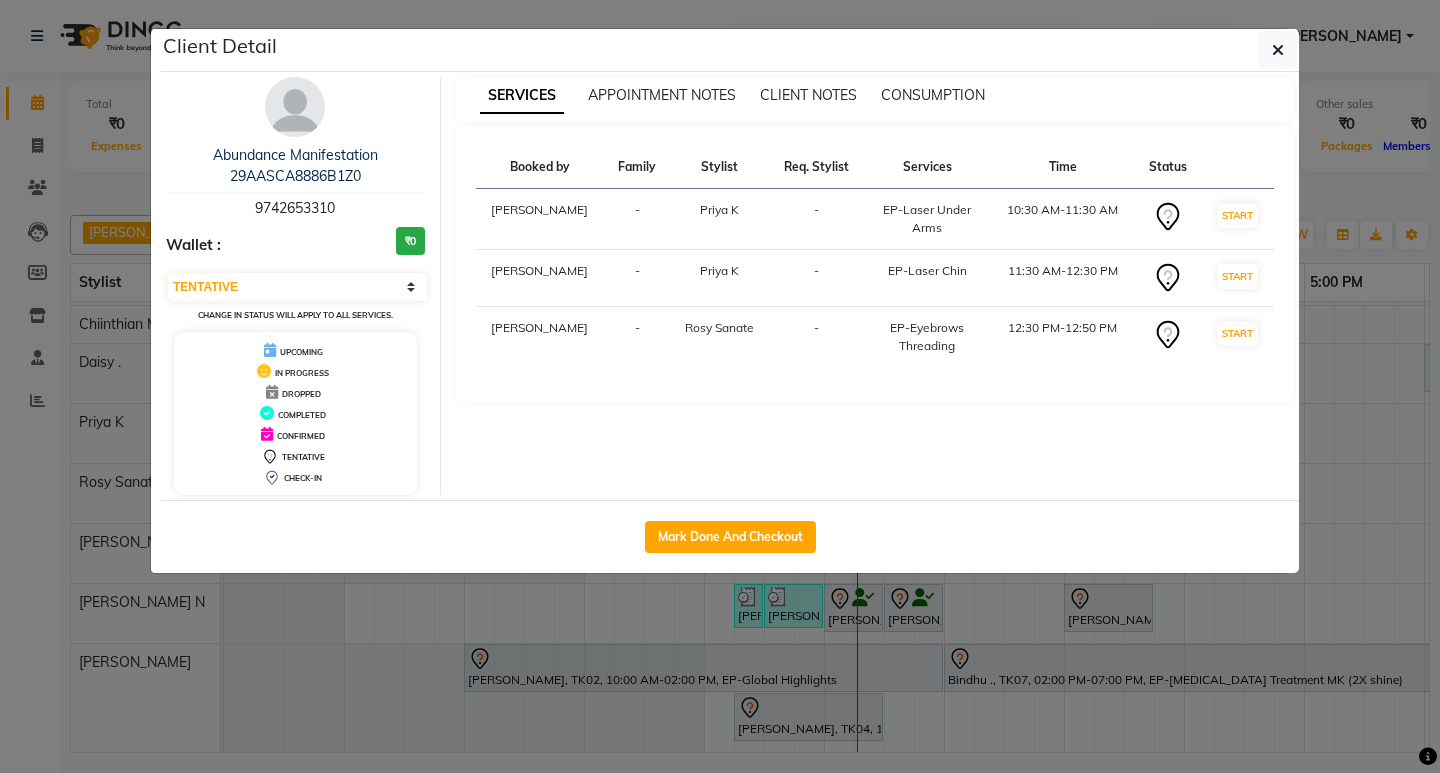 click on "9742653310" at bounding box center (295, 208) 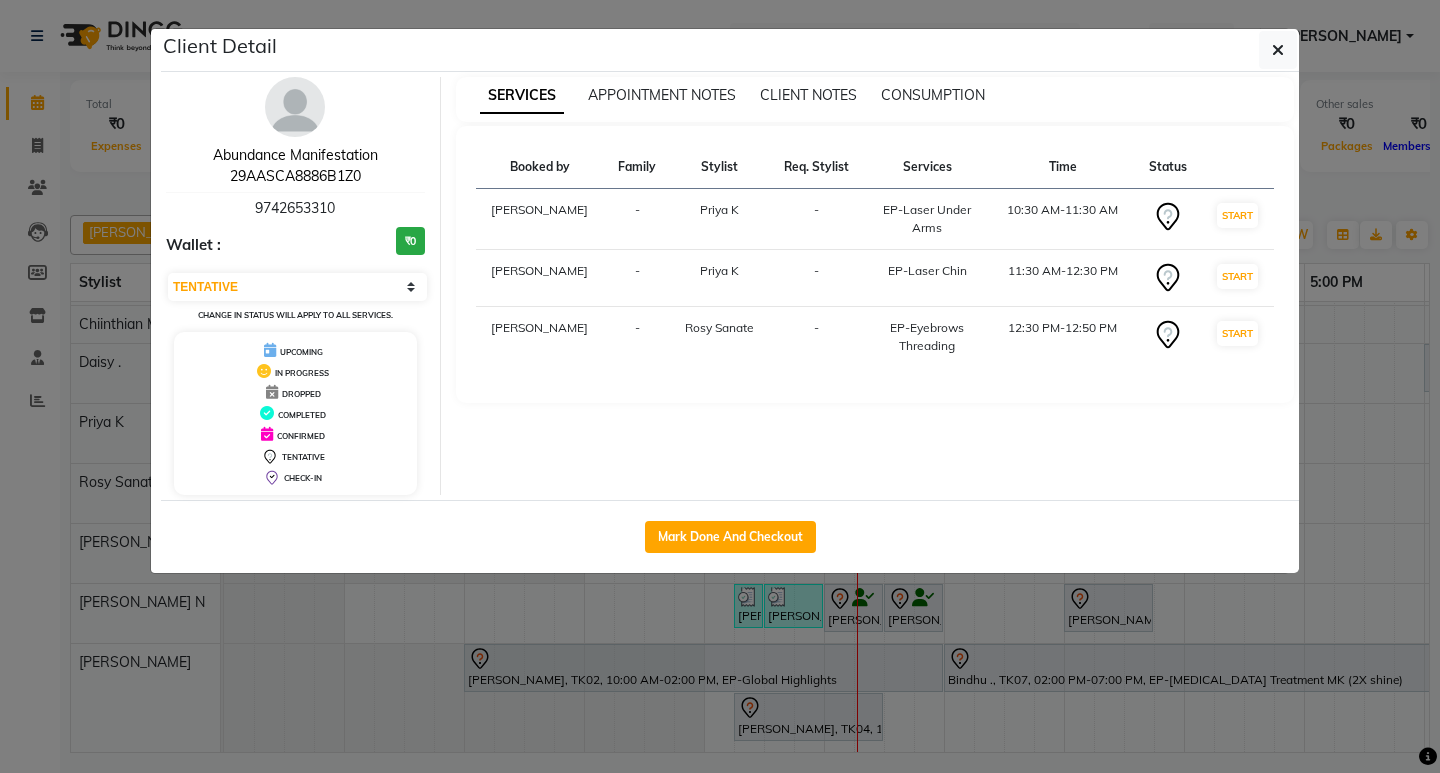 click on "Abundance Manifestation 29AASCA8886B1Z0" at bounding box center [295, 165] 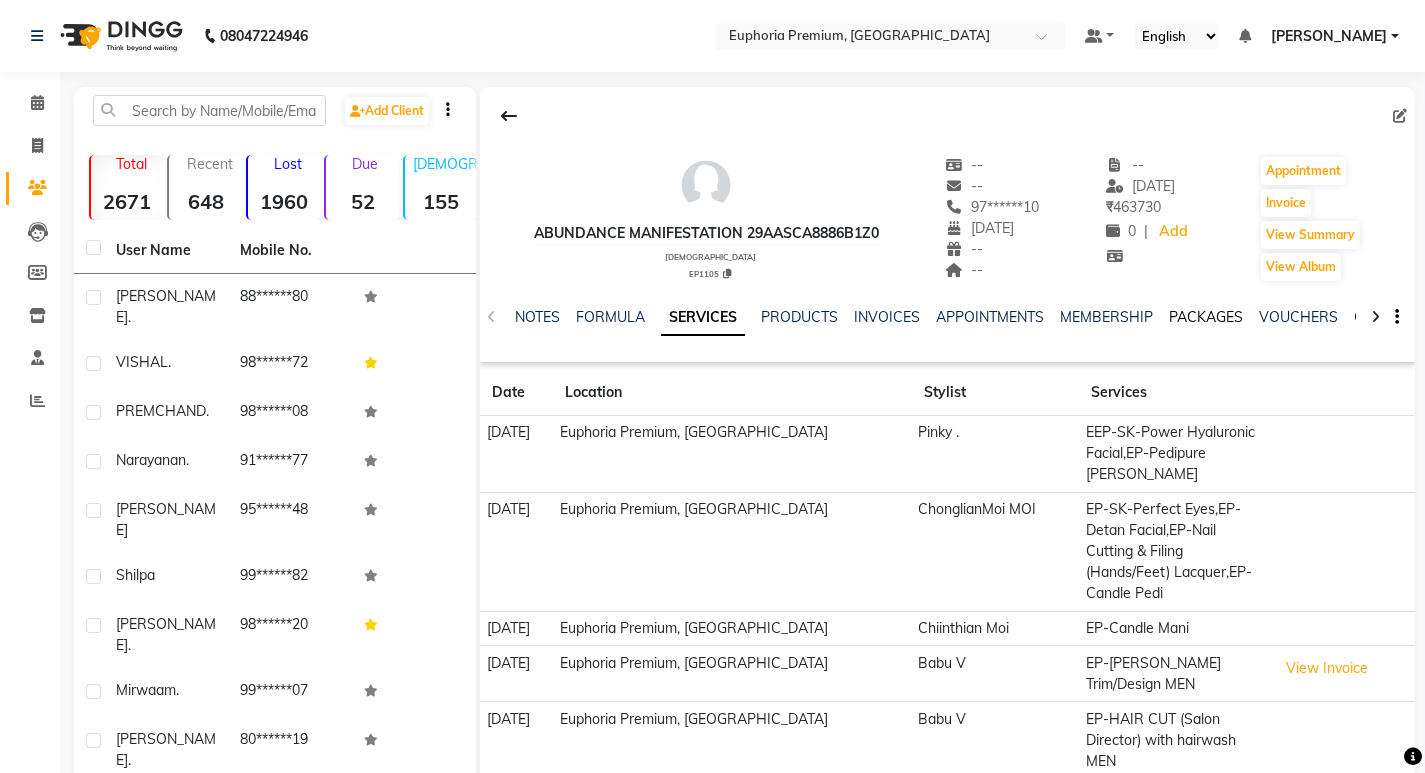 click on "PACKAGES" 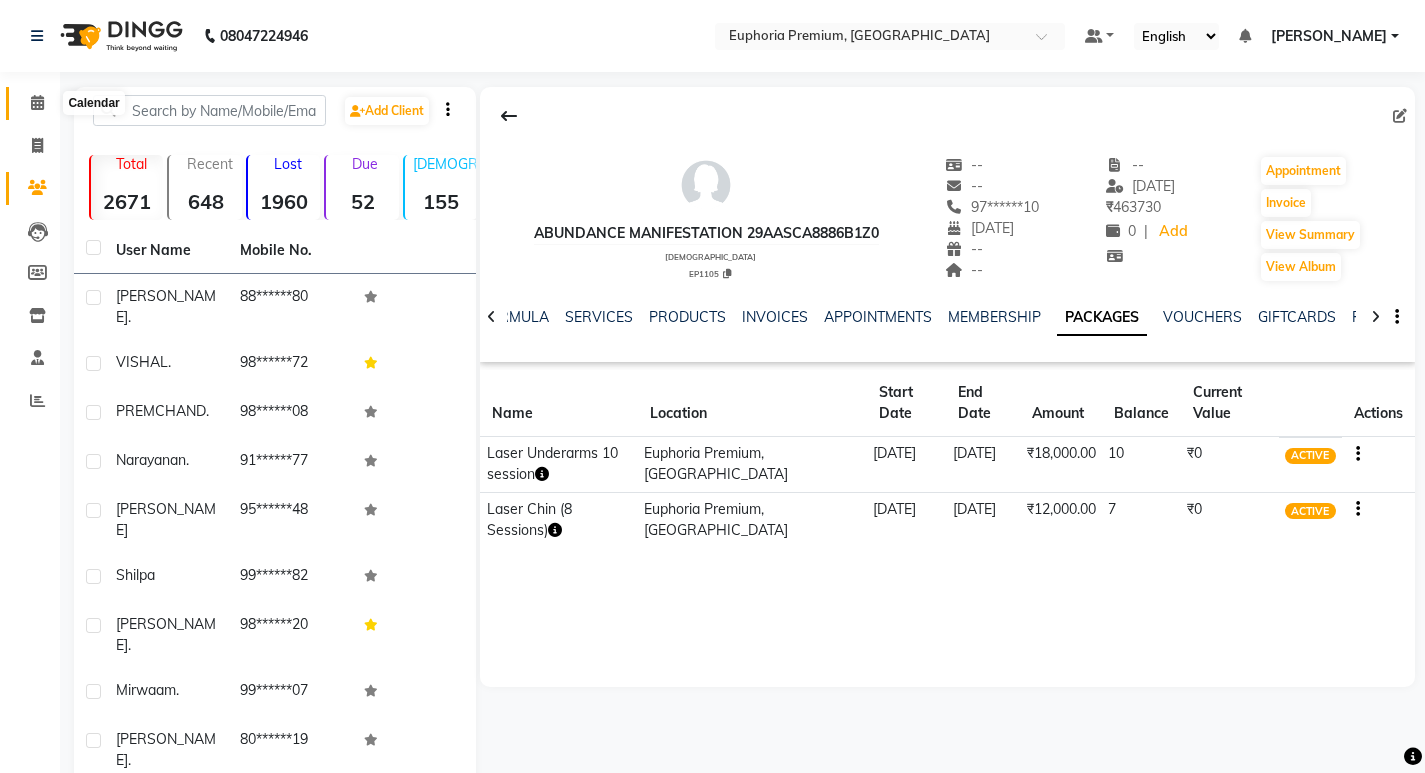 click 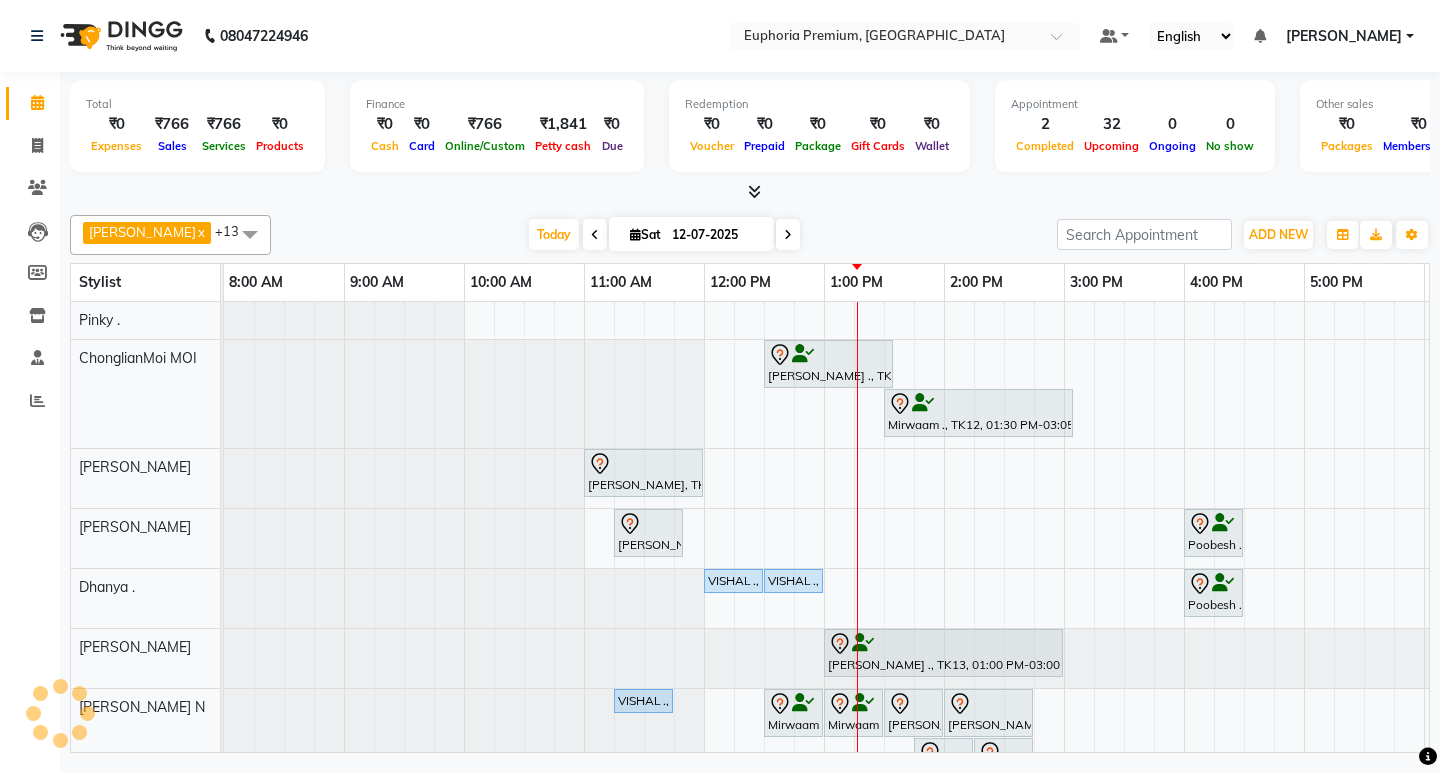 scroll, scrollTop: 0, scrollLeft: 0, axis: both 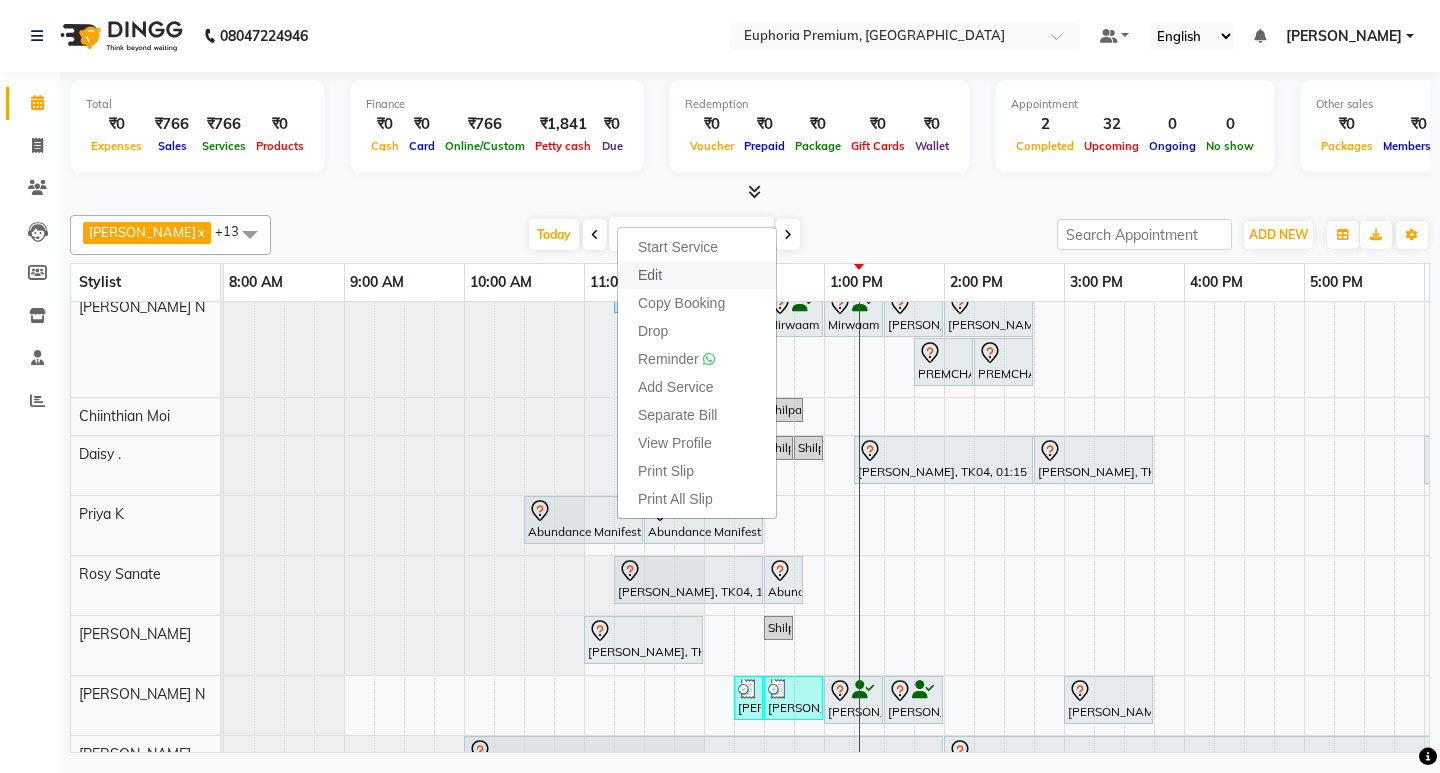 click on "Edit" at bounding box center [697, 275] 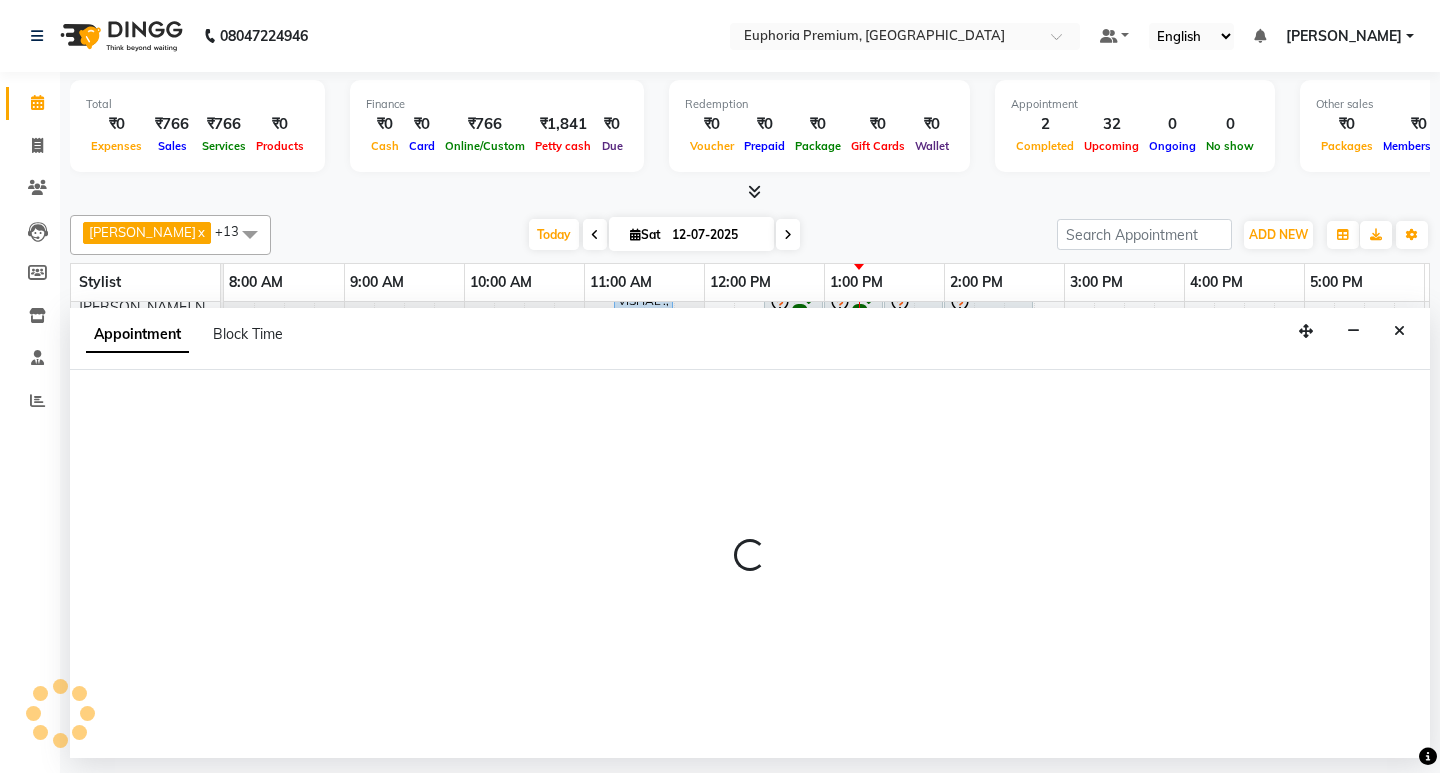 select on "tentative" 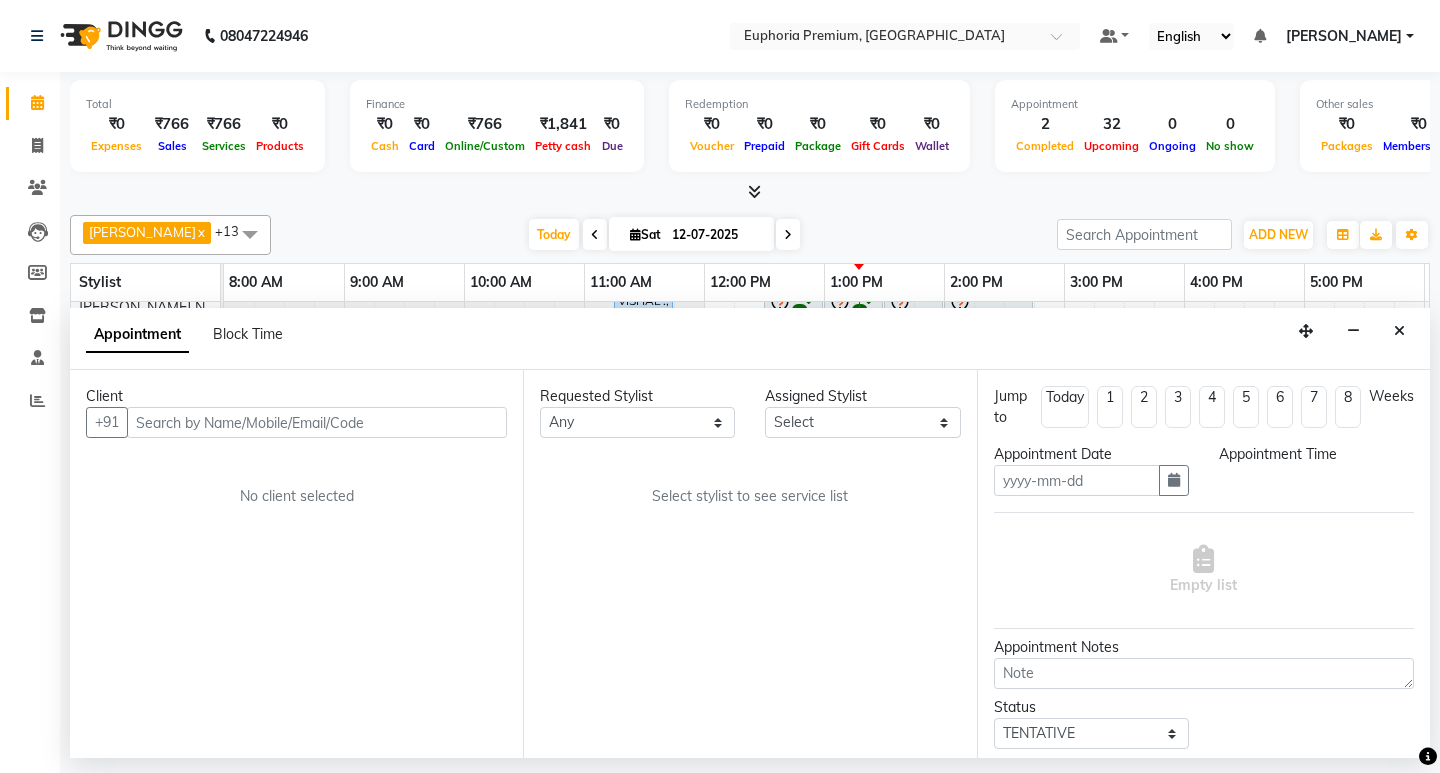 type on "12-07-2025" 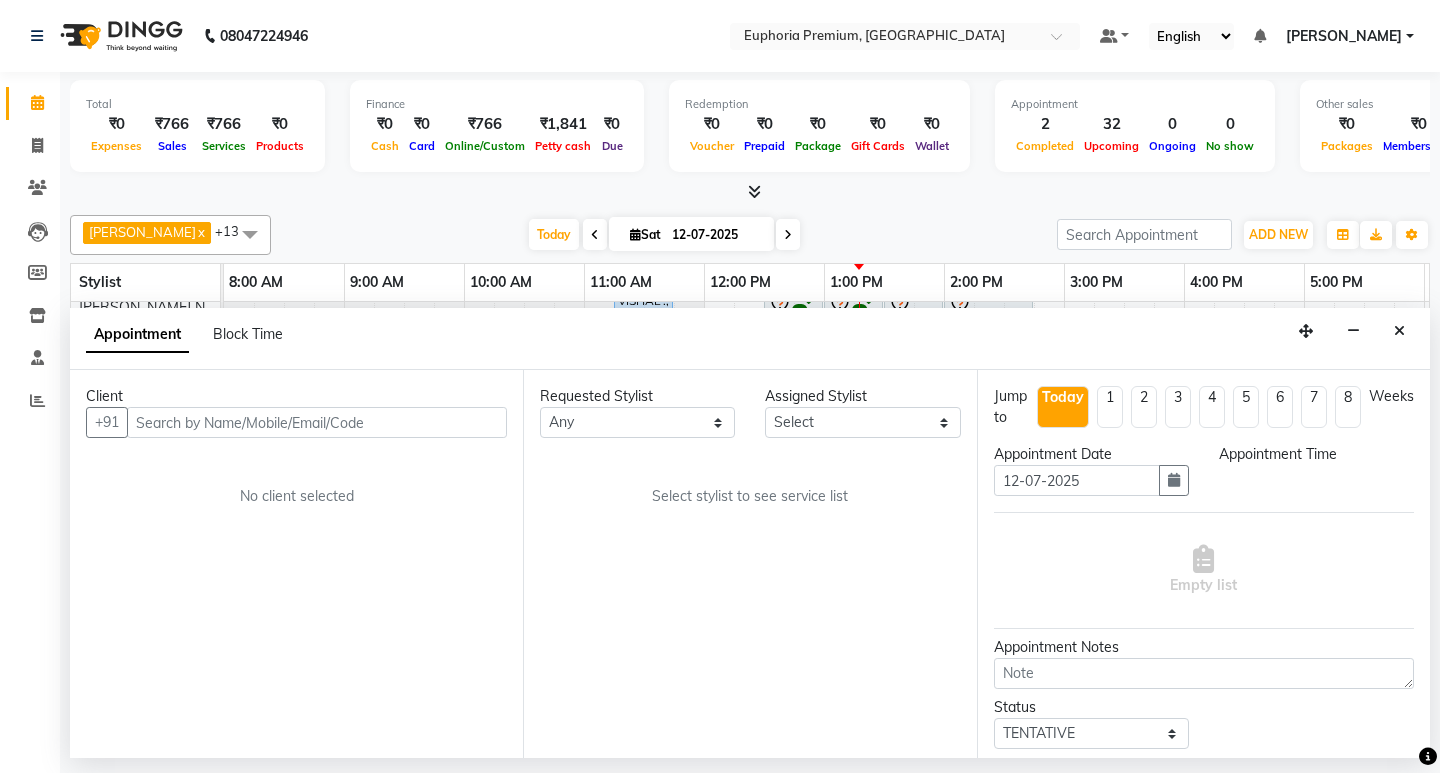 select on "71633" 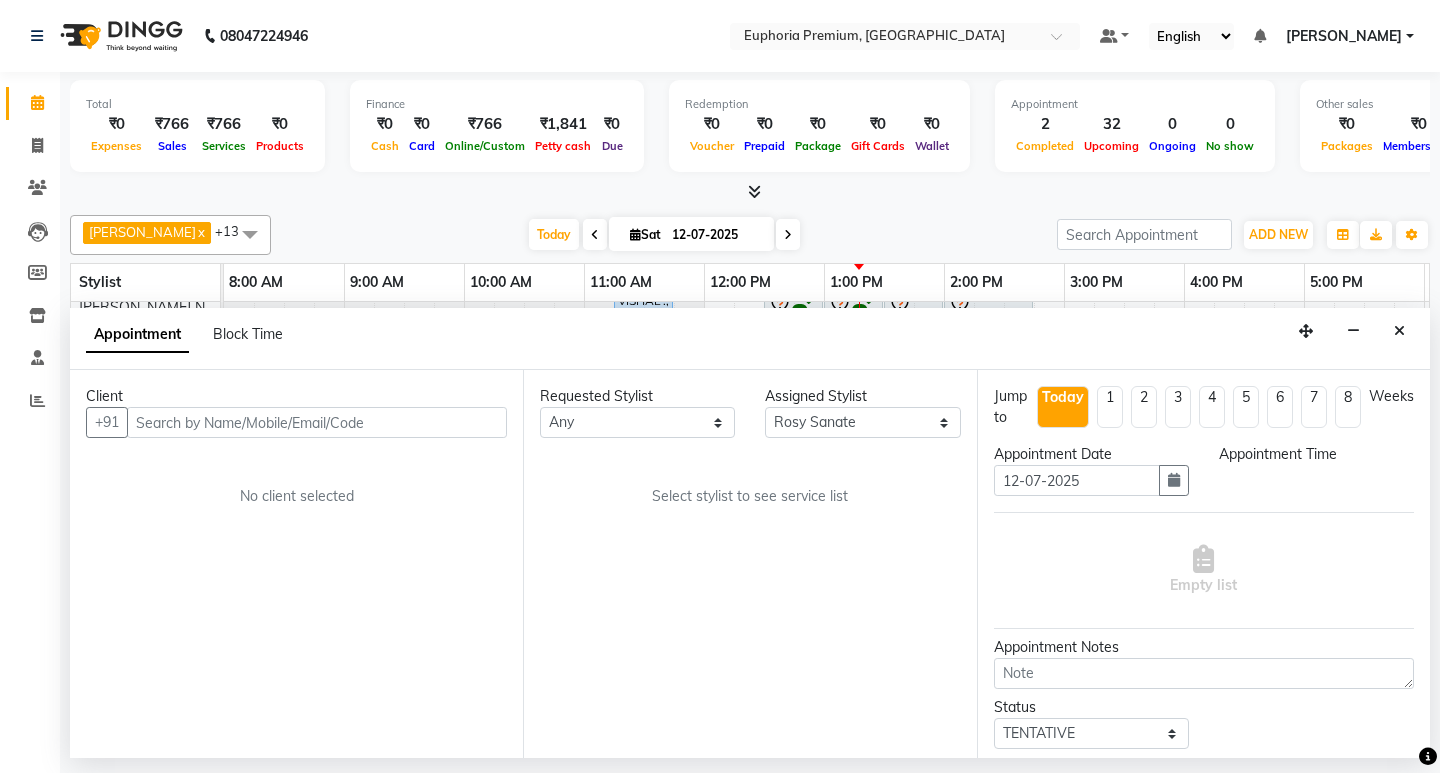 scroll, scrollTop: 0, scrollLeft: 475, axis: horizontal 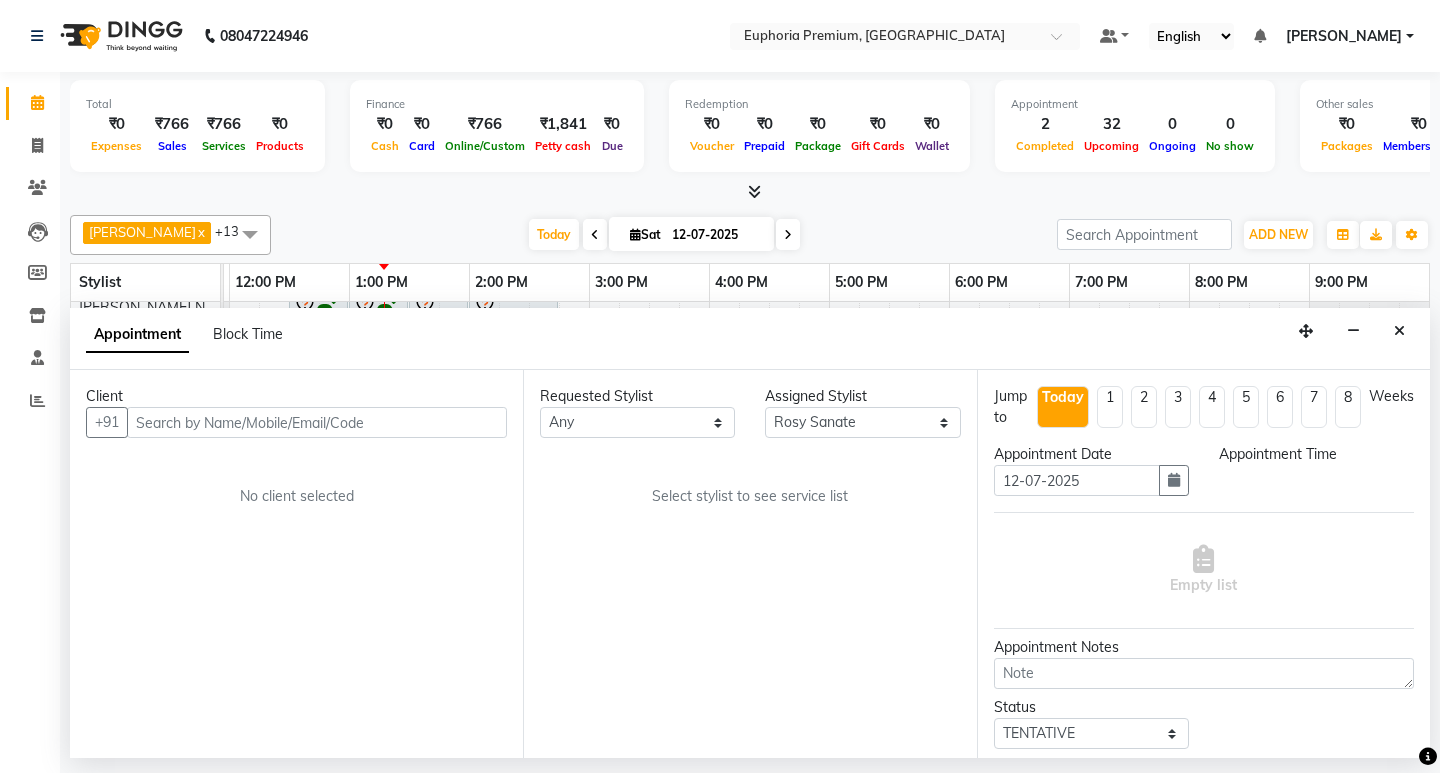 select on "630" 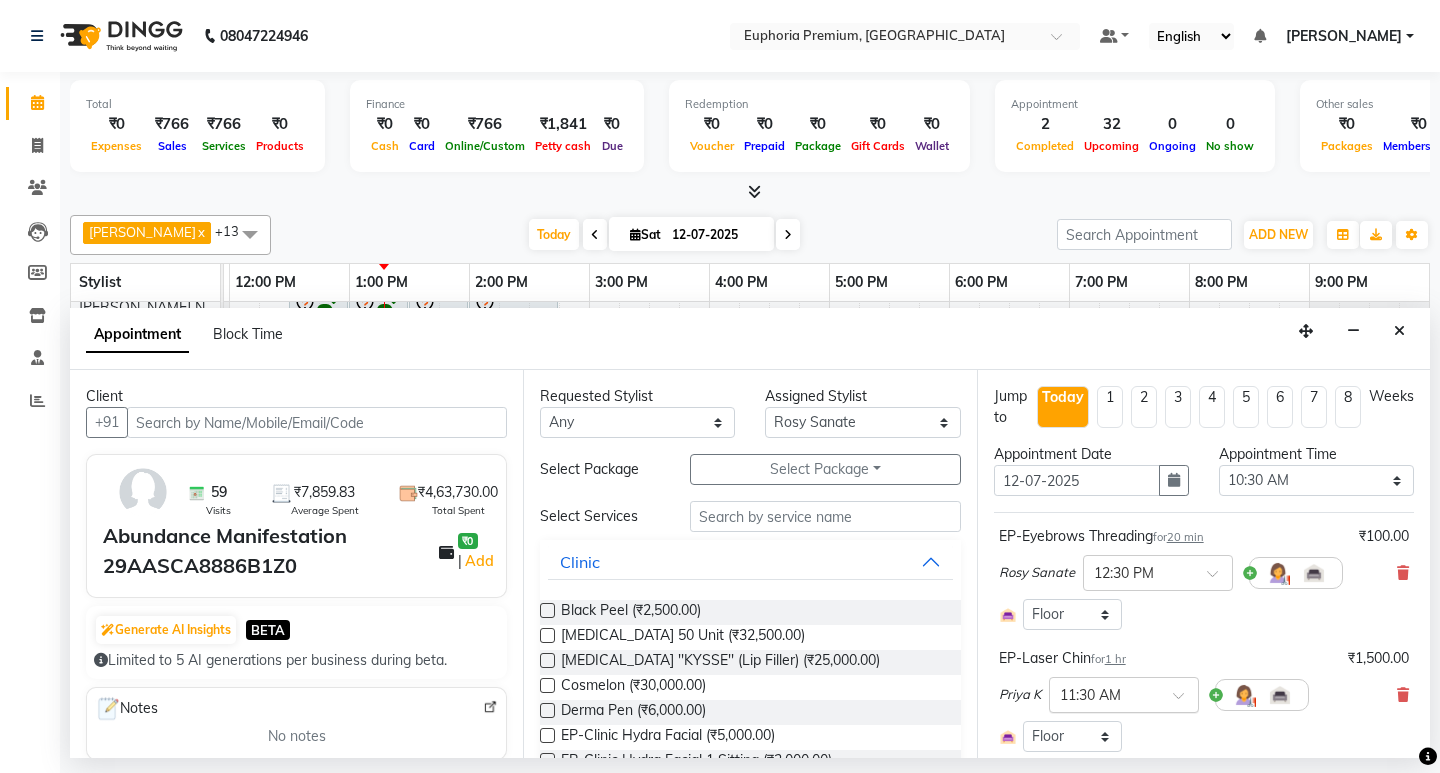 select on "4006" 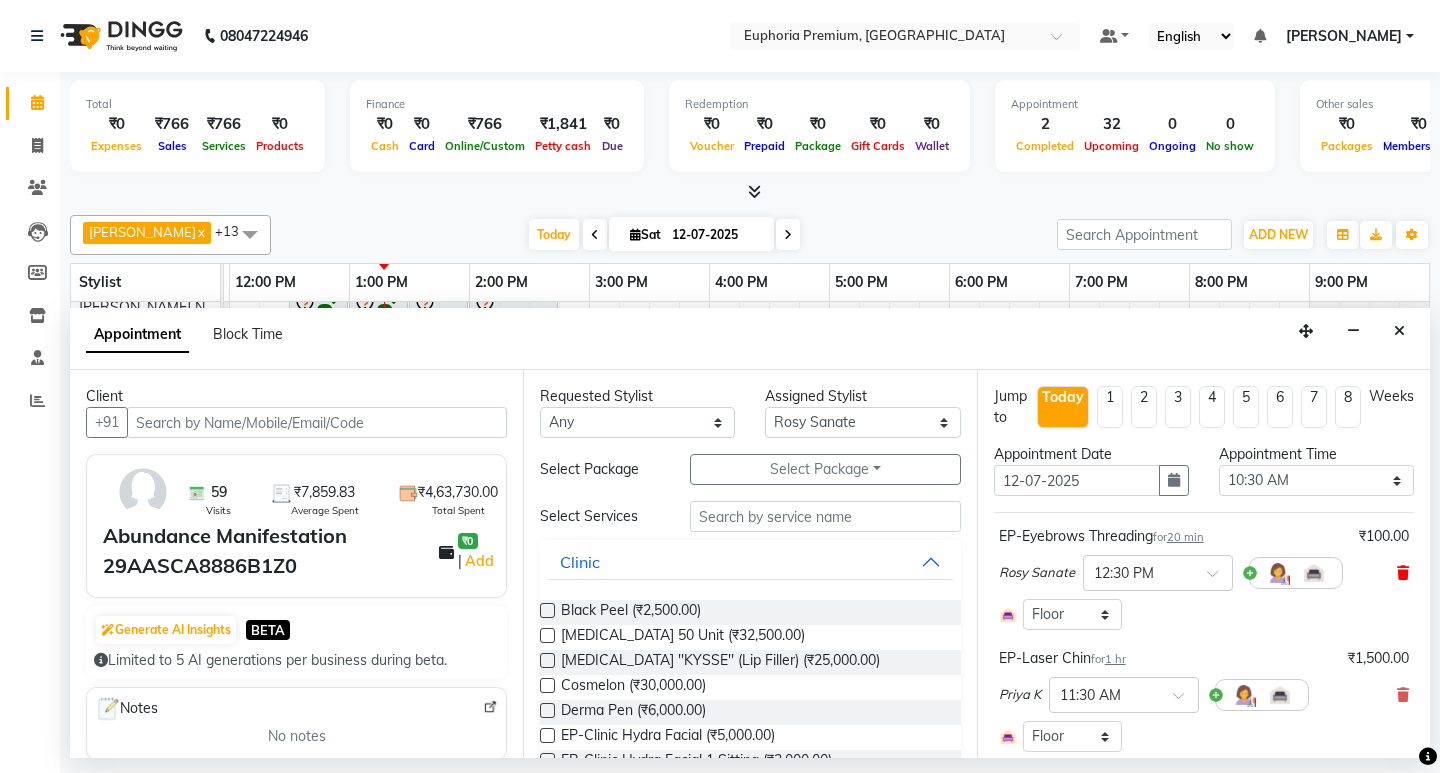 click at bounding box center [1403, 573] 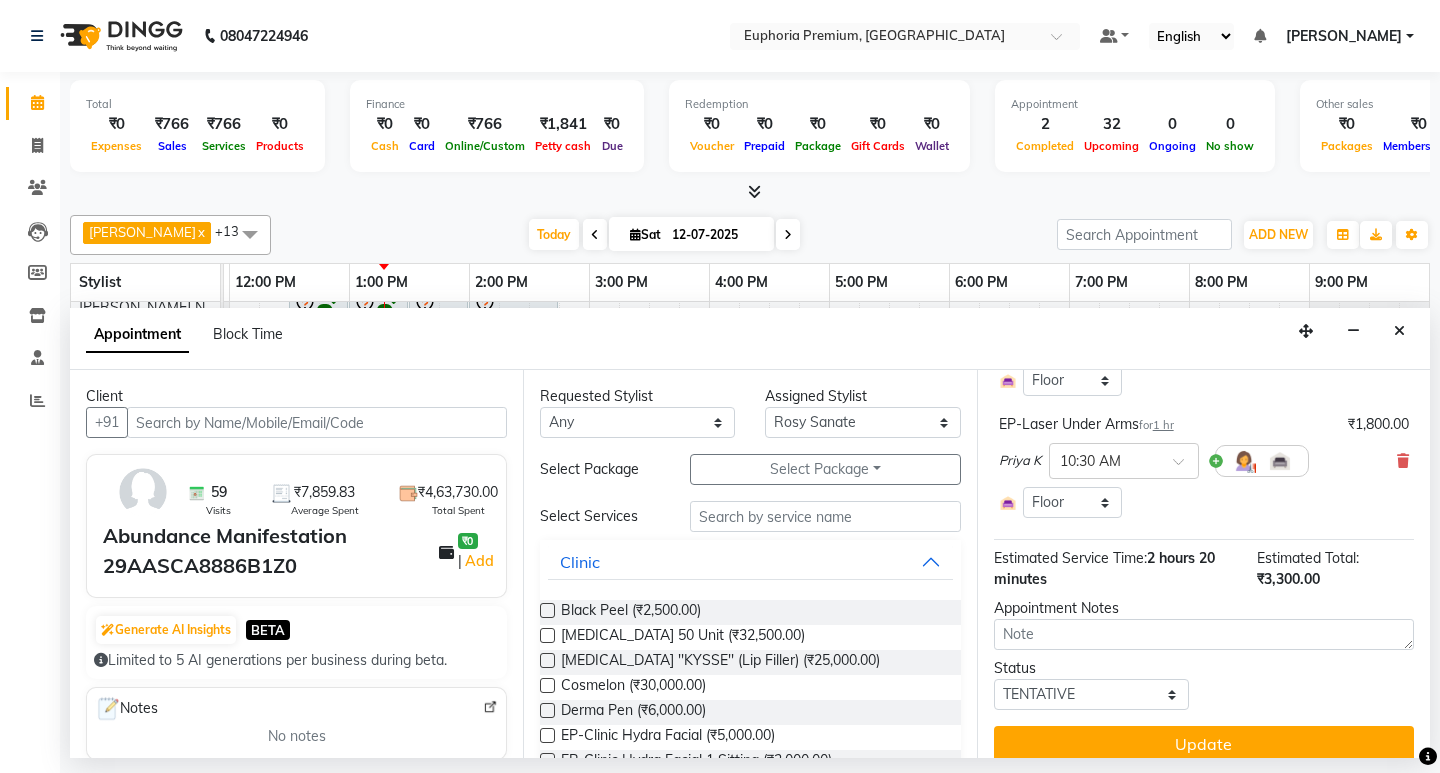 scroll, scrollTop: 272, scrollLeft: 0, axis: vertical 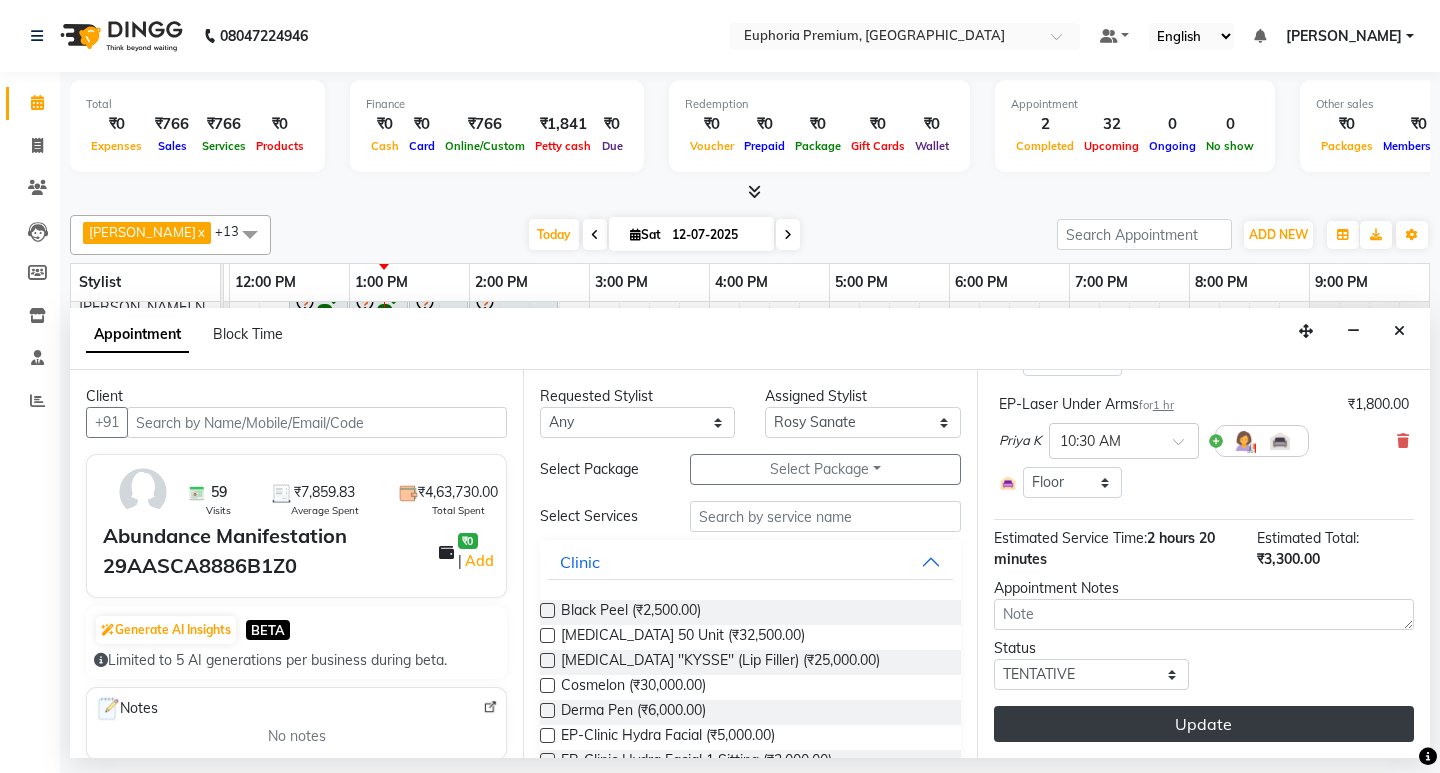 click on "Update" at bounding box center [1204, 724] 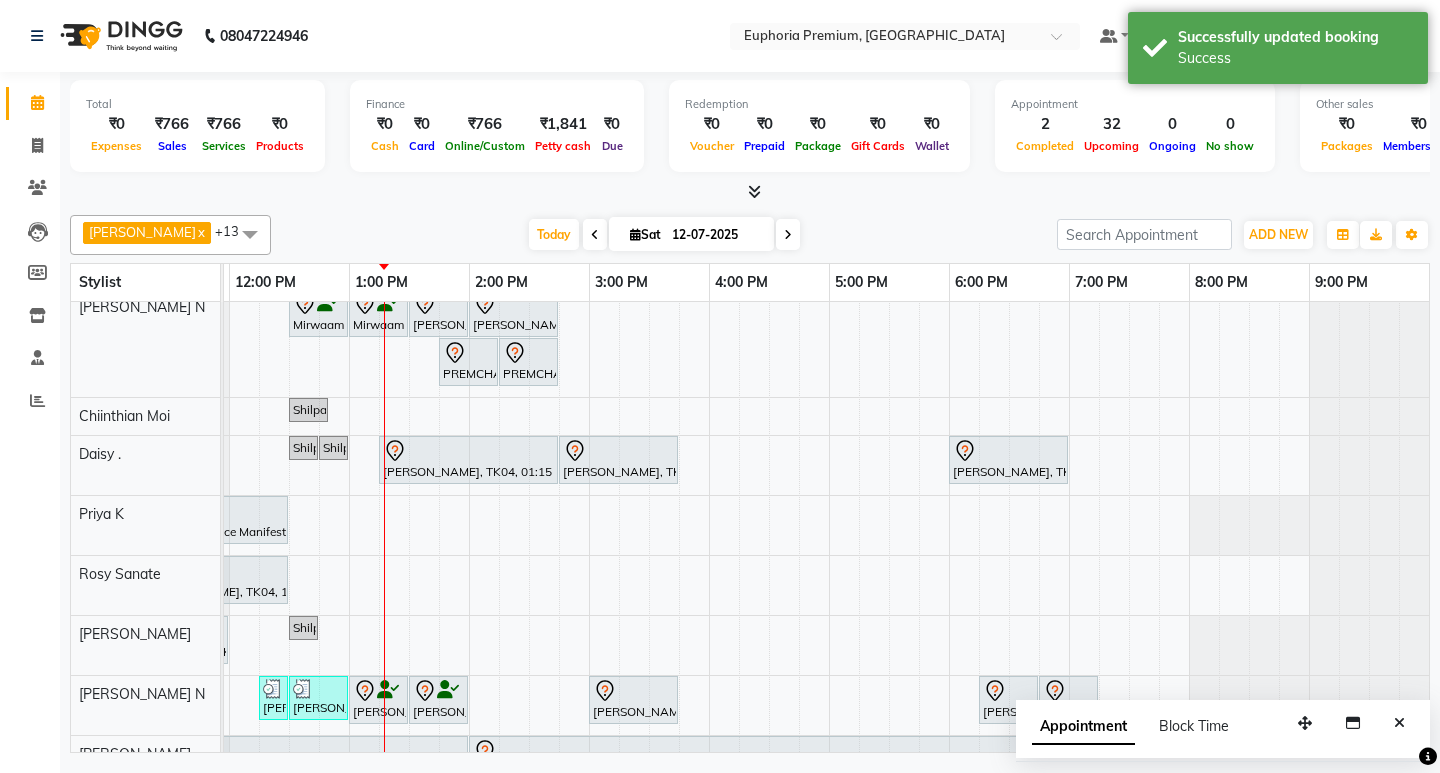 scroll, scrollTop: 400, scrollLeft: 285, axis: both 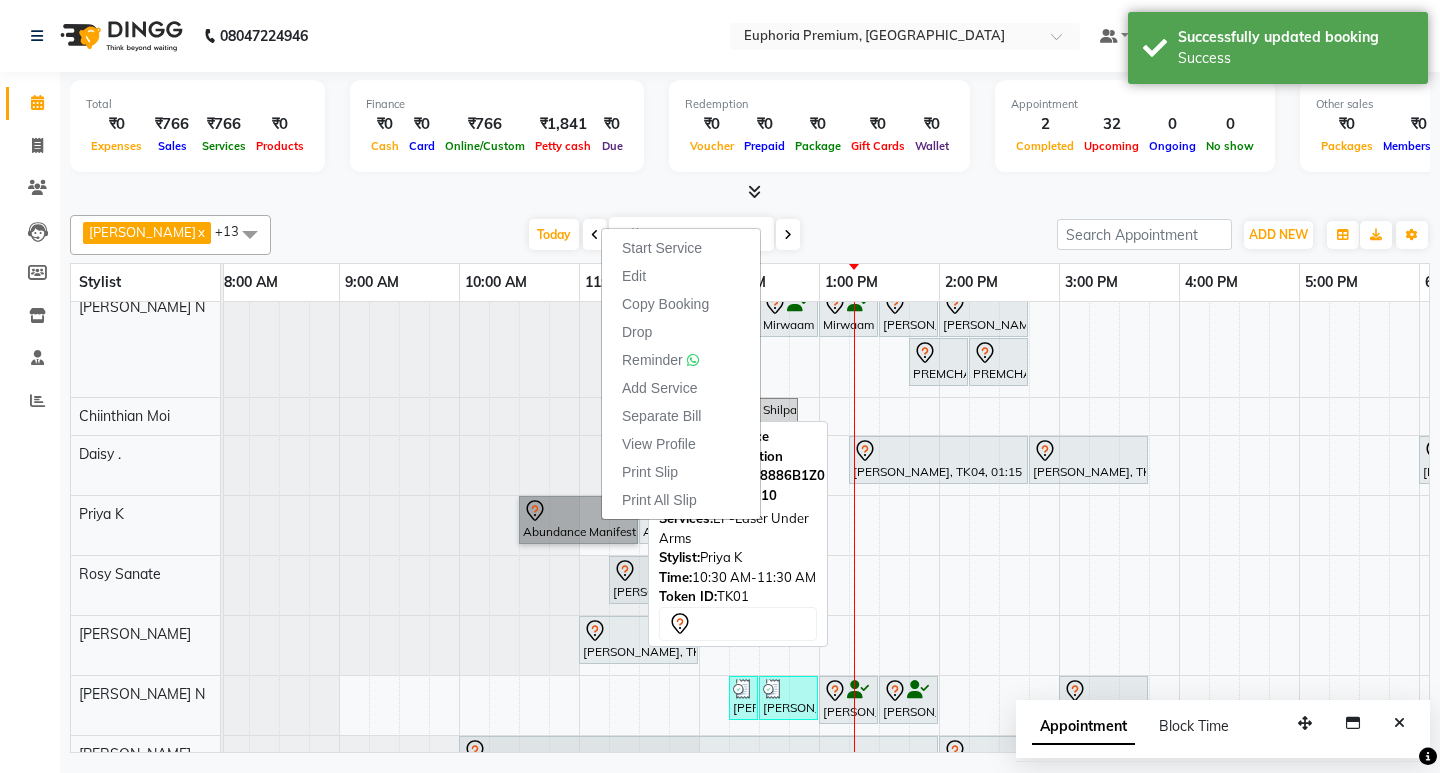 click on "Abundance Manifestation 29AASCA8886B1Z0, TK01, 10:30 AM-11:30 AM, EP-Laser Under Arms" at bounding box center (578, 520) 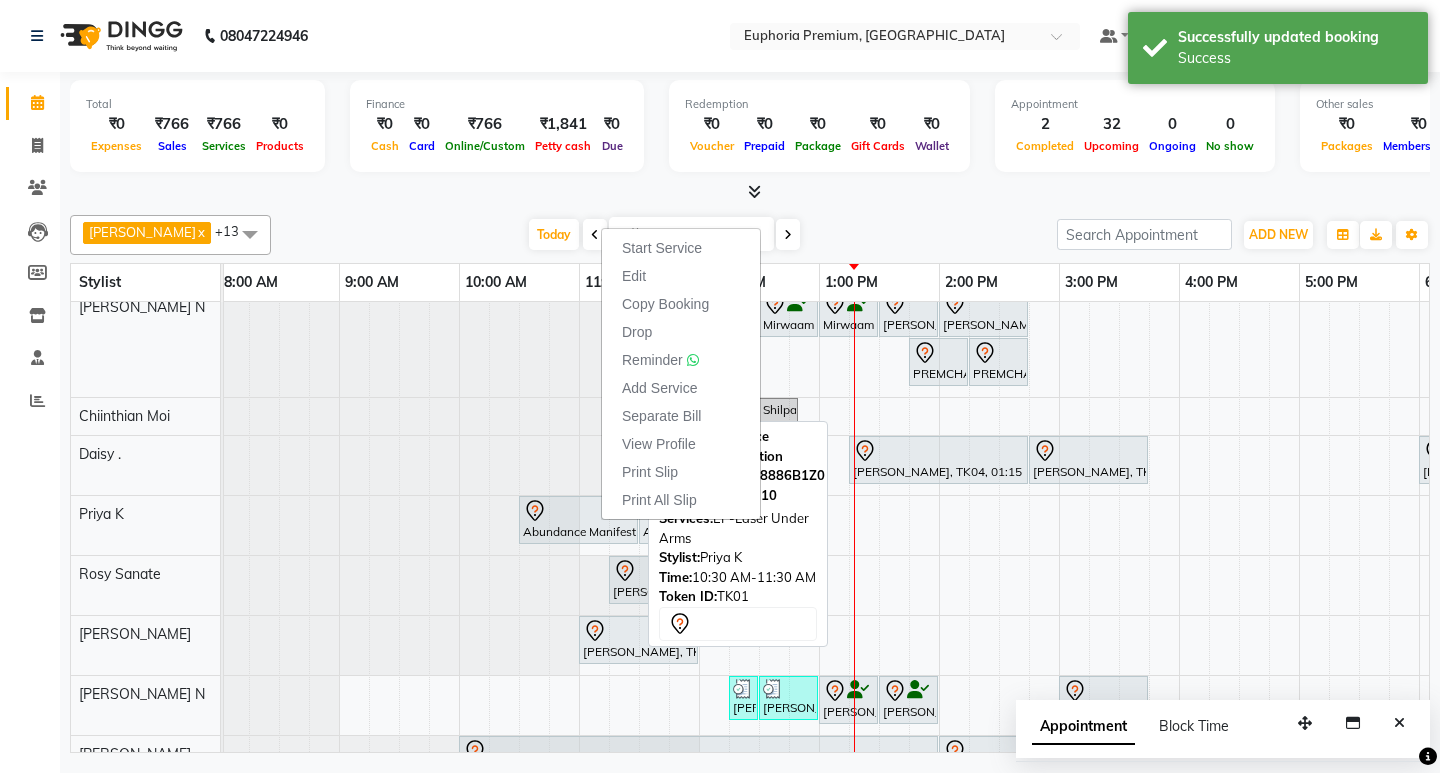 select on "7" 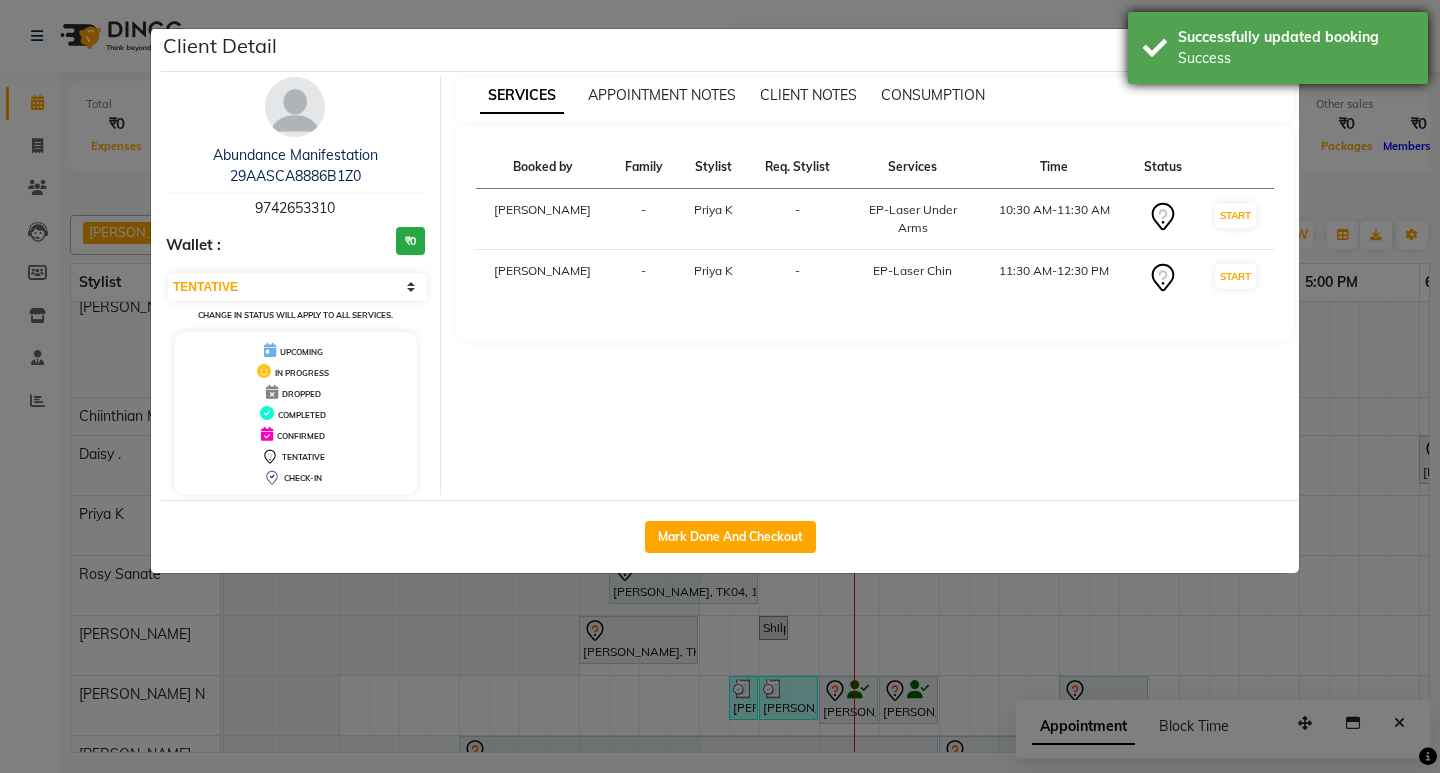 click on "Successfully updated booking   Success" at bounding box center [1278, 48] 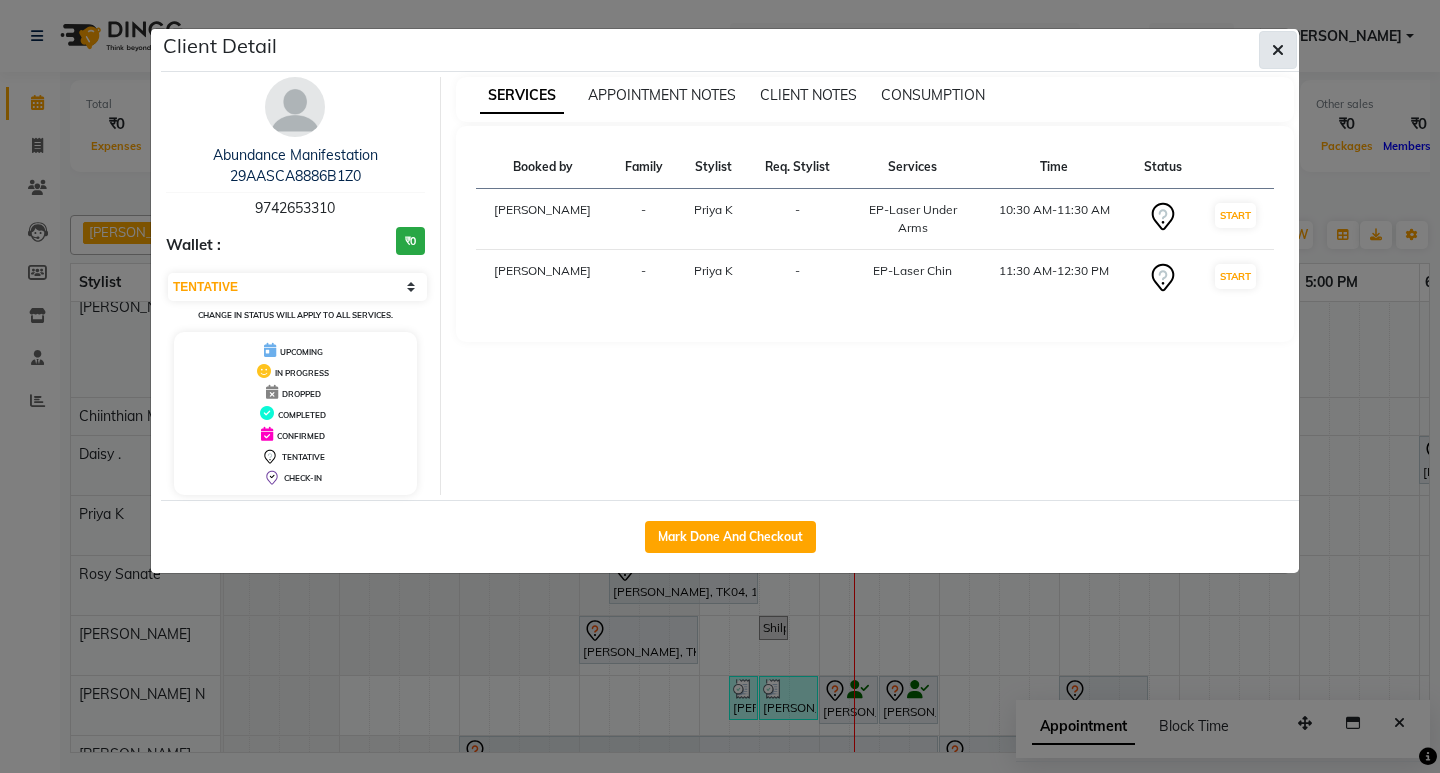 click 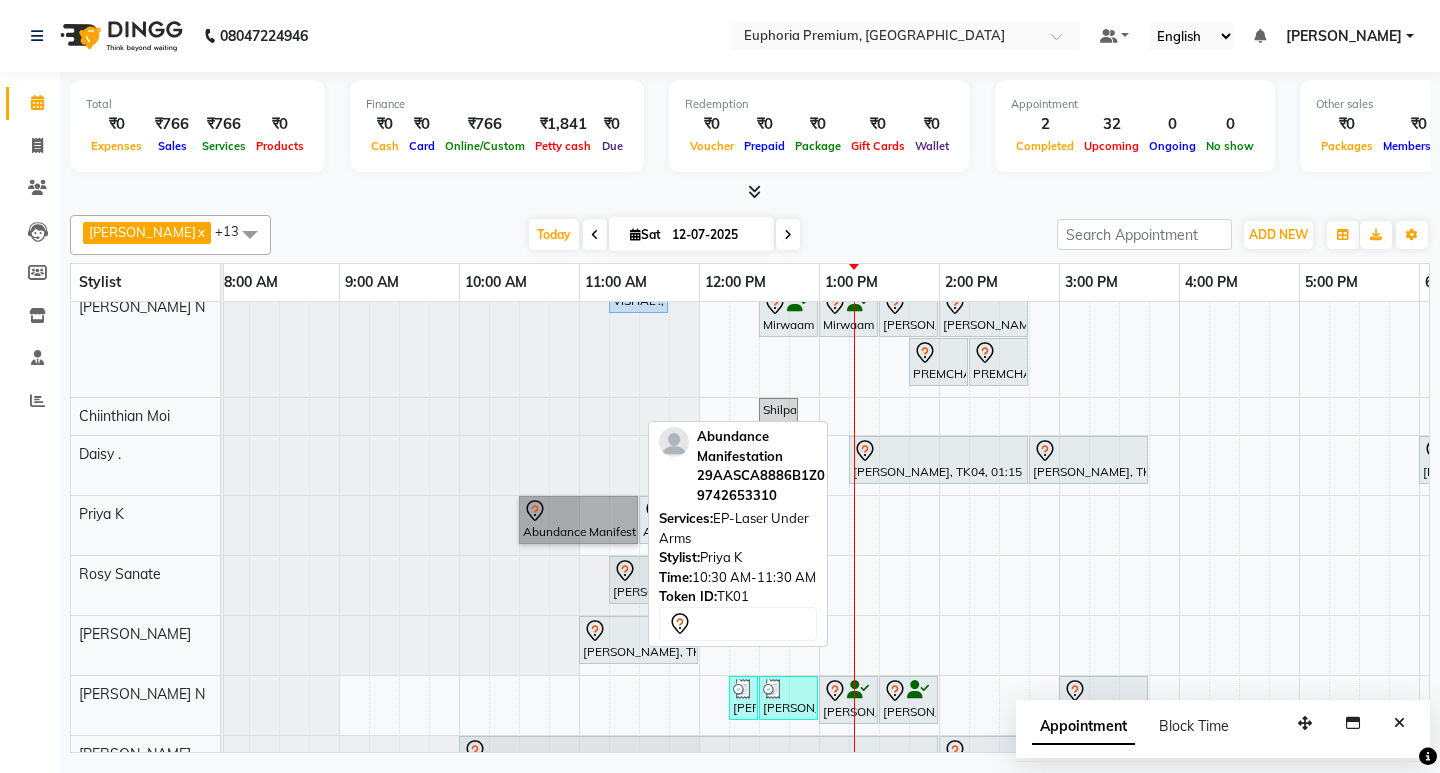 click on "Abundance Manifestation 29AASCA8886B1Z0, TK01, 10:30 AM-11:30 AM, EP-Laser Under Arms" at bounding box center (578, 520) 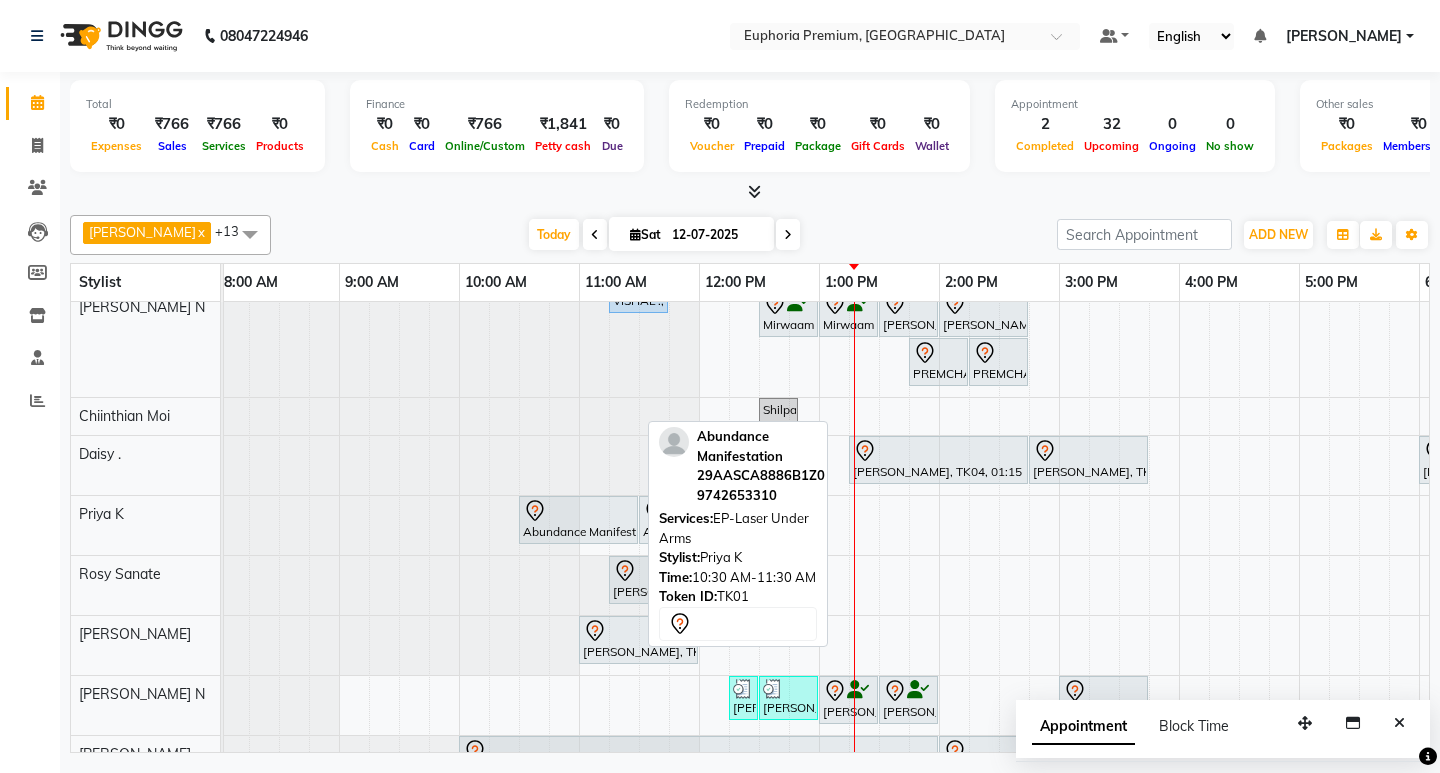 select on "7" 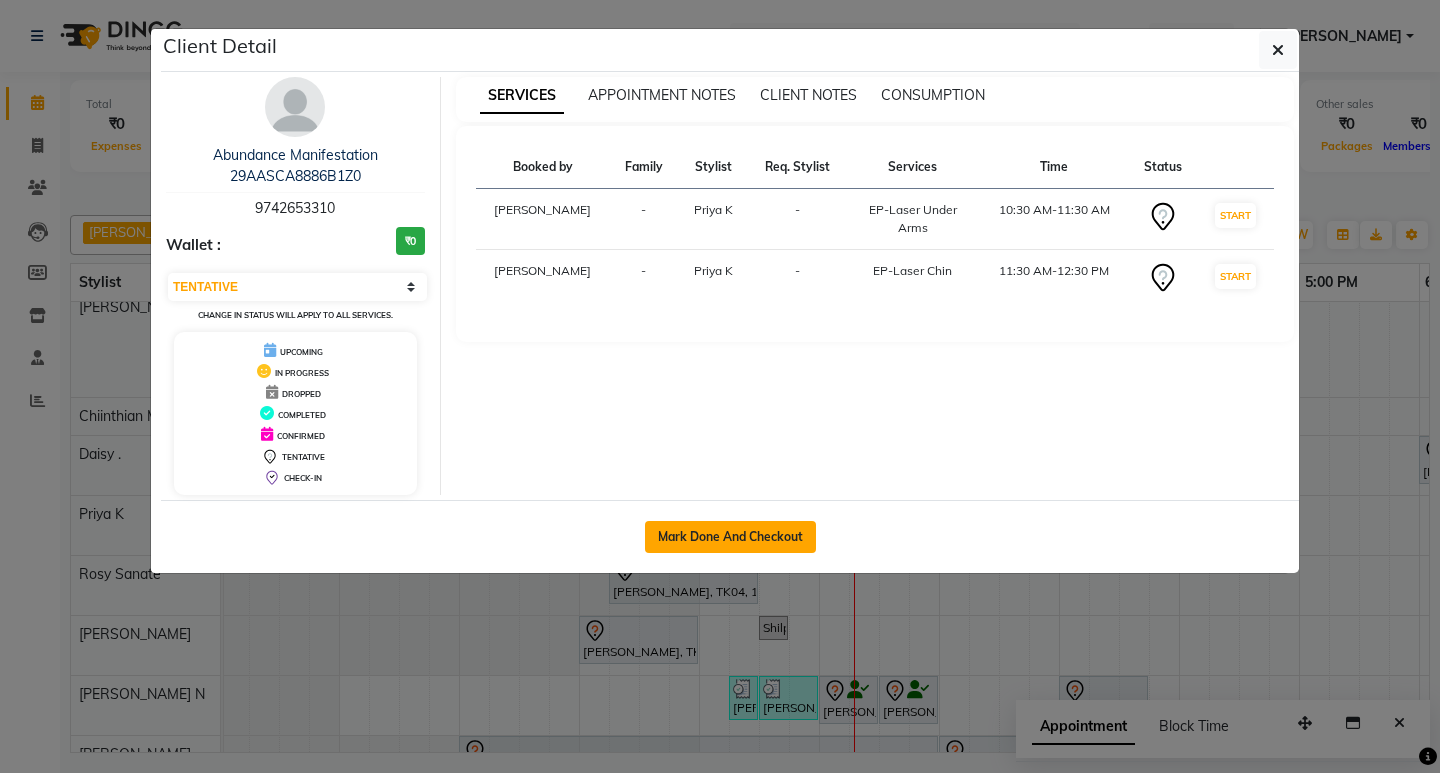 click on "Mark Done And Checkout" 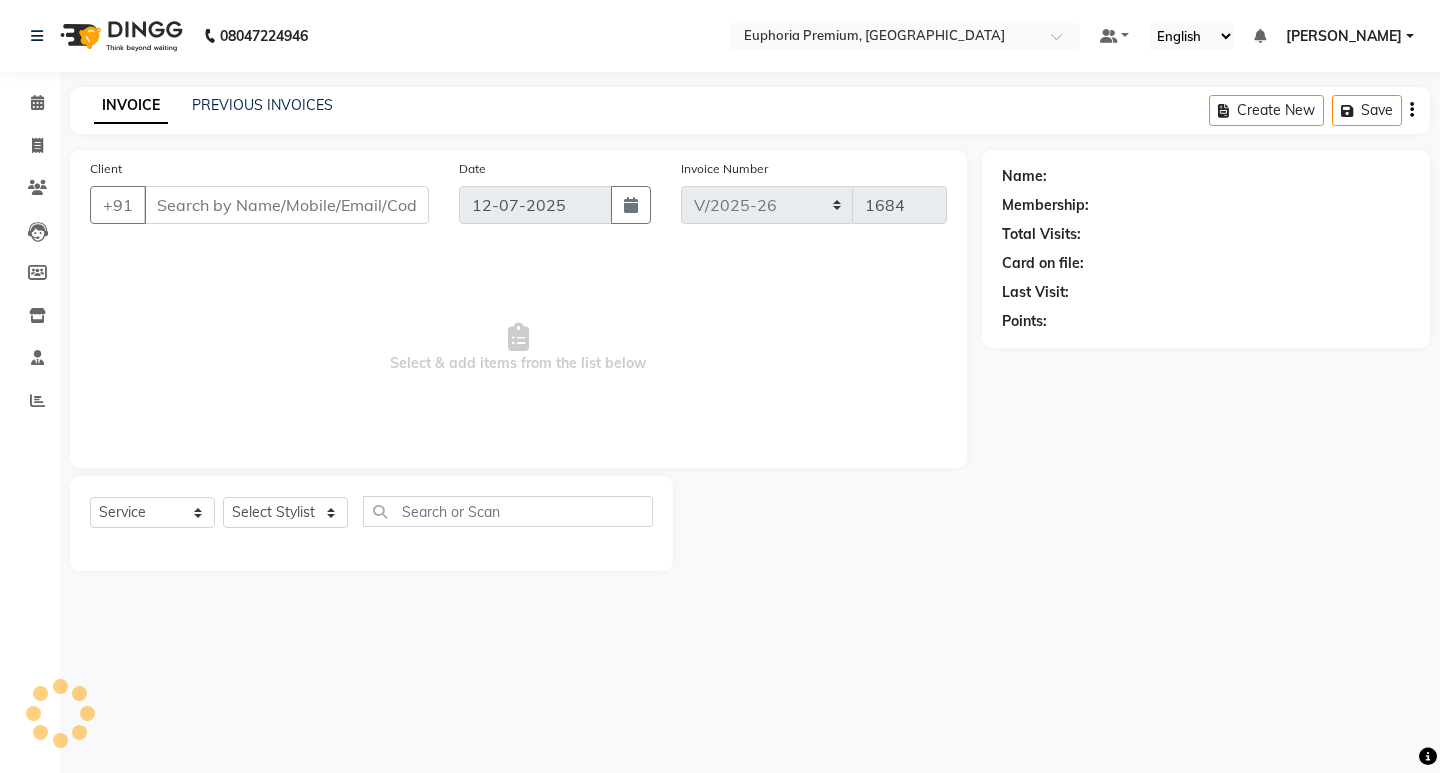 type on "97******10" 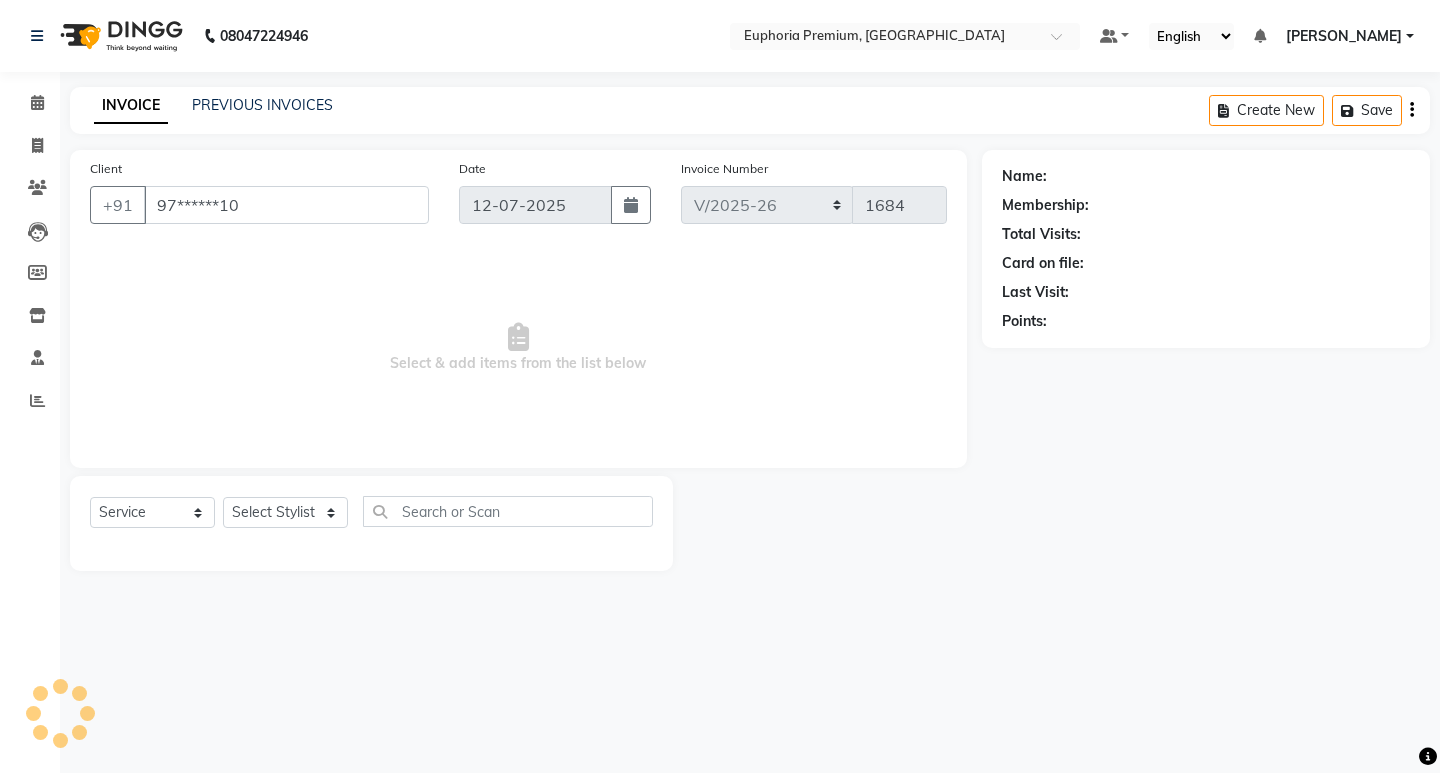 select on "71627" 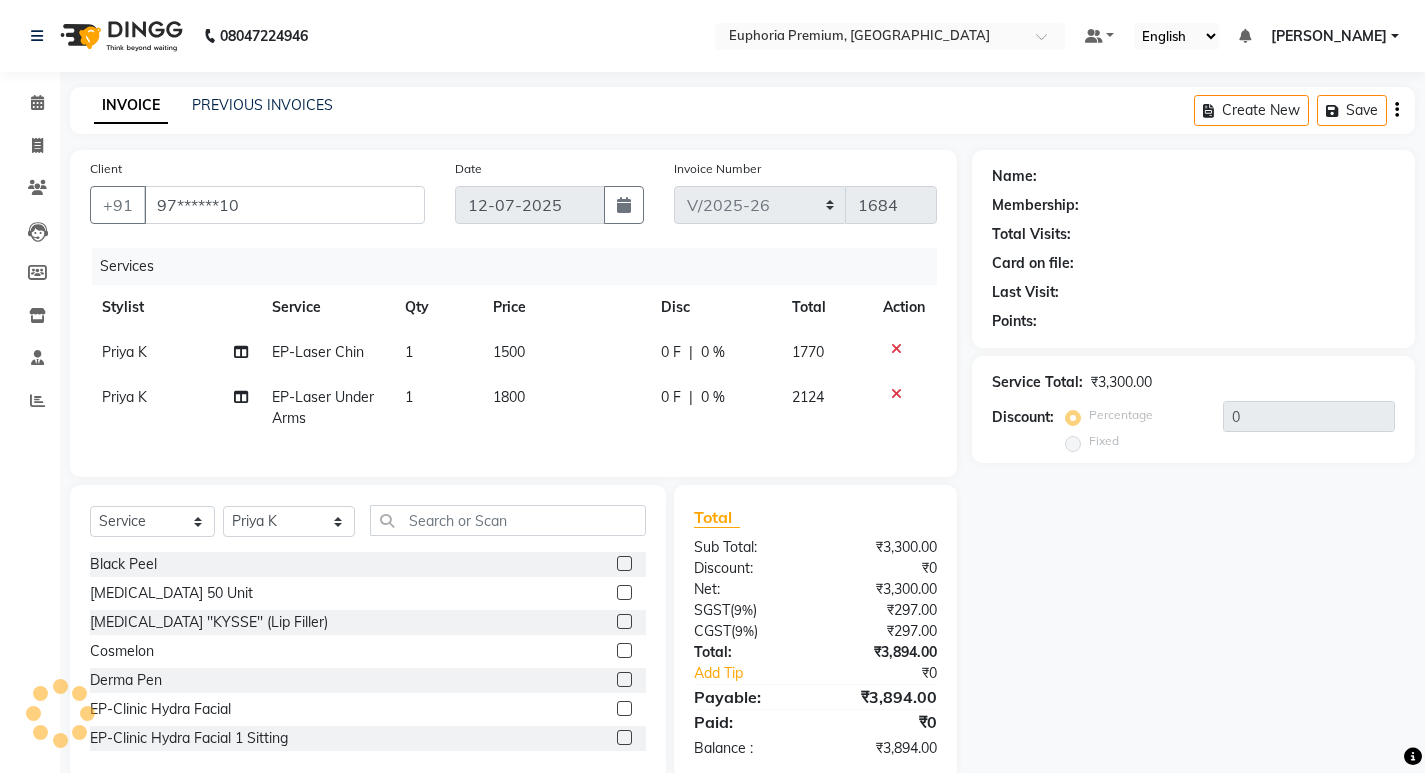 select on "1: Object" 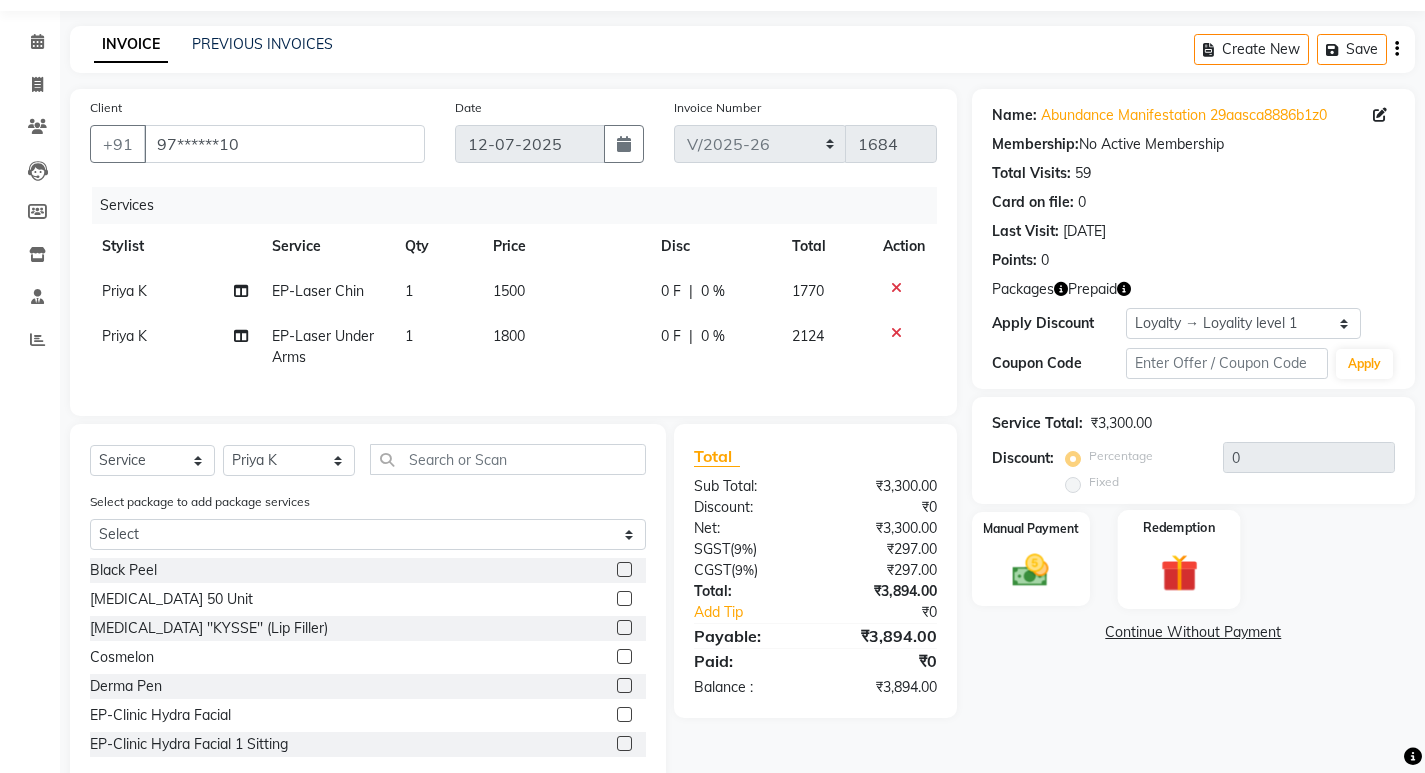 scroll, scrollTop: 119, scrollLeft: 0, axis: vertical 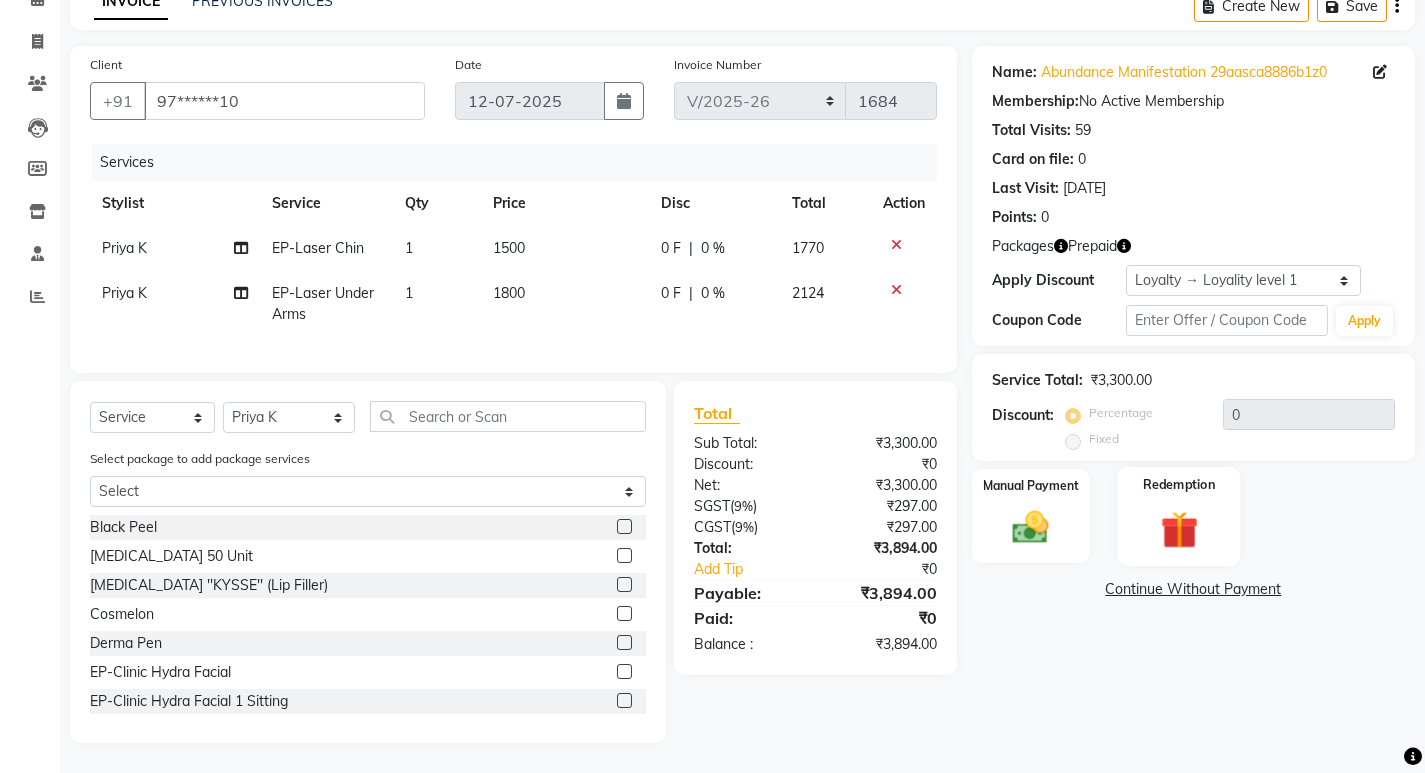 click 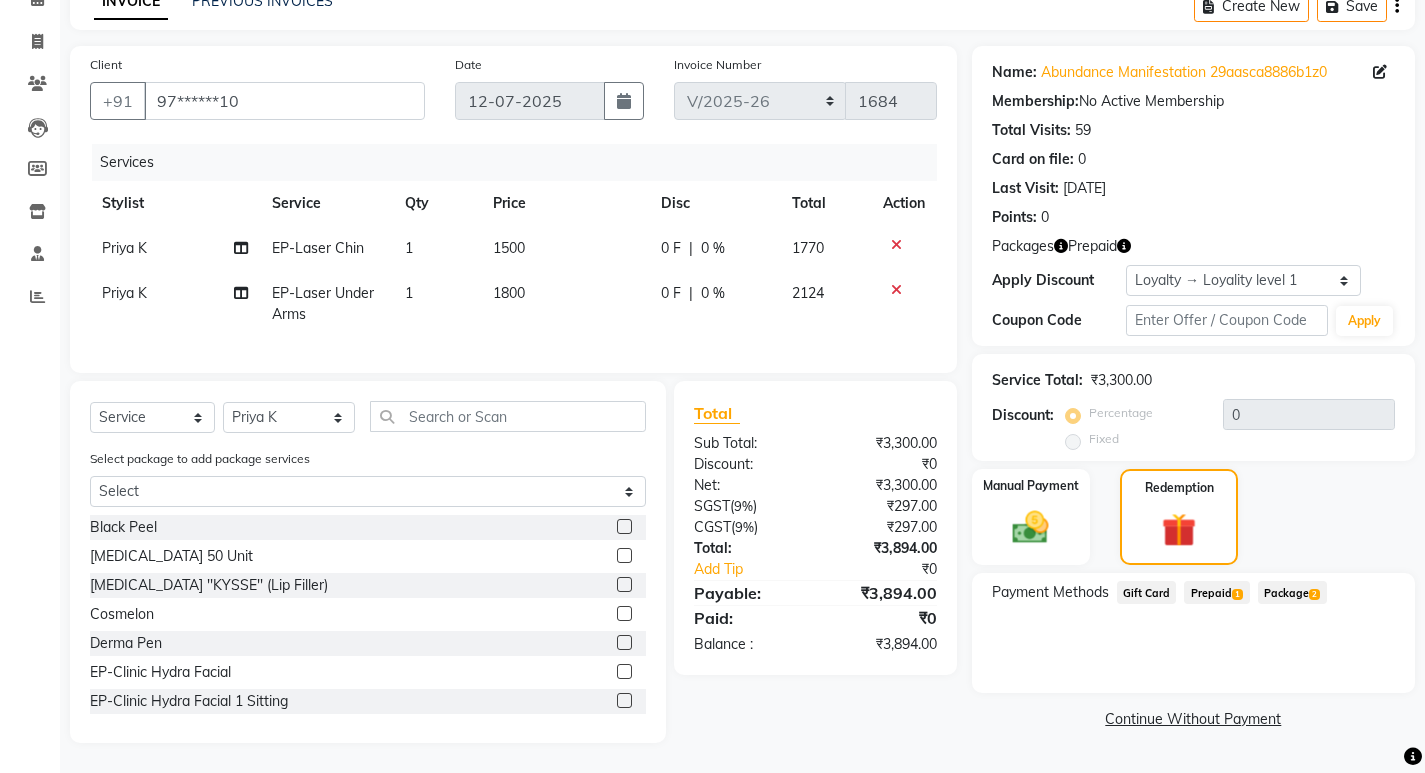 click on "Package  2" 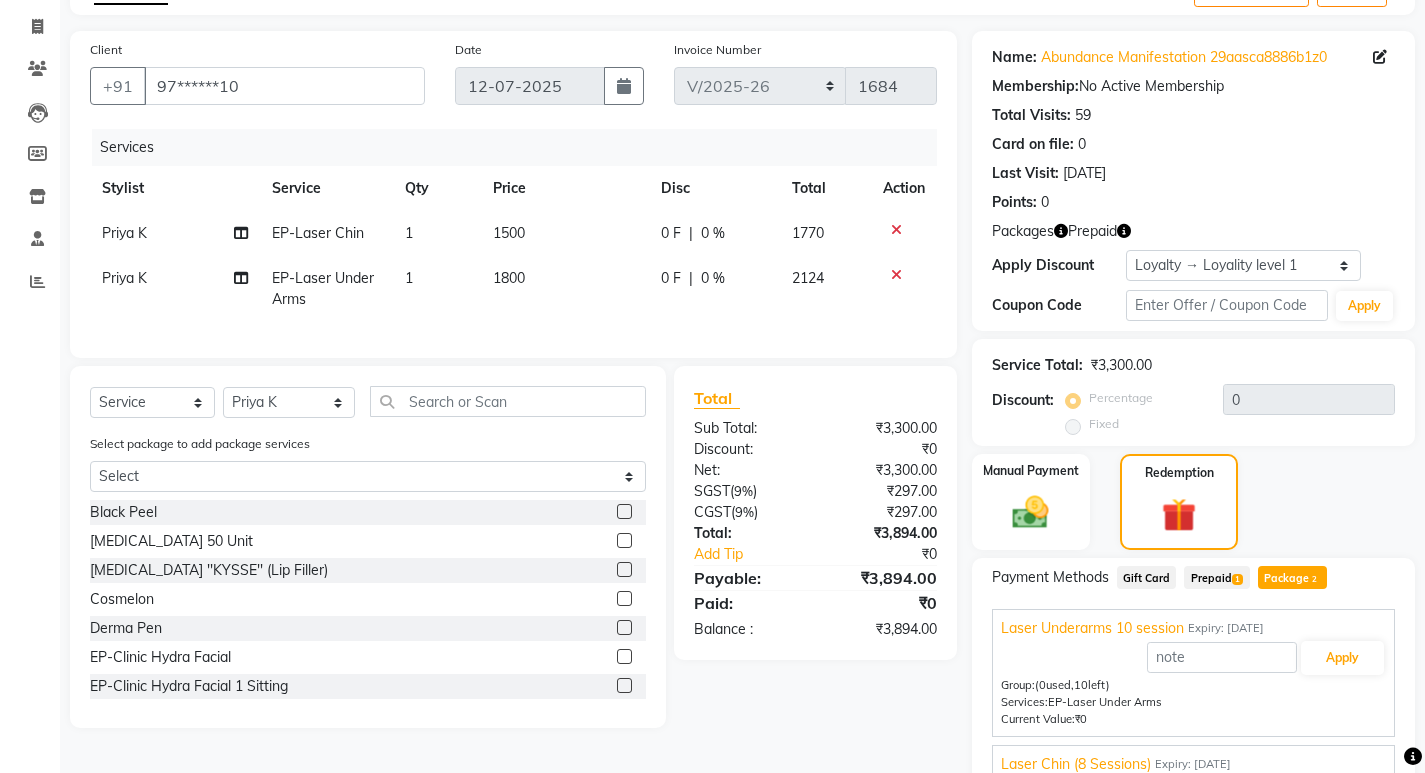 scroll, scrollTop: 209, scrollLeft: 0, axis: vertical 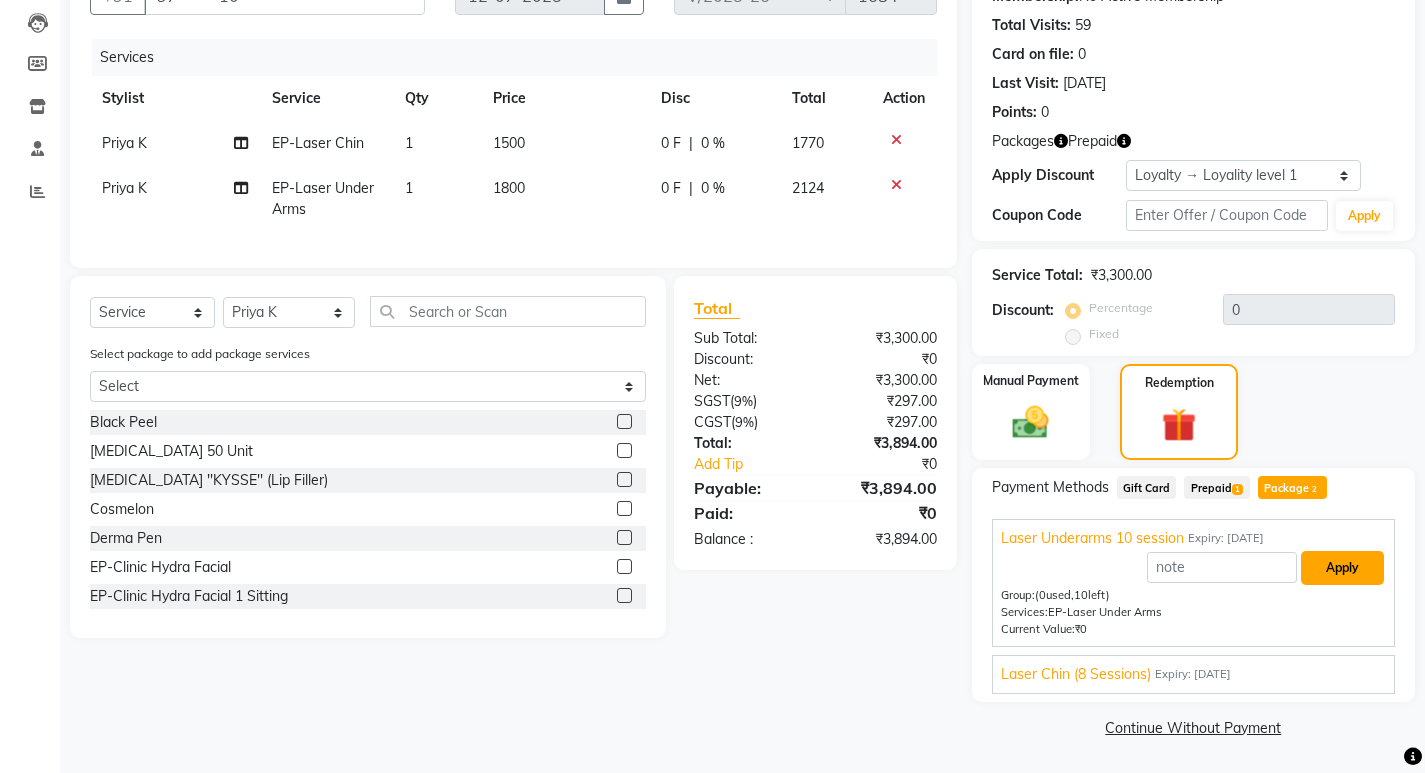 click on "Apply" at bounding box center [1342, 568] 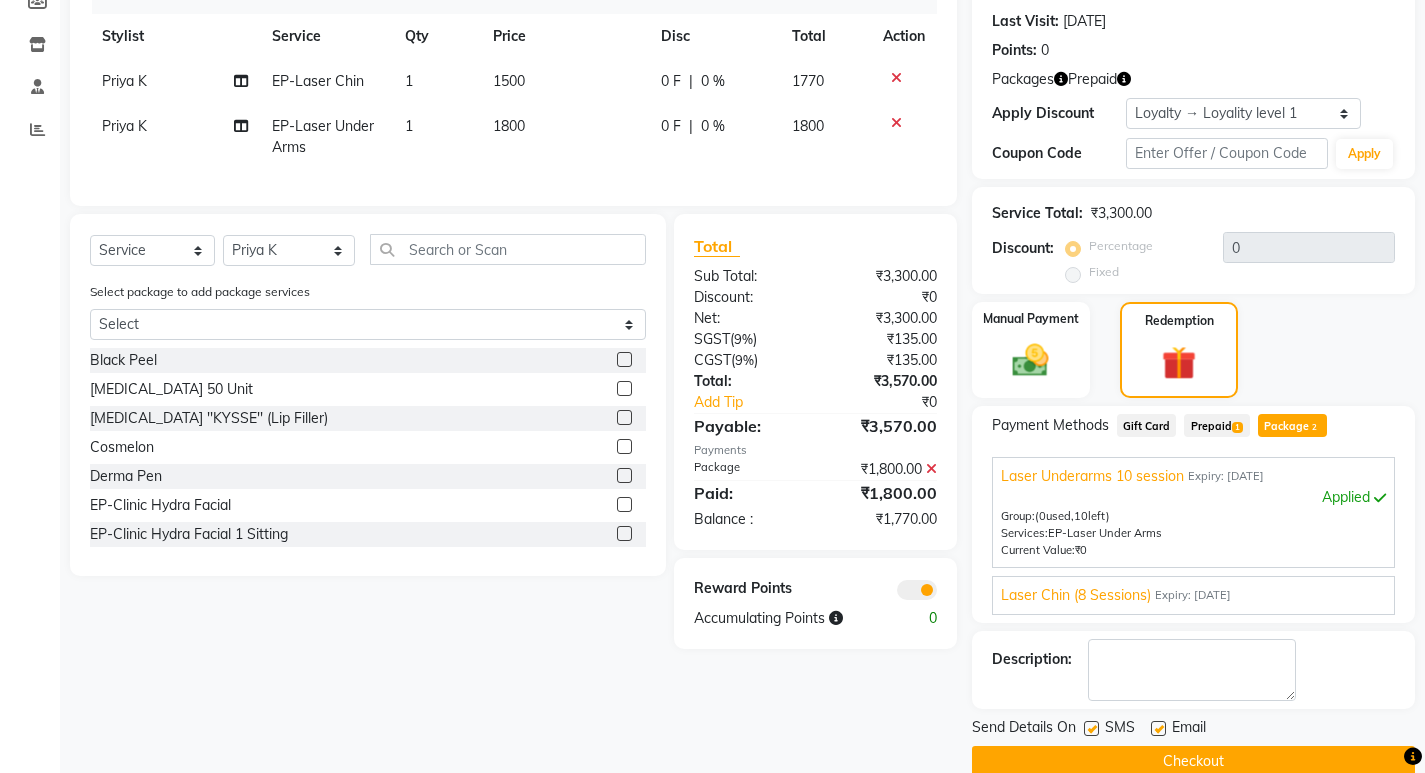 scroll, scrollTop: 305, scrollLeft: 0, axis: vertical 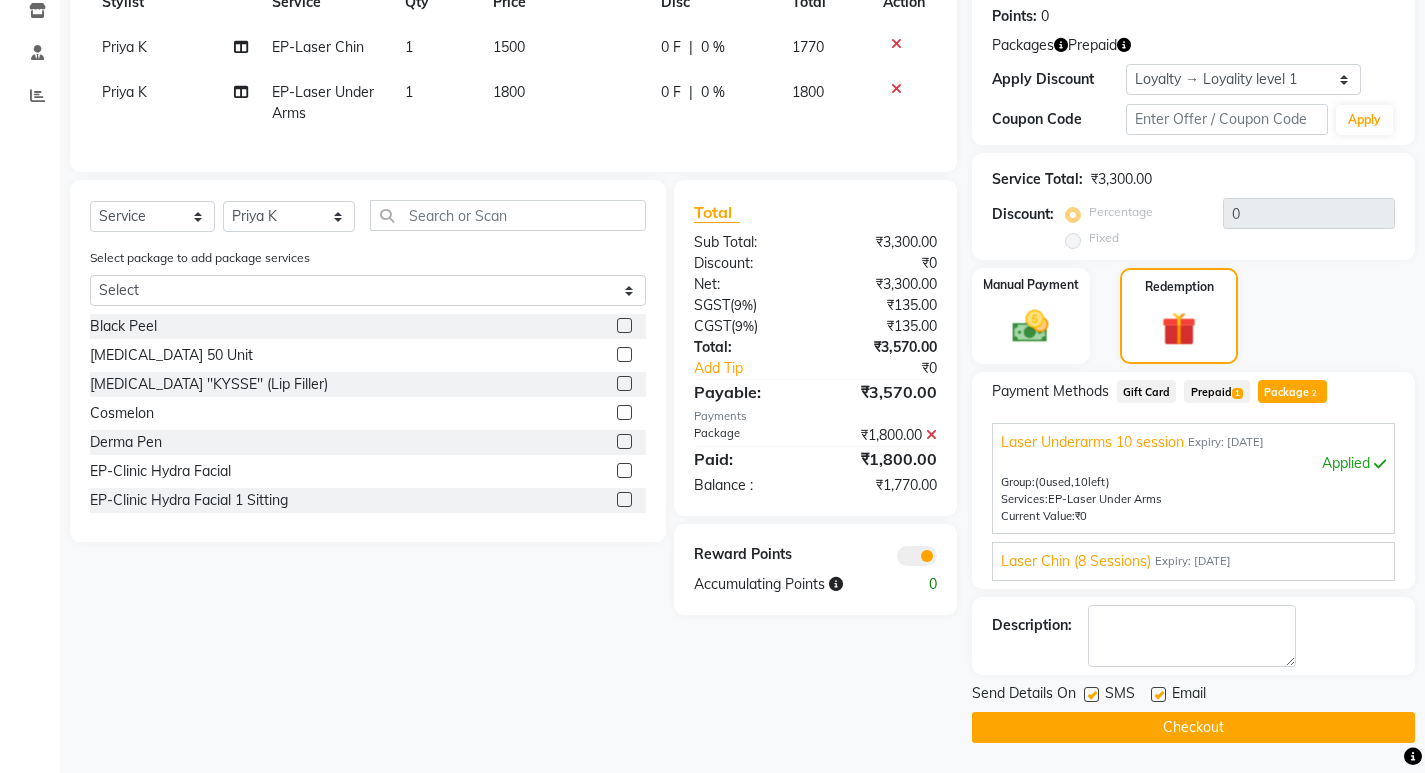 click on "Laser Chin (8 Sessions)" at bounding box center [1076, 561] 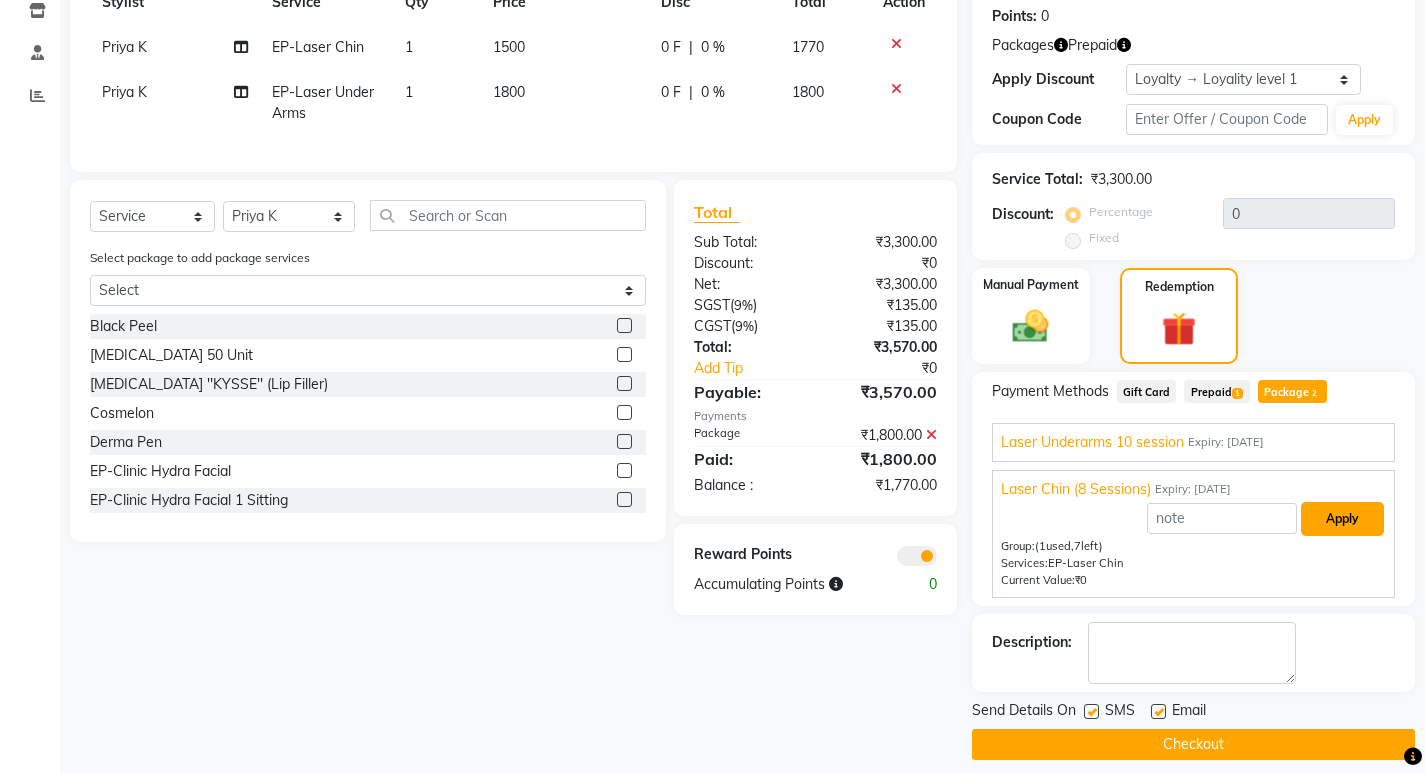 click on "Apply" at bounding box center [1342, 519] 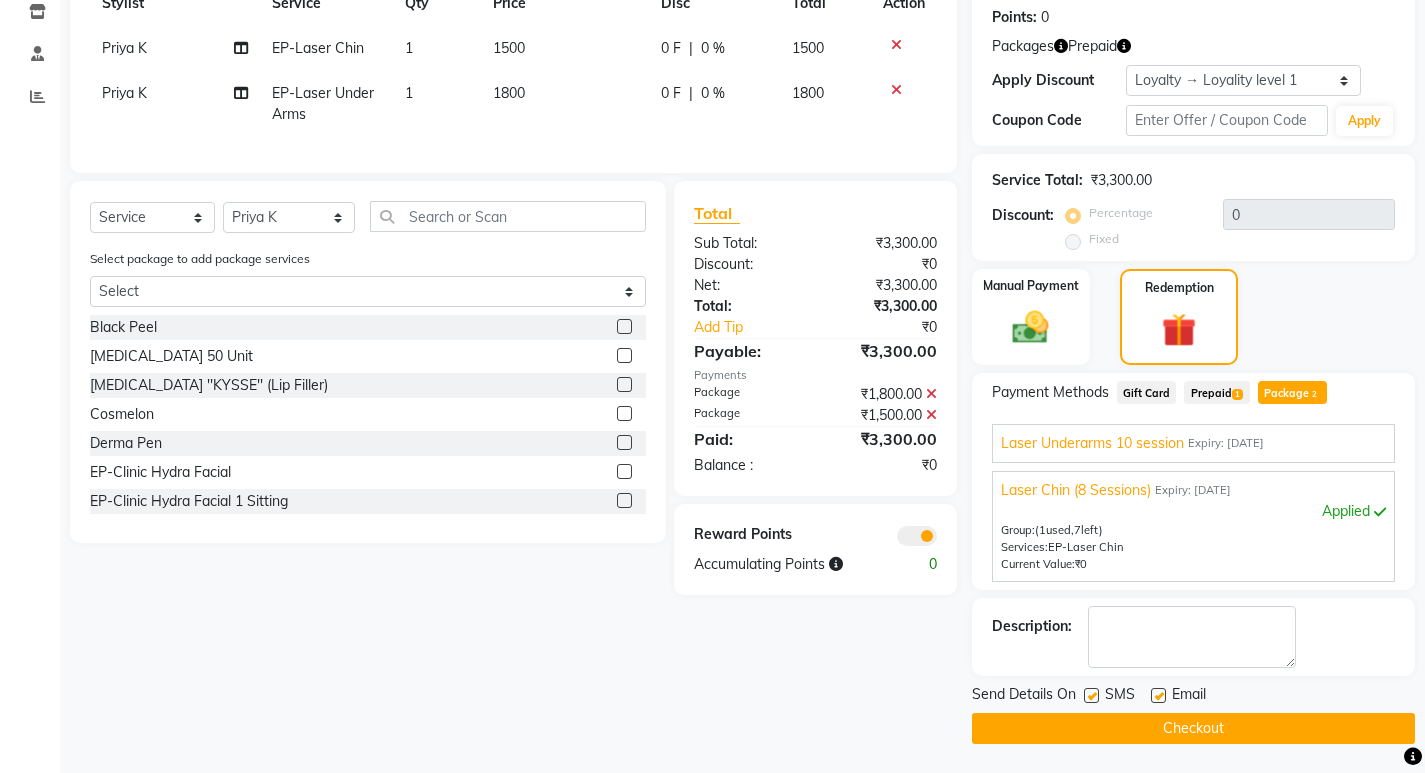 scroll, scrollTop: 305, scrollLeft: 0, axis: vertical 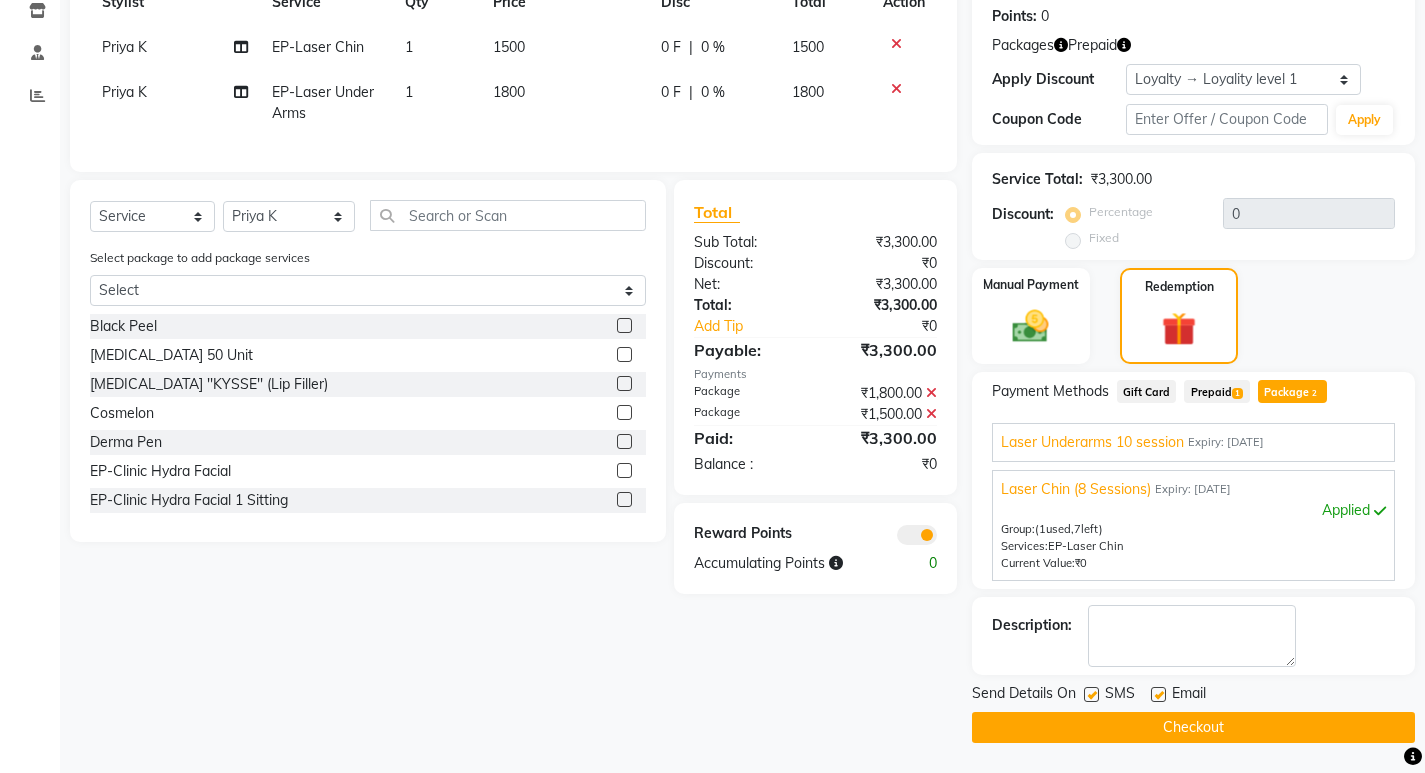 click on "Checkout" 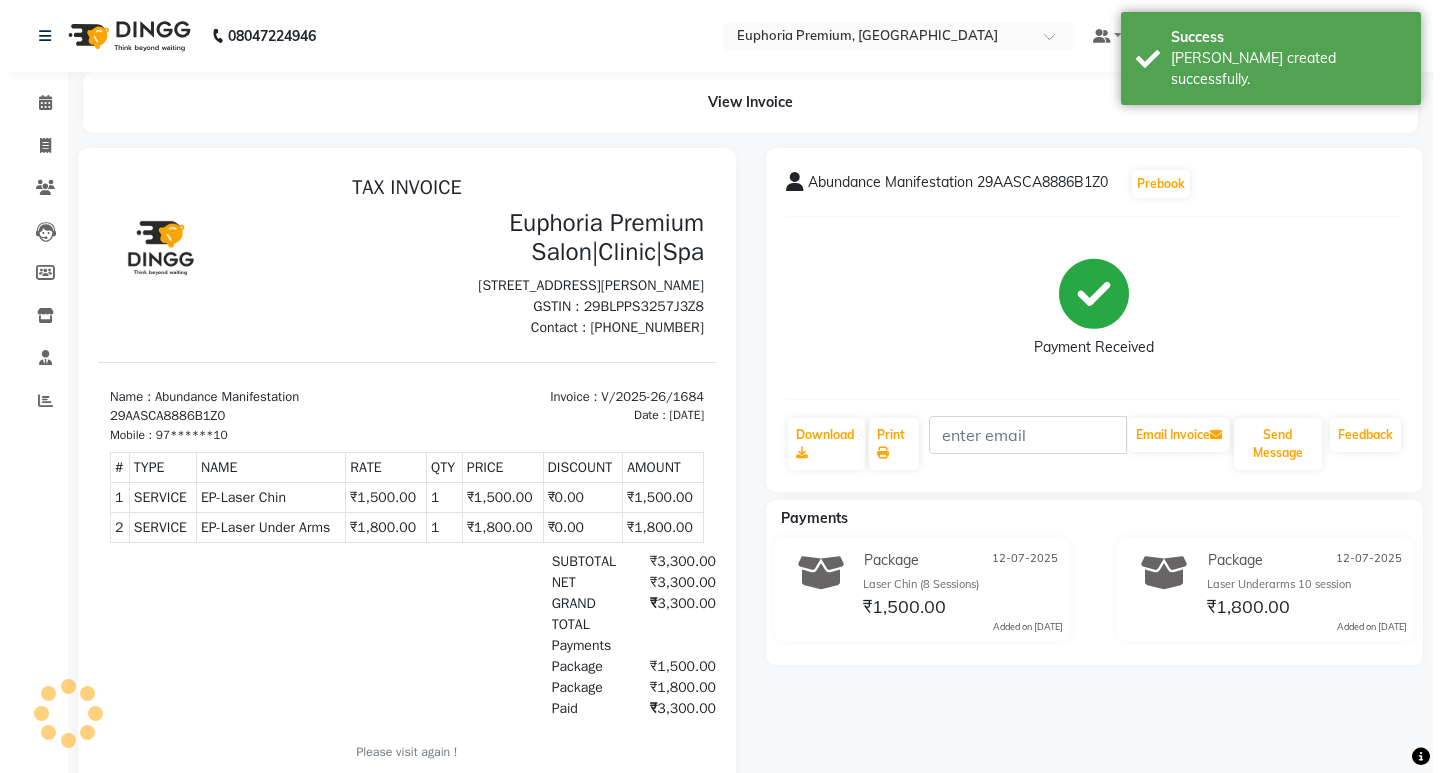 scroll, scrollTop: 0, scrollLeft: 0, axis: both 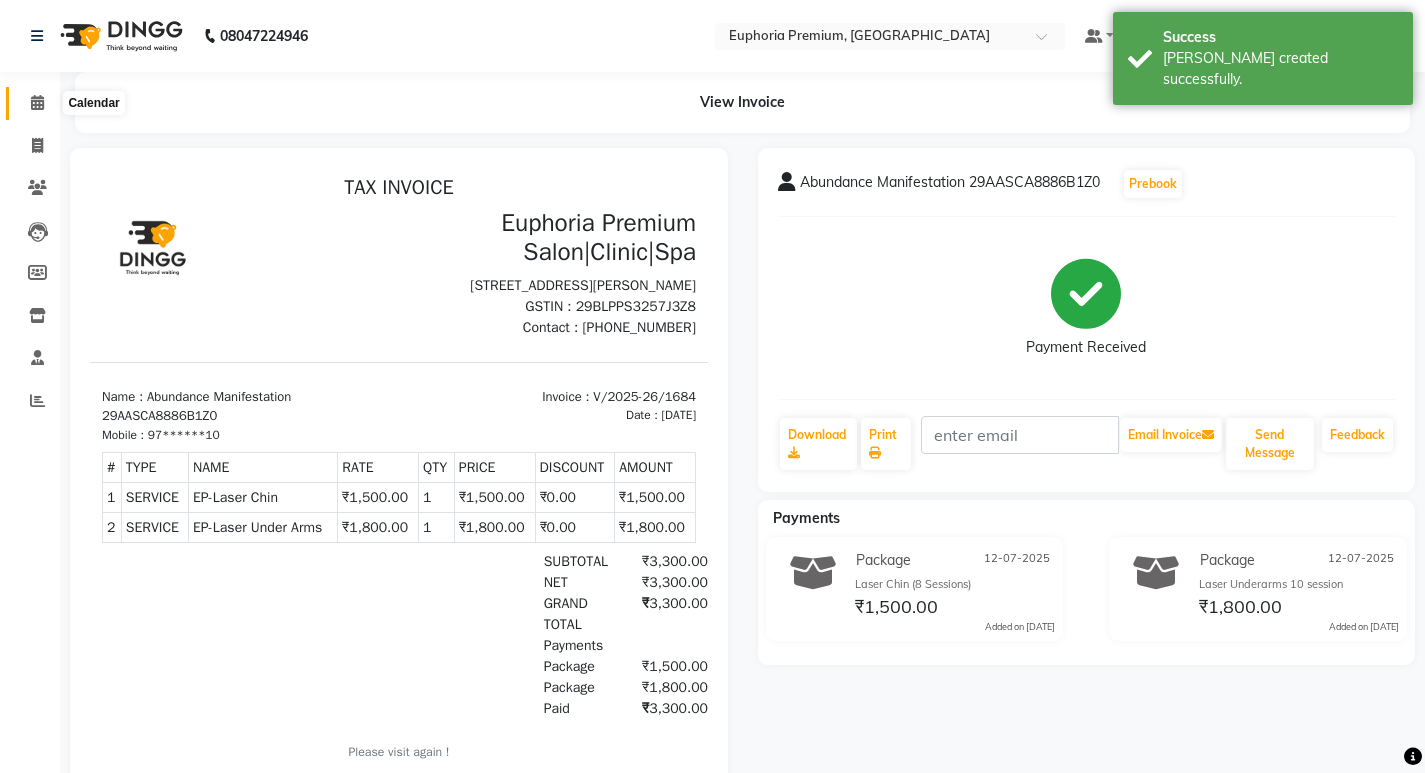 click 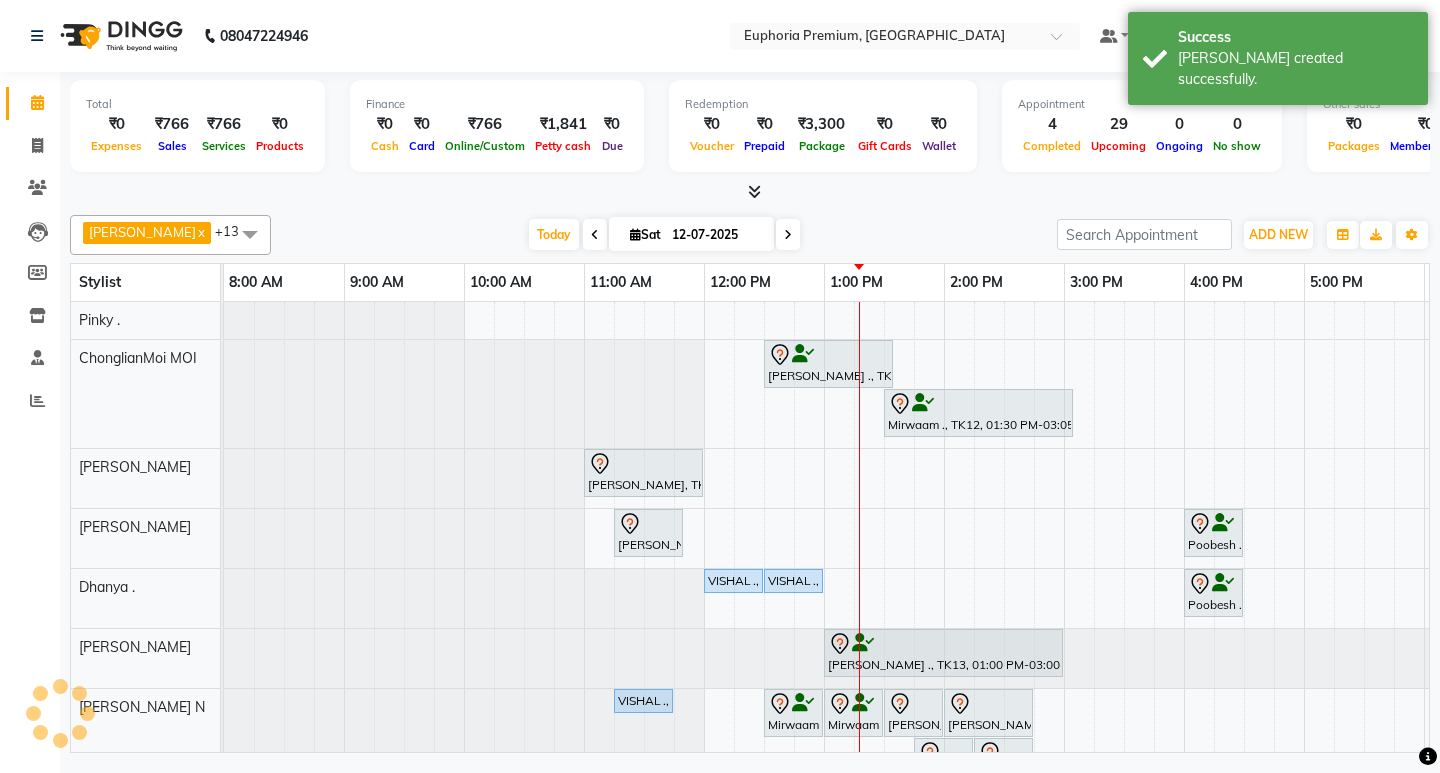 scroll, scrollTop: 0, scrollLeft: 0, axis: both 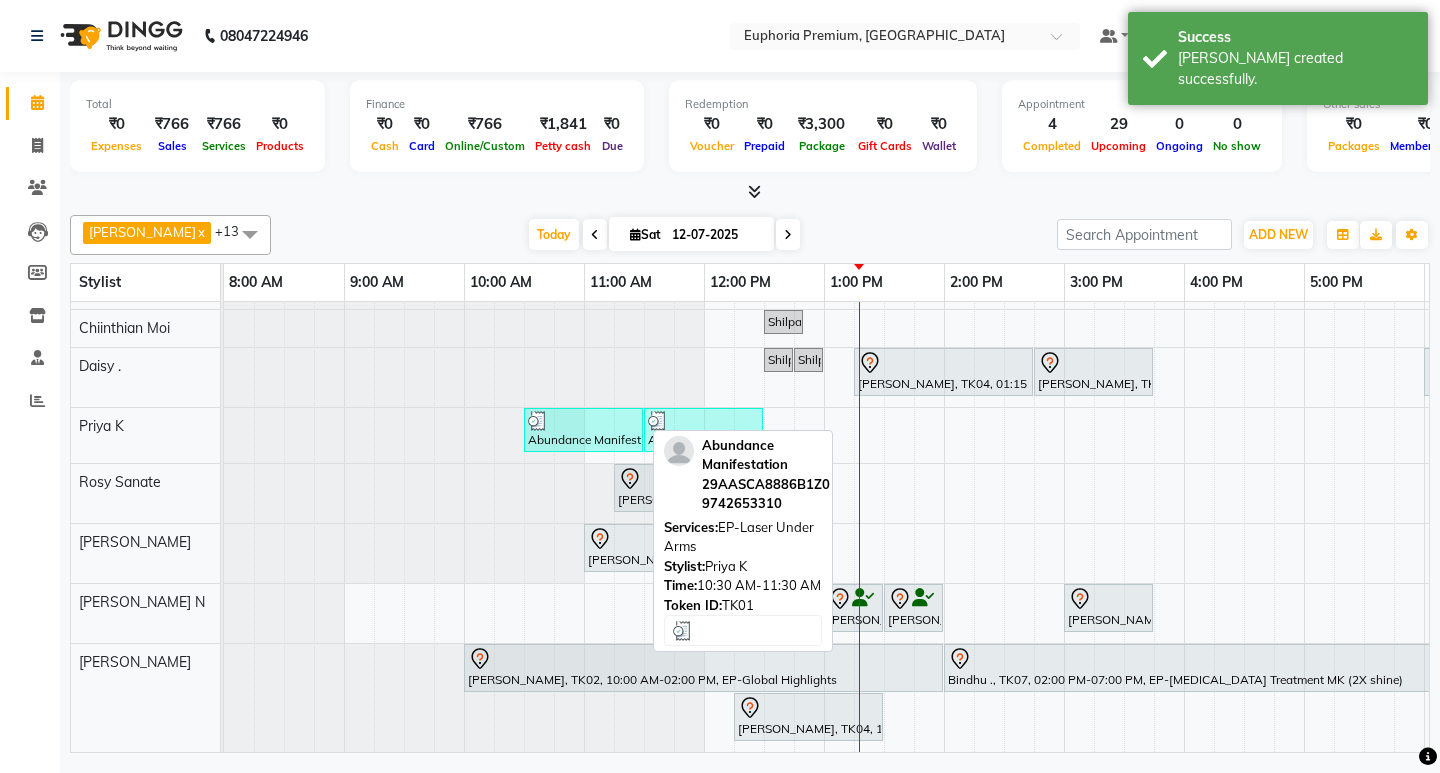 click on "Abundance Manifestation 29AASCA8886B1Z0, TK01, 10:30 AM-11:30 AM, EP-Laser Under Arms" at bounding box center (583, 430) 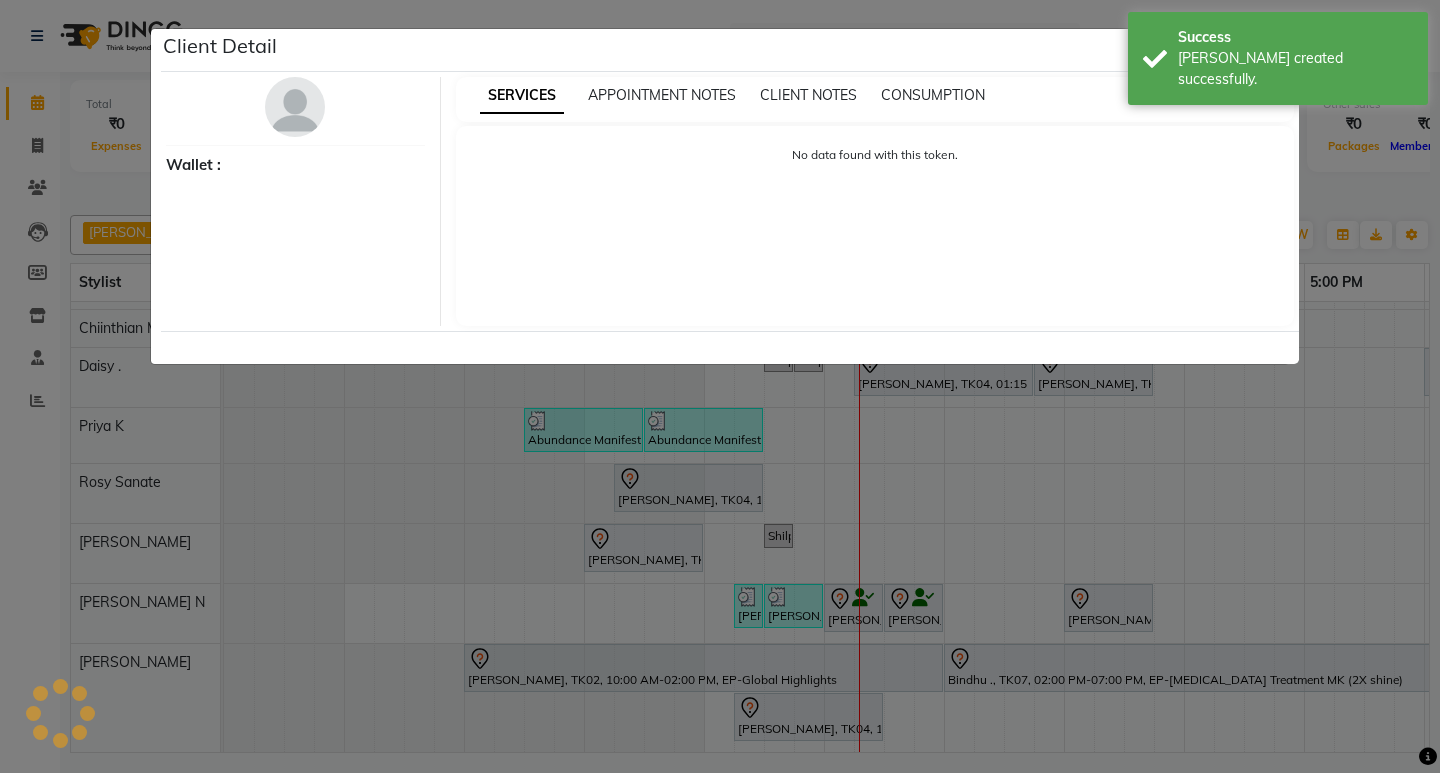 select on "3" 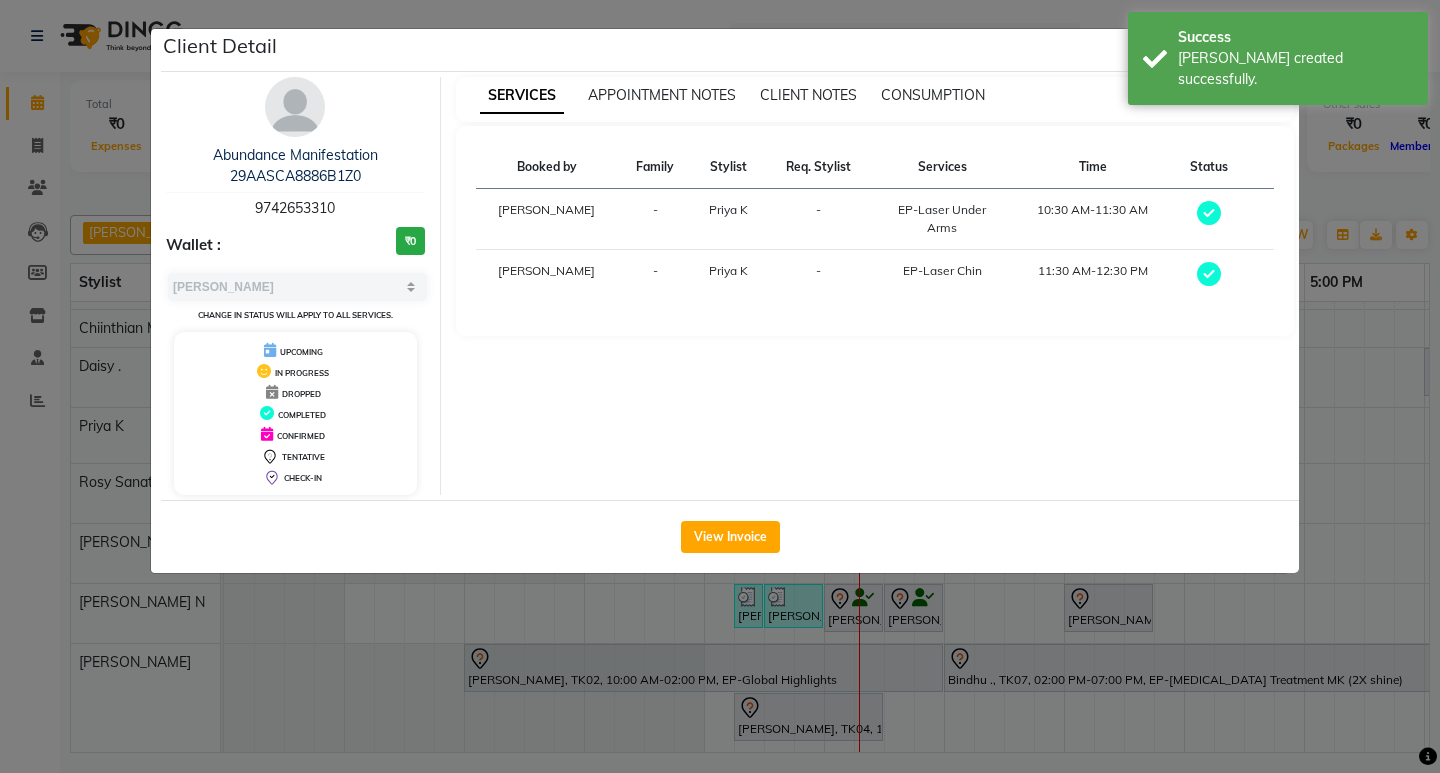 click on "9742653310" at bounding box center (295, 208) 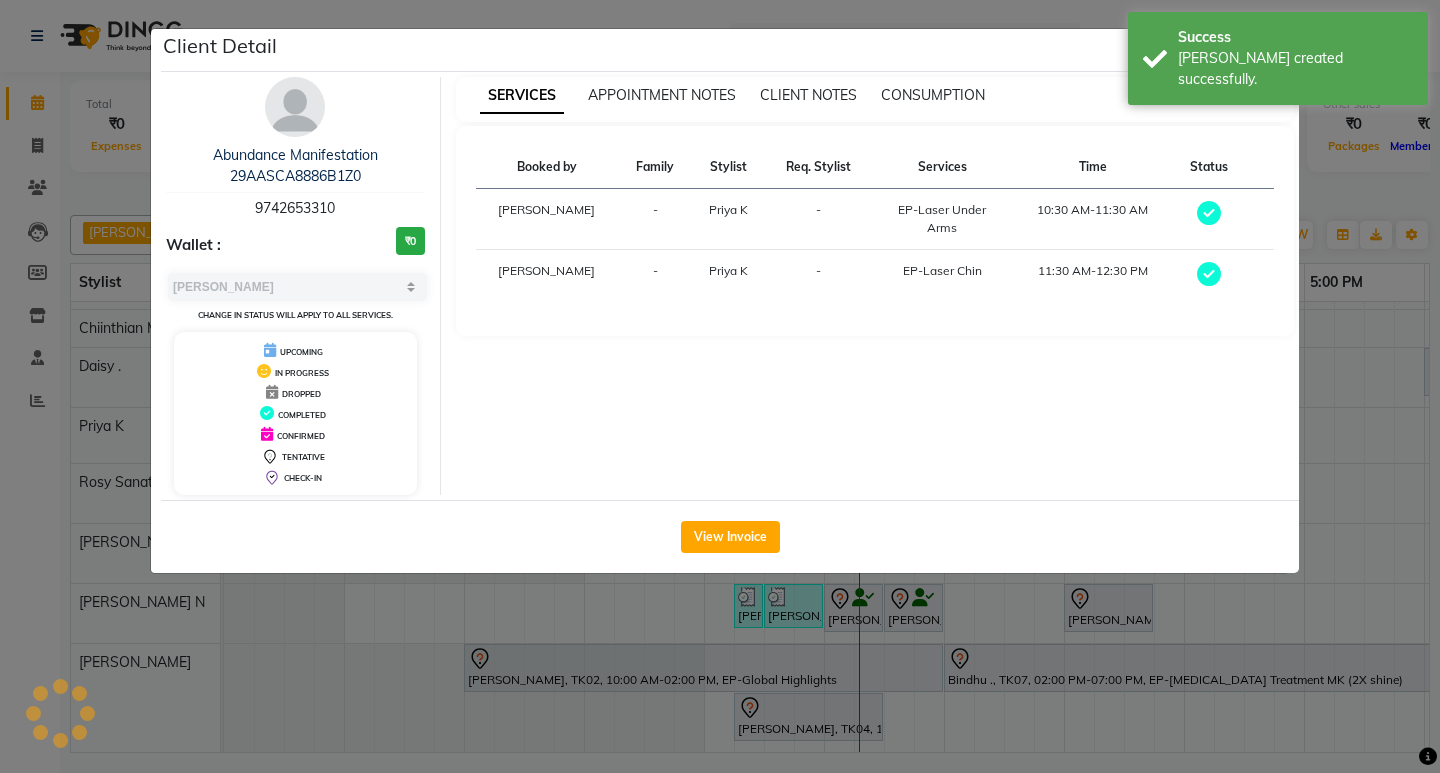 copy on "9742653310" 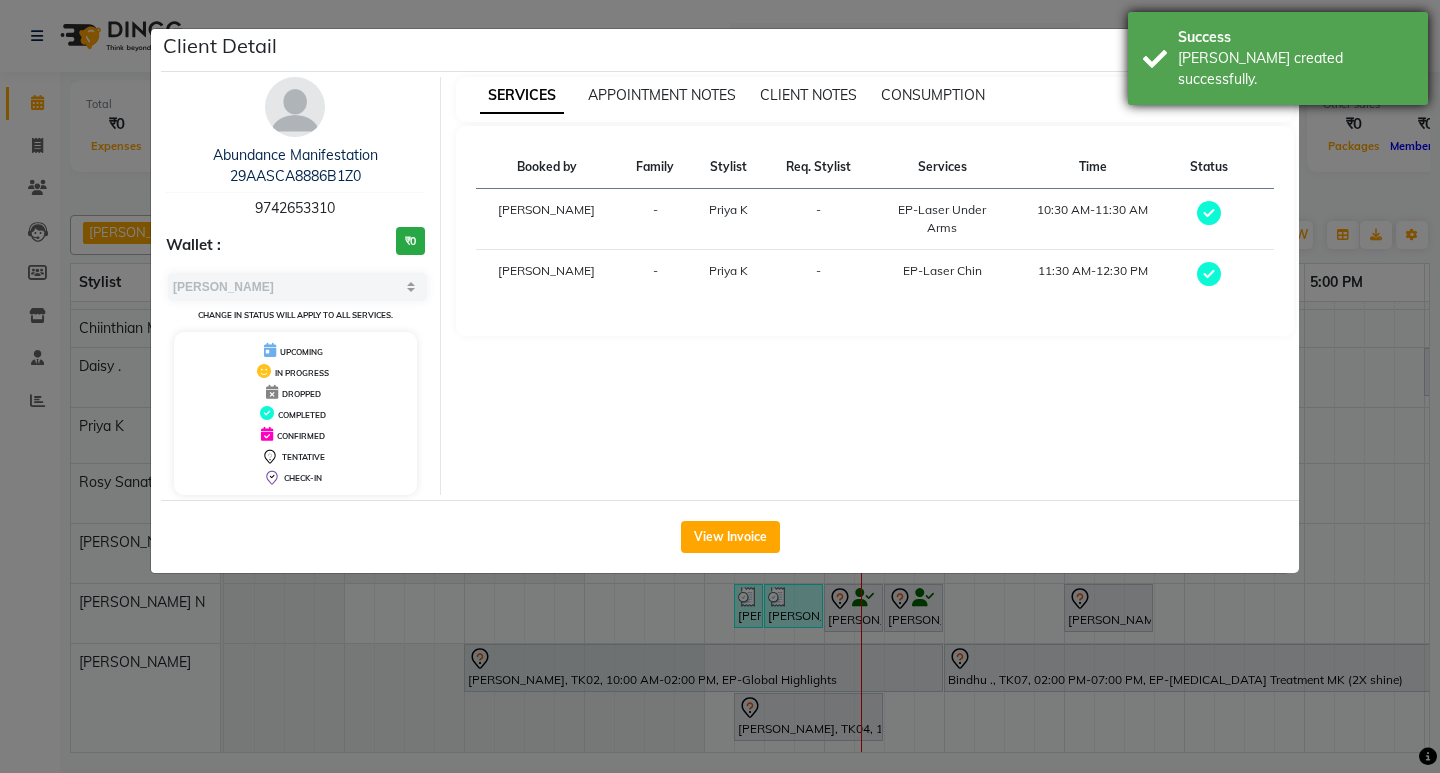 click on "Success" at bounding box center [1295, 37] 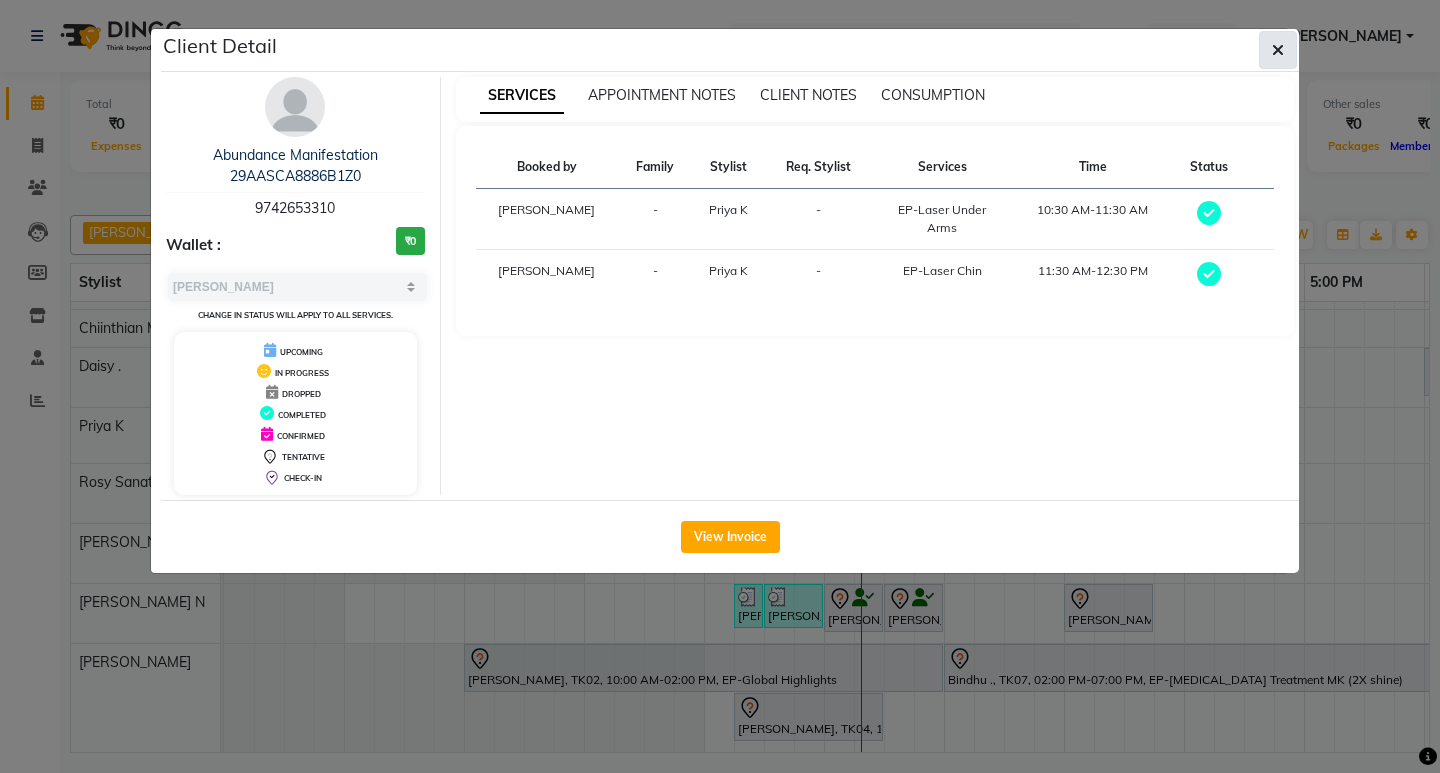 click 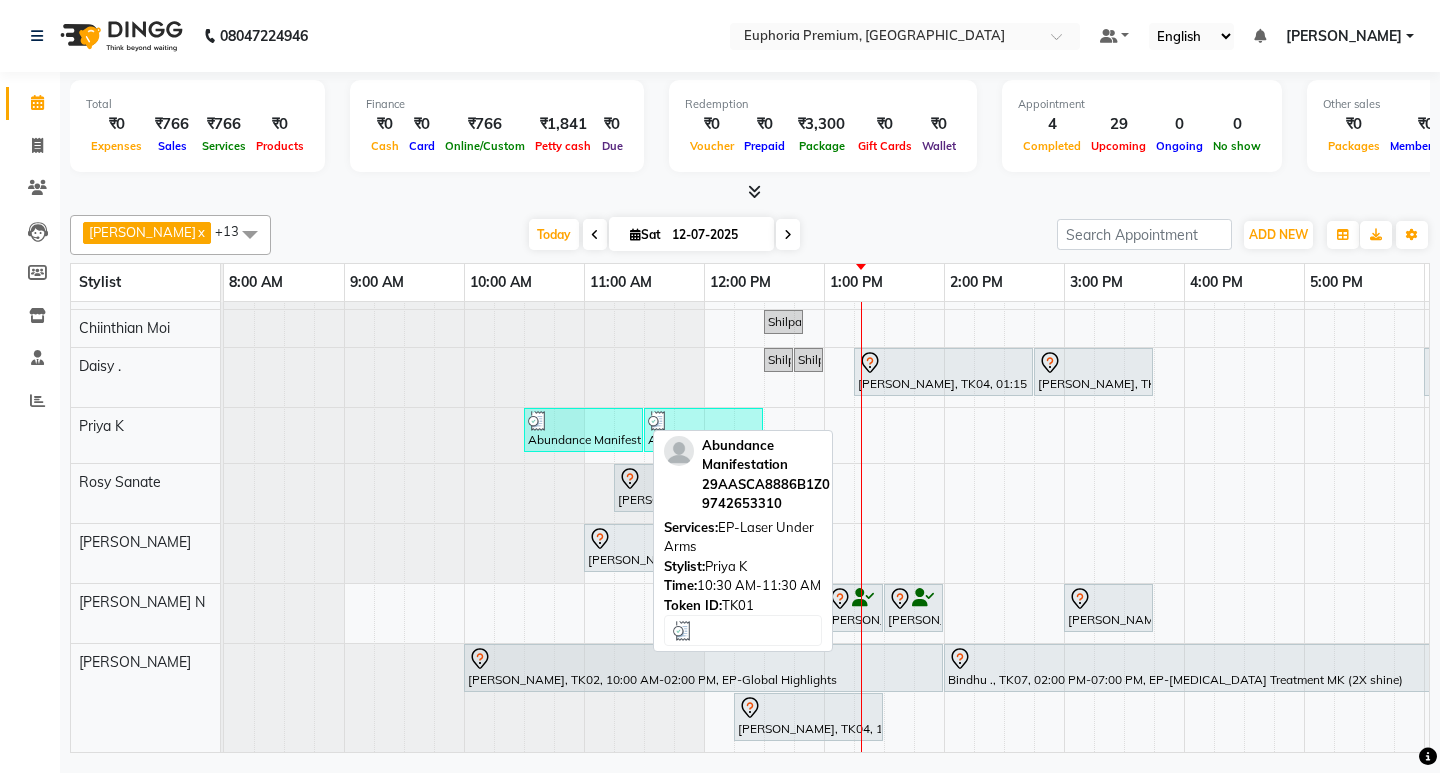 scroll, scrollTop: 503, scrollLeft: 0, axis: vertical 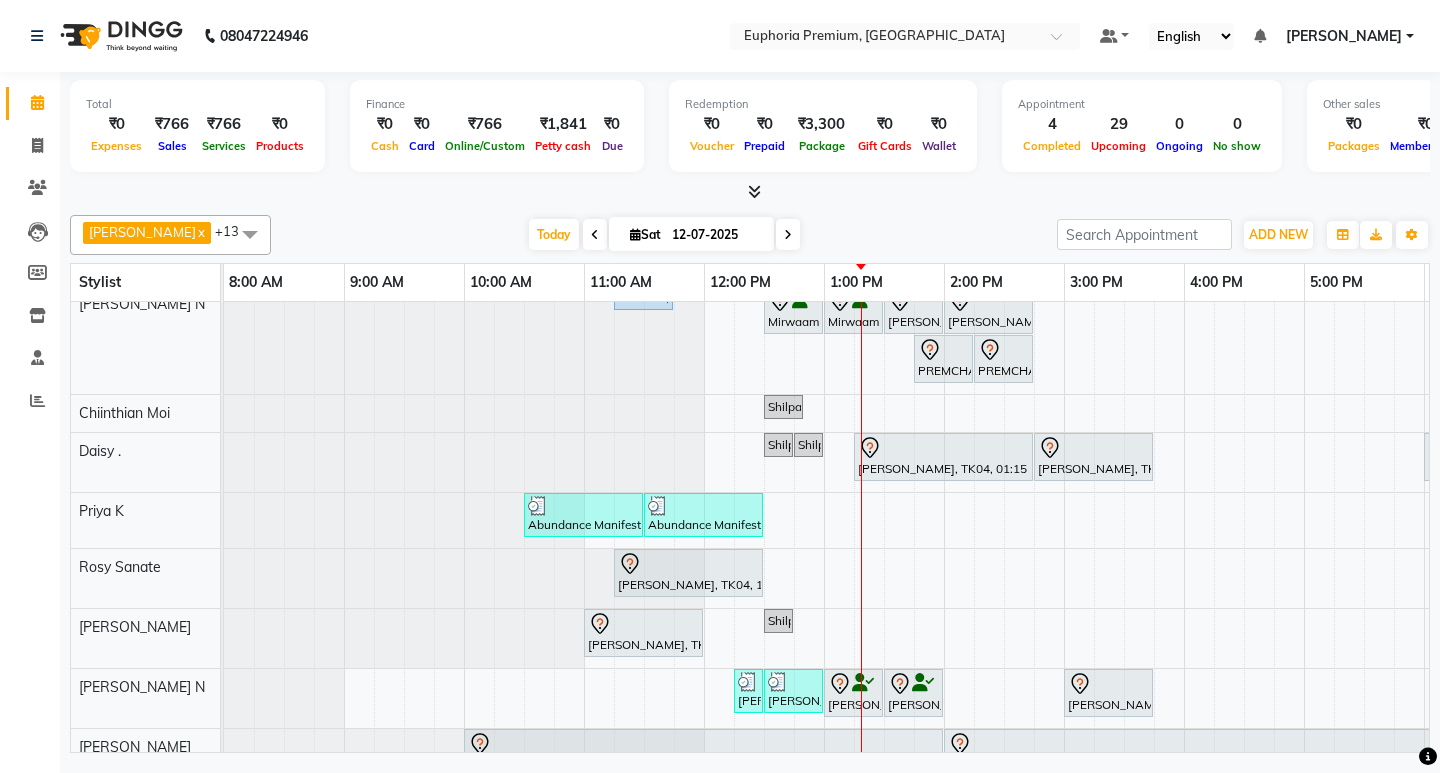 click on "Working 2.30 to 8 pm with maam permission              [PERSON_NAME] ., TK11, 12:30 PM-01:35 PM, EP-Tefiti Coffee Pedi             Mirwaam ., TK12, 01:30 PM-03:05 PM, EP-Tefiti Coffee [PERSON_NAME], TK02, 11:00 AM-12:00 PM, EP-Temporary Nail Ext             [PERSON_NAME], TK04, 11:15 AM-11:50 AM, EP-Head, Neck & Shoulder (35 Mins) w/o Hairwash             Poobesh ., TK03, 04:00 PM-04:30 PM, EP-Shoulder & Back (30 Mins)    VISHAL ., TK08, 12:00 PM-12:30 PM, EP-Shoulder & Back (30 Mins)    VISHAL ., TK08, 12:30 PM-01:00 PM, EP-Leg Massage (30 Mins)             Poobesh ., TK03, 04:00 PM-04:30 PM, EP-Shoulder & Back (30 Mins)             [PERSON_NAME] ., TK13, 01:00 PM-03:00 PM, EP-HAIR CUT (Salon Director) with hairwash MEN    VISHAL ., TK08, 11:15 AM-11:45 AM, EEP-HAIR CUT (Senior Stylist) with hairwash MEN             Mirwaam ., TK12, 12:30 PM-01:00 PM, EEP-Head Shave (Shave) MEN             Mirwaam ., TK12, 01:00 PM-01:30 PM, EP-Regular shave MEN" at bounding box center (1064, 368) 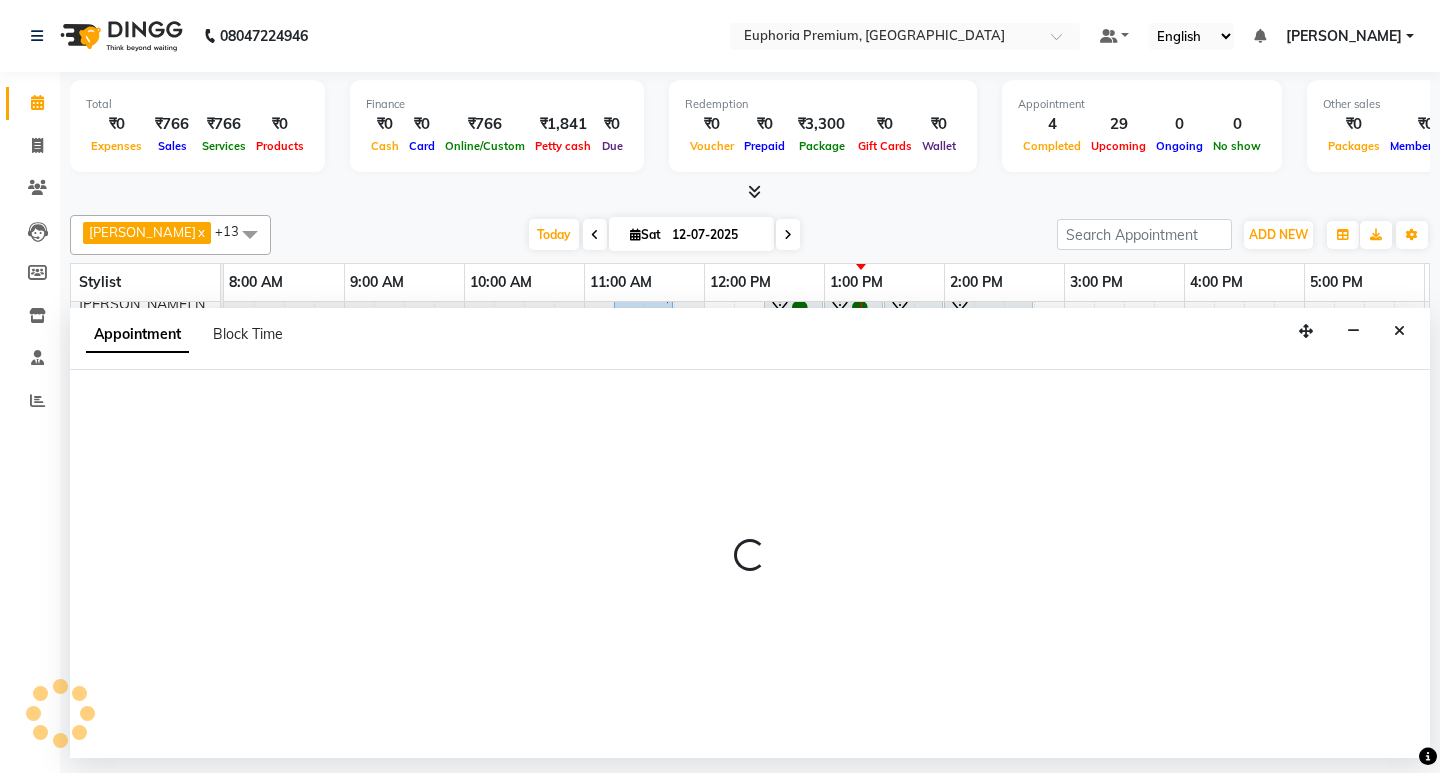 select on "71633" 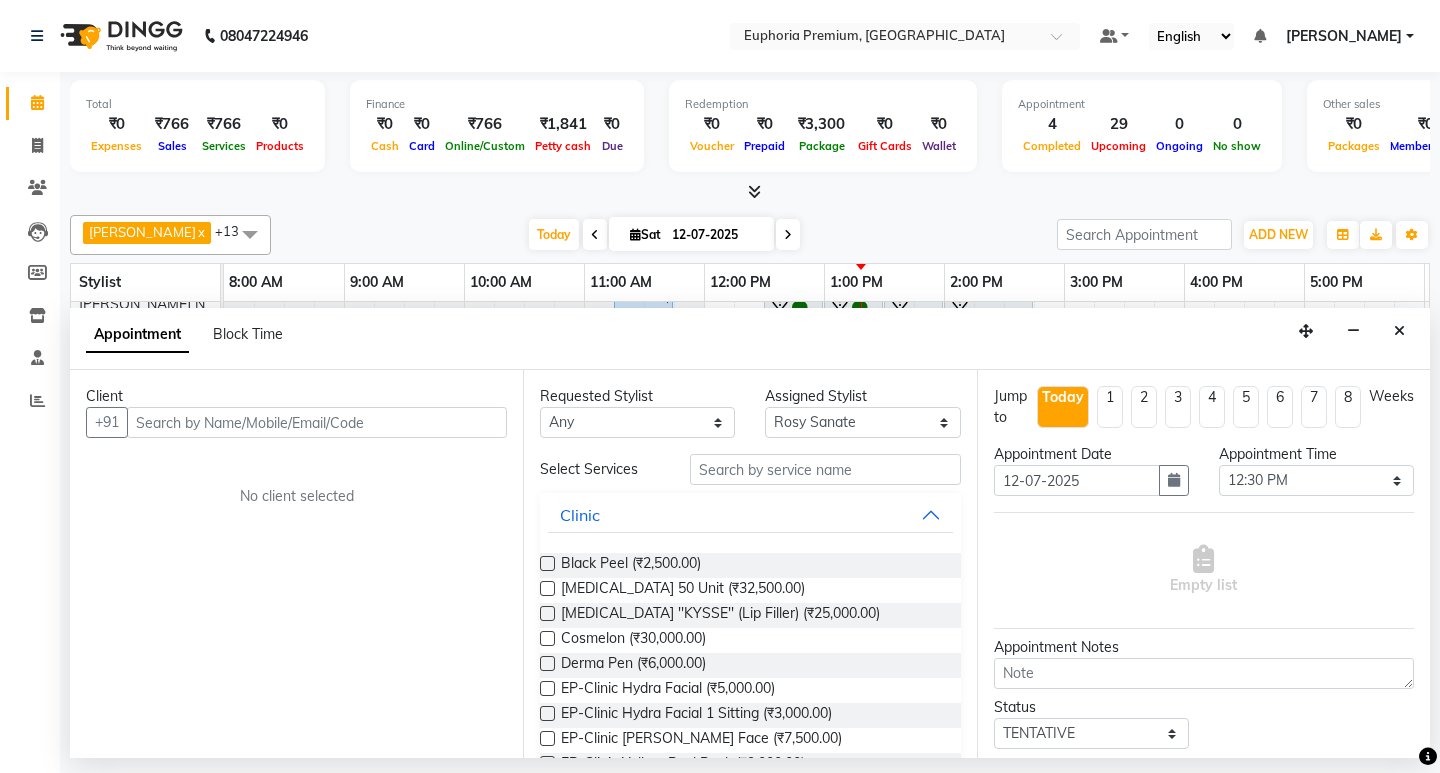 click at bounding box center [317, 422] 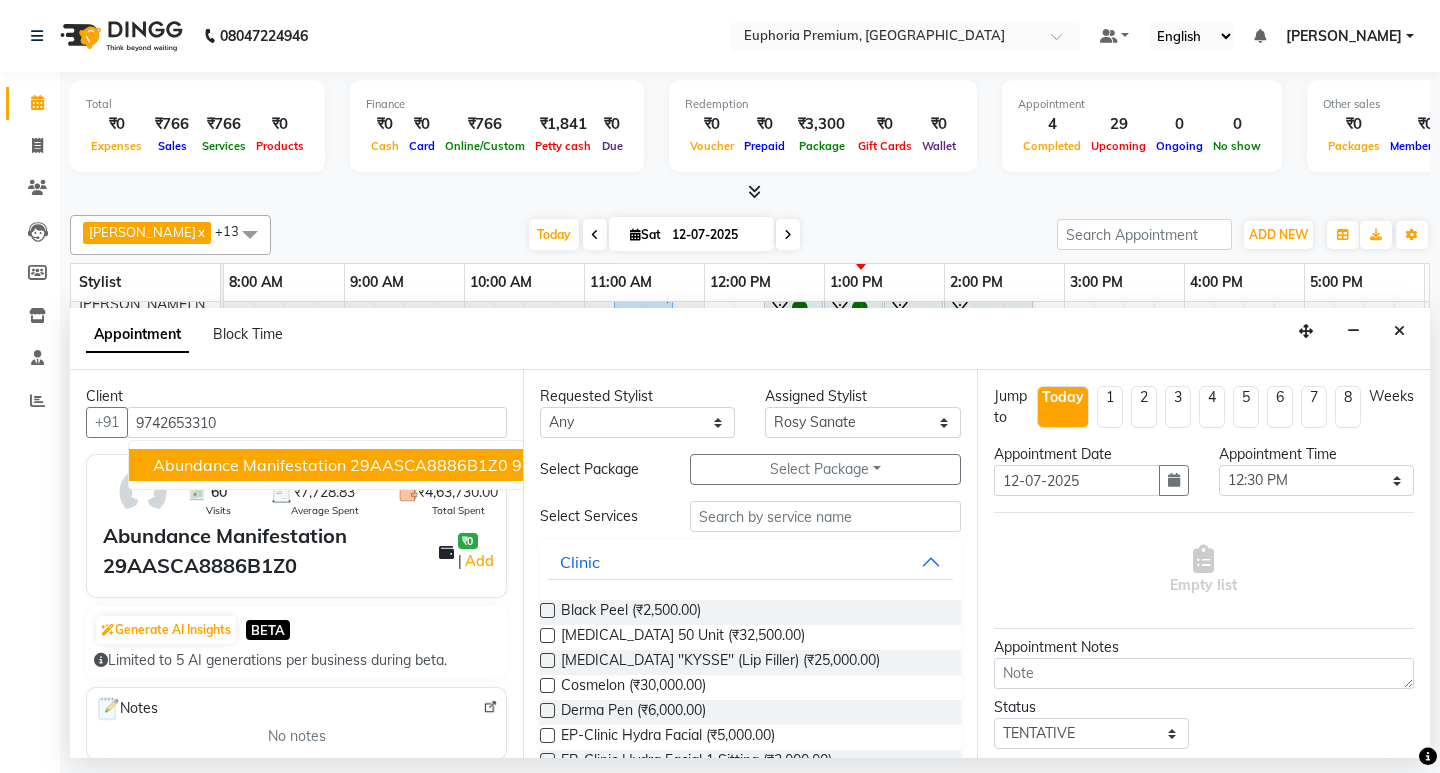 click on "Abundance Manifestation 29AASCA8886B1Z0" at bounding box center [330, 465] 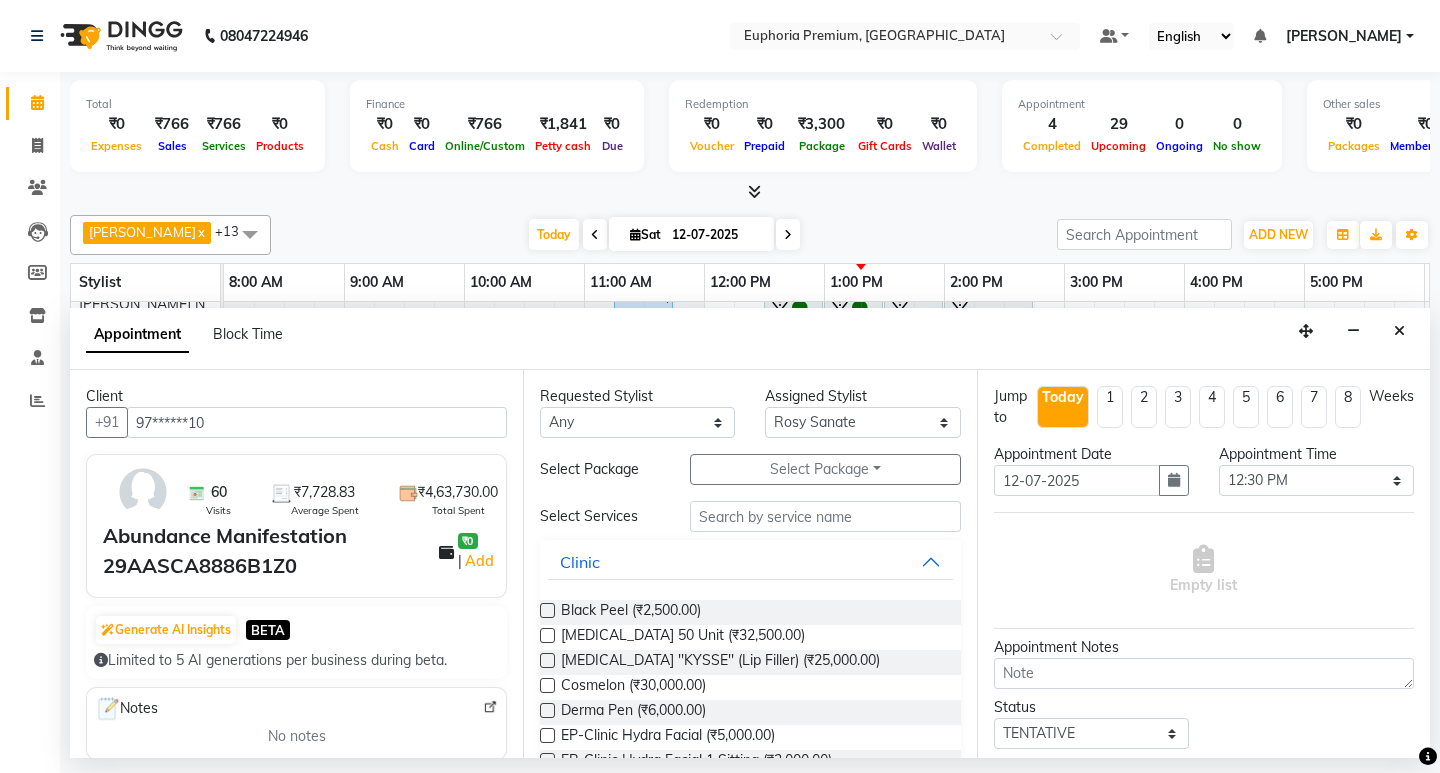 type on "97******10" 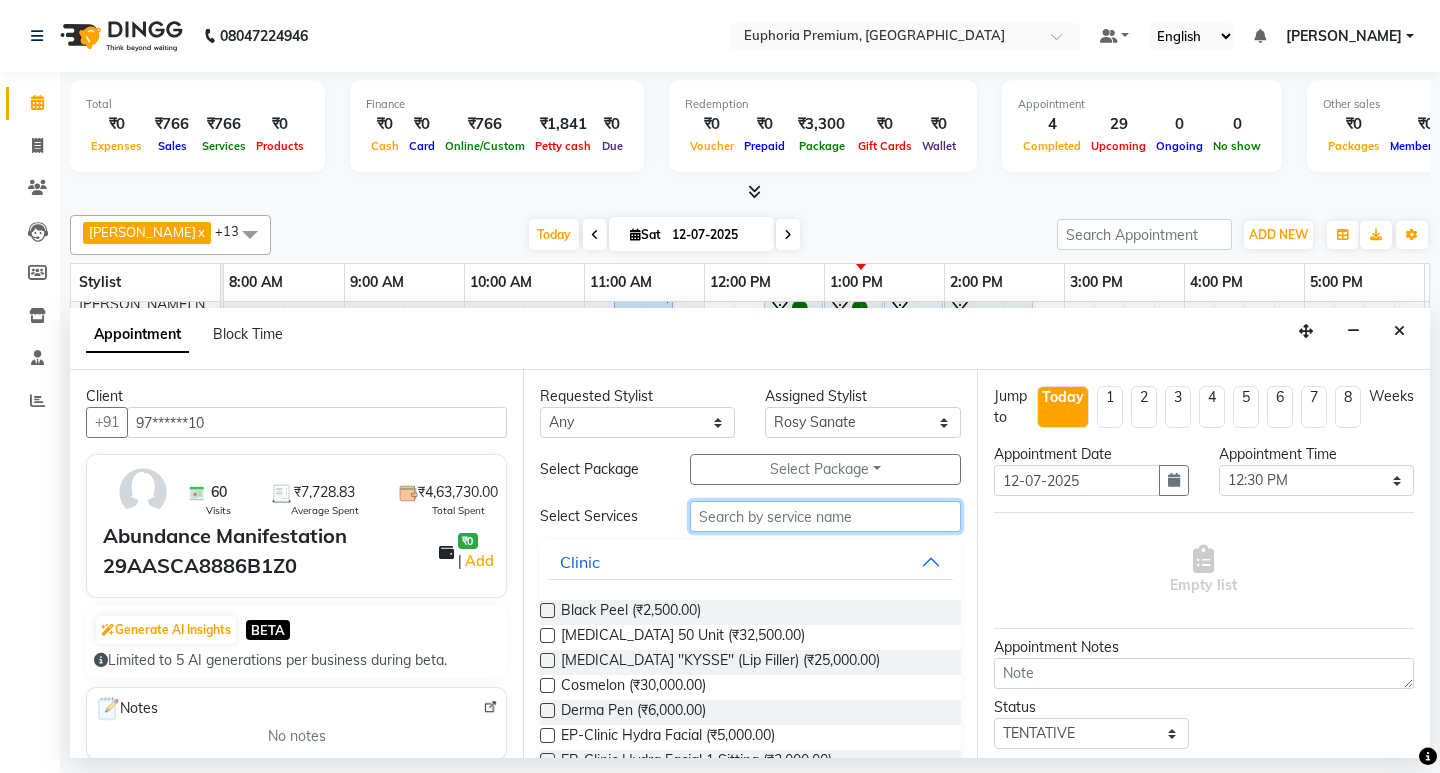 click at bounding box center [825, 516] 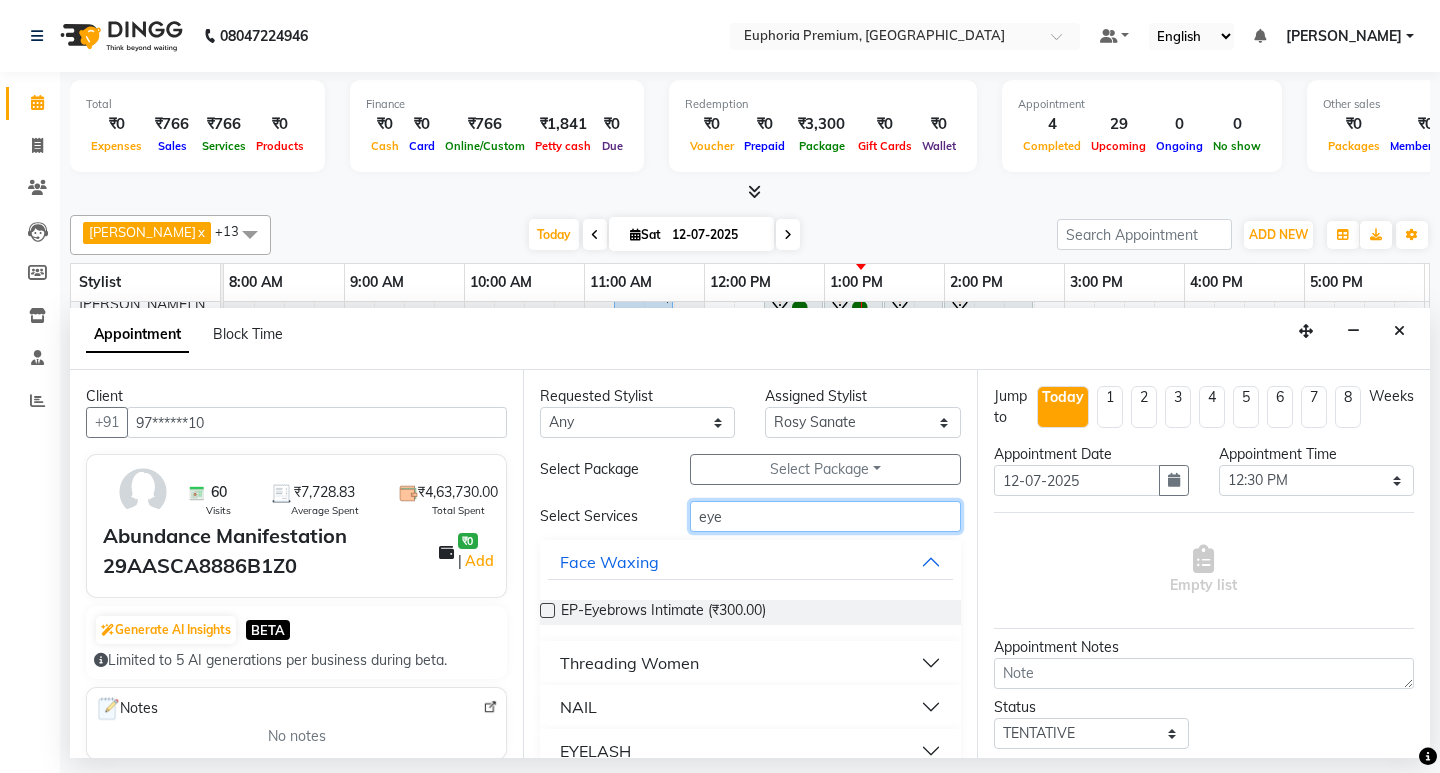 type on "eye" 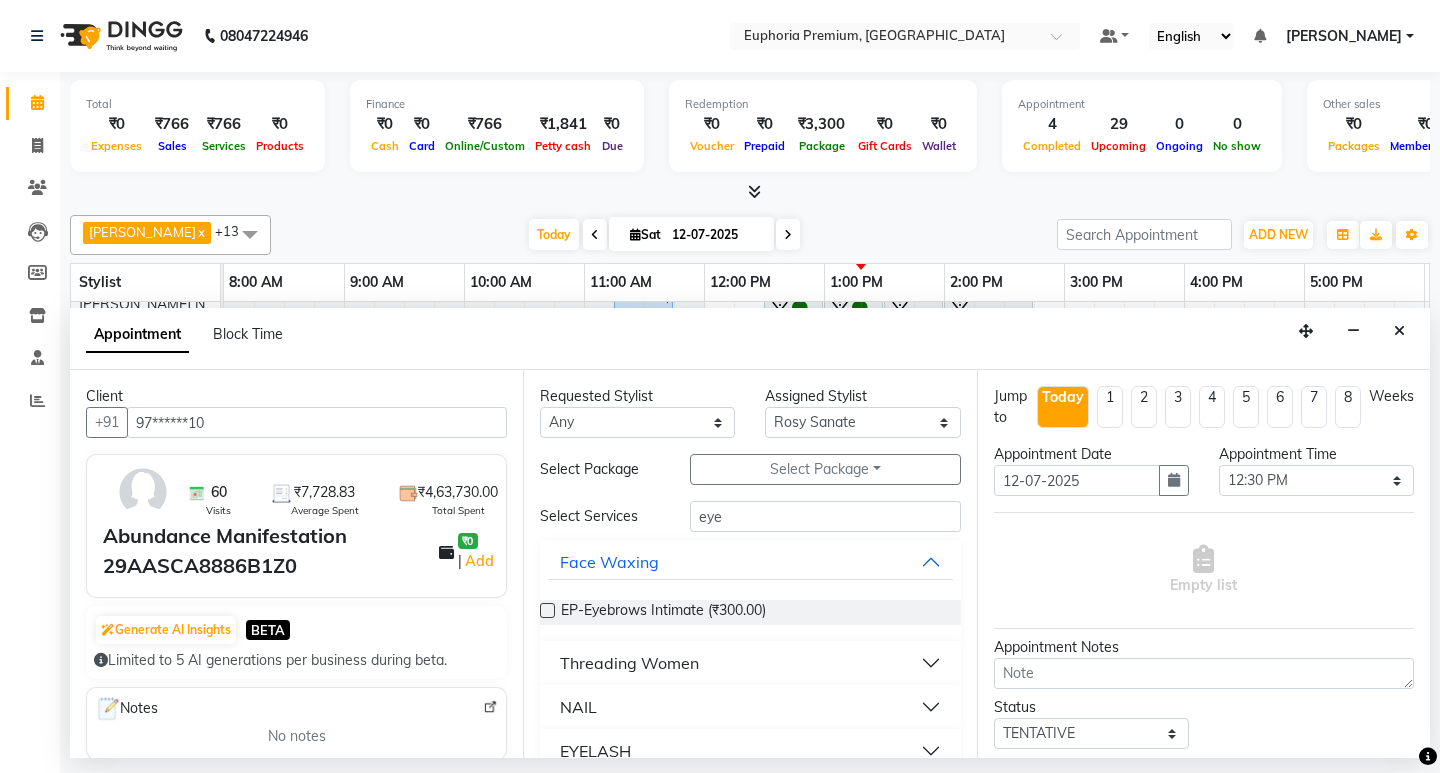 click on "Threading Women" at bounding box center [629, 663] 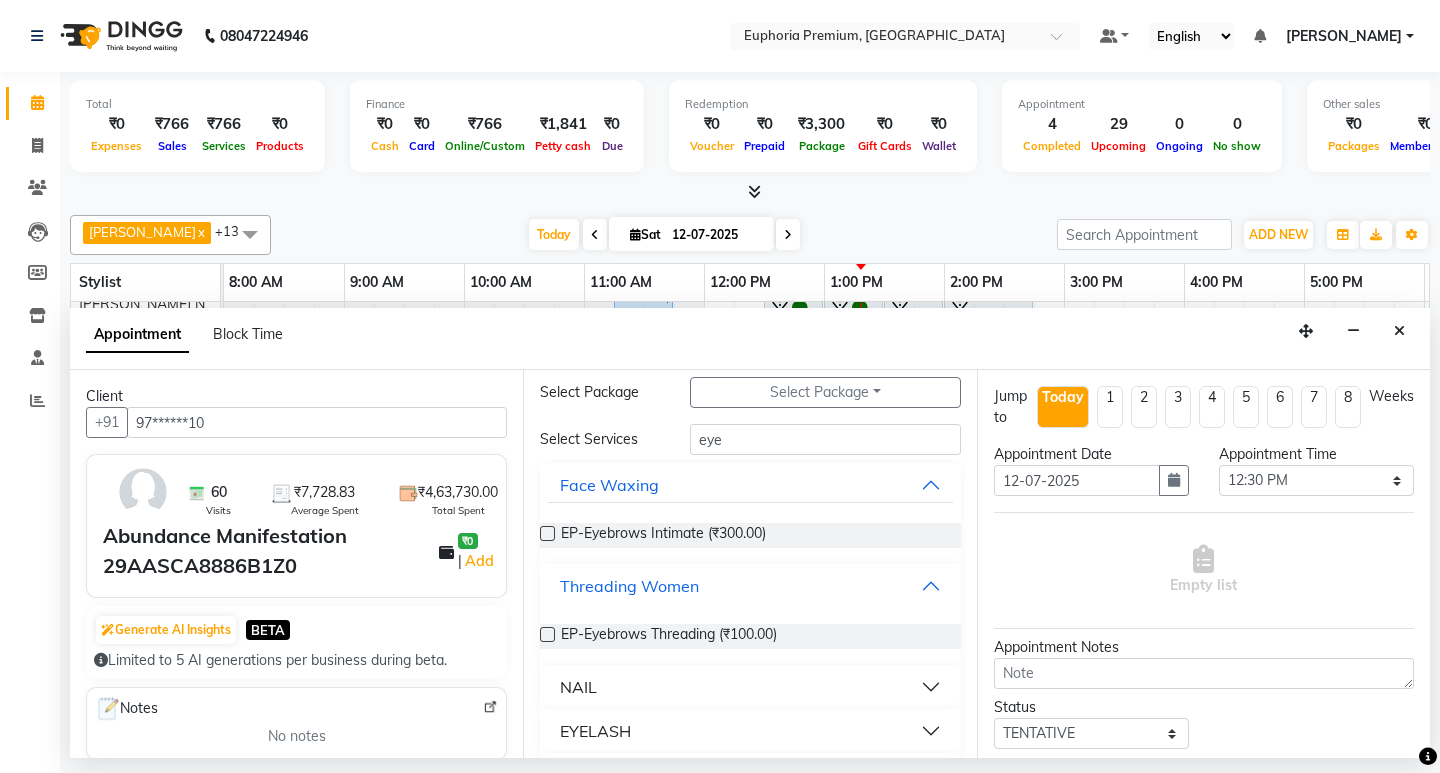 scroll, scrollTop: 100, scrollLeft: 0, axis: vertical 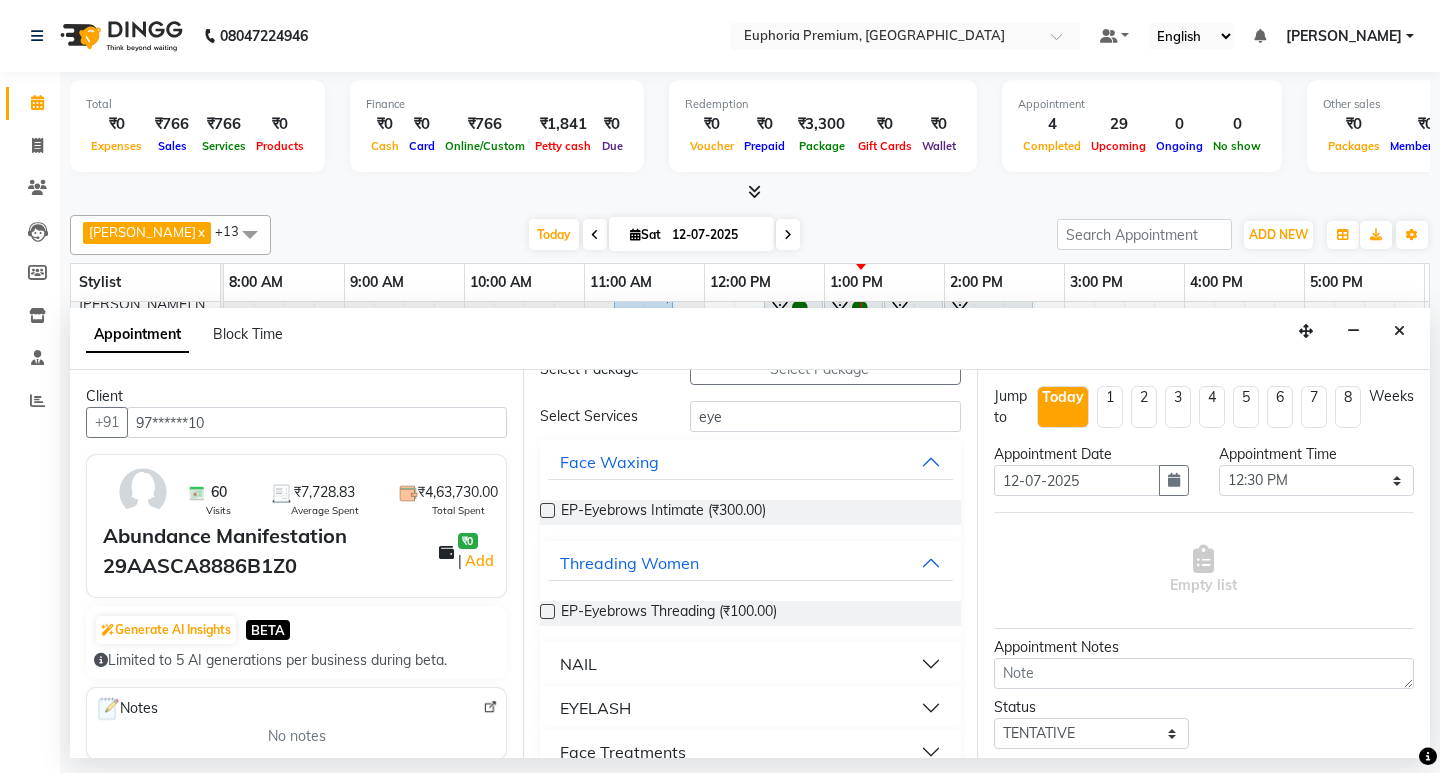 click at bounding box center (547, 611) 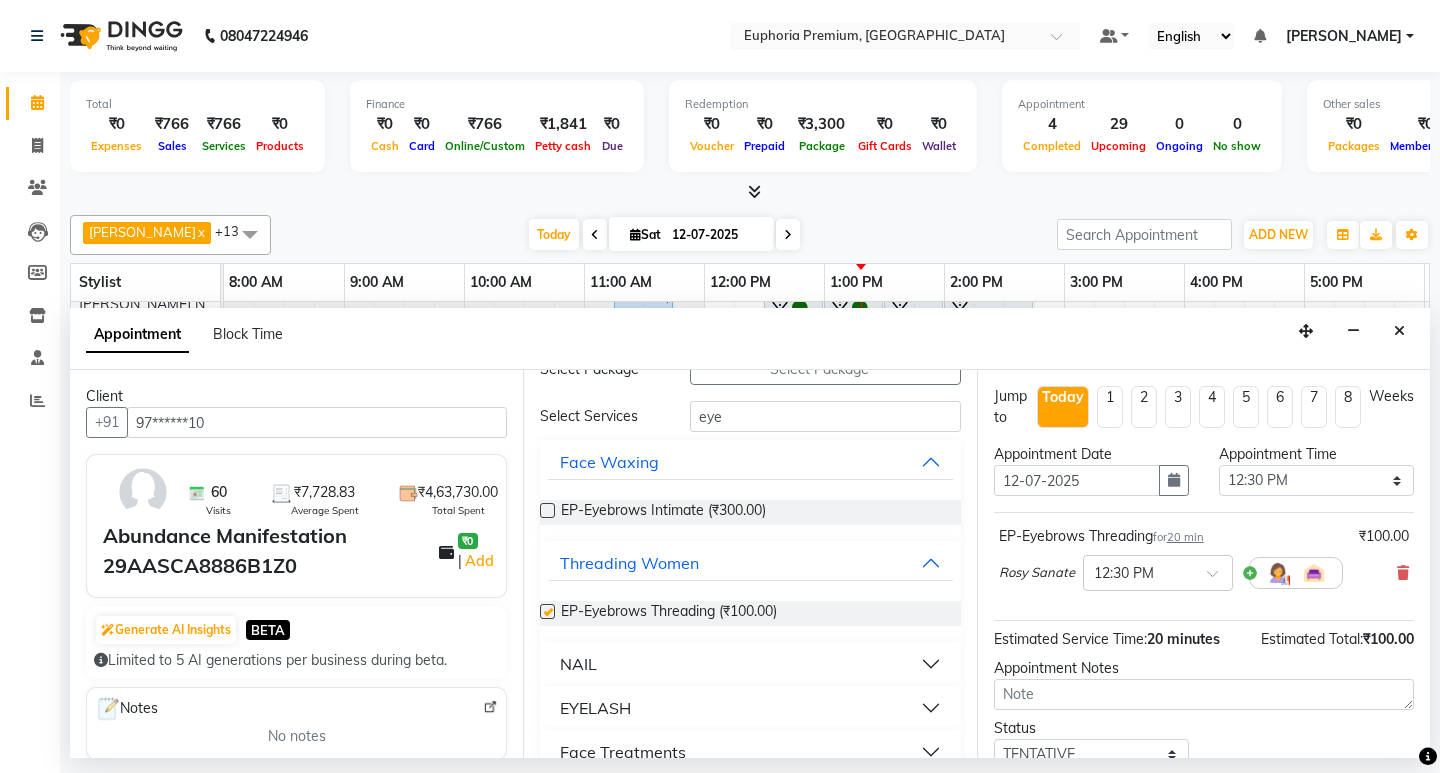checkbox on "false" 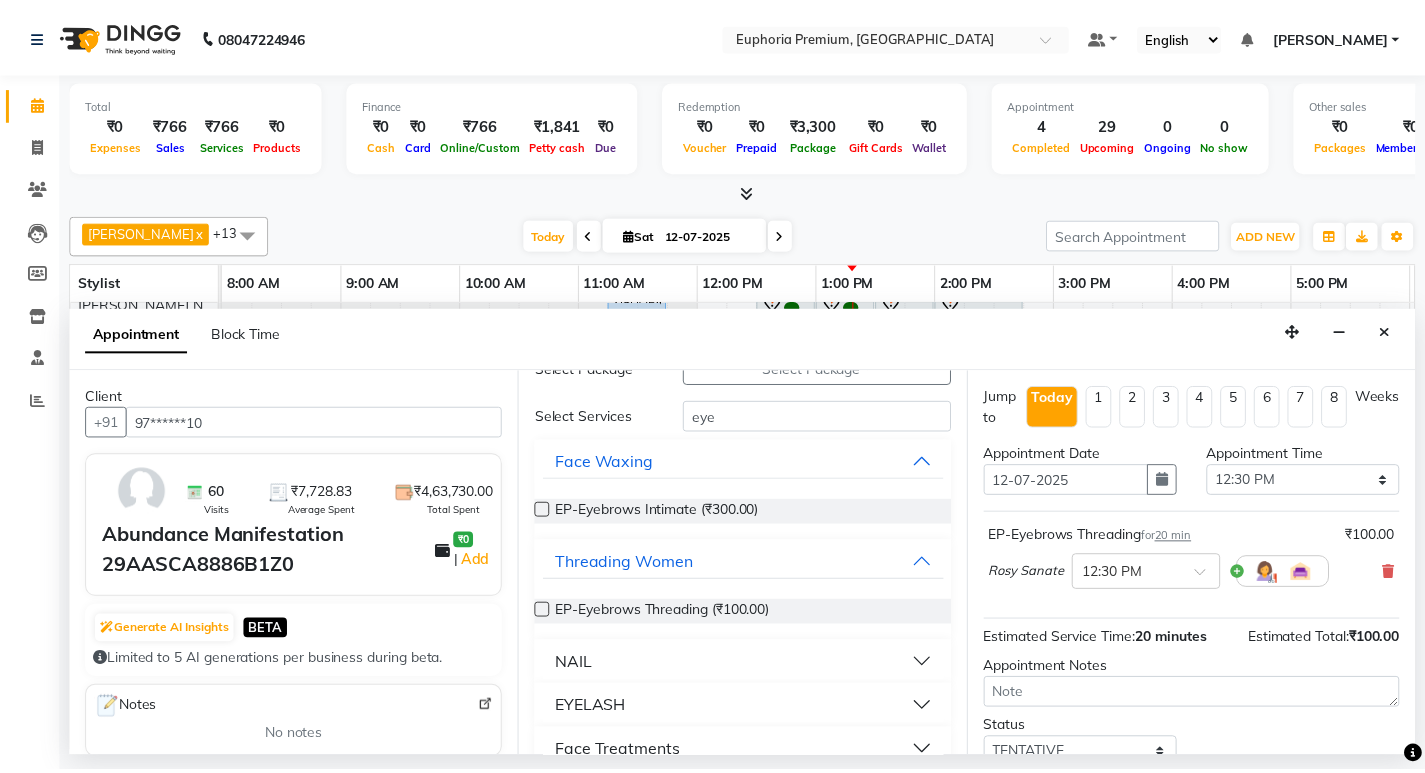 scroll, scrollTop: 138, scrollLeft: 0, axis: vertical 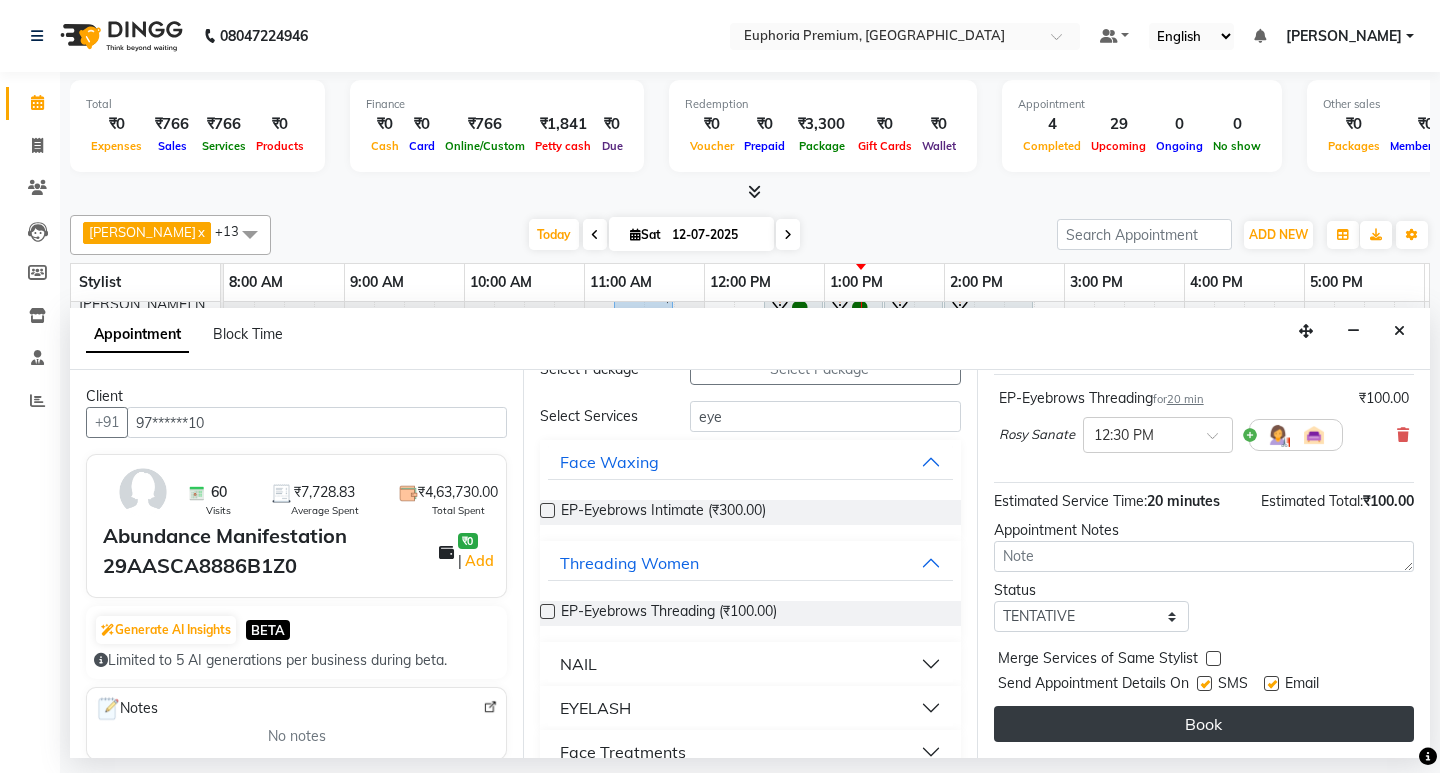 click on "Book" at bounding box center (1204, 724) 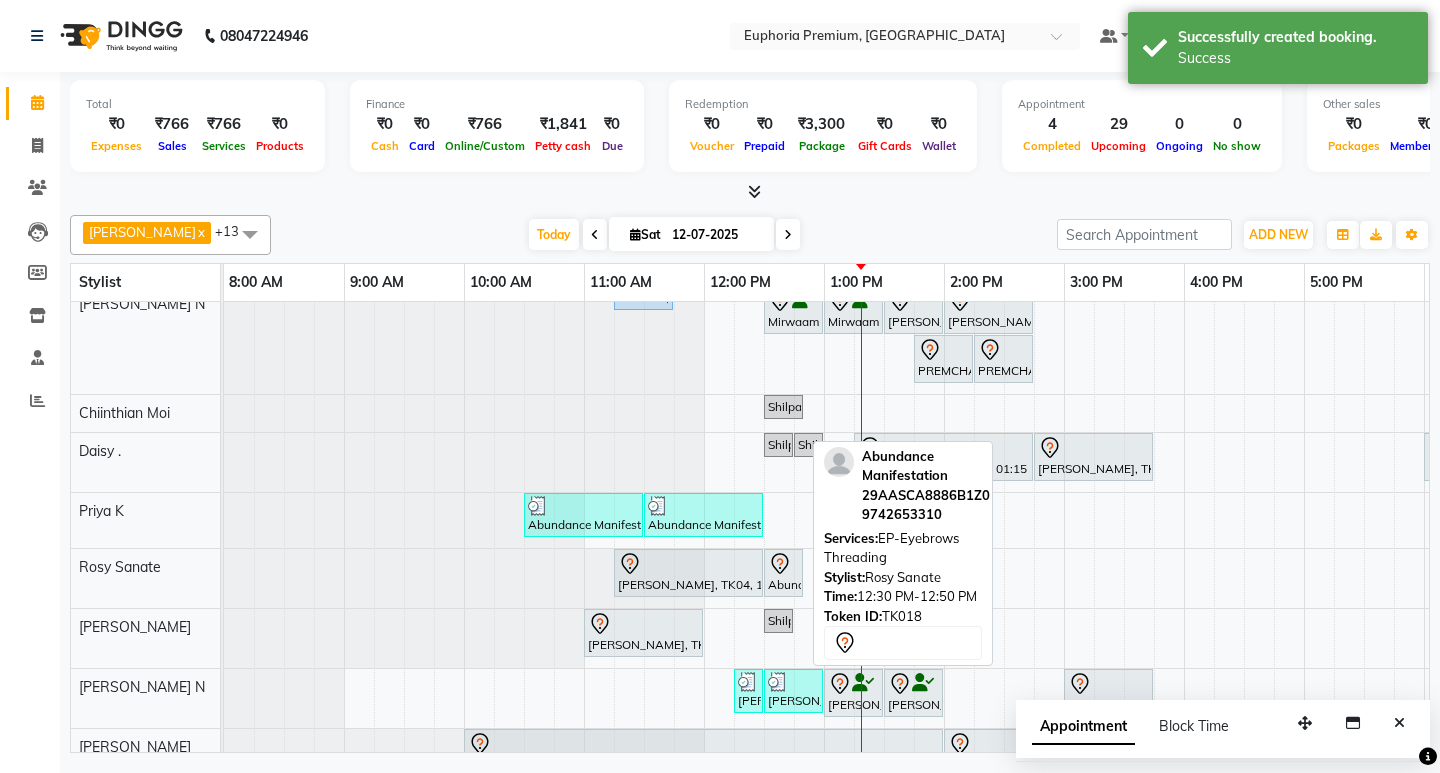 click 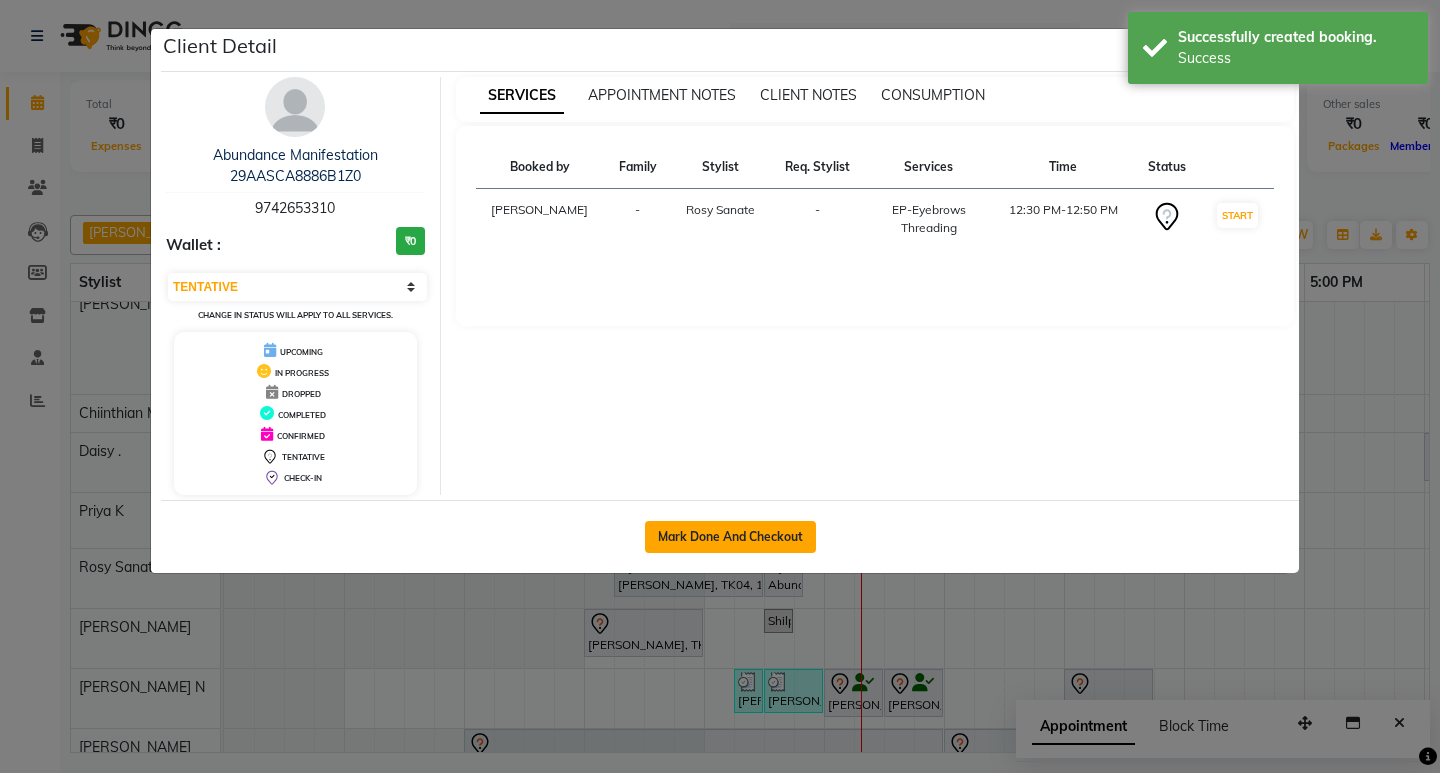 click on "Mark Done And Checkout" 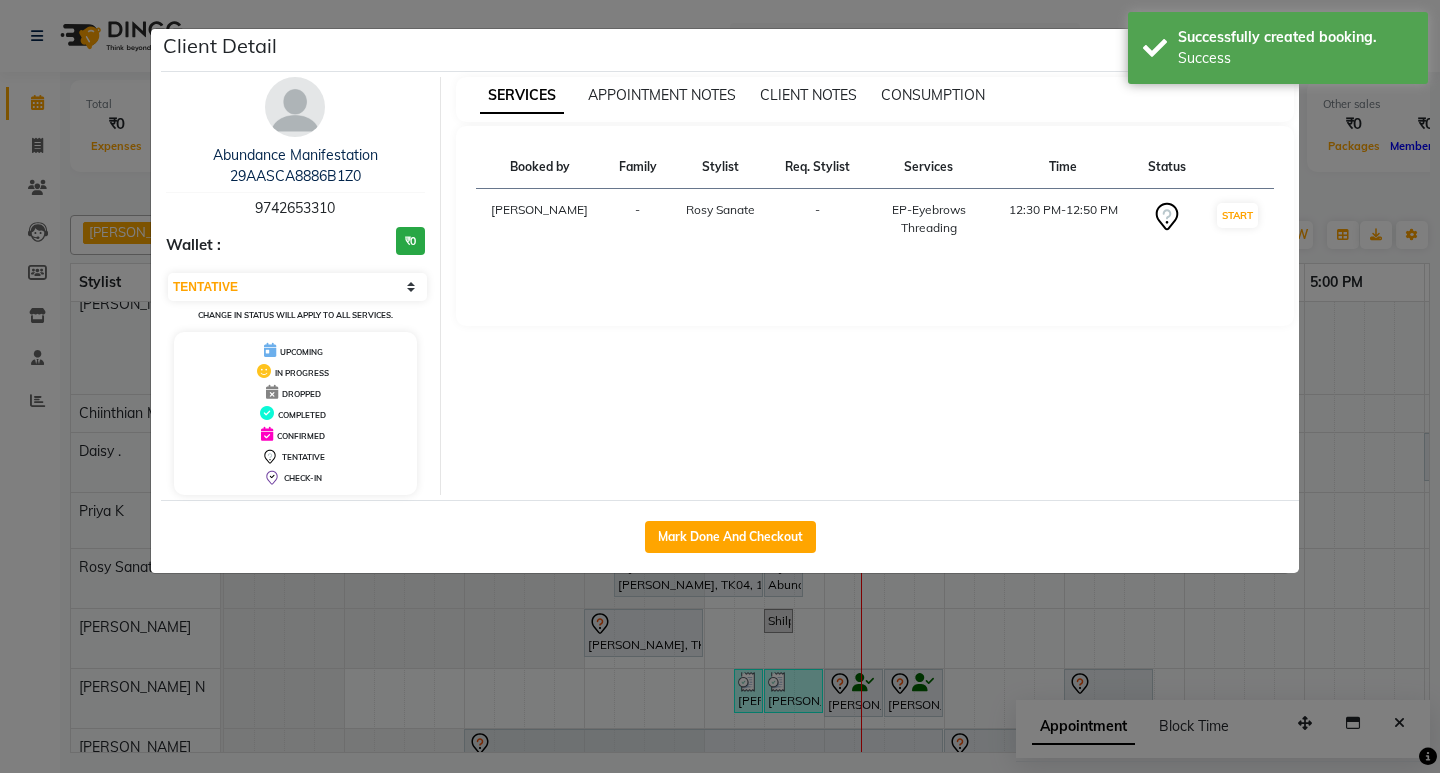 select on "7925" 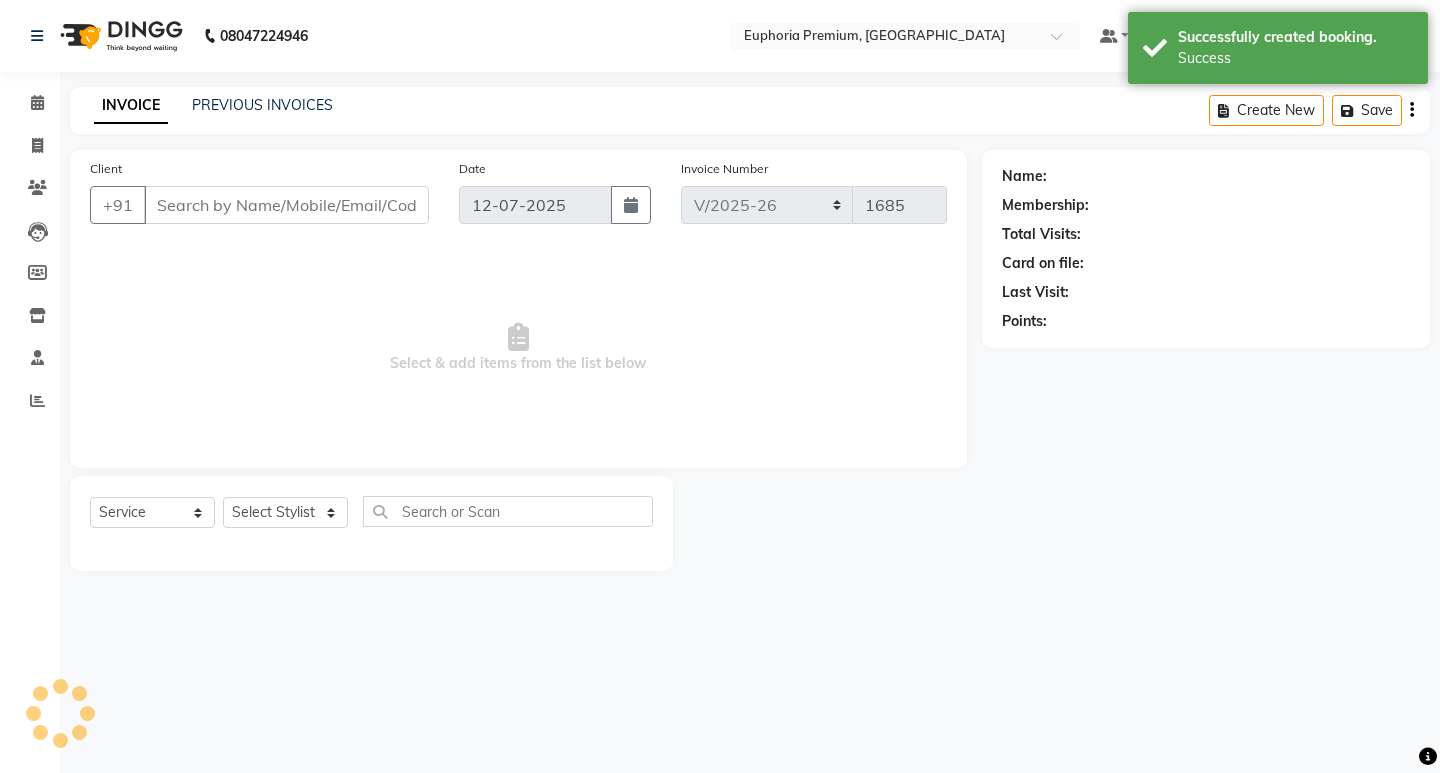 type on "97******10" 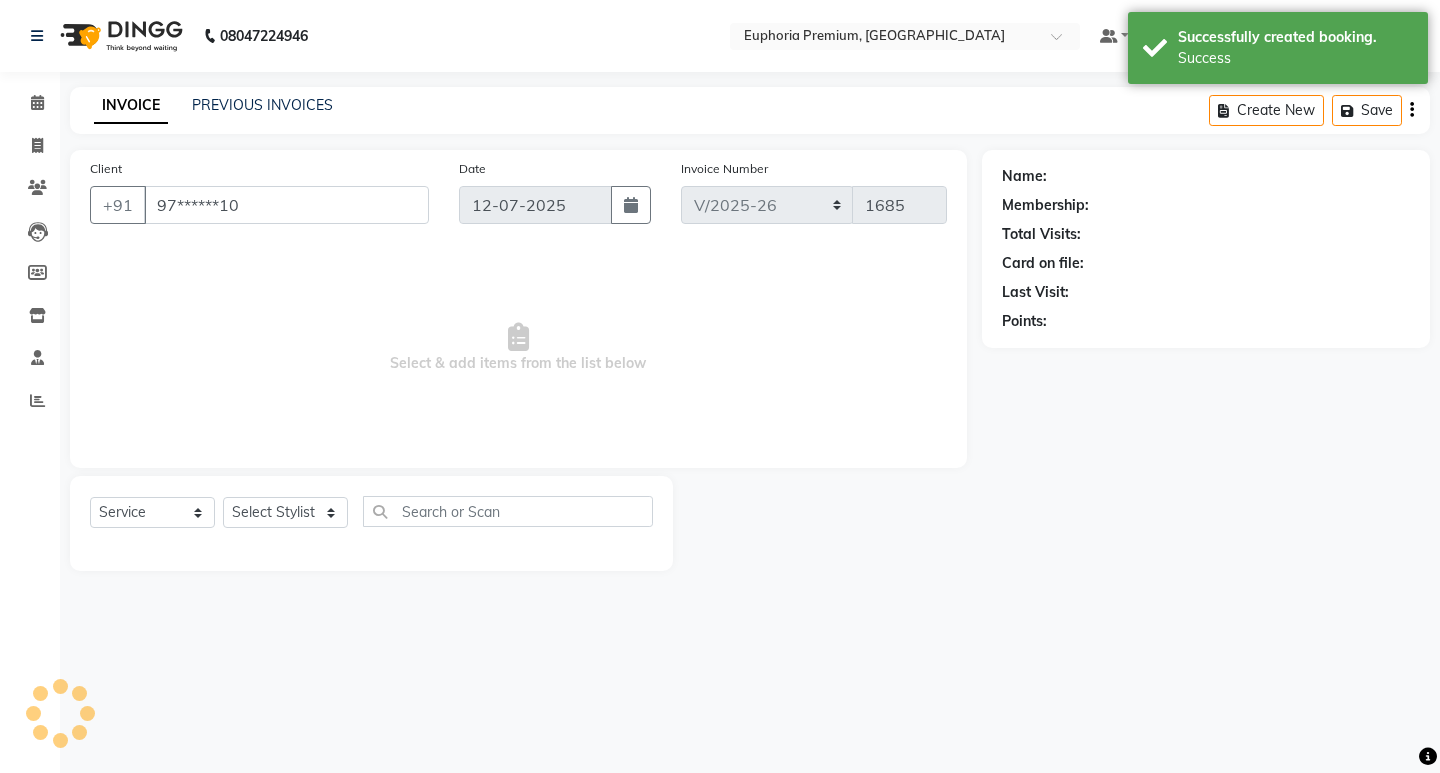 select on "71633" 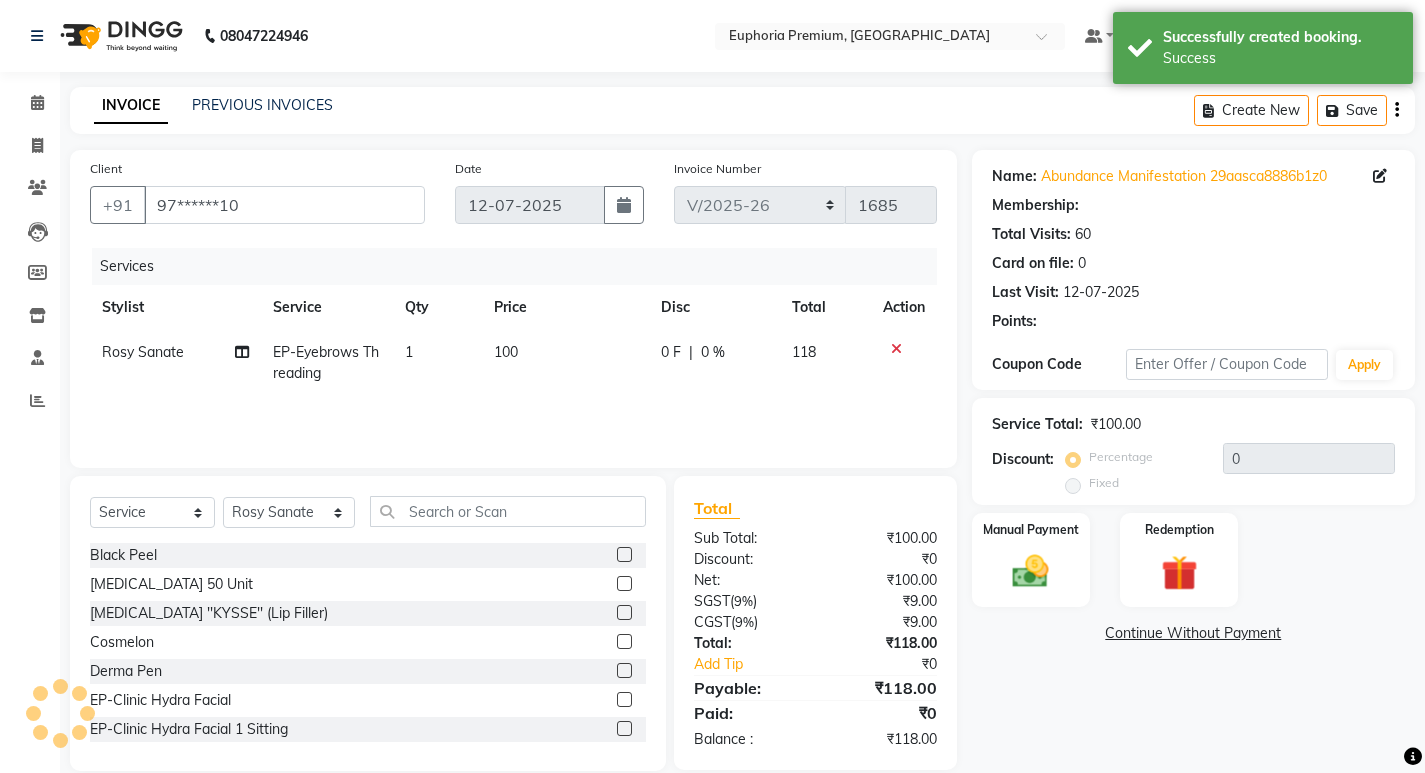 select on "1: Object" 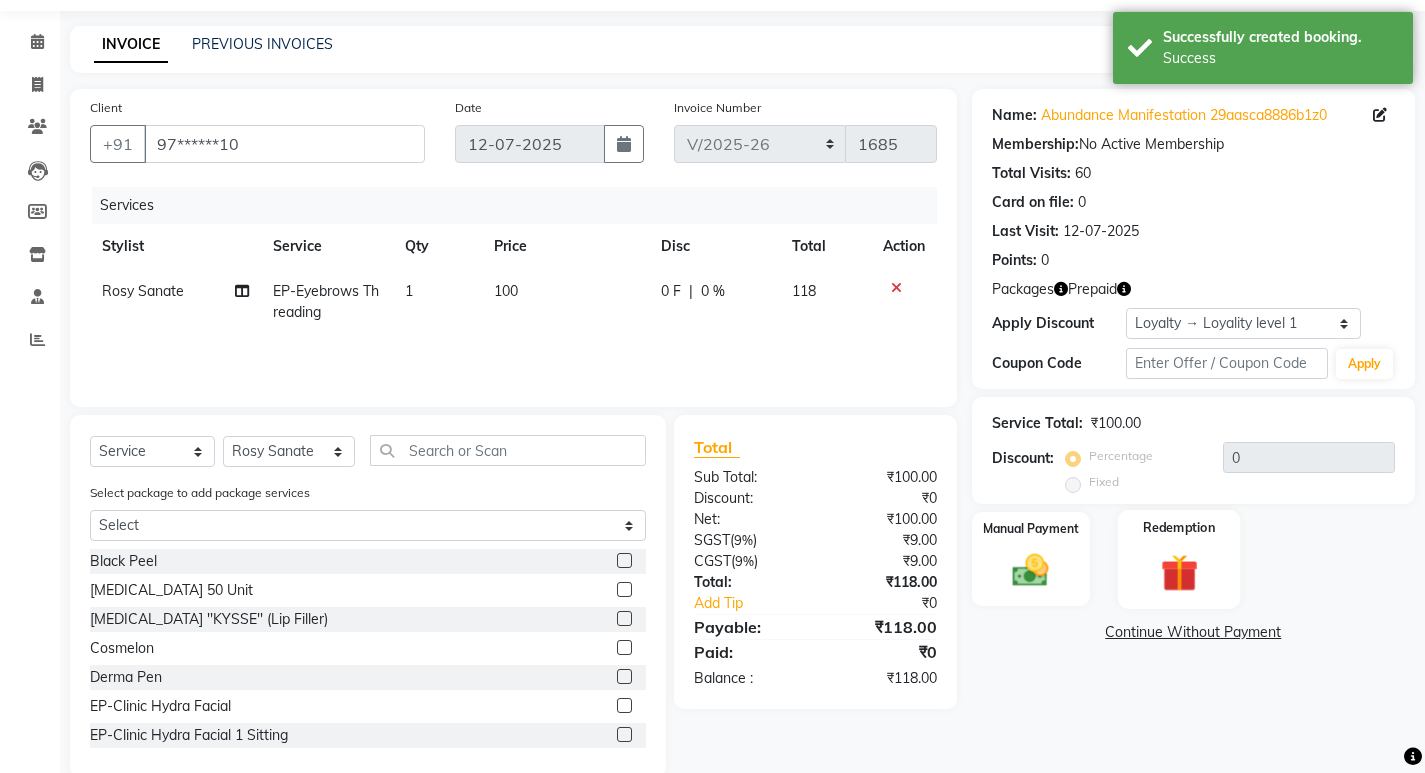 scroll, scrollTop: 95, scrollLeft: 0, axis: vertical 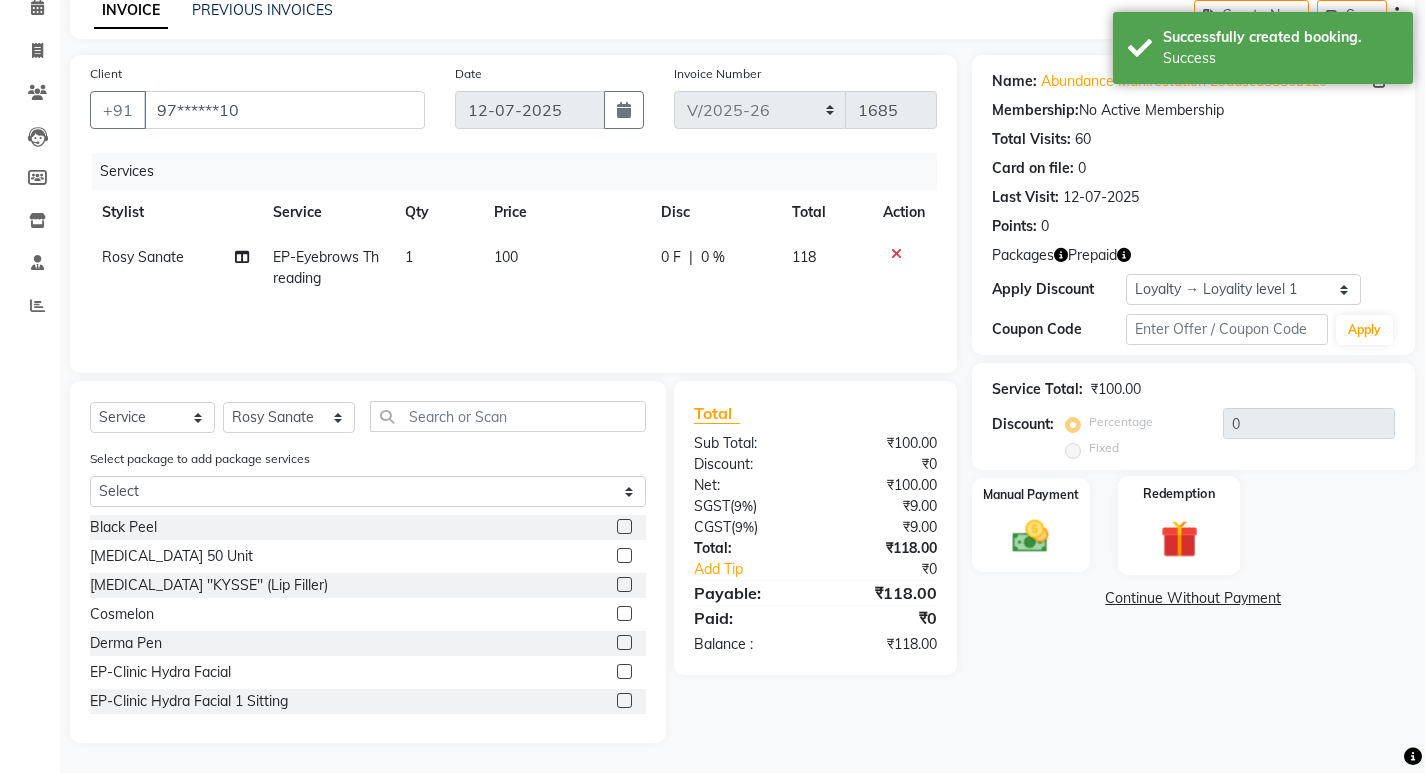 click 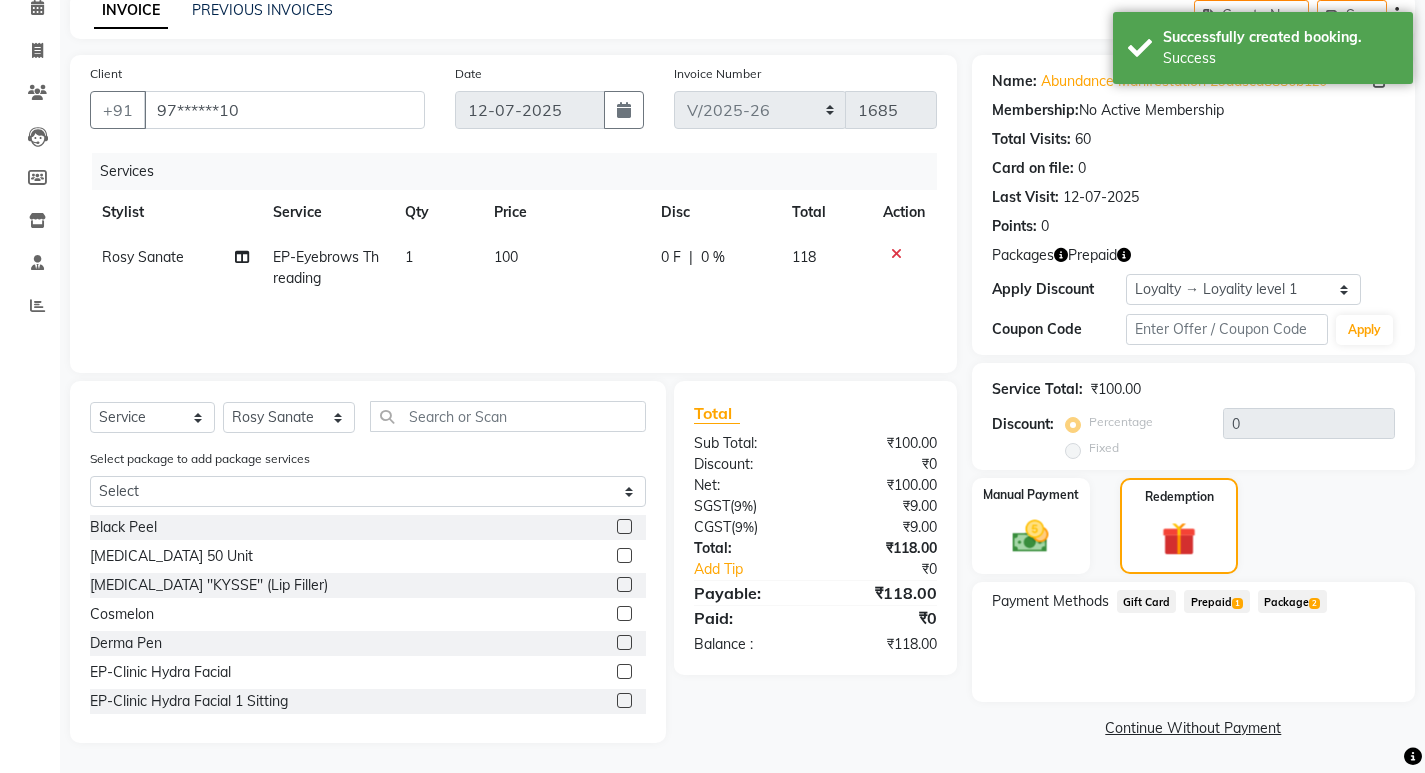 click on "Prepaid  1" 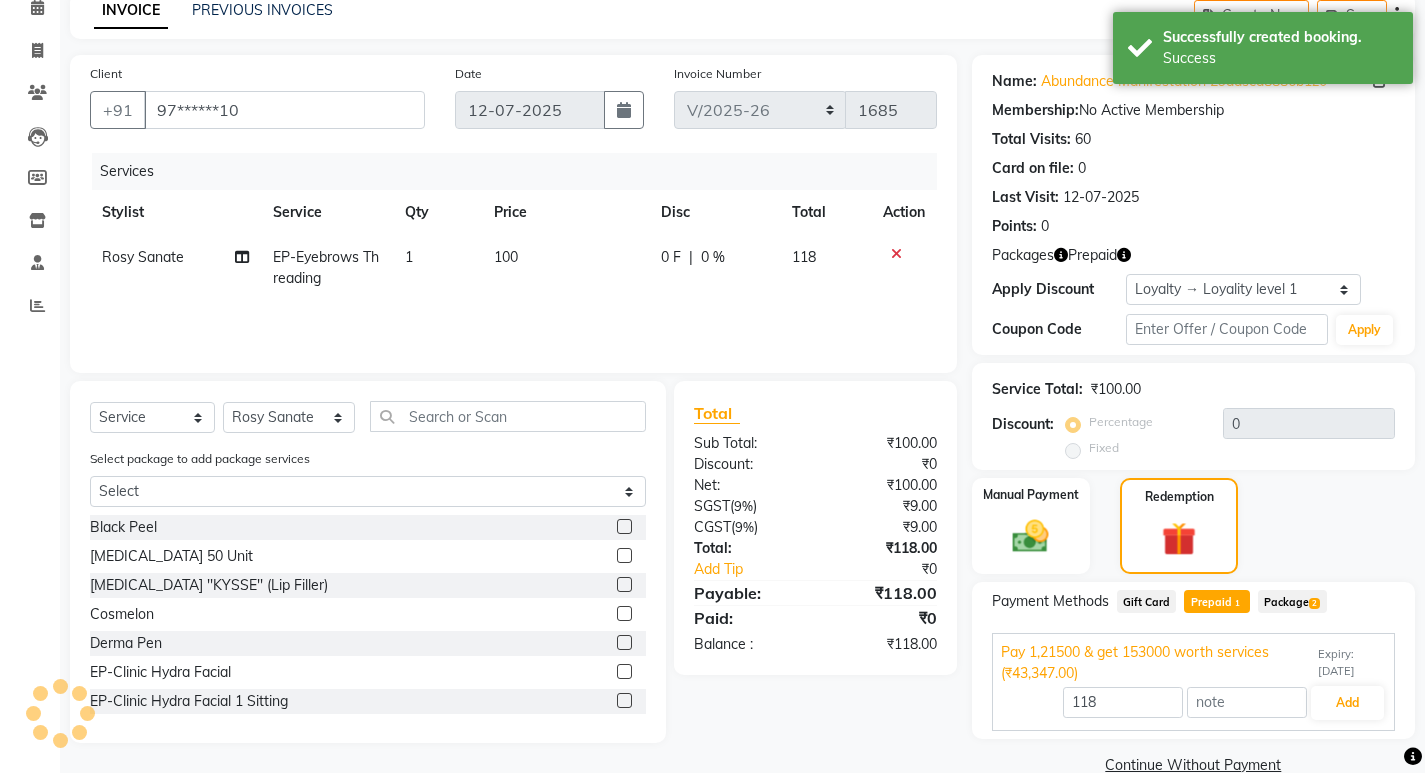 scroll, scrollTop: 132, scrollLeft: 0, axis: vertical 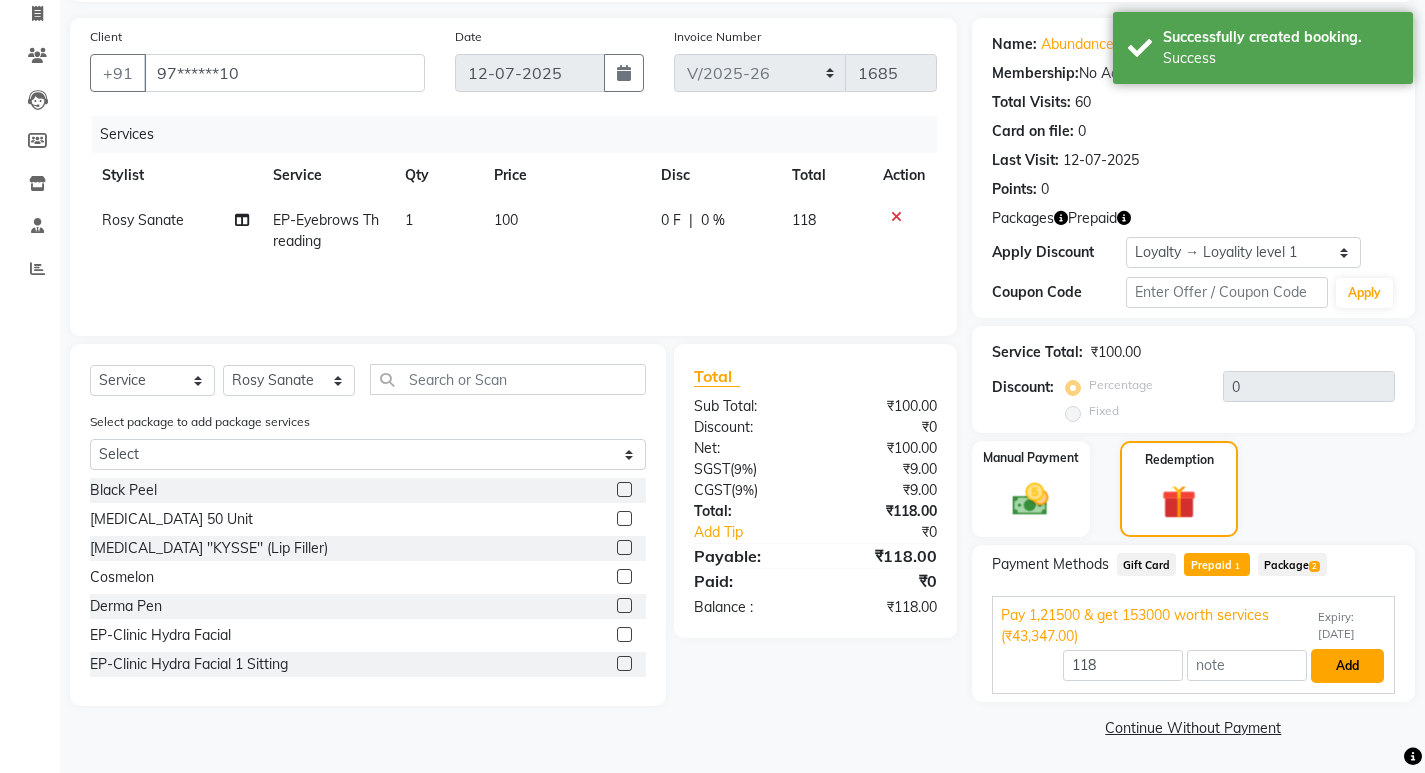 click on "Add" at bounding box center (1347, 666) 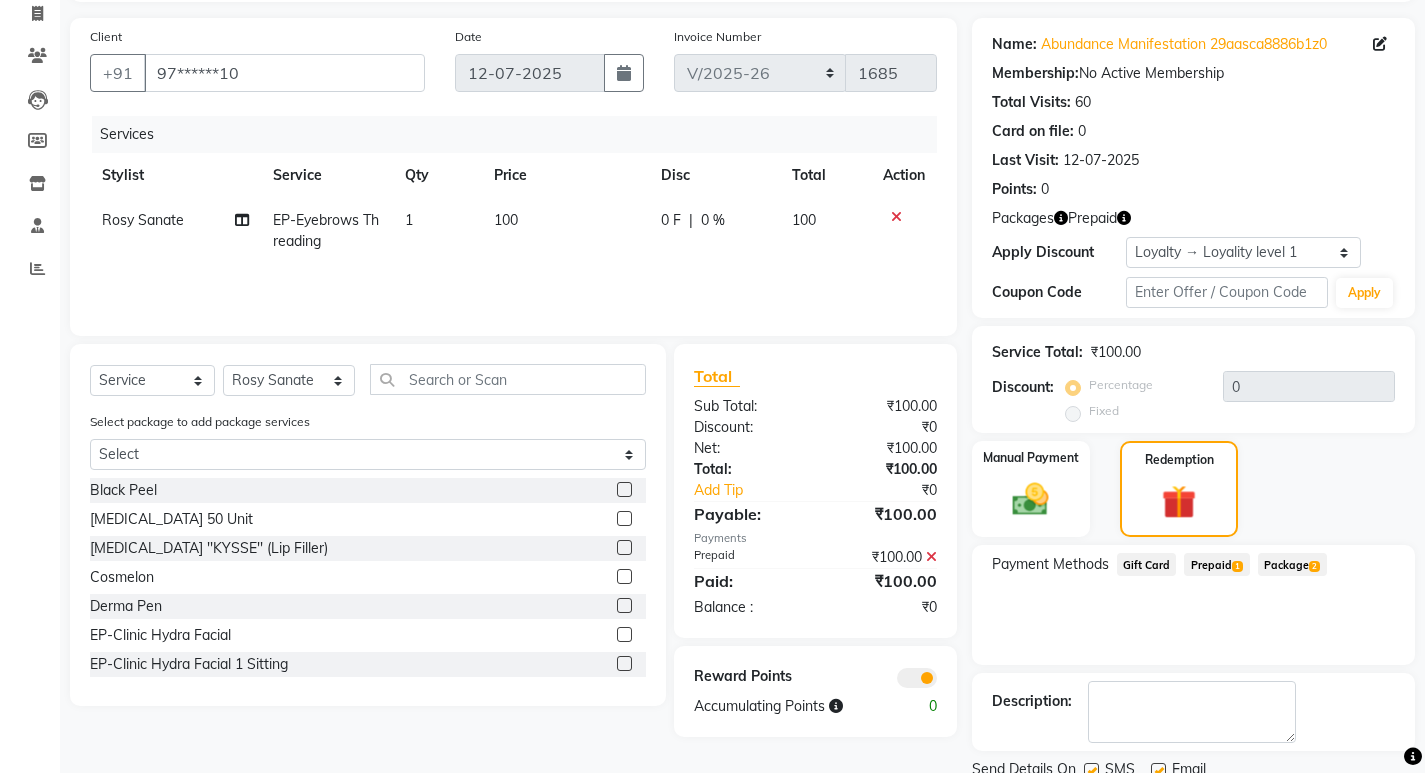 scroll, scrollTop: 208, scrollLeft: 0, axis: vertical 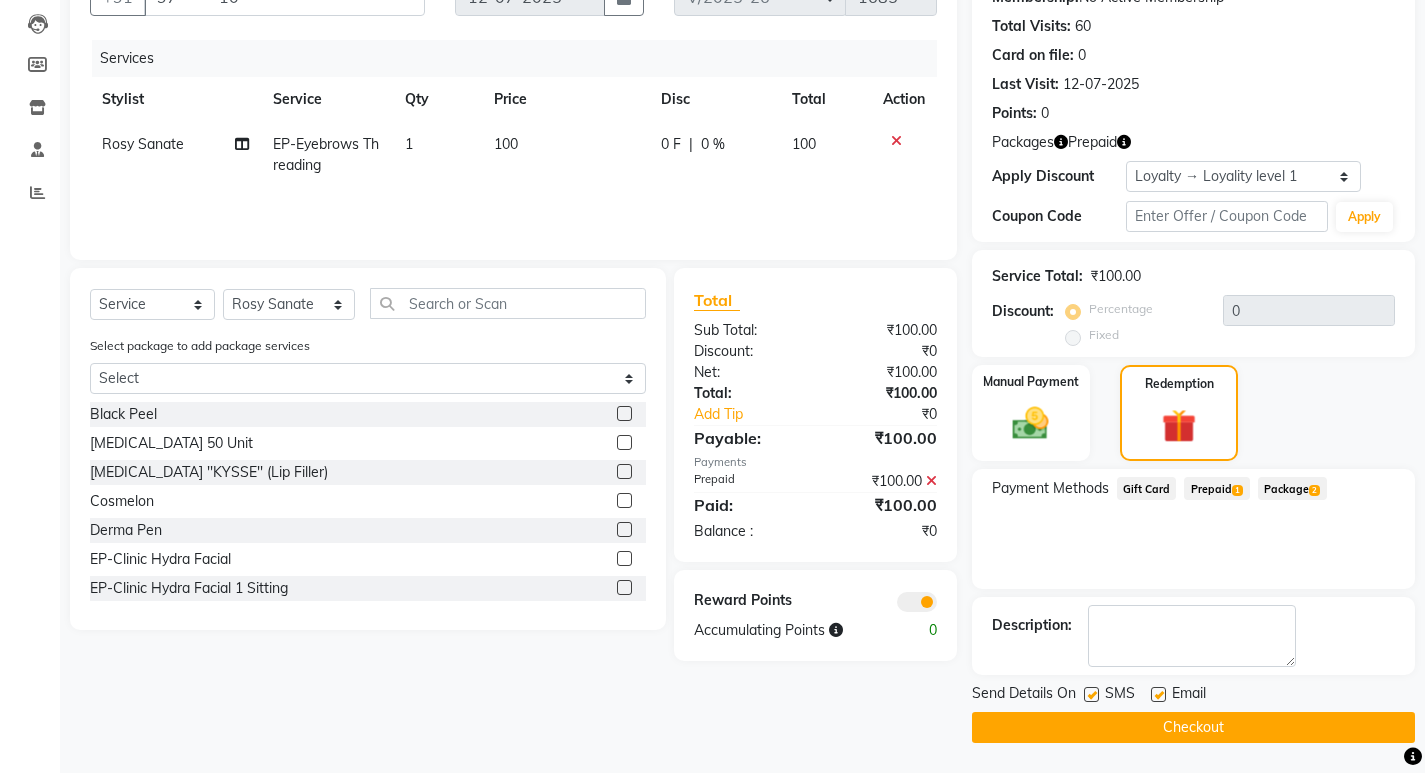 click on "Checkout" 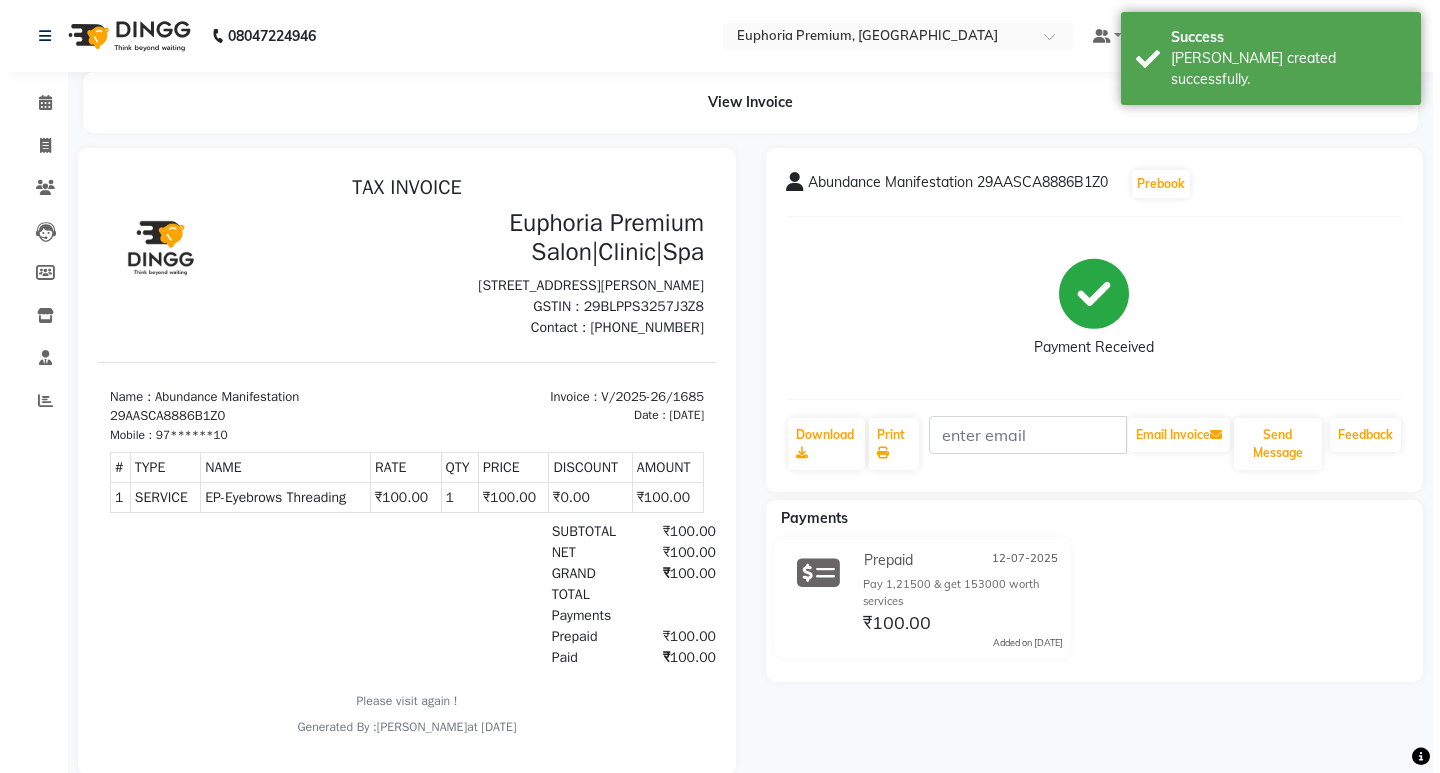scroll, scrollTop: 0, scrollLeft: 0, axis: both 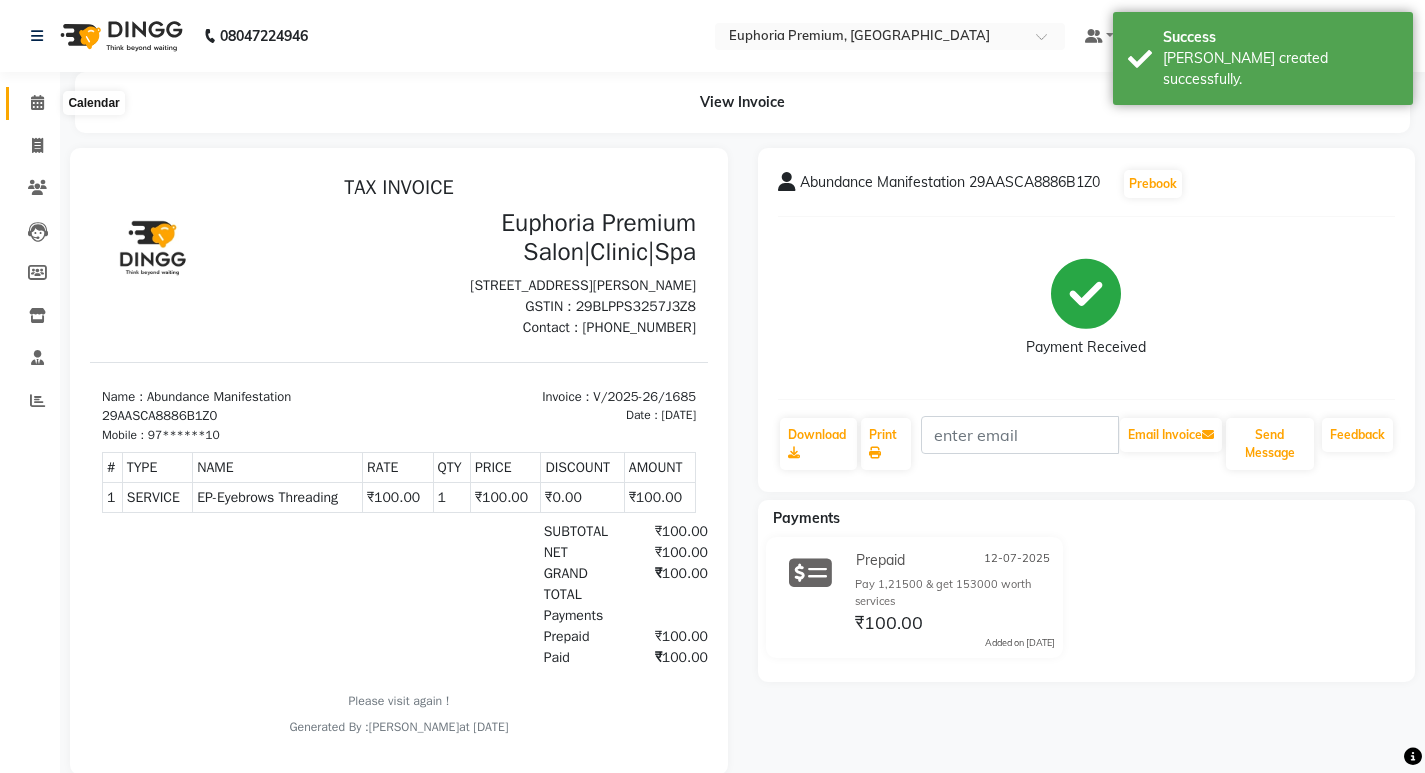 click 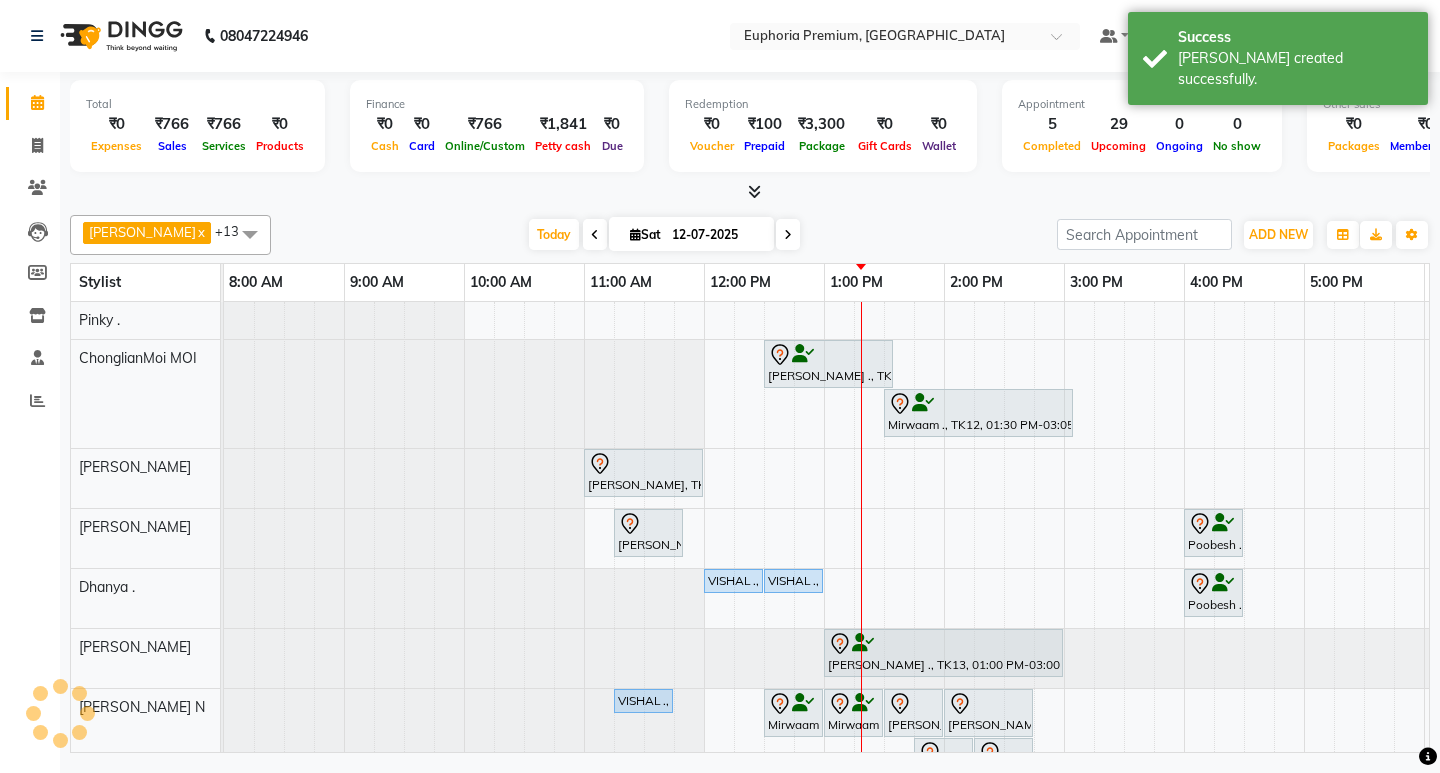 scroll, scrollTop: 0, scrollLeft: 0, axis: both 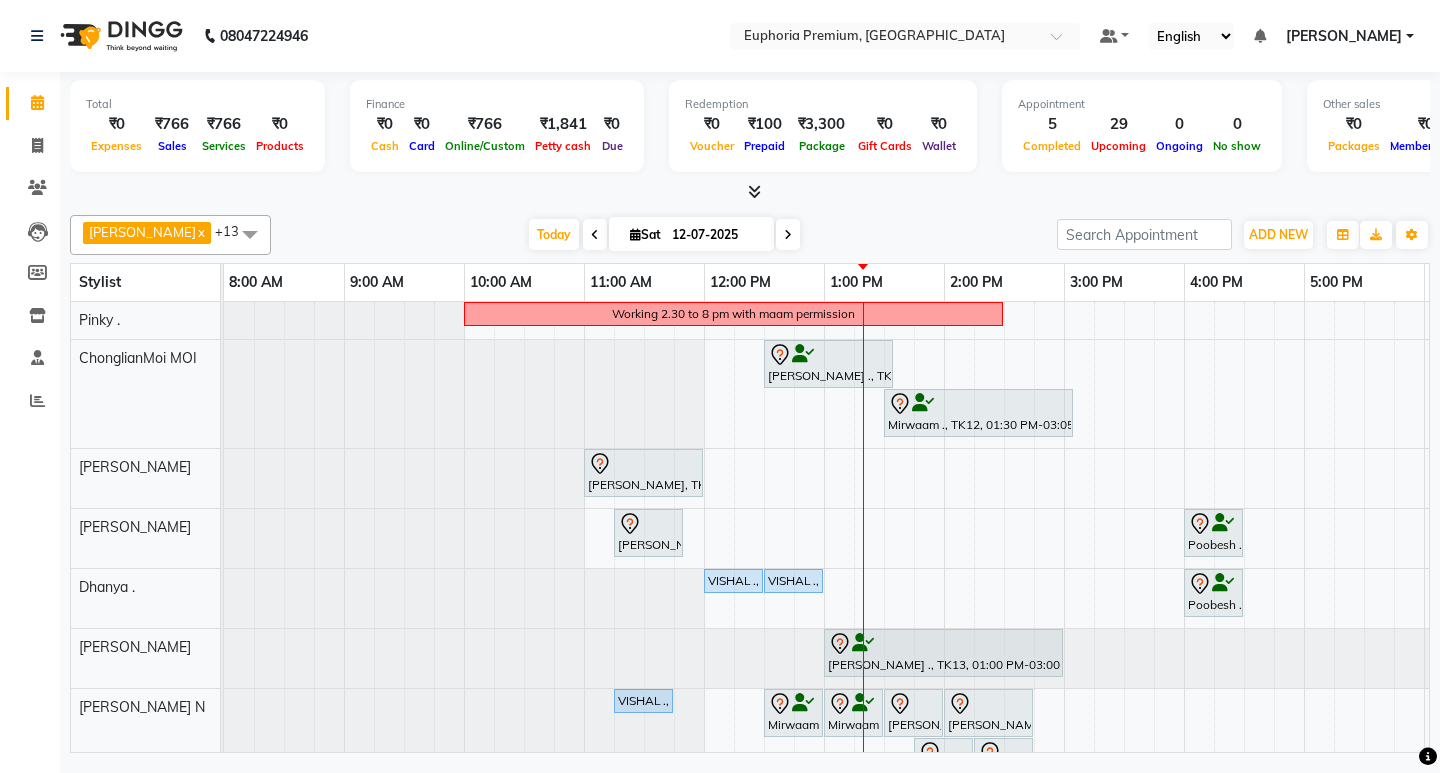 click on "Working 2.30 to 8 pm with maam permission              [PERSON_NAME] ., TK11, 12:30 PM-01:35 PM, EP-Tefiti Coffee Pedi             Mirwaam ., TK12, 01:30 PM-03:05 PM, EP-Tefiti Coffee [PERSON_NAME], TK02, 11:00 AM-12:00 PM, EP-Temporary Nail Ext             [PERSON_NAME], TK04, 11:15 AM-11:50 AM, EP-Head, Neck & Shoulder (35 Mins) w/o Hairwash             Poobesh ., TK03, 04:00 PM-04:30 PM, EP-Shoulder & Back (30 Mins)    VISHAL ., TK08, 12:00 PM-12:30 PM, EP-Shoulder & Back (30 Mins)    VISHAL ., TK08, 12:30 PM-01:00 PM, EP-Leg Massage (30 Mins)             Poobesh ., TK03, 04:00 PM-04:30 PM, EP-Shoulder & Back (30 Mins)             [PERSON_NAME] ., TK13, 01:00 PM-03:00 PM, EP-HAIR CUT (Salon Director) with hairwash MEN    VISHAL ., TK08, 11:15 AM-11:45 AM, EEP-HAIR CUT (Senior Stylist) with hairwash MEN             Mirwaam ., TK12, 12:30 PM-01:00 PM, EEP-Head Shave (Shave) MEN             Mirwaam ., TK12, 01:00 PM-01:30 PM, EP-Regular shave MEN" at bounding box center [1064, 771] 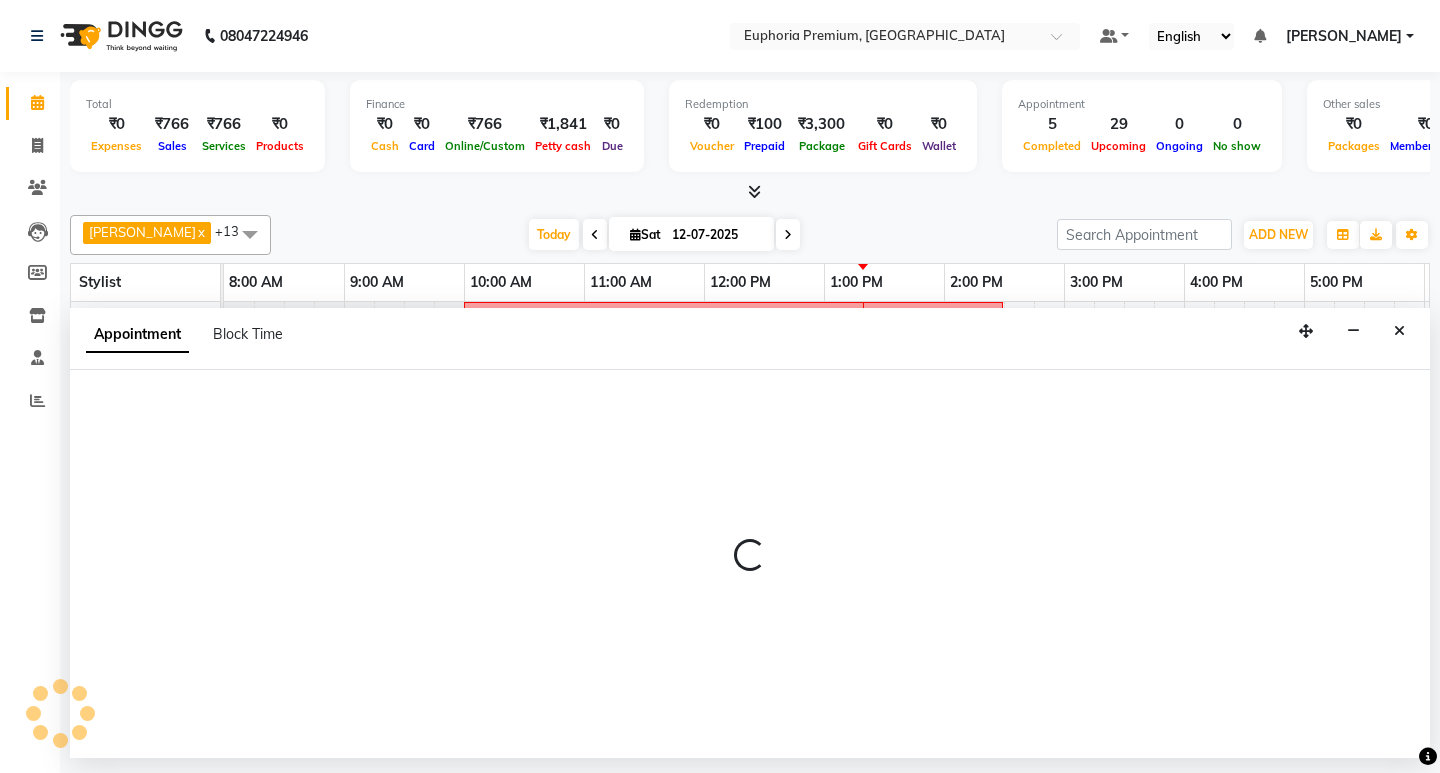 select on "71598" 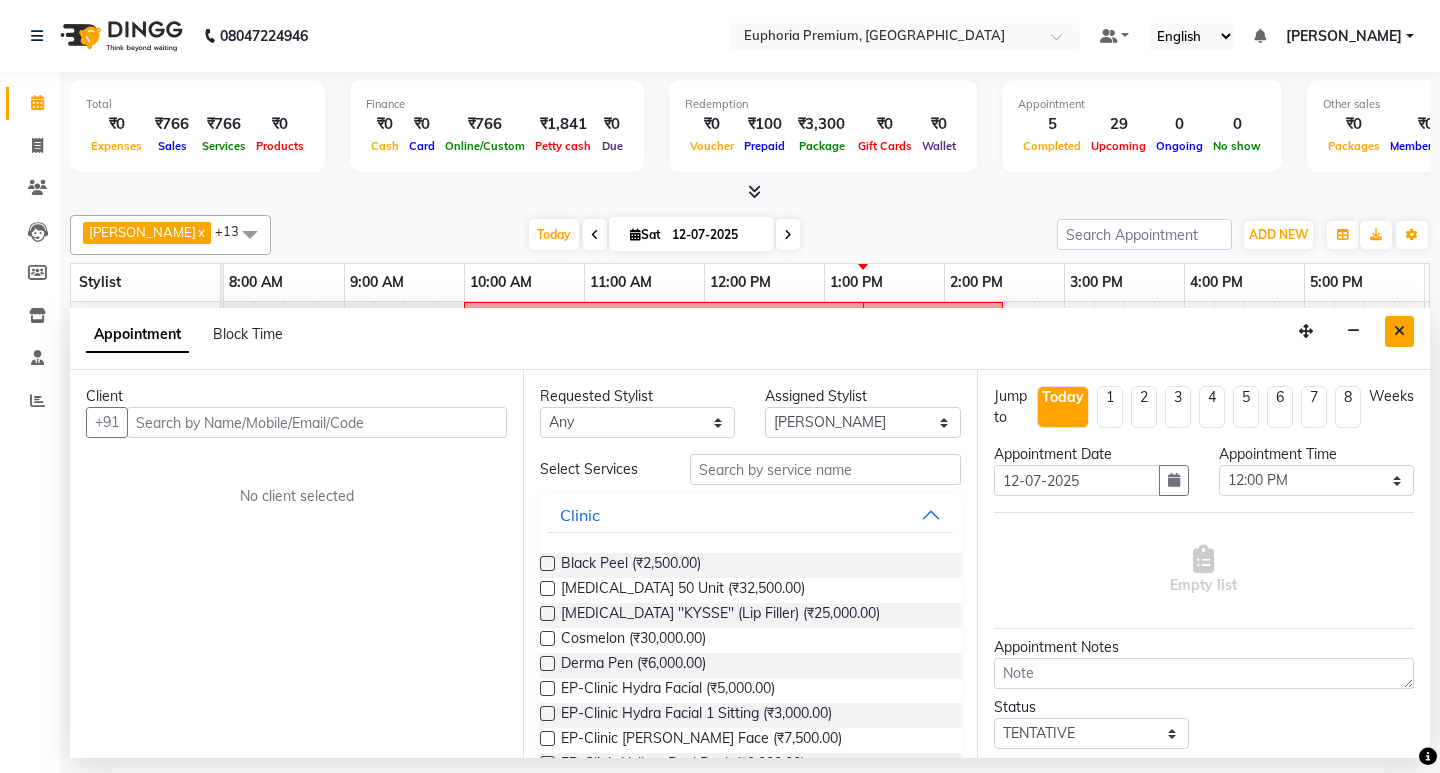 click at bounding box center [1399, 331] 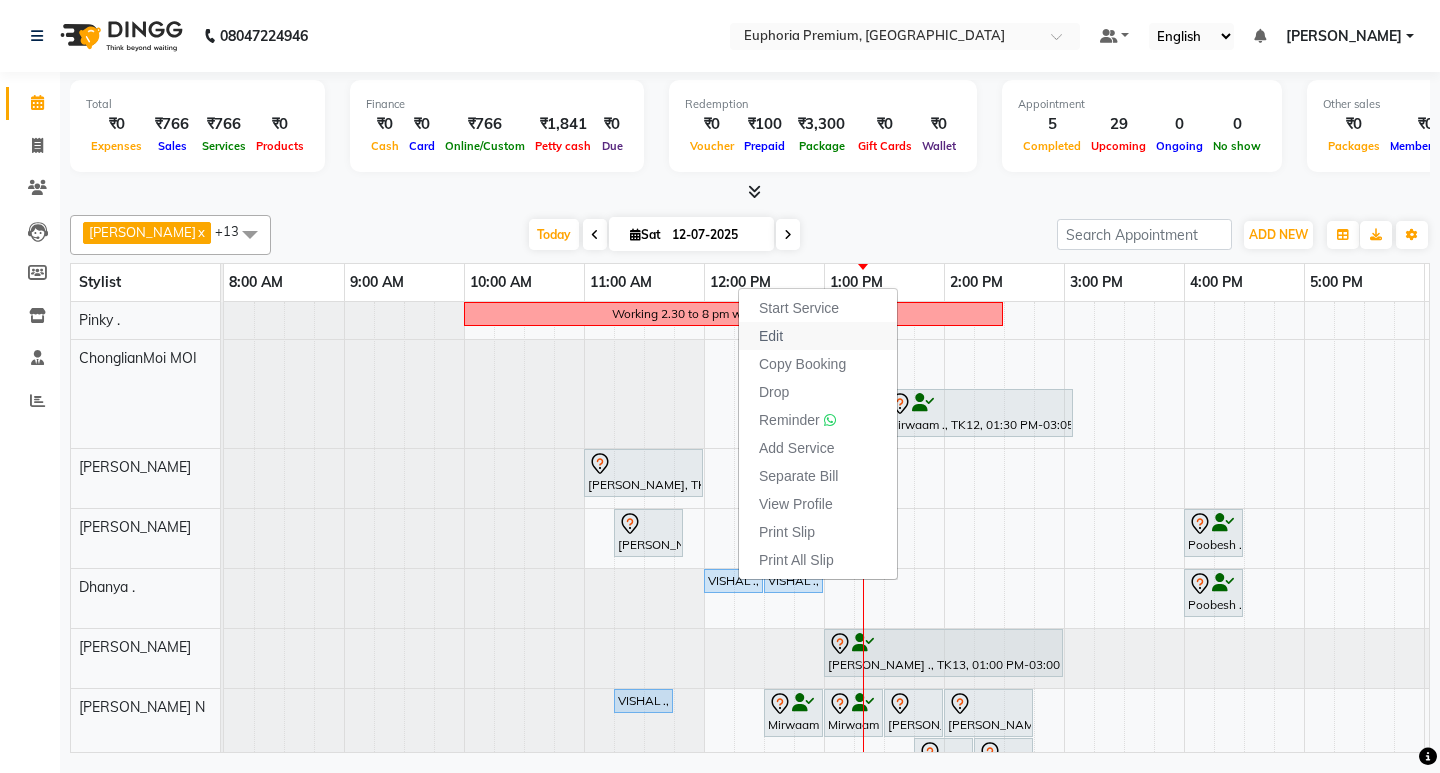 click on "Edit" at bounding box center (771, 336) 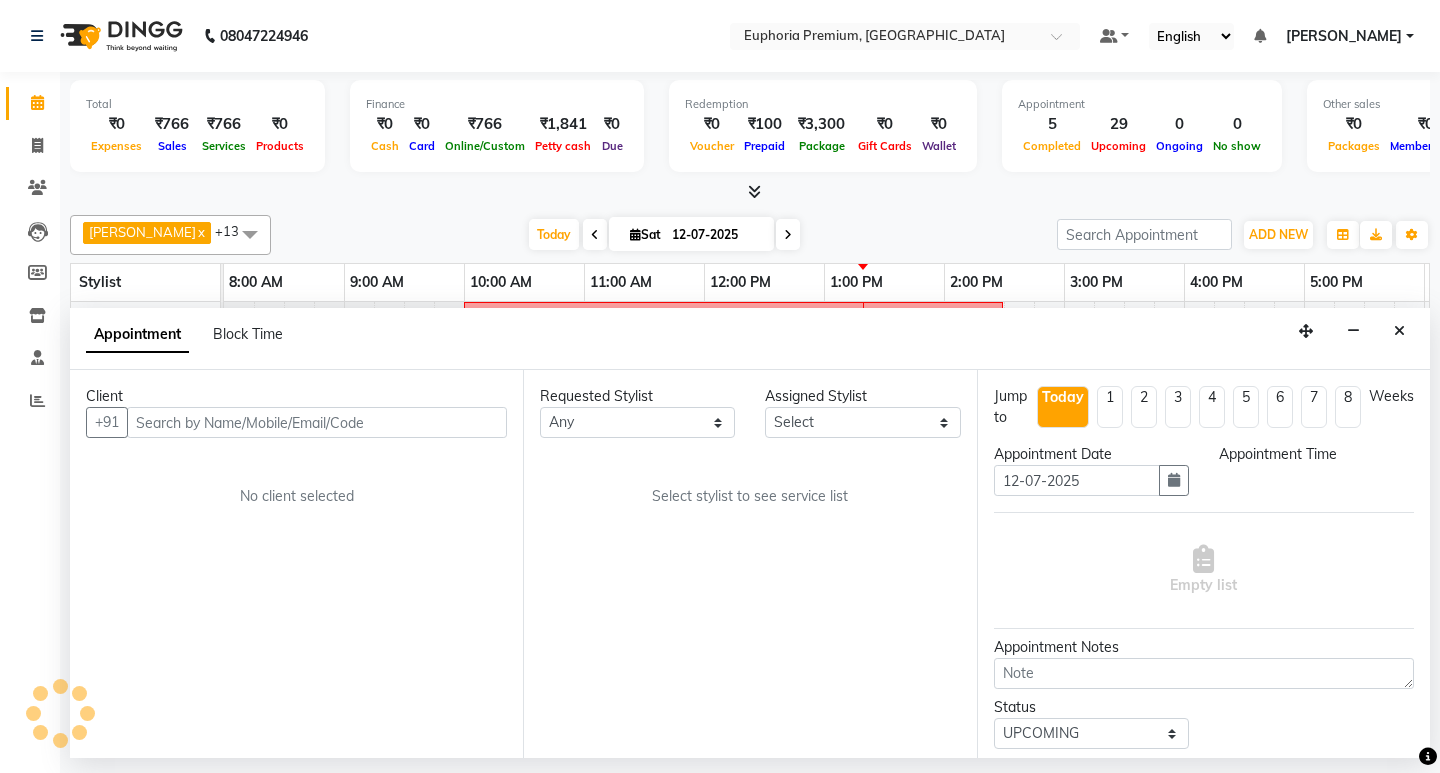 select on "71607" 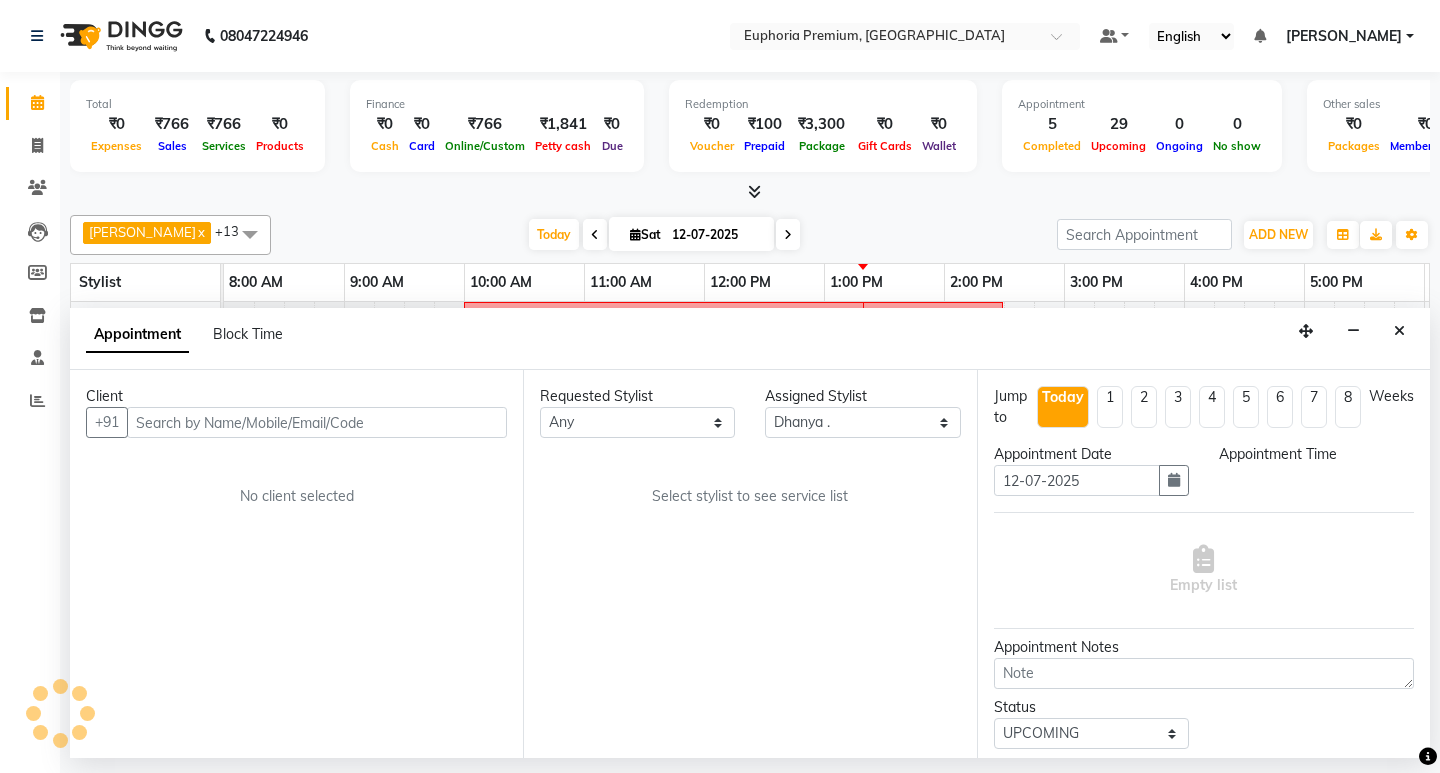 select on "675" 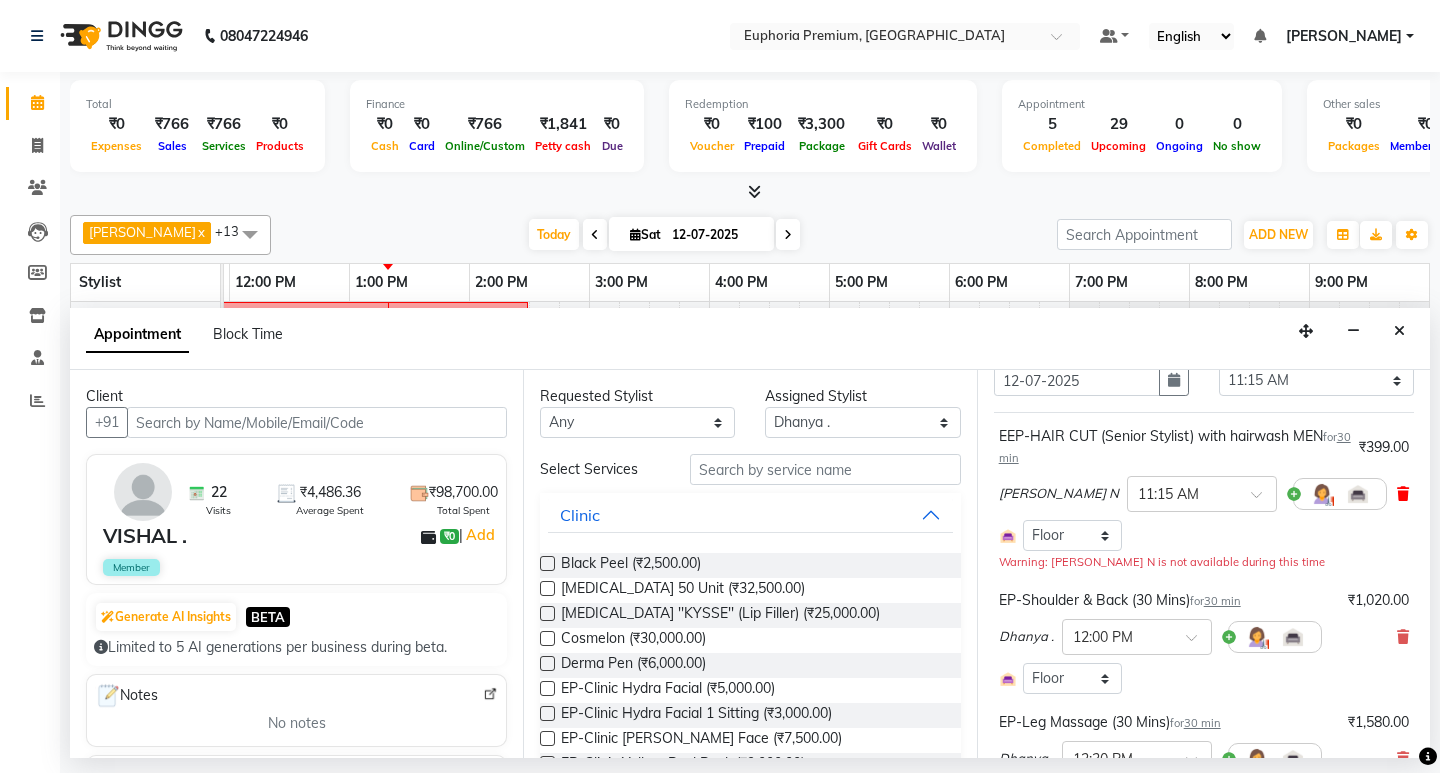 click at bounding box center [1403, 494] 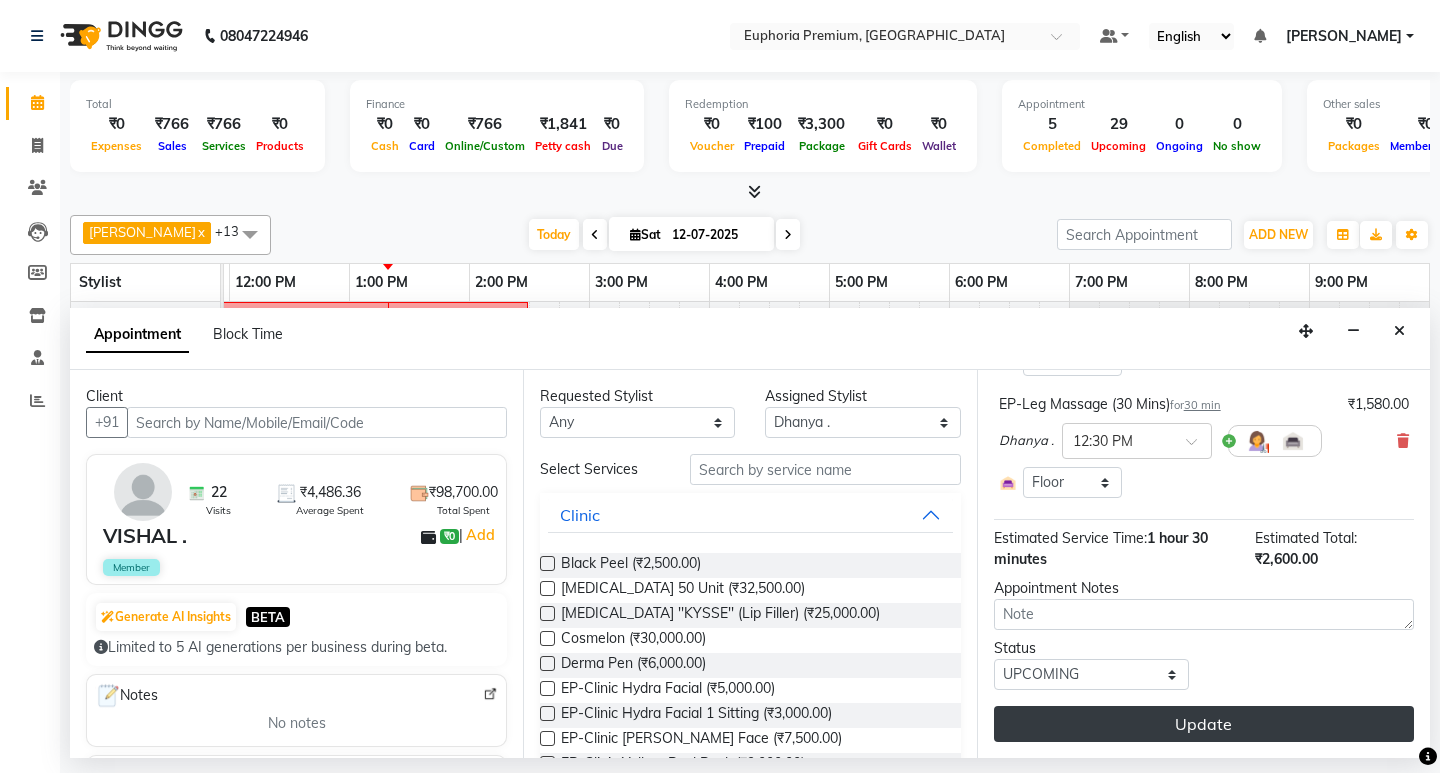 click on "Update" at bounding box center (1204, 724) 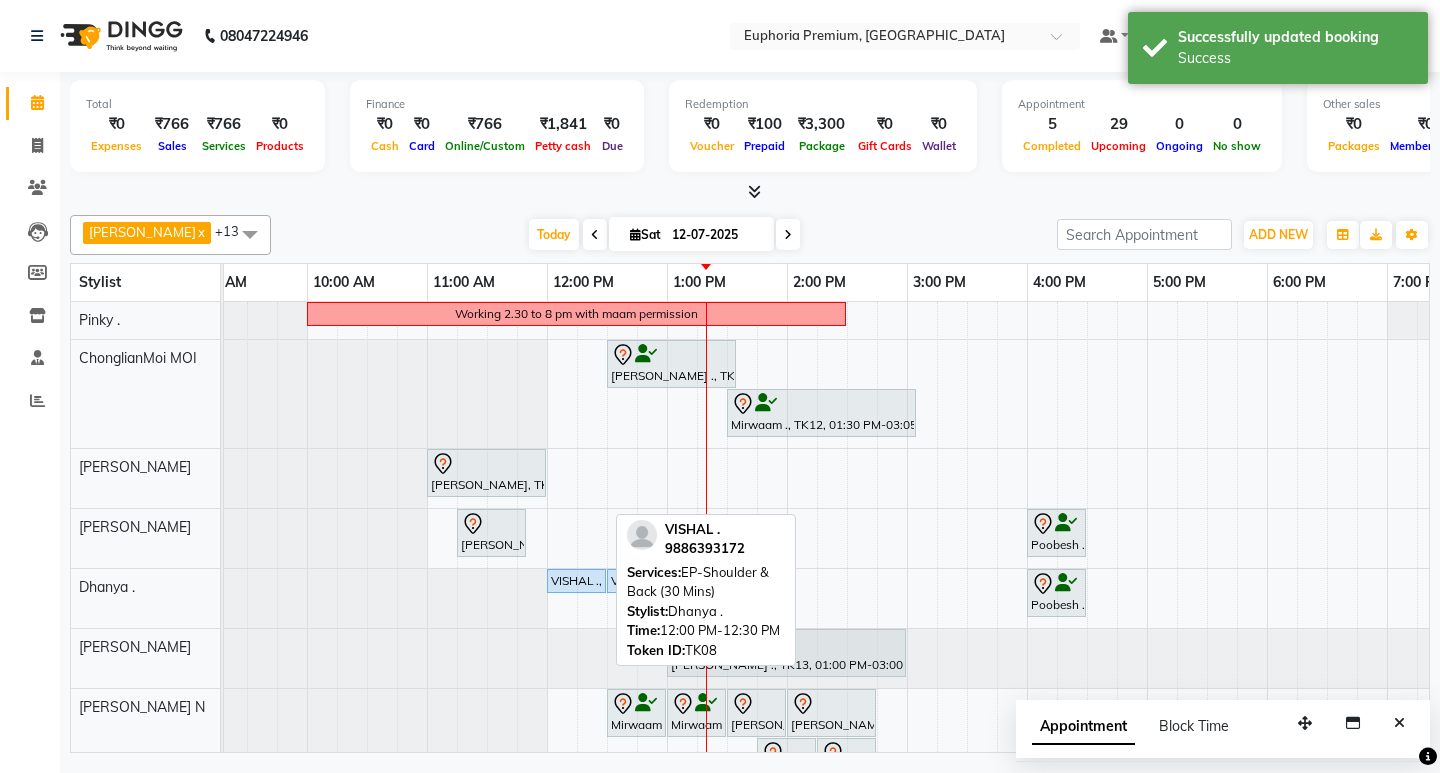 click on "VISHAL ., TK08, 12:00 PM-12:30 PM, EP-Shoulder & Back (30 Mins)" at bounding box center (576, 581) 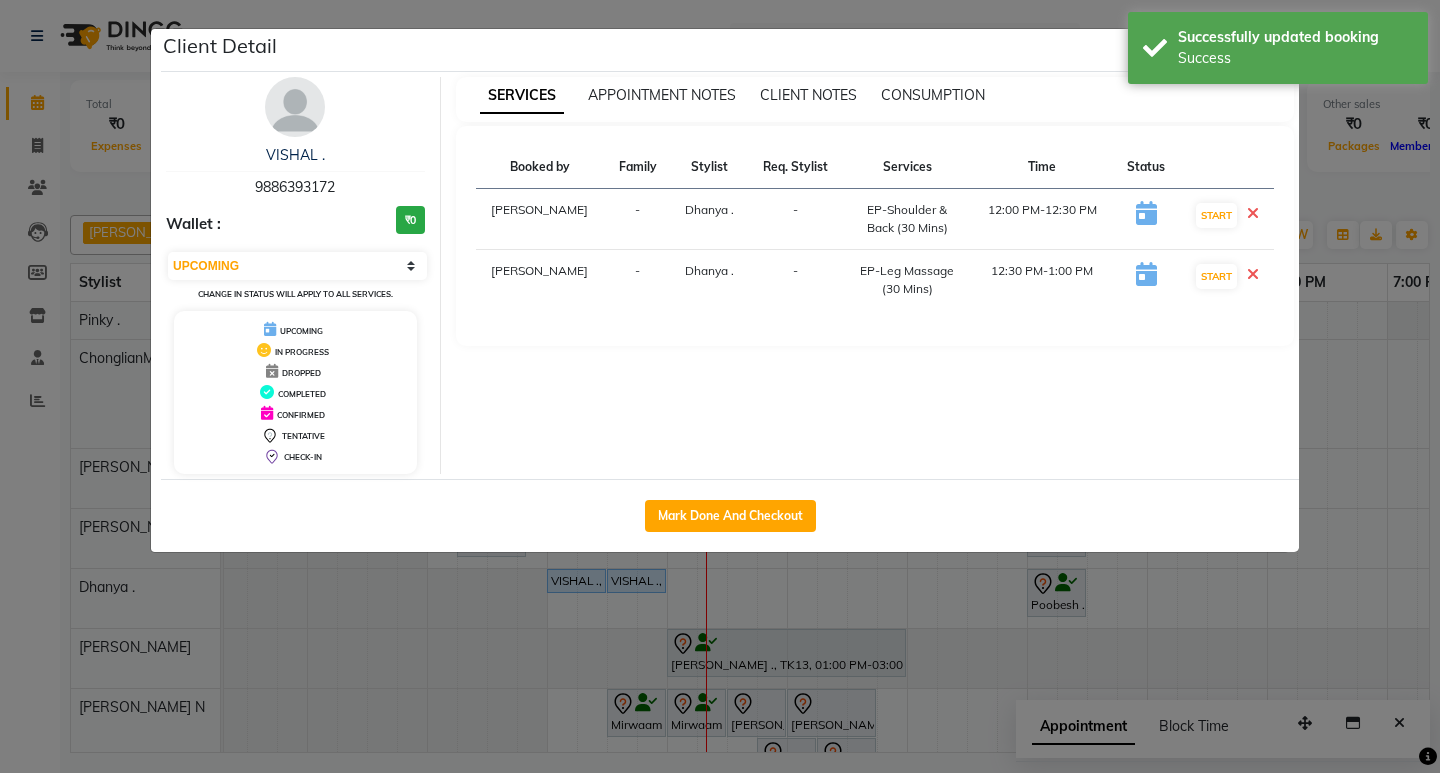 click on "9886393172" at bounding box center (295, 187) 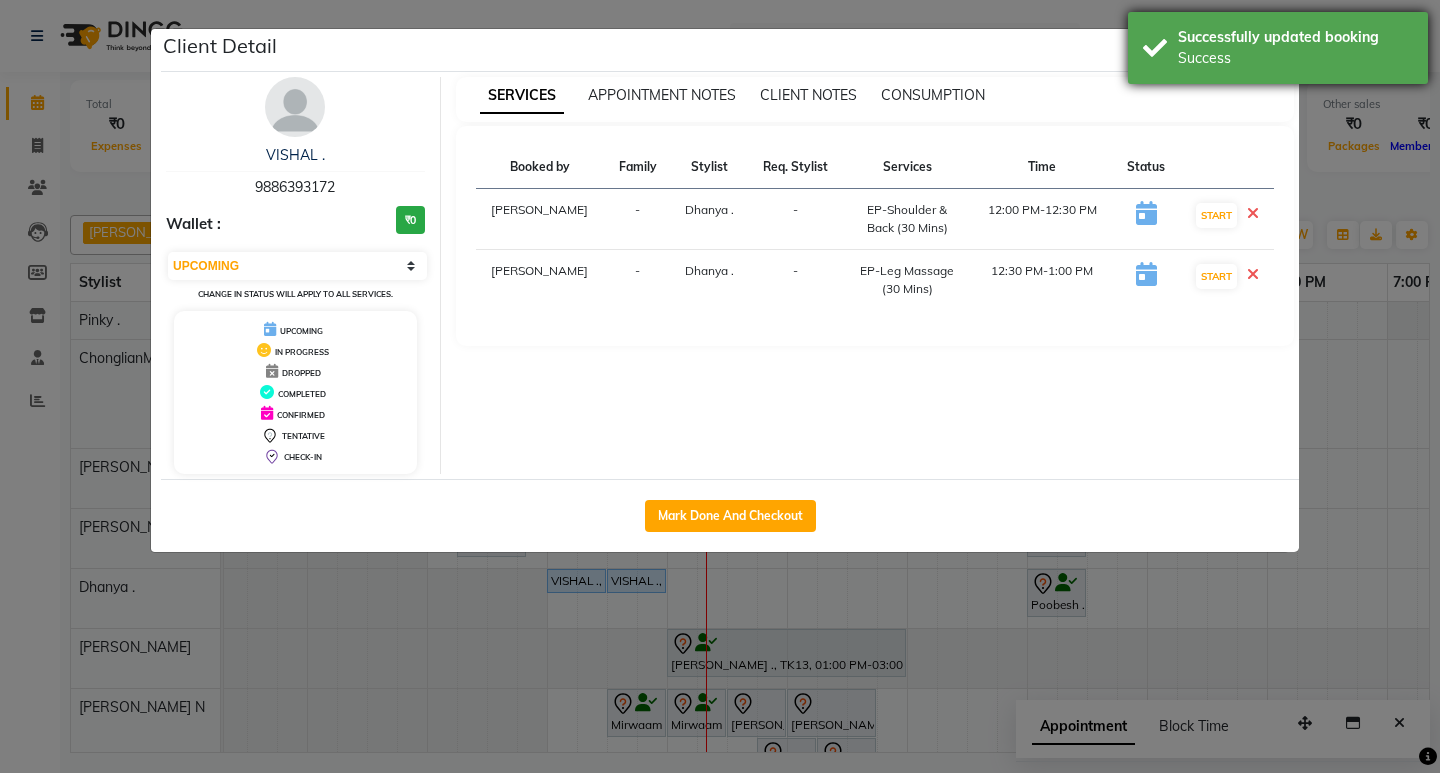 click on "Success" at bounding box center (1295, 58) 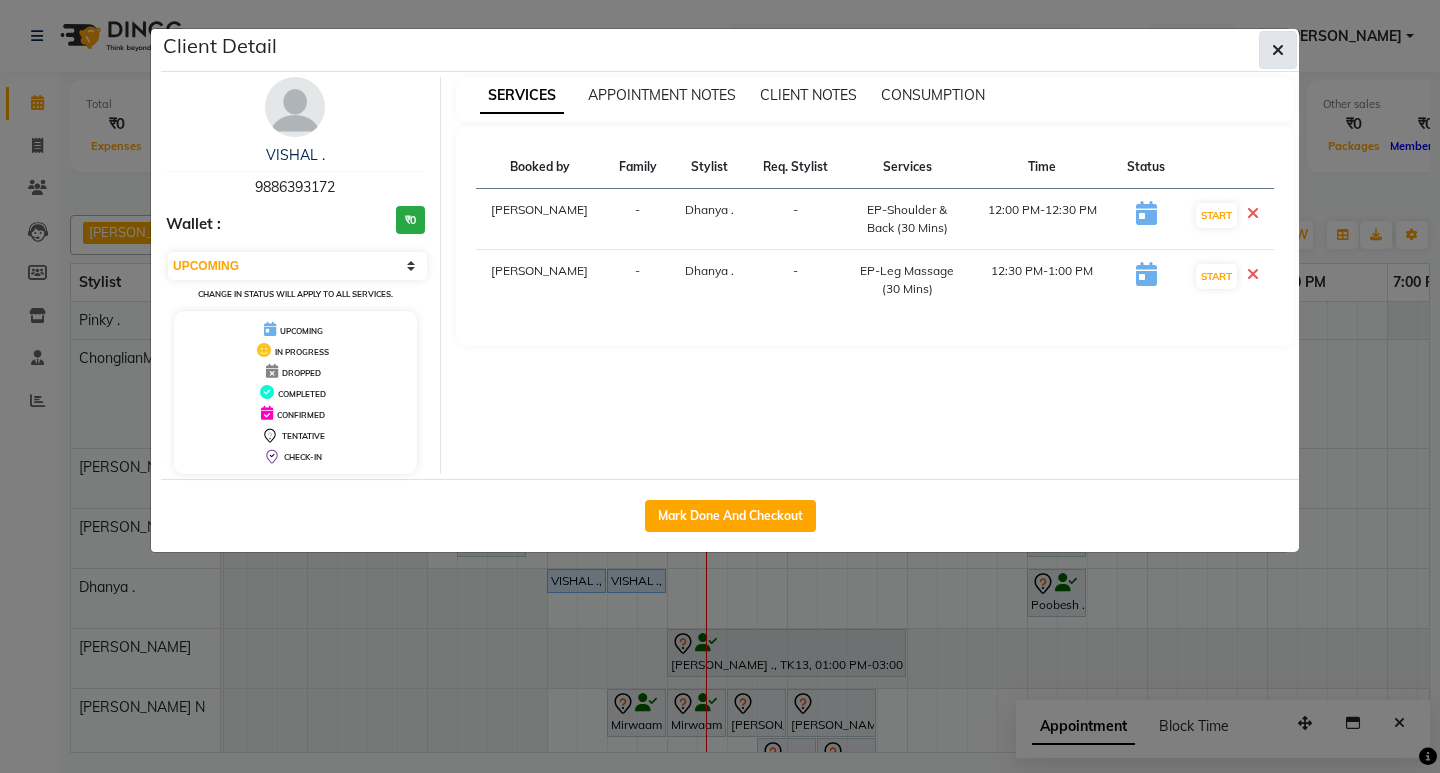 click 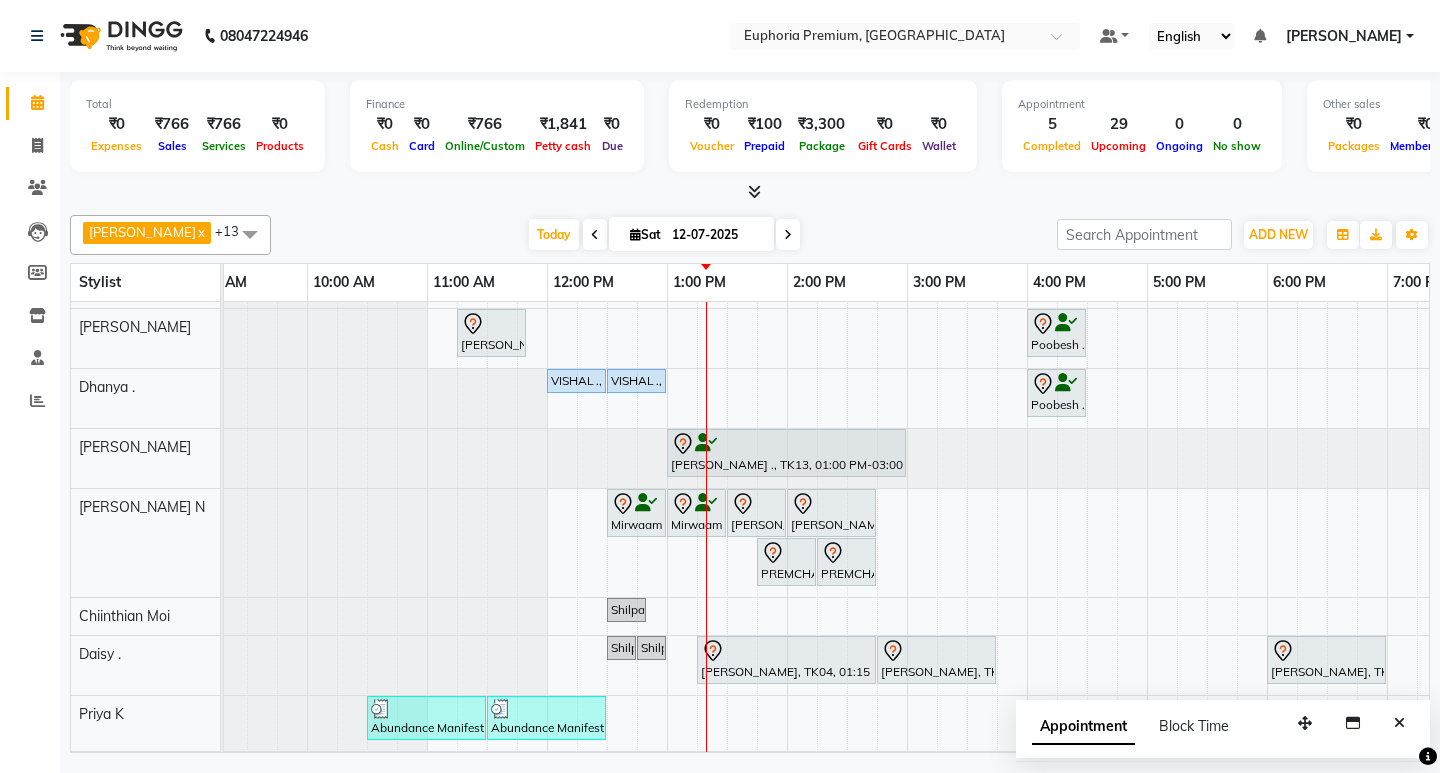 click at bounding box center [67, 543] 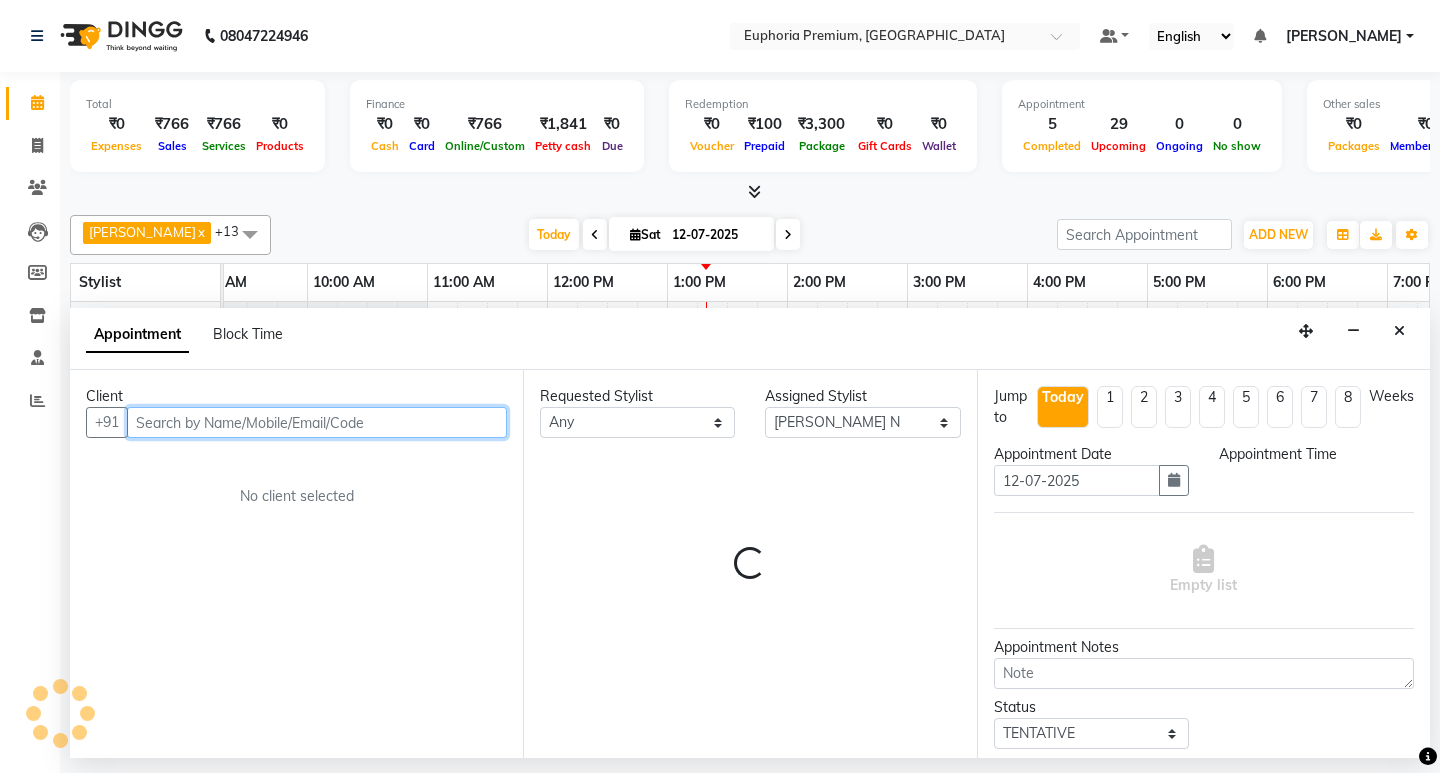 select on "675" 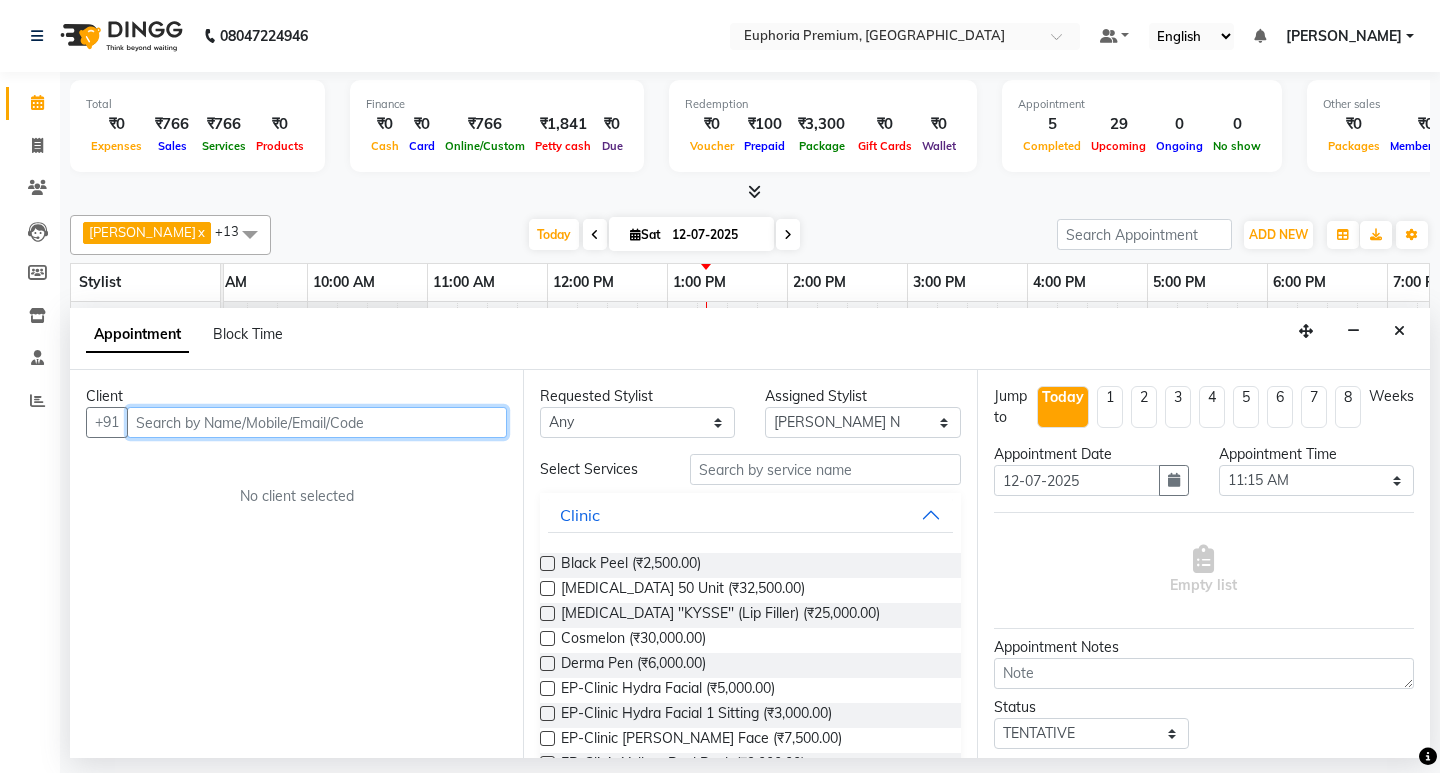 click at bounding box center (317, 422) 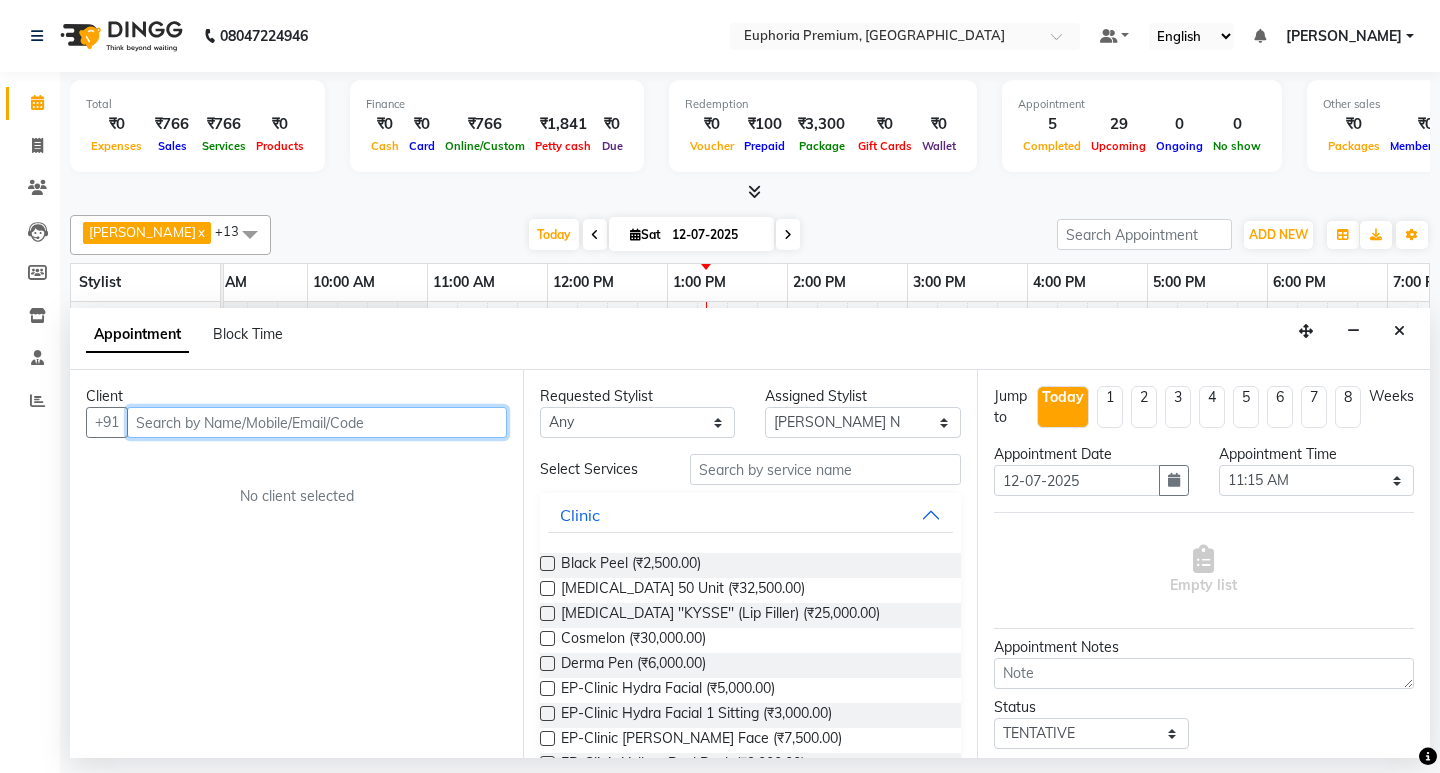 paste on "9886393172" 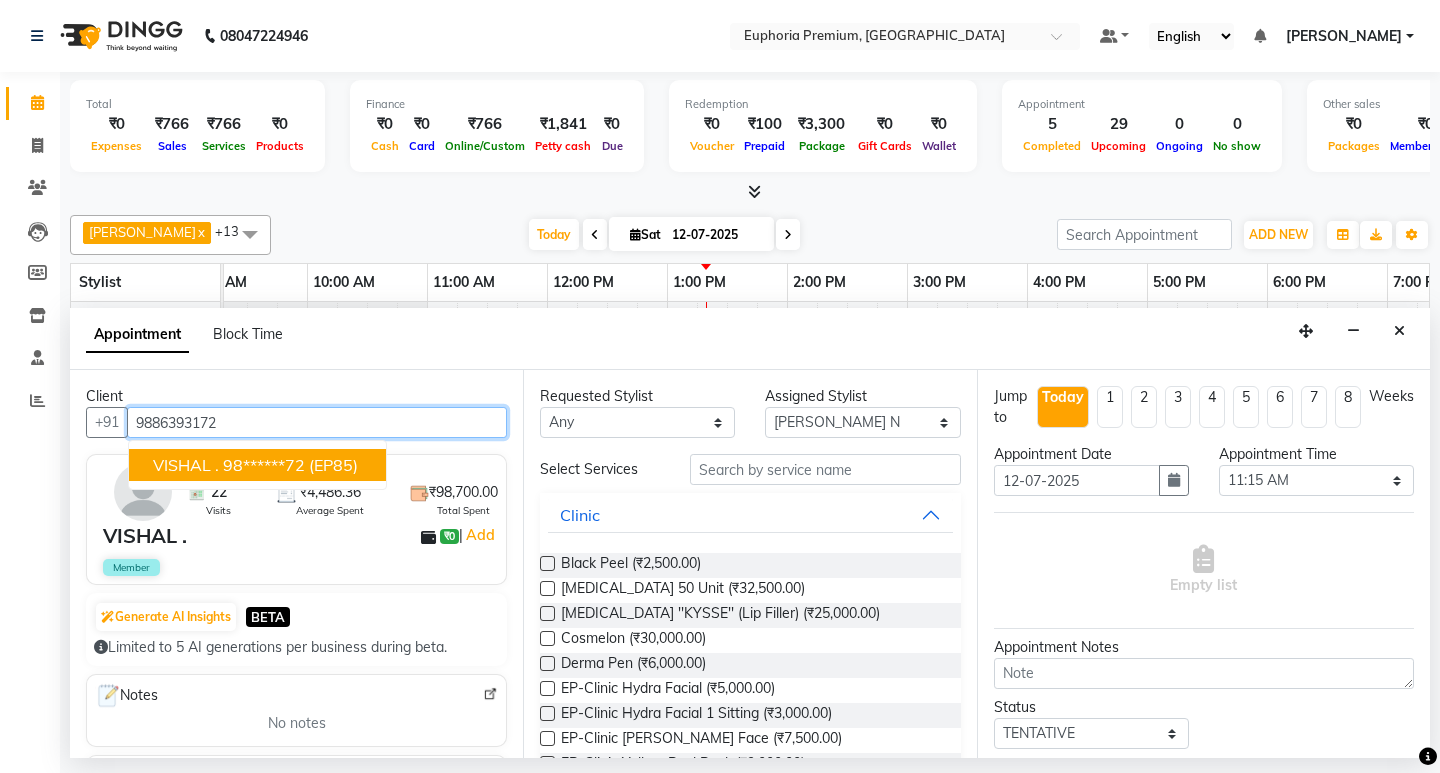 click on "VISHAL .  98******72 (EP85)" at bounding box center [257, 465] 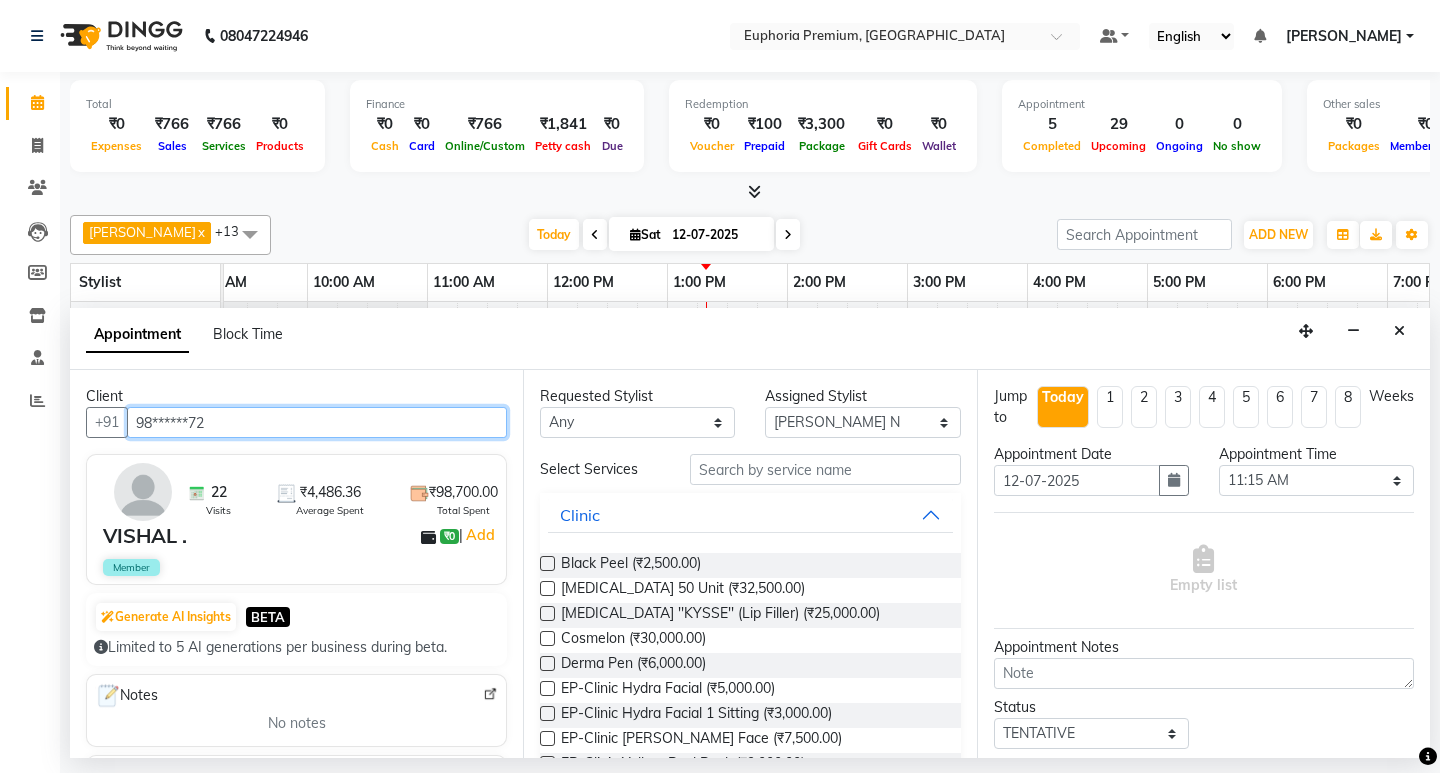 type on "98******72" 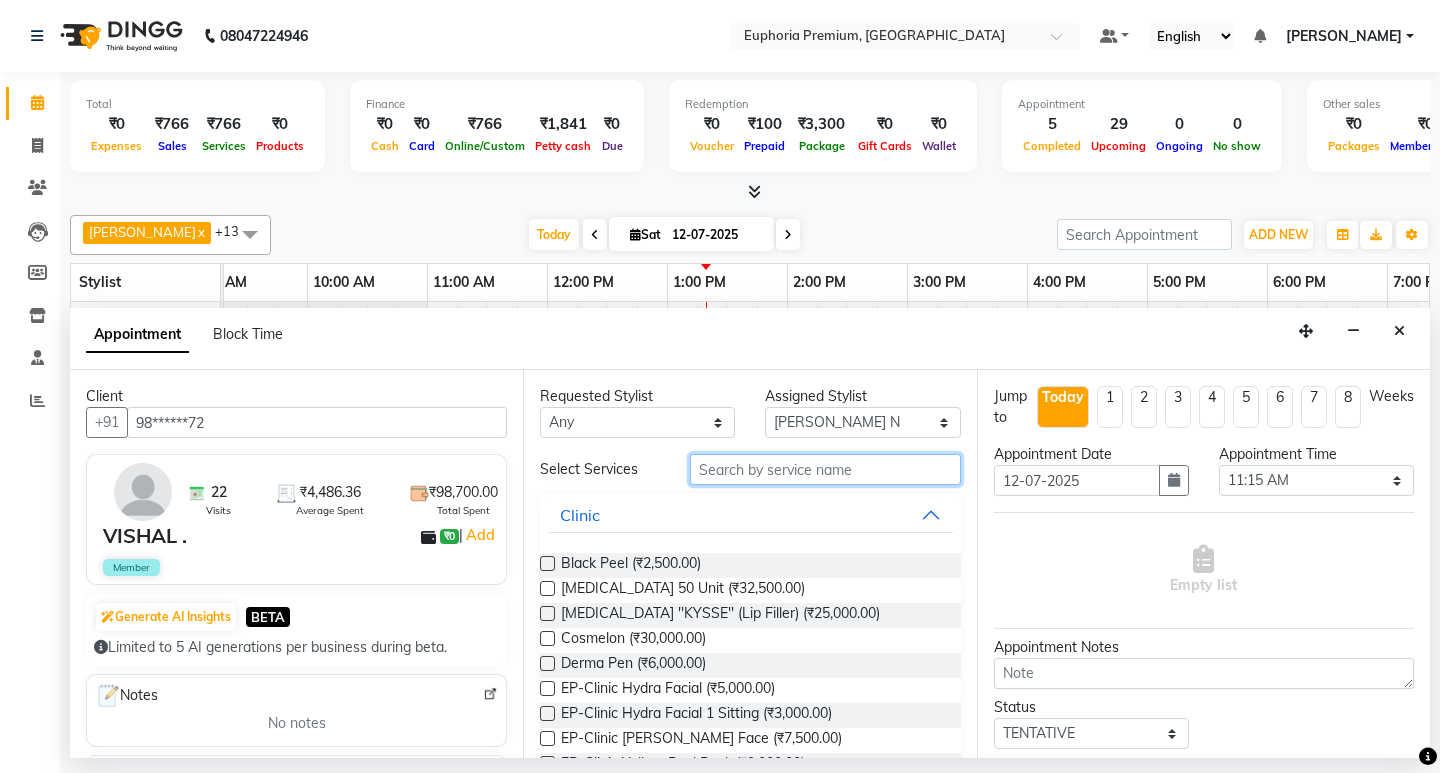 click at bounding box center (825, 469) 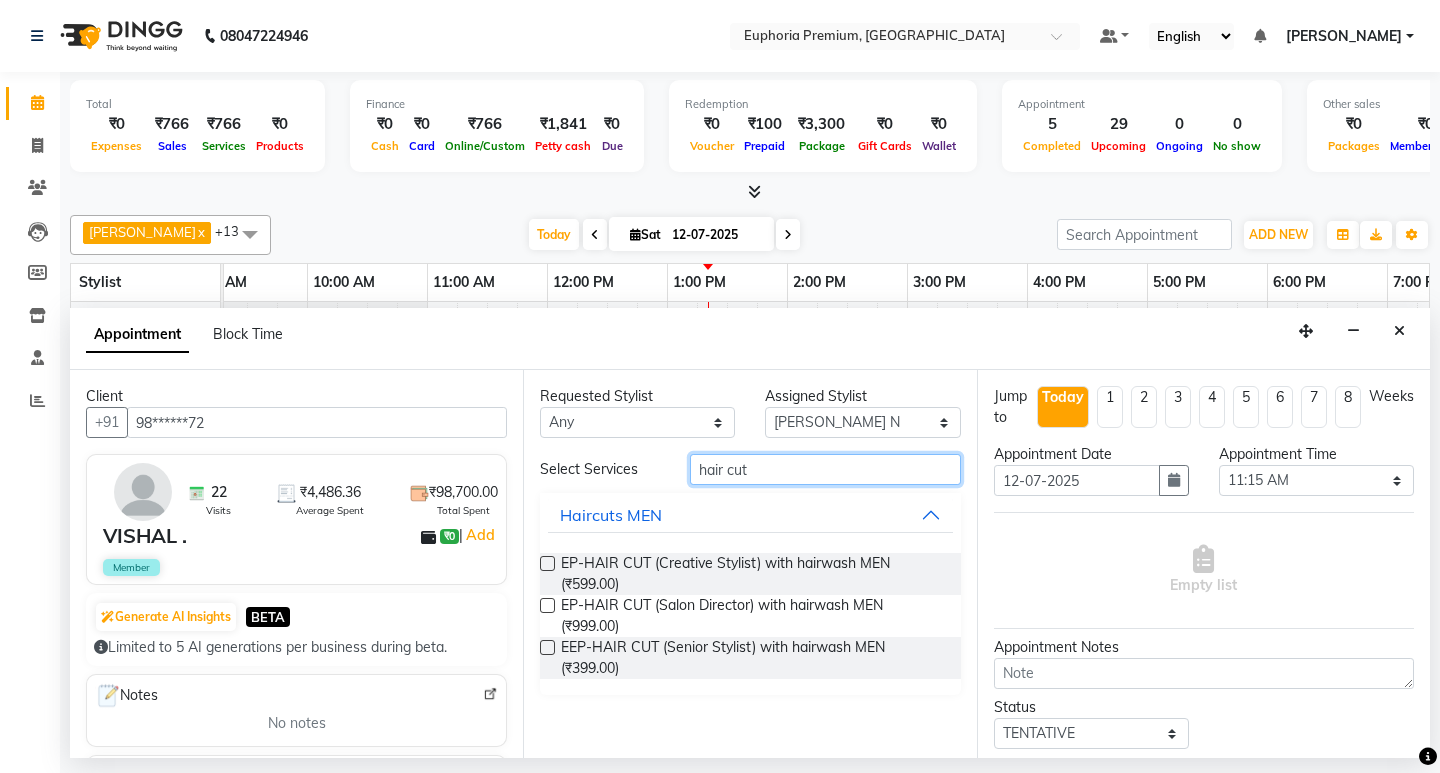 type on "hair cut" 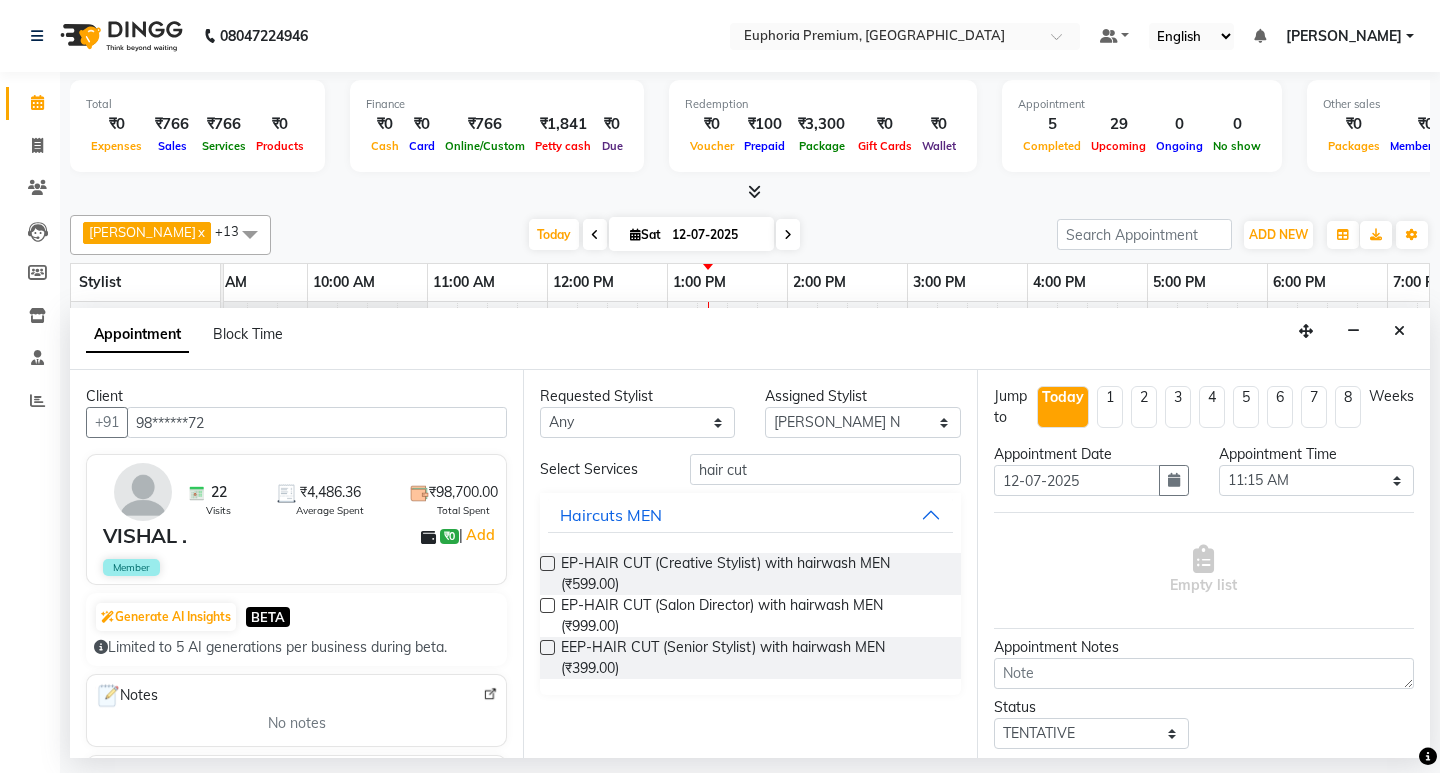 click at bounding box center (547, 647) 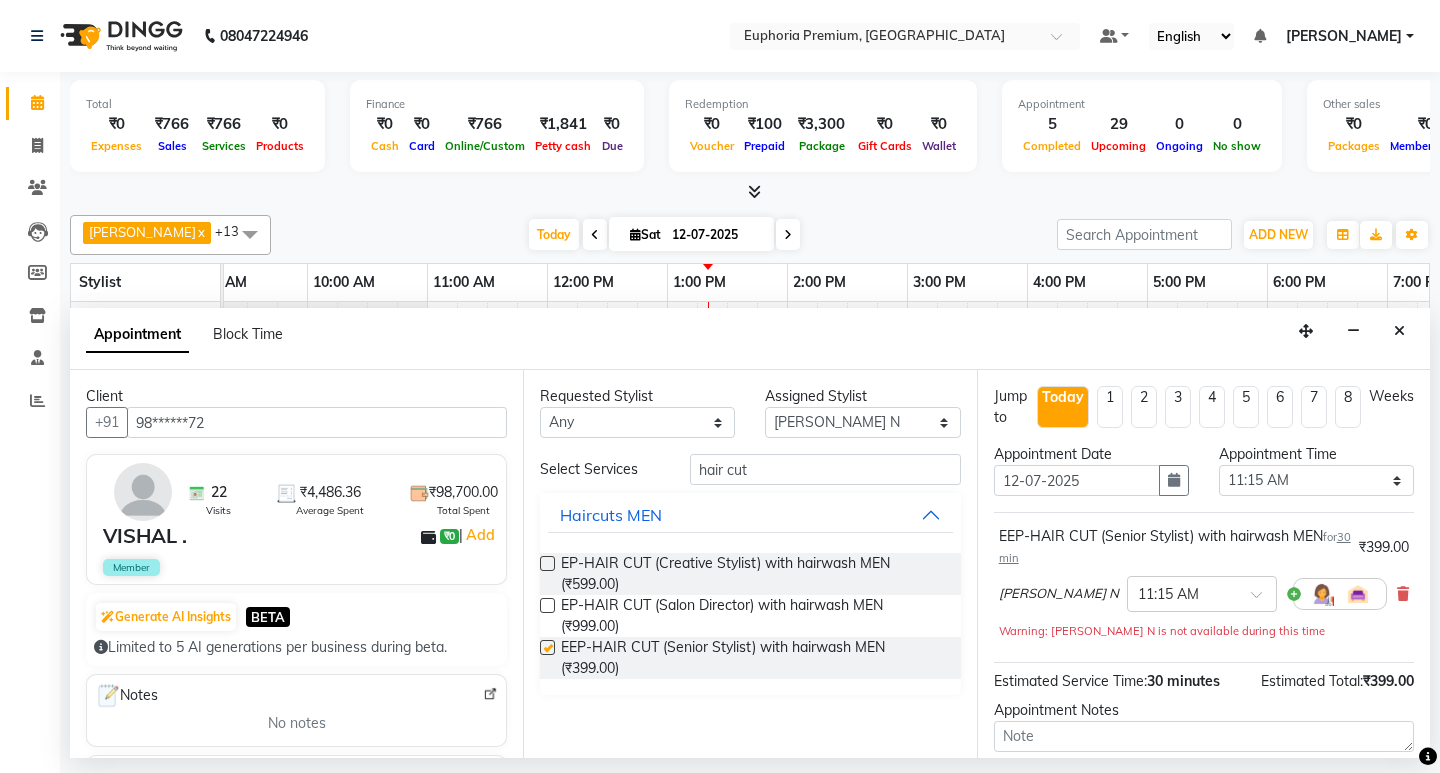 checkbox on "false" 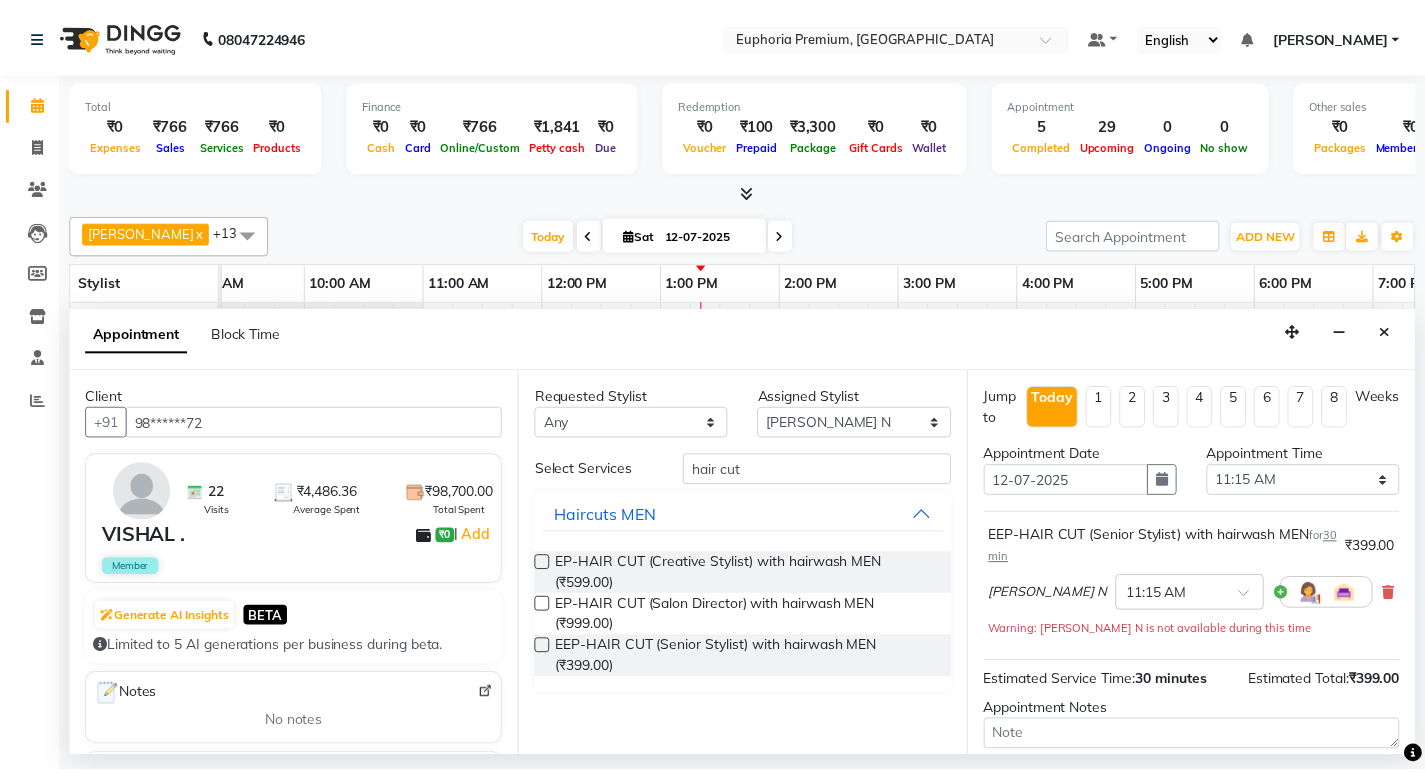 scroll, scrollTop: 180, scrollLeft: 0, axis: vertical 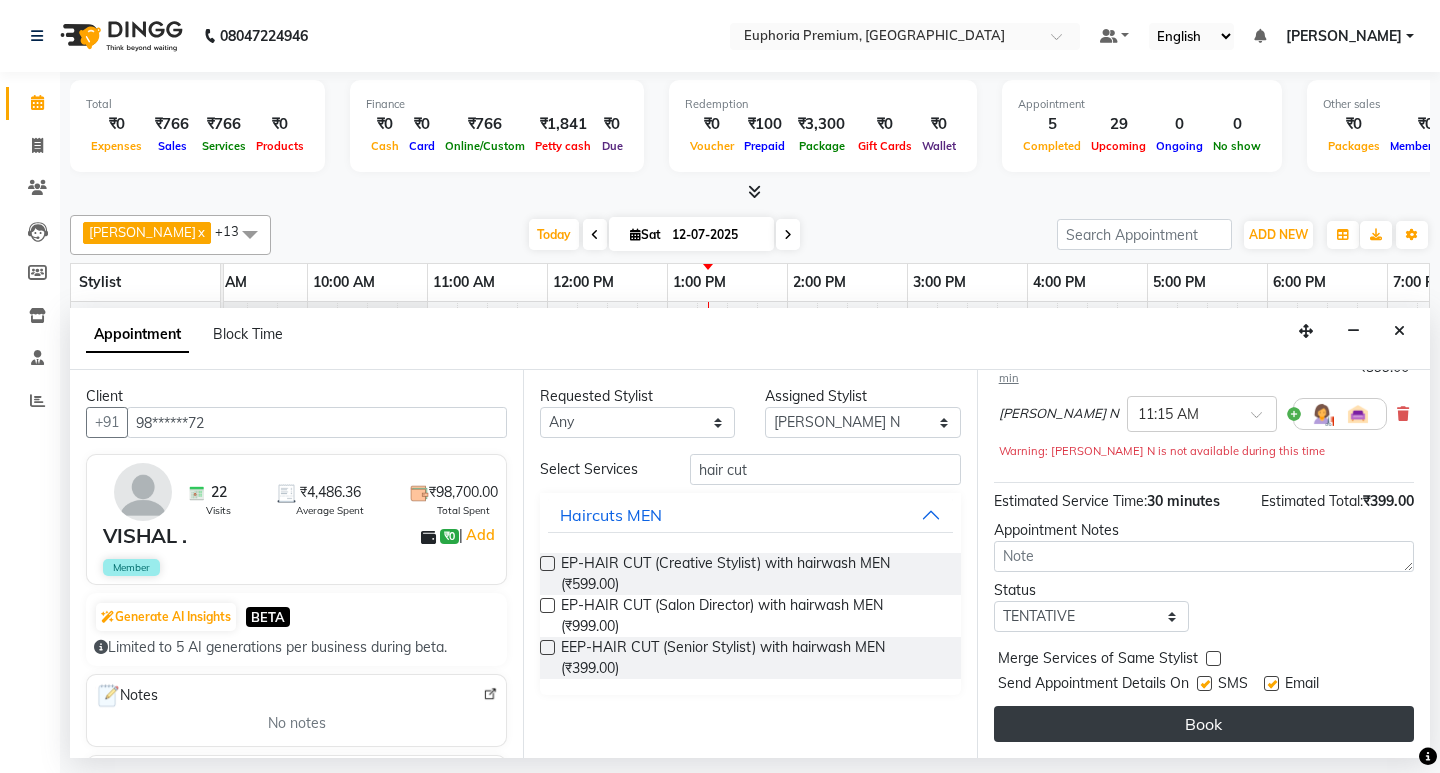 click on "Book" at bounding box center [1204, 724] 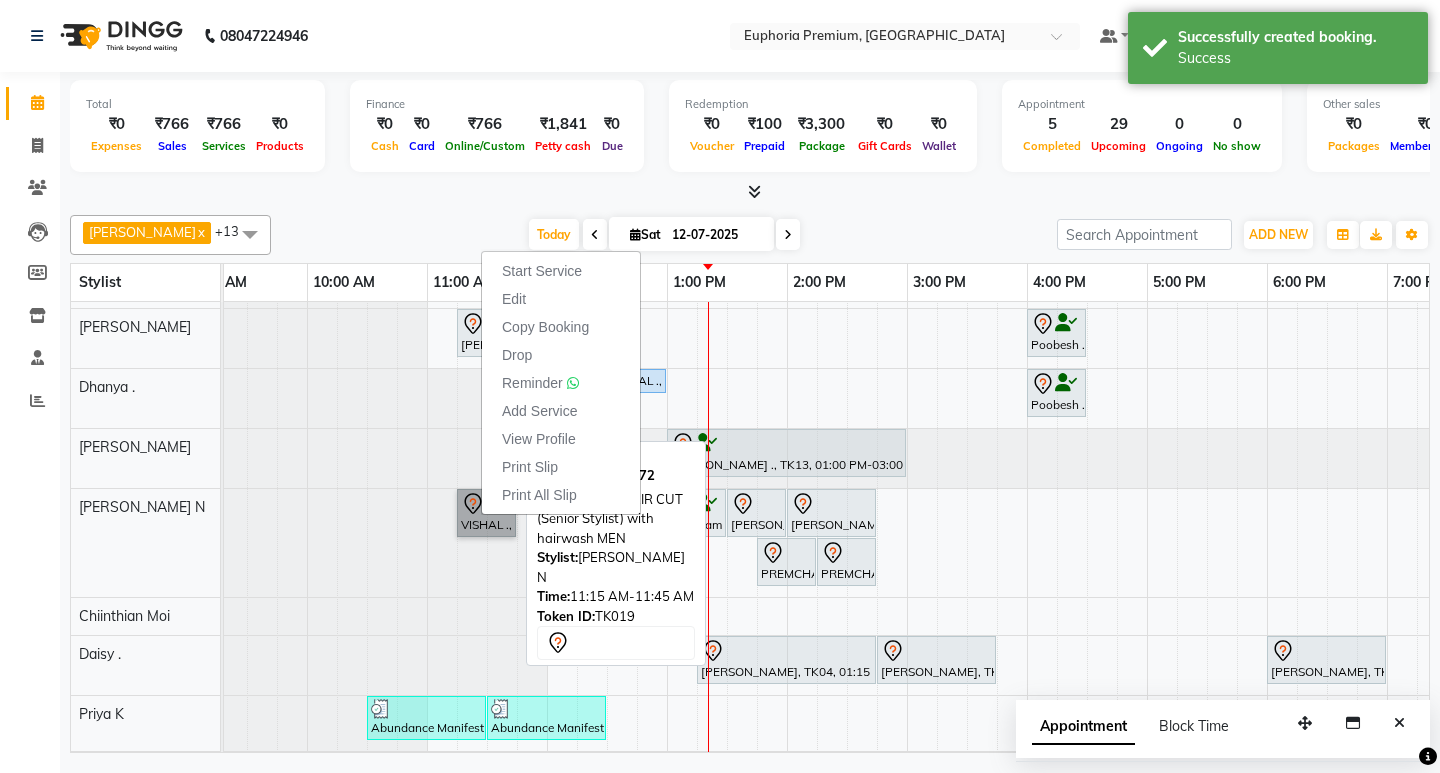 click on "VISHAL ., TK19, 11:15 AM-11:45 AM, EEP-HAIR CUT (Senior Stylist) with hairwash MEN" at bounding box center (486, 513) 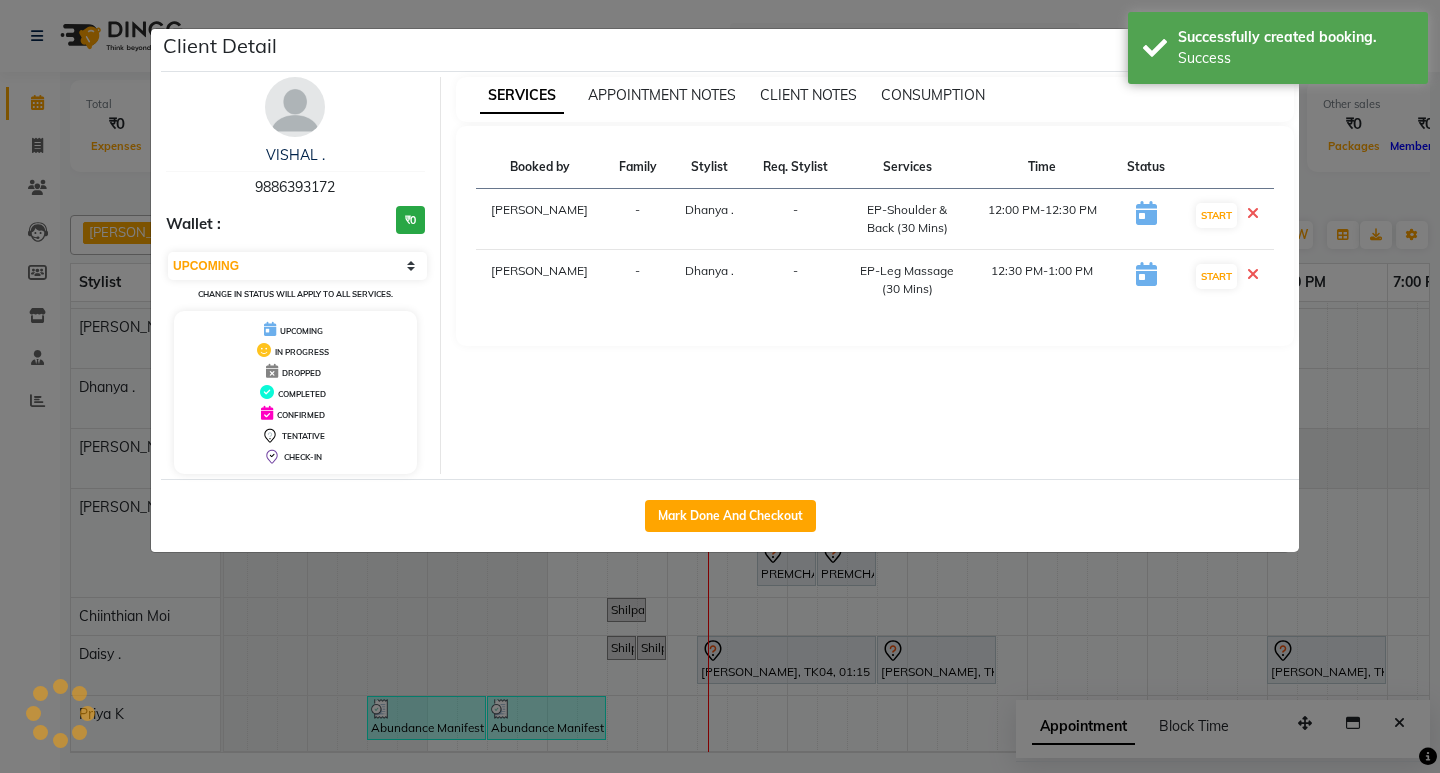 select on "7" 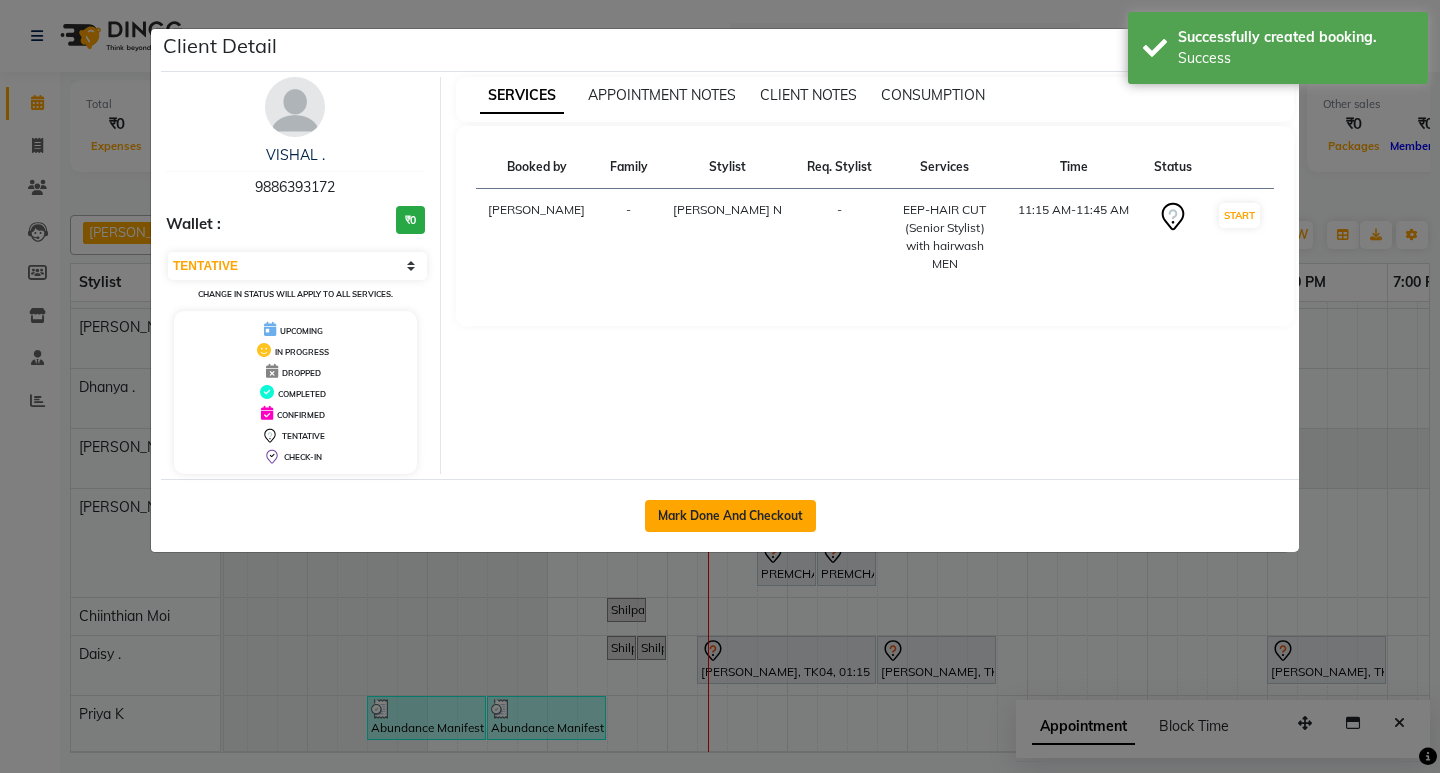 click on "Mark Done And Checkout" 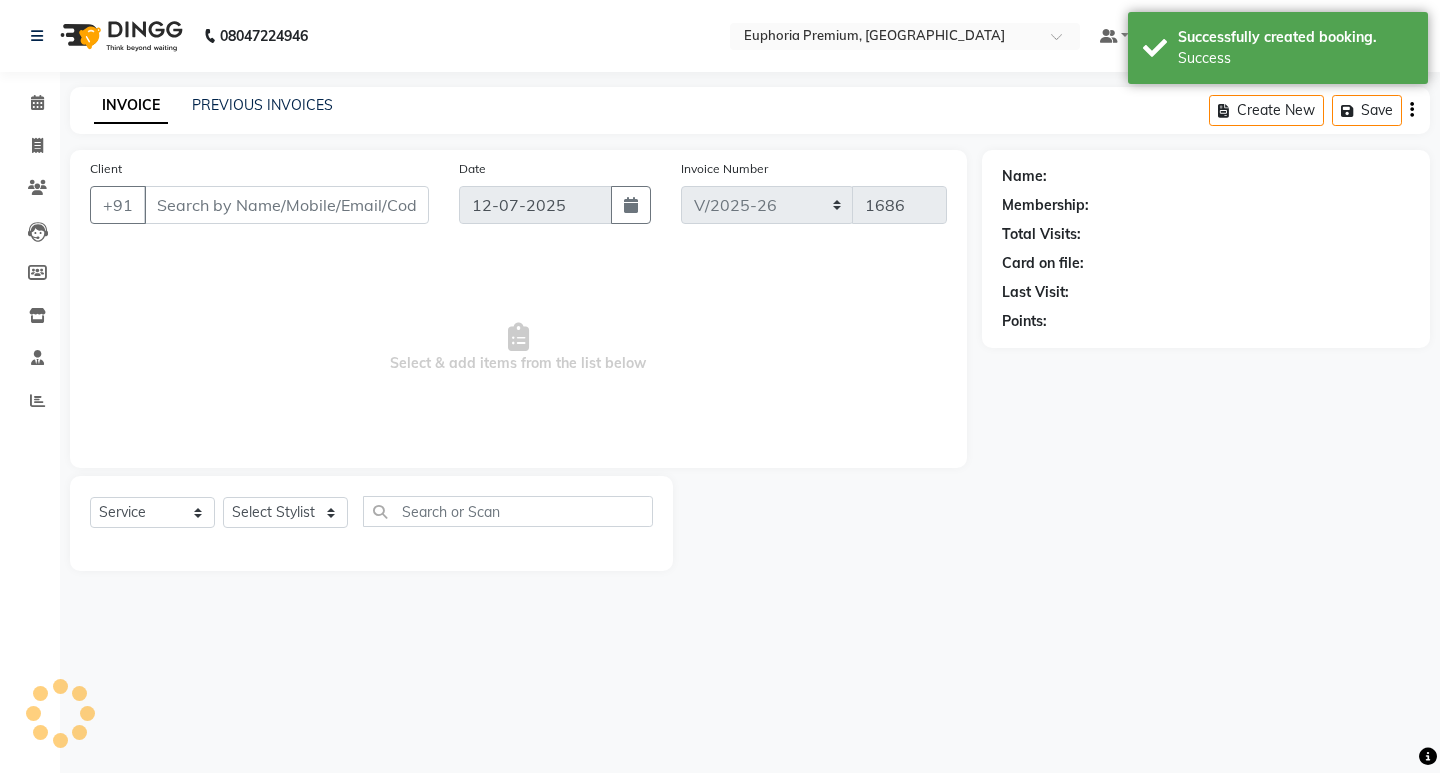 select on "3" 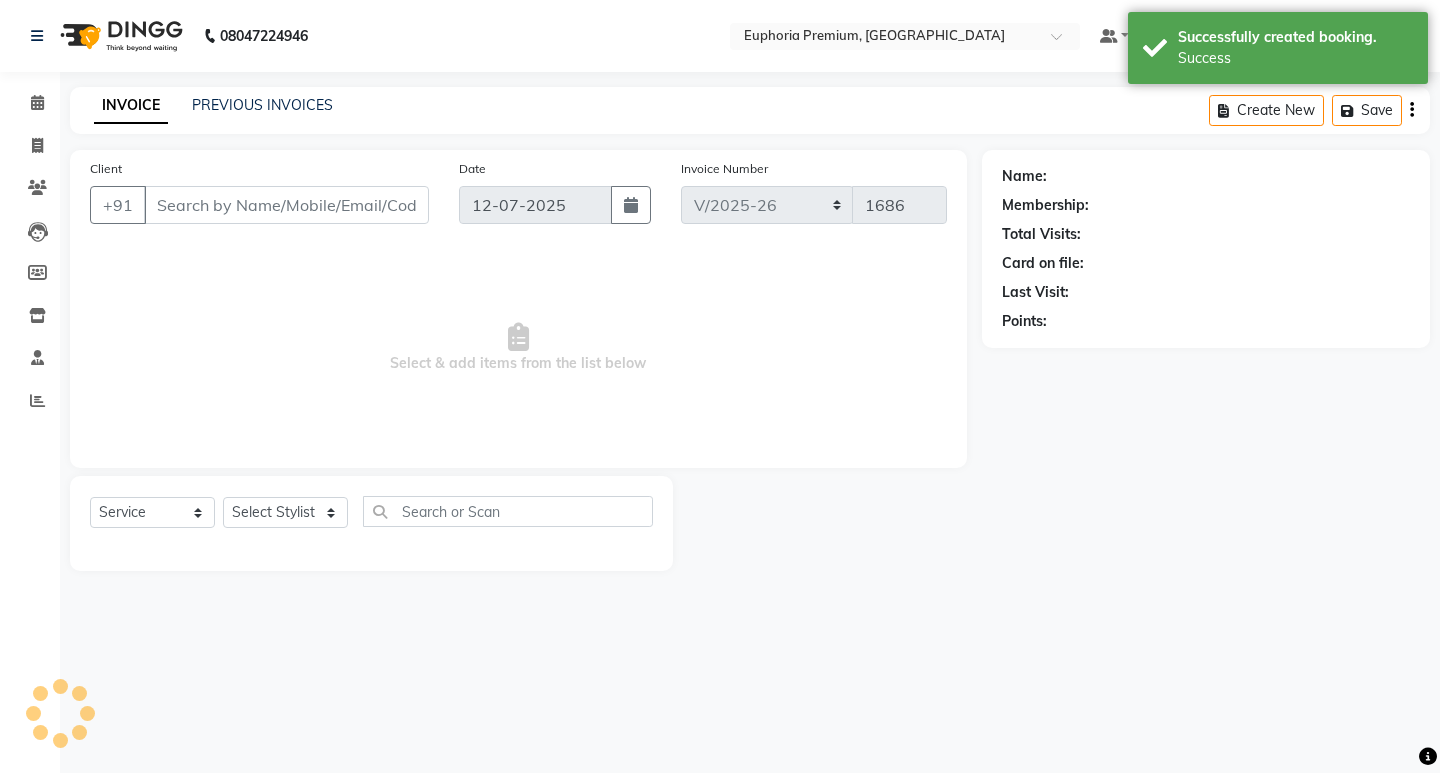 type on "98******72" 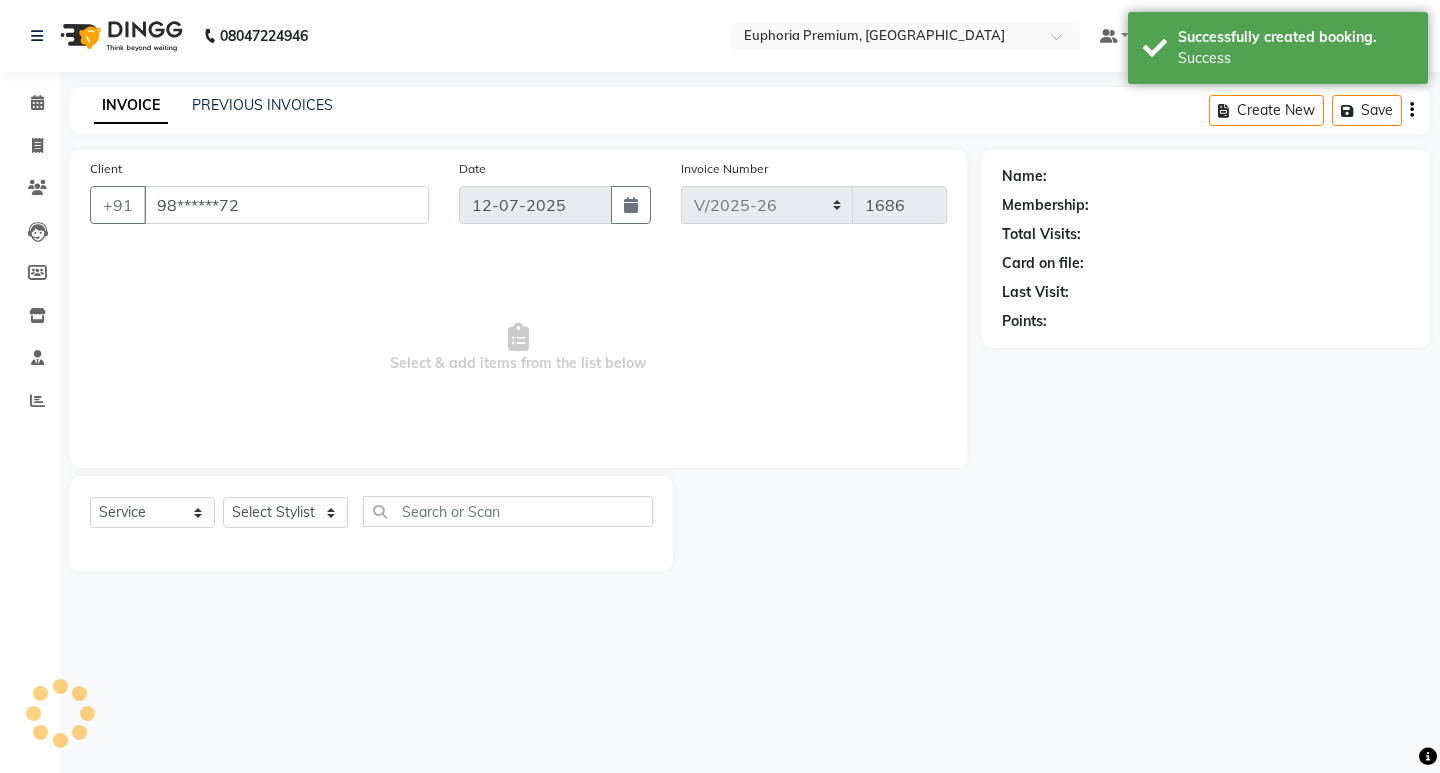 select on "71614" 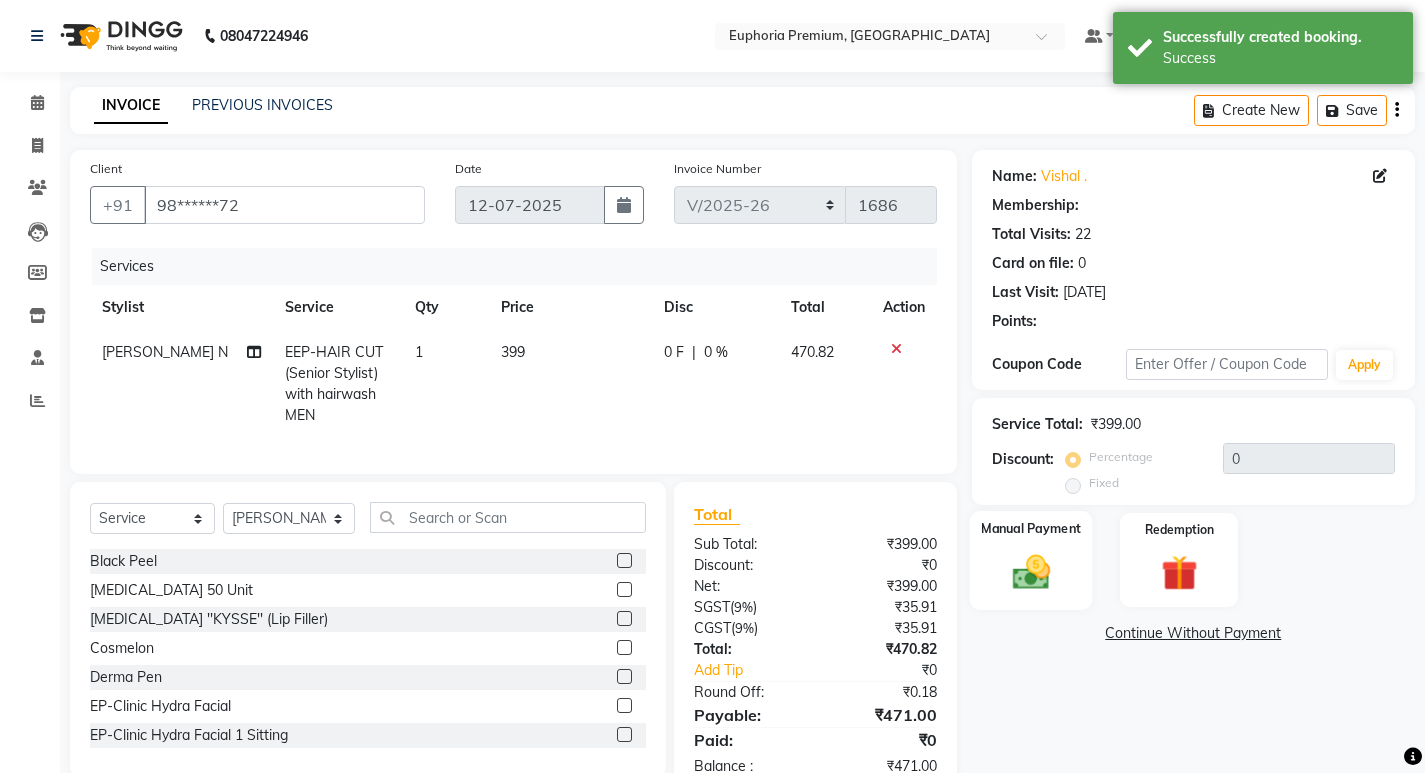 select on "2: Object" 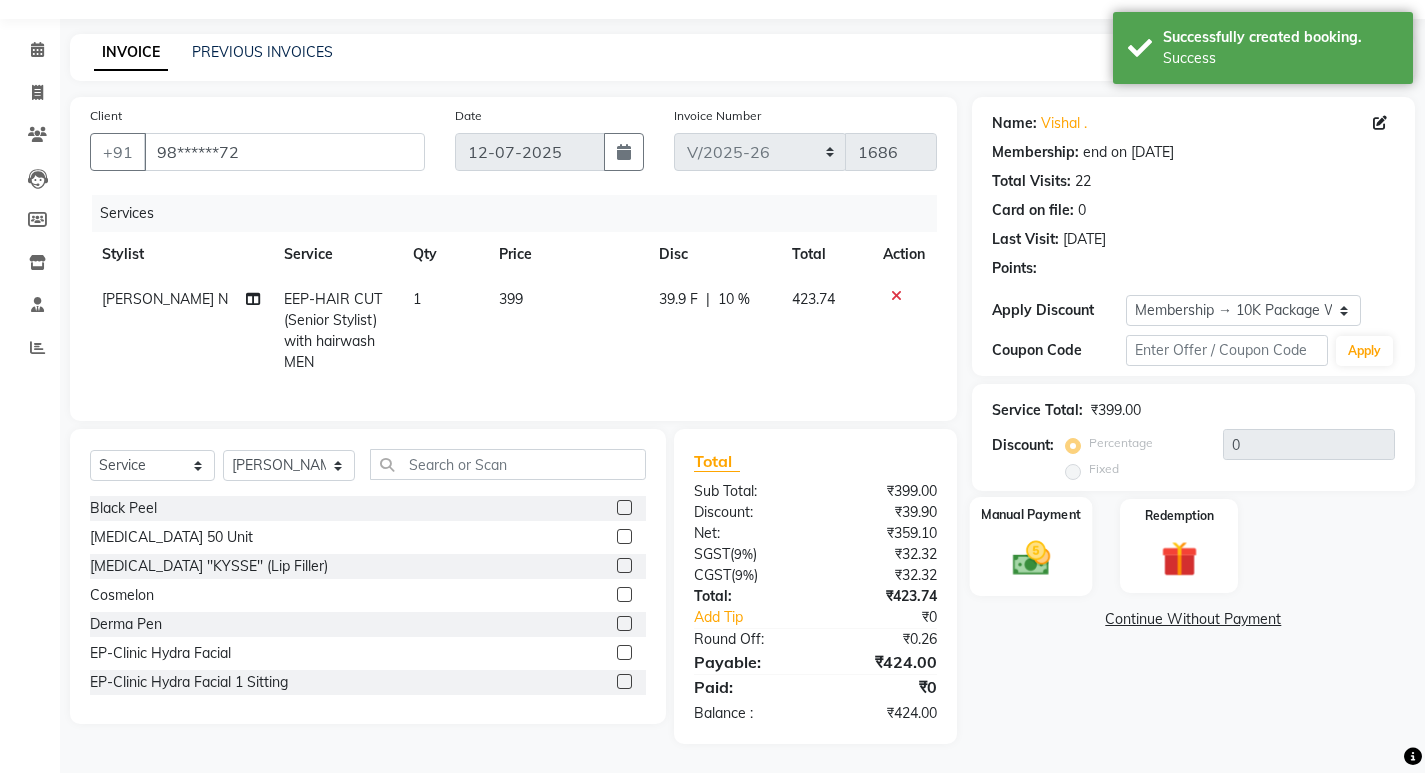 type on "10" 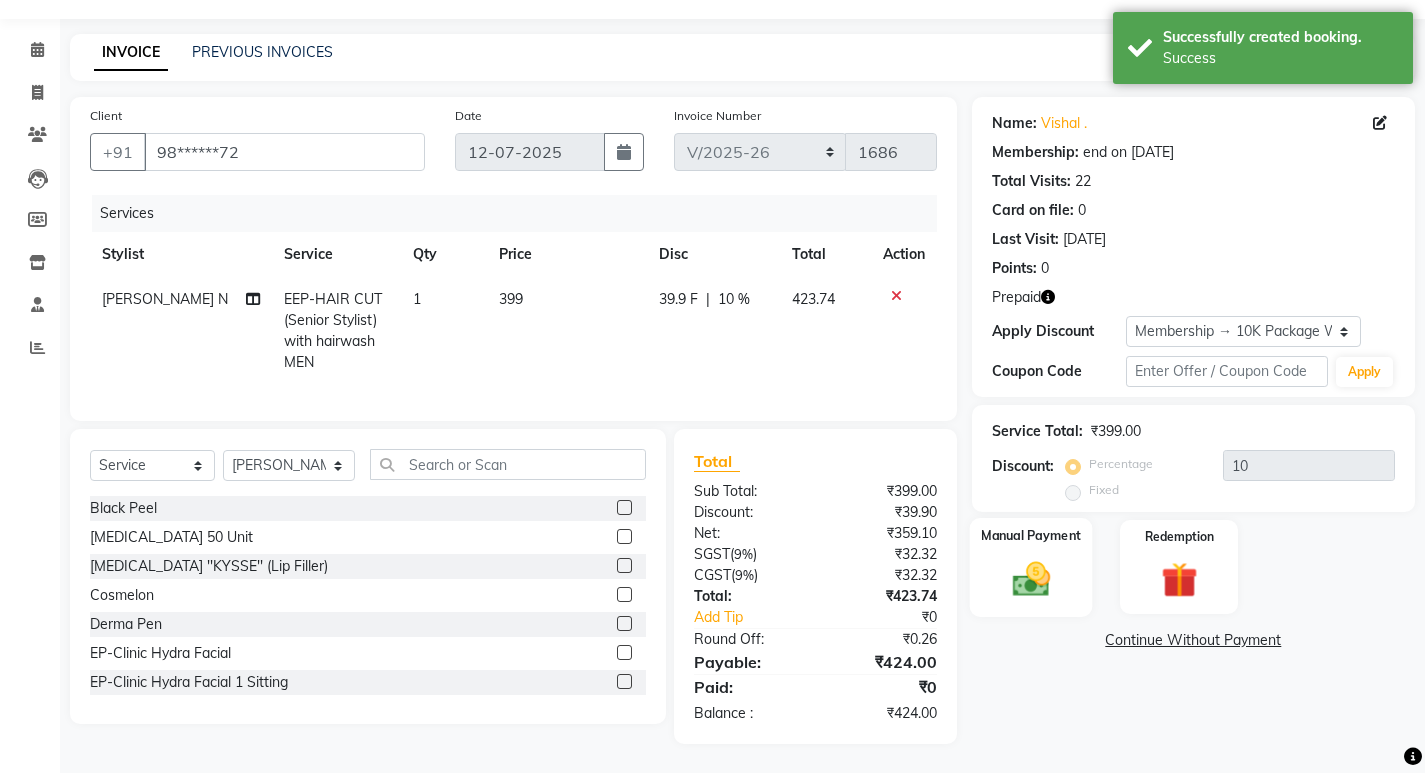 scroll, scrollTop: 69, scrollLeft: 0, axis: vertical 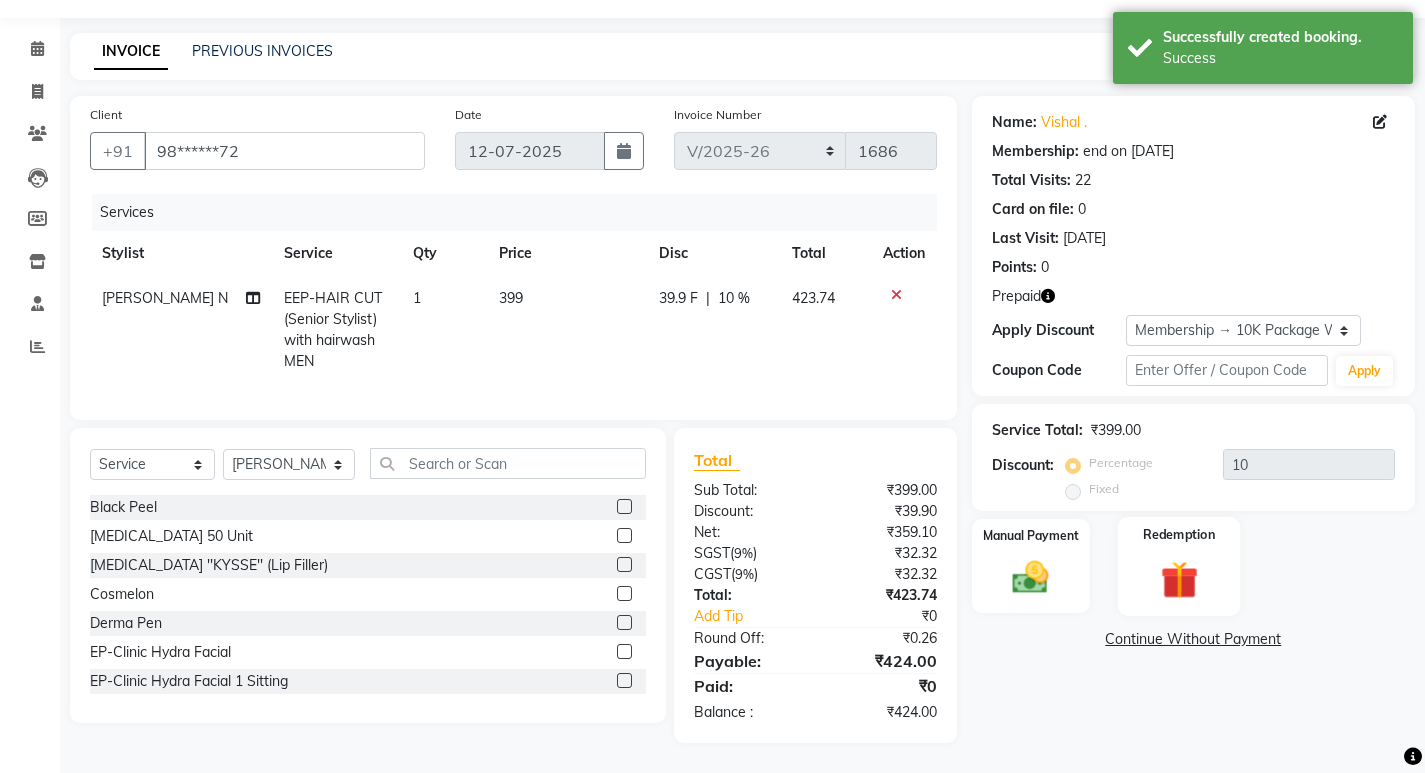 click 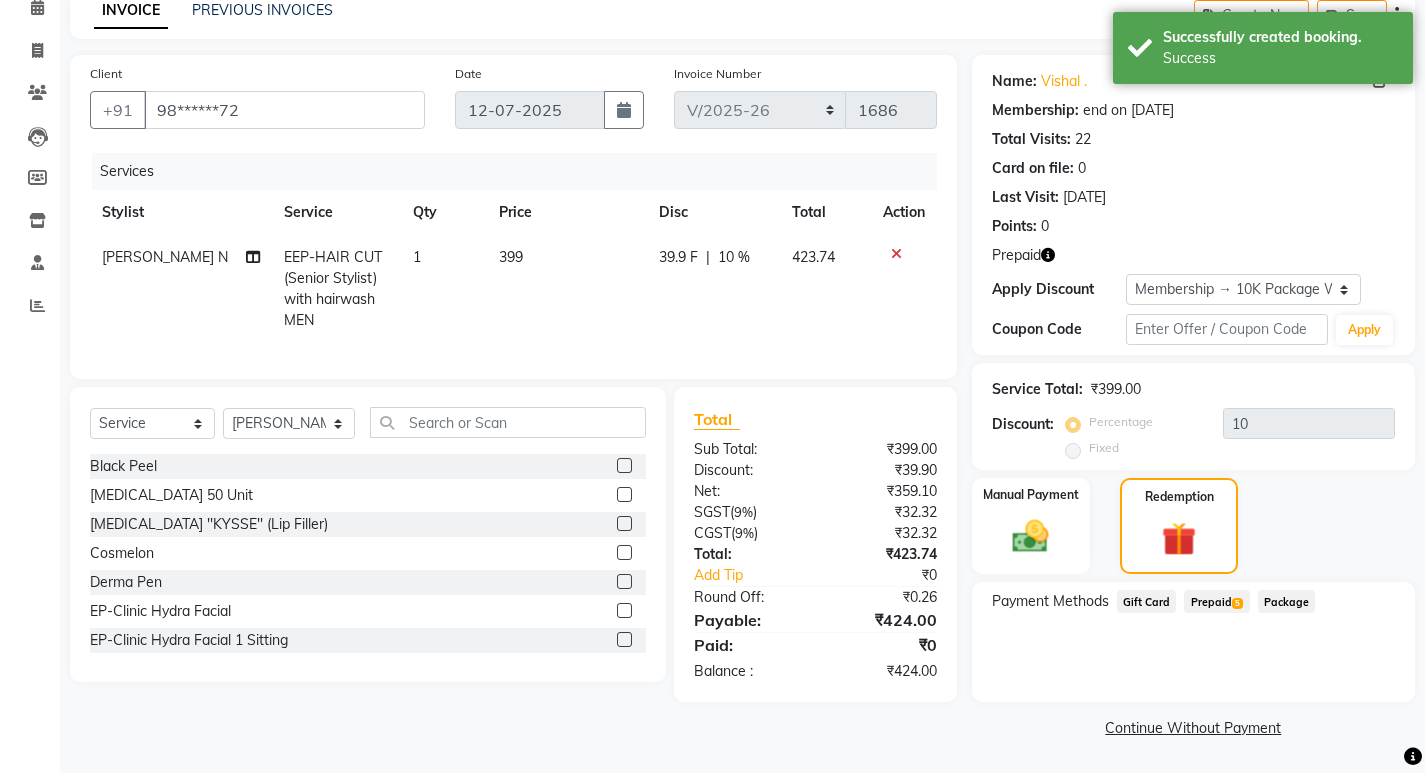 click on "Prepaid  5" 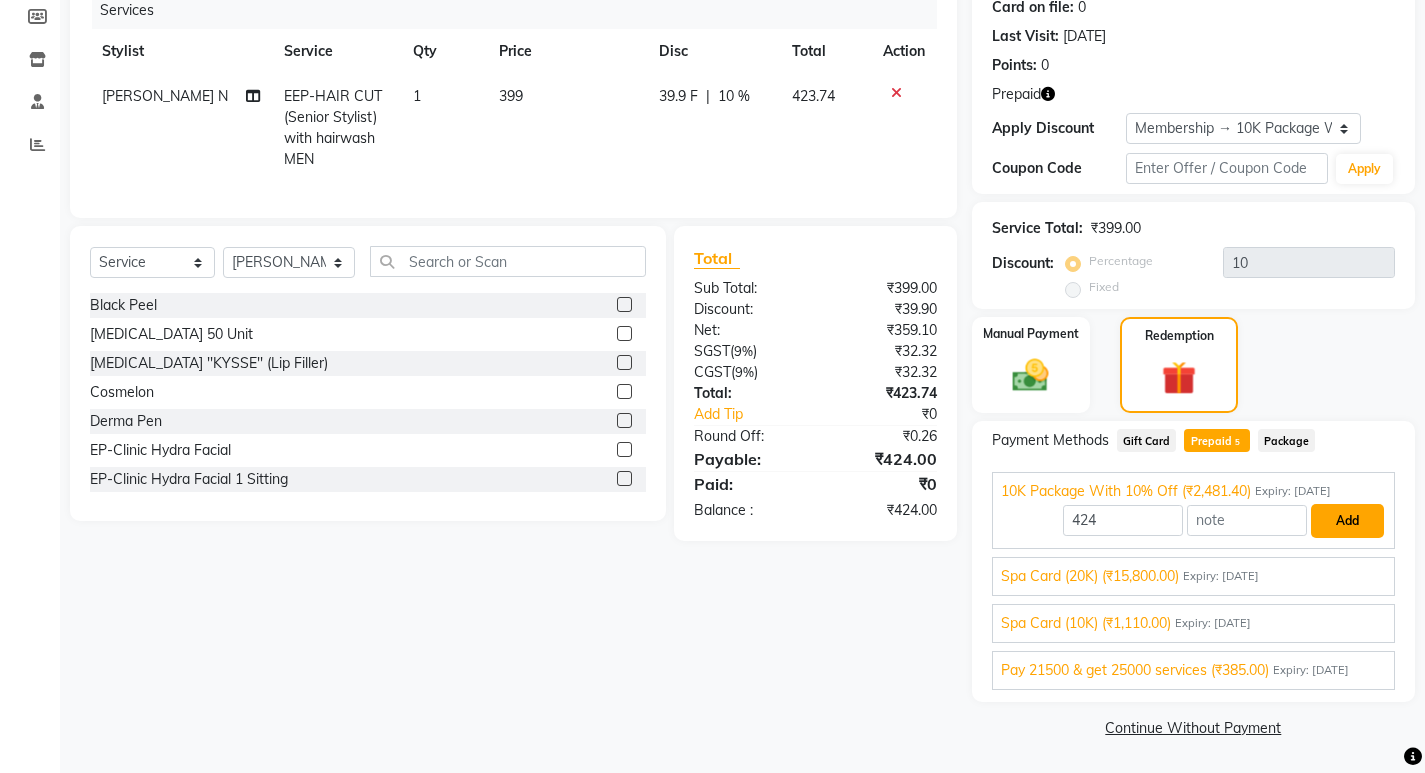 click on "Add" at bounding box center [1347, 521] 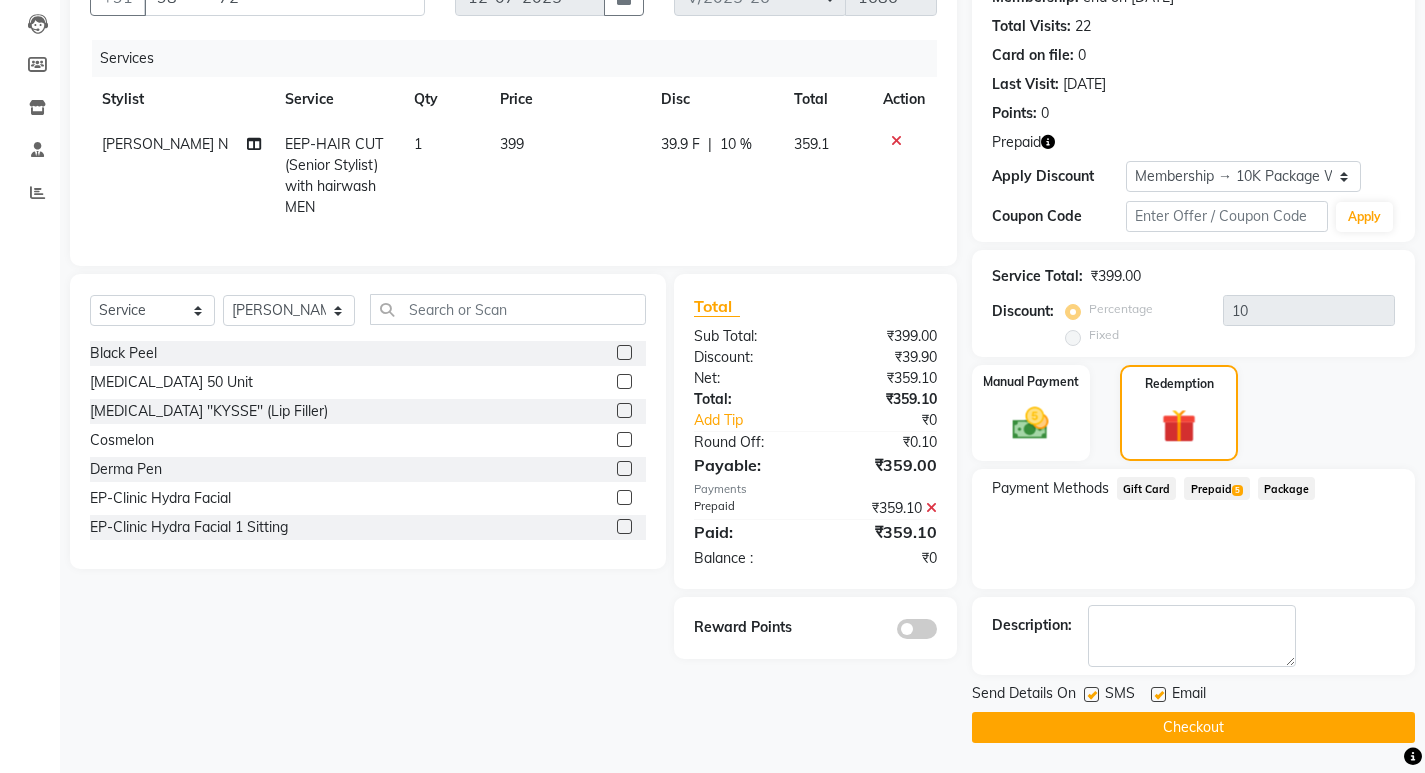click on "Checkout" 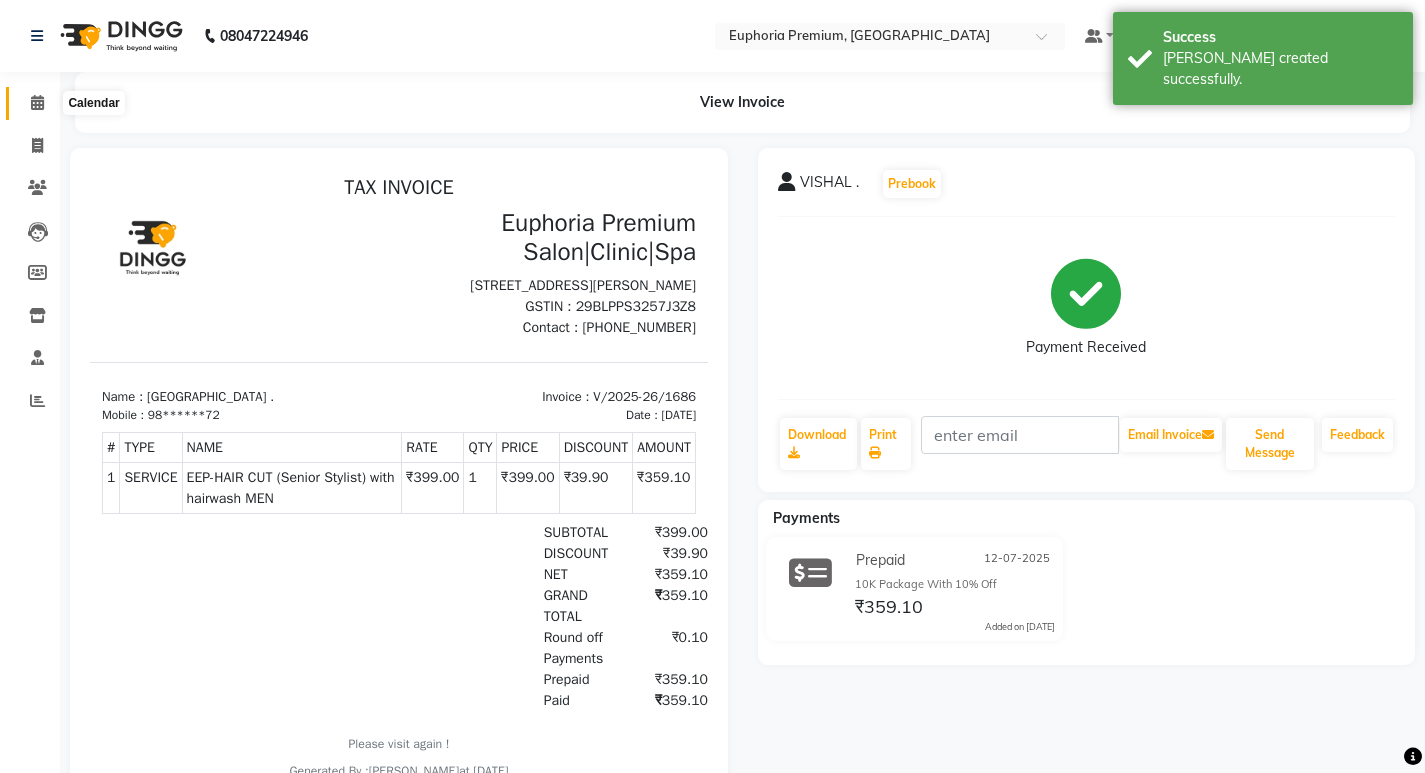click 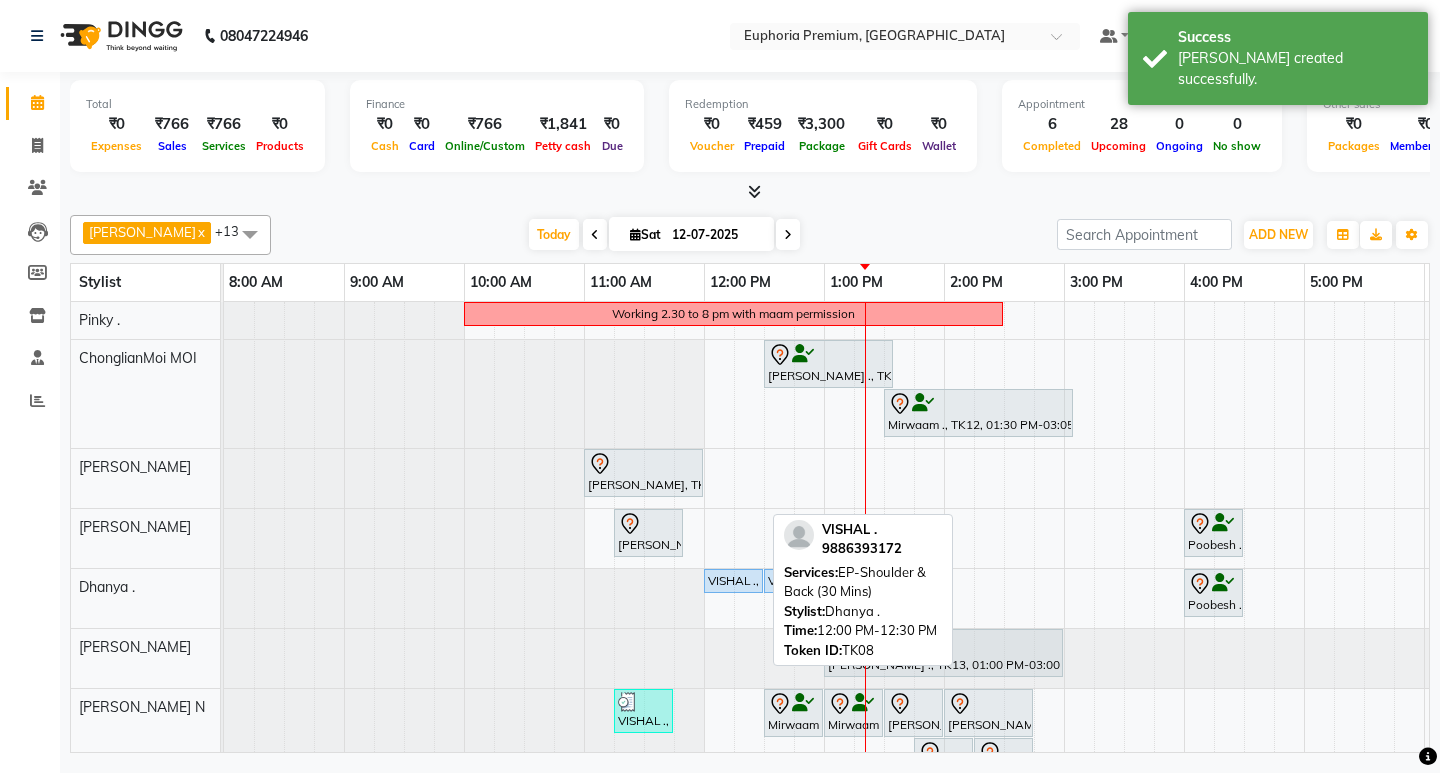 click on "VISHAL ., TK08, 12:00 PM-12:30 PM, EP-Shoulder & Back (30 Mins)" at bounding box center (733, 581) 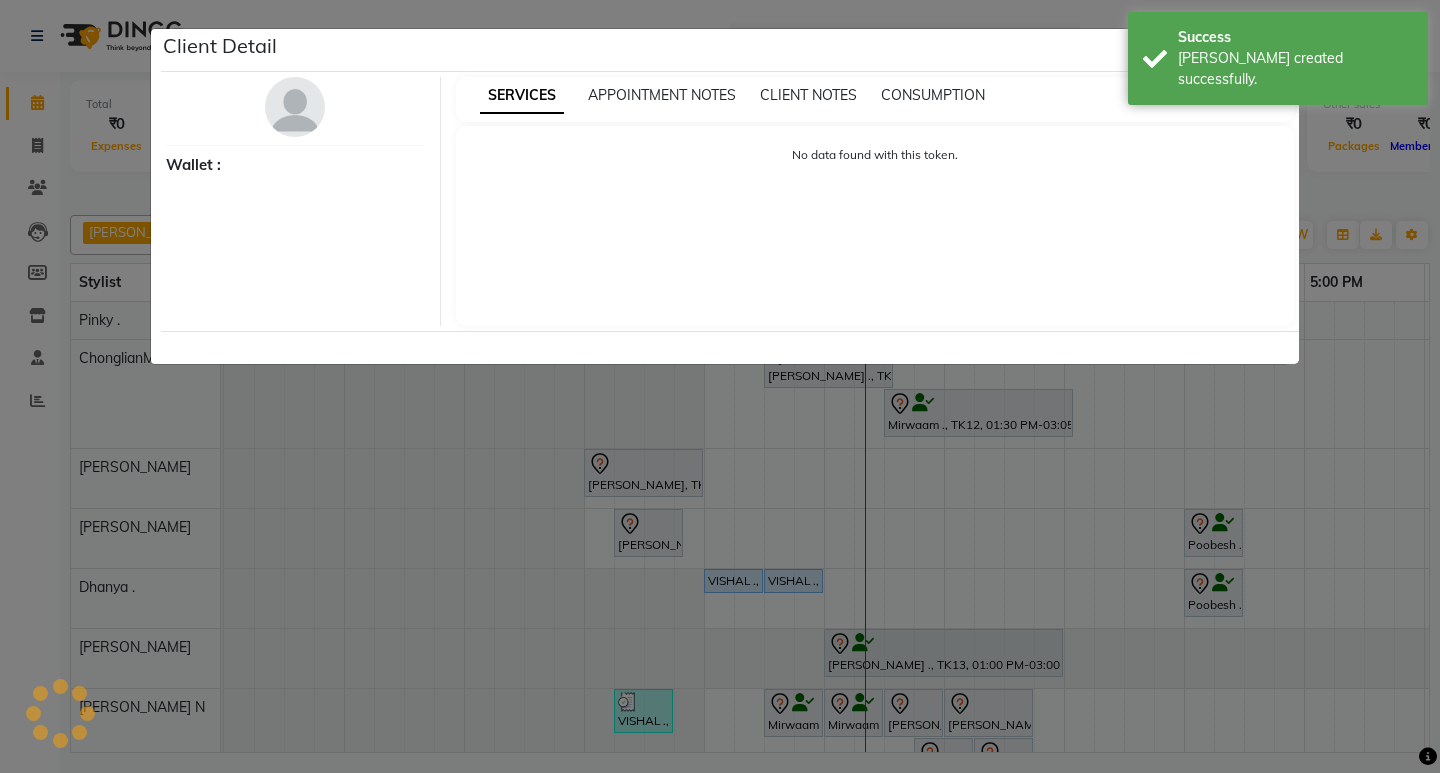 select on "5" 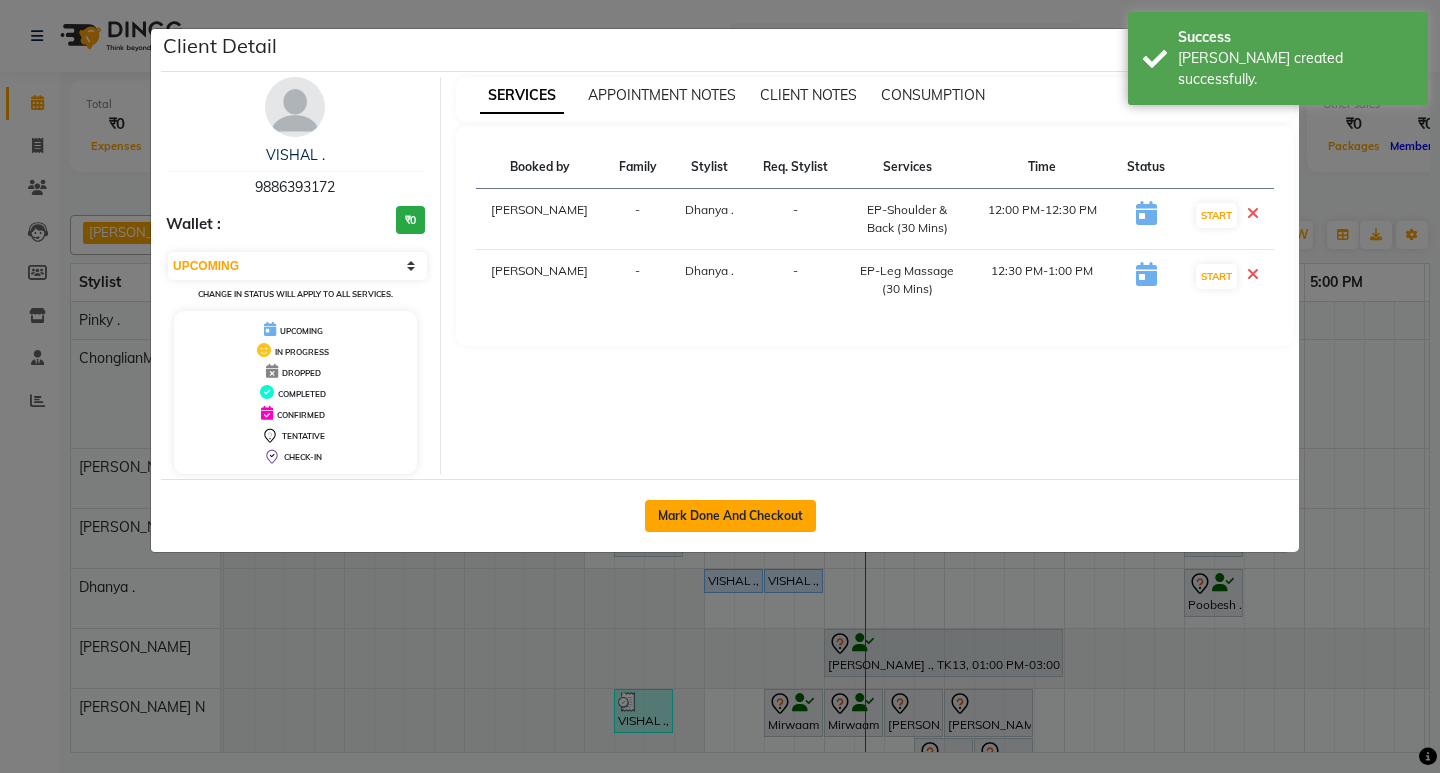 click on "Mark Done And Checkout" 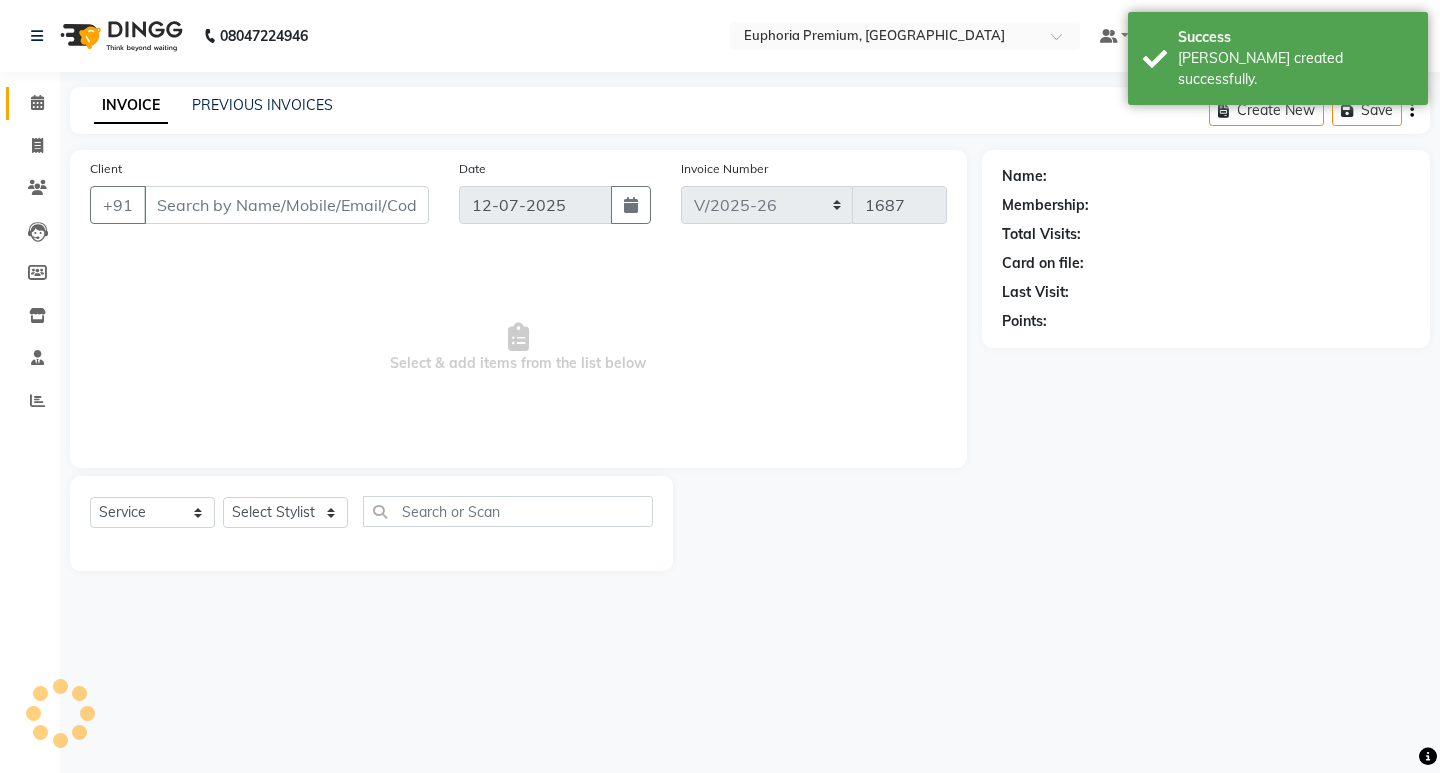 type on "98******72" 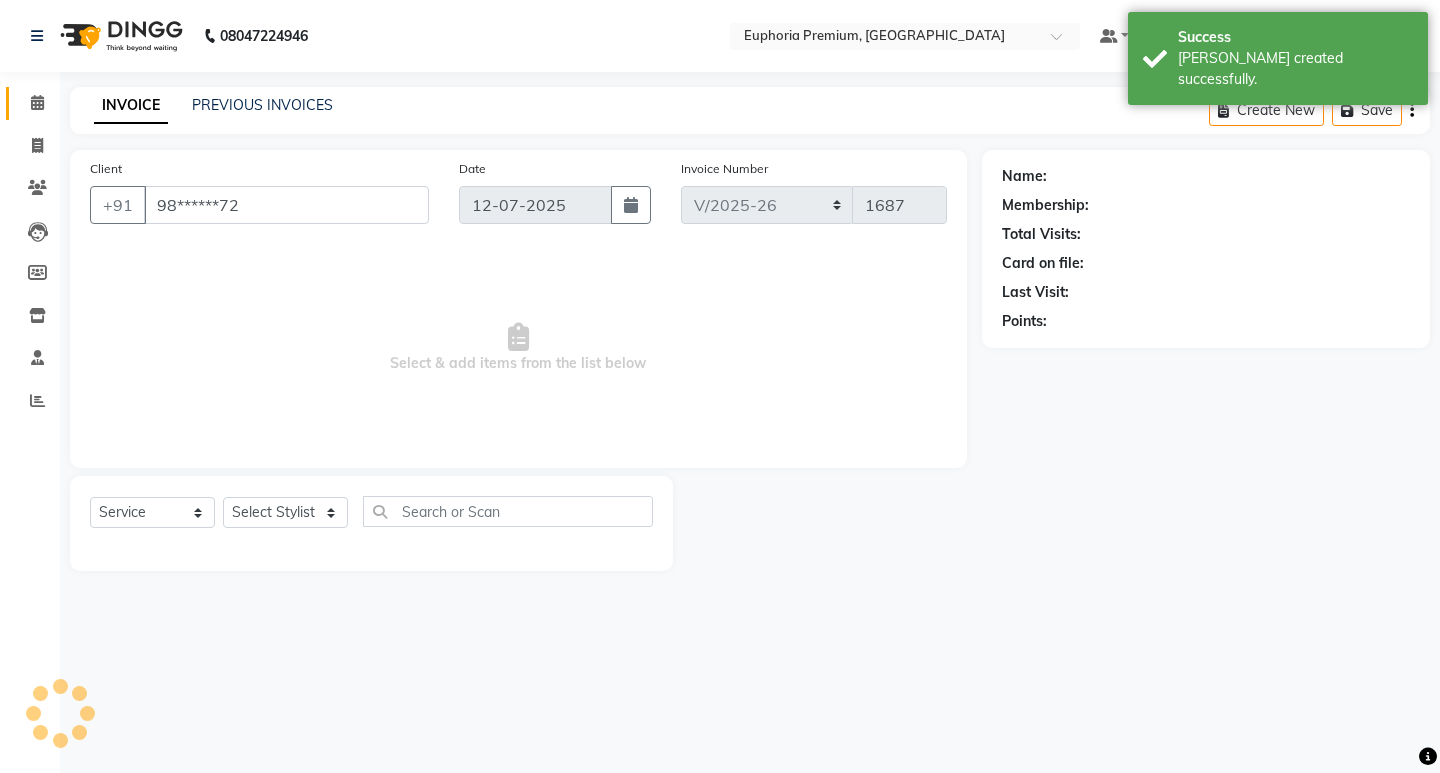 select on "71607" 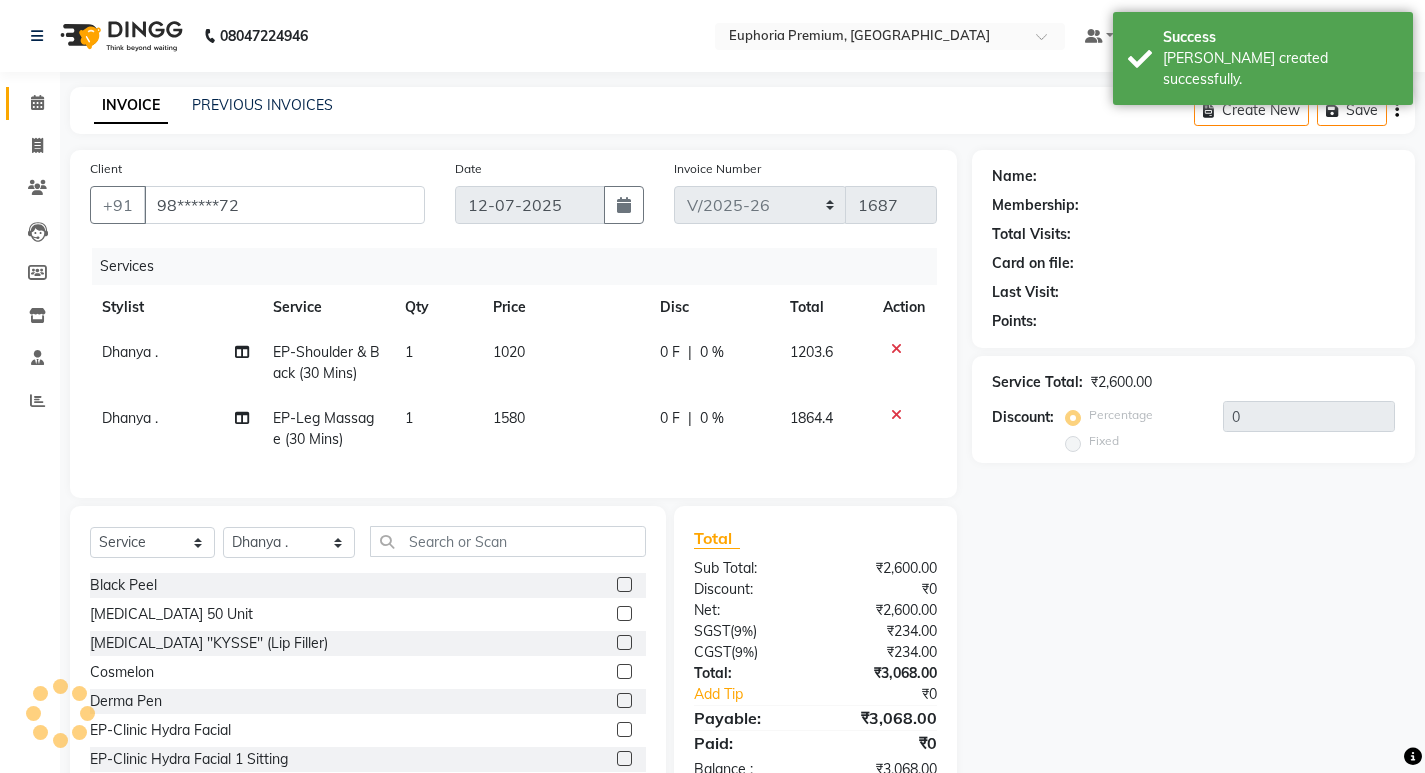 select on "2: Object" 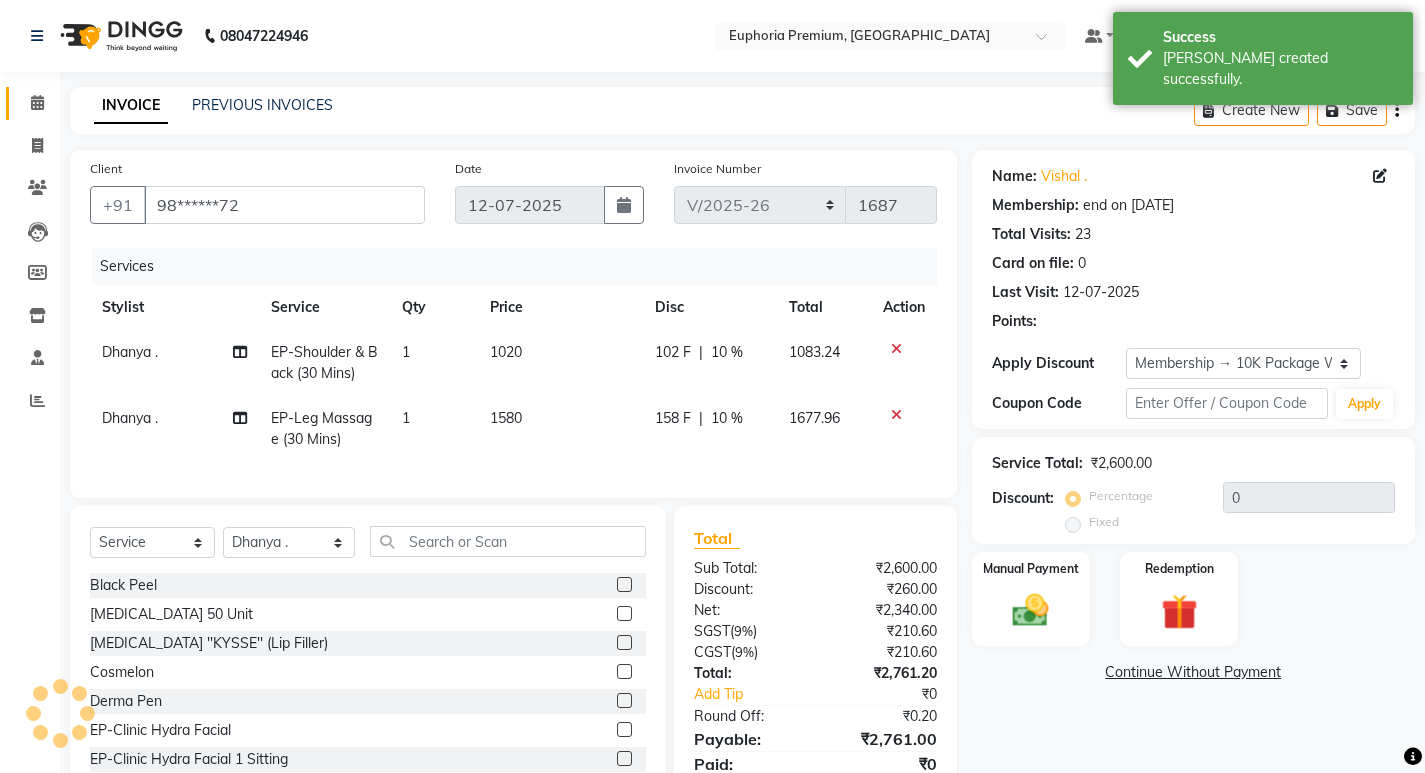 type on "10" 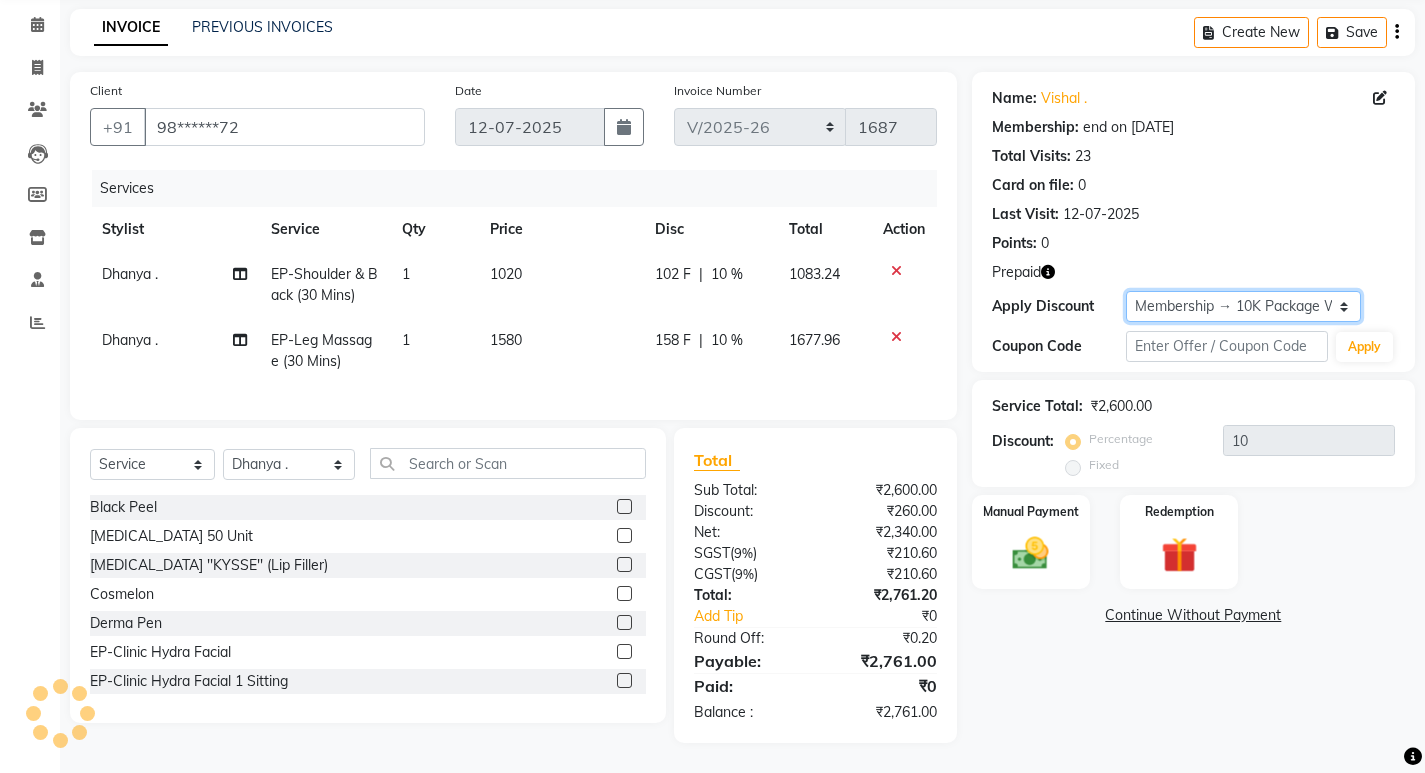 drag, startPoint x: 1318, startPoint y: 290, endPoint x: 1308, endPoint y: 305, distance: 18.027756 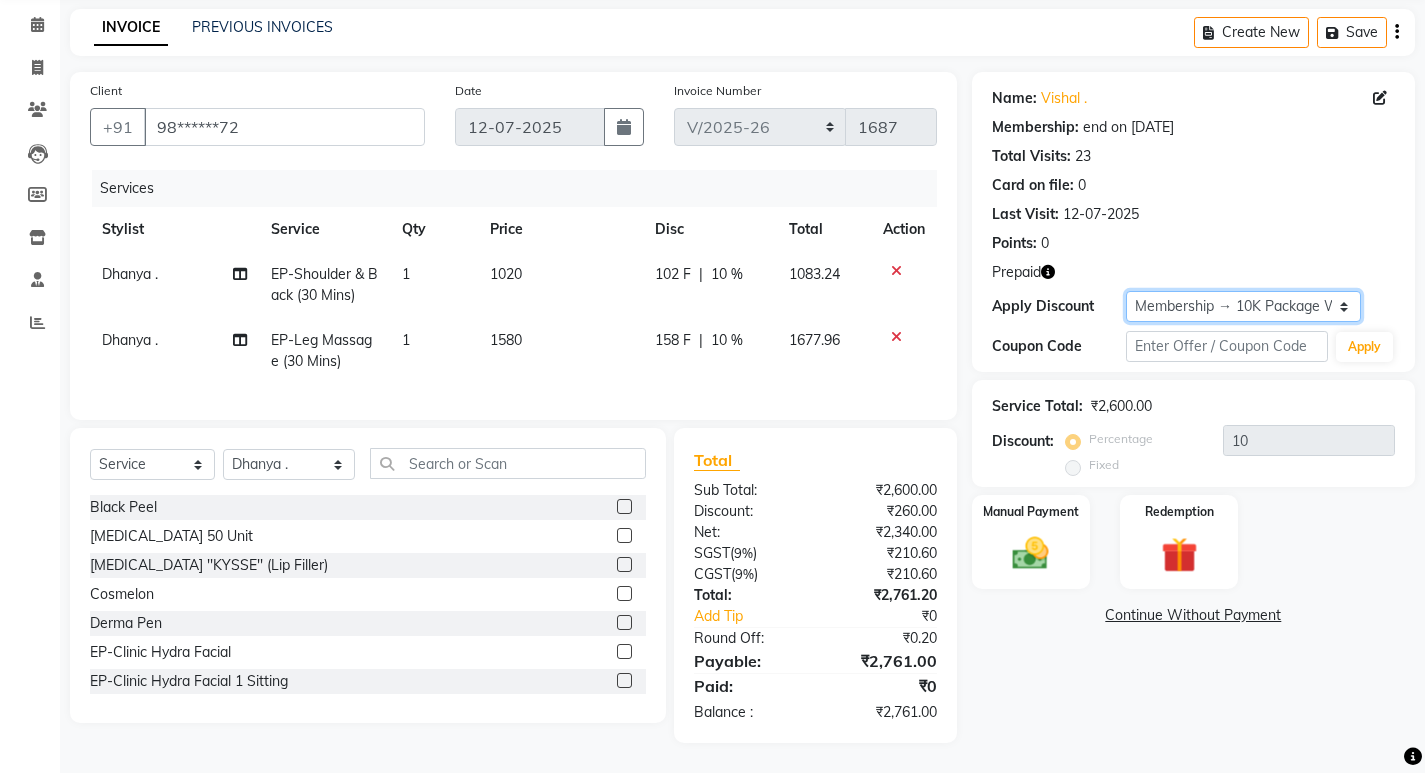 select on "3: Object" 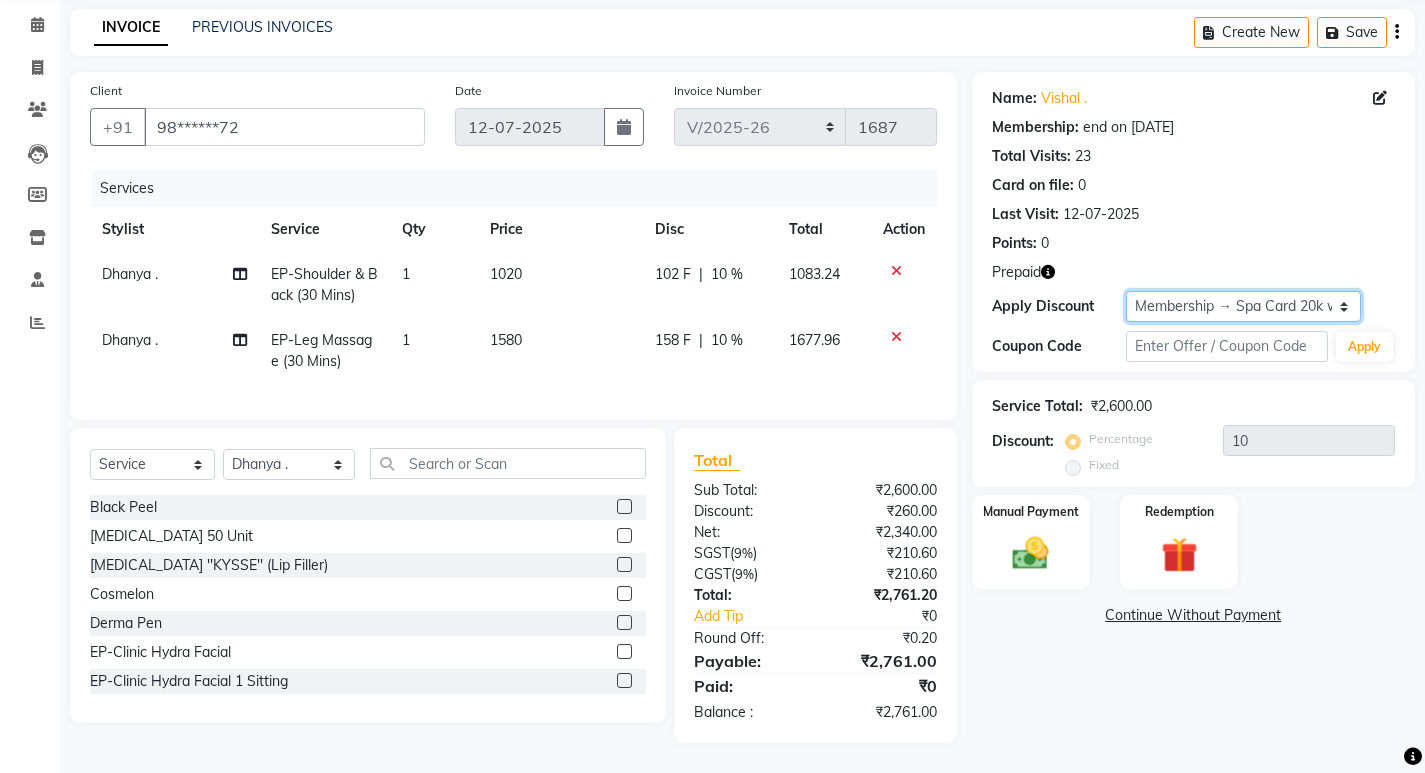 click on "Select Membership → 10K Package With 10% Off Membership → Spa Card 20k with 40% discount Membership → Spa Card 10k with 30% discount  Loyalty → Loyality level 1" 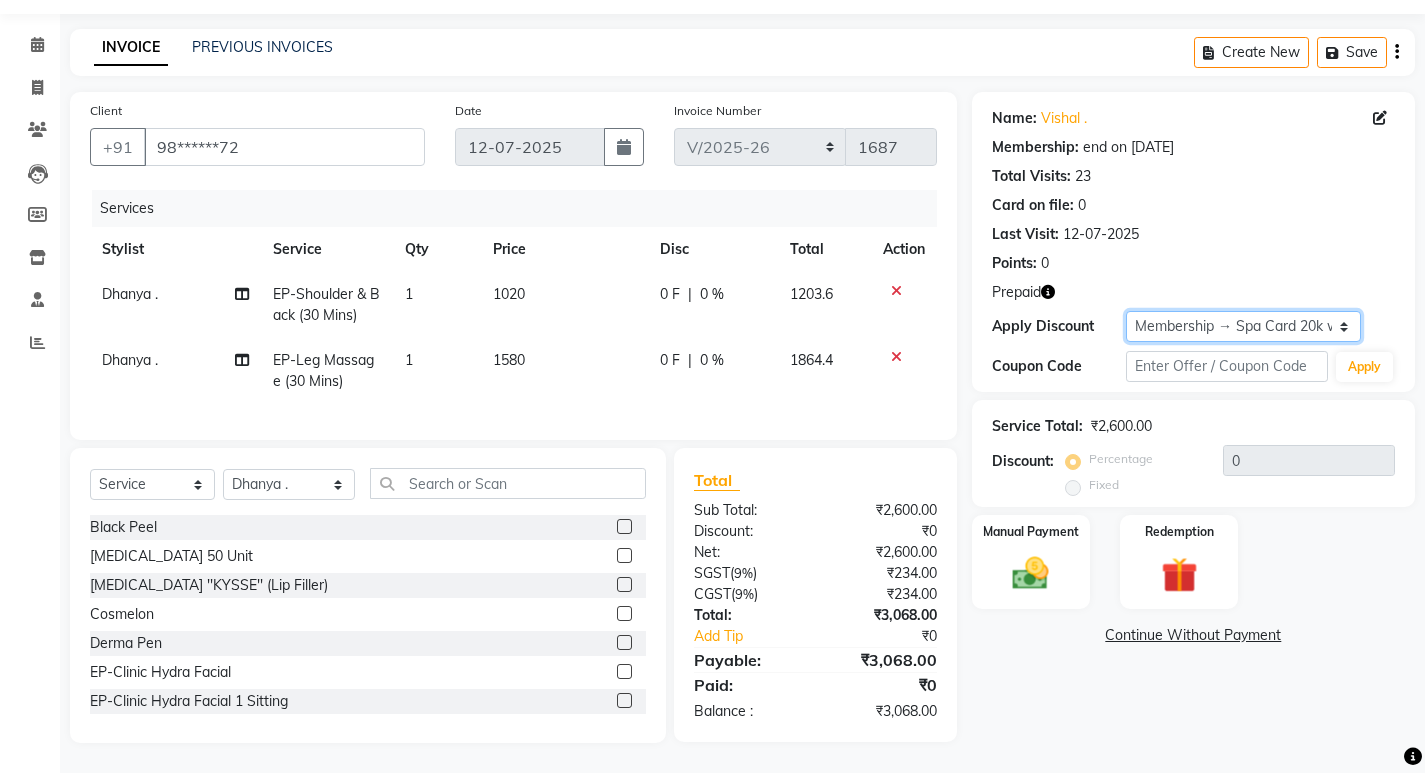 click on "Select Membership → 10K Package With 10% Off Membership → Spa Card 20k with 40% discount Membership → Spa Card 10k with 30% discount  Loyalty → Loyality level 1" 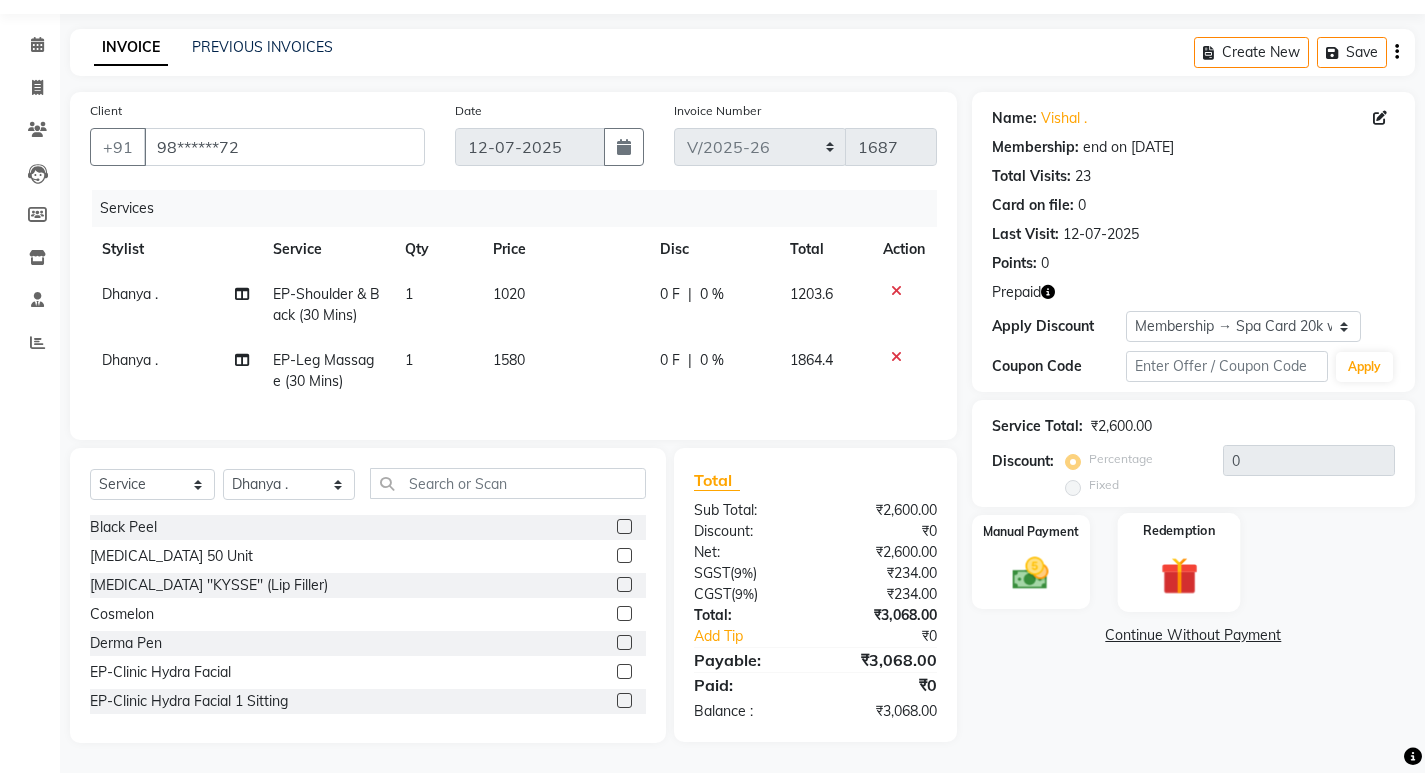 click 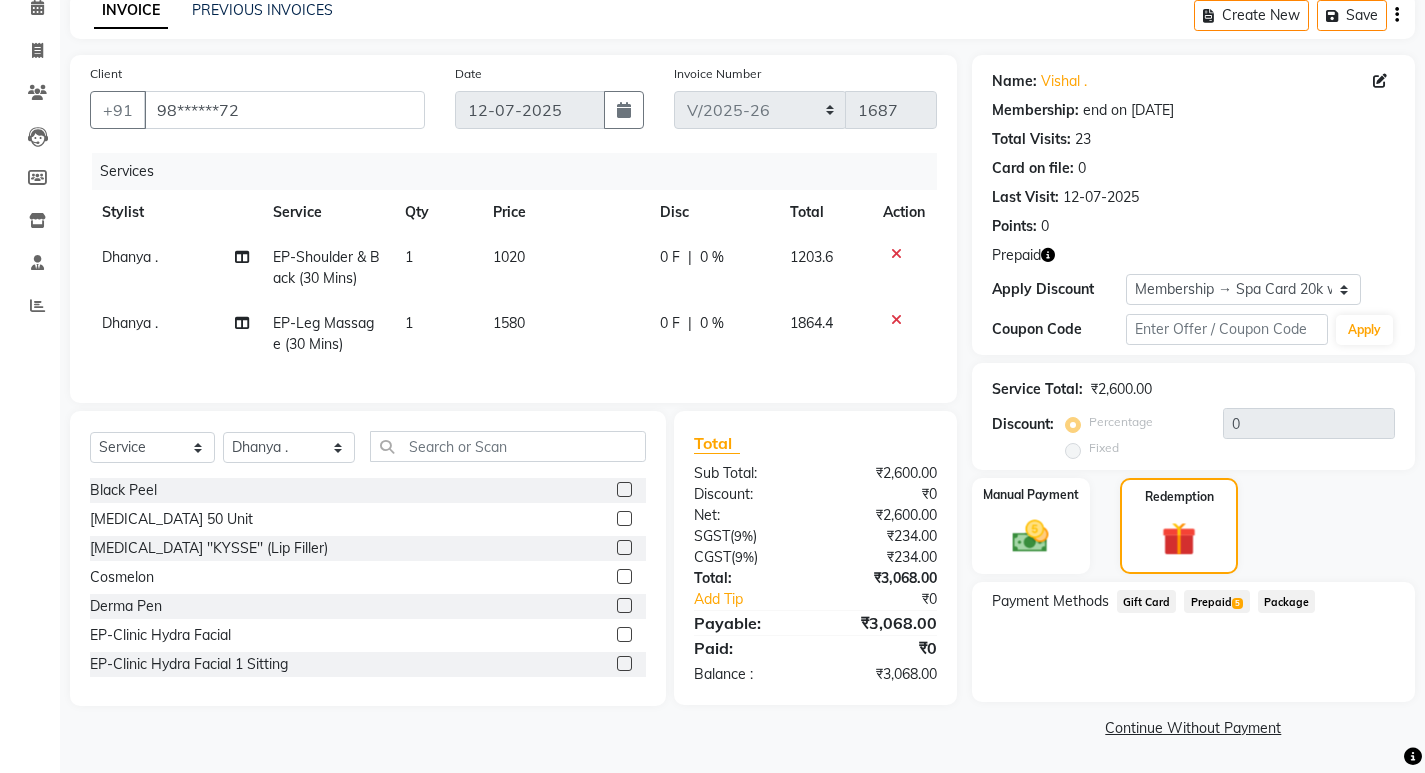 click on "5" 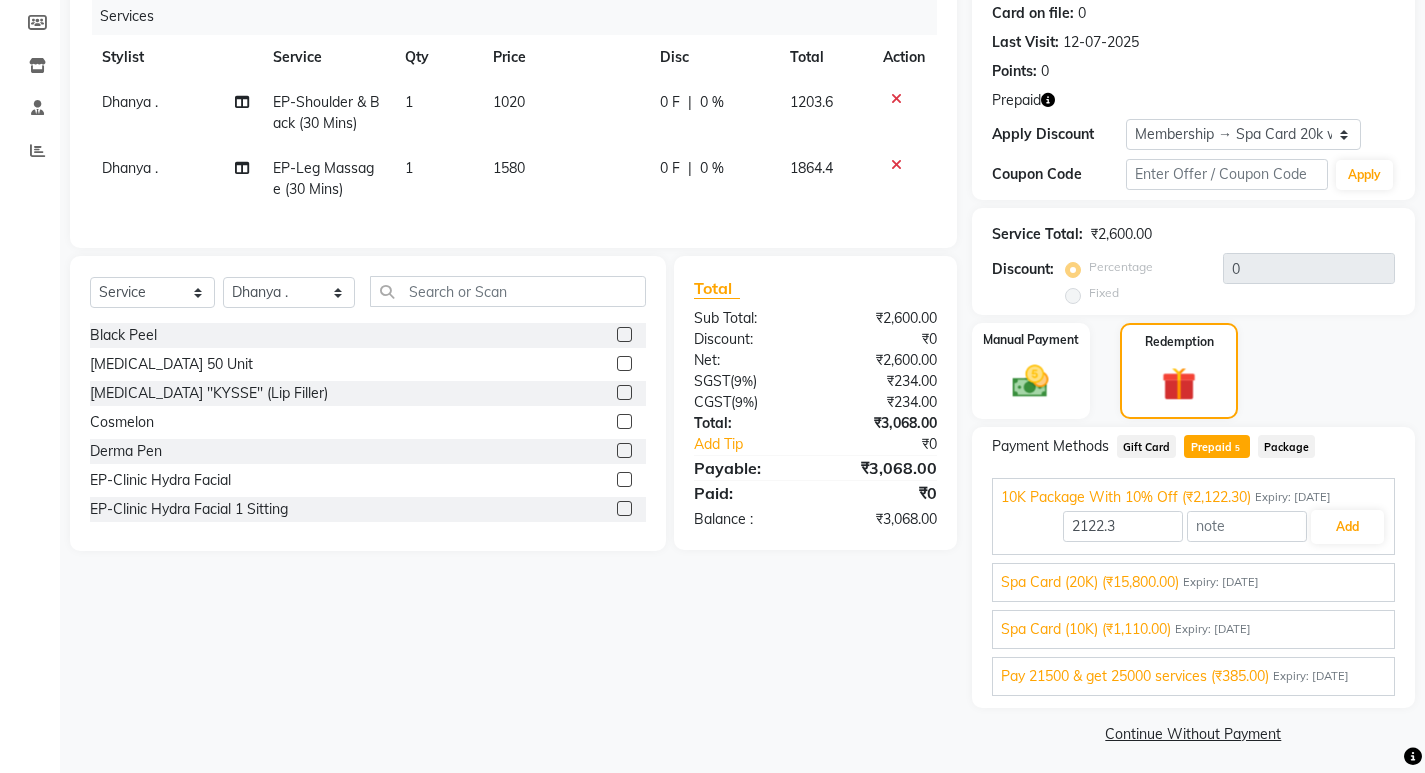 scroll, scrollTop: 256, scrollLeft: 0, axis: vertical 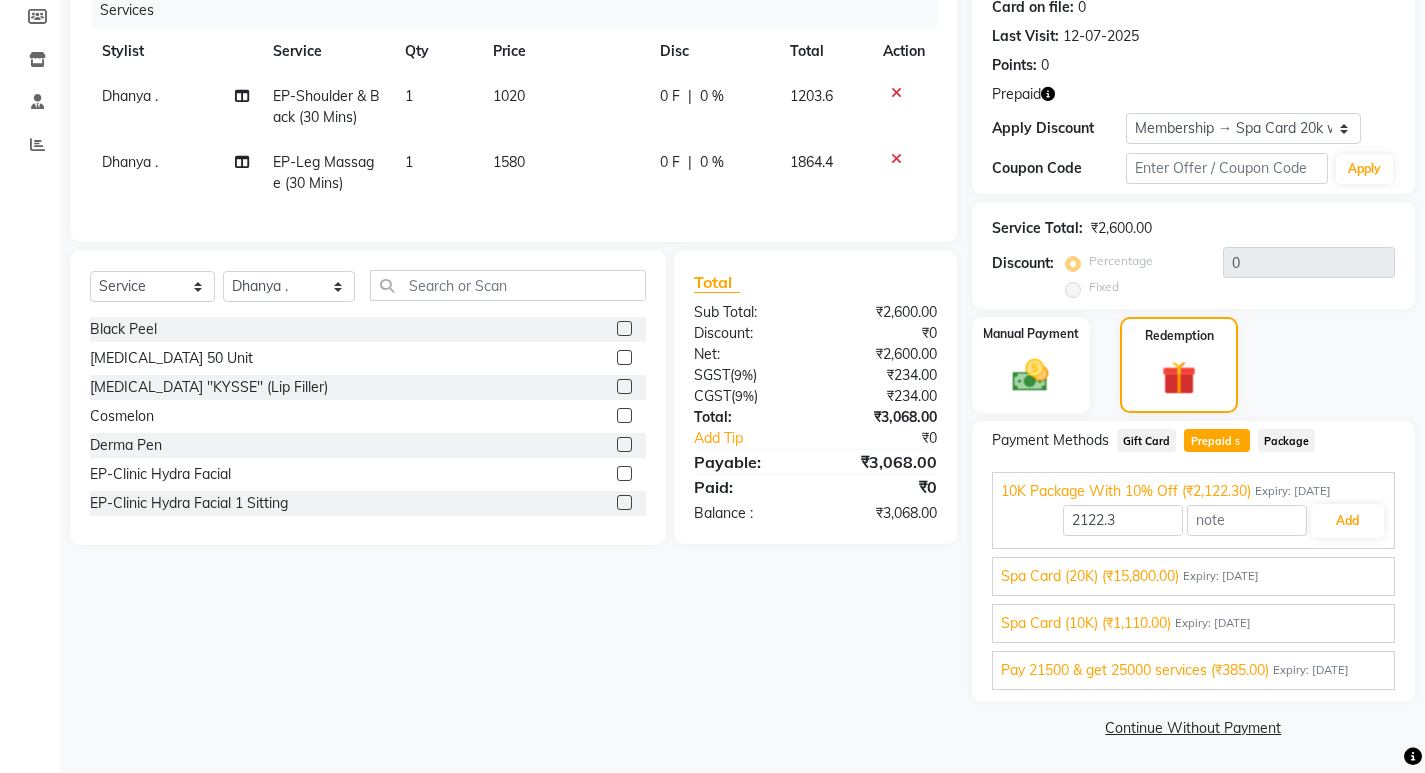click on "Spa Card (20K) (₹15,800.00)" at bounding box center [1090, 576] 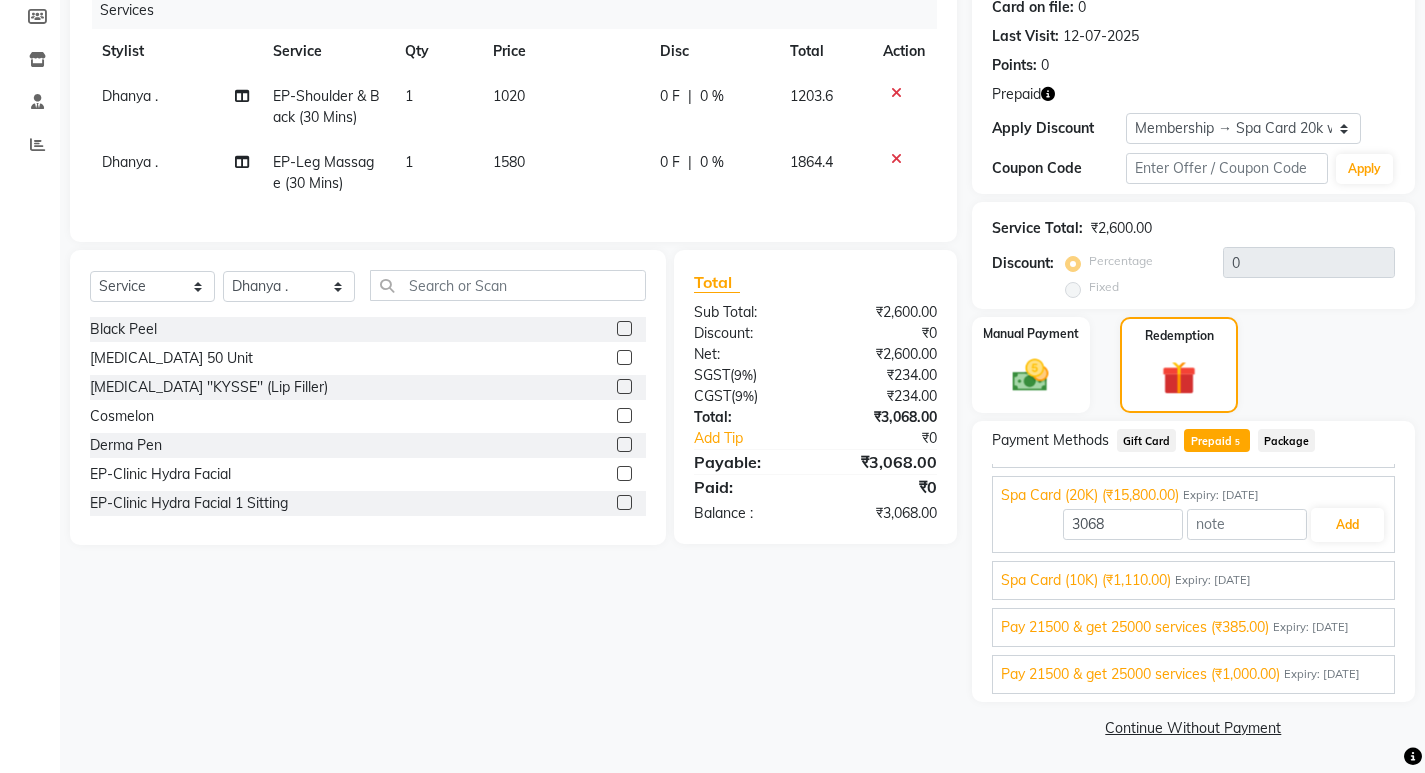 scroll, scrollTop: 85, scrollLeft: 0, axis: vertical 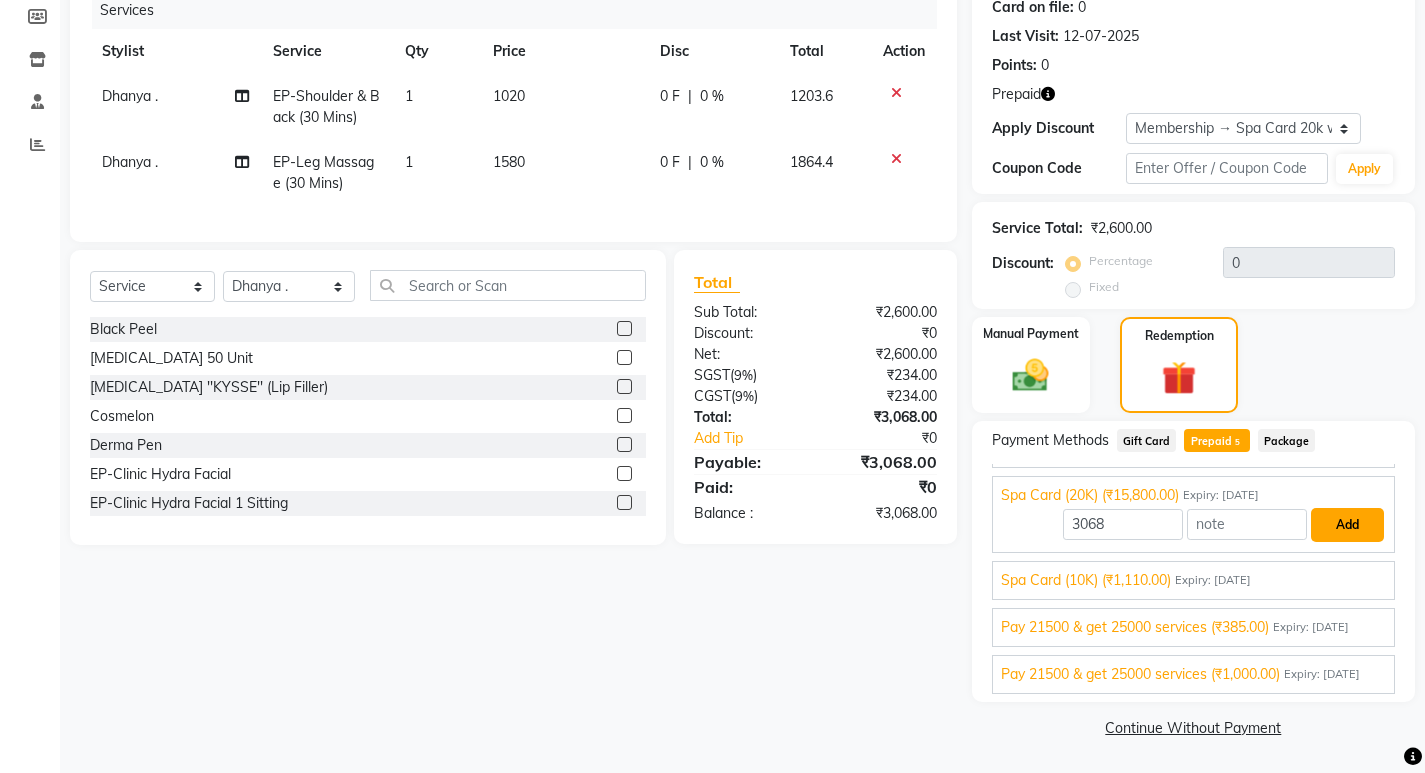 click on "Add" at bounding box center (1347, 525) 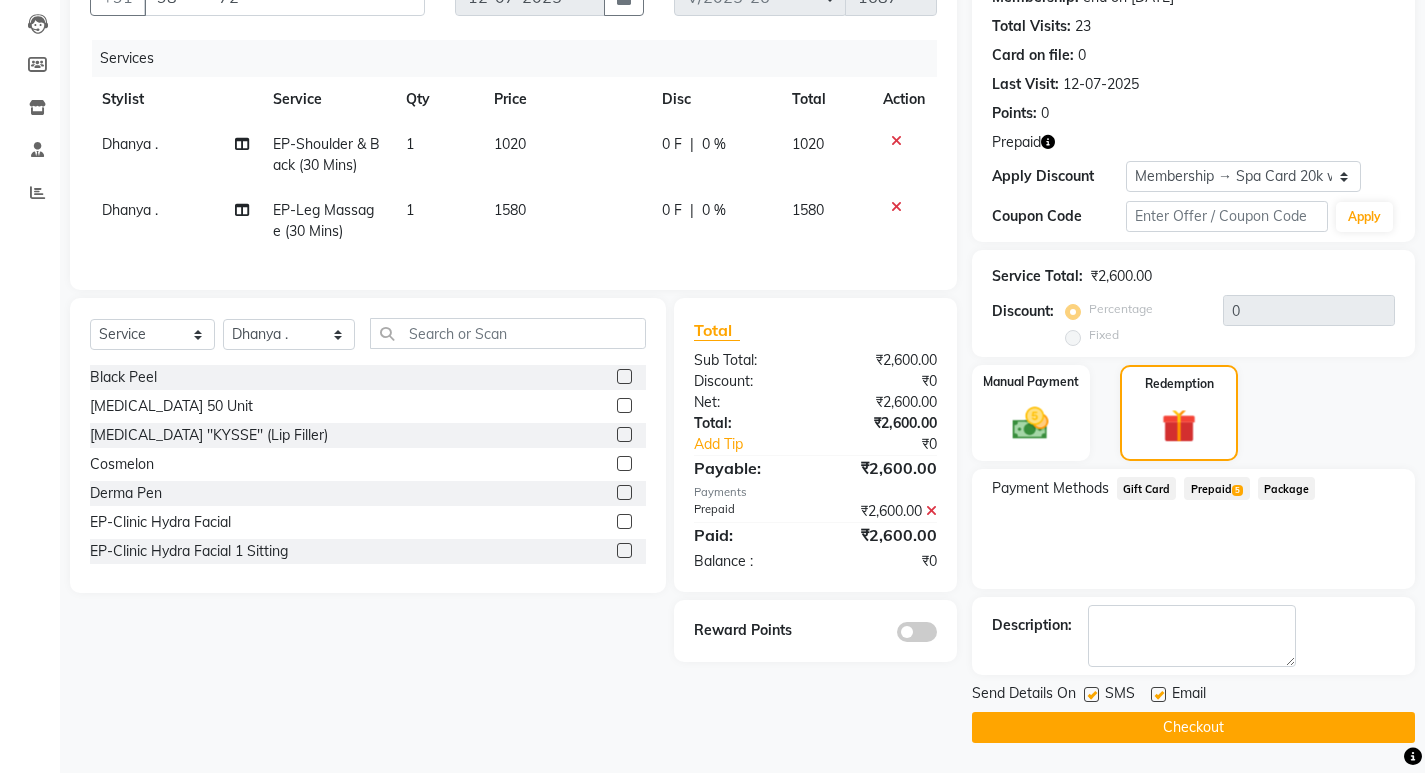 scroll, scrollTop: 208, scrollLeft: 0, axis: vertical 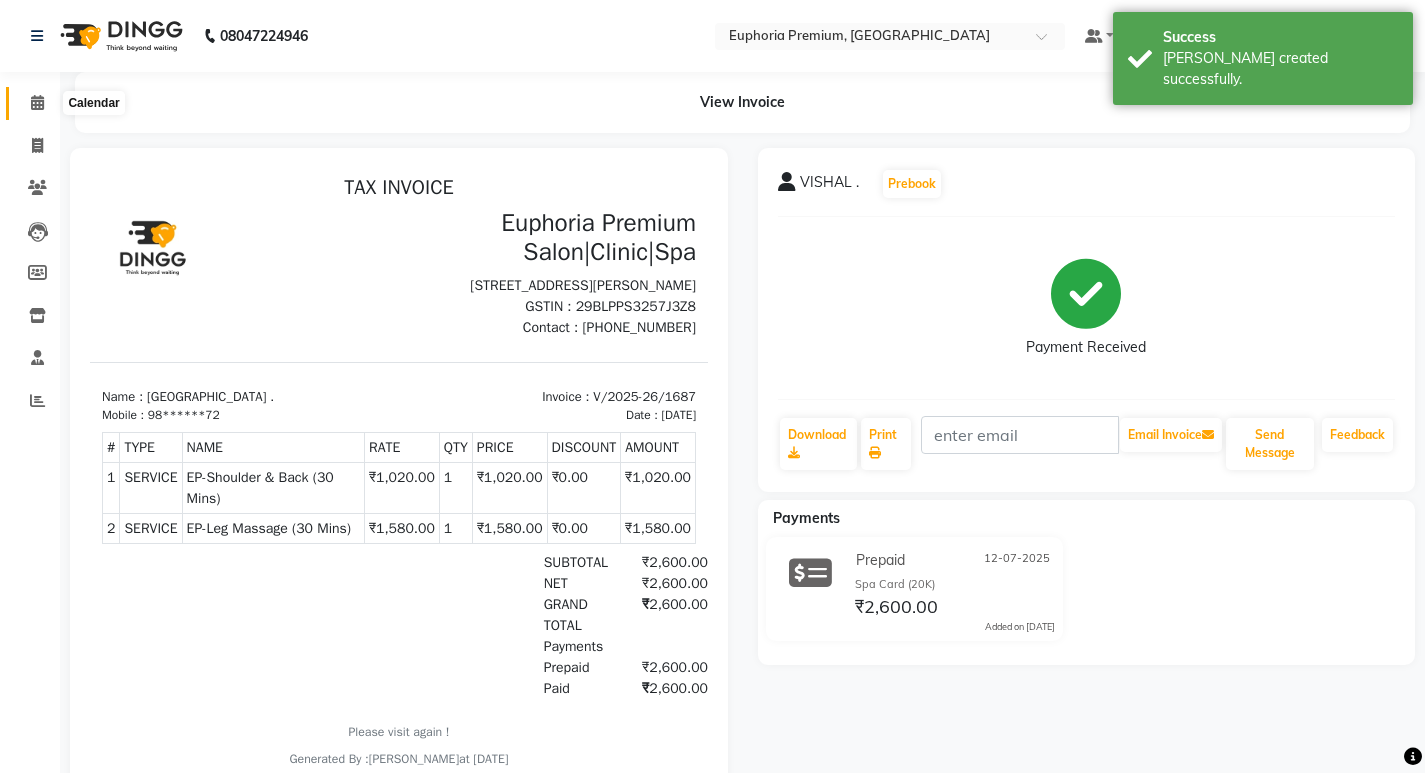 click 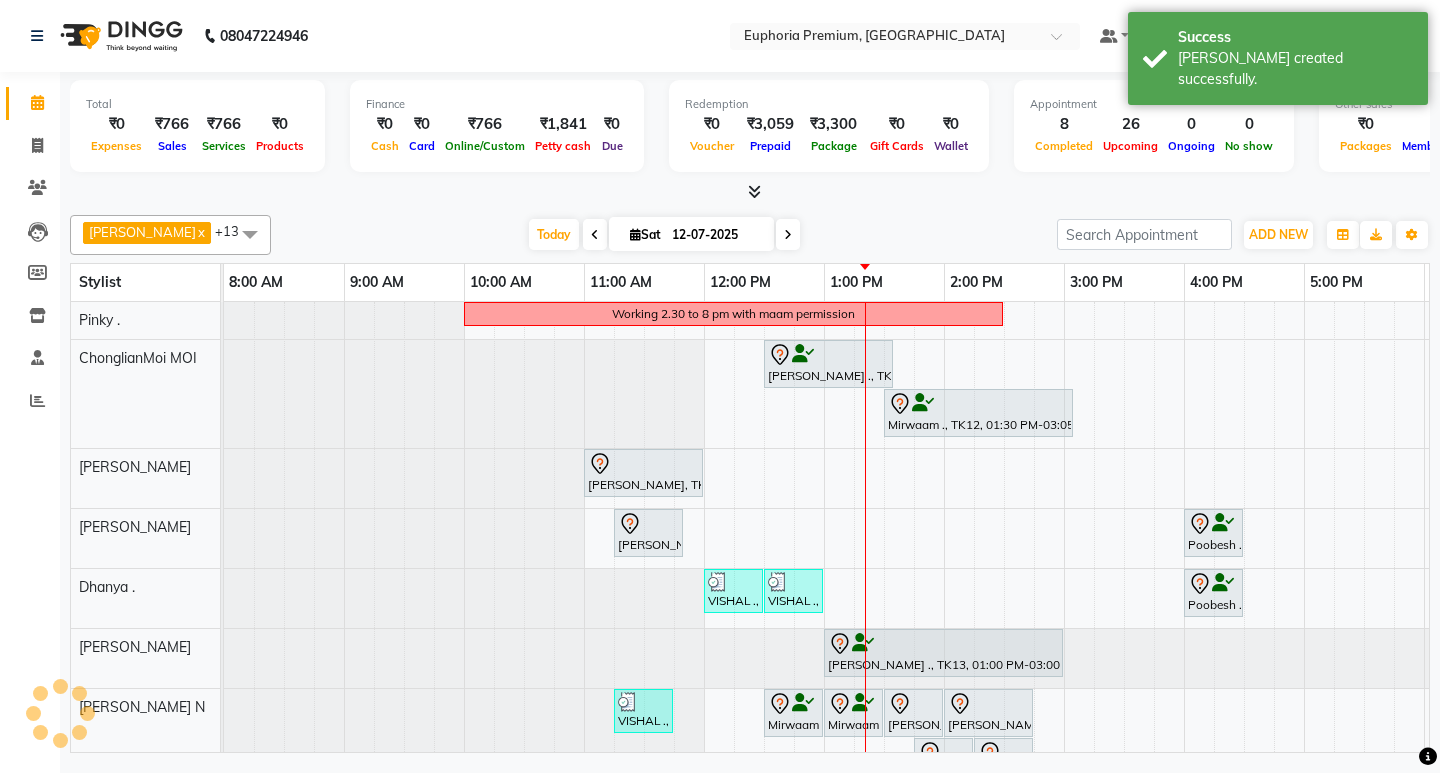 scroll, scrollTop: 0, scrollLeft: 0, axis: both 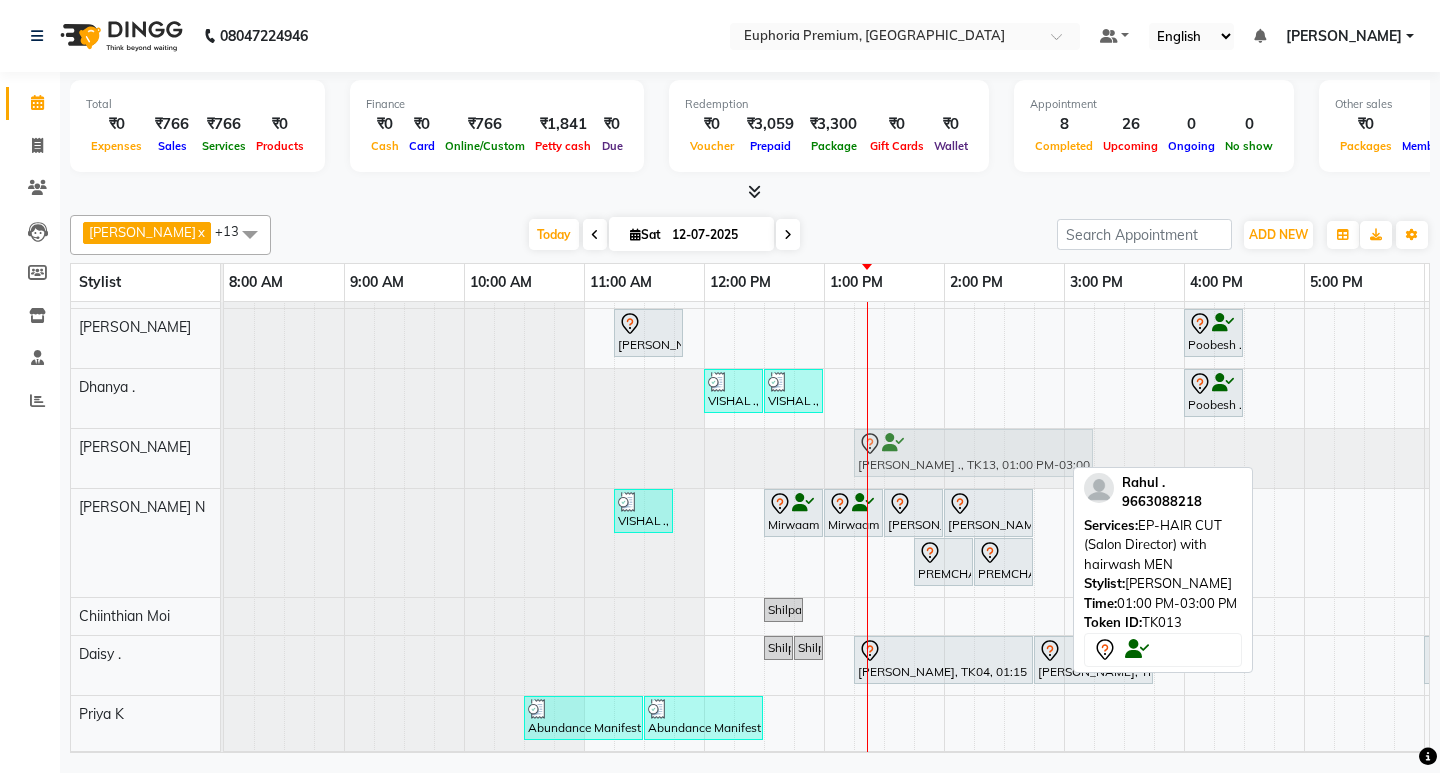drag, startPoint x: 909, startPoint y: 447, endPoint x: 950, endPoint y: 448, distance: 41.01219 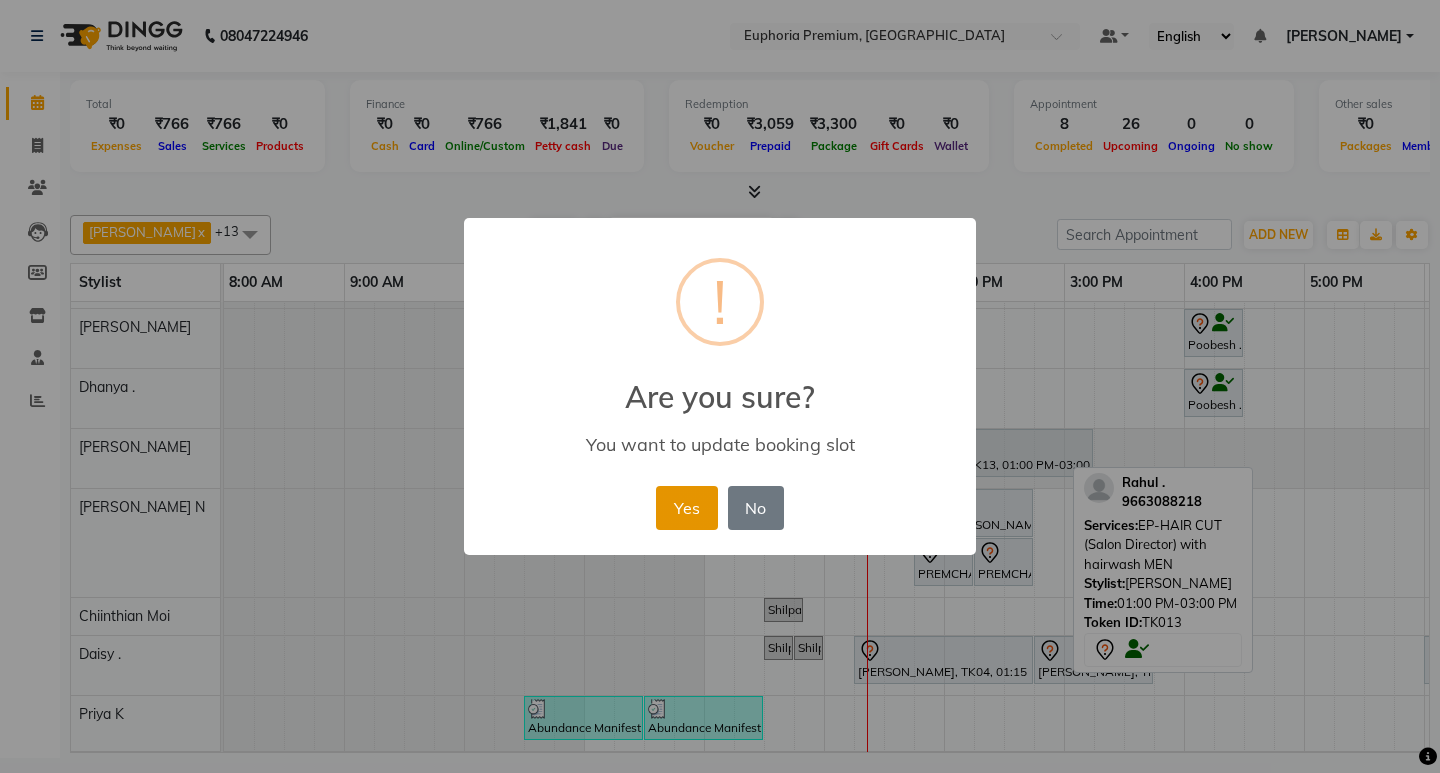 click on "Yes" at bounding box center (686, 508) 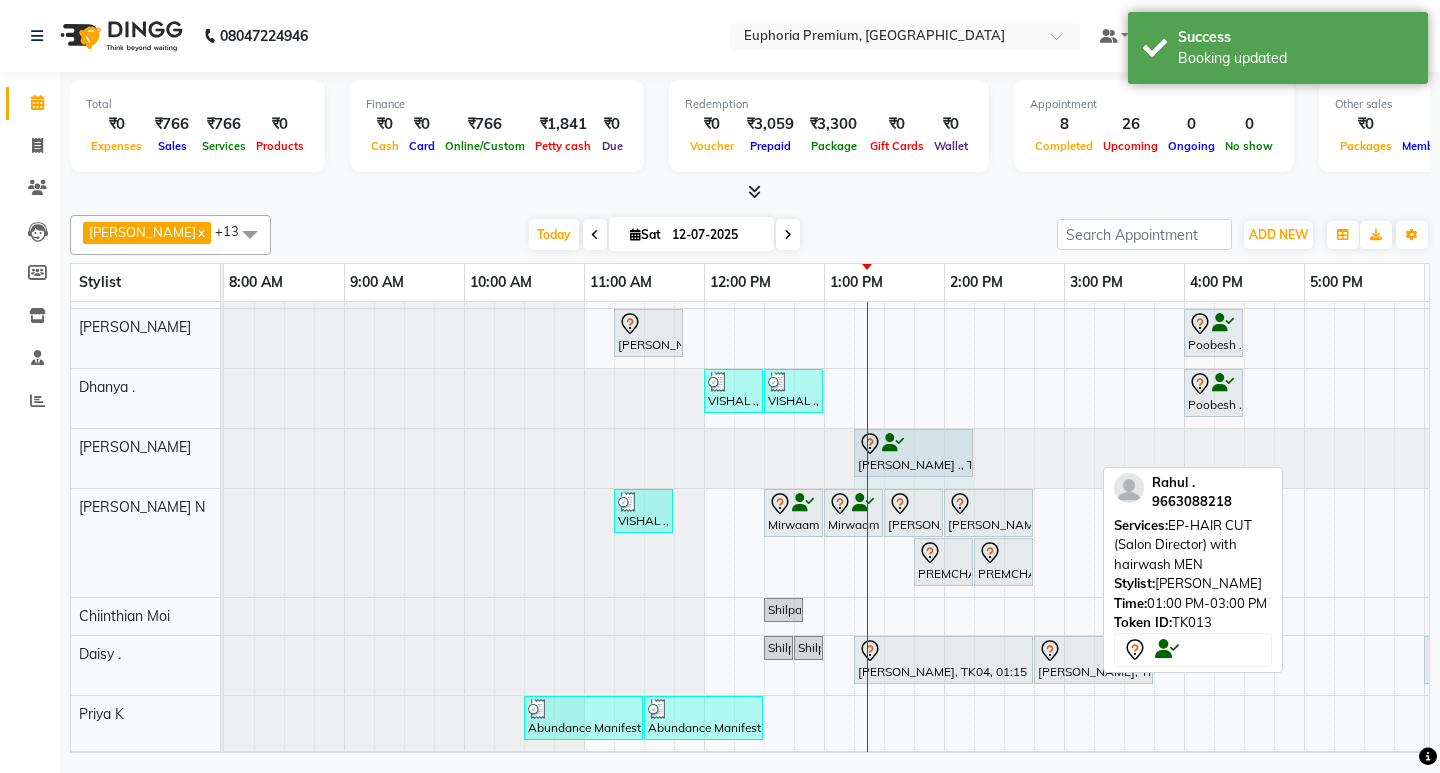 drag, startPoint x: 1090, startPoint y: 452, endPoint x: 958, endPoint y: 452, distance: 132 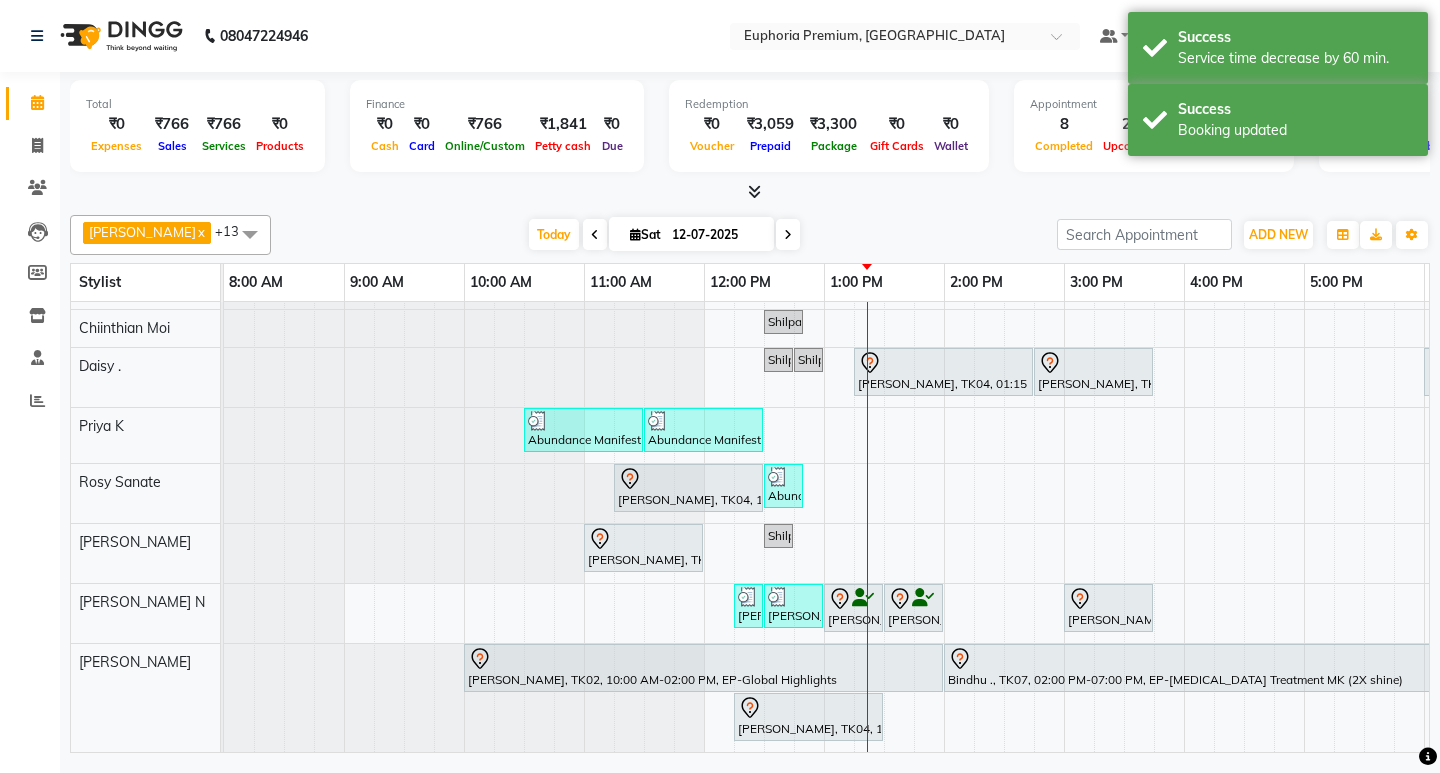 click at bounding box center [788, 235] 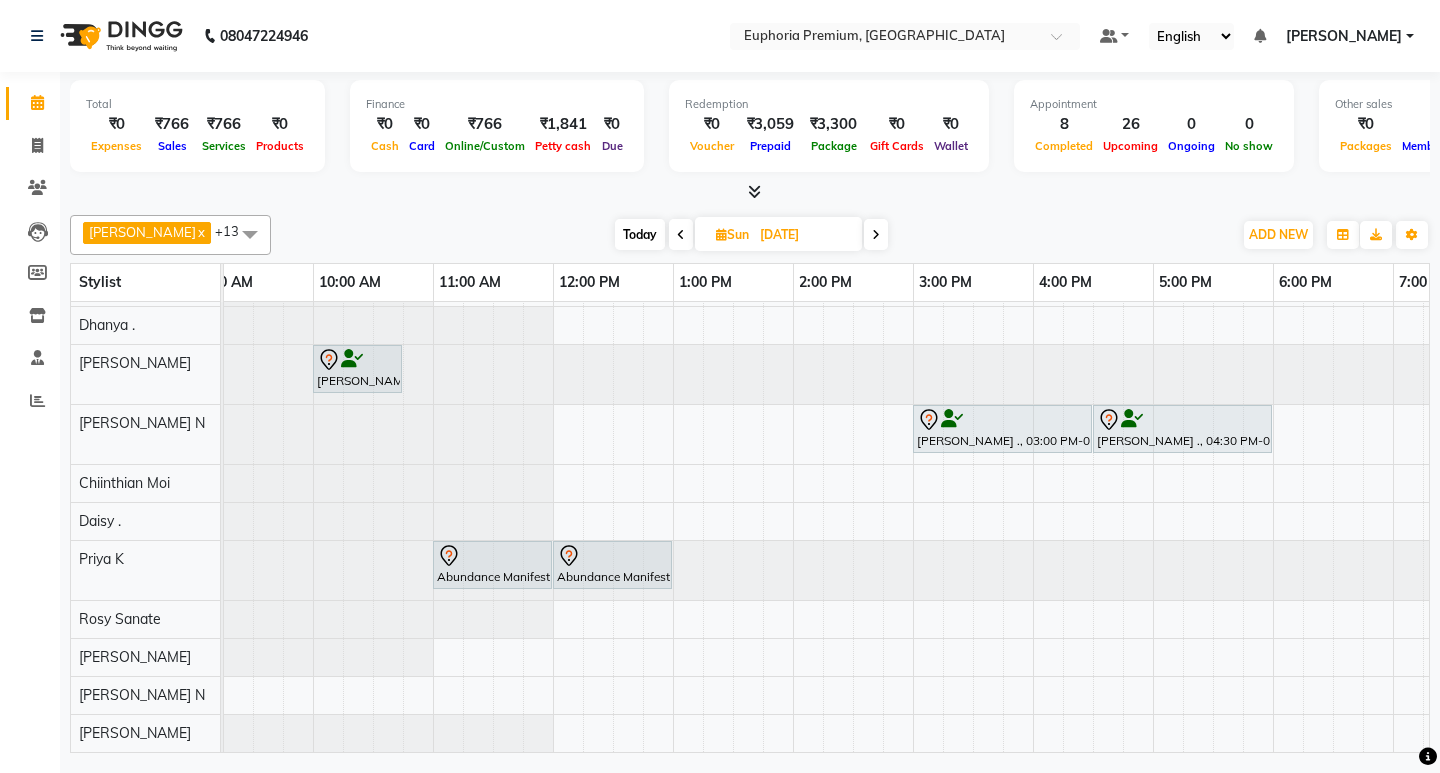 click on "Today" at bounding box center (640, 234) 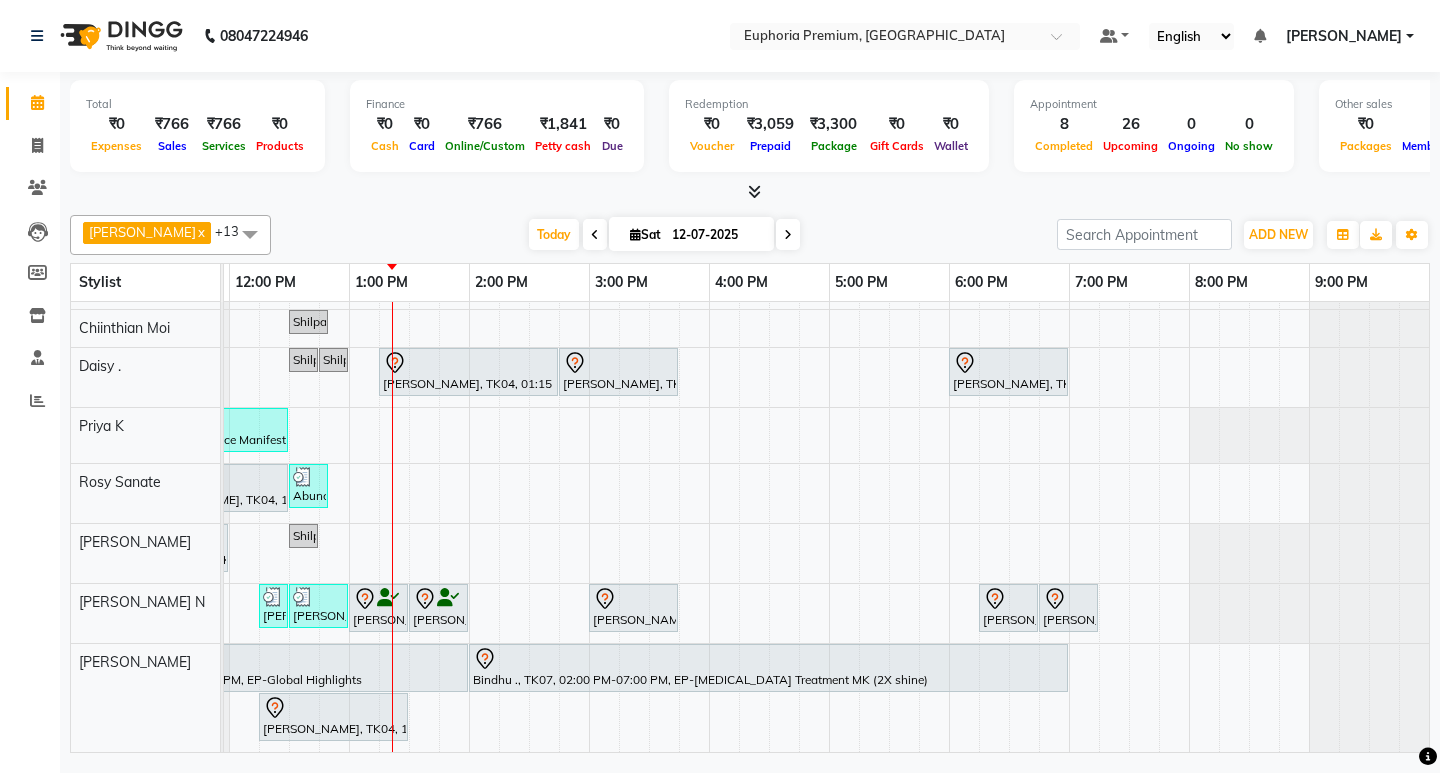 click on "Working 2.30 to 8 pm with maam permission              [PERSON_NAME] ., TK11, 12:30 PM-01:35 PM, EP-Tefiti Coffee Pedi             Mirwaam ., TK12, 01:30 PM-03:05 PM, EP-Tefiti Coffee [PERSON_NAME], TK02, 11:00 AM-12:00 PM, EP-Temporary Nail Ext             [PERSON_NAME], TK04, 11:15 AM-11:50 AM, EP-Head, Neck & Shoulder (35 Mins) w/o Hairwash             Poobesh ., TK03, 04:00 PM-04:30 PM, EP-Shoulder & Back (30 Mins)     VISHAL ., TK08, 12:00 PM-12:30 PM, EP-Shoulder & Back (30 Mins)     VISHAL ., TK08, 12:30 PM-01:00 PM, EP-Leg Massage (30 Mins)             Poobesh ., TK03, 04:00 PM-04:30 PM, EP-Shoulder & Back (30 Mins)             [PERSON_NAME] ., TK13, 01:15 PM-02:15 PM, EP-HAIR CUT (Salon Director) with hairwash MEN     VISHAL ., TK19, 11:15 AM-11:45 AM, EEP-HAIR CUT (Senior Stylist) with hairwash MEN             Mirwaam ., TK12, 12:30 PM-01:00 PM, EEP-Head Shave (Shave) MEN             Mirwaam ., TK12, 01:00 PM-01:30 PM, EP-Regular shave MEN" at bounding box center (589, 283) 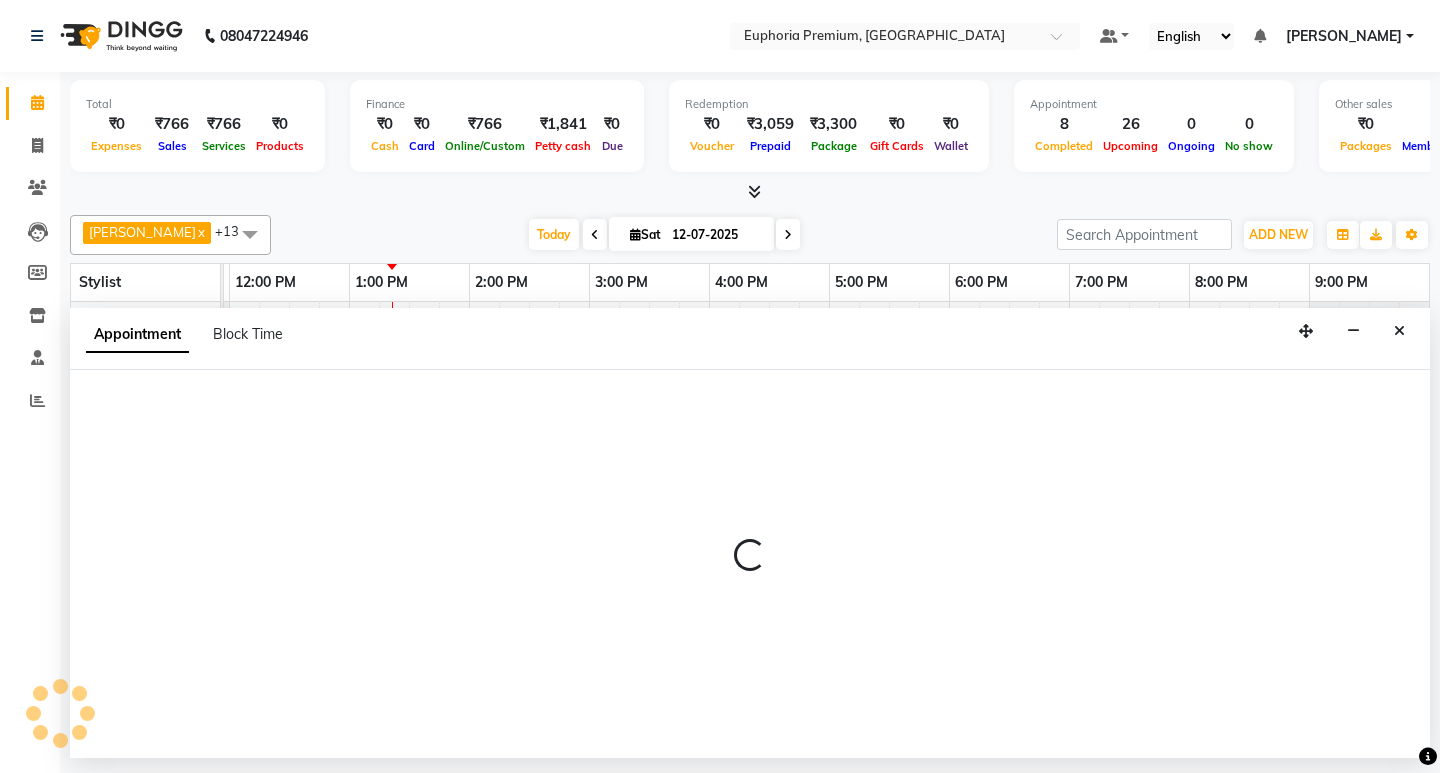 select on "71633" 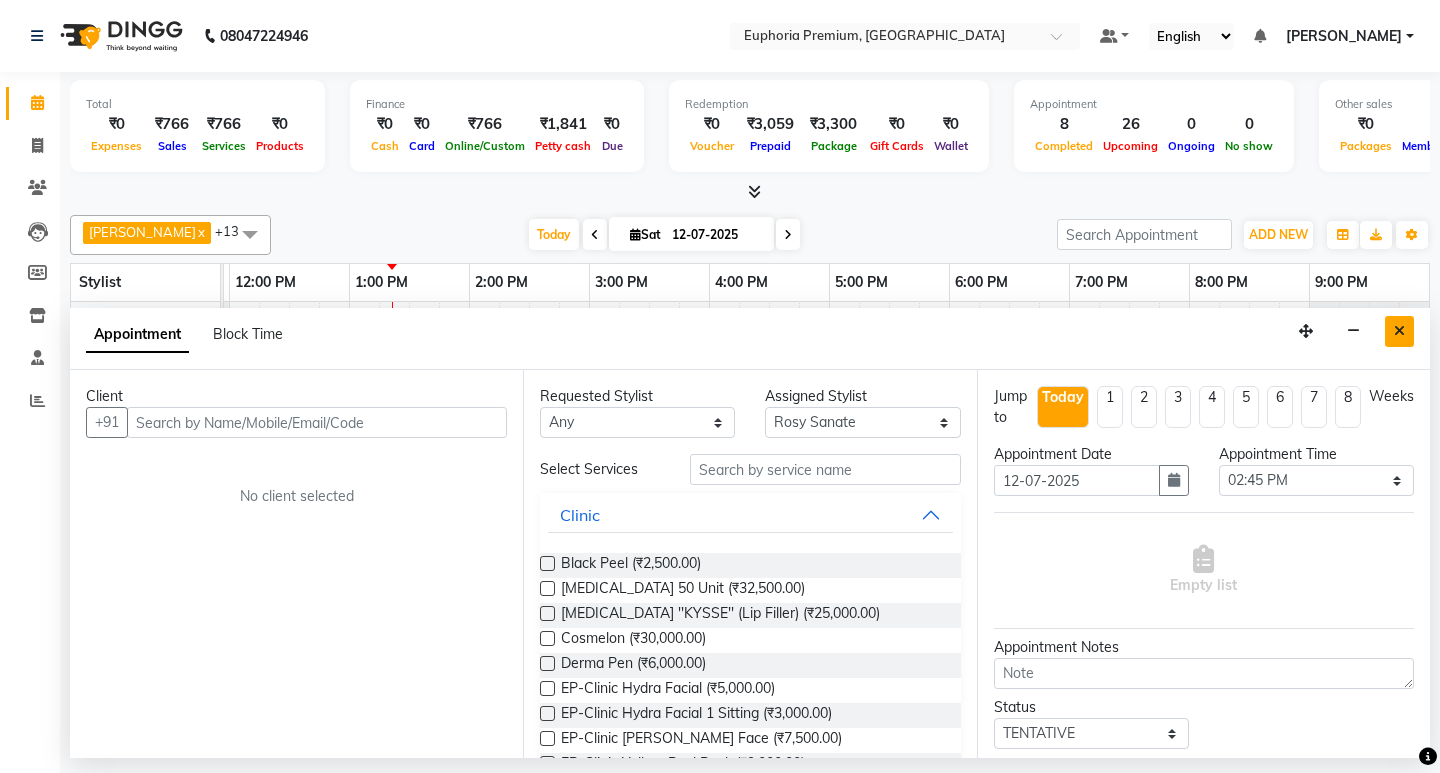 click at bounding box center (1399, 331) 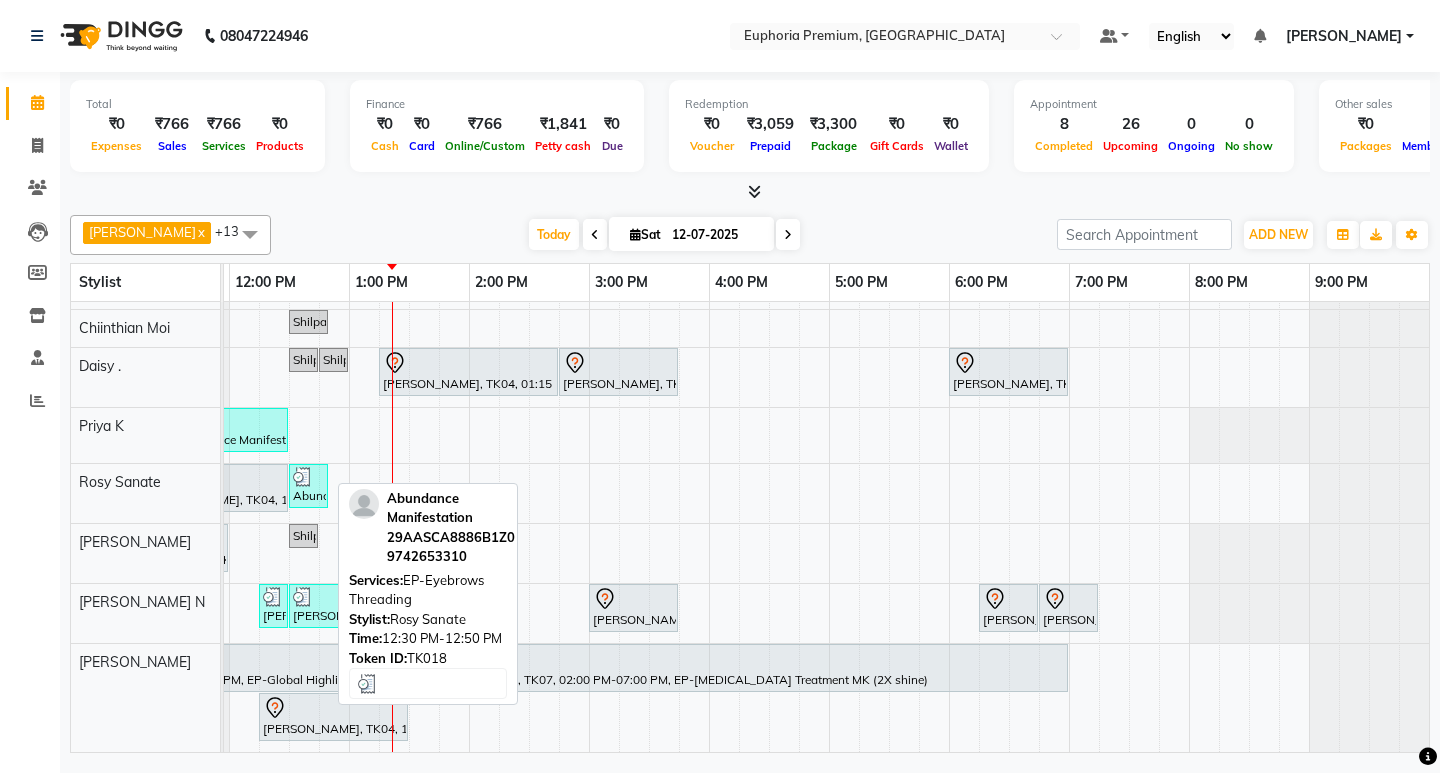 click on "Abundance Manifestation 29AASCA8886B1Z0, TK18, 12:30 PM-12:50 PM, EP-Eyebrows Threading" at bounding box center [308, 486] 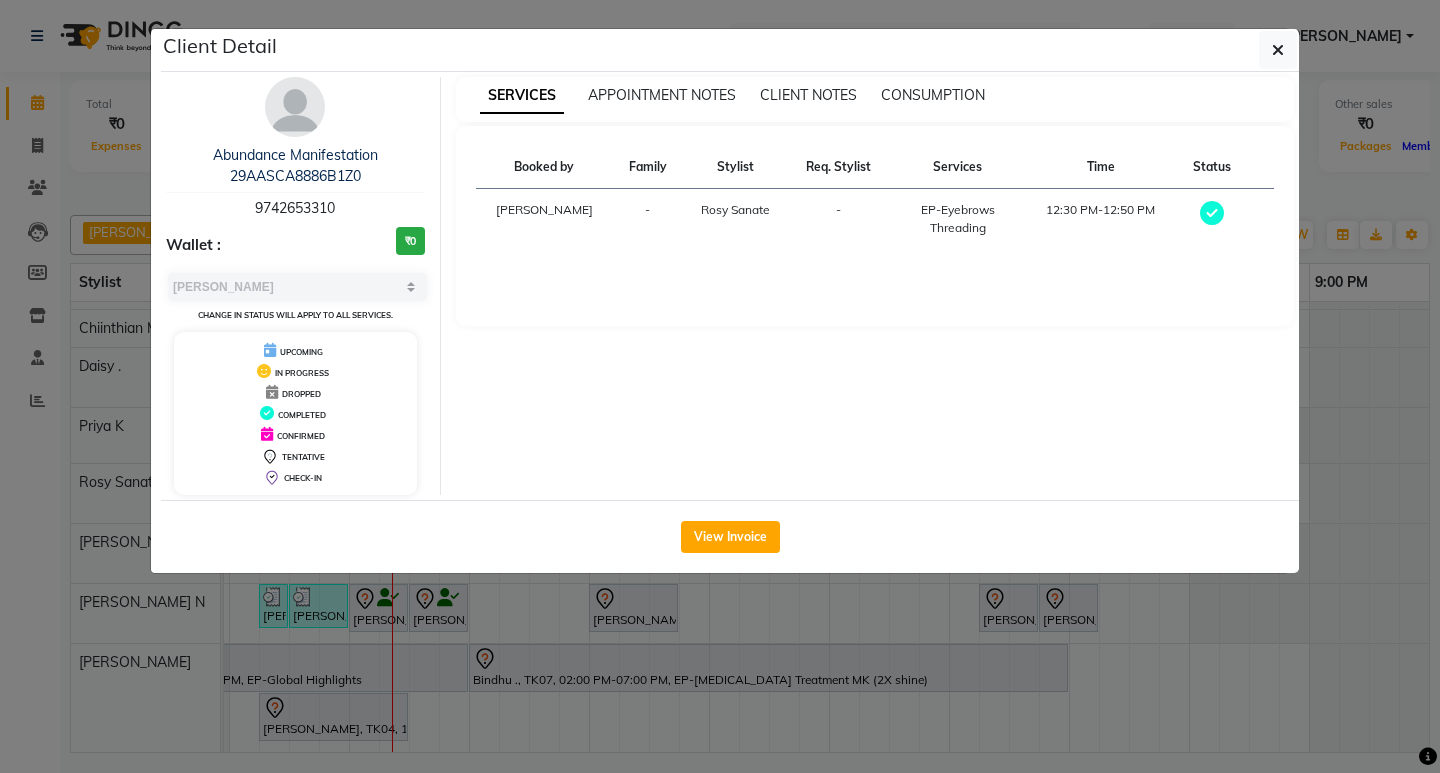 click on "9742653310" at bounding box center (295, 208) 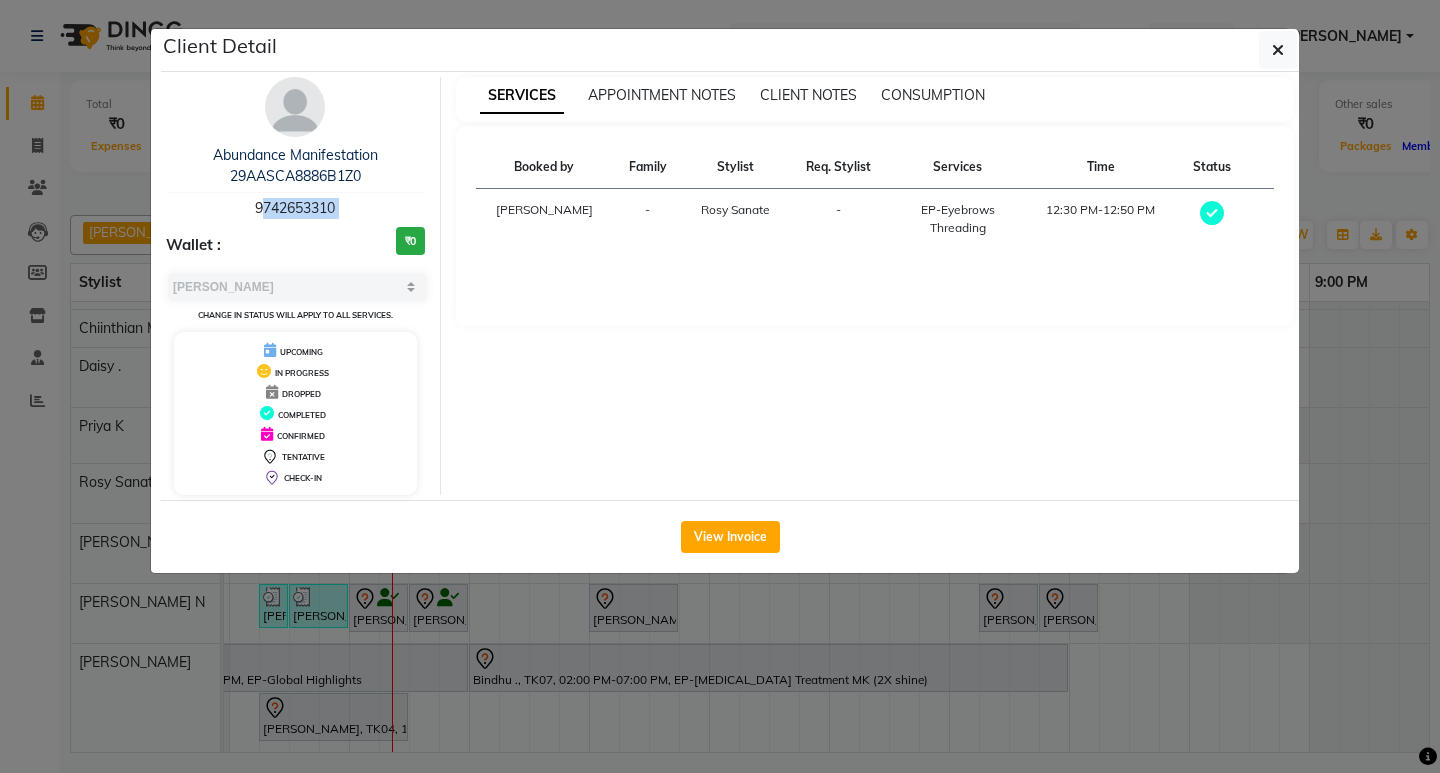 click on "9742653310" at bounding box center [295, 208] 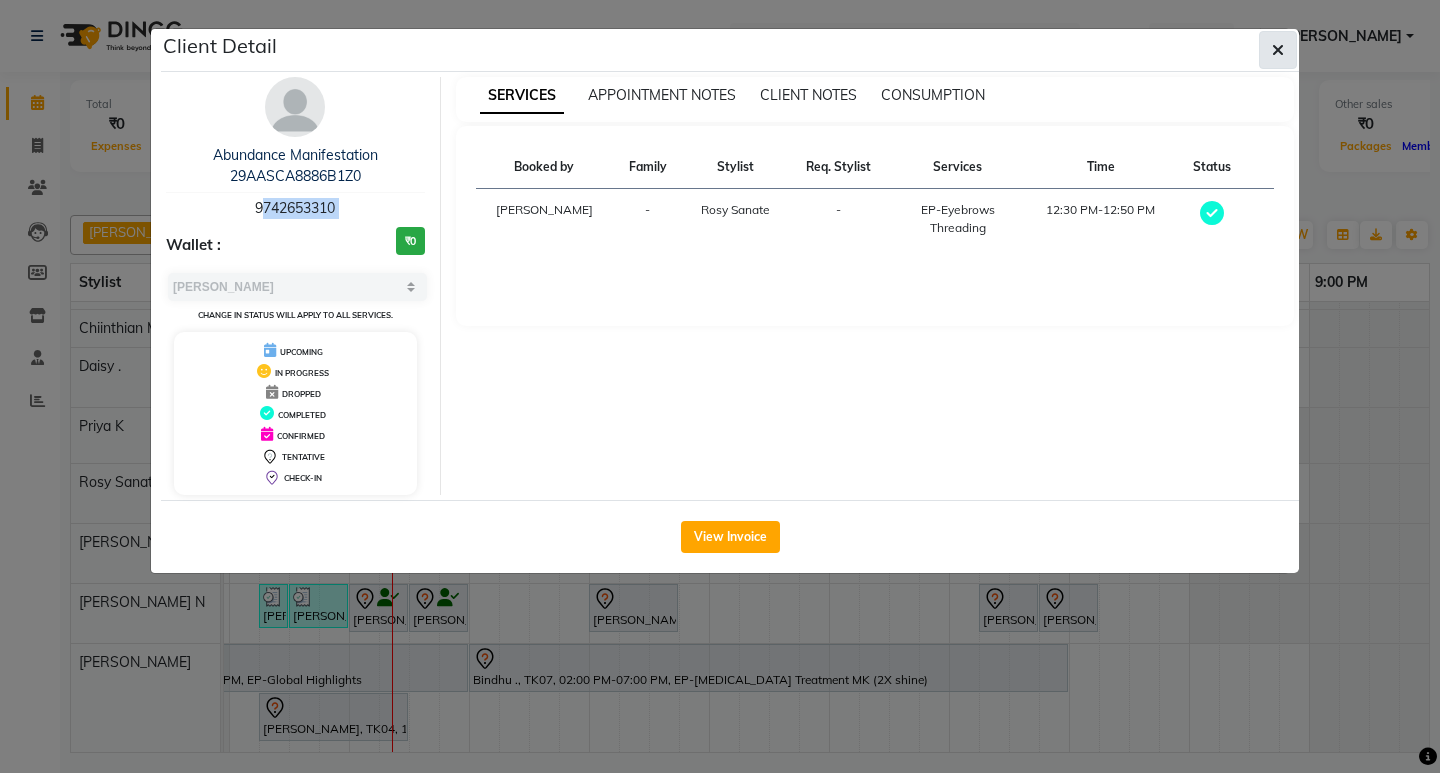 click 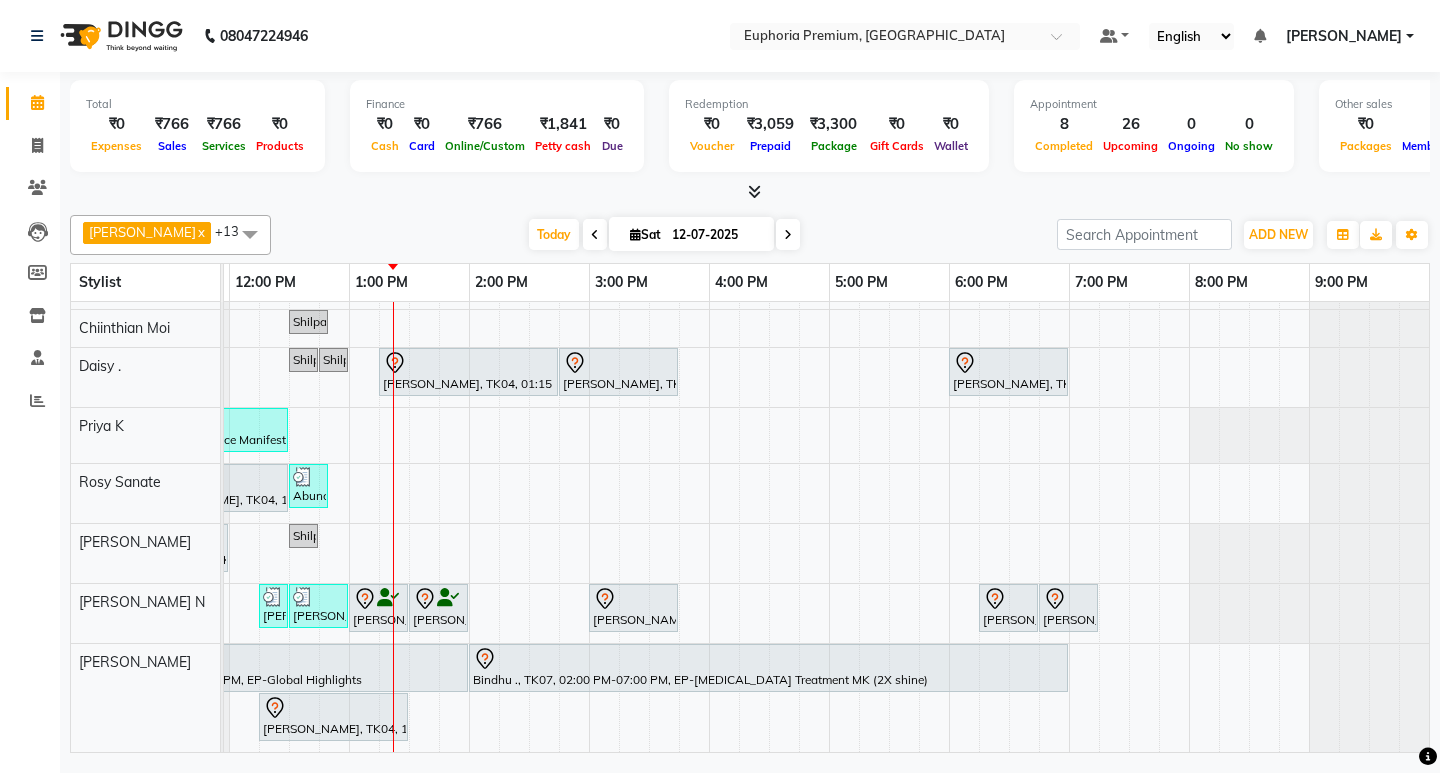 scroll, scrollTop: 503, scrollLeft: 286, axis: both 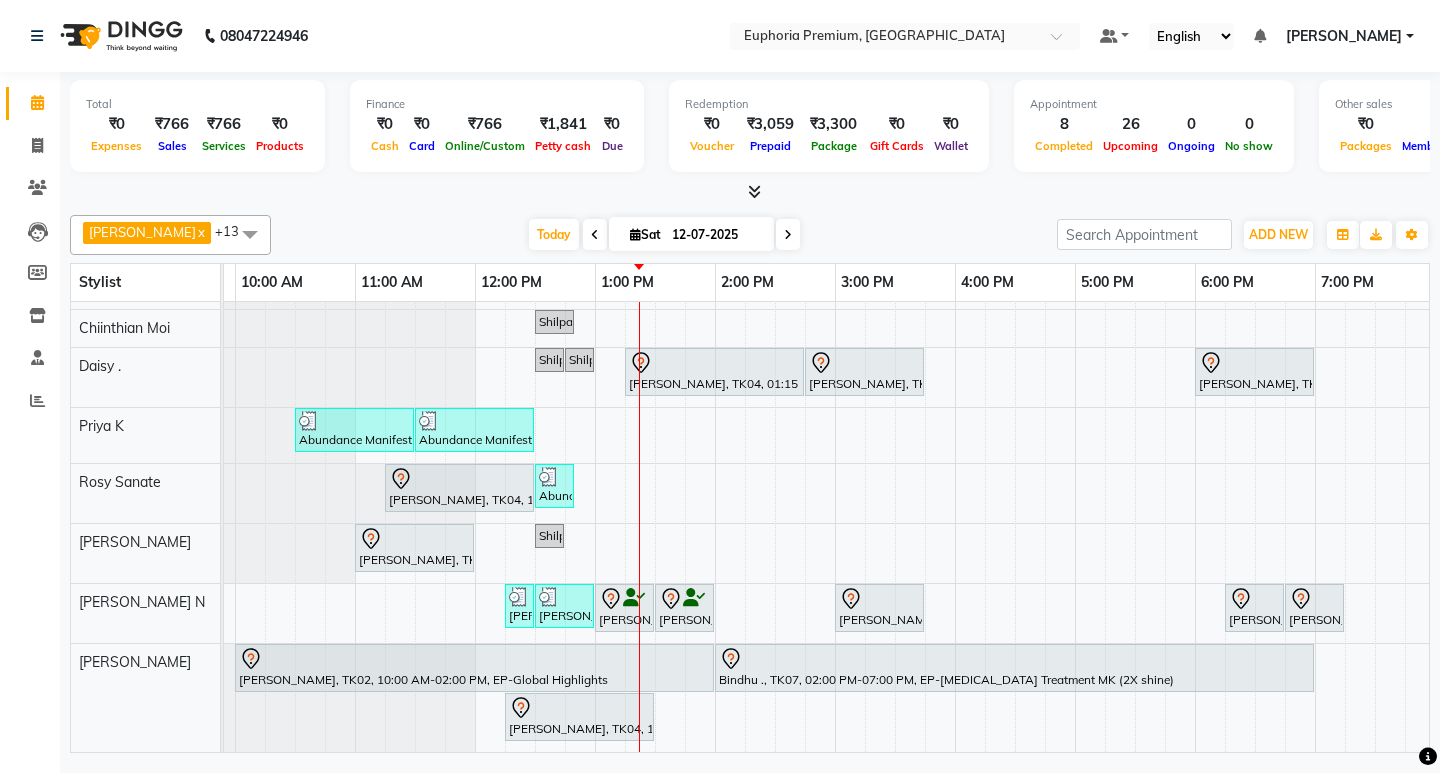 click on "Working 2.30 to 8 pm with maam permission              [PERSON_NAME] ., TK11, 12:30 PM-01:35 PM, EP-Tefiti Coffee Pedi             Mirwaam ., TK12, 01:30 PM-03:05 PM, EP-Tefiti Coffee [PERSON_NAME], TK02, 11:00 AM-12:00 PM, EP-Temporary Nail Ext             [PERSON_NAME], TK04, 11:15 AM-11:50 AM, EP-Head, Neck & Shoulder (35 Mins) w/o Hairwash             Poobesh ., TK03, 04:00 PM-04:30 PM, EP-Shoulder & Back (30 Mins)     VISHAL ., TK08, 12:00 PM-12:30 PM, EP-Shoulder & Back (30 Mins)     VISHAL ., TK08, 12:30 PM-01:00 PM, EP-Leg Massage (30 Mins)             Poobesh ., TK03, 04:00 PM-04:30 PM, EP-Shoulder & Back (30 Mins)             [PERSON_NAME] ., TK13, 01:15 PM-02:15 PM, EP-HAIR CUT (Salon Director) with hairwash MEN     VISHAL ., TK19, 11:15 AM-11:45 AM, EEP-HAIR CUT (Senior Stylist) with hairwash MEN             Mirwaam ., TK12, 12:30 PM-01:00 PM, EEP-Head Shave (Shave) MEN             Mirwaam ., TK12, 01:00 PM-01:30 PM, EP-Regular shave MEN" at bounding box center (835, 283) 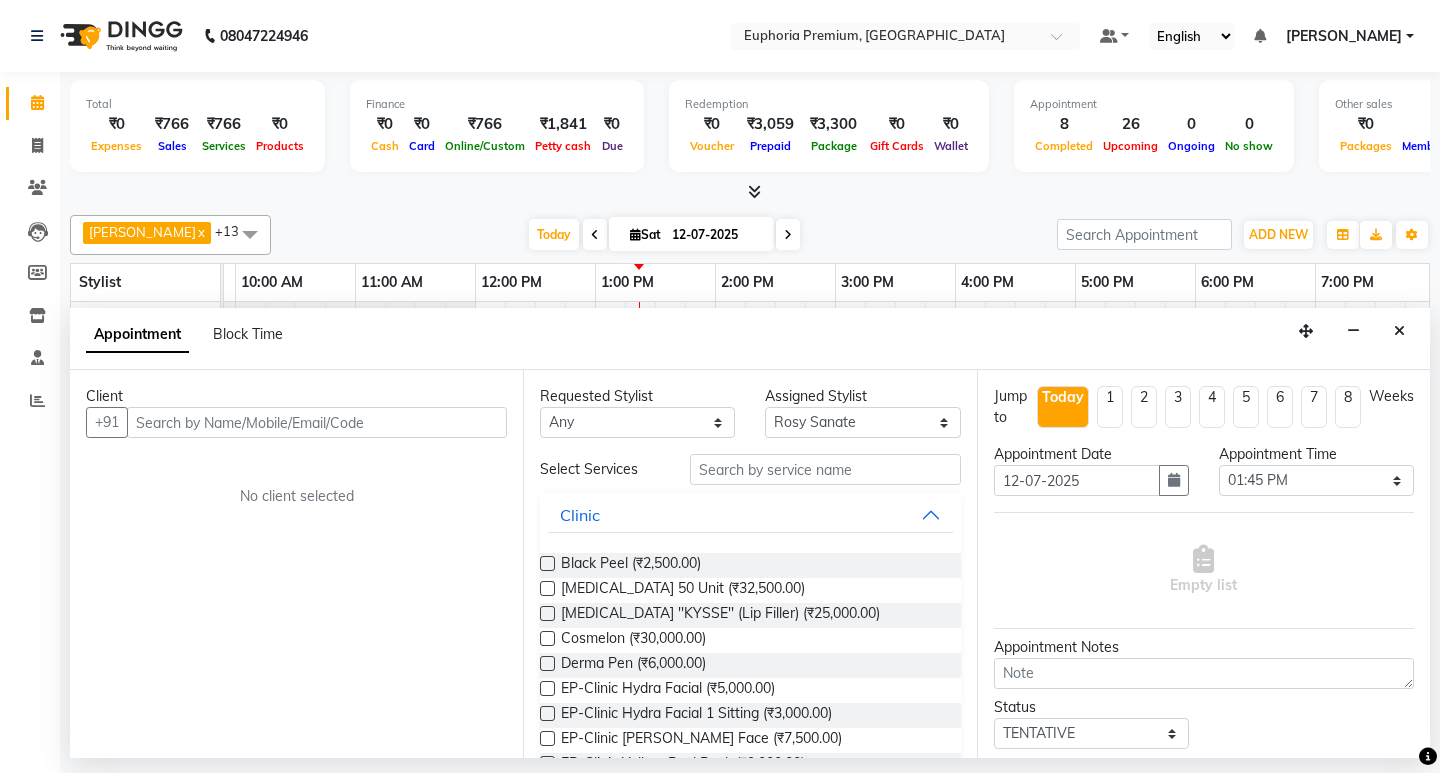 click at bounding box center (317, 422) 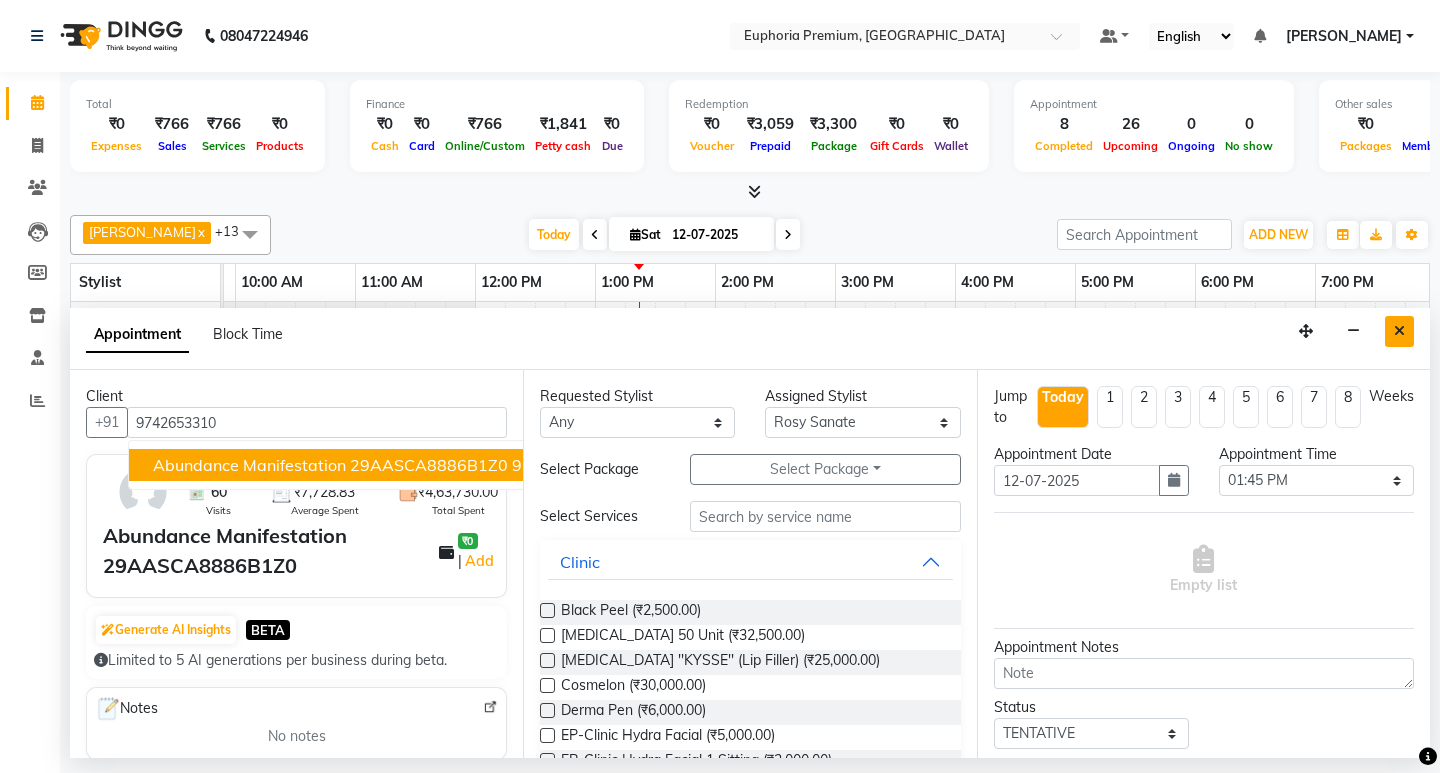 type on "9742653310" 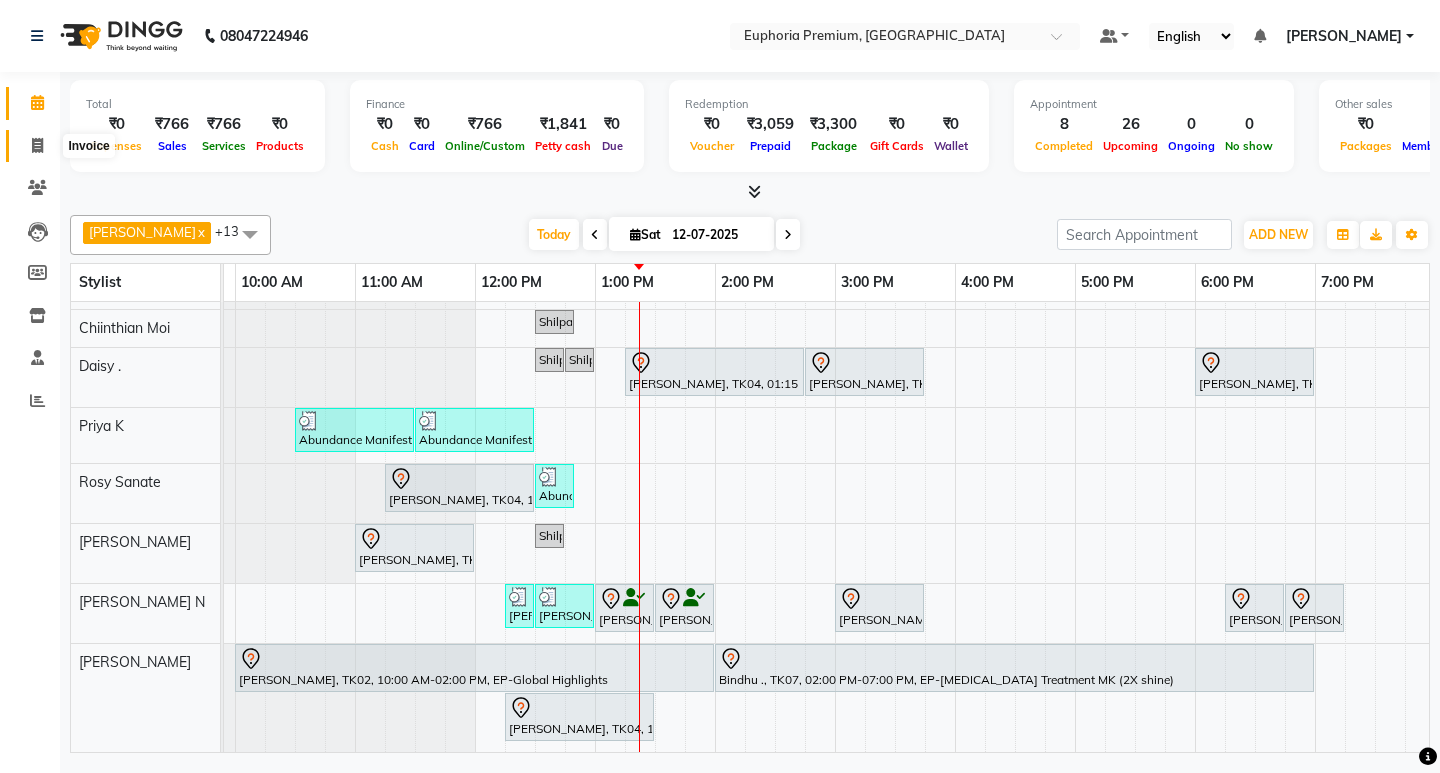 click 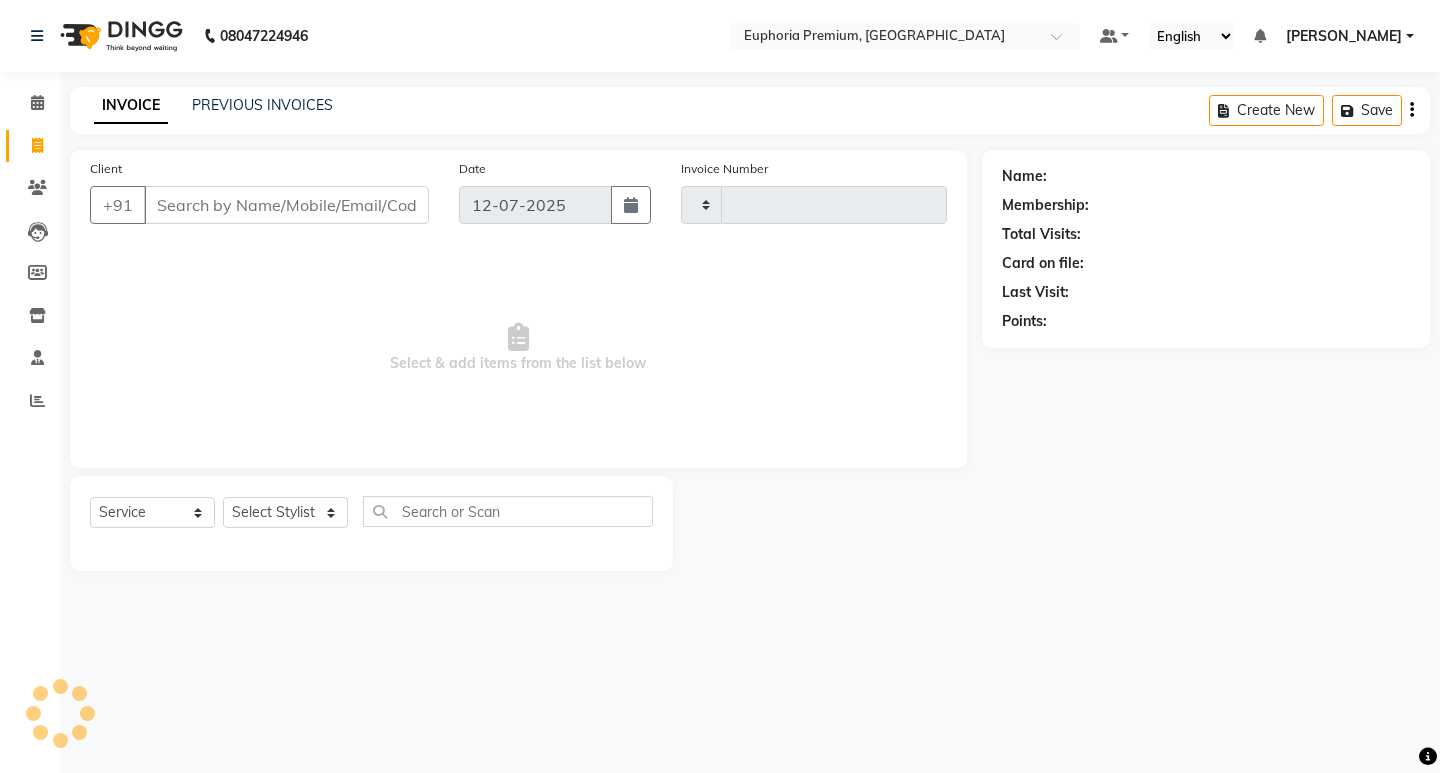 type on "1688" 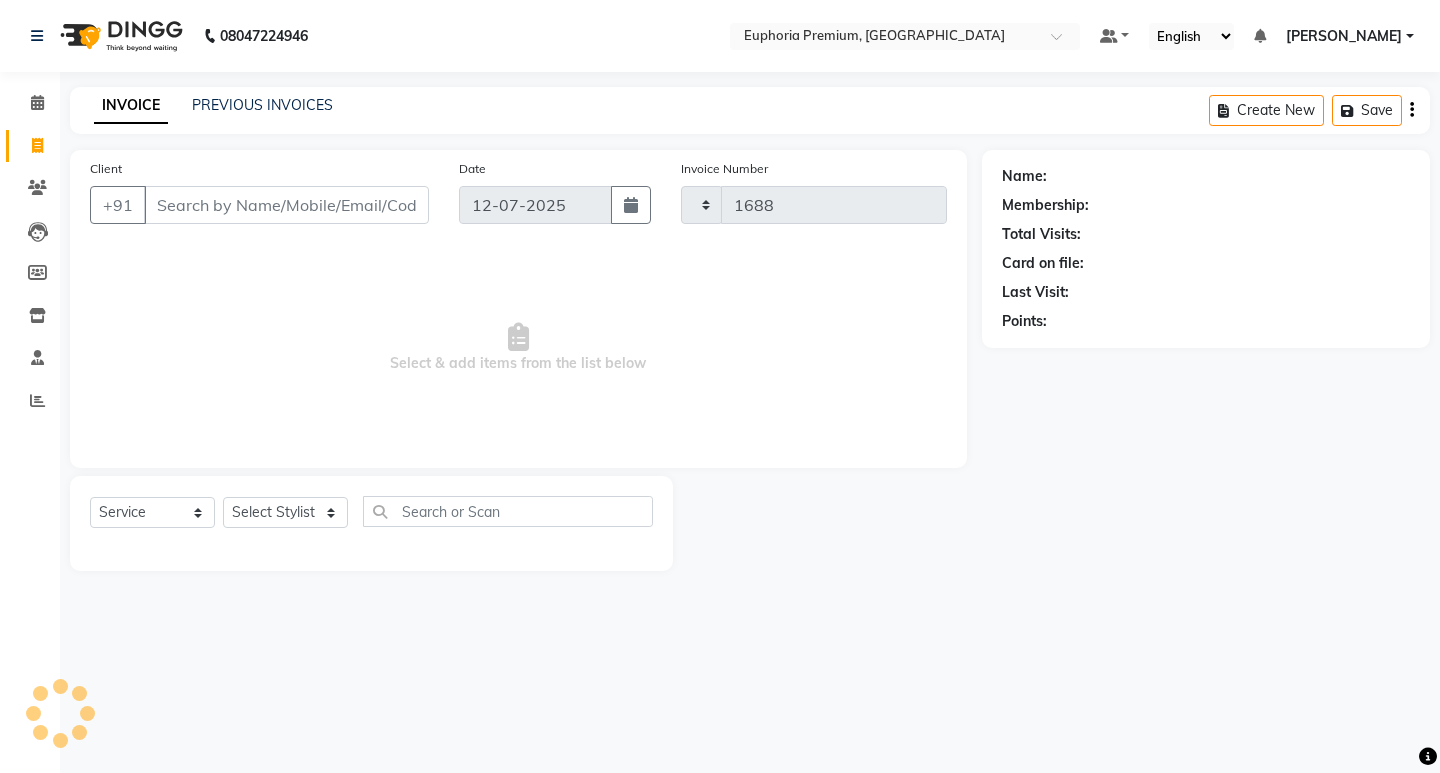 select on "7925" 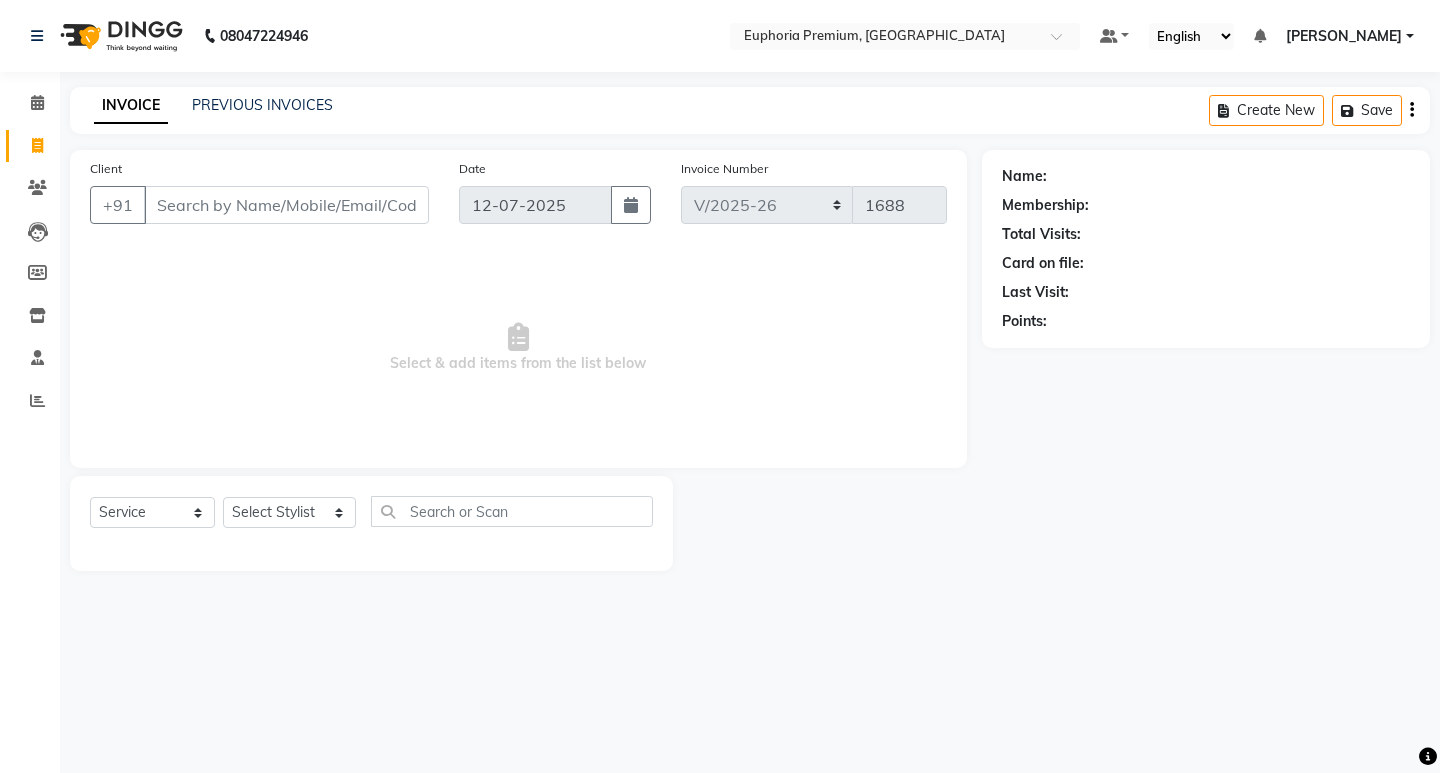 click on "Client" at bounding box center (286, 205) 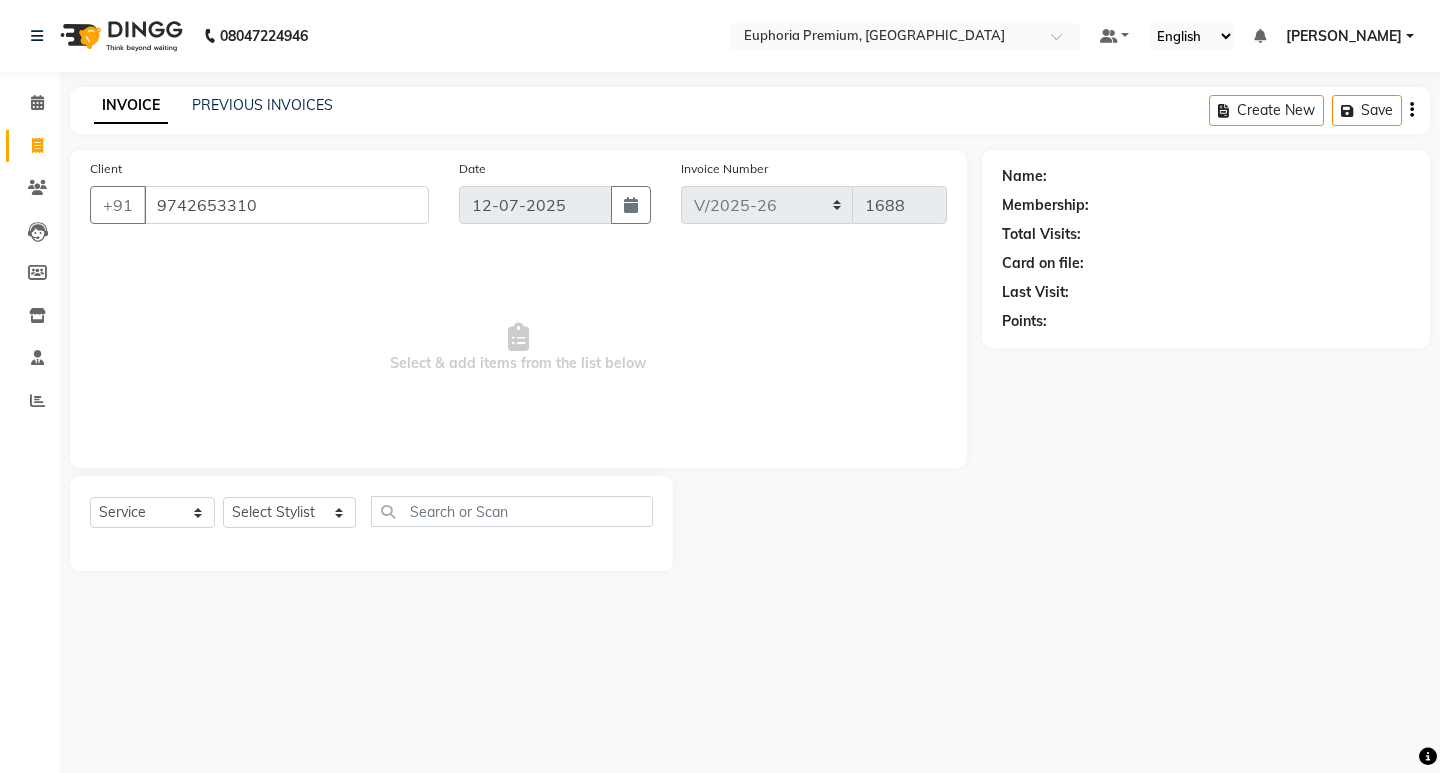 type on "9742653310" 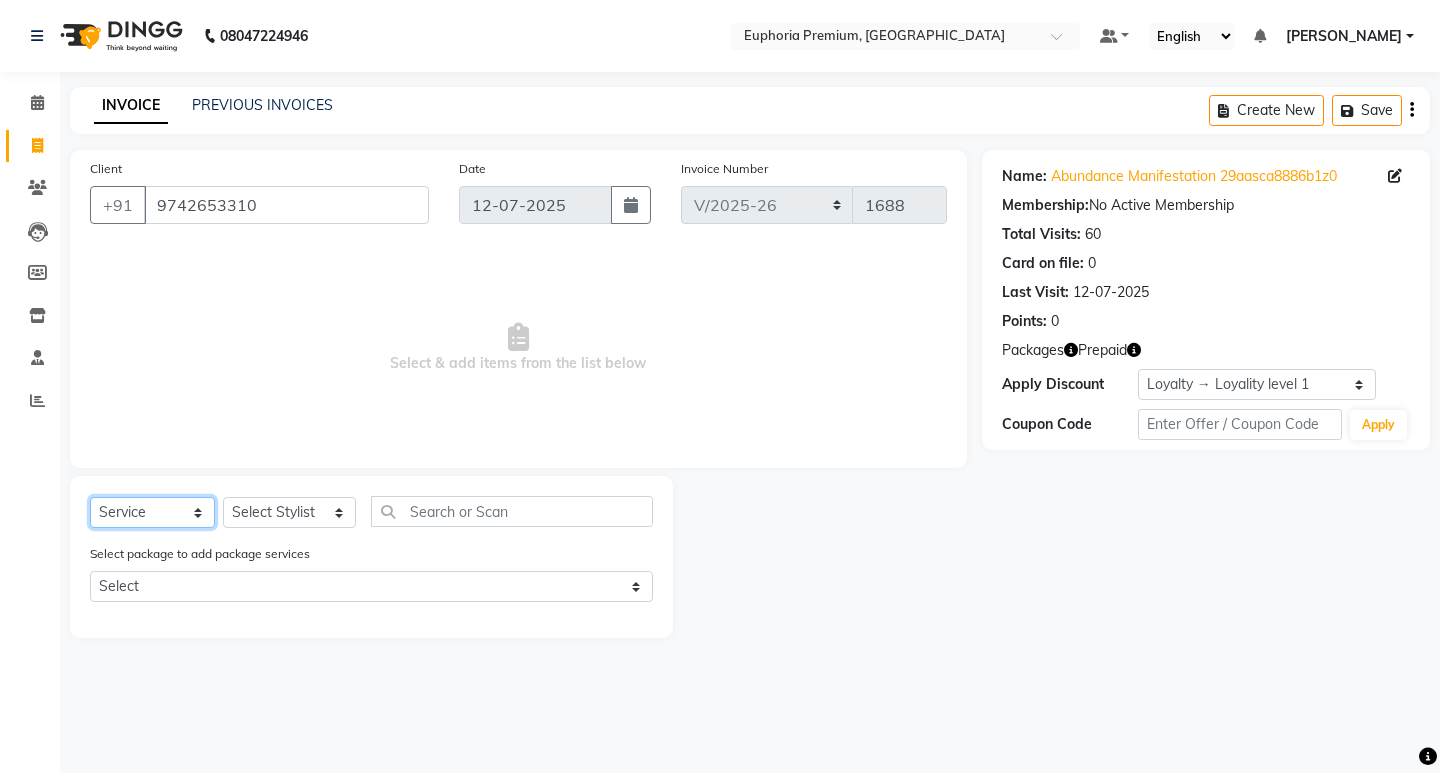 click on "Select  Service  Product  Membership  Package Voucher Prepaid Gift Card" 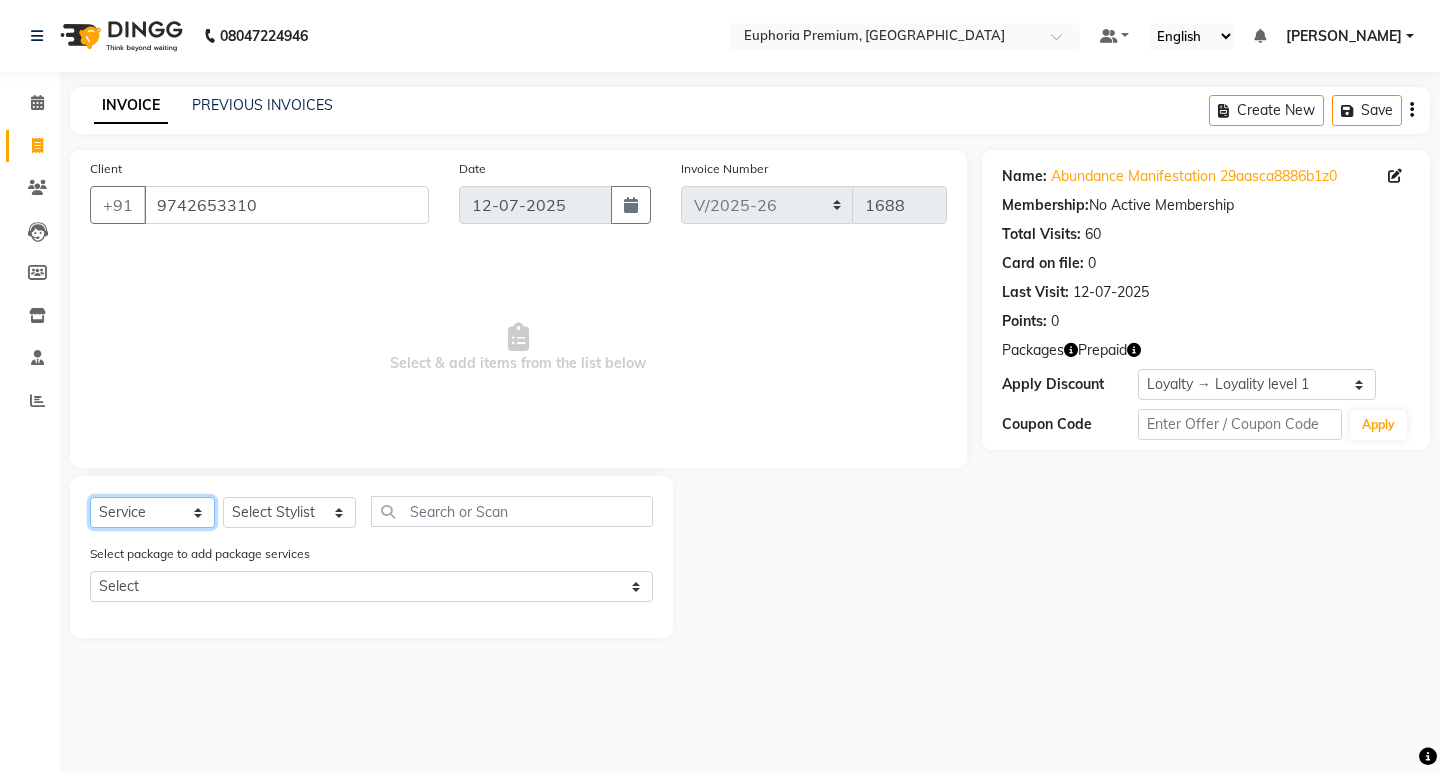 select on "package" 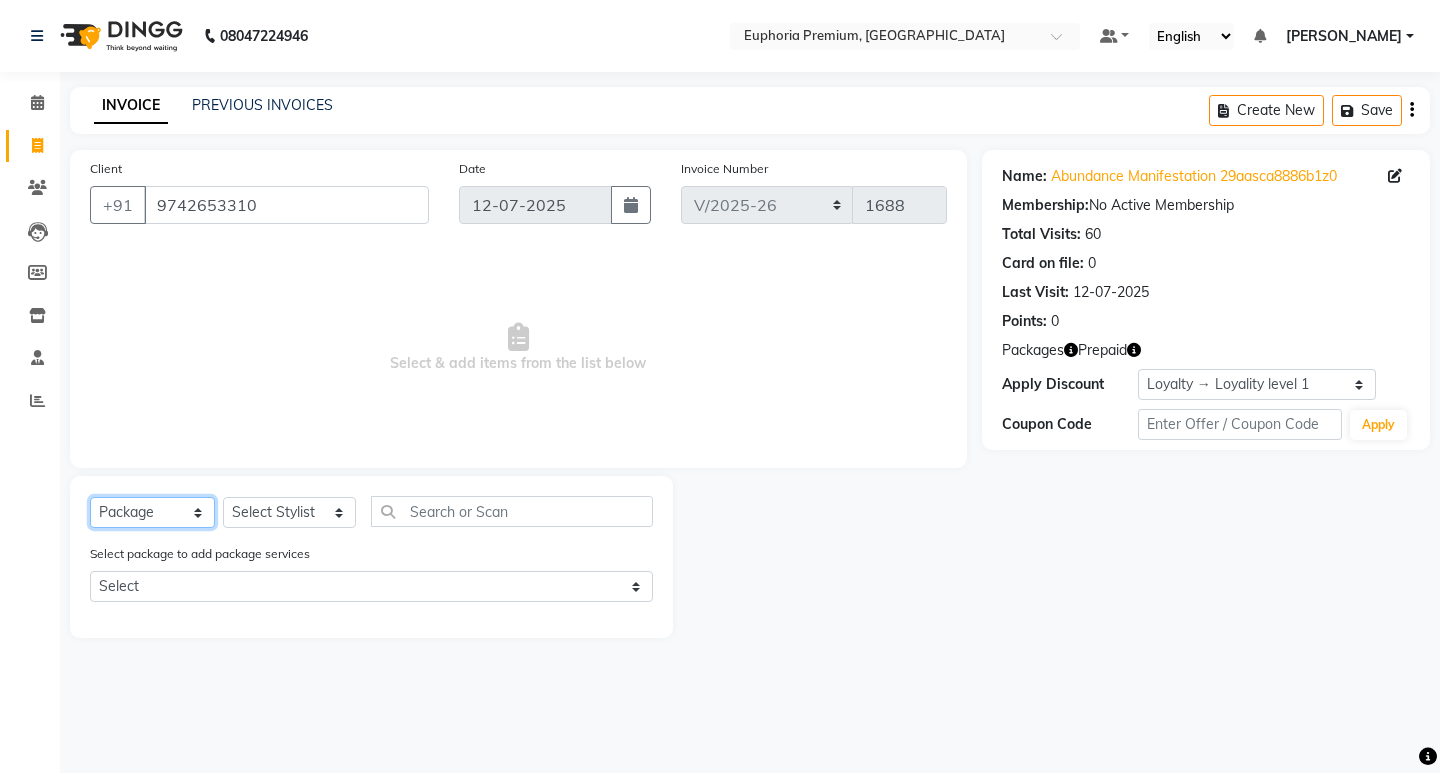 click on "Select  Service  Product  Membership  Package Voucher Prepaid Gift Card" 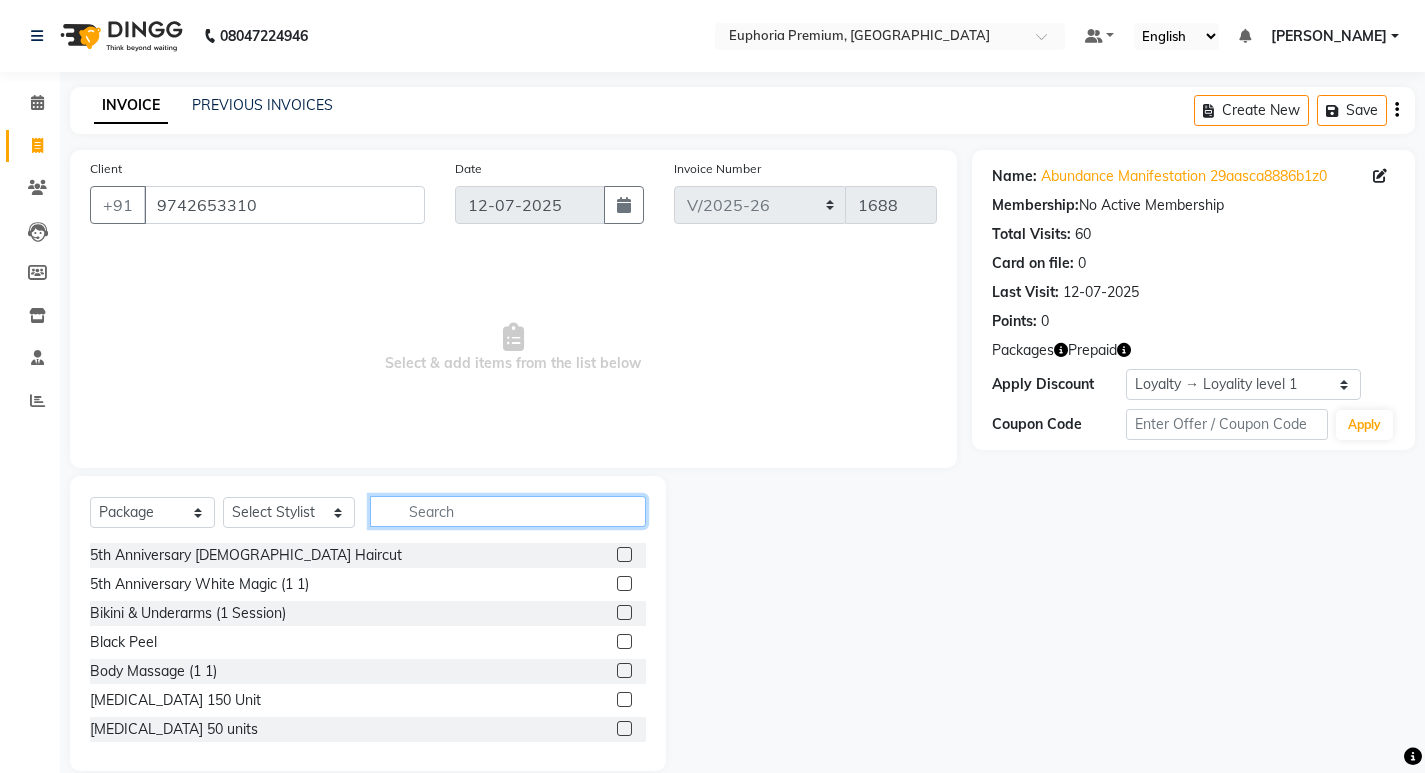 click 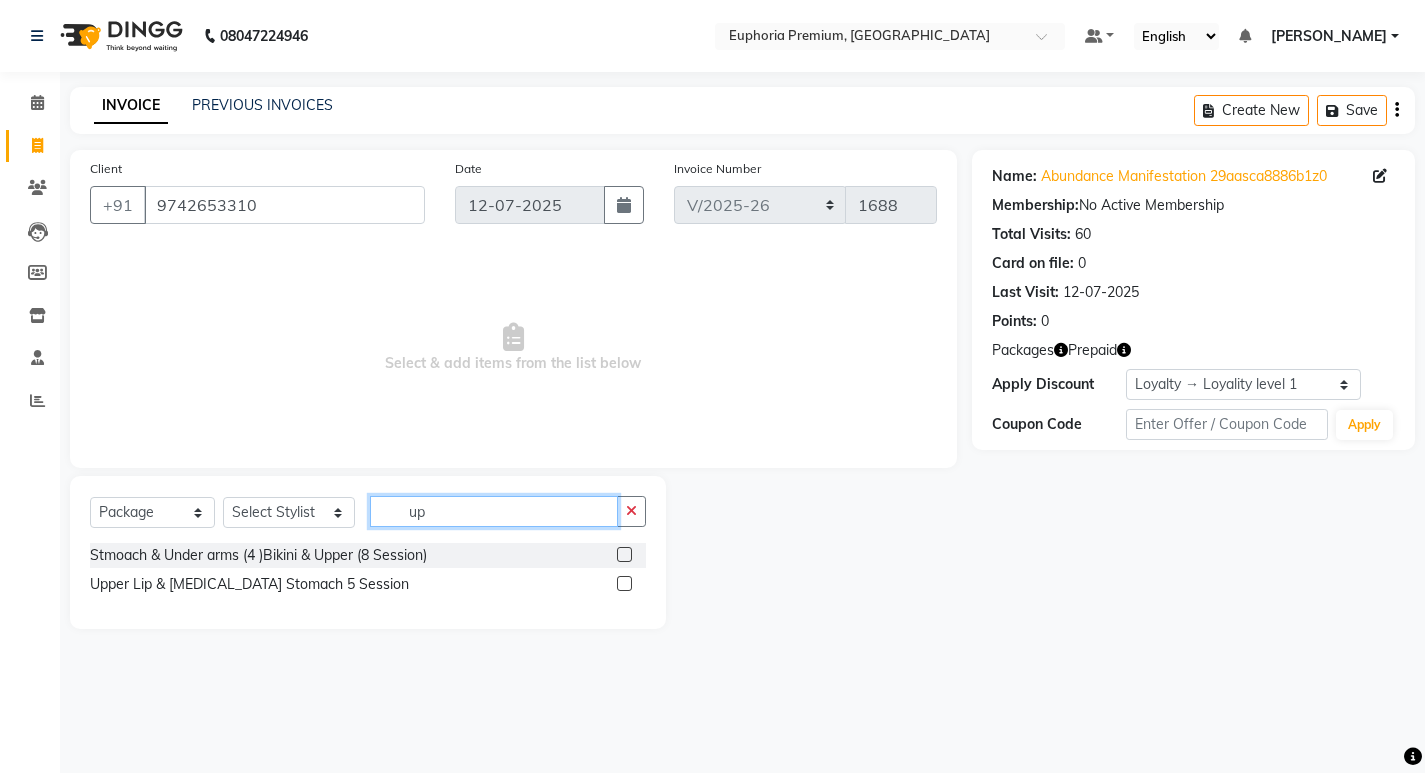 scroll, scrollTop: 0, scrollLeft: 0, axis: both 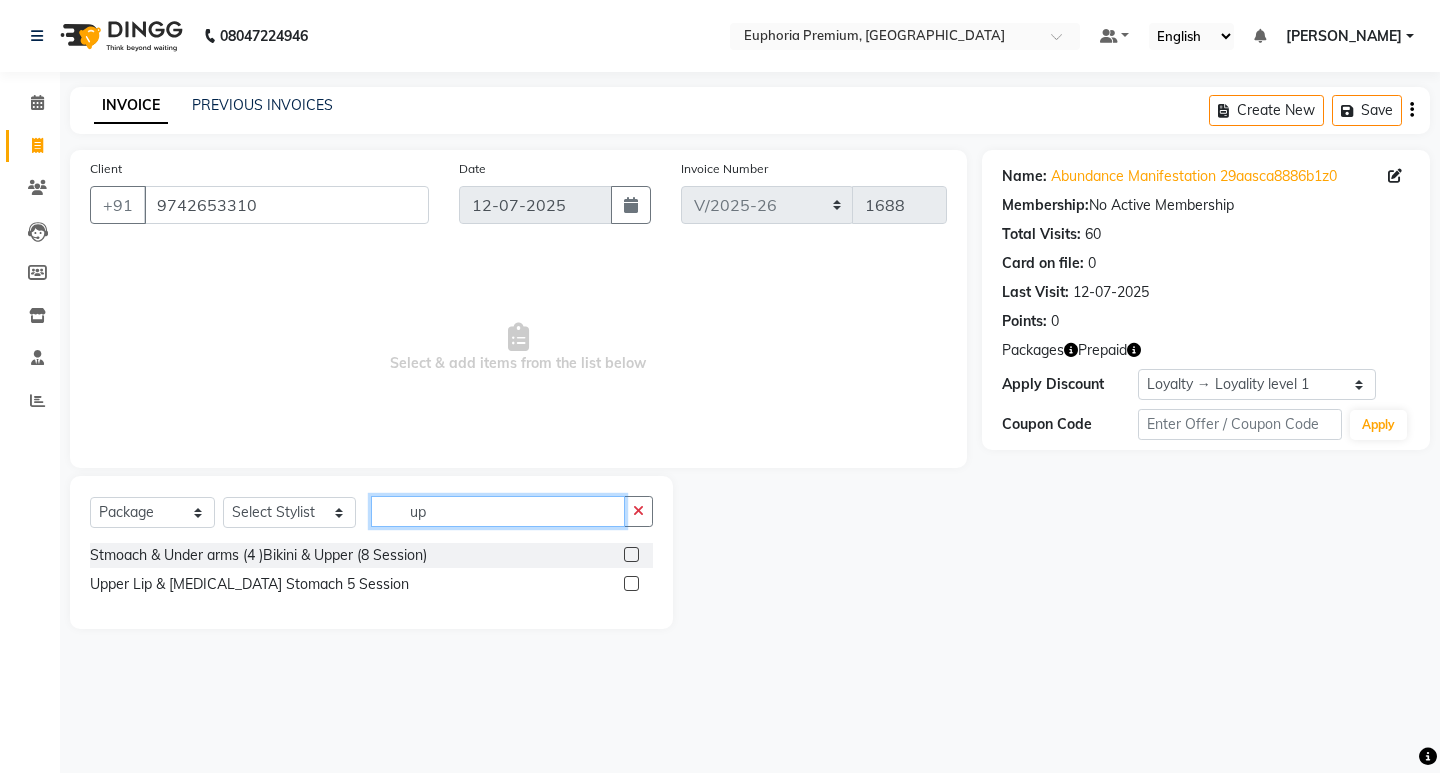type on "u" 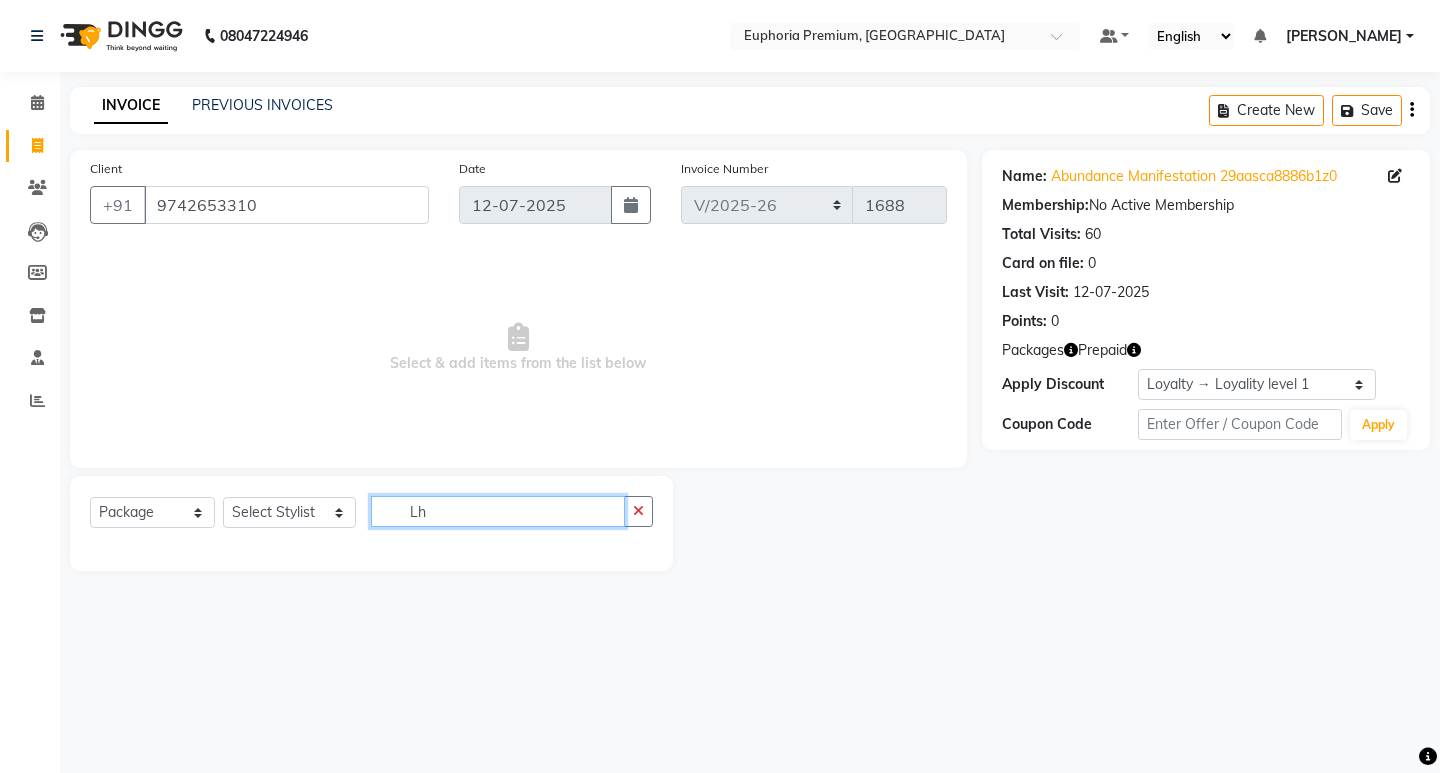 type on "L" 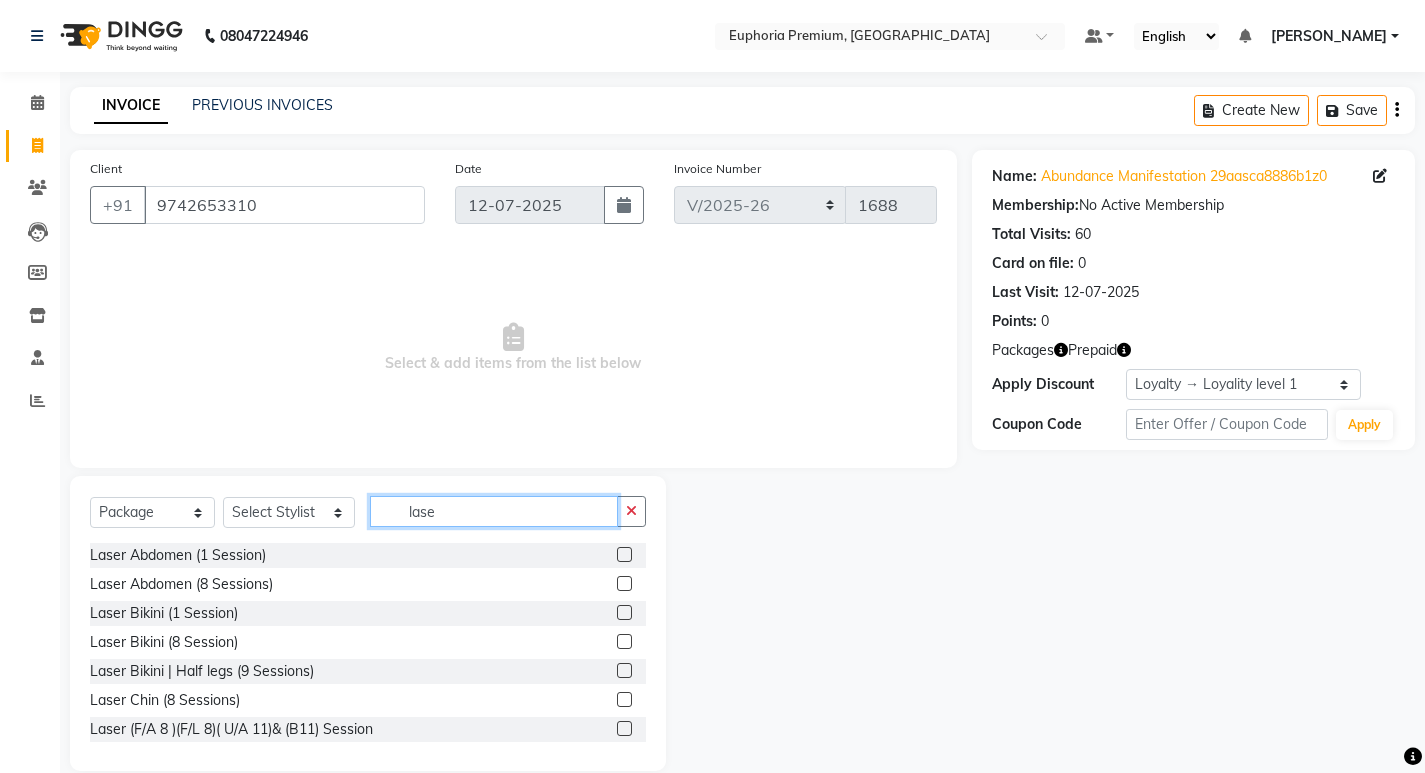 type on "laser" 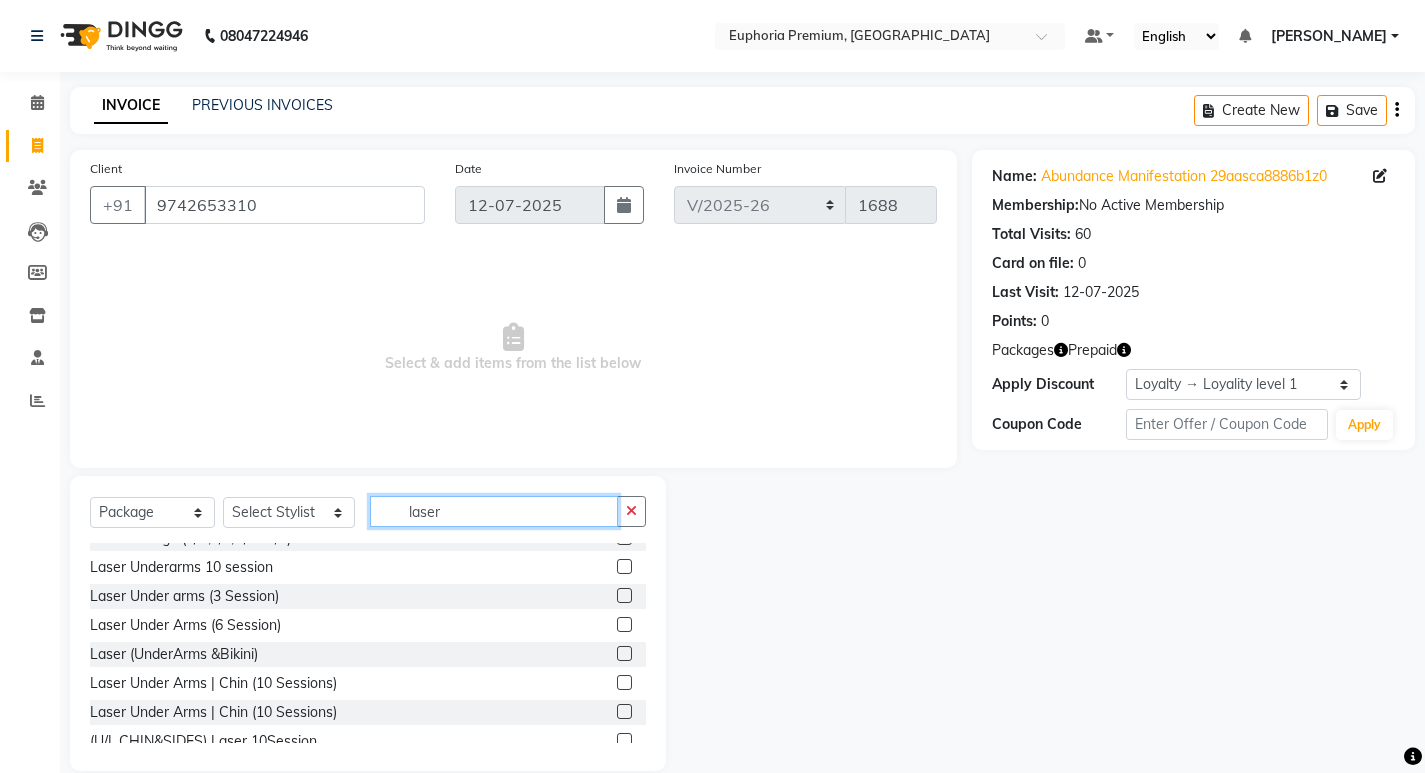 scroll, scrollTop: 699, scrollLeft: 0, axis: vertical 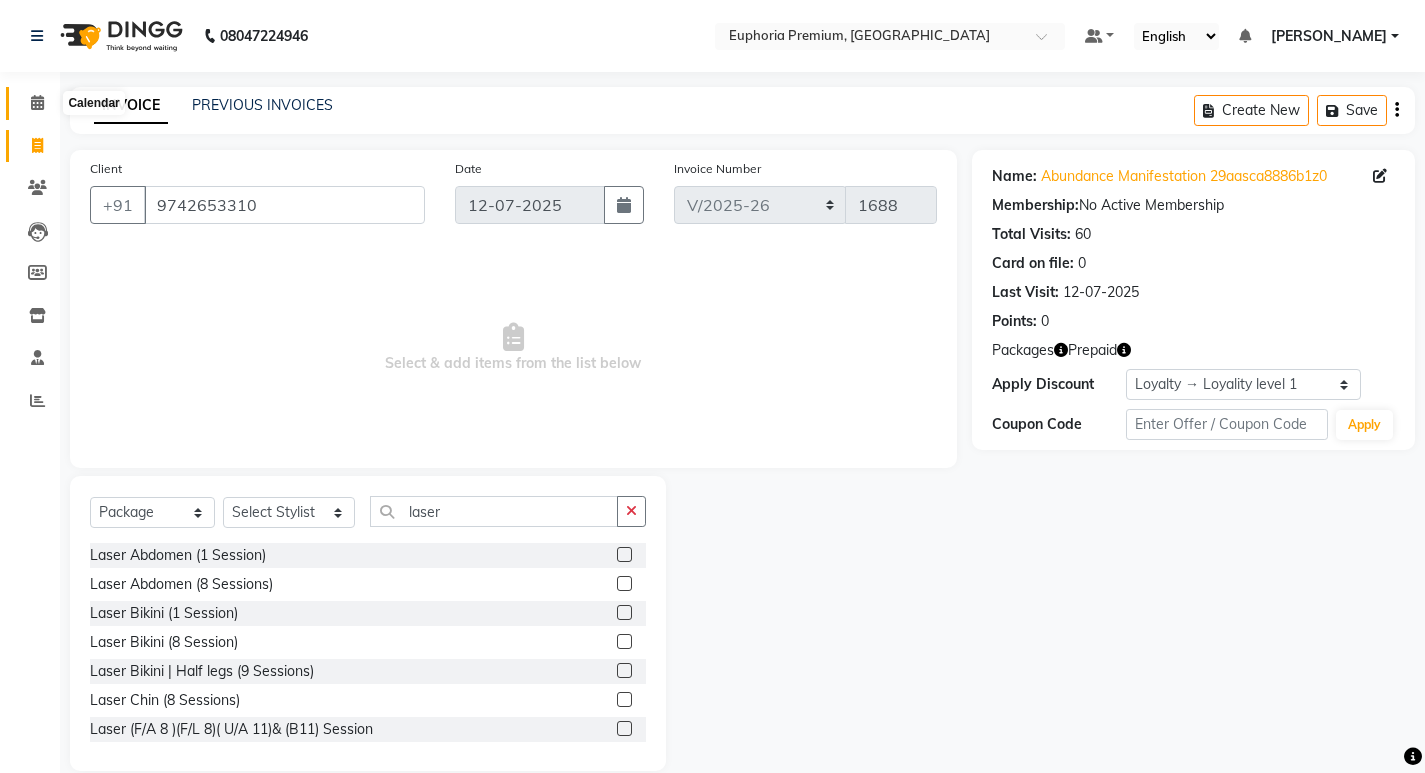 click 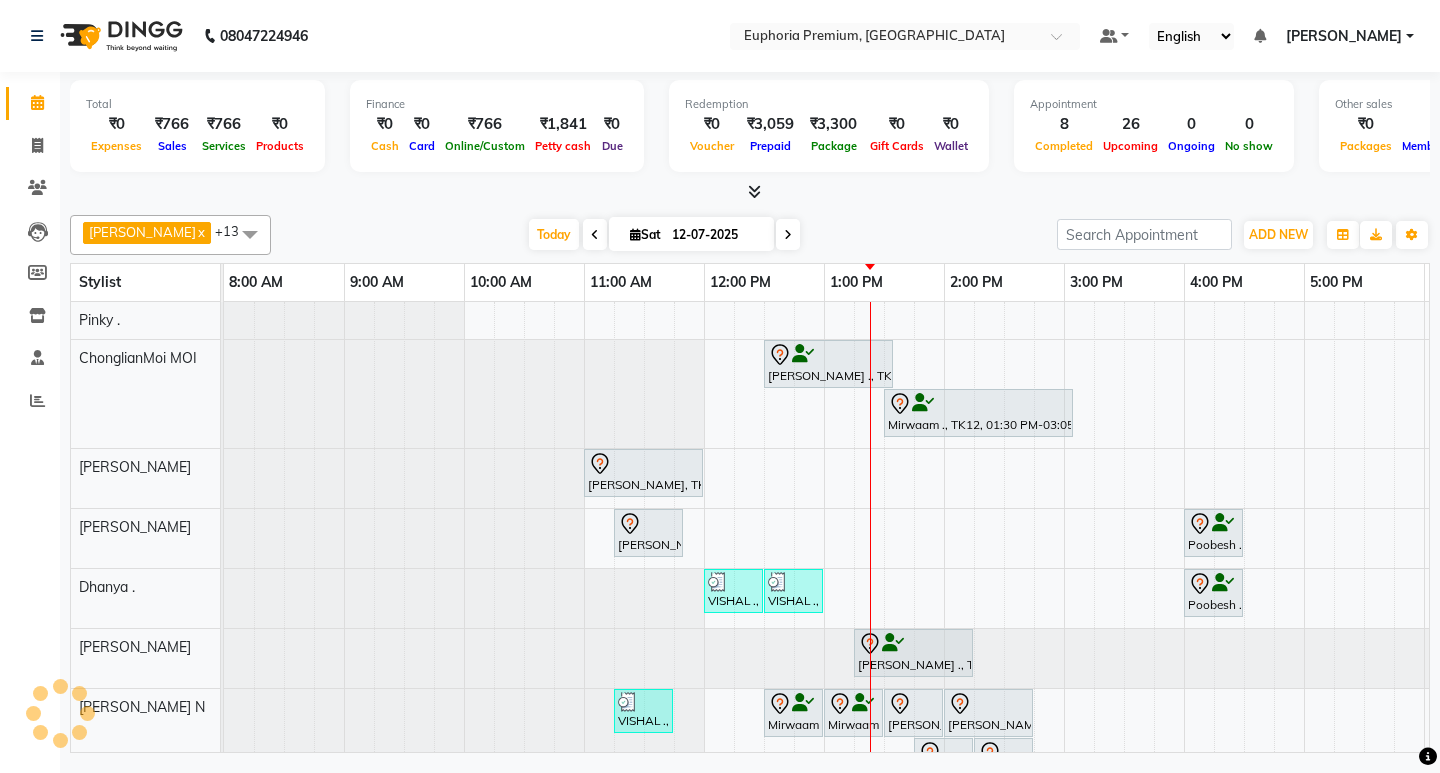 scroll, scrollTop: 0, scrollLeft: 0, axis: both 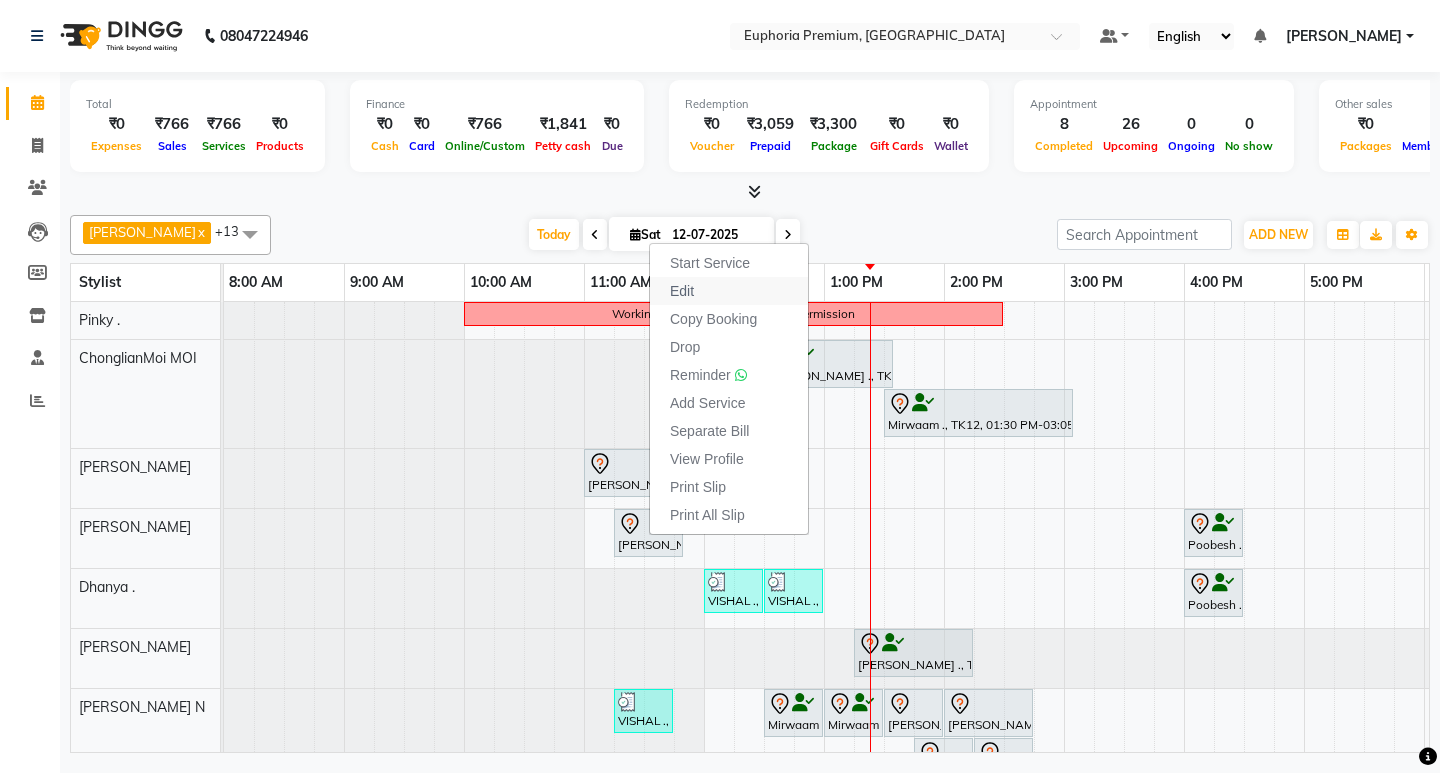 click on "Edit" at bounding box center [729, 291] 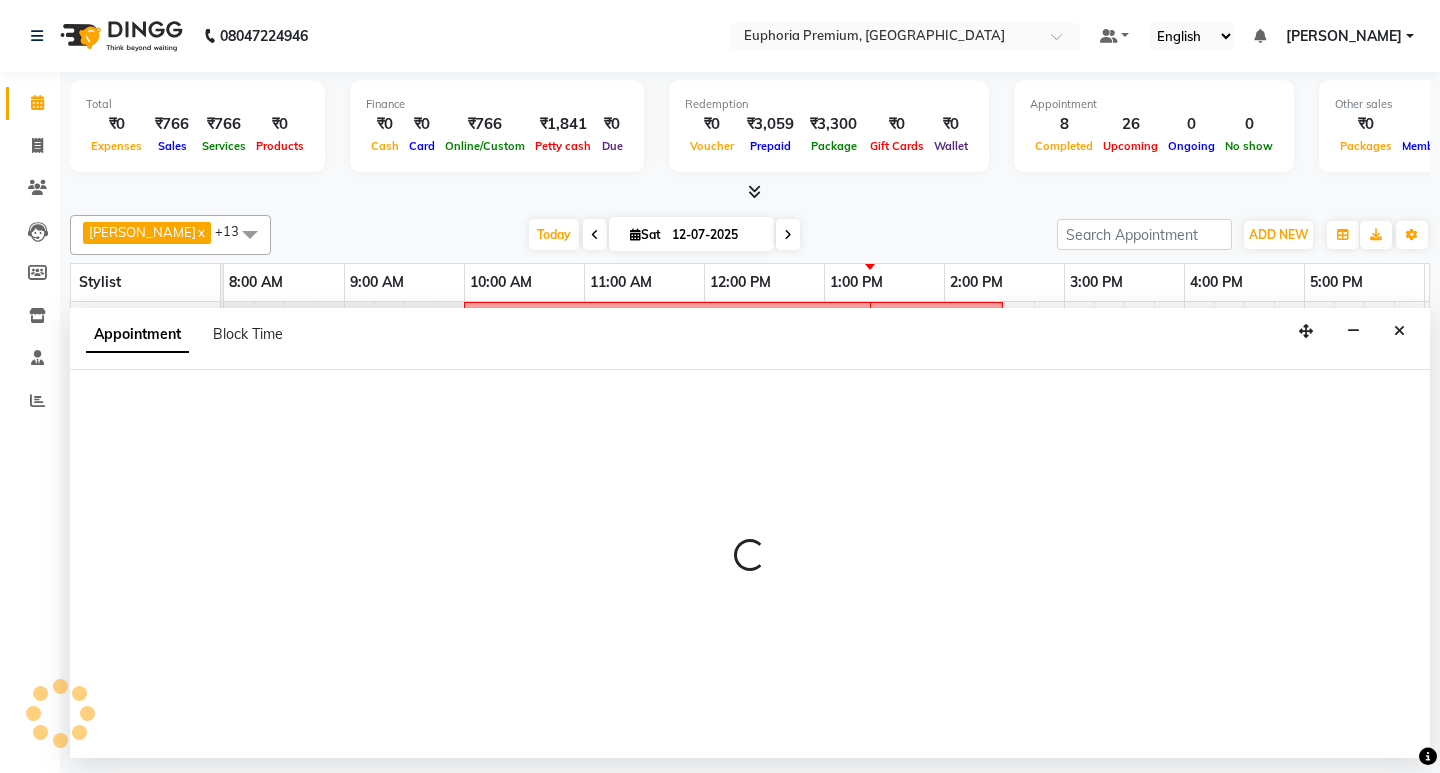 select on "tentative" 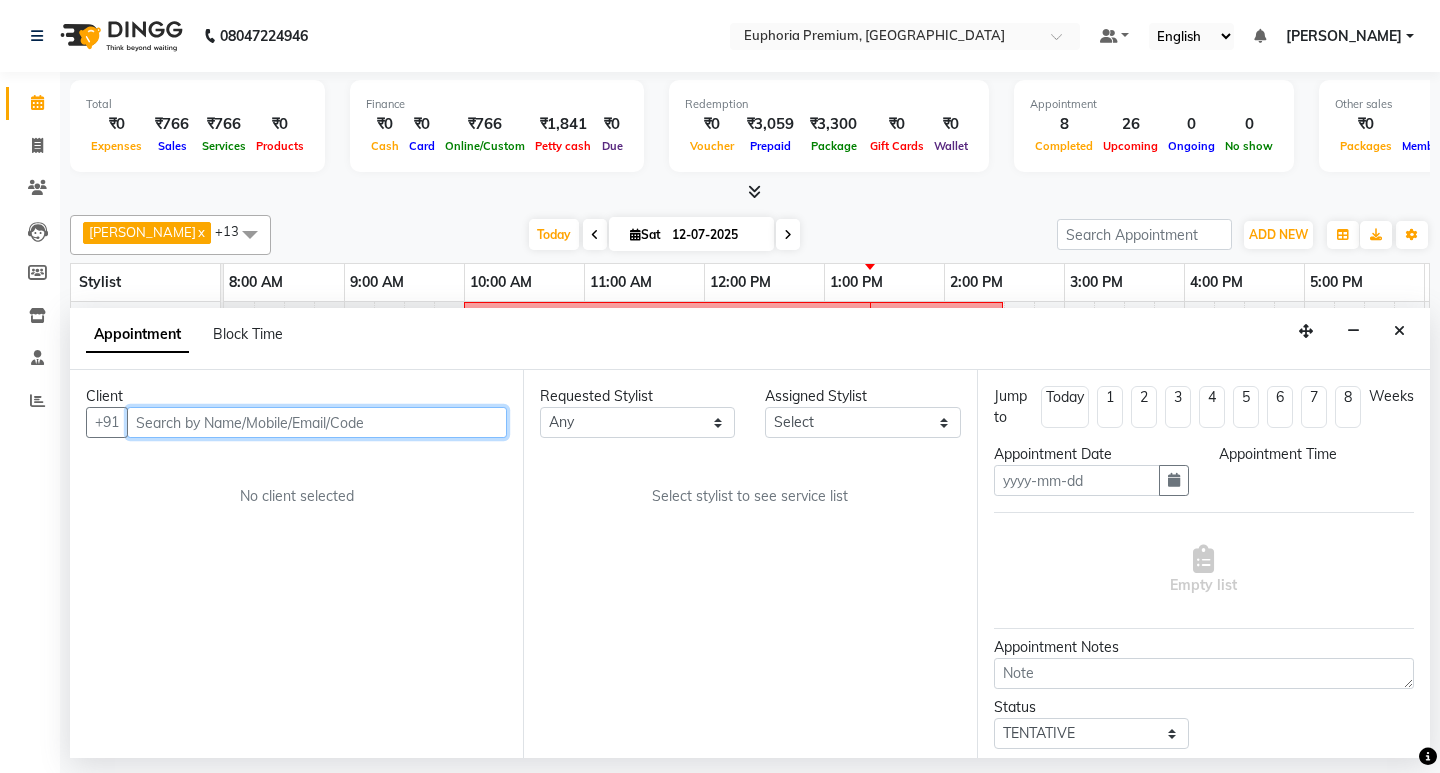 type on "12-07-2025" 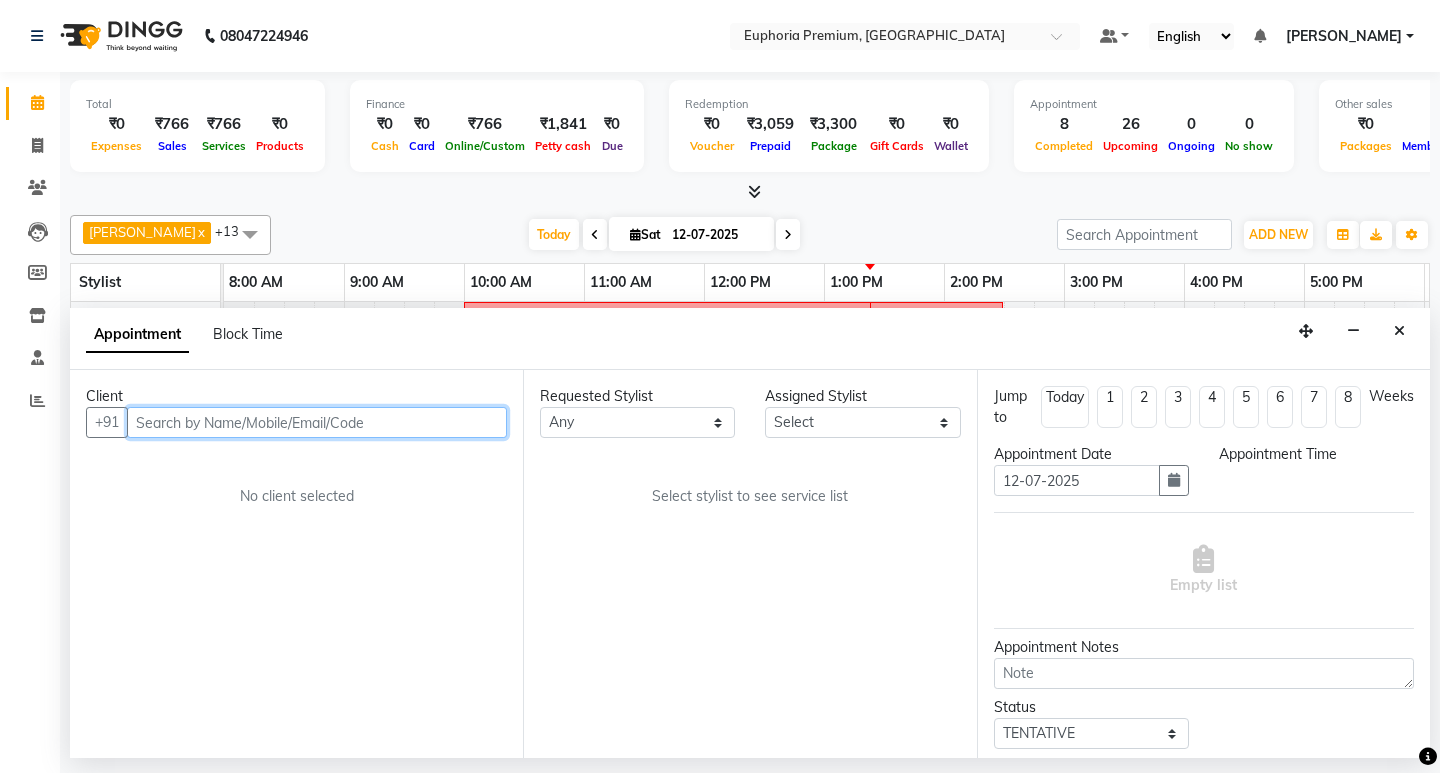 select on "71625" 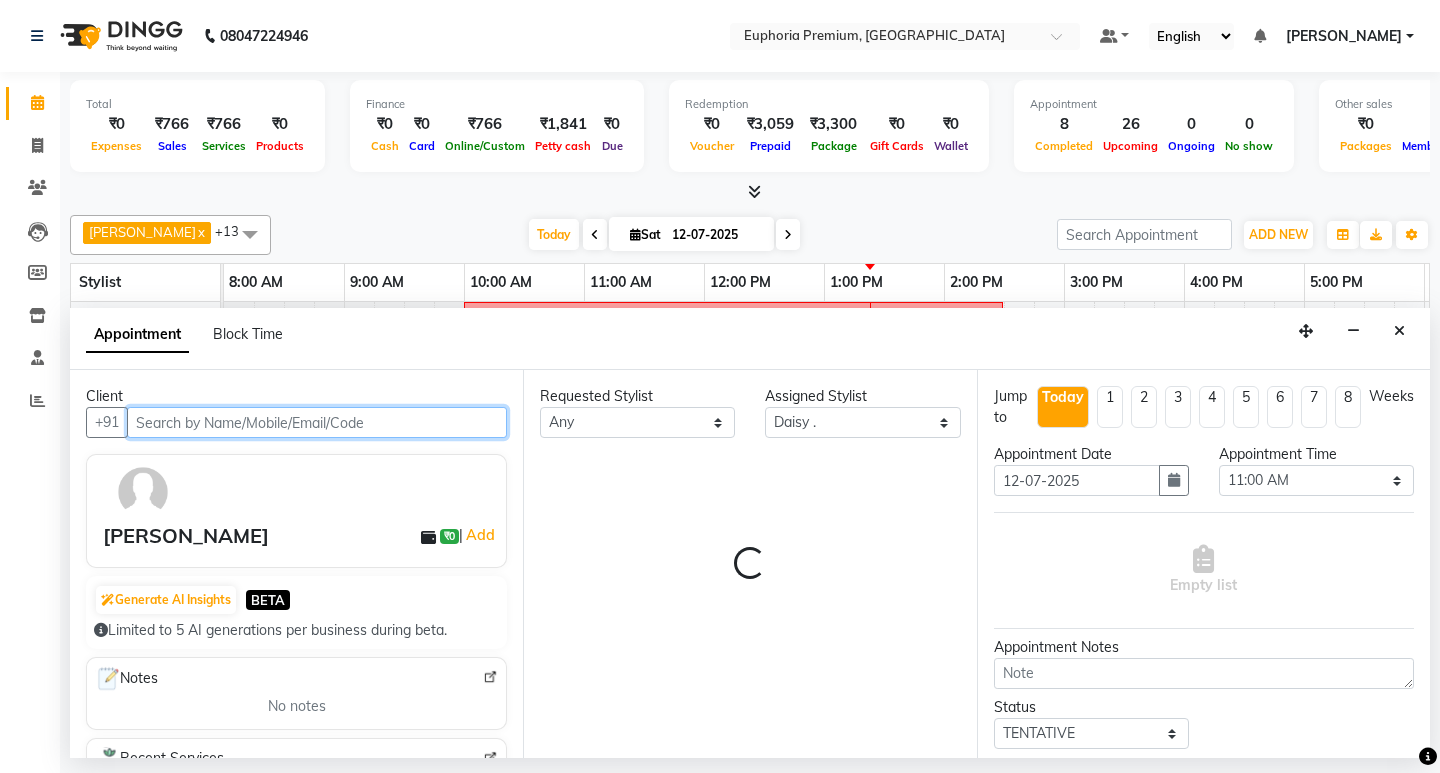 scroll, scrollTop: 0, scrollLeft: 475, axis: horizontal 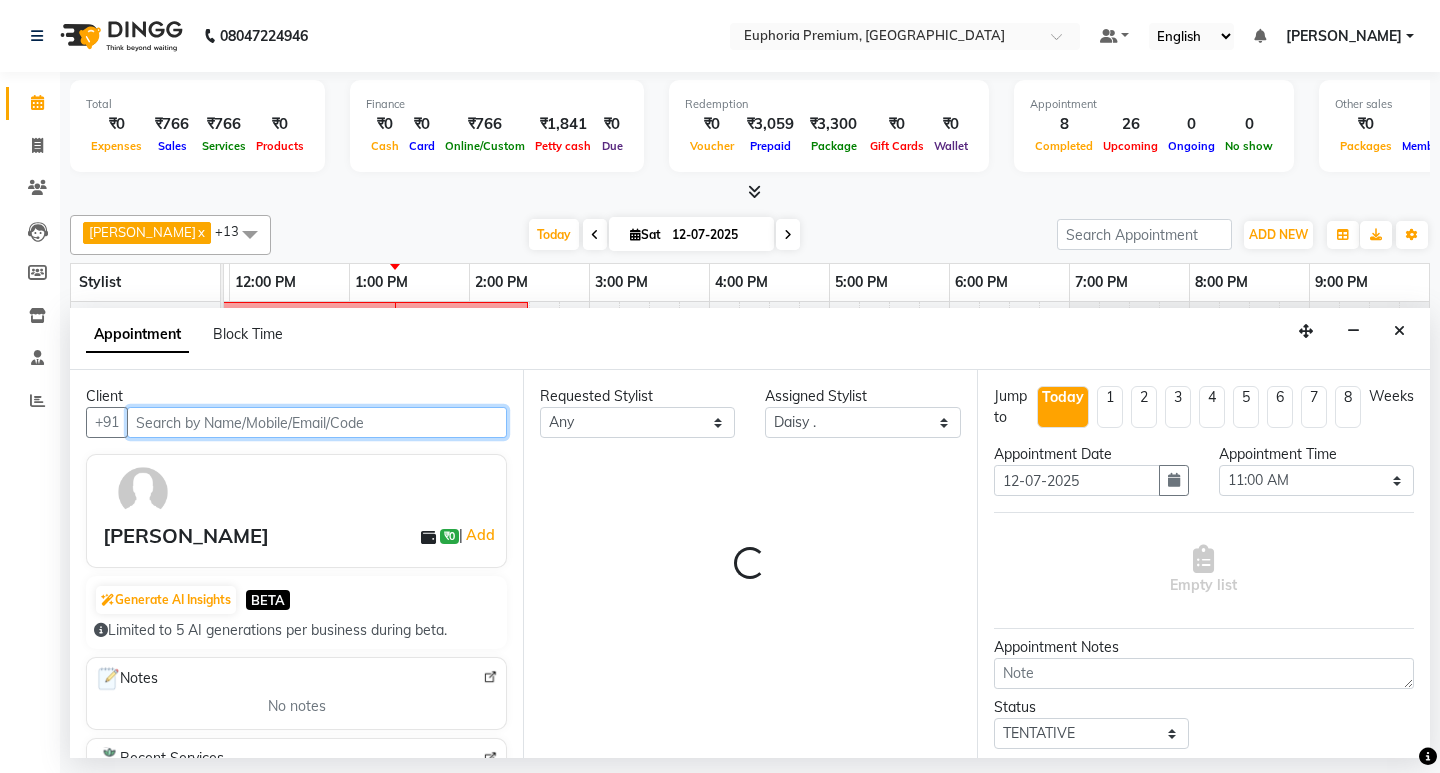 select on "4006" 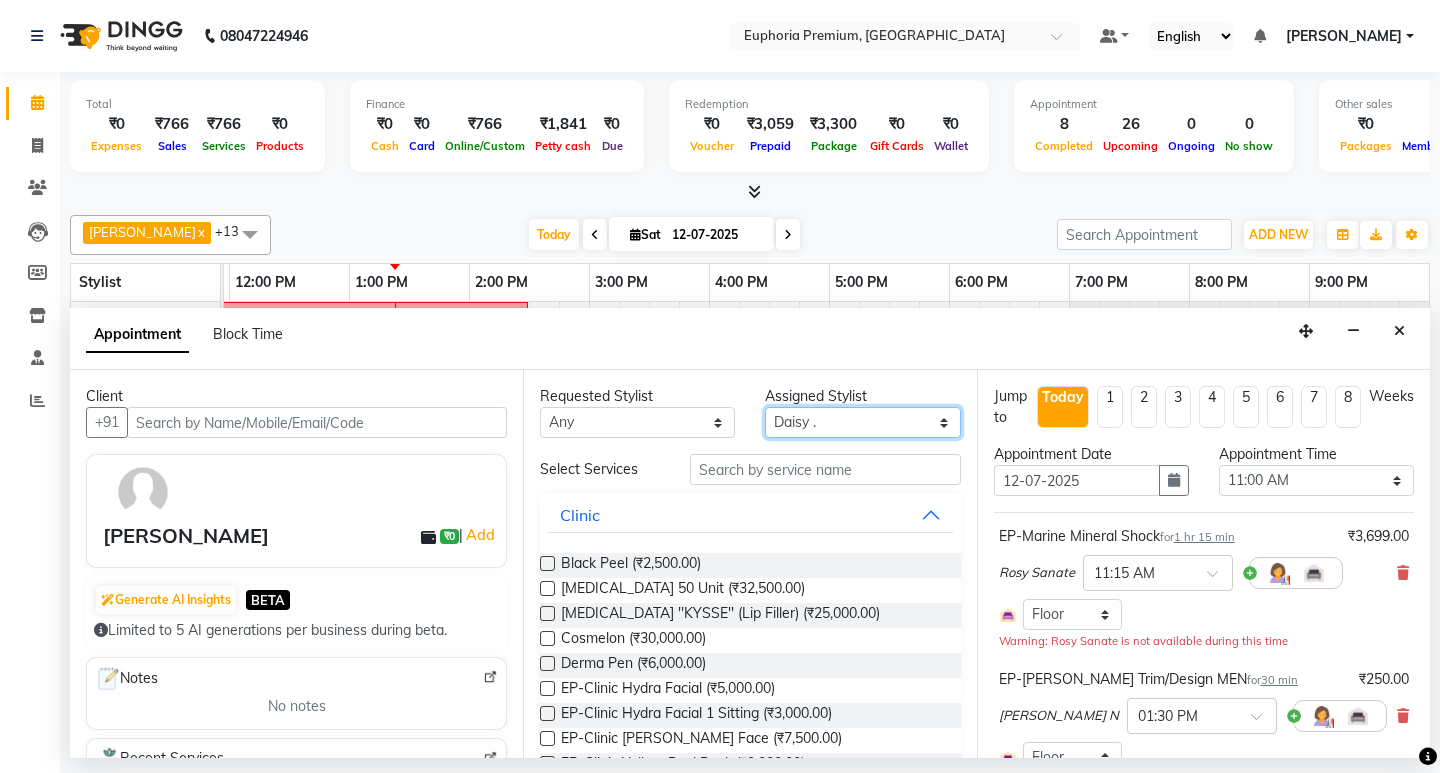 click on "Select Babu V Bharath N [PERSON_NAME] [PERSON_NAME] N  Chiinthian [PERSON_NAME] MOI [PERSON_NAME] . [PERSON_NAME] . [PERSON_NAME] [PERSON_NAME] K [PERSON_NAME] [PERSON_NAME] [MEDICAL_DATA] Pinky . Priya  K Rosy Sanate [PERSON_NAME] [PERSON_NAME] Shishi L [PERSON_NAME] M [PERSON_NAME]" at bounding box center [862, 422] 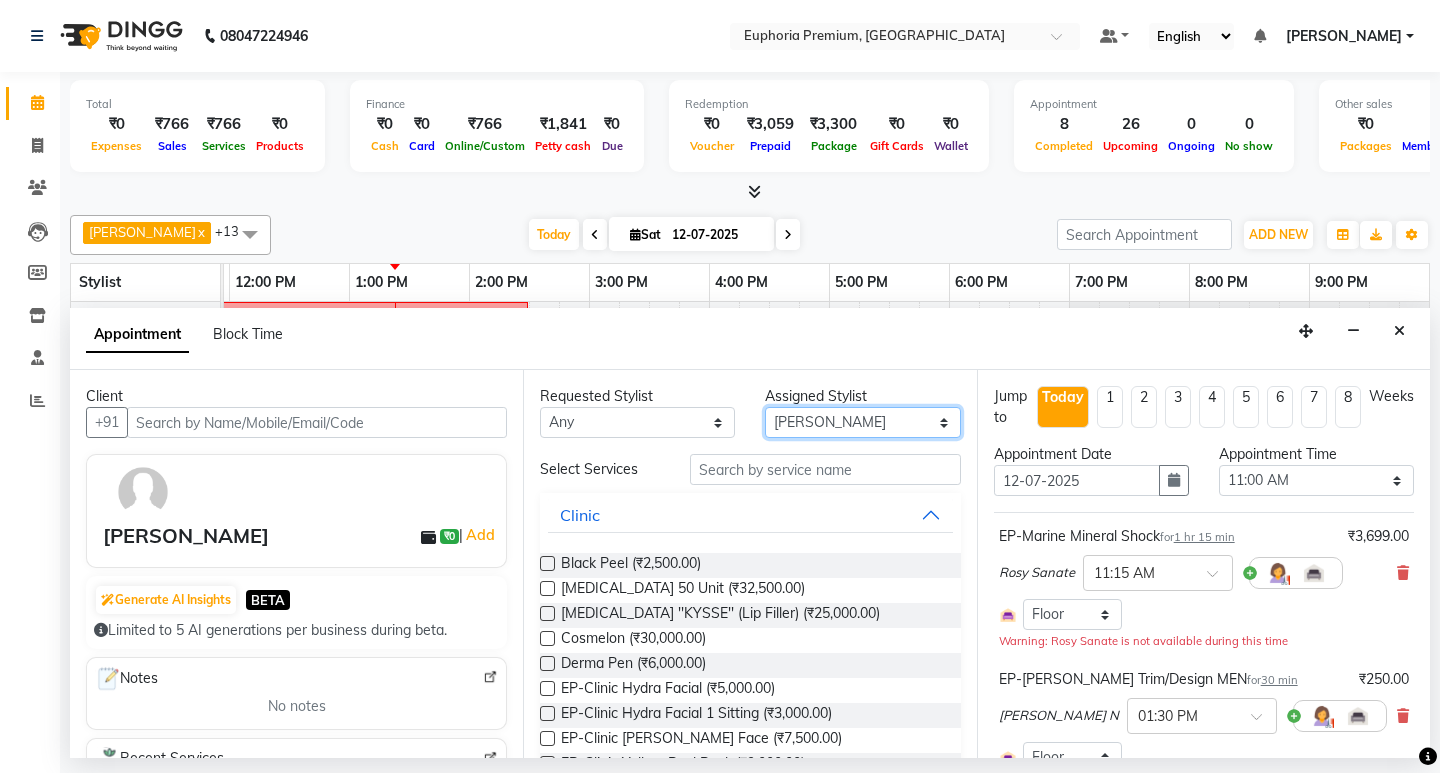 click on "Select Babu V Bharath N [PERSON_NAME] [PERSON_NAME] N  Chiinthian [PERSON_NAME] MOI [PERSON_NAME] . [PERSON_NAME] . [PERSON_NAME] [PERSON_NAME] K [PERSON_NAME] [PERSON_NAME] [MEDICAL_DATA] Pinky . Priya  K Rosy Sanate [PERSON_NAME] [PERSON_NAME] Shishi L [PERSON_NAME] M [PERSON_NAME]" at bounding box center [862, 422] 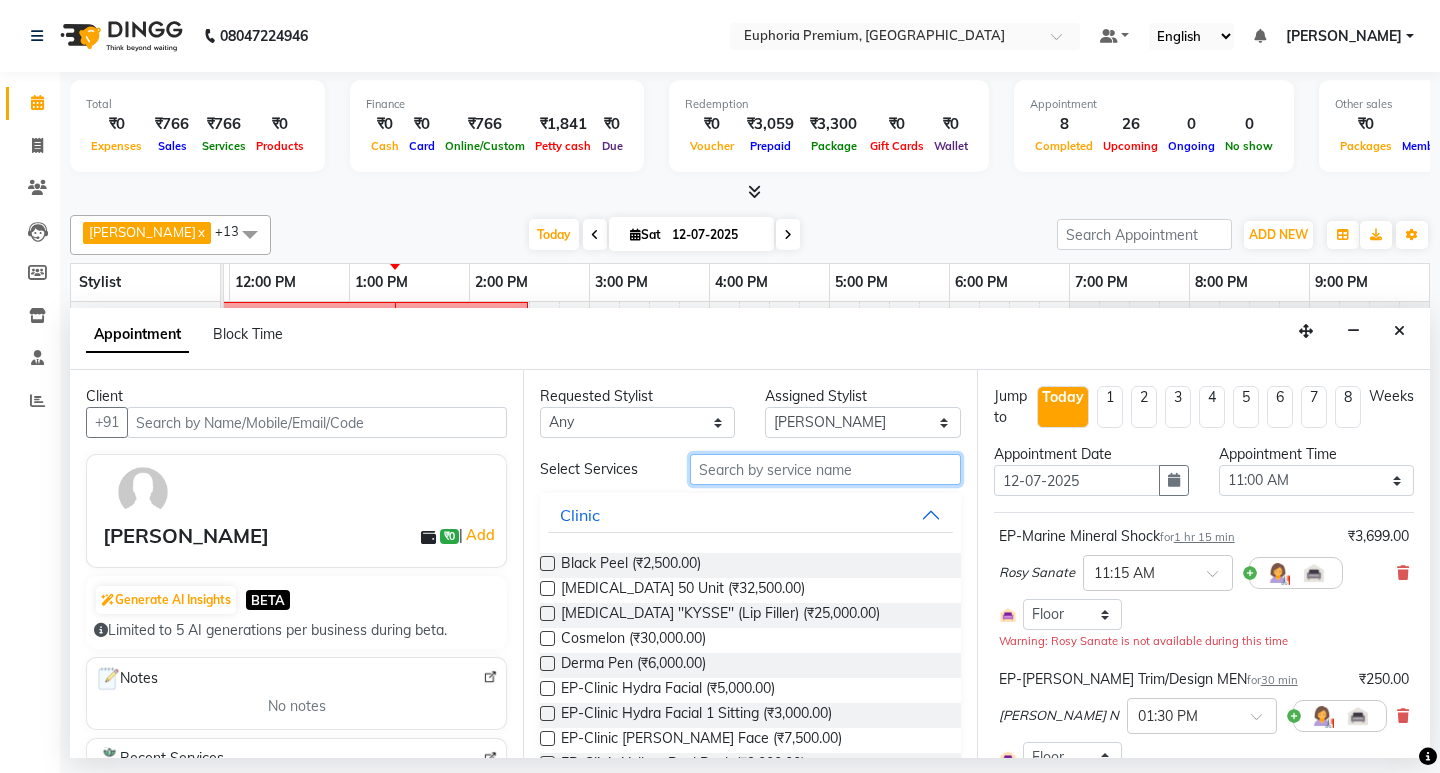 click at bounding box center [825, 469] 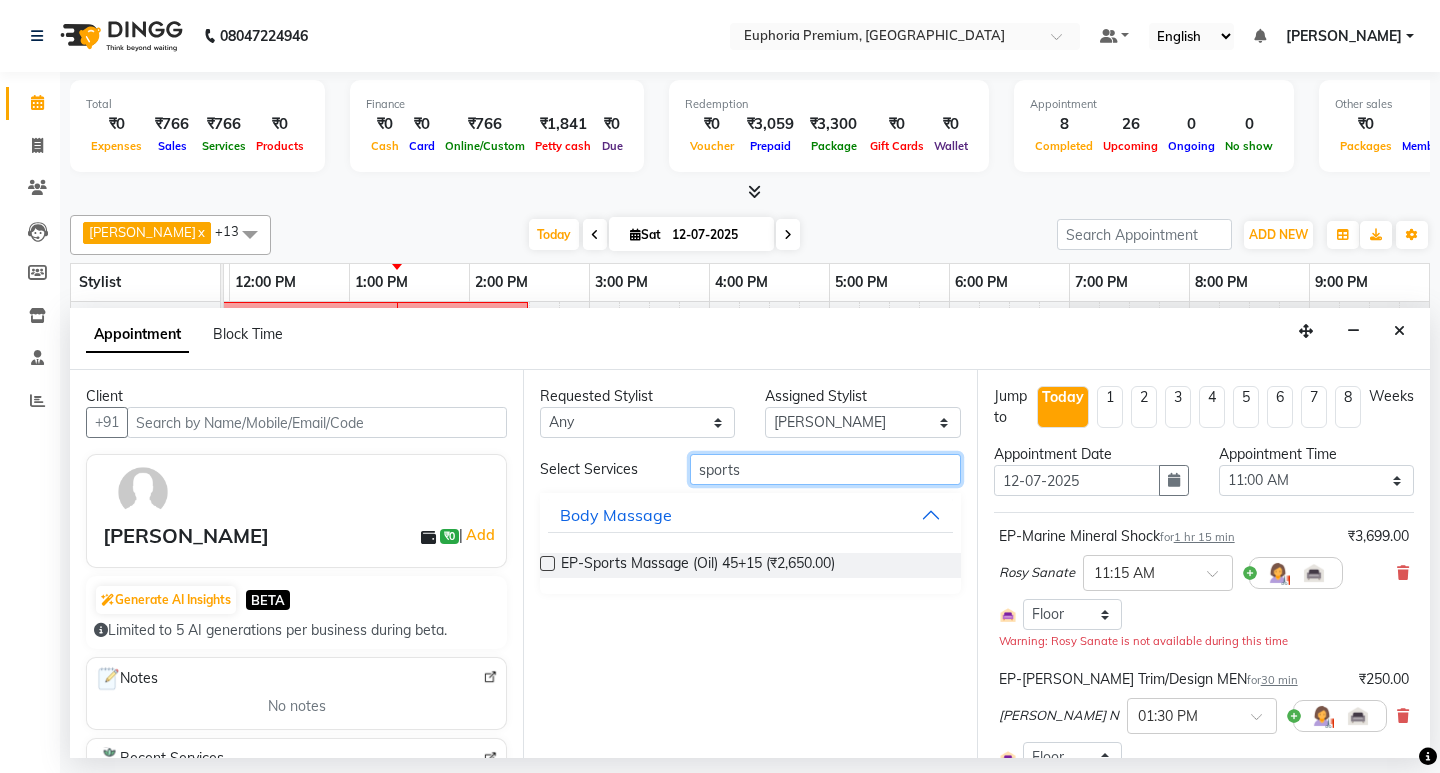 type on "sports" 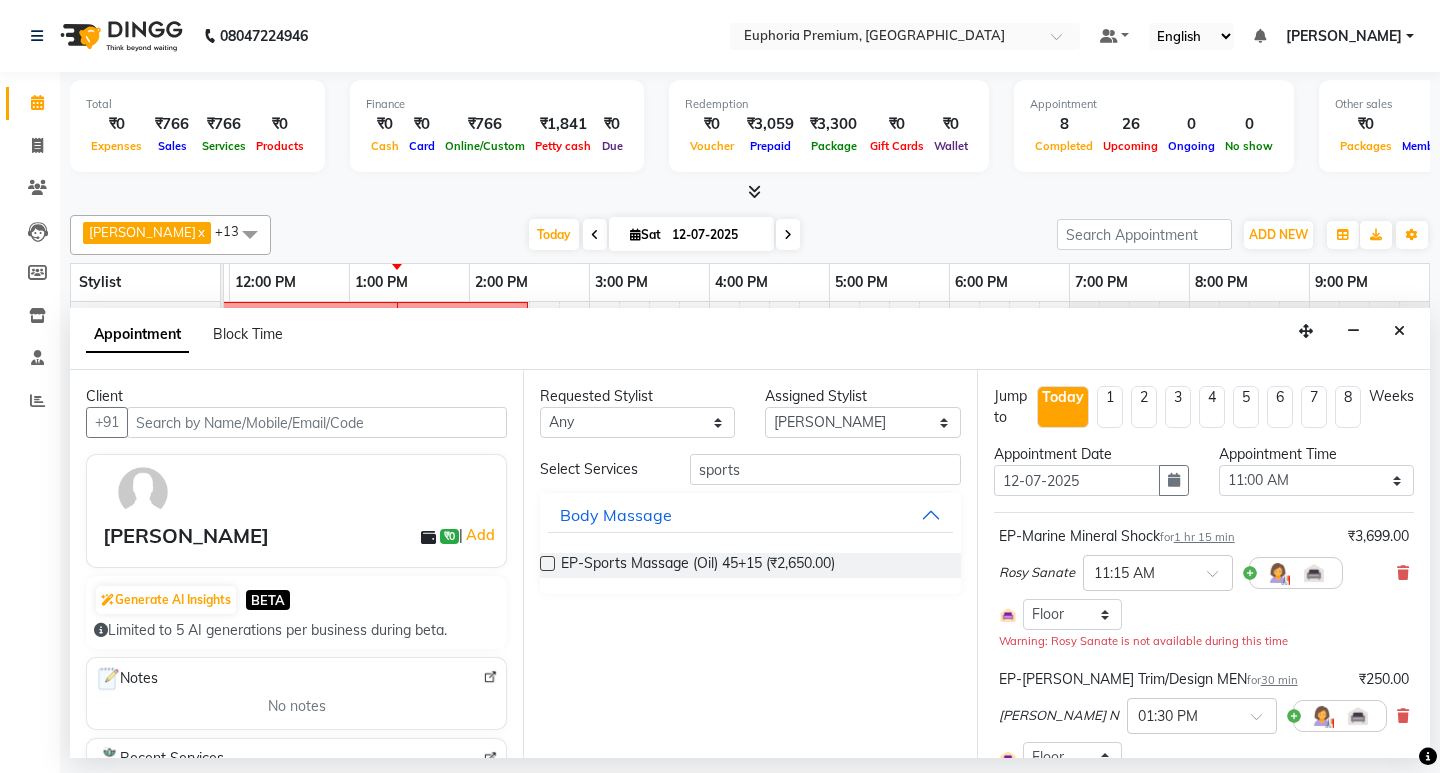 click at bounding box center (547, 563) 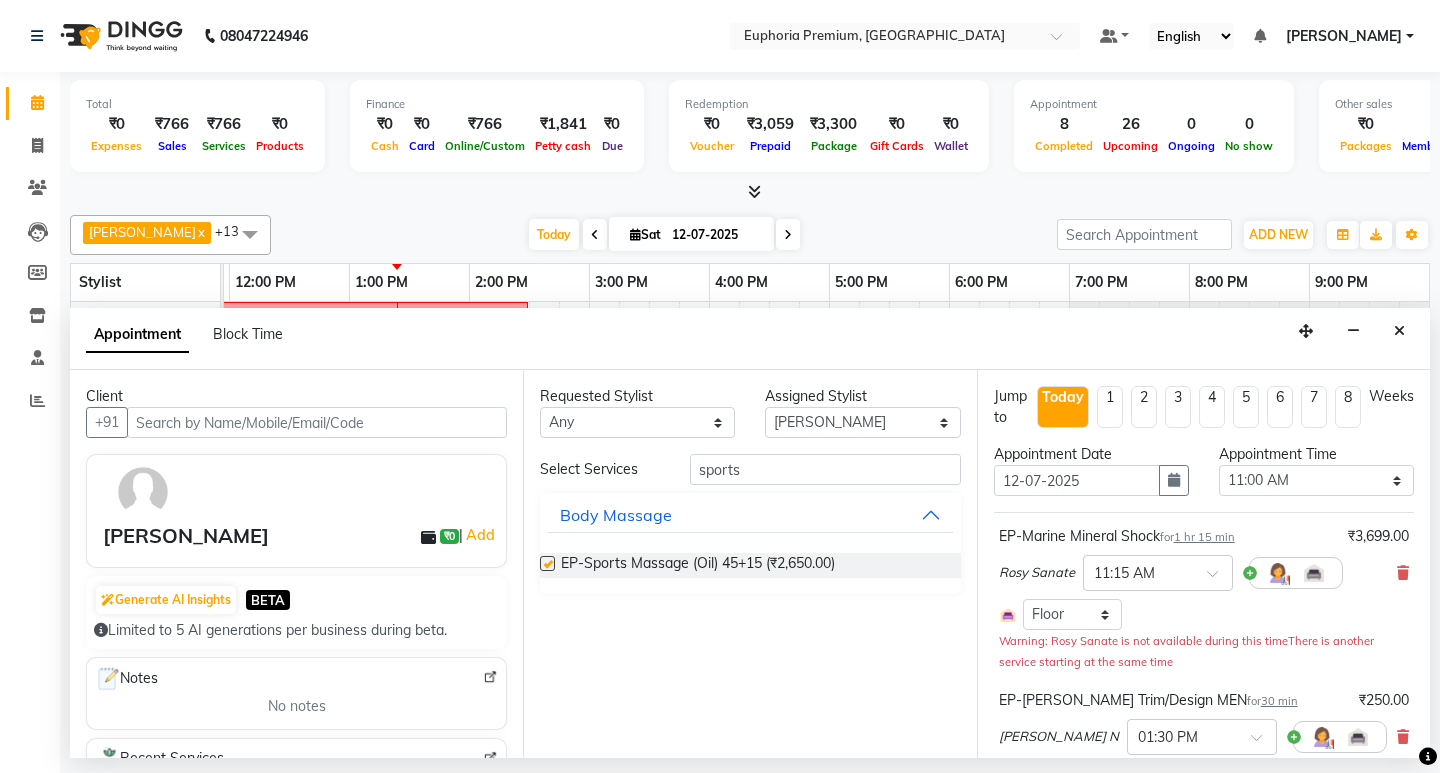 checkbox on "false" 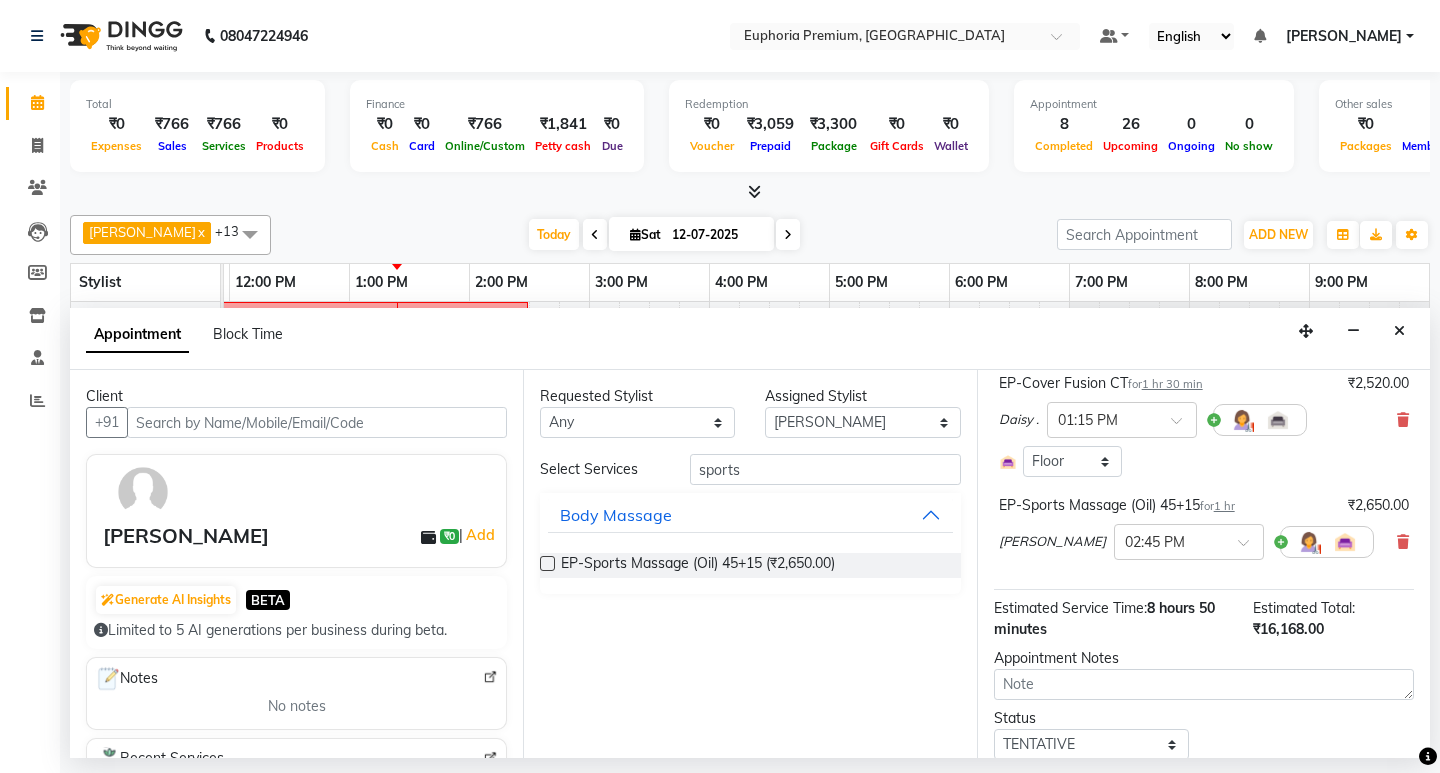 scroll, scrollTop: 1182, scrollLeft: 0, axis: vertical 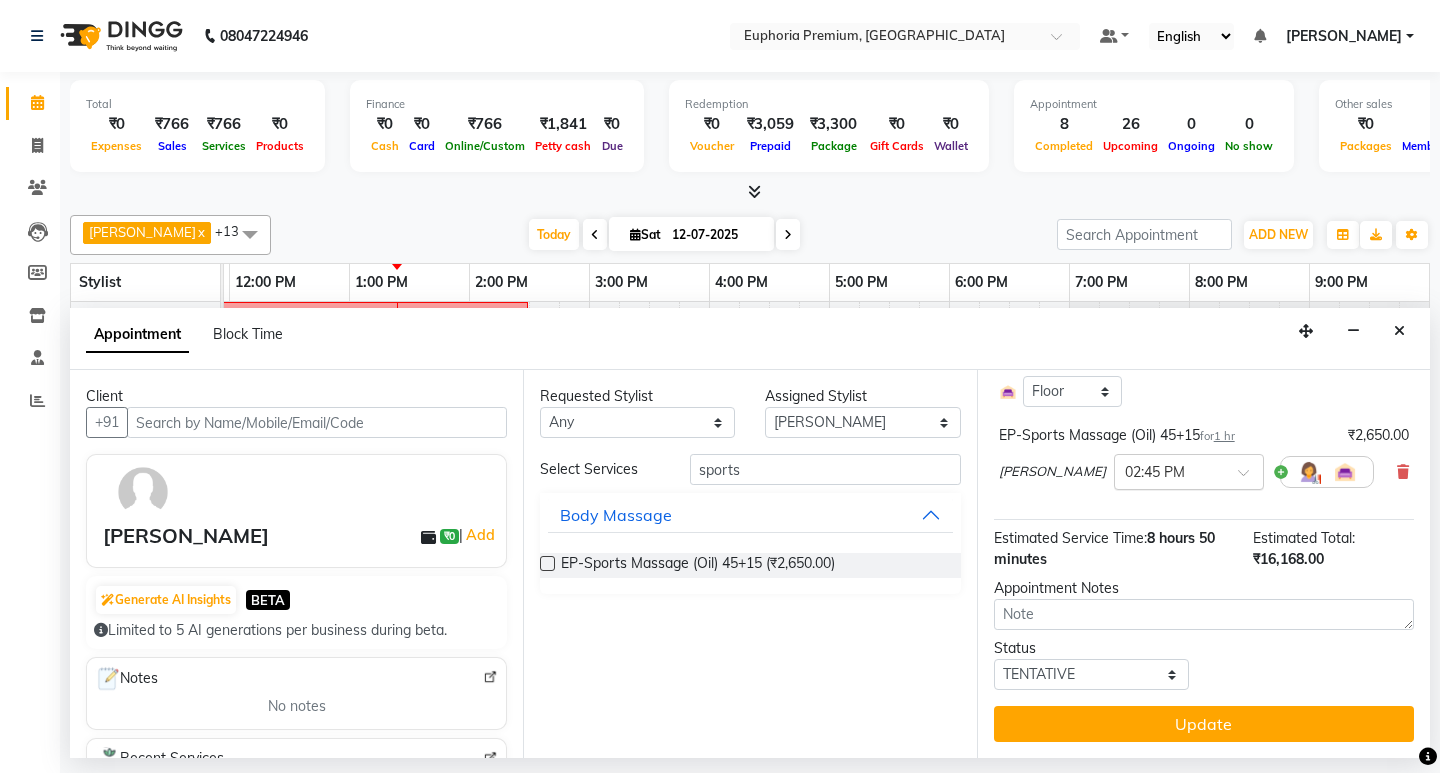 click at bounding box center [1250, 478] 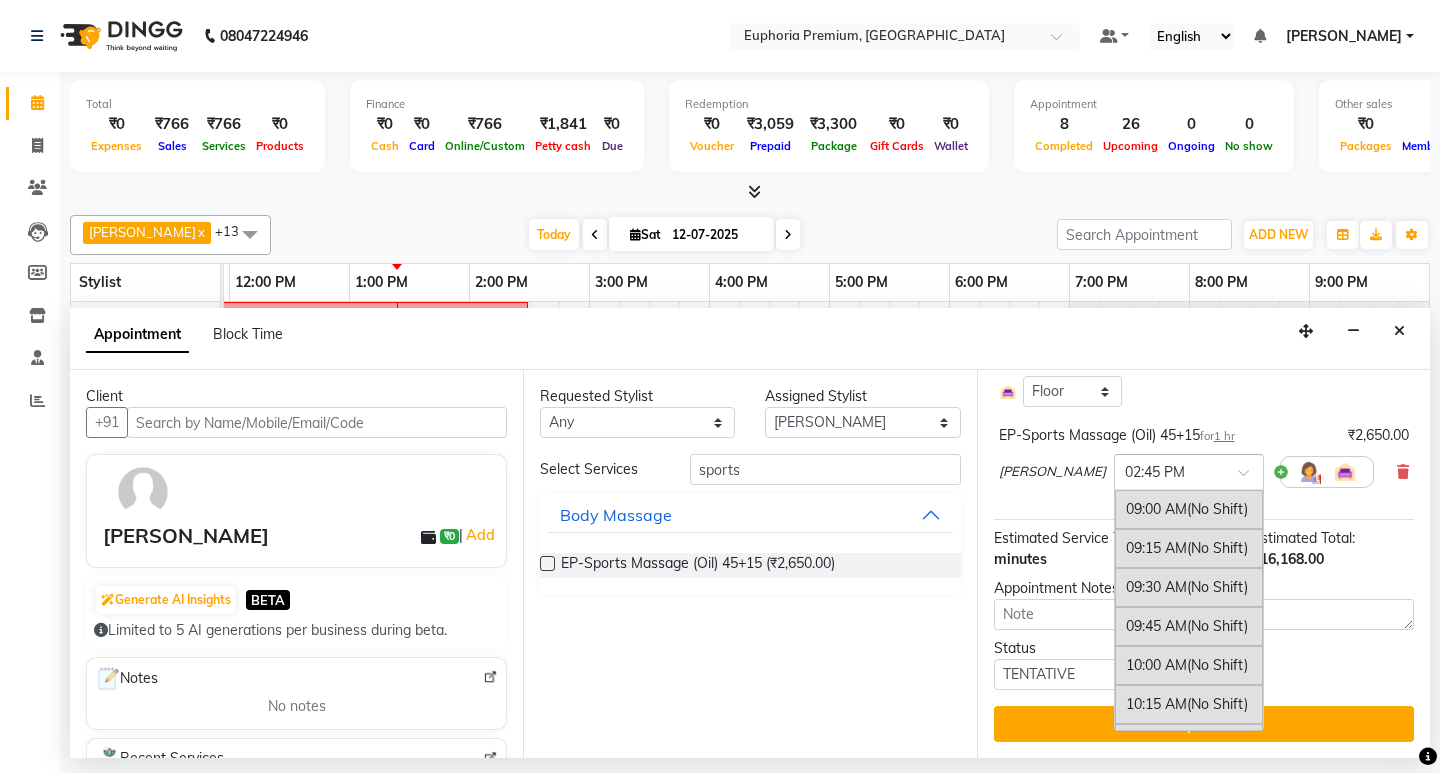 scroll, scrollTop: 867, scrollLeft: 0, axis: vertical 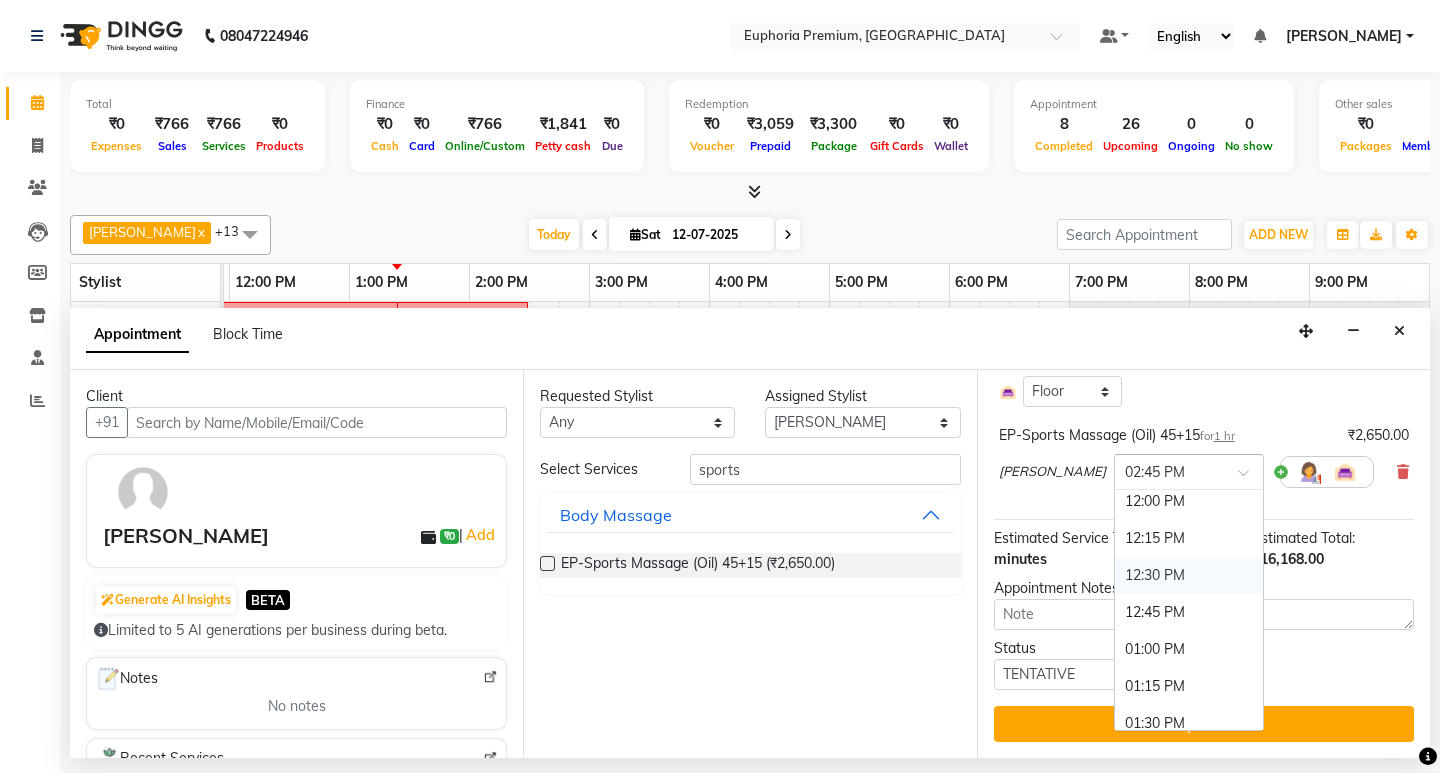click on "12:30 PM" at bounding box center [1189, 575] 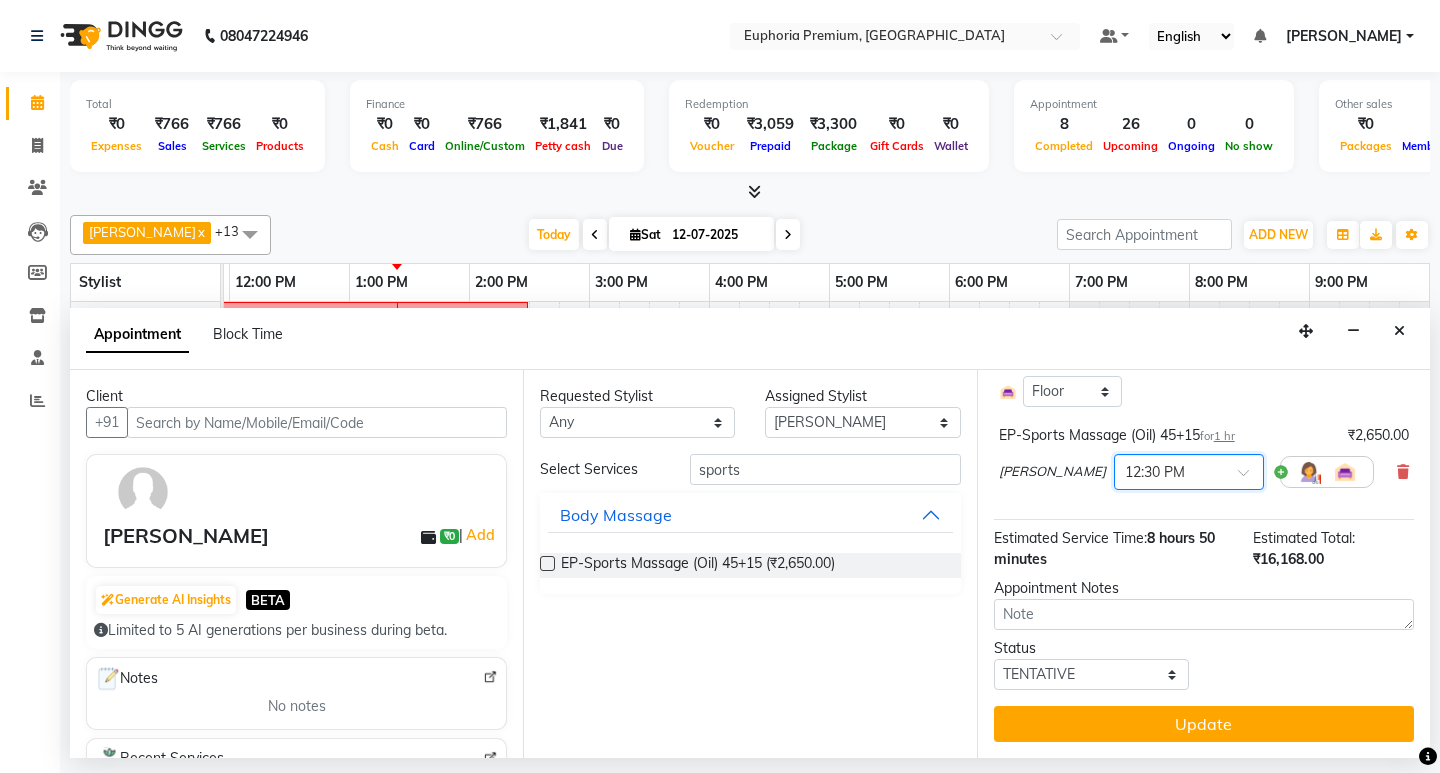 click on "EP-Marine Mineral Shock   for  1 hr 15 min ₹3,699.00 Rosy Sanate × 11:15 AM Select Room Floor Warning: Rosy Sanate is not available during this time EP-[PERSON_NAME] Trim/Design MEN   for  30 min ₹250.00 [PERSON_NAME] N × 01:30 PM Select Room Floor EP-Regenerate (Intense Alchemy) MEN   for  1 hr 15 min ₹1,500.00 [PERSON_NAME] × 12:15 PM Select Room Floor EP-Head, Neck & Shoulder (35 Mins) w/o Hairwash   for  35 min ₹950.00 [PERSON_NAME]  × 11:15 AM Select Room Floor EP-Detan Facial   for  1 hr ₹2,500.00 Diya [PERSON_NAME] × 11:00 AM Select Room Floor EP-HAIR CUT (Creative Stylist) with hairwash MEN   for  45 min ₹599.00 [PERSON_NAME] N × 02:00 PM Select Room Floor EP-Artistic Cut - Creative Stylist   for  1 hr ₹1,500.00 Daisy . × 02:45 PM Select Room Floor EP-Cover Fusion CT   for  1 hr 30 min ₹2,520.00 Daisy . × 01:15 PM Select Room Floor EP-Sports Massage (Oil) 45+15   for  1 hr ₹2,650.00 [PERSON_NAME]  × 12:30 PM" at bounding box center (1204, -54) 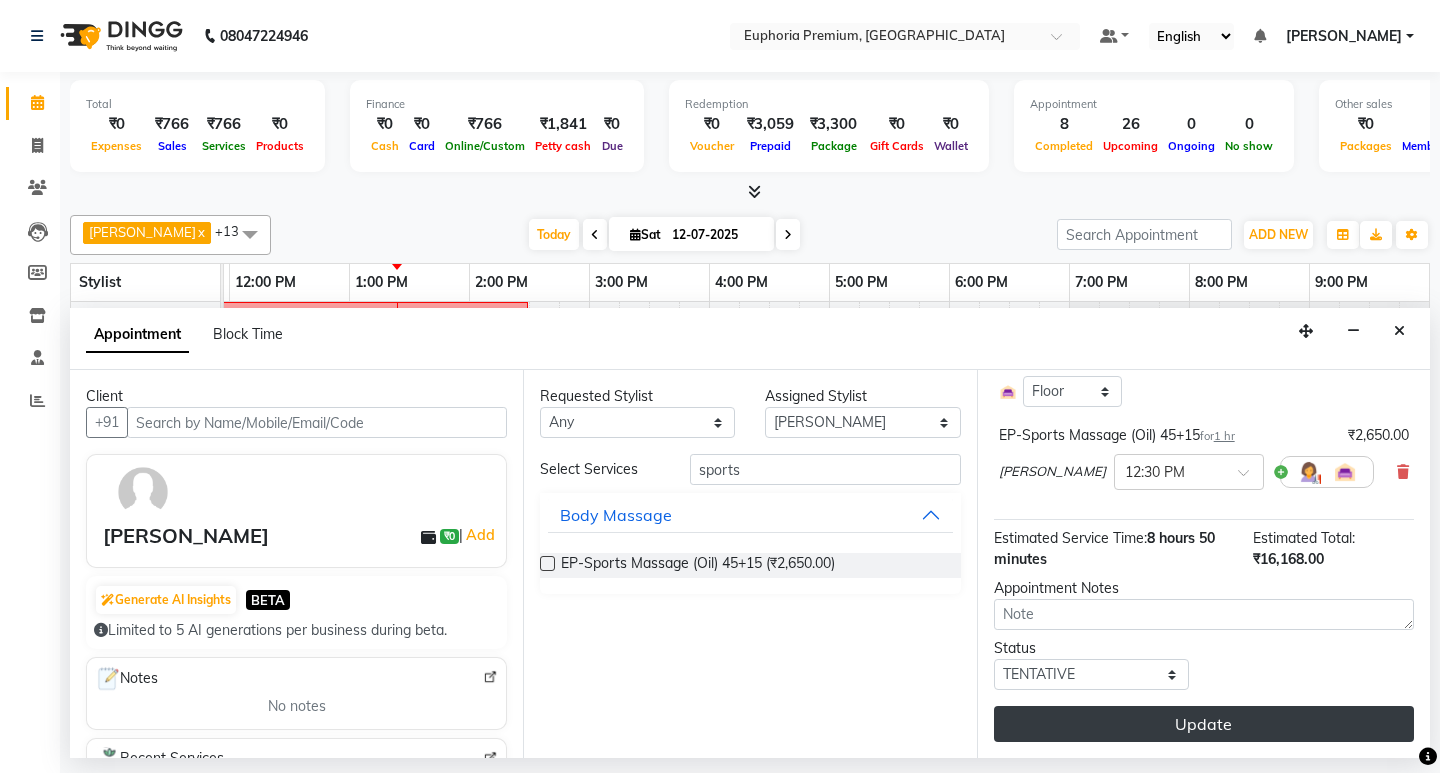 click on "Update" at bounding box center (1204, 724) 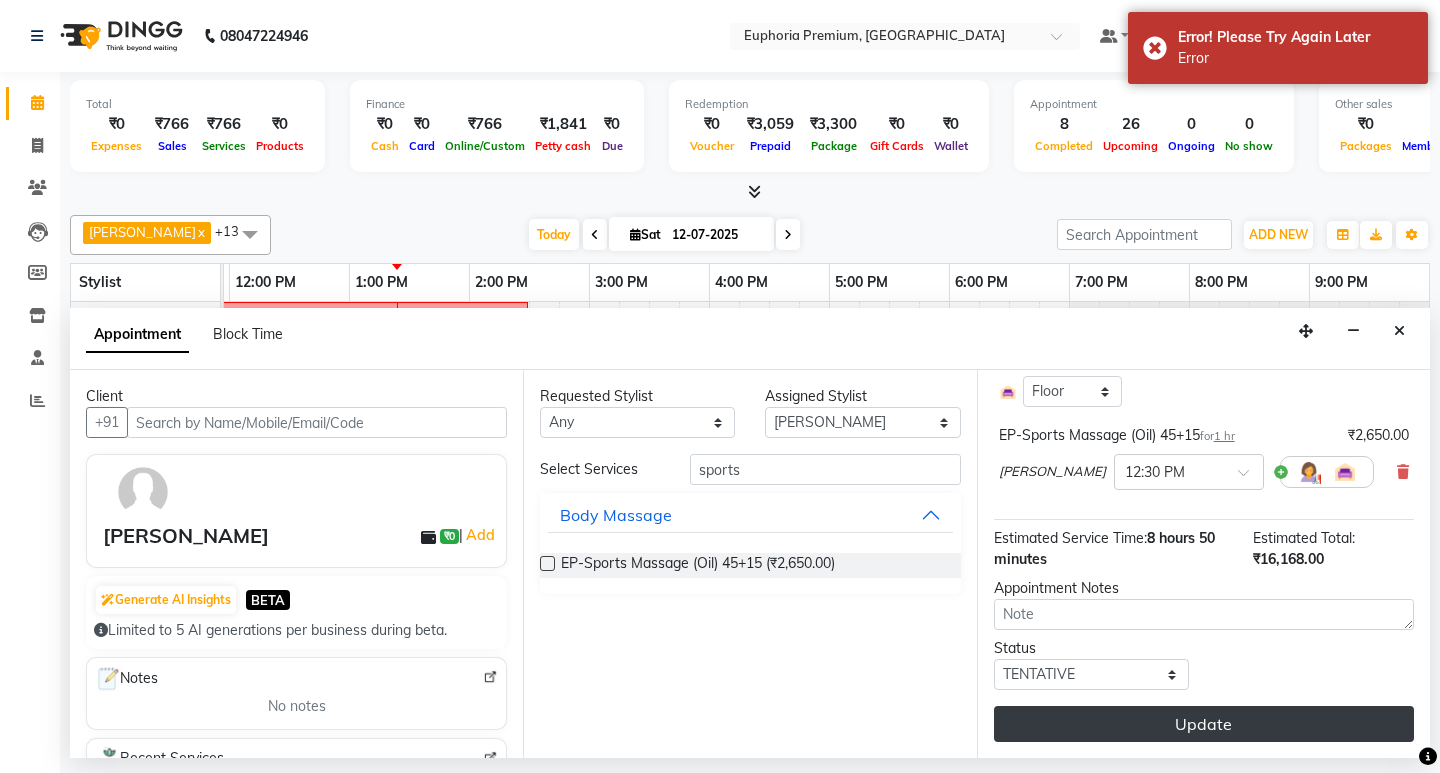 click on "Update" at bounding box center (1204, 724) 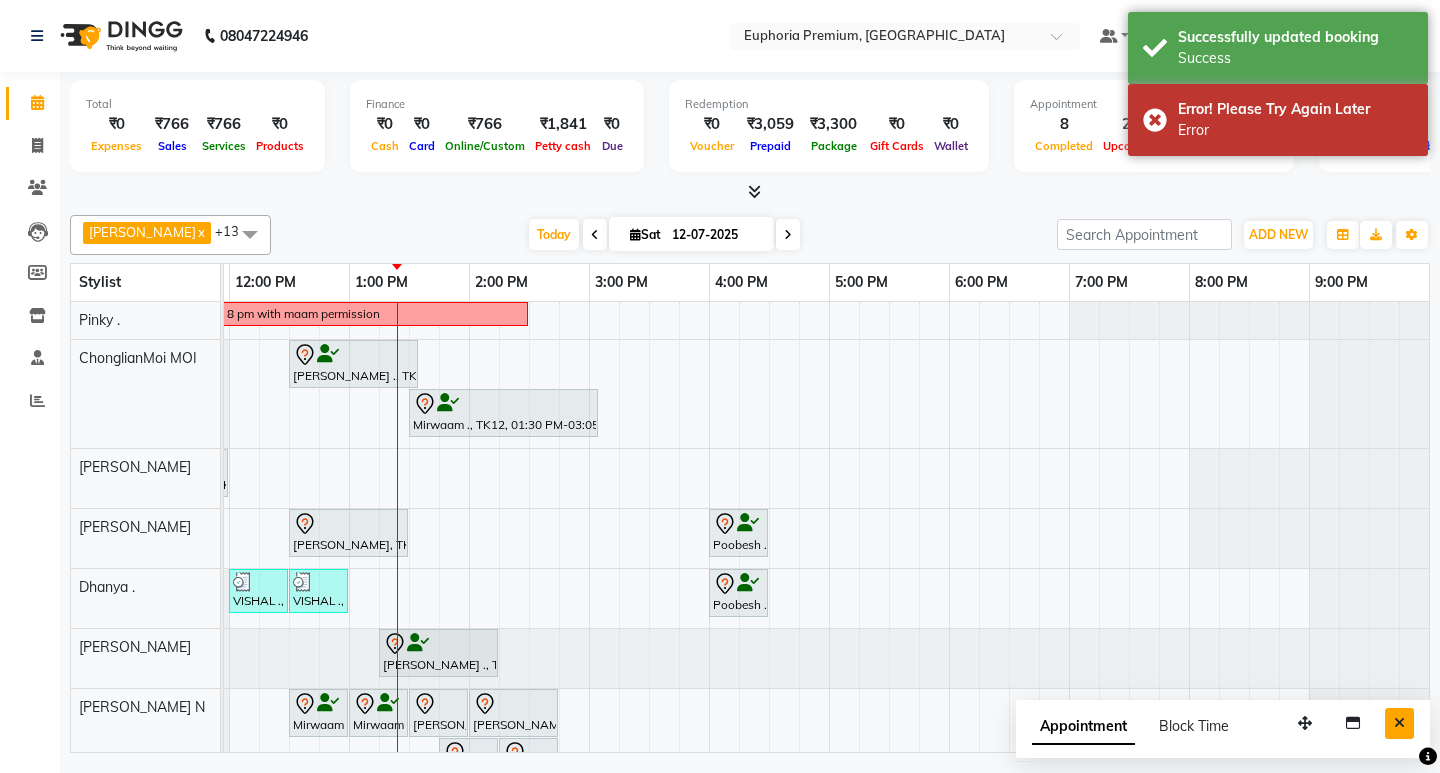 click at bounding box center [1399, 723] 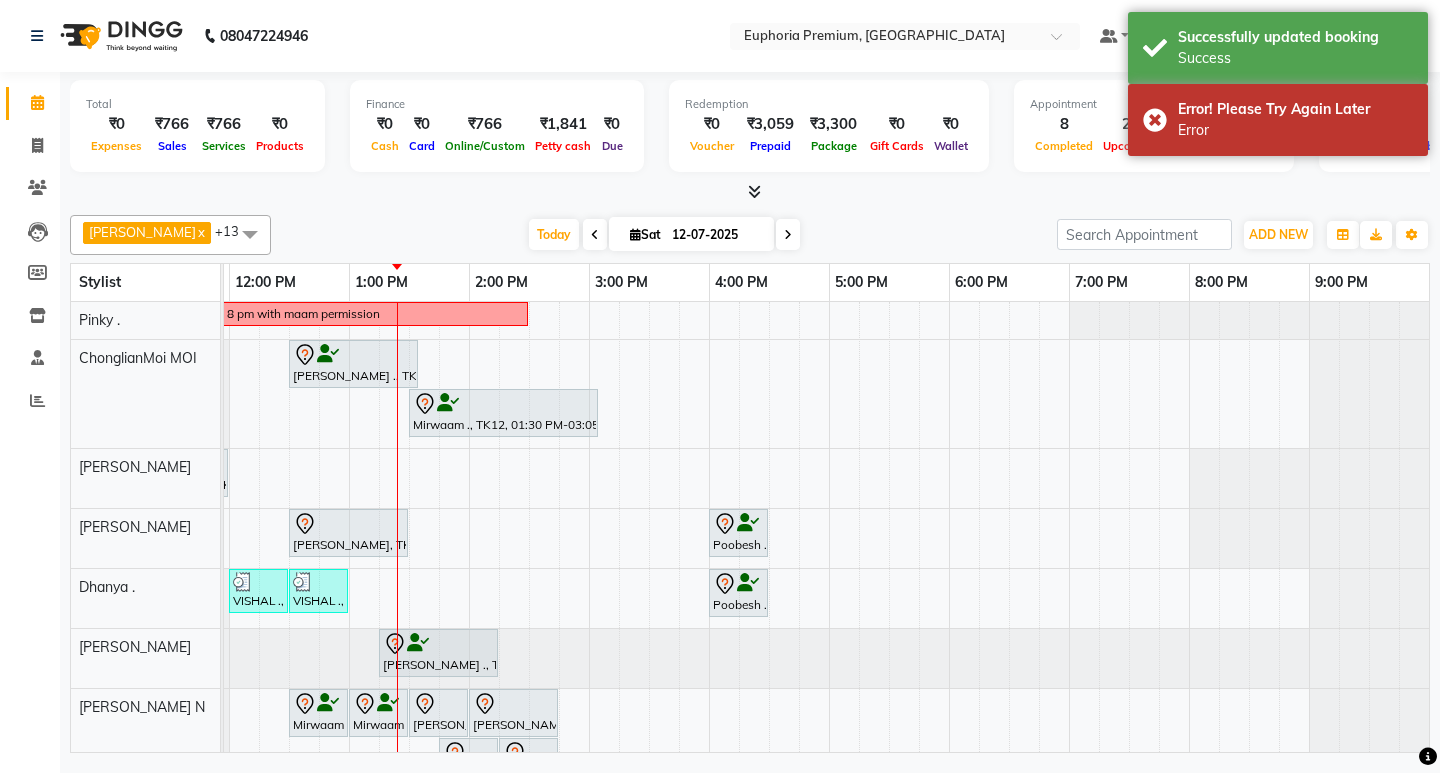 scroll, scrollTop: 0, scrollLeft: 340, axis: horizontal 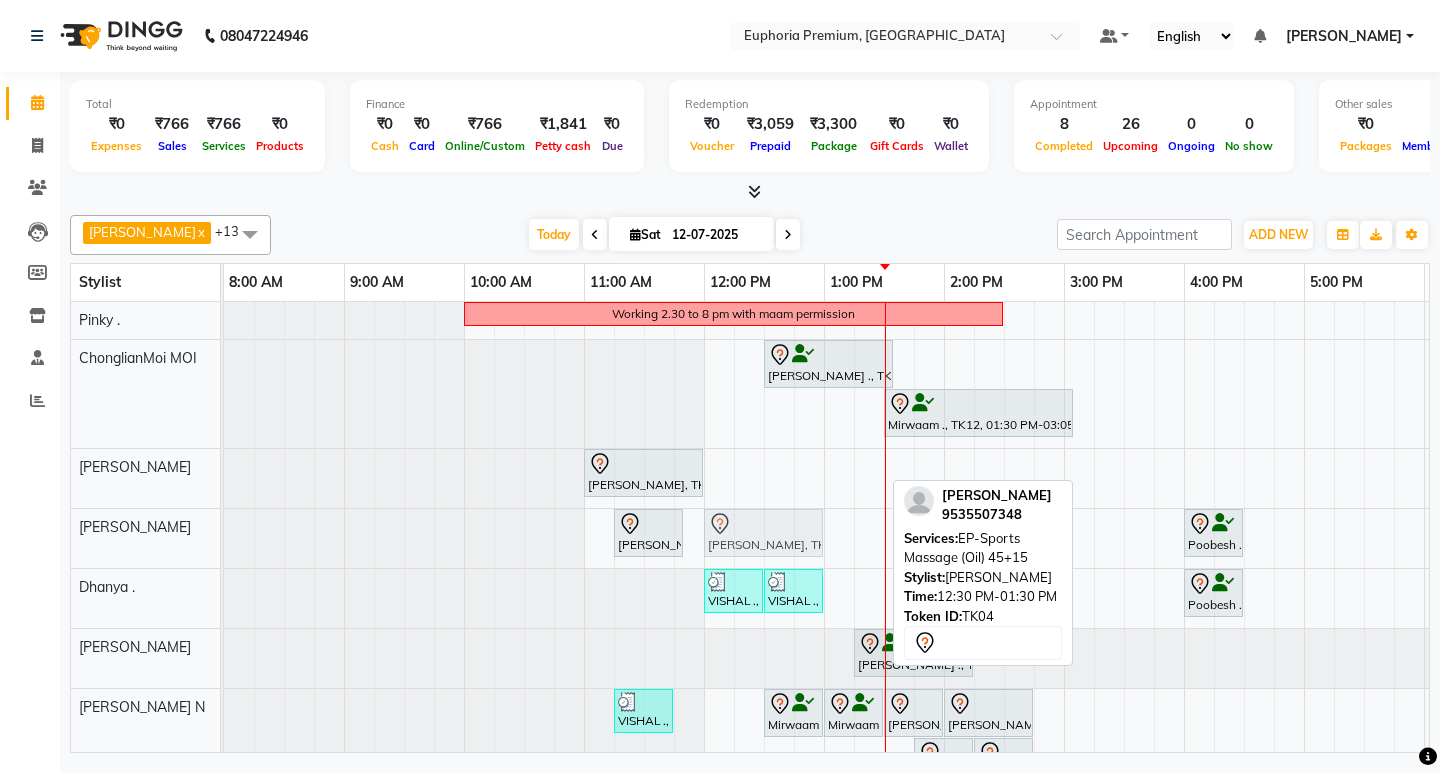 drag, startPoint x: 824, startPoint y: 530, endPoint x: 771, endPoint y: 533, distance: 53.08484 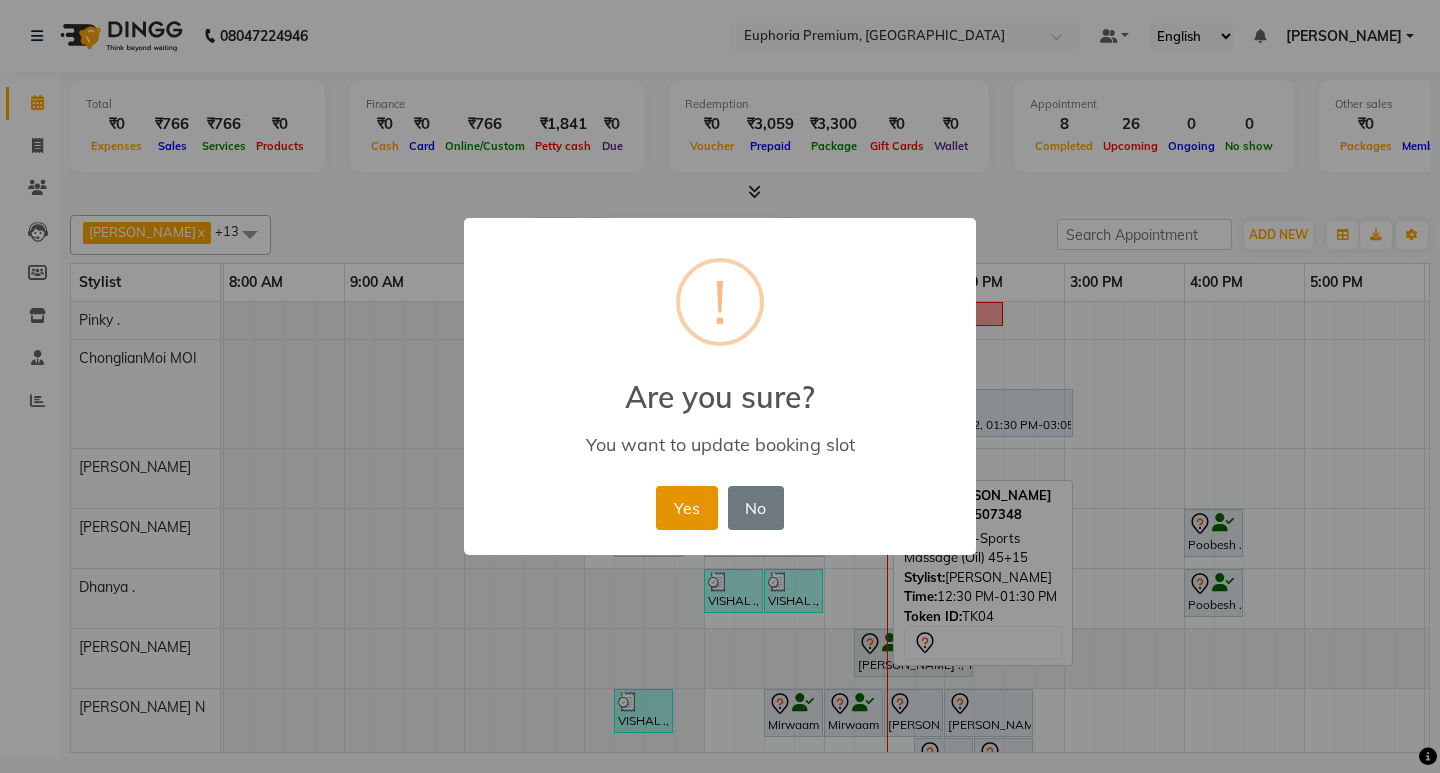 click on "Yes" at bounding box center [686, 508] 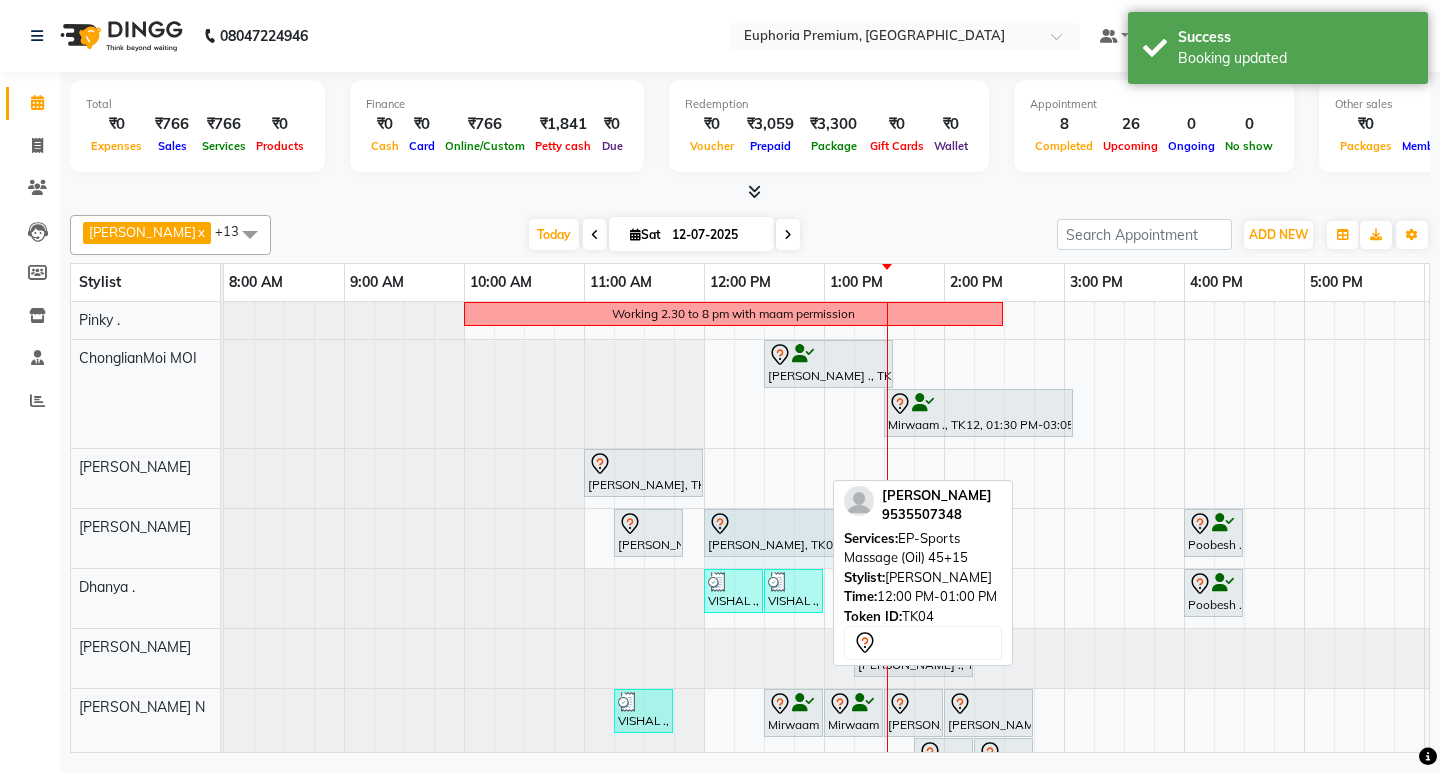 drag, startPoint x: 820, startPoint y: 528, endPoint x: 856, endPoint y: 530, distance: 36.05551 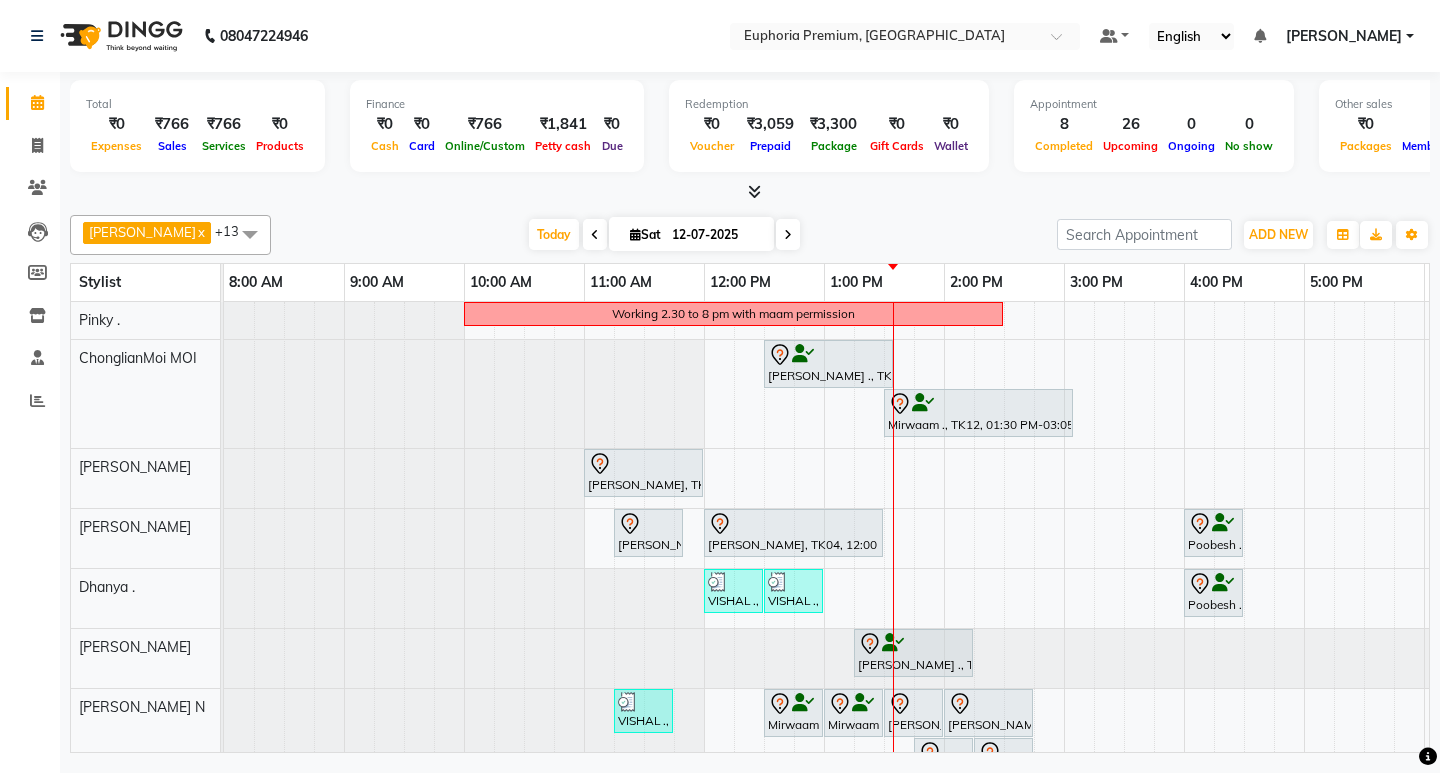 scroll, scrollTop: 335, scrollLeft: 0, axis: vertical 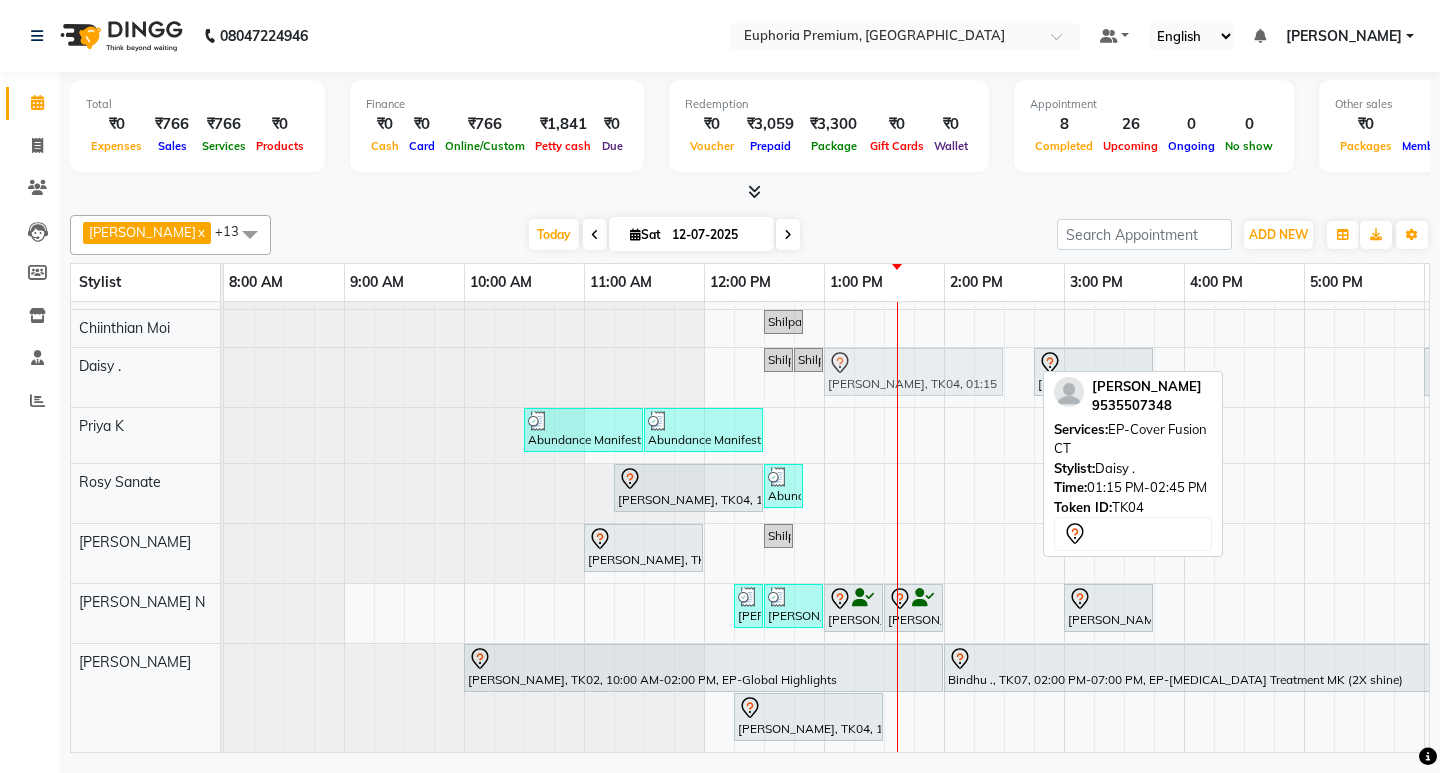 drag, startPoint x: 890, startPoint y: 361, endPoint x: 858, endPoint y: 370, distance: 33.24154 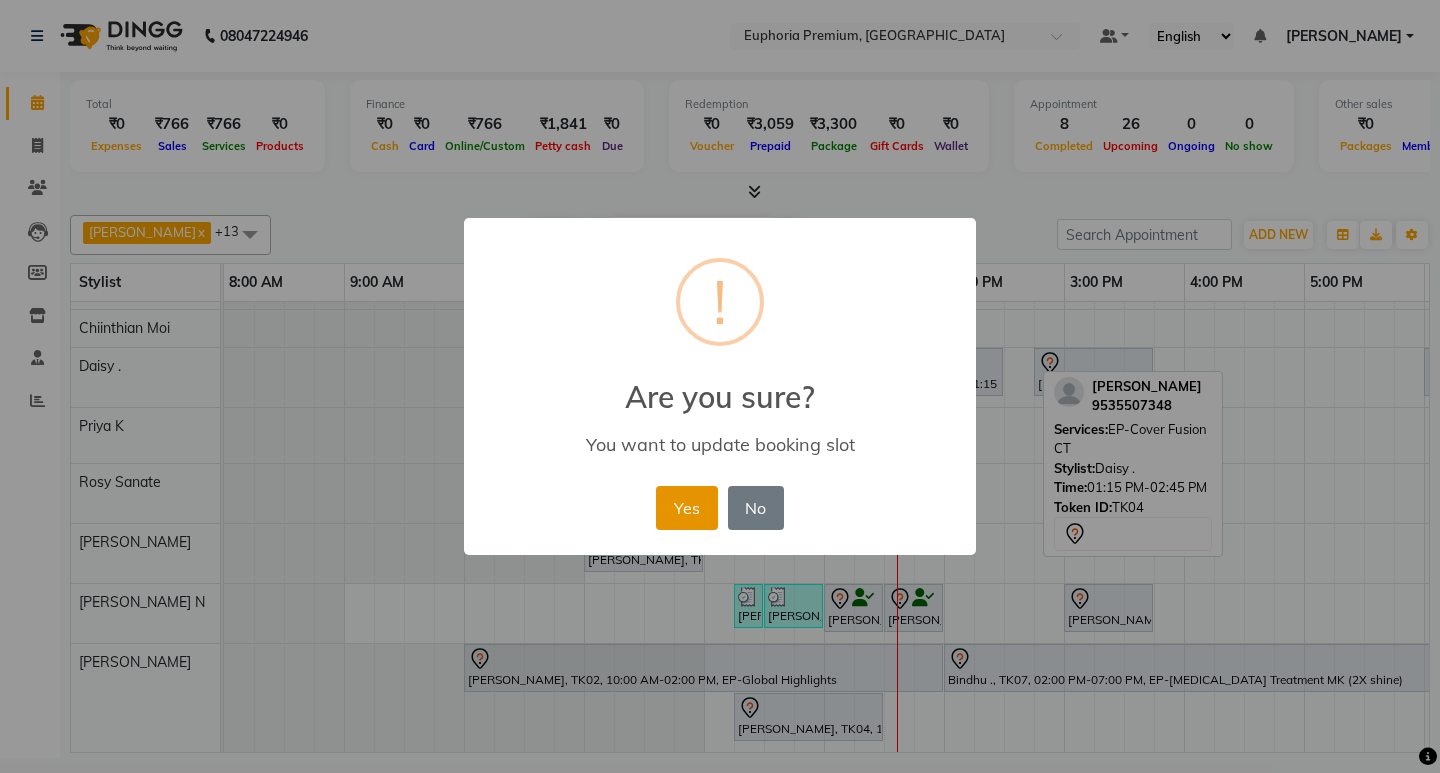 click on "Yes" at bounding box center [686, 508] 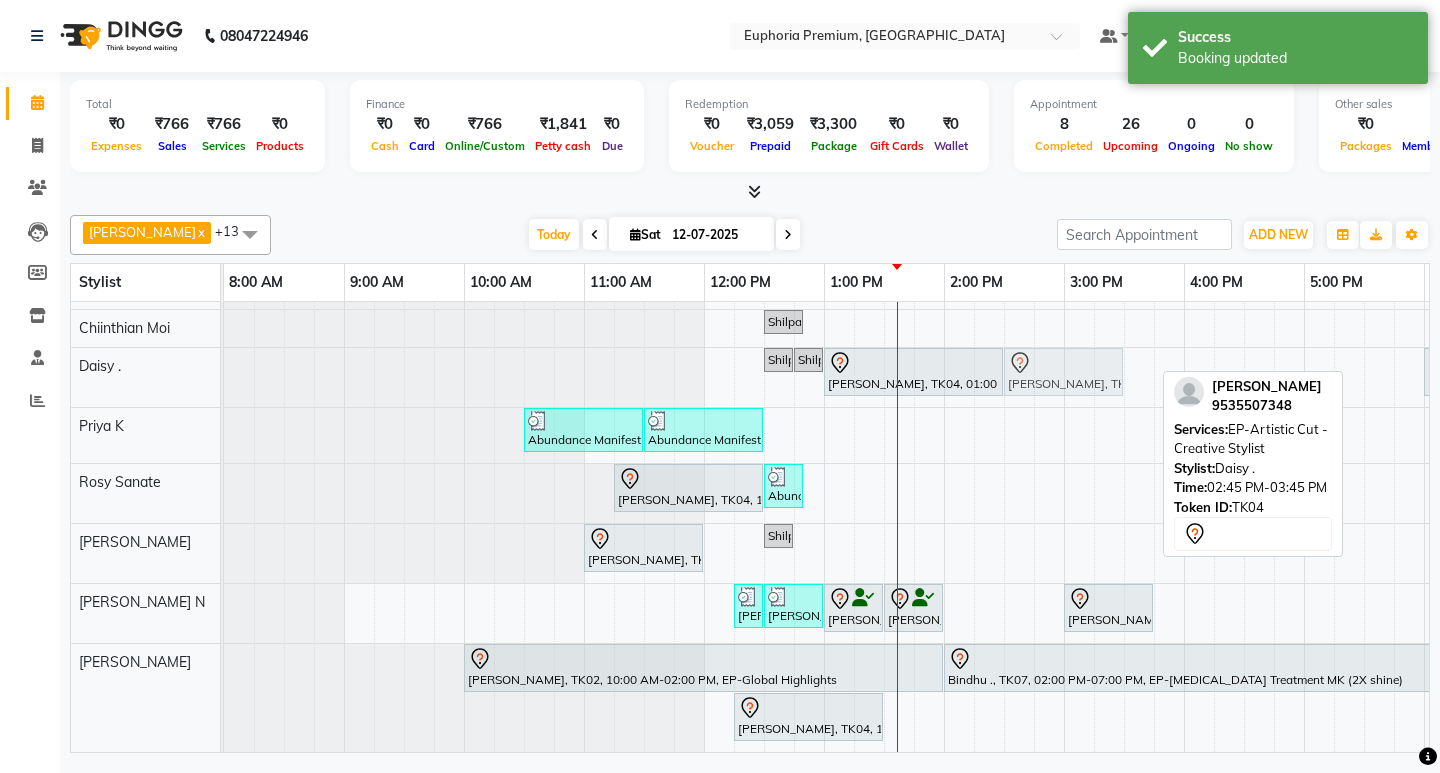 drag, startPoint x: 1065, startPoint y: 362, endPoint x: 1040, endPoint y: 365, distance: 25.179358 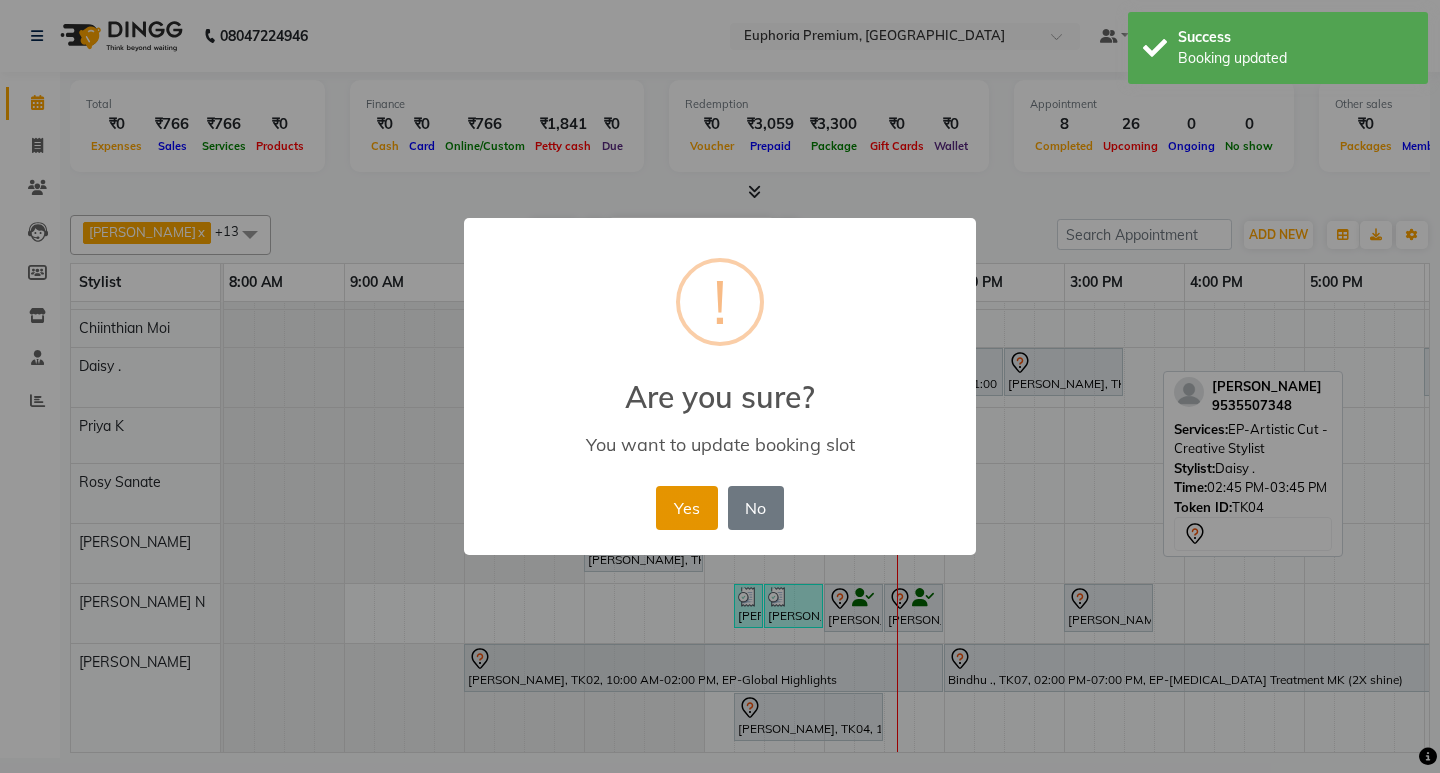 click on "Yes" at bounding box center [686, 508] 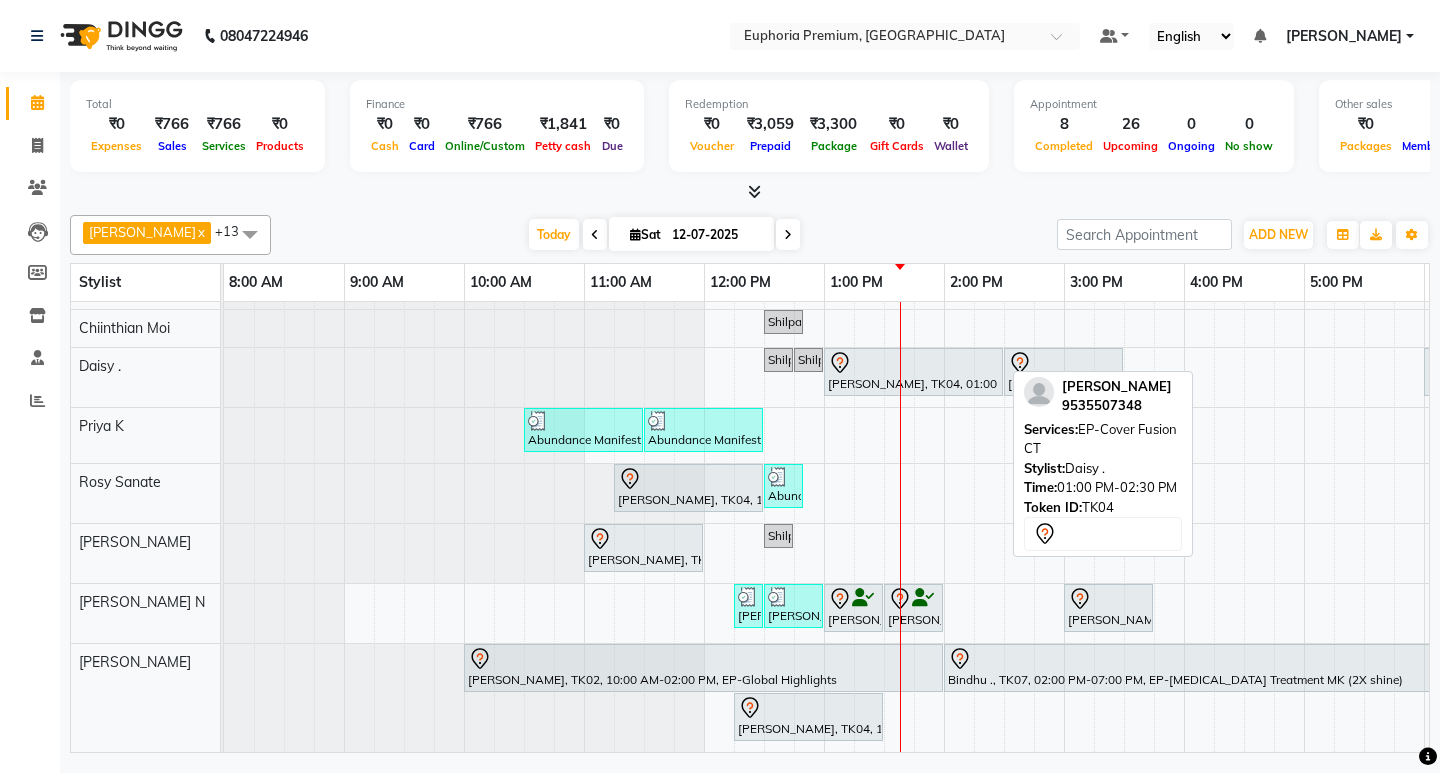 click on "[PERSON_NAME], TK04, 01:00 PM-02:30 PM, EP-Cover Fusion CT" at bounding box center (913, 372) 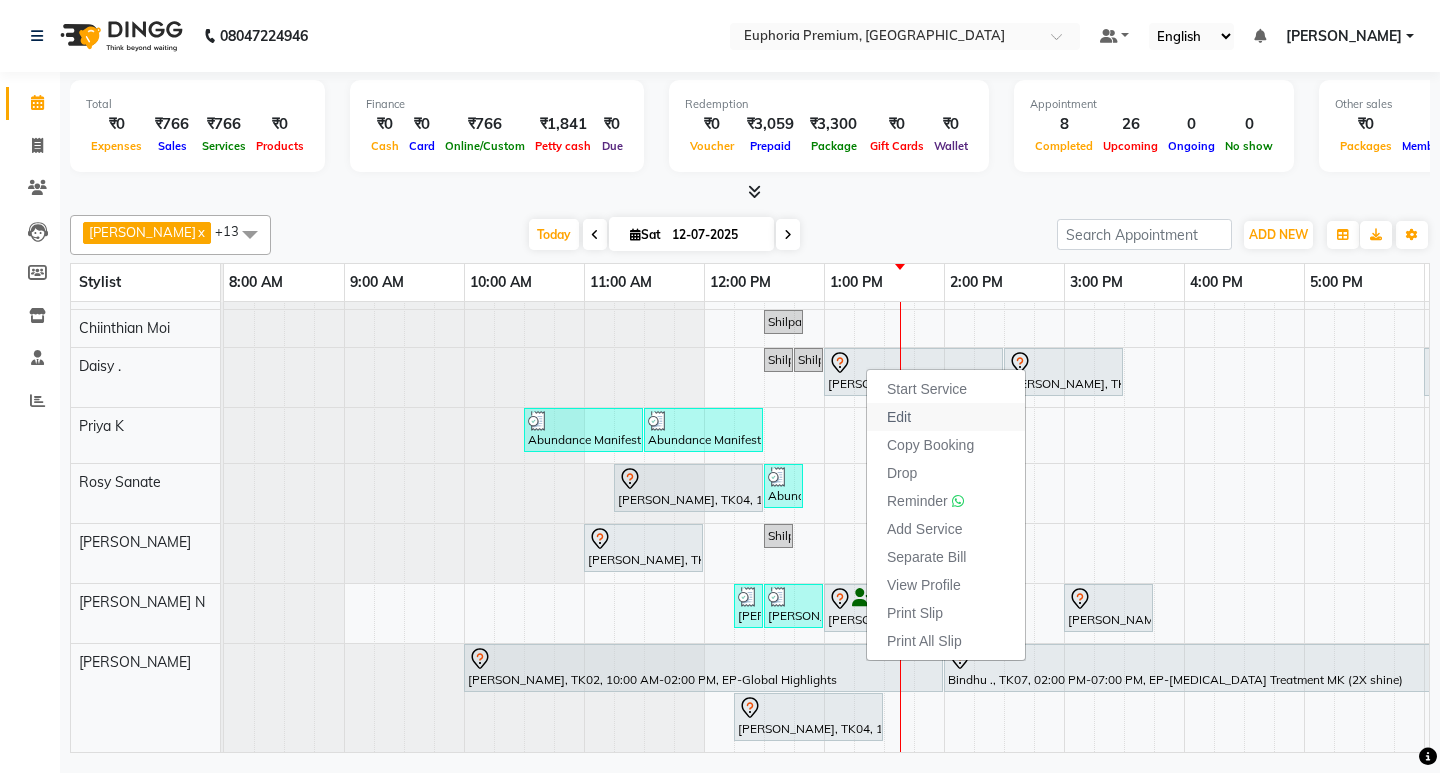 click on "Edit" at bounding box center [946, 417] 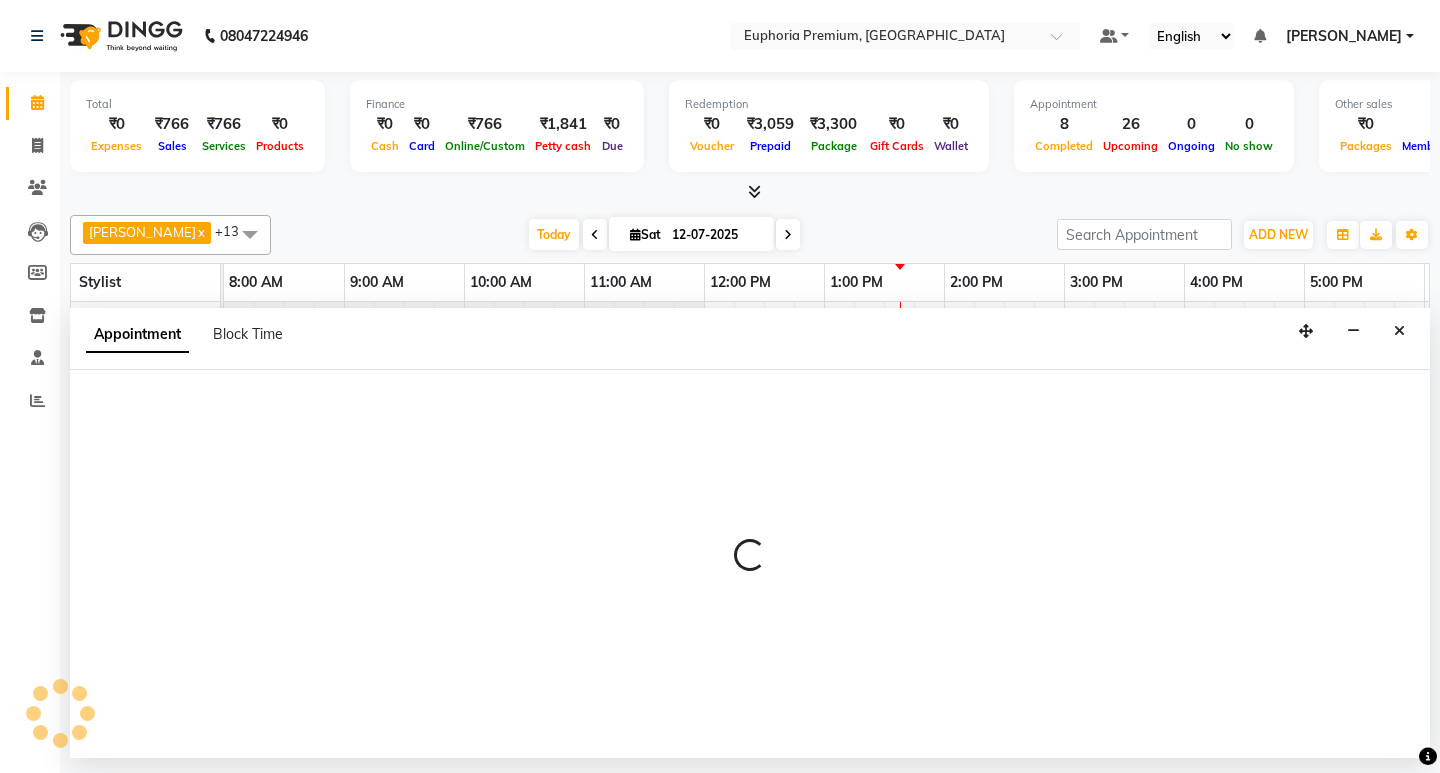 select on "tentative" 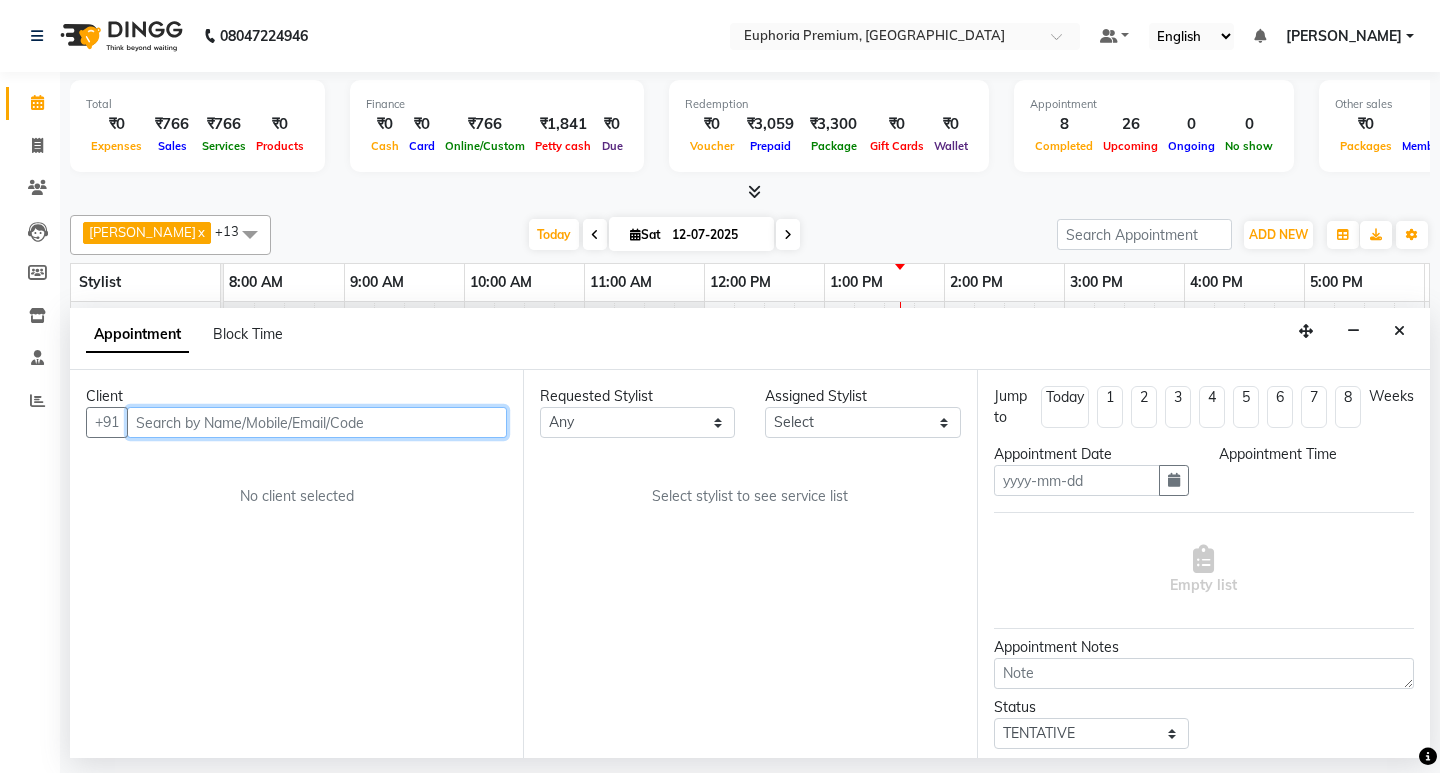 type on "12-07-2025" 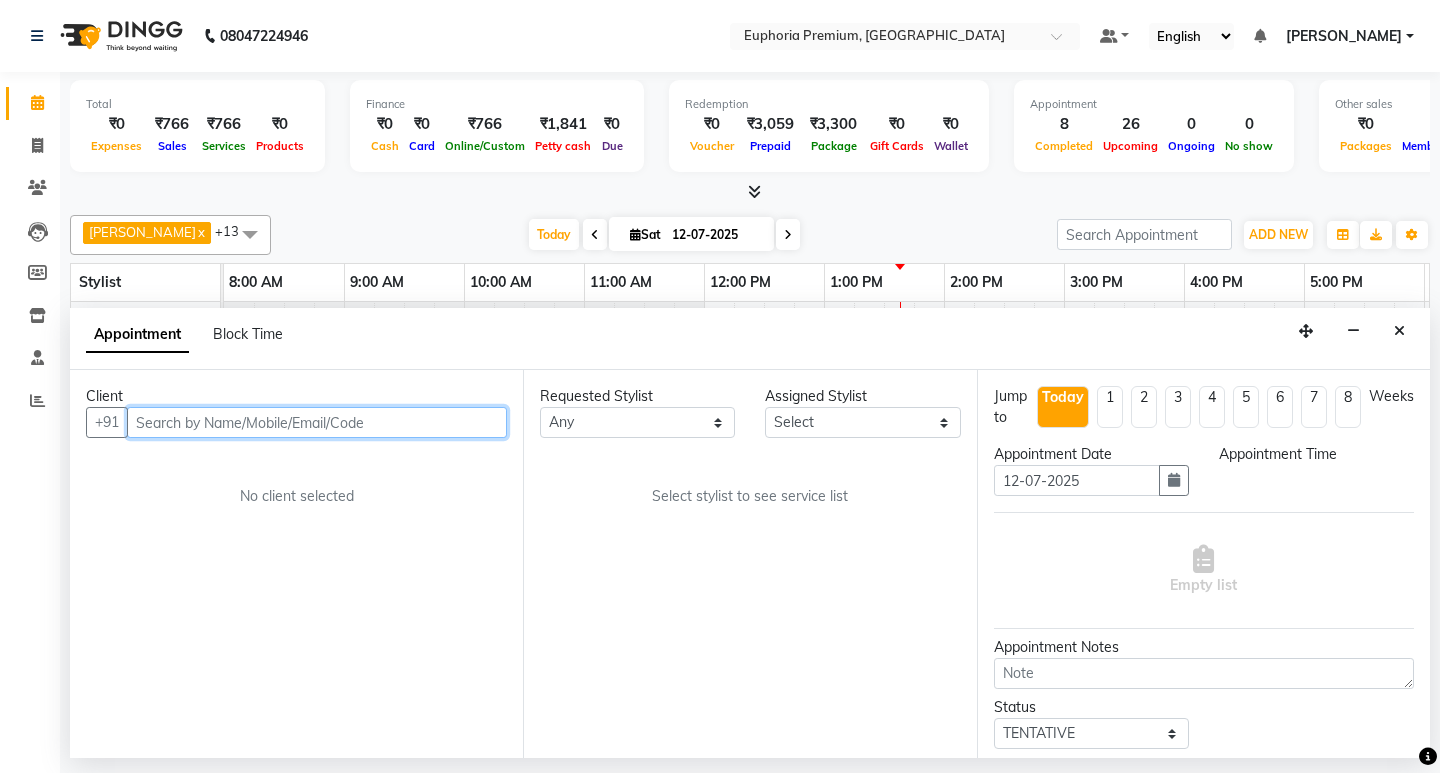 select on "71625" 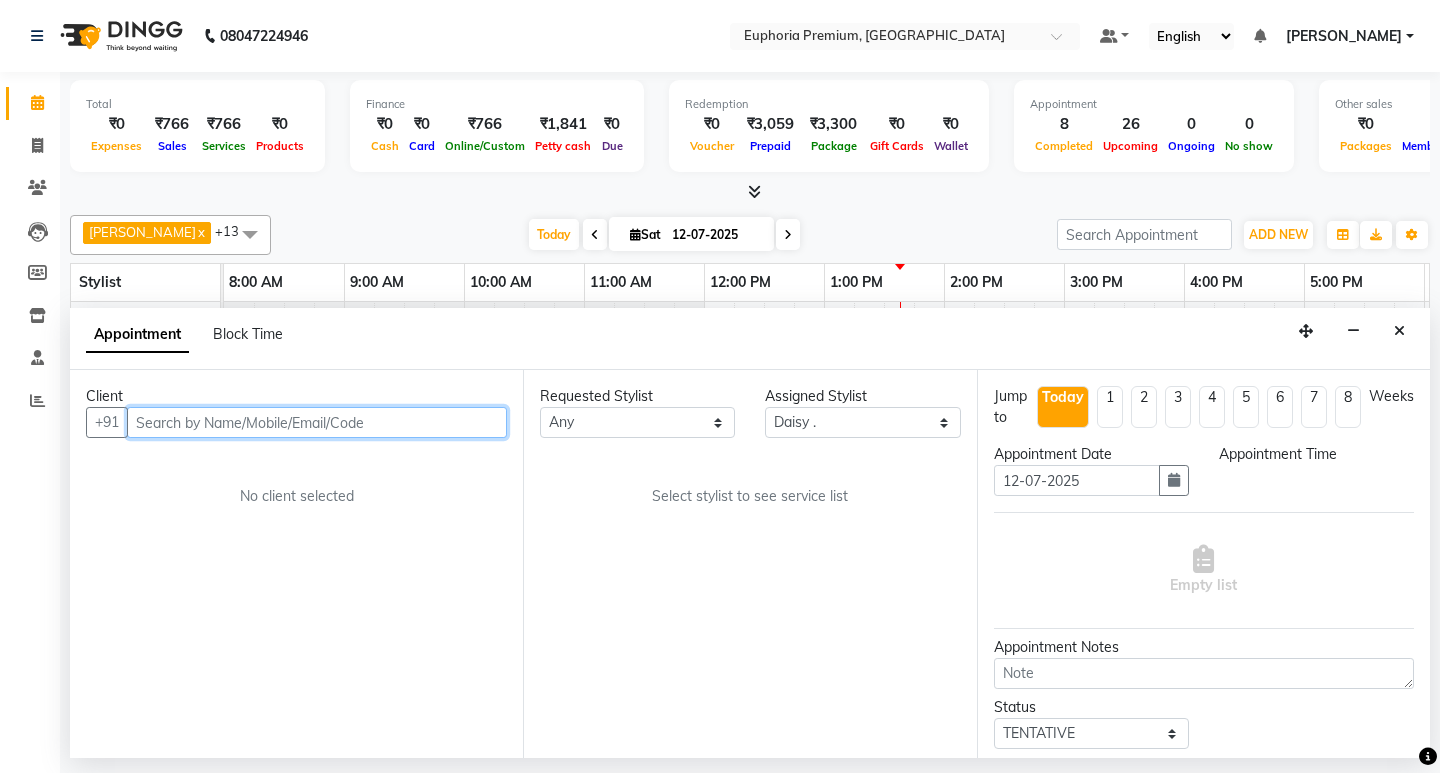 select on "660" 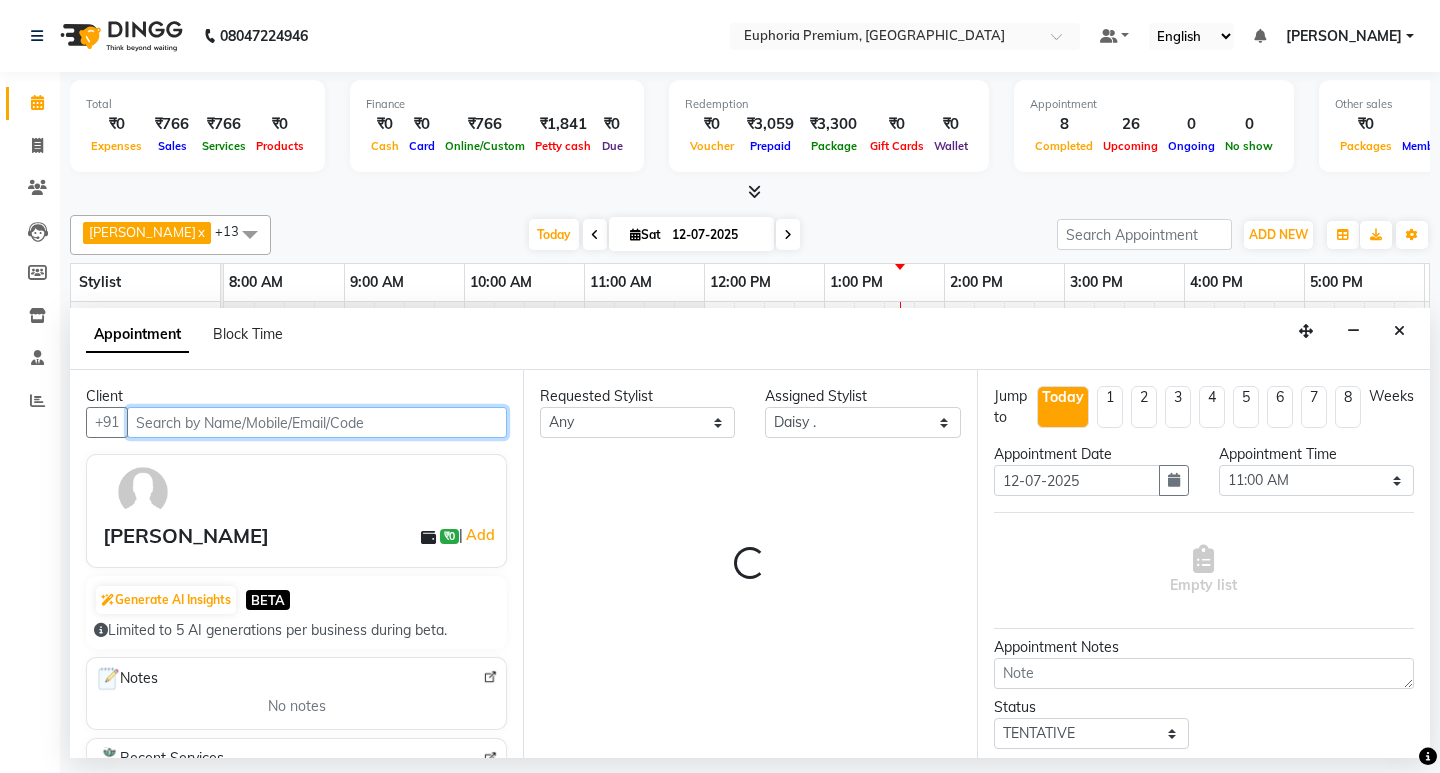 scroll, scrollTop: 0, scrollLeft: 475, axis: horizontal 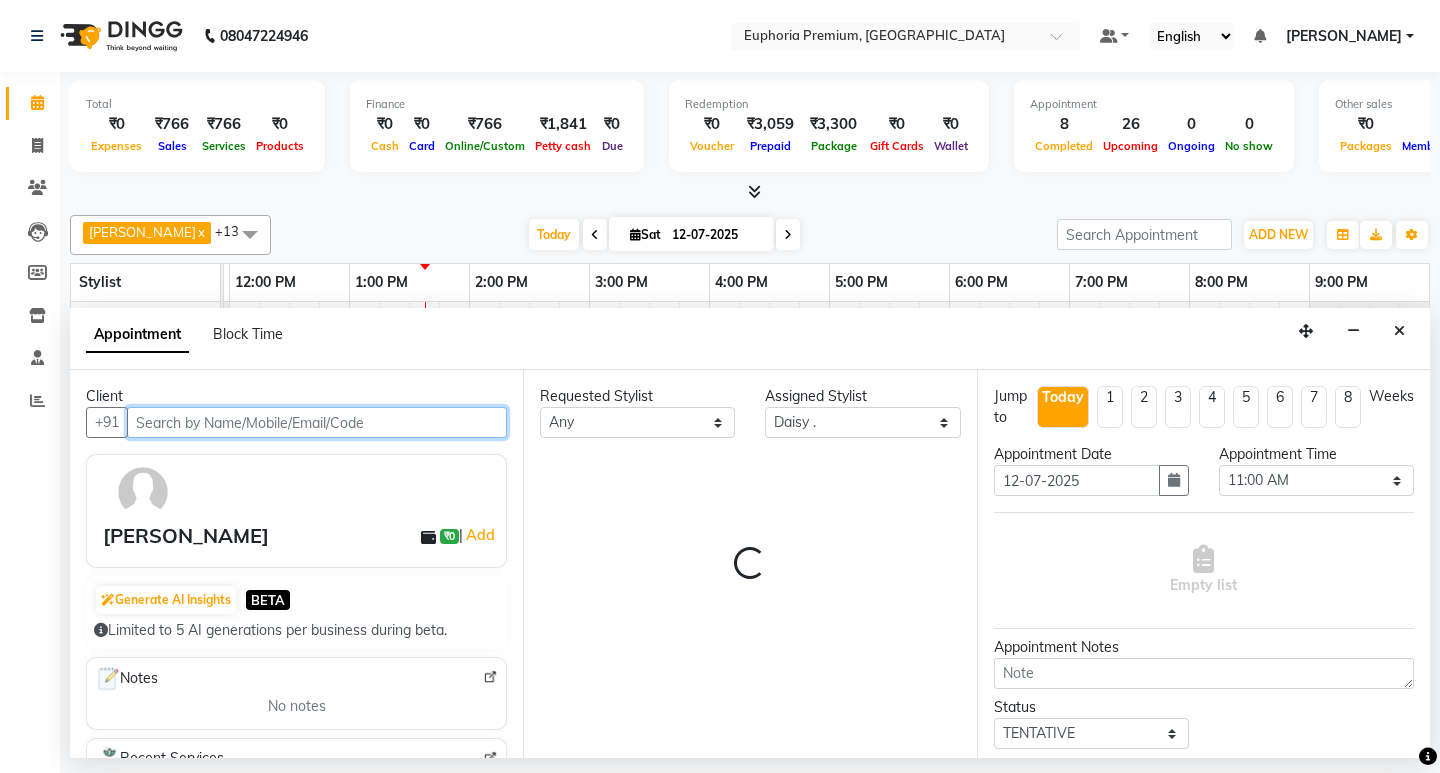select on "4006" 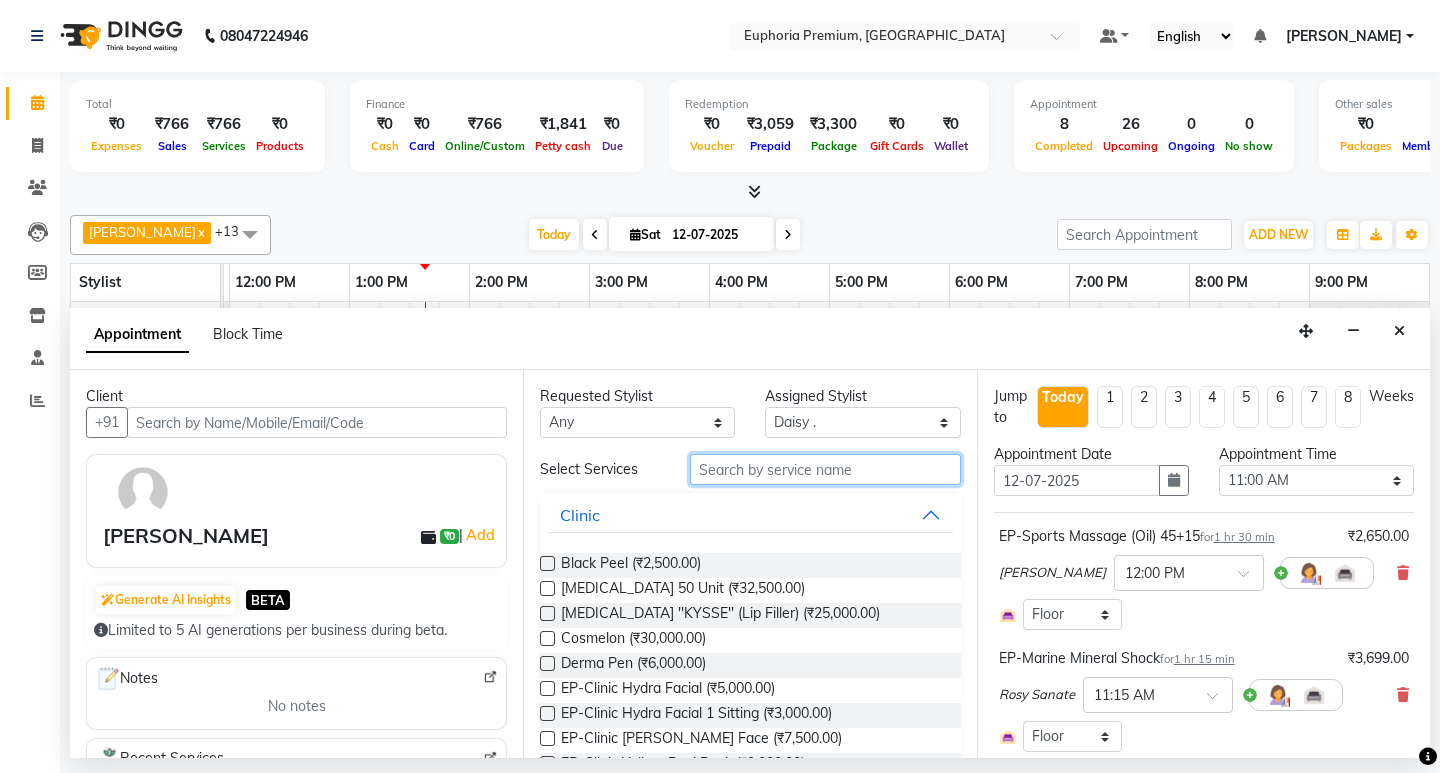click at bounding box center (825, 469) 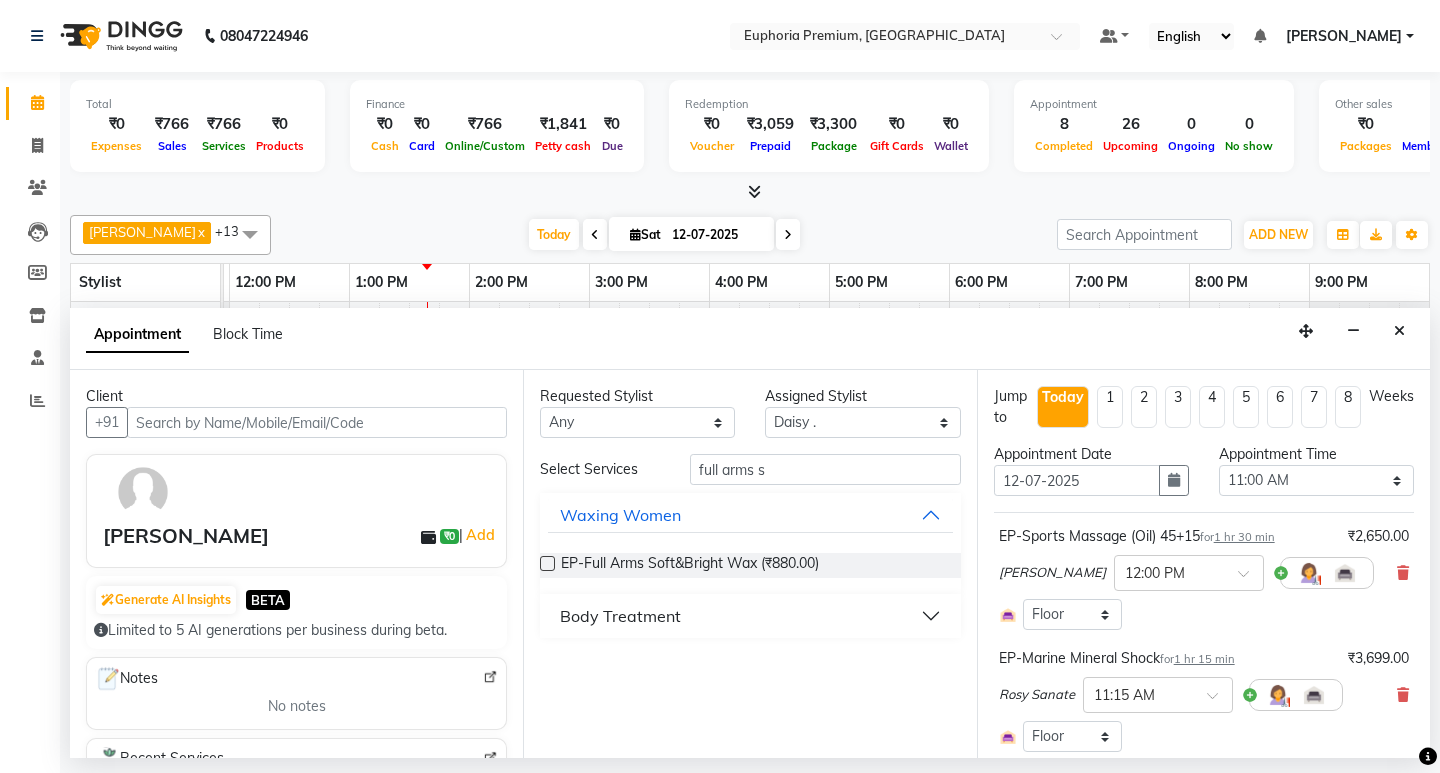 click on "Body Treatment" at bounding box center [620, 616] 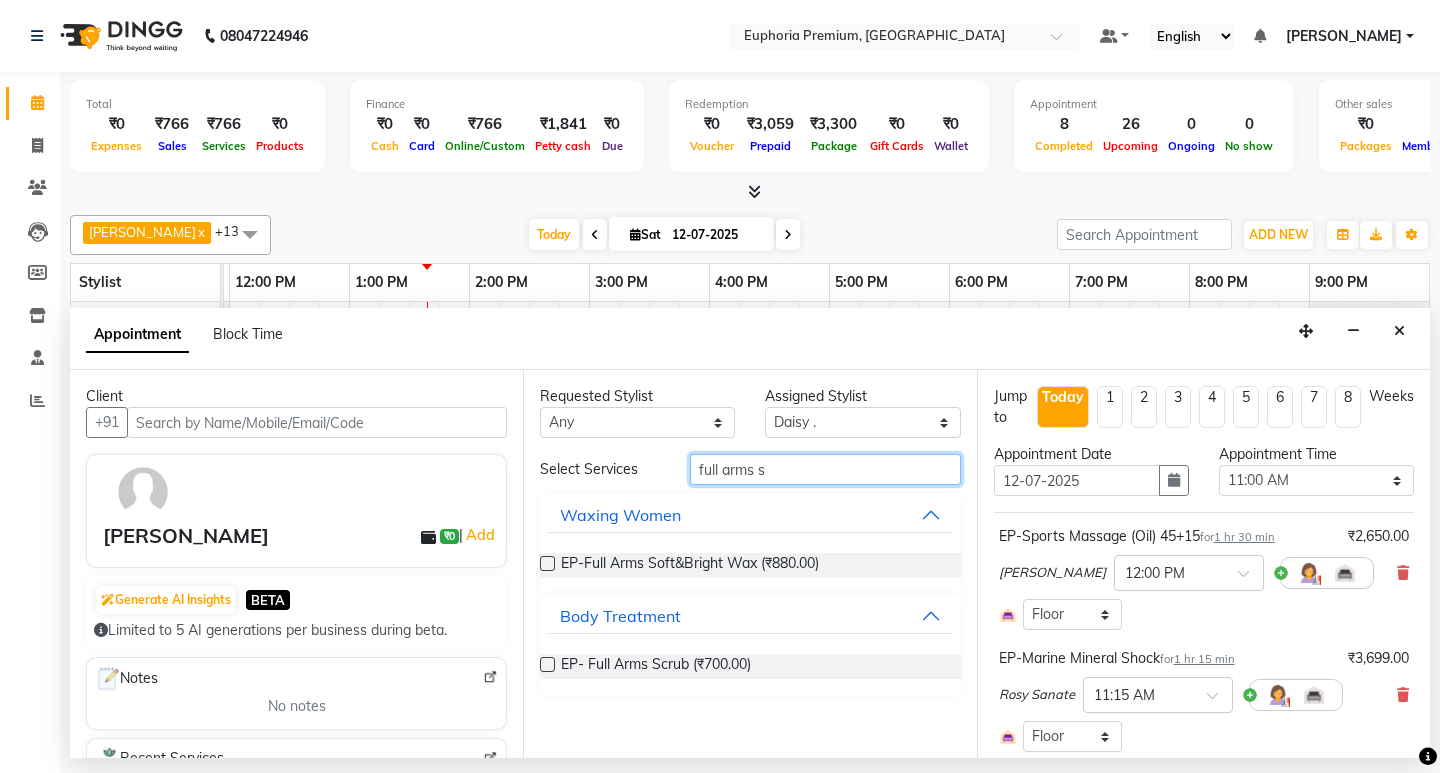 click on "full arms s" at bounding box center (825, 469) 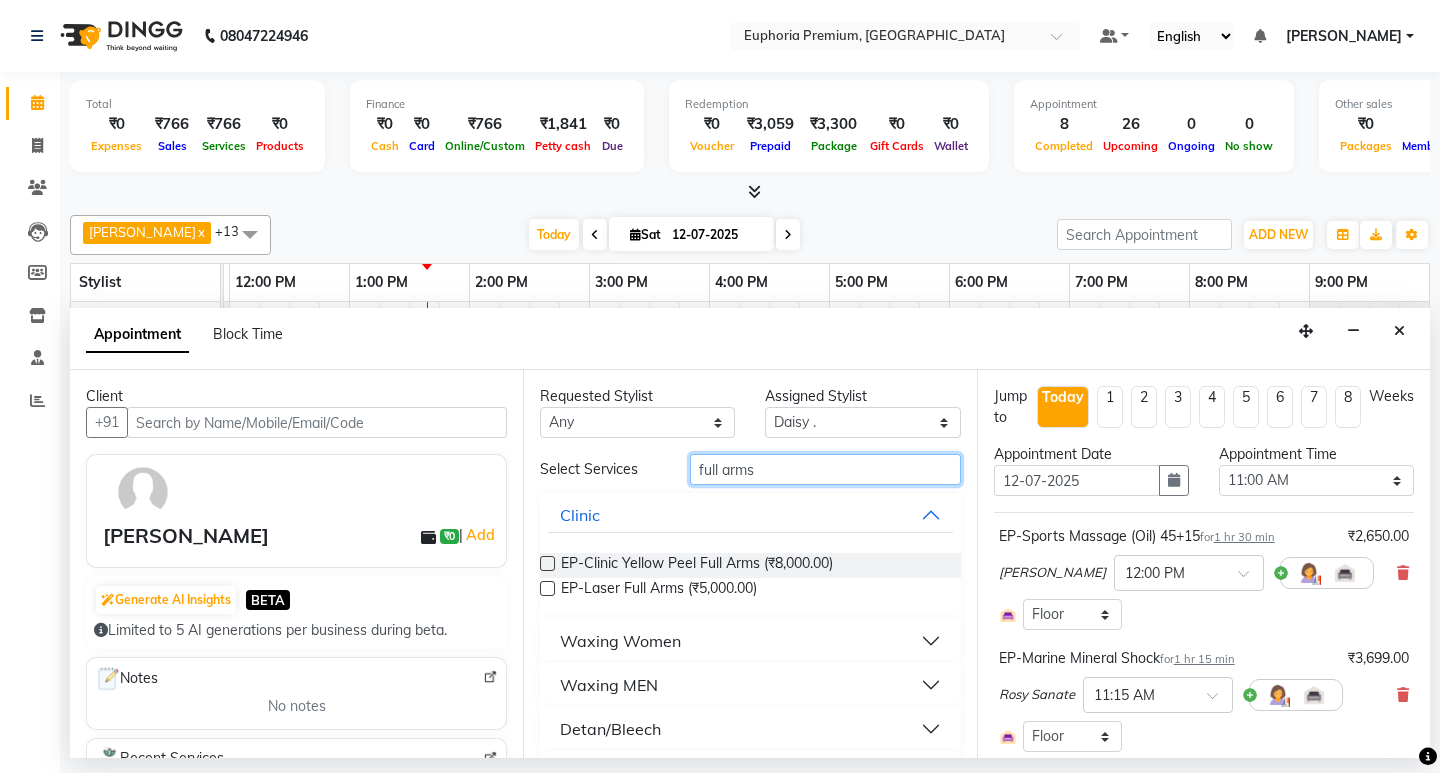 scroll, scrollTop: 53, scrollLeft: 0, axis: vertical 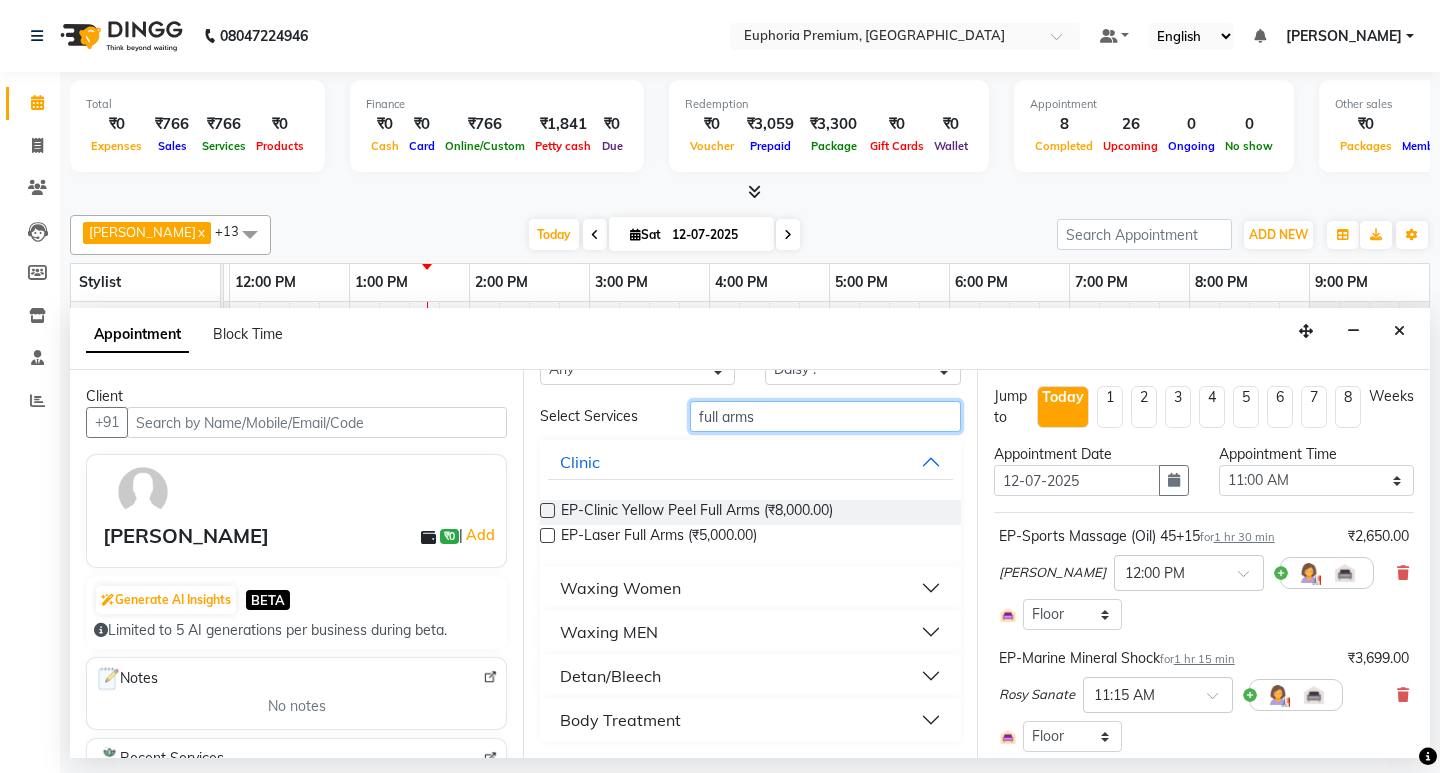 type on "full arms" 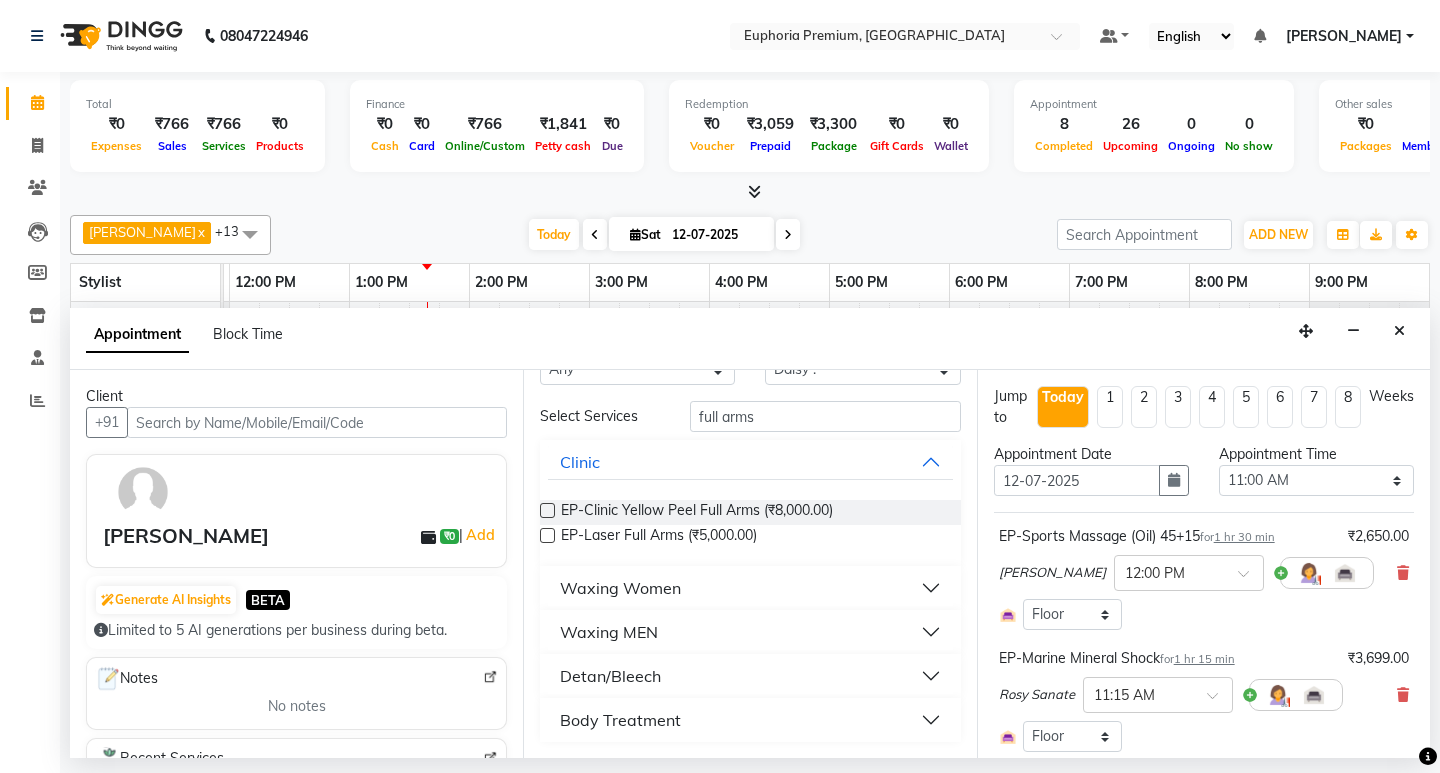 click on "Detan/Bleech" at bounding box center (610, 676) 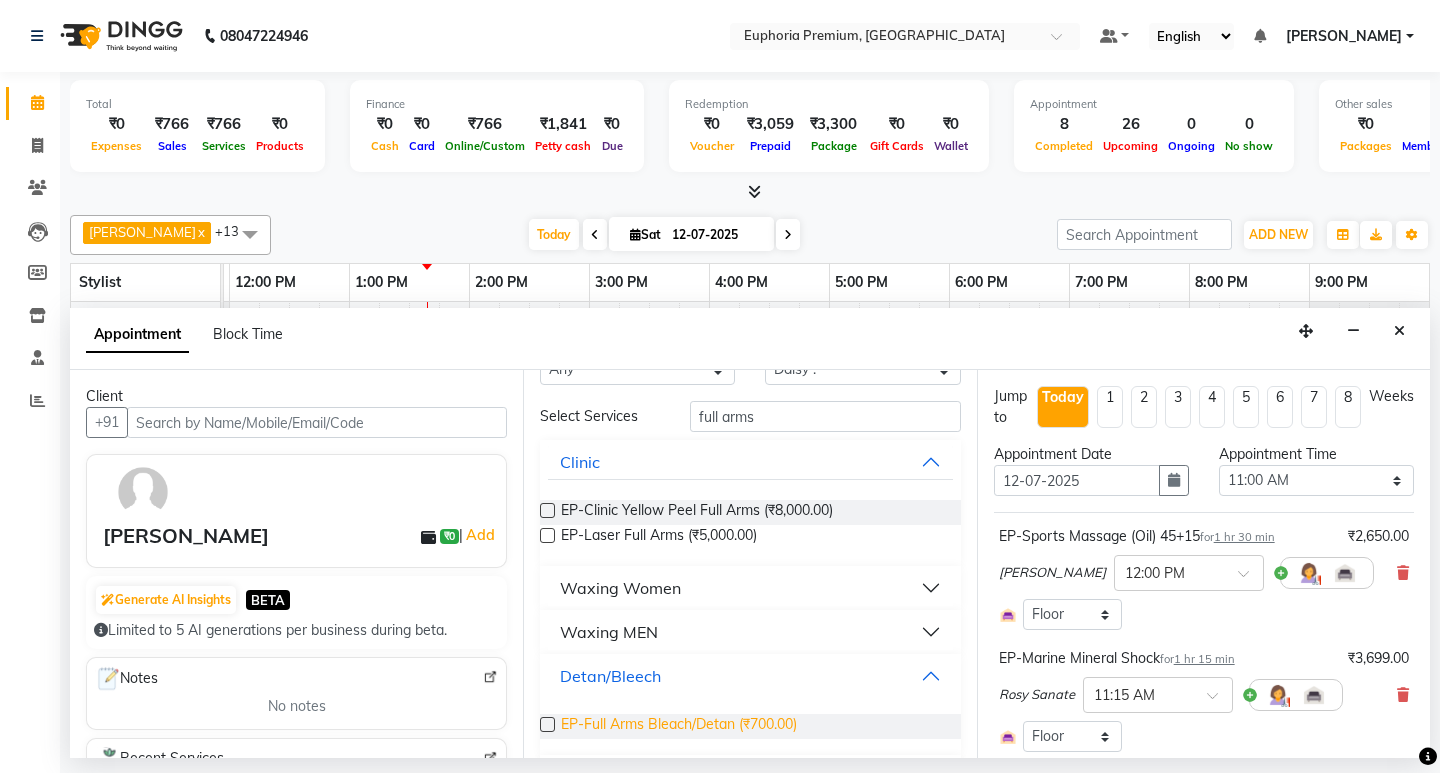 scroll, scrollTop: 110, scrollLeft: 0, axis: vertical 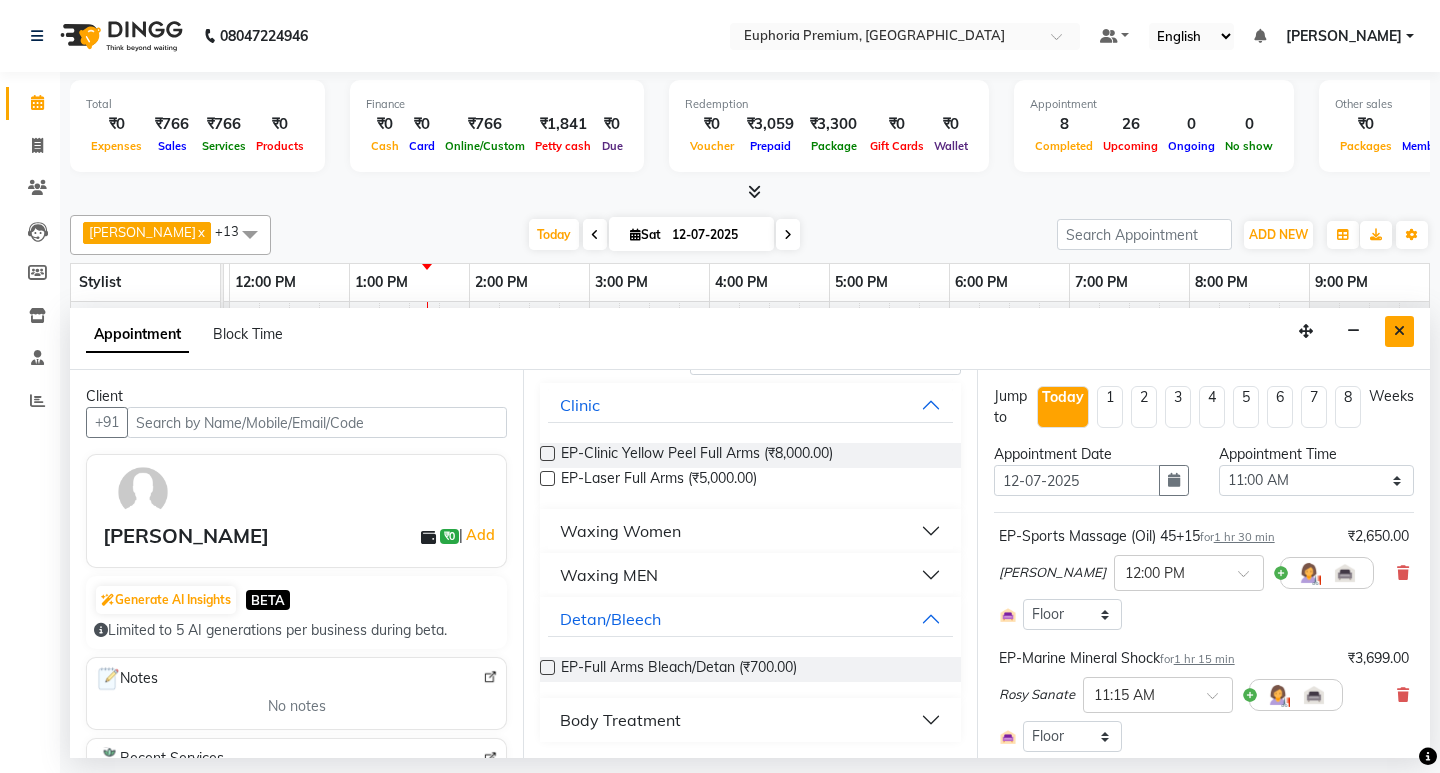 click at bounding box center [1399, 331] 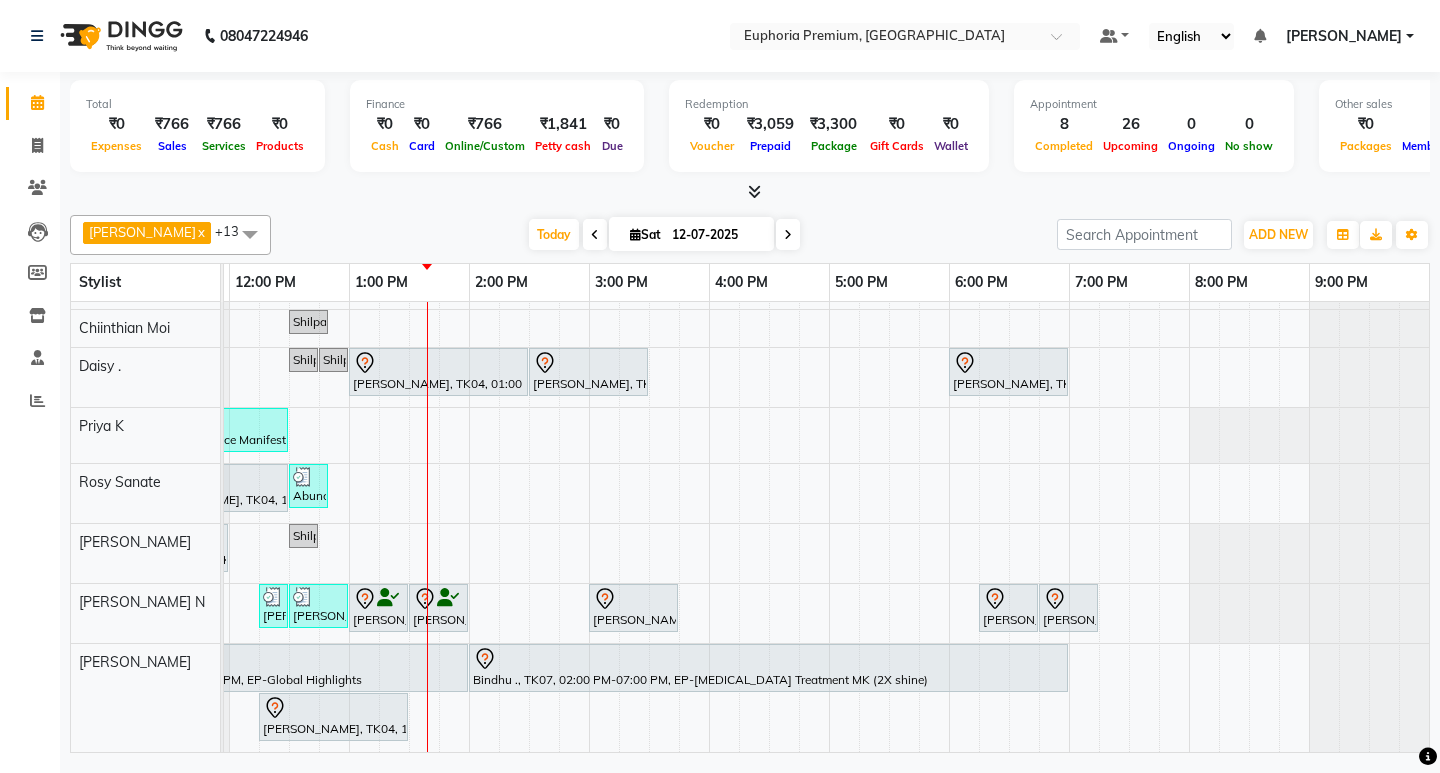 scroll, scrollTop: 503, scrollLeft: 258, axis: both 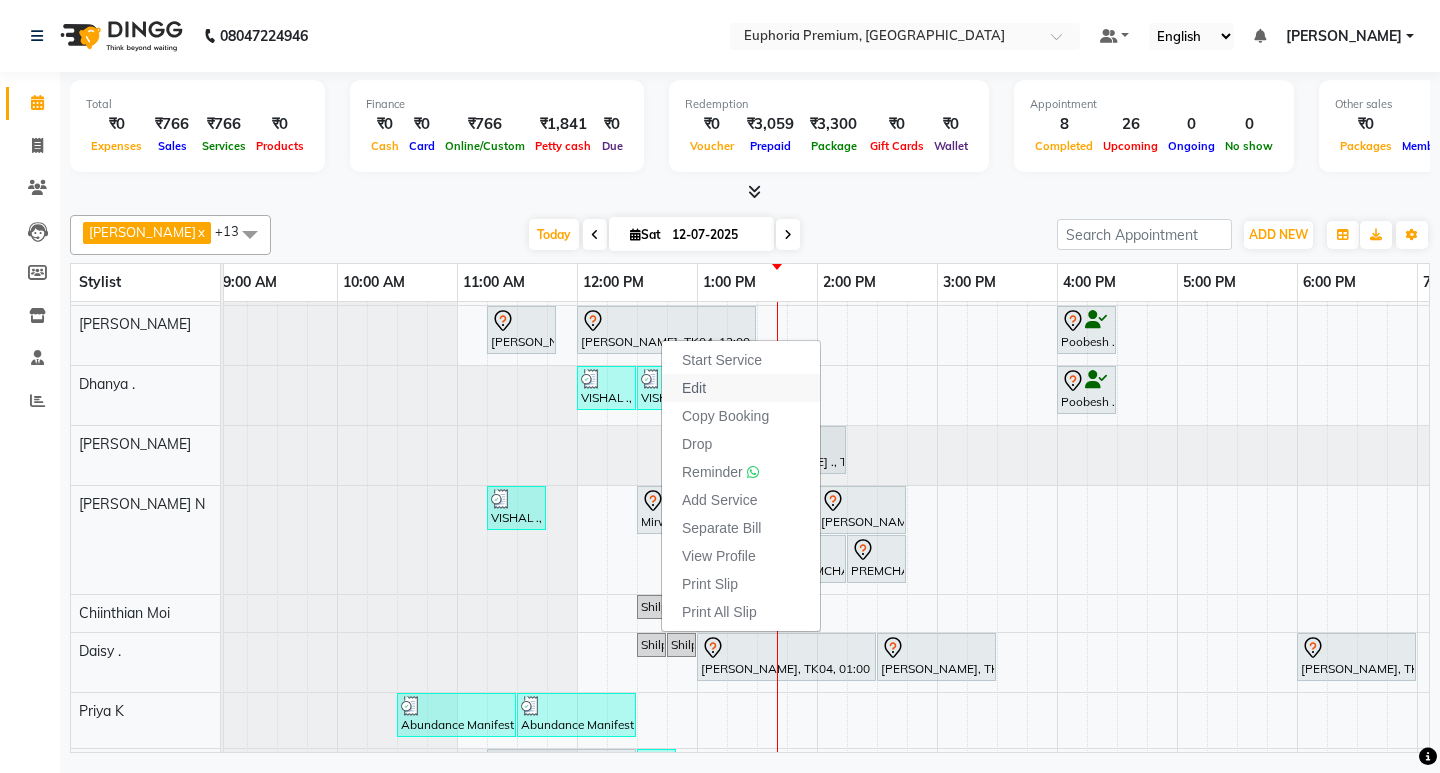 click on "Edit" at bounding box center [694, 388] 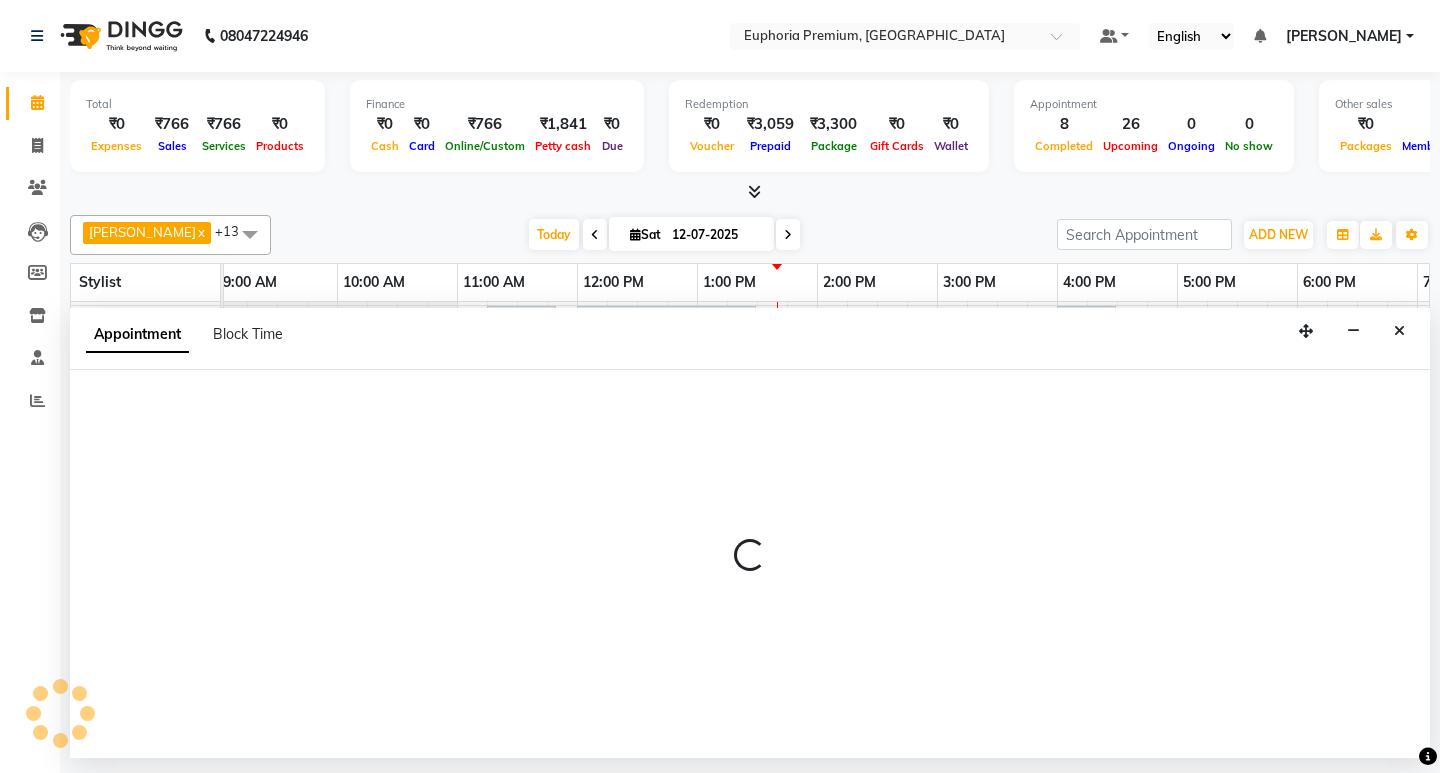 select on "tentative" 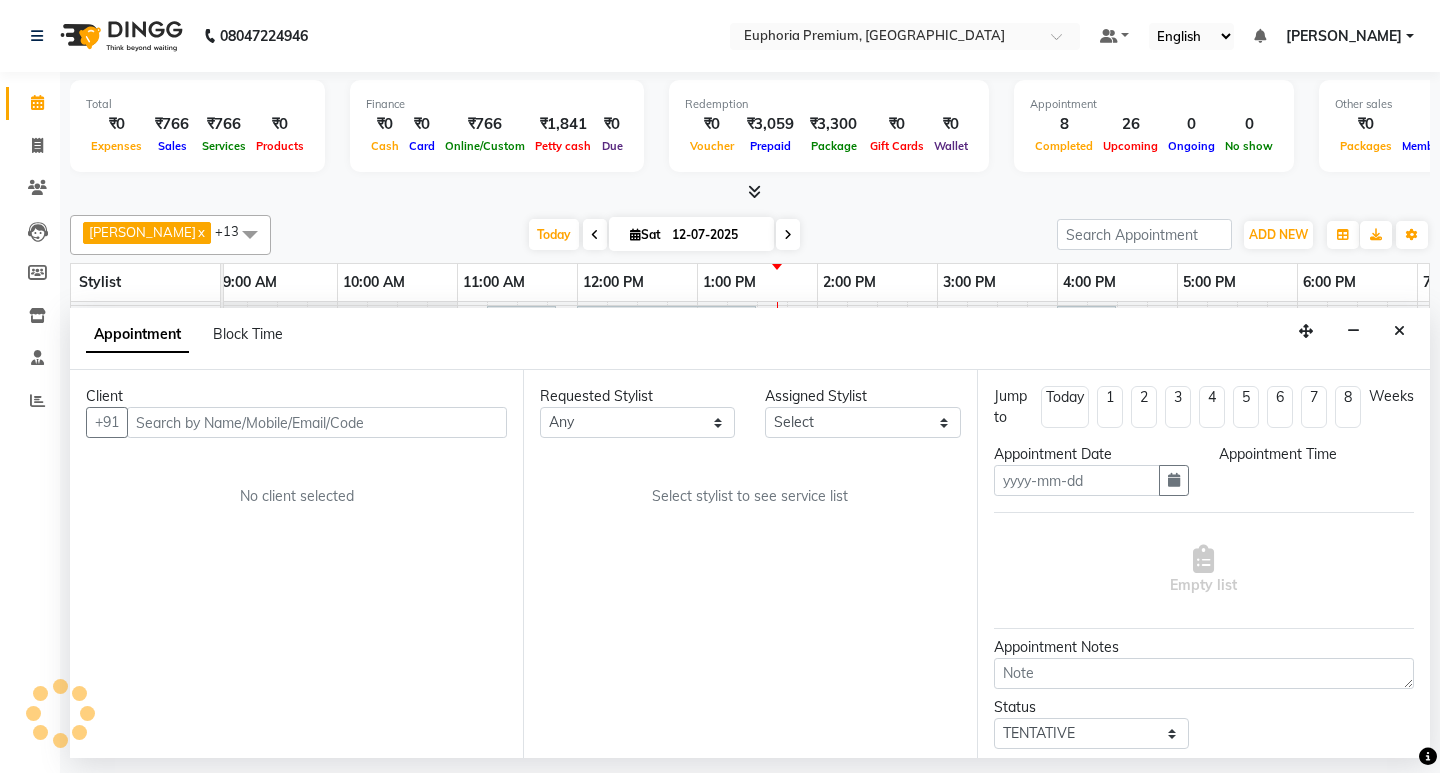 type on "12-07-2025" 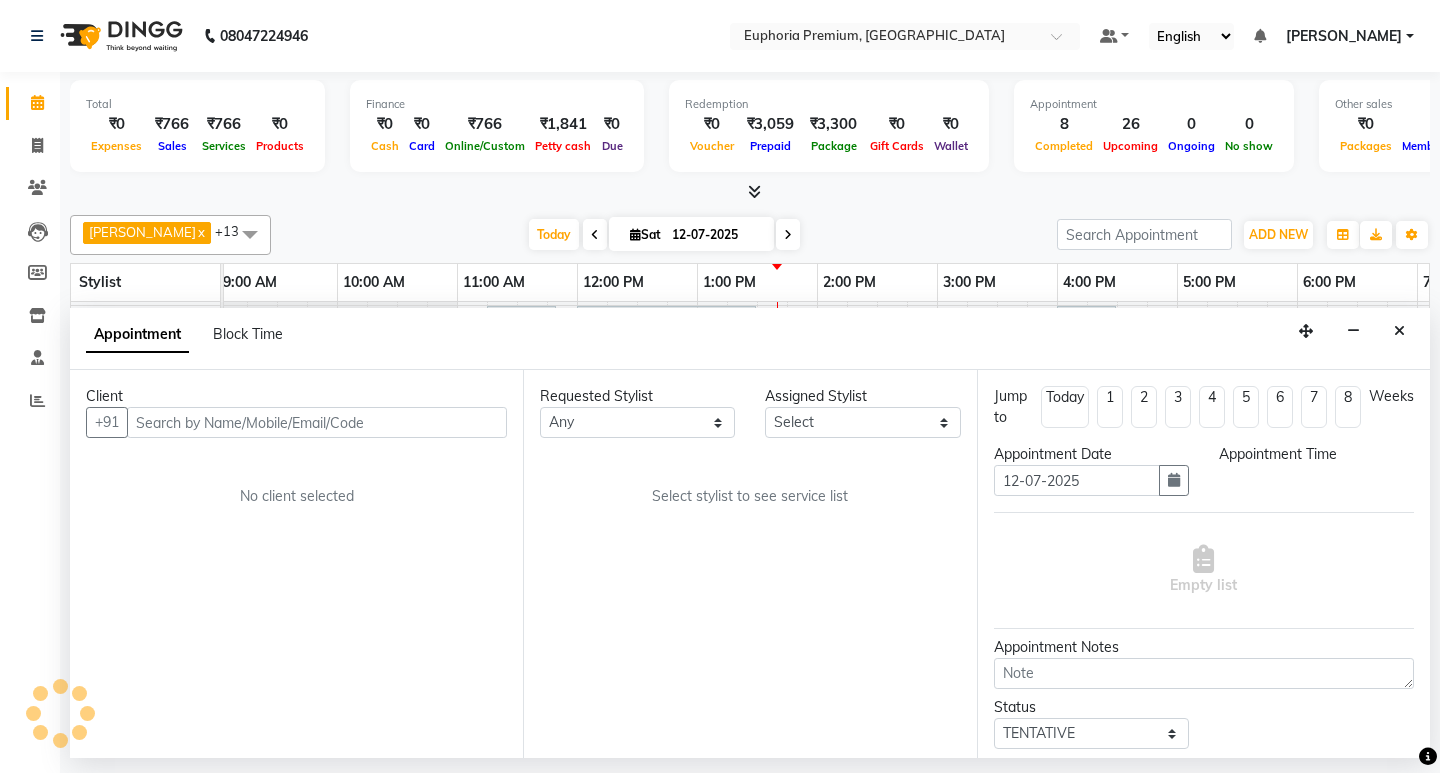 scroll, scrollTop: 0, scrollLeft: 0, axis: both 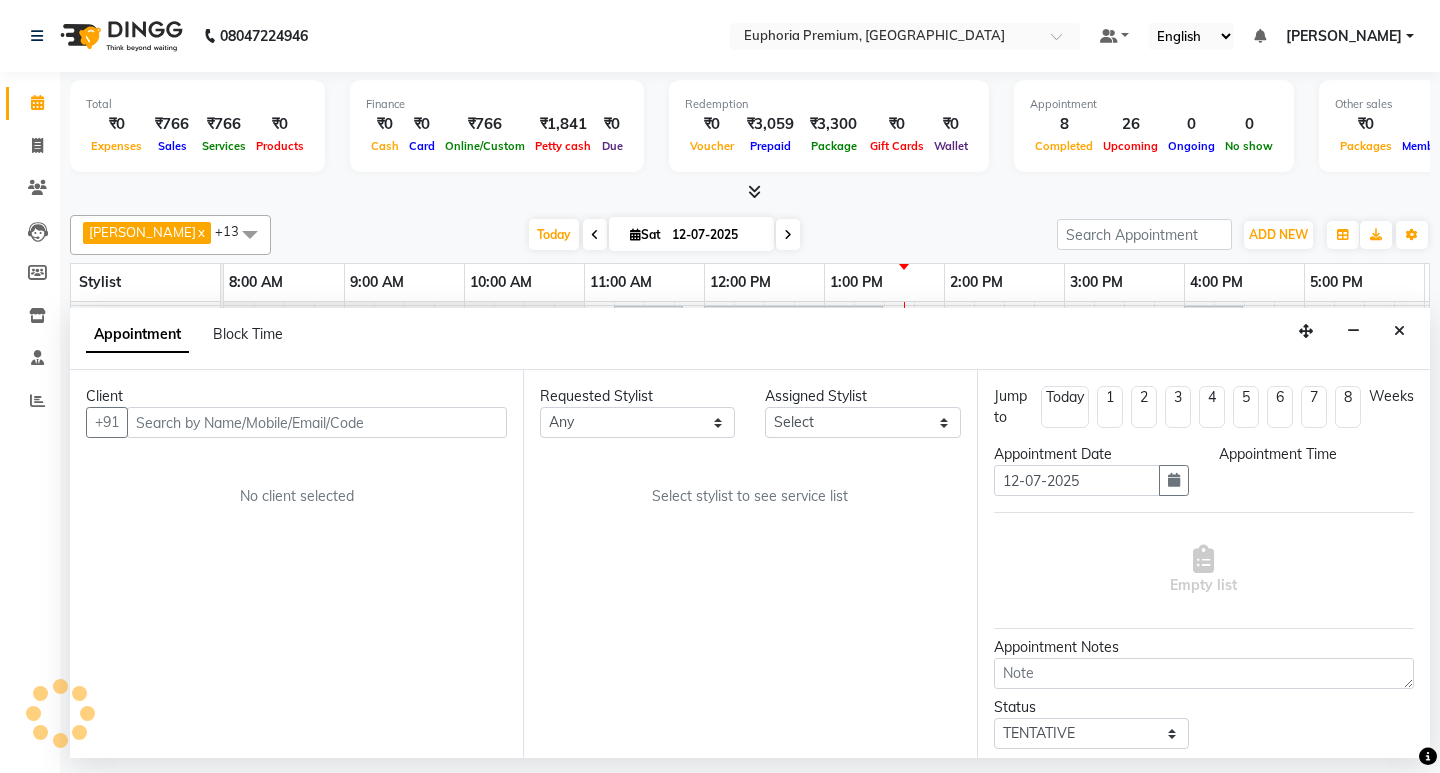select on "660" 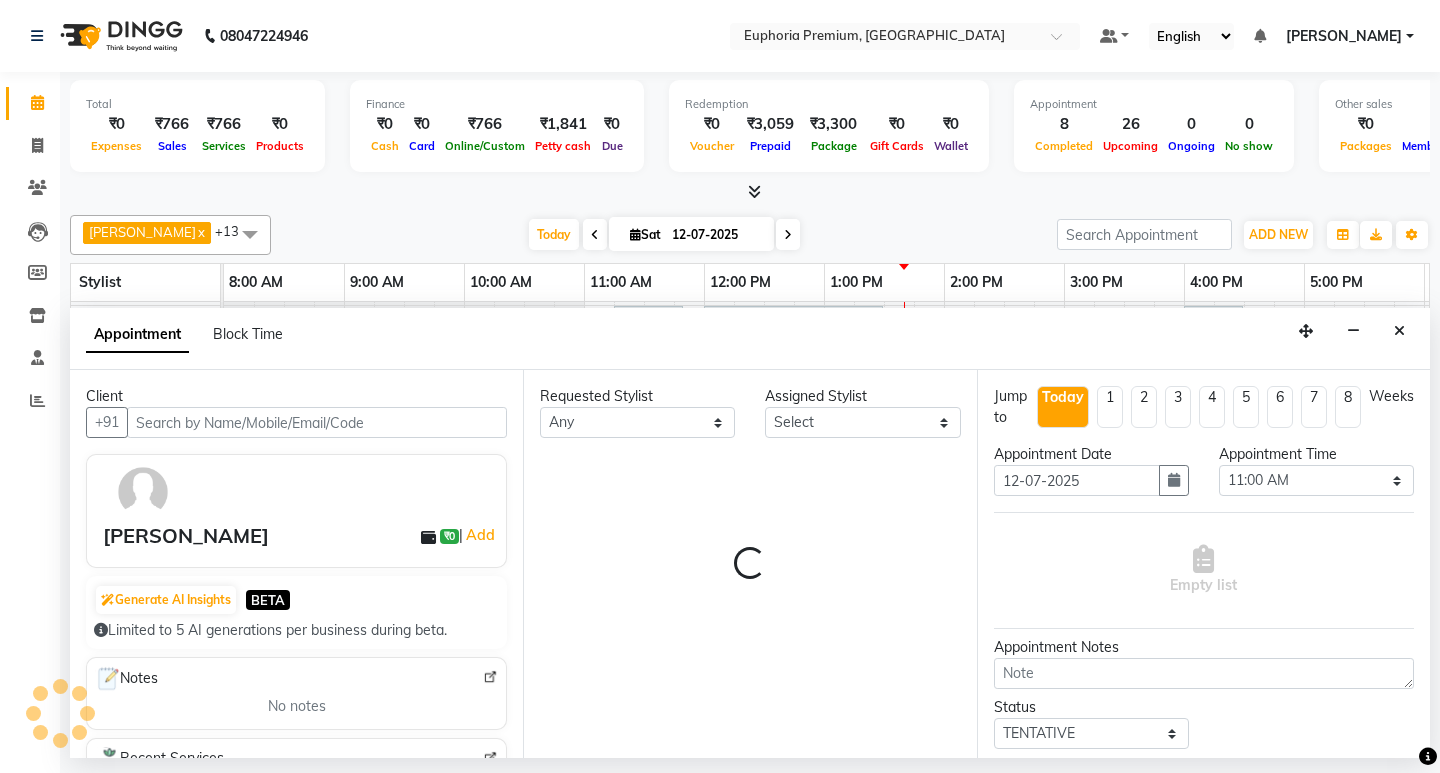 select on "71625" 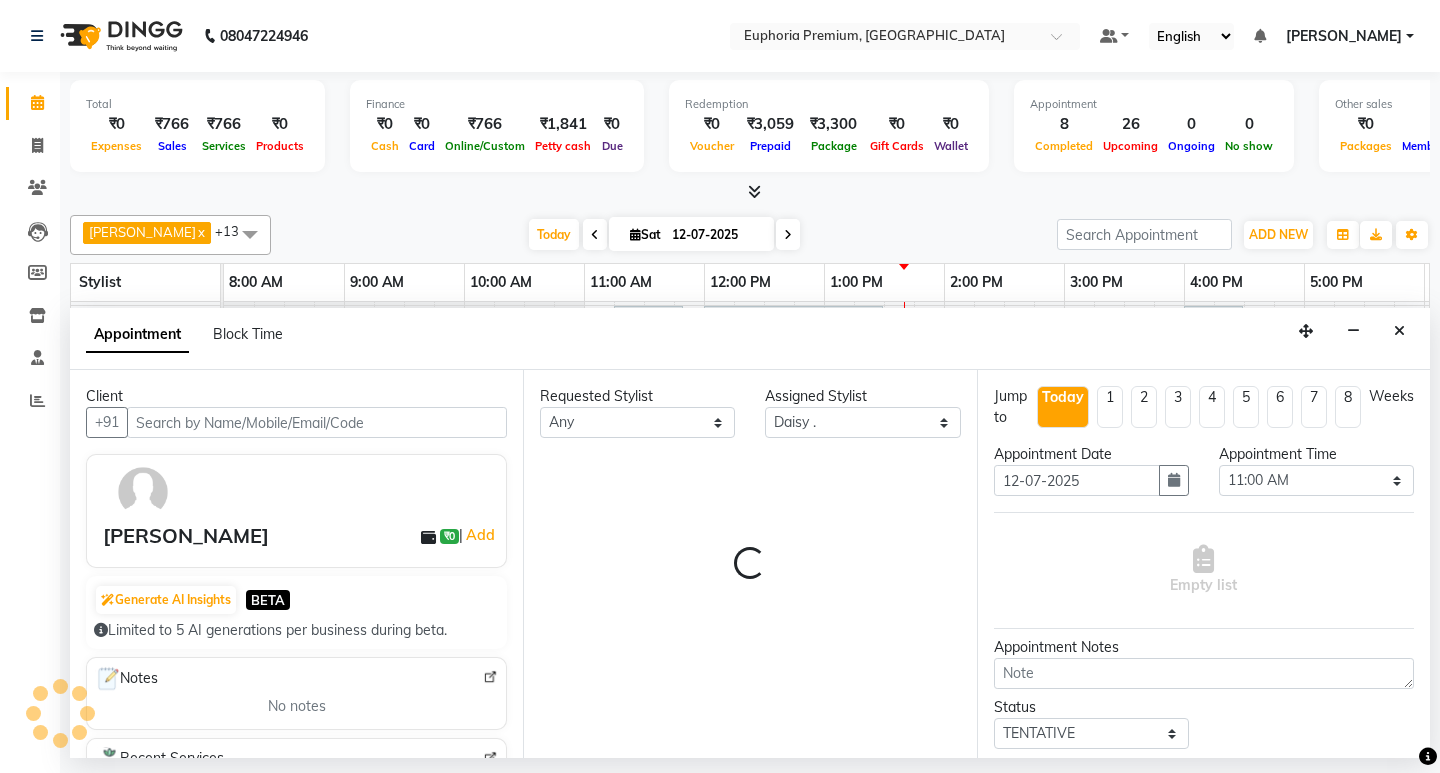 scroll, scrollTop: 0, scrollLeft: 475, axis: horizontal 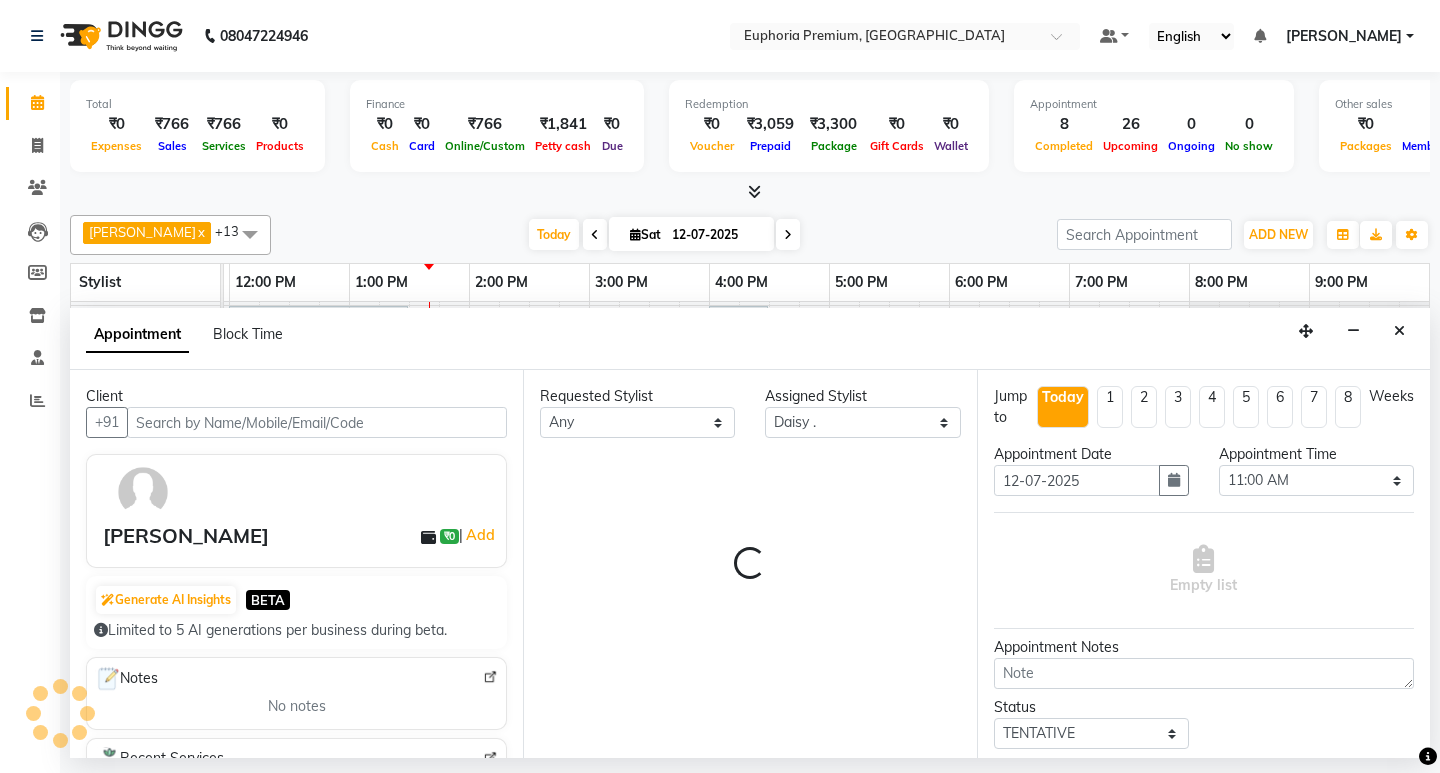 select on "4006" 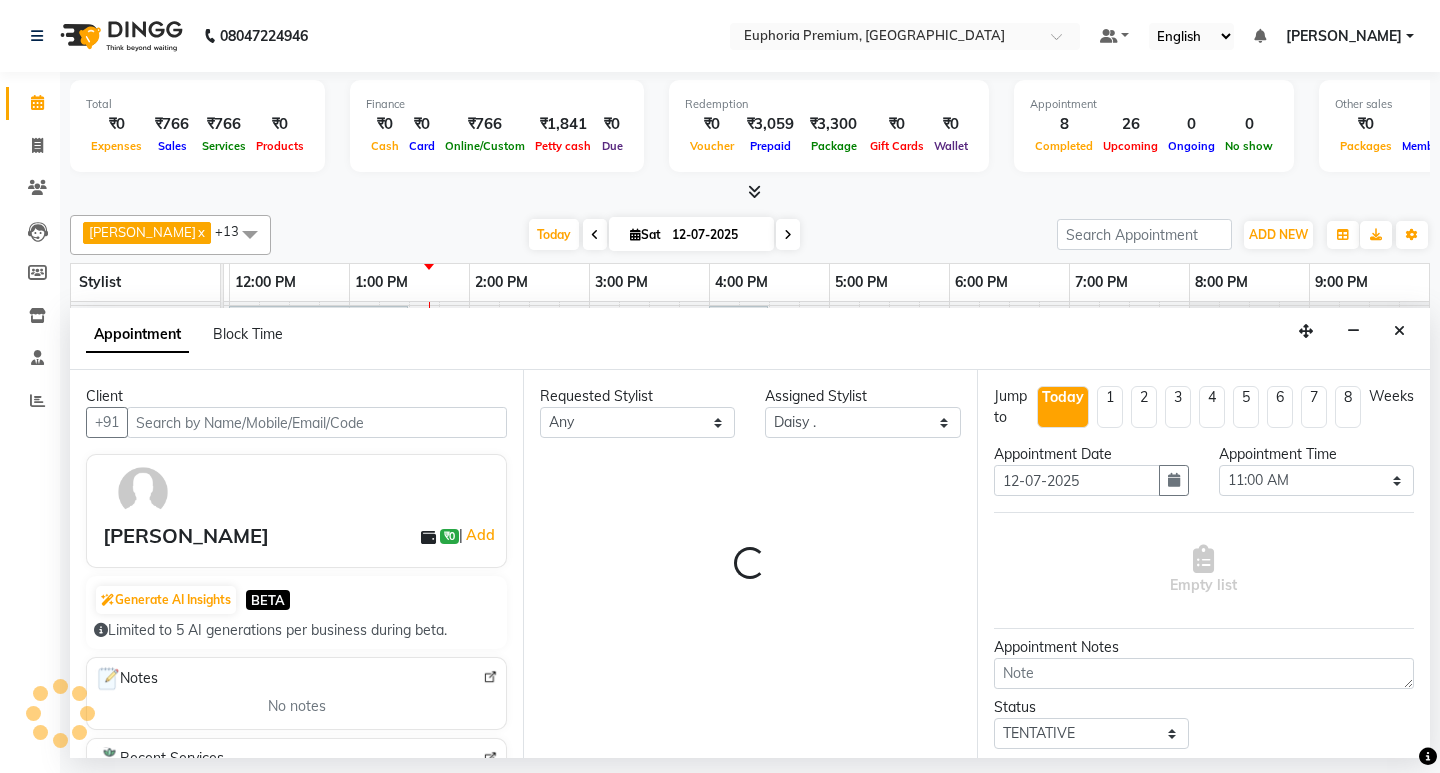 select on "4006" 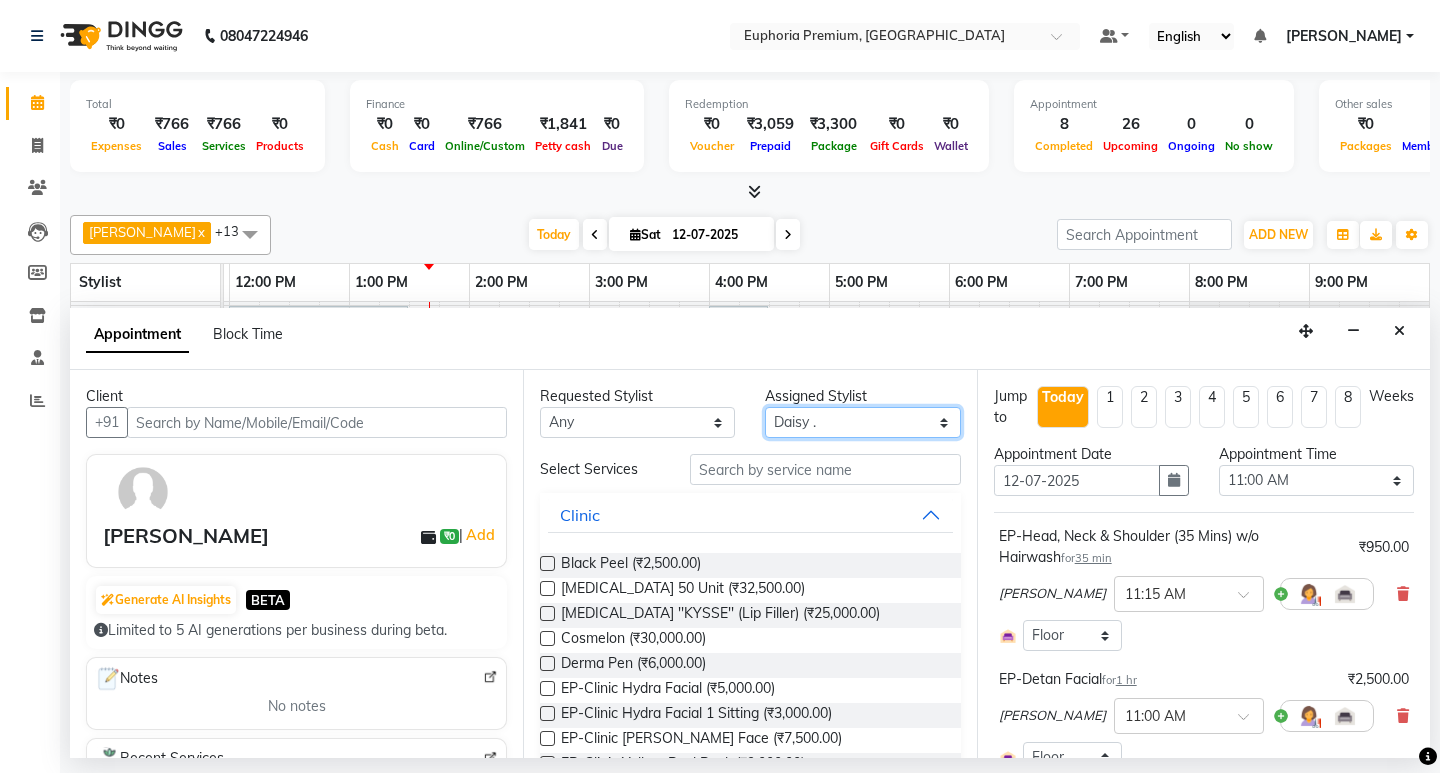 click on "Select Babu V Bharath N [PERSON_NAME] [PERSON_NAME] N  Chiinthian [PERSON_NAME] MOI [PERSON_NAME] . [PERSON_NAME] . [PERSON_NAME] [PERSON_NAME] K [PERSON_NAME] [PERSON_NAME] [MEDICAL_DATA] Pinky . Priya  K Rosy Sanate [PERSON_NAME] [PERSON_NAME] Shishi L [PERSON_NAME] M [PERSON_NAME]" at bounding box center (862, 422) 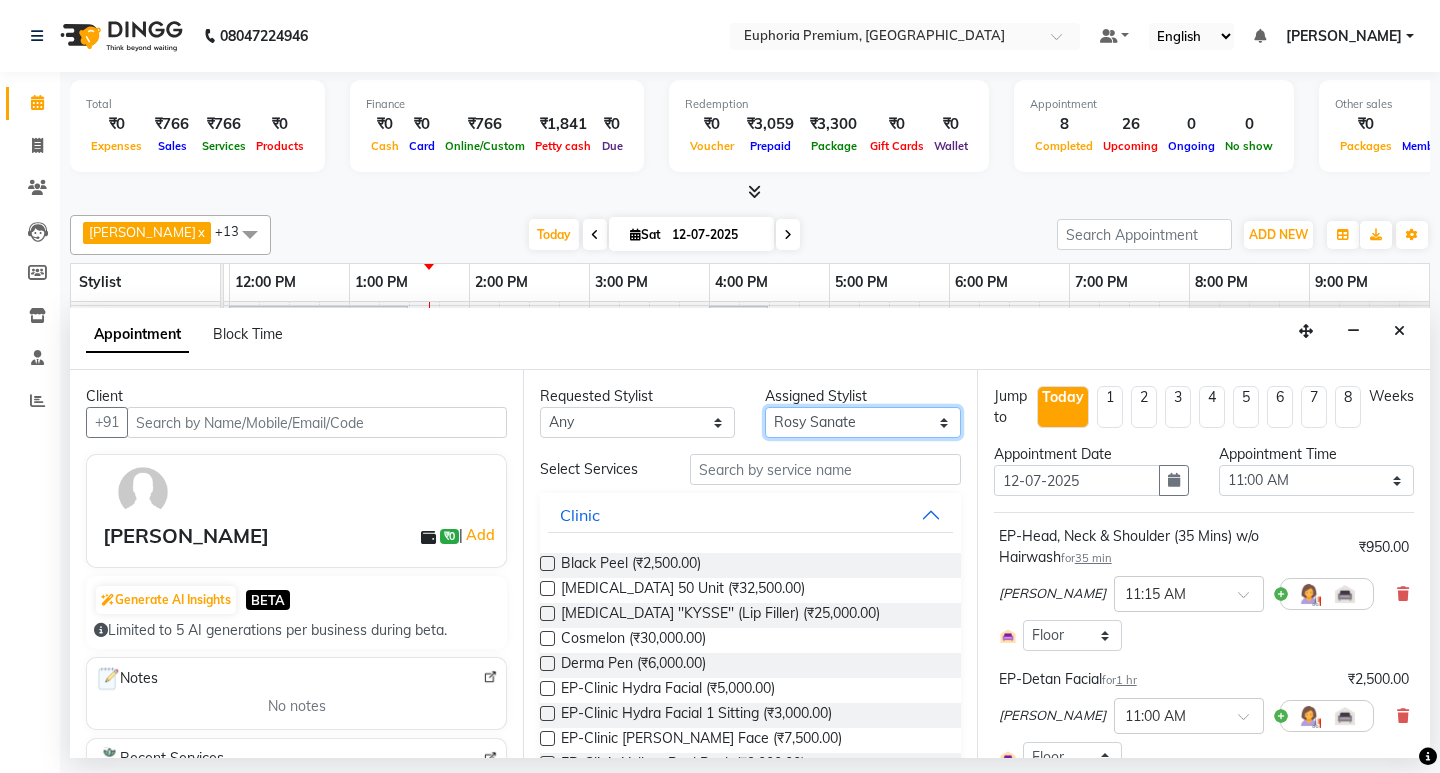 click on "Select Babu V Bharath N [PERSON_NAME] [PERSON_NAME] N  Chiinthian [PERSON_NAME] MOI [PERSON_NAME] . [PERSON_NAME] . [PERSON_NAME] [PERSON_NAME] K [PERSON_NAME] [PERSON_NAME] [MEDICAL_DATA] Pinky . Priya  K Rosy Sanate [PERSON_NAME] [PERSON_NAME] Shishi L [PERSON_NAME] M [PERSON_NAME]" at bounding box center [862, 422] 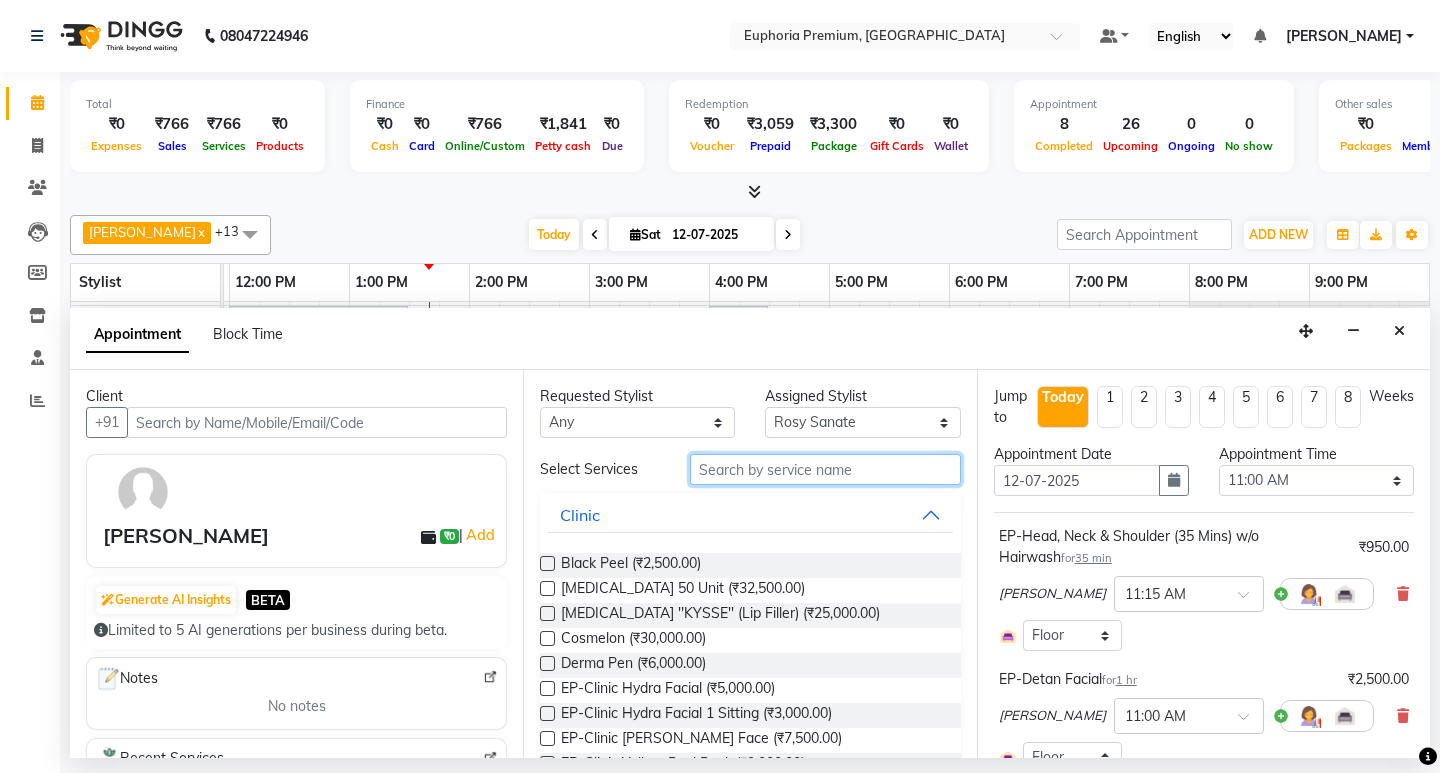 click at bounding box center (825, 469) 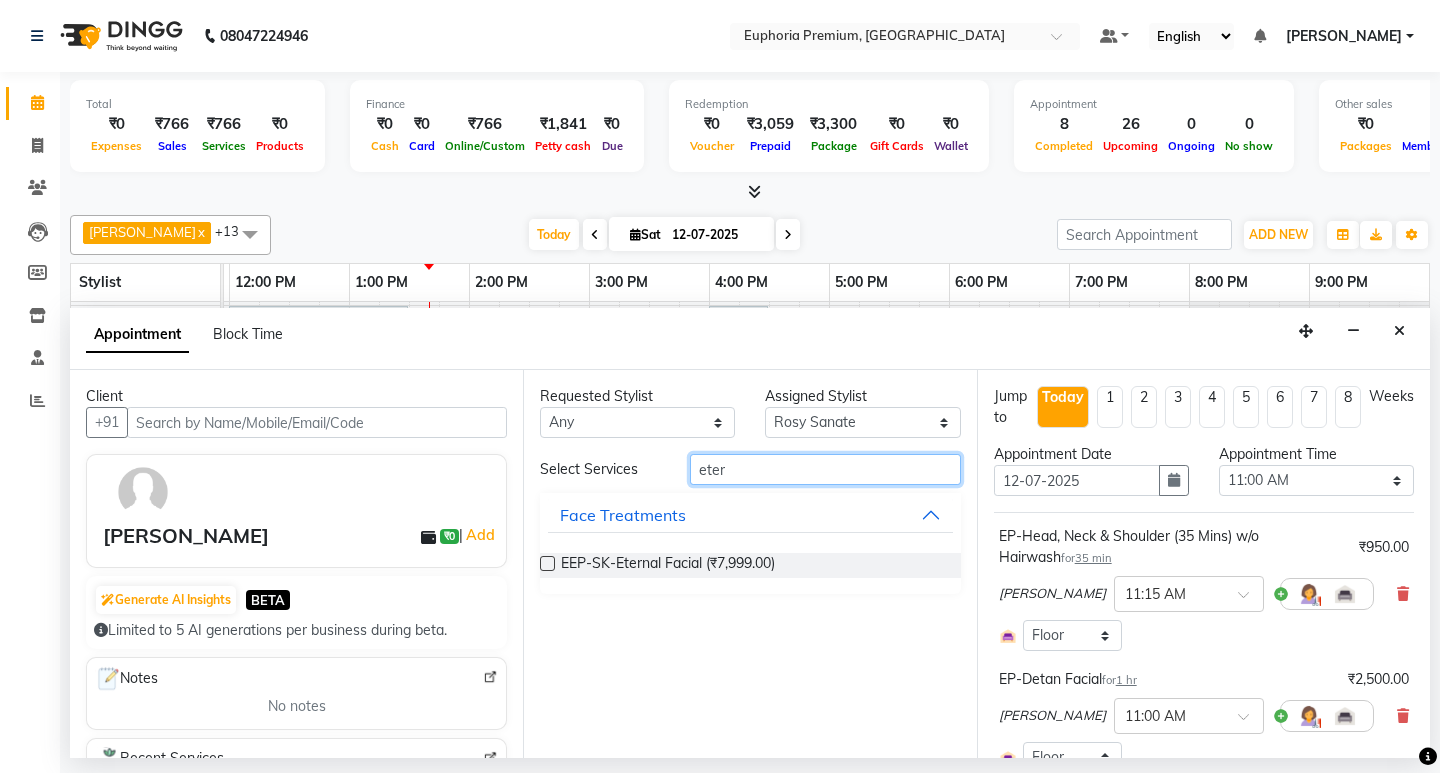 type on "eter" 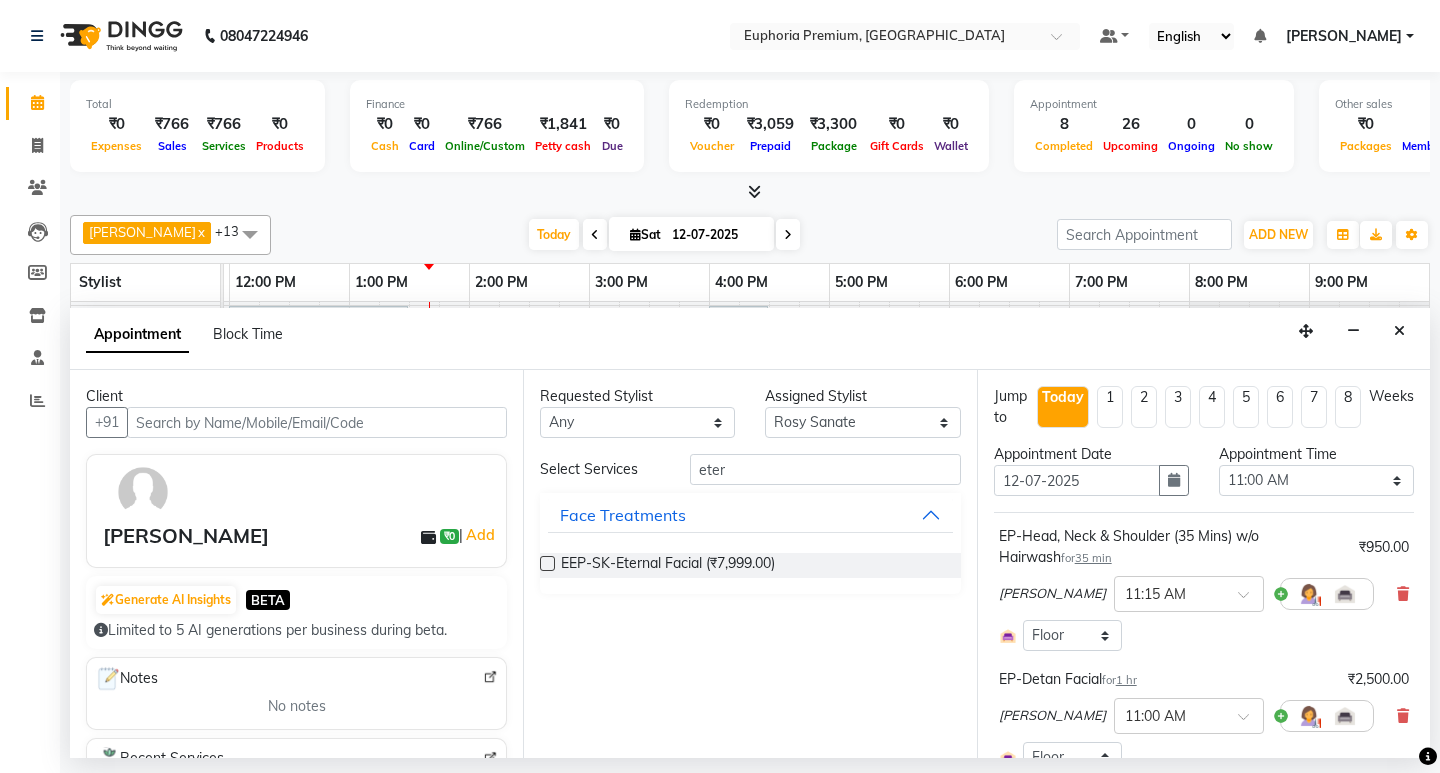 click at bounding box center [547, 563] 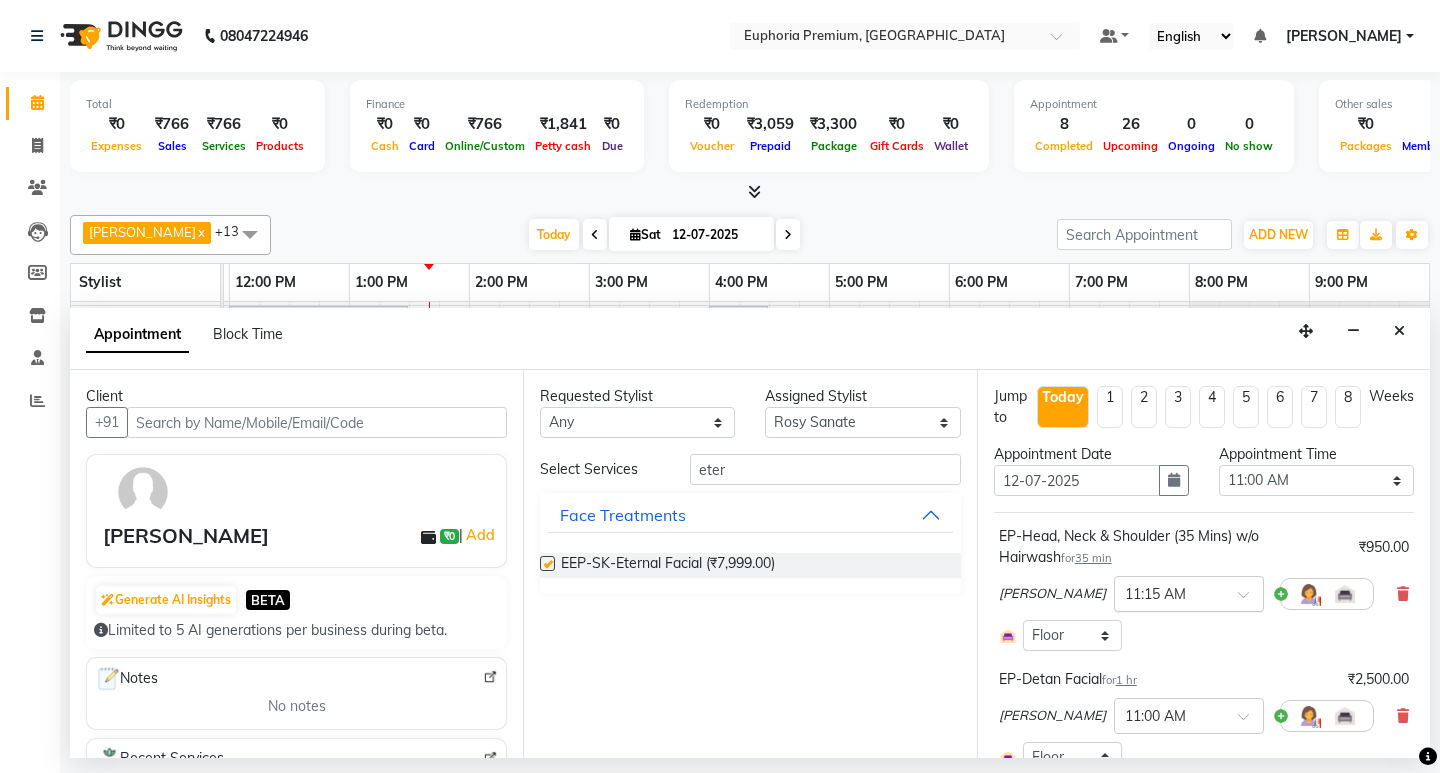 checkbox on "false" 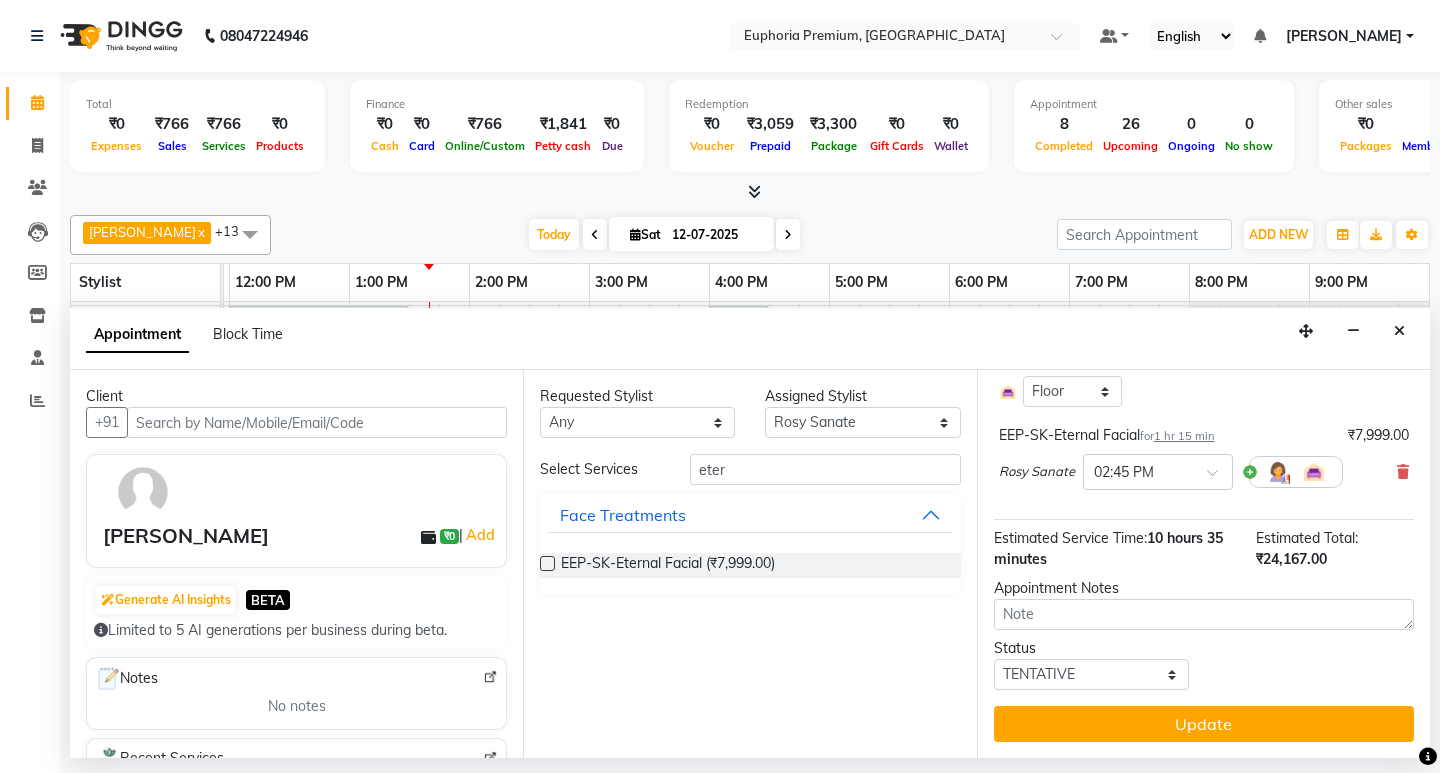 scroll, scrollTop: 1262, scrollLeft: 0, axis: vertical 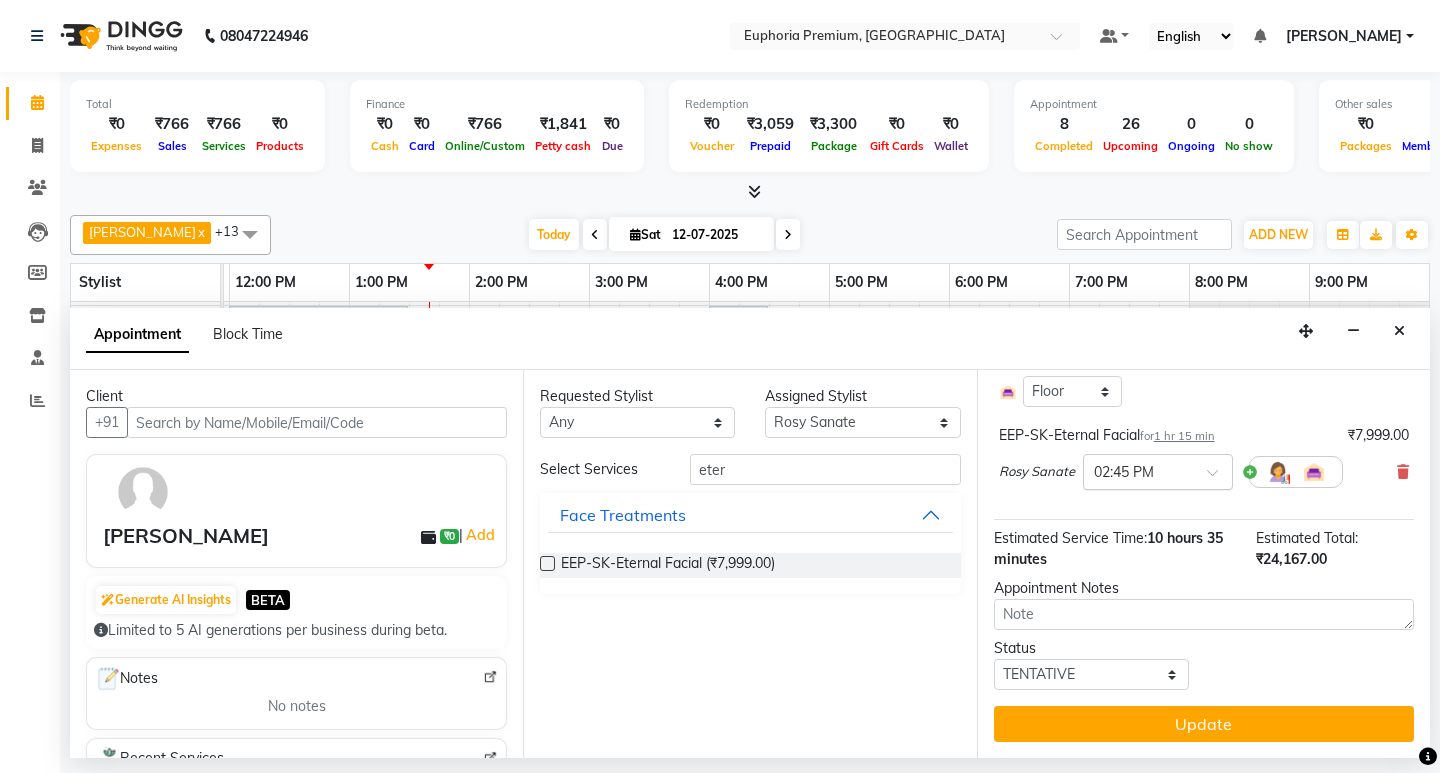 click at bounding box center [1219, 478] 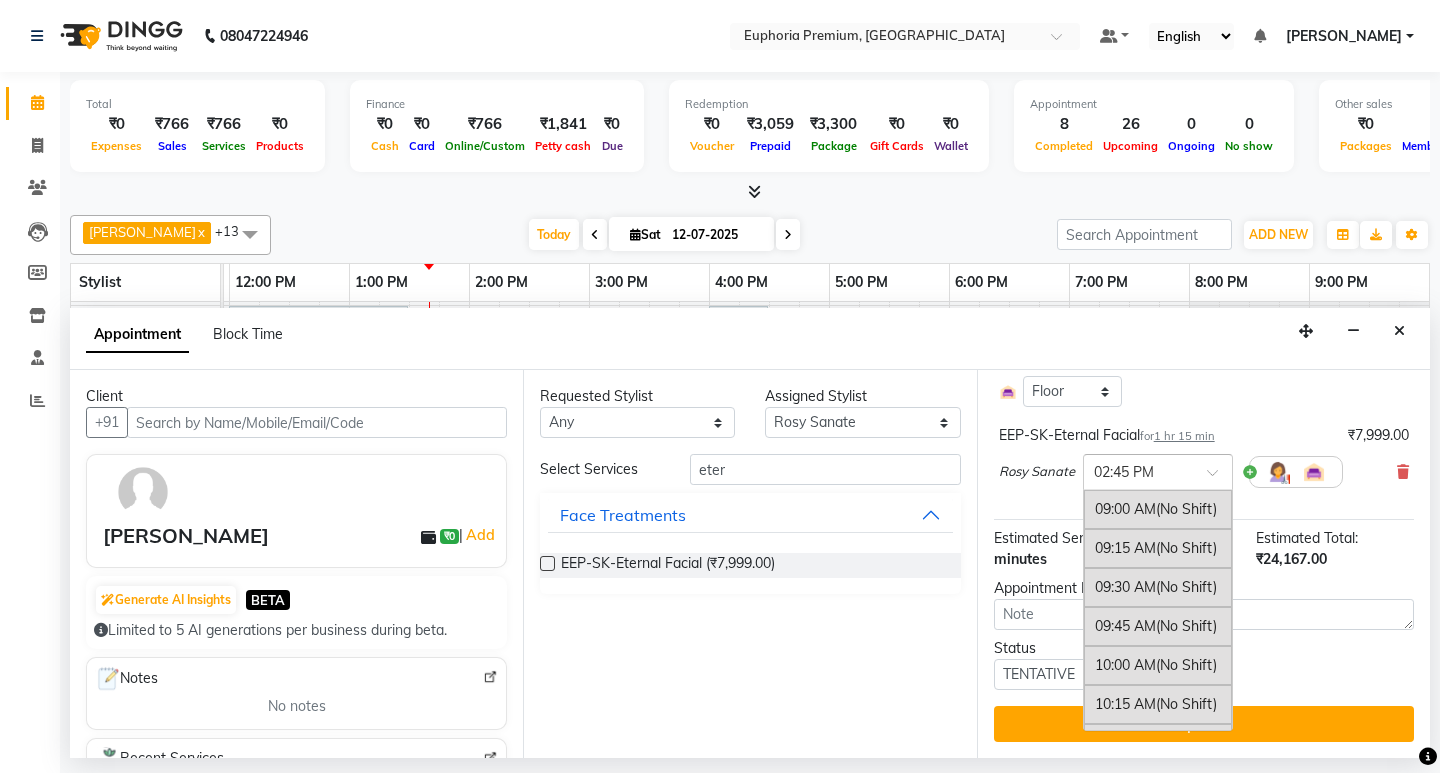 scroll, scrollTop: 879, scrollLeft: 0, axis: vertical 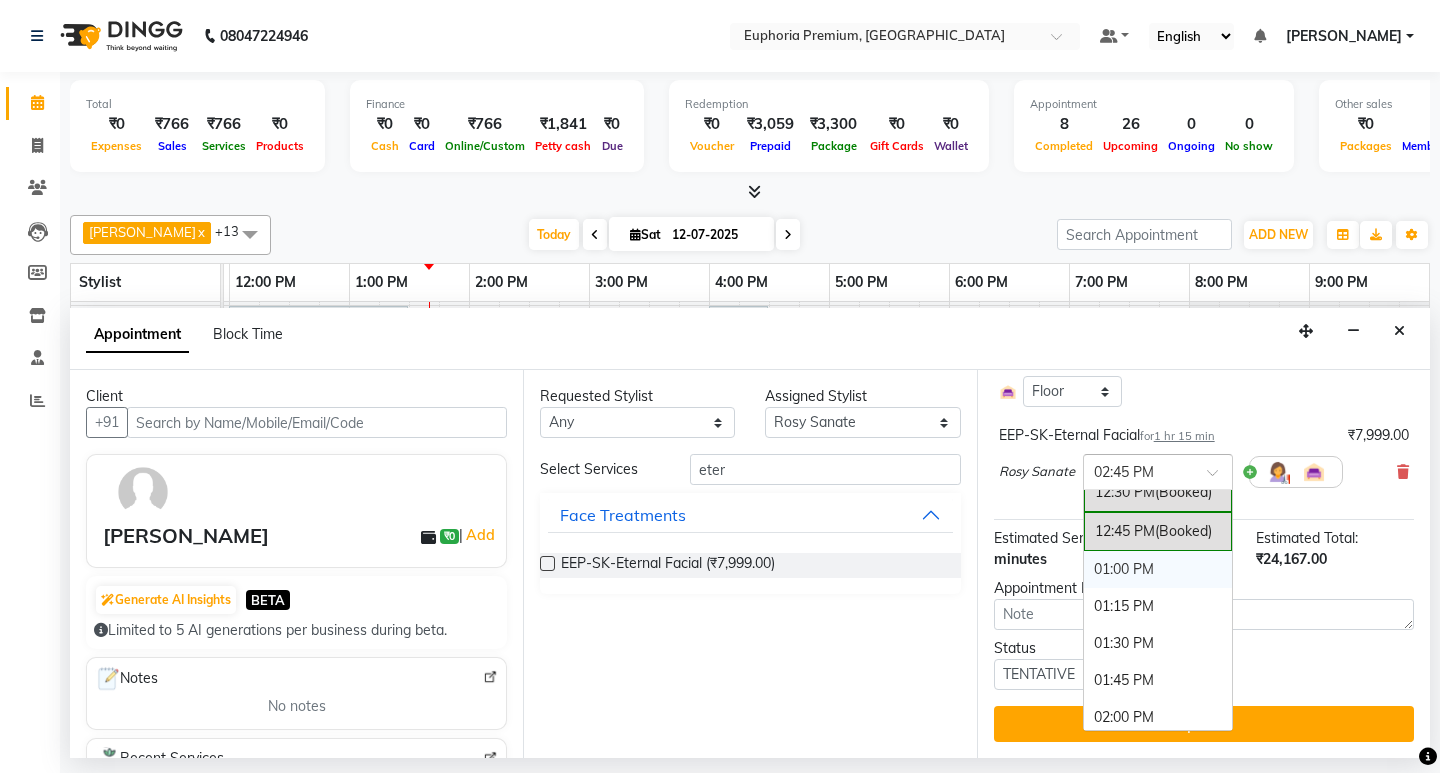 click on "01:00 PM" at bounding box center (1158, 569) 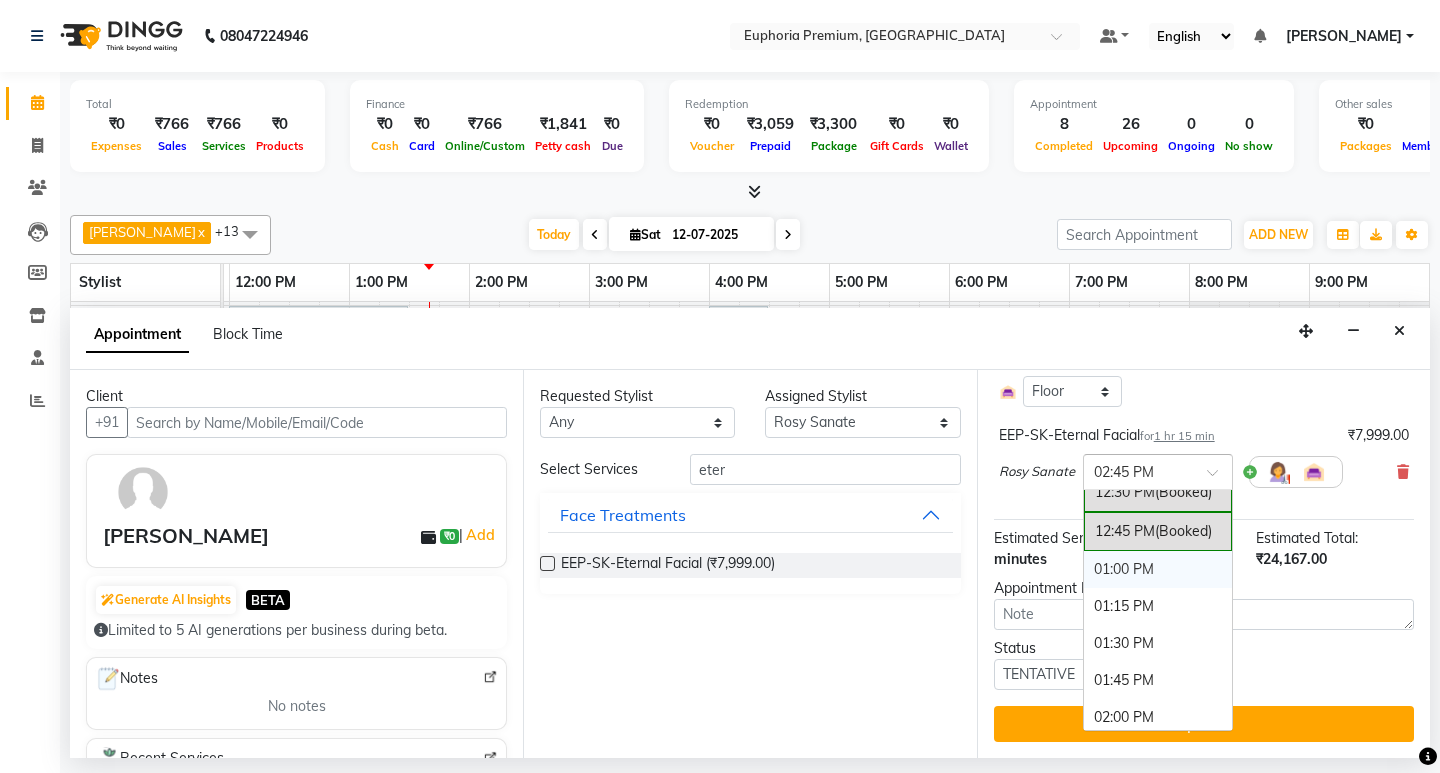 scroll, scrollTop: 1283, scrollLeft: 0, axis: vertical 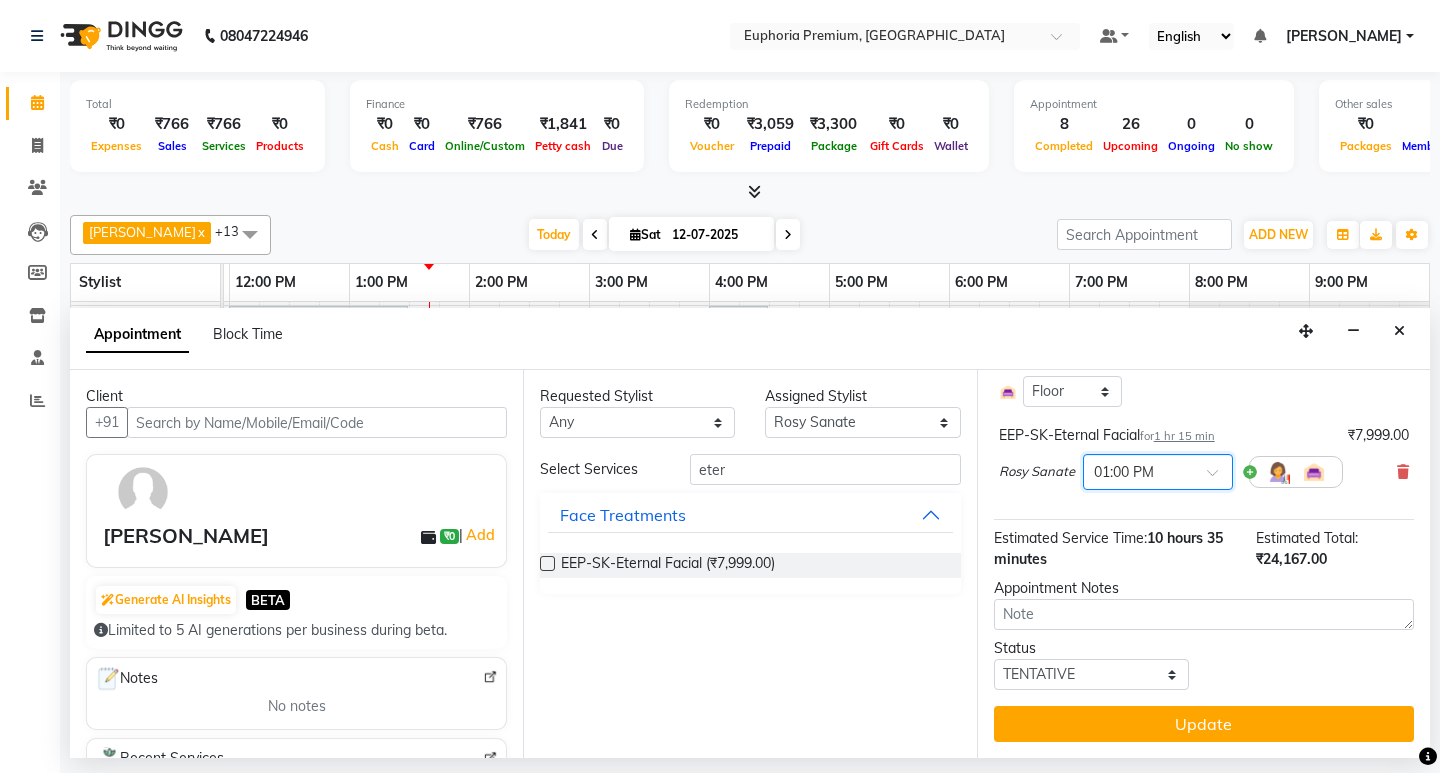 click on "EP-Head, Neck & Shoulder (35 Mins) w/o Hairwash   for  35 min ₹950.00 [PERSON_NAME]  × 11:15 AM Select Room Floor There is another service starting at the same time EP-Detan Facial   for  1 hr ₹2,500.00 Diya [PERSON_NAME] × 11:00 AM Select Room Floor EP-Regenerate (Intense Alchemy) MEN   for  1 hr 15 min ₹1,500.00 [PERSON_NAME] × 12:15 PM Select Room Floor EP-Cover Fusion CT   for  1 hr 30 min ₹2,520.00 Daisy . × 01:00 PM Select Room Floor EP-[PERSON_NAME] Trim/Design MEN   for  30 min ₹250.00 [PERSON_NAME] N × 01:30 PM Select Room Floor EP-Sports Massage (Oil) 45+15   for  1 hr 30 min ₹2,650.00 [PERSON_NAME]  × 12:00 PM Select Room Floor EP-Artistic Cut - Creative Stylist   for  1 hr ₹1,500.00 Daisy . × 02:30 PM Select Room Floor EP-Marine Mineral Shock   for  1 hr 15 min ₹3,699.00 Rosy Sanate × 11:15 AM Select Room Floor EP-HAIR CUT (Creative Stylist) with hairwash MEN   for  45 min ₹599.00 [PERSON_NAME] N × 02:00 PM Select Room Floor EEP-SK-Eternal Facial   for  1 hr 15 min ₹7,999.00 Rosy Sanate × 01:00 PM" at bounding box center [1204, -115] 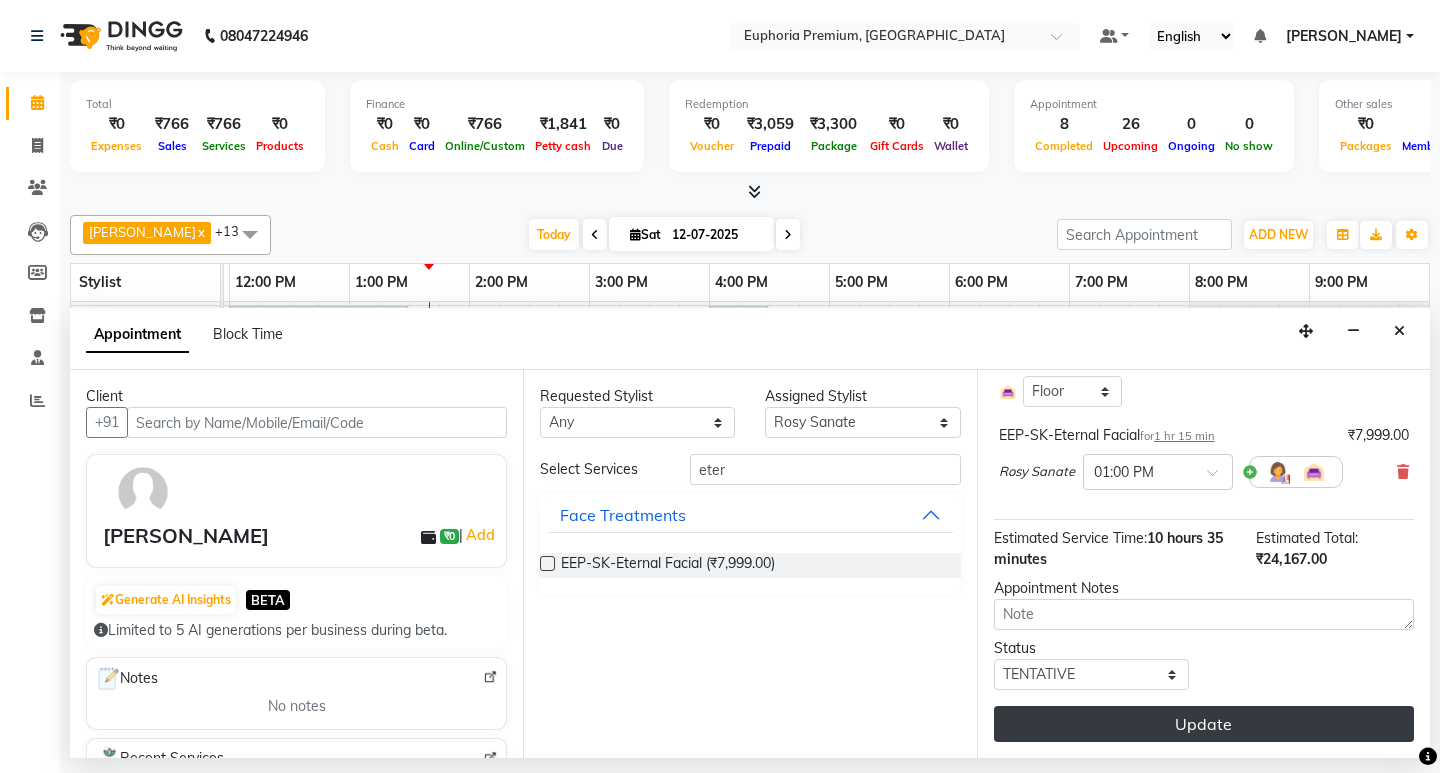 click on "Update" at bounding box center [1204, 724] 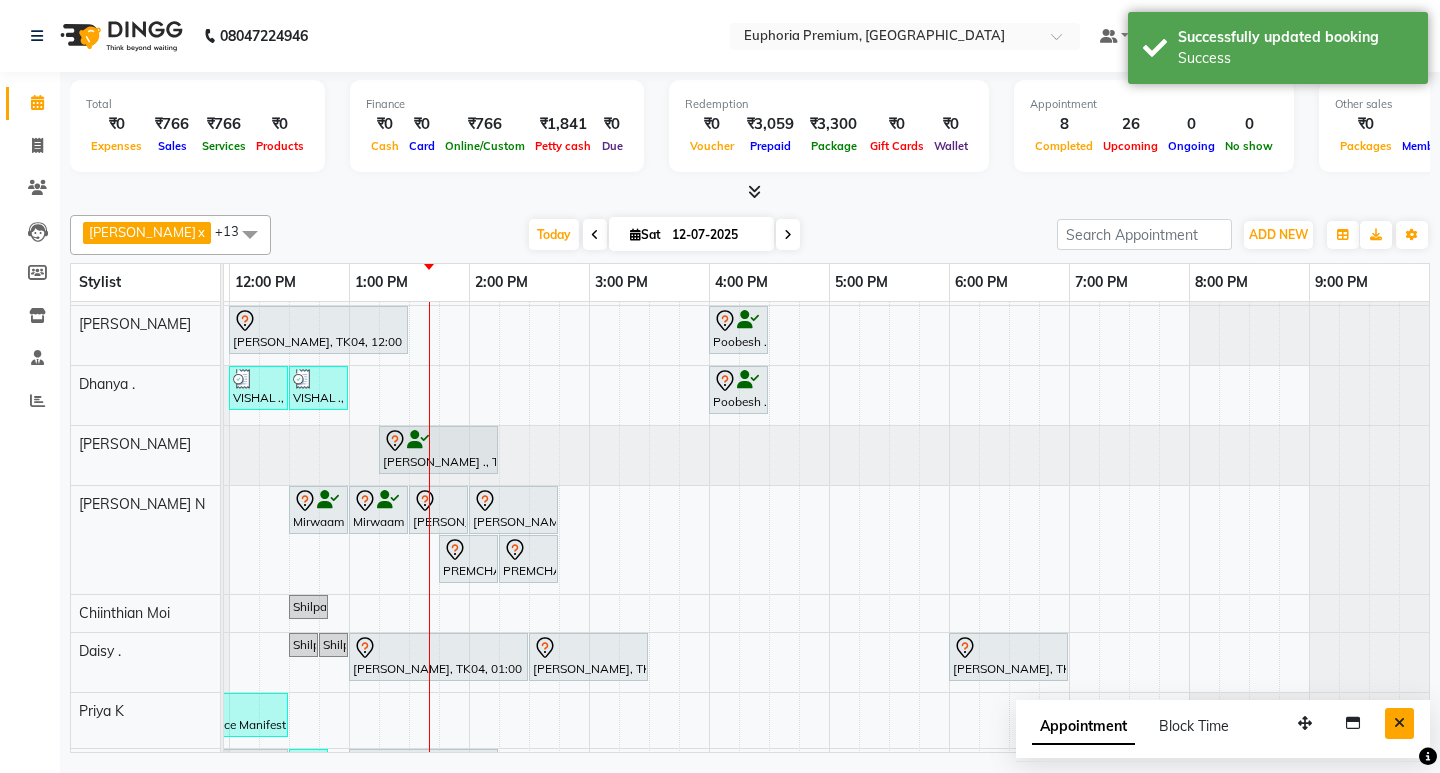 click at bounding box center [1399, 723] 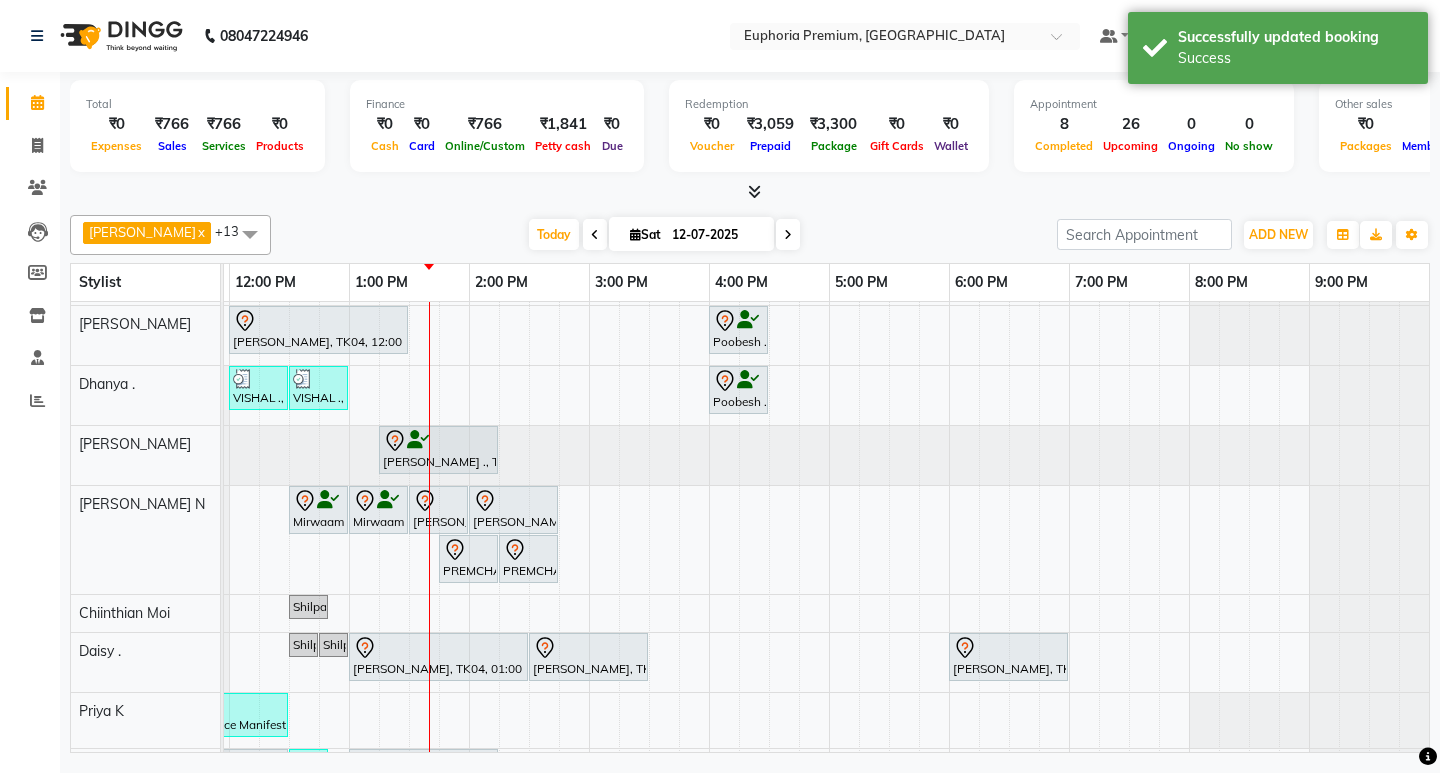 scroll, scrollTop: 203, scrollLeft: 406, axis: both 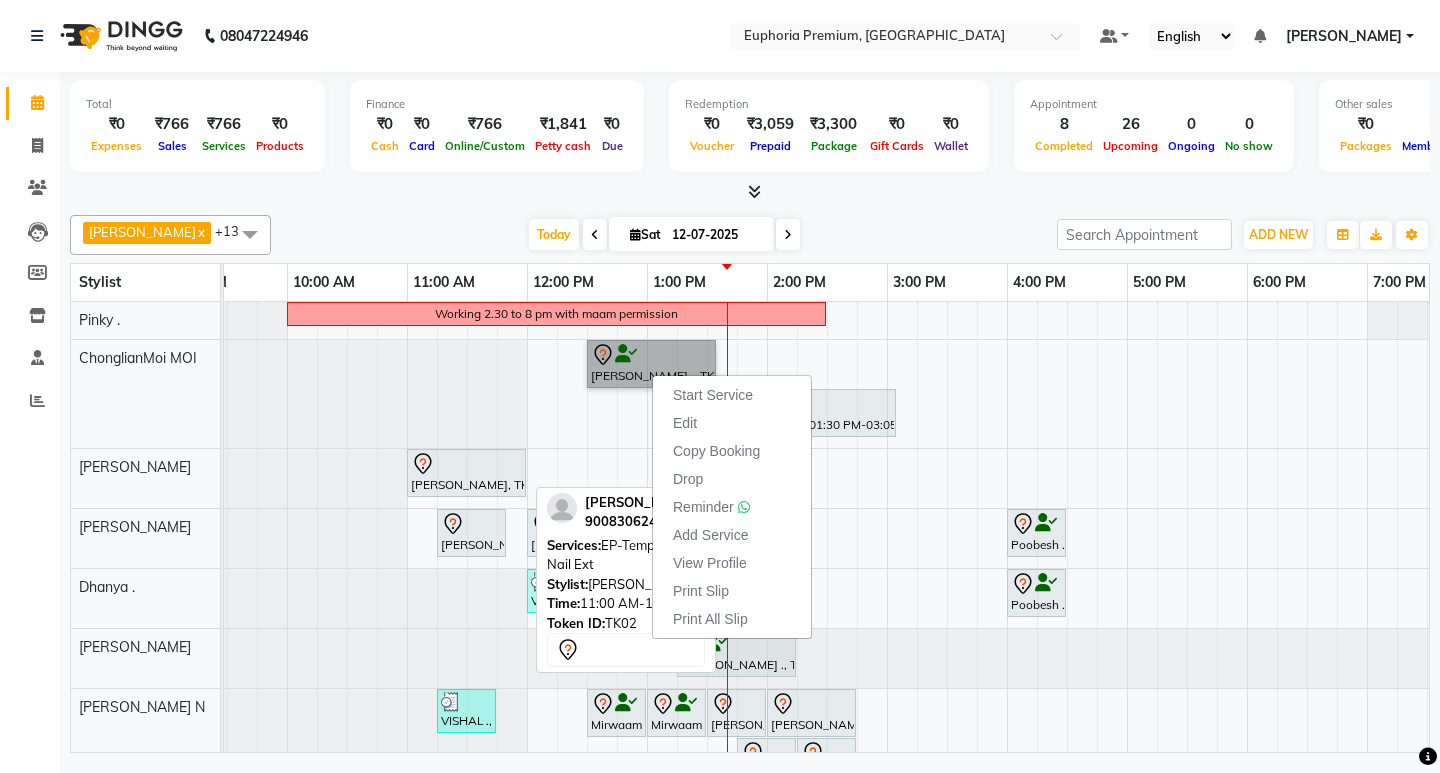 click at bounding box center (466, 464) 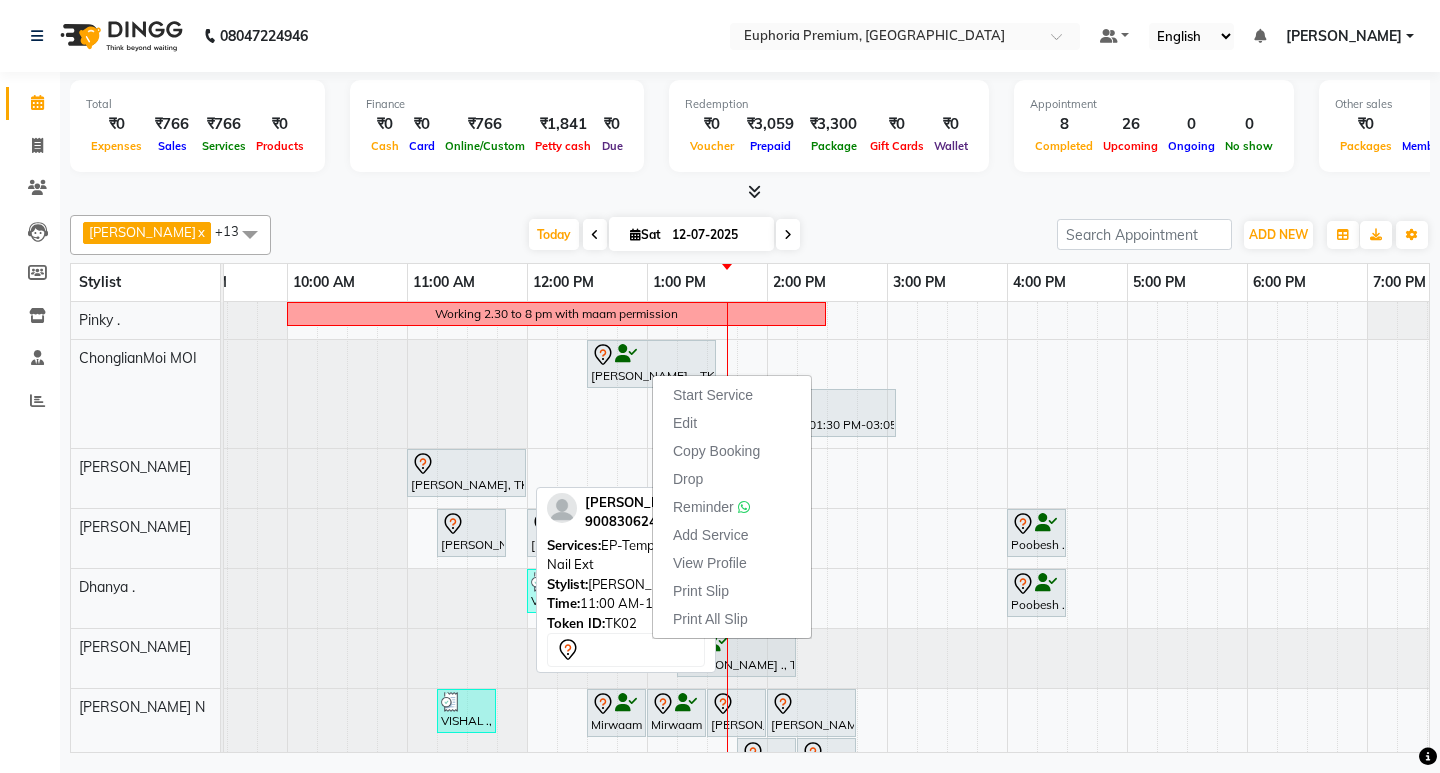 select on "7" 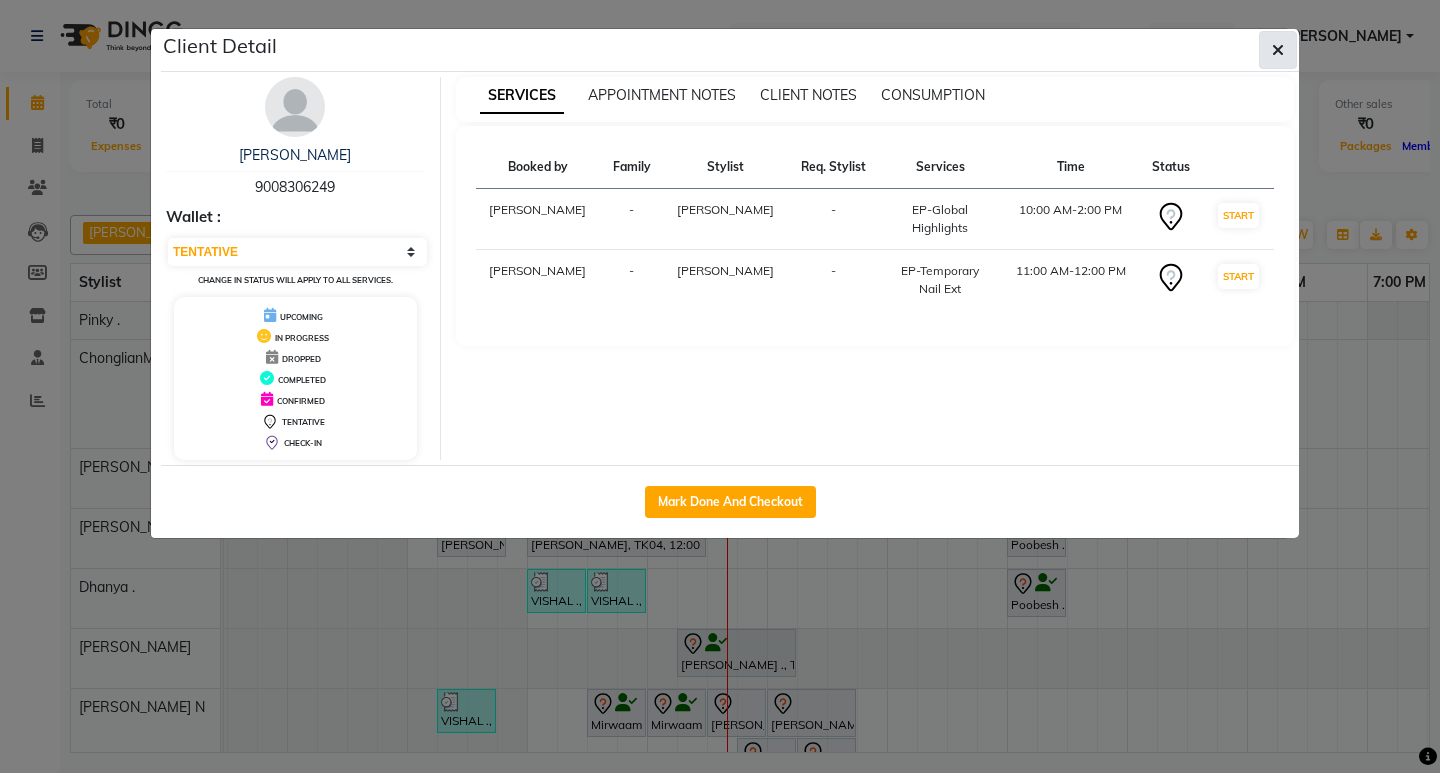 click 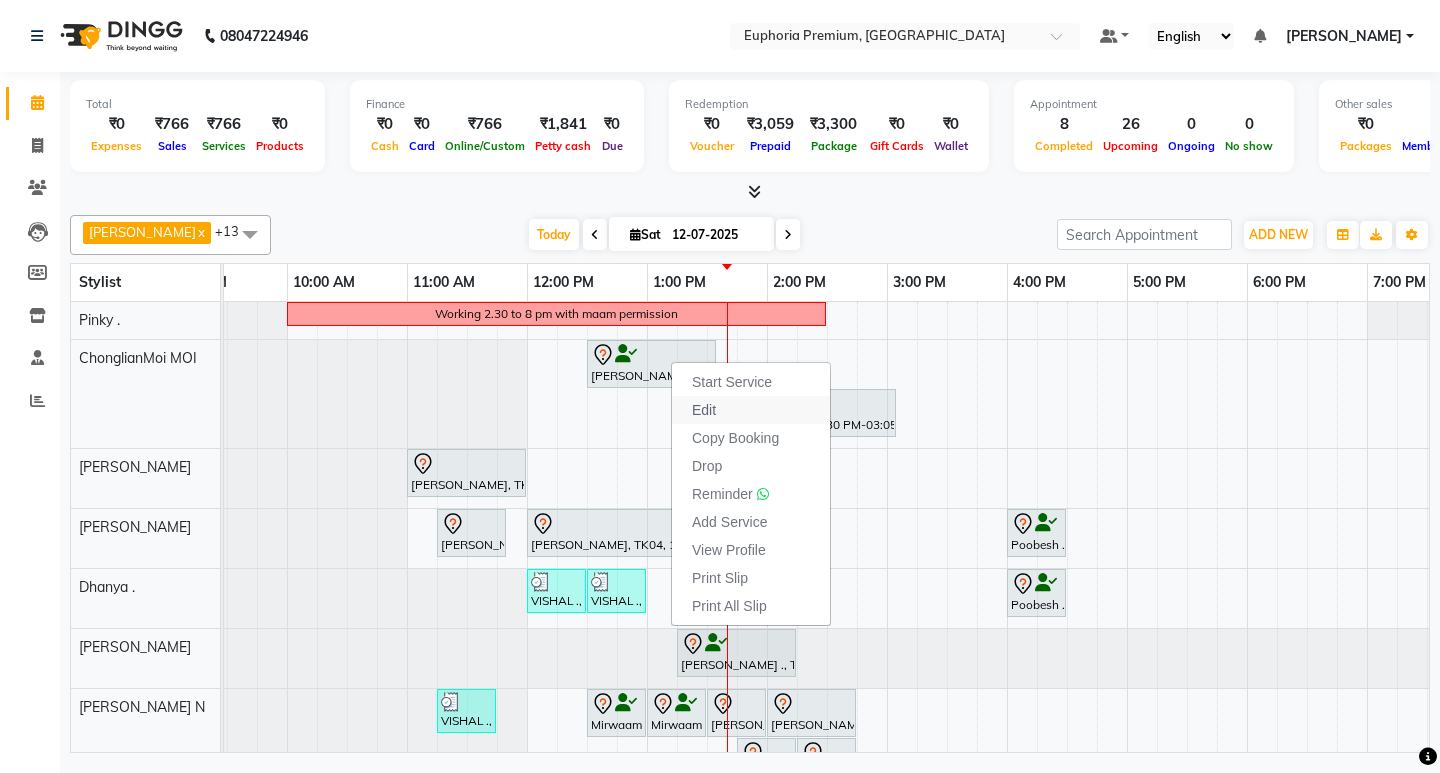 click on "Edit" at bounding box center [704, 410] 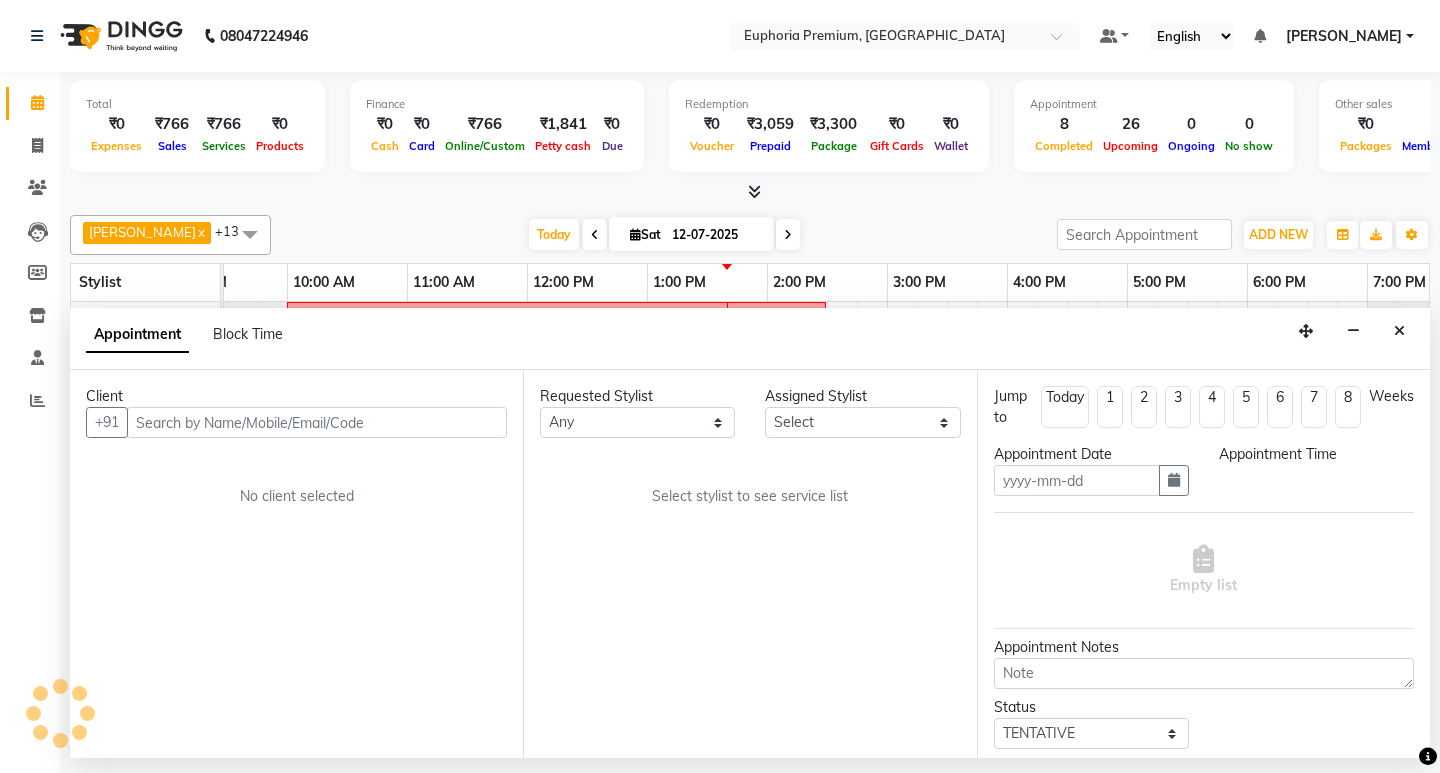 type on "12-07-2025" 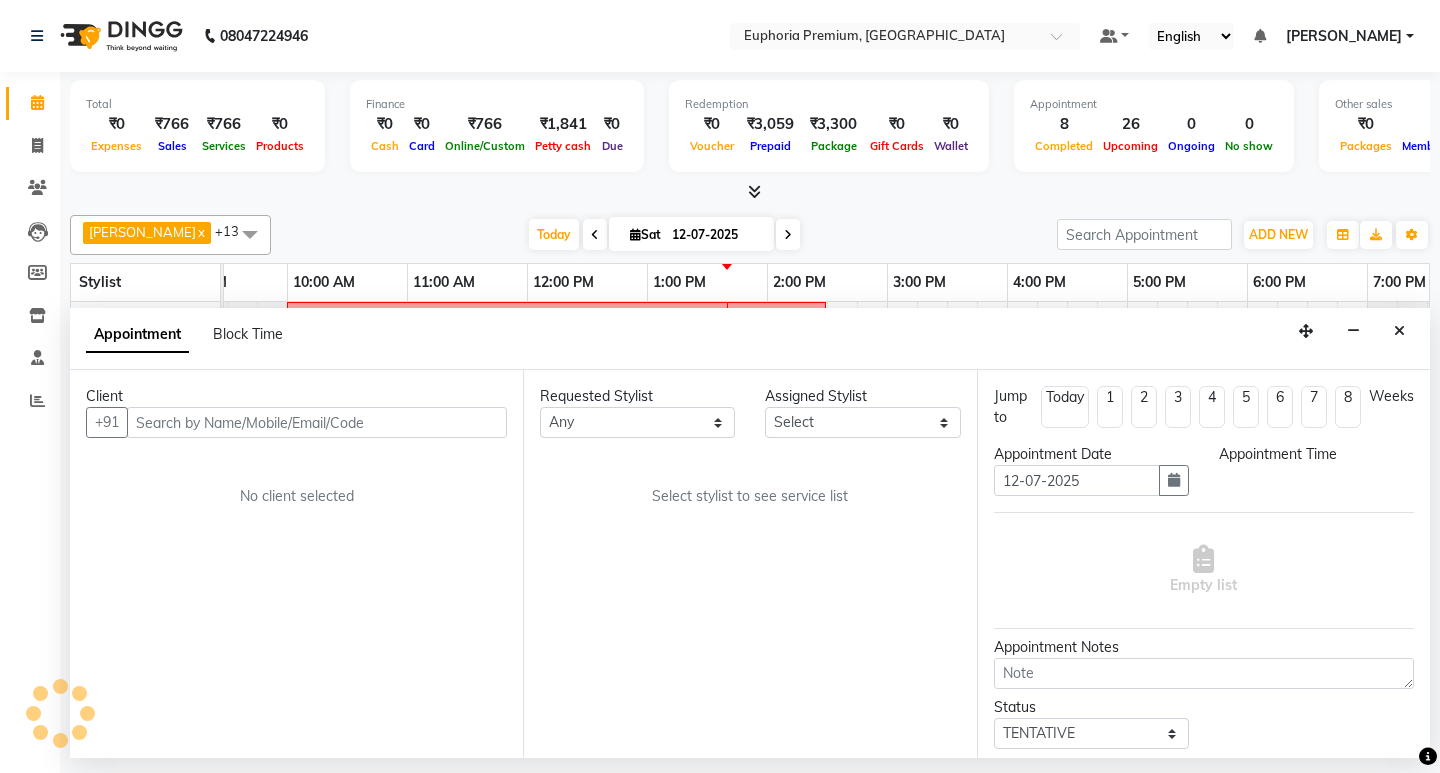 scroll, scrollTop: 0, scrollLeft: 0, axis: both 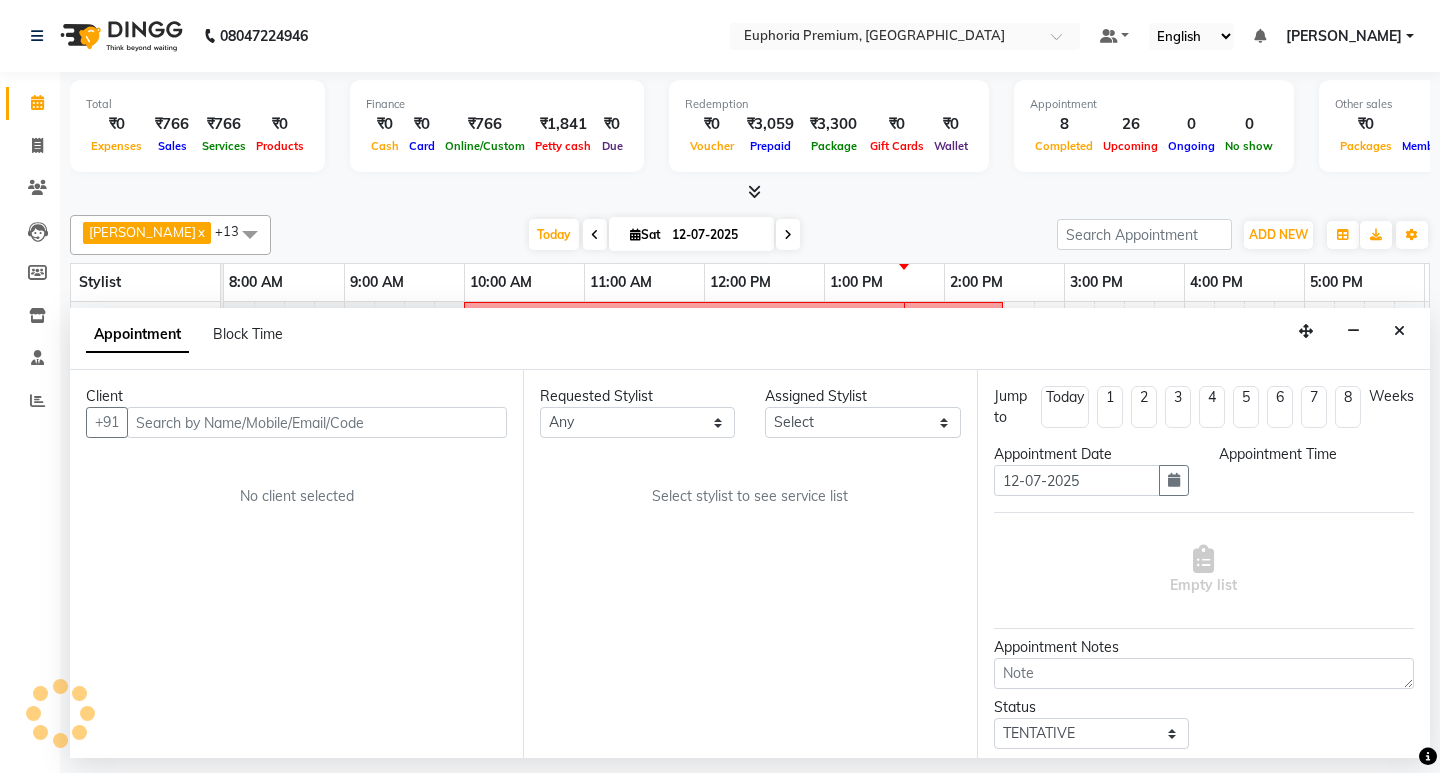 select on "71597" 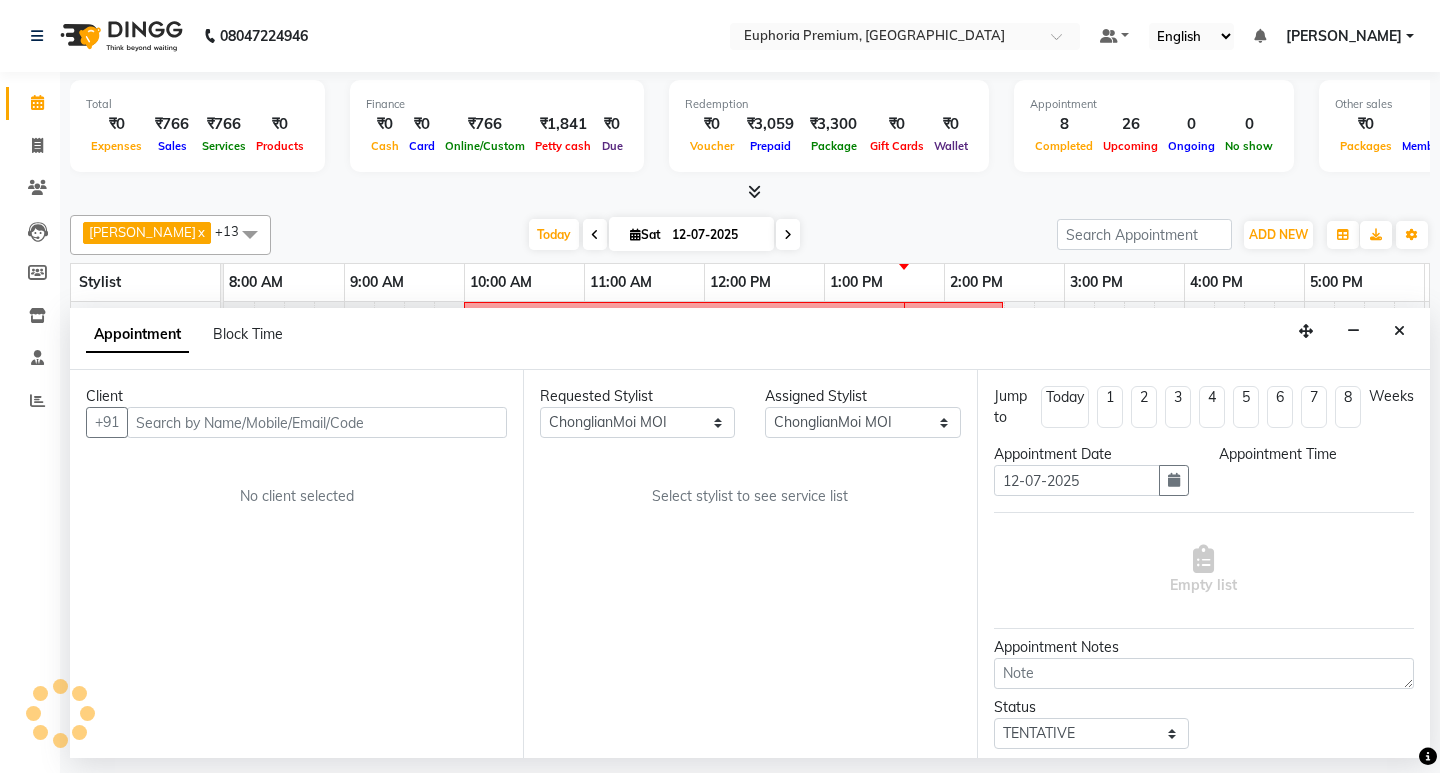 select on "750" 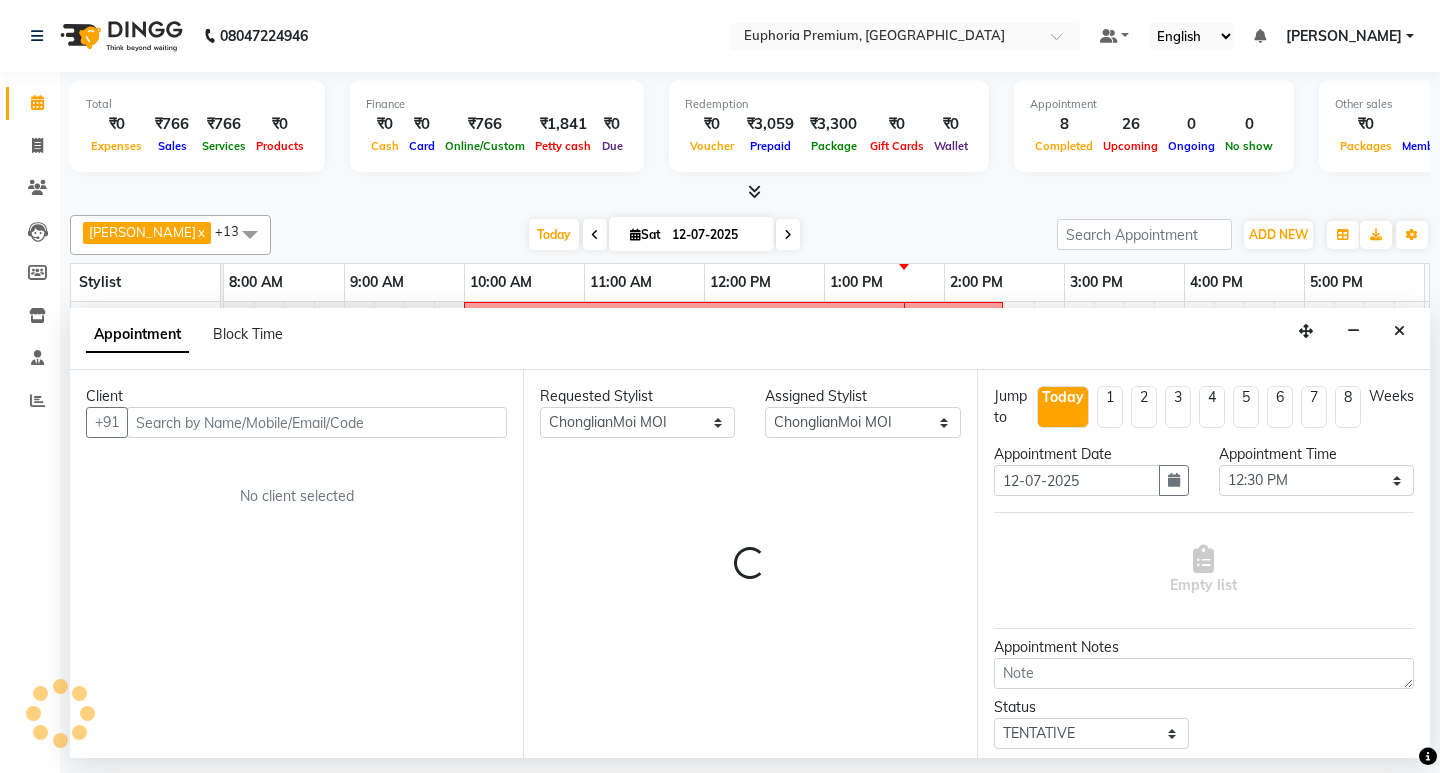 scroll, scrollTop: 0, scrollLeft: 475, axis: horizontal 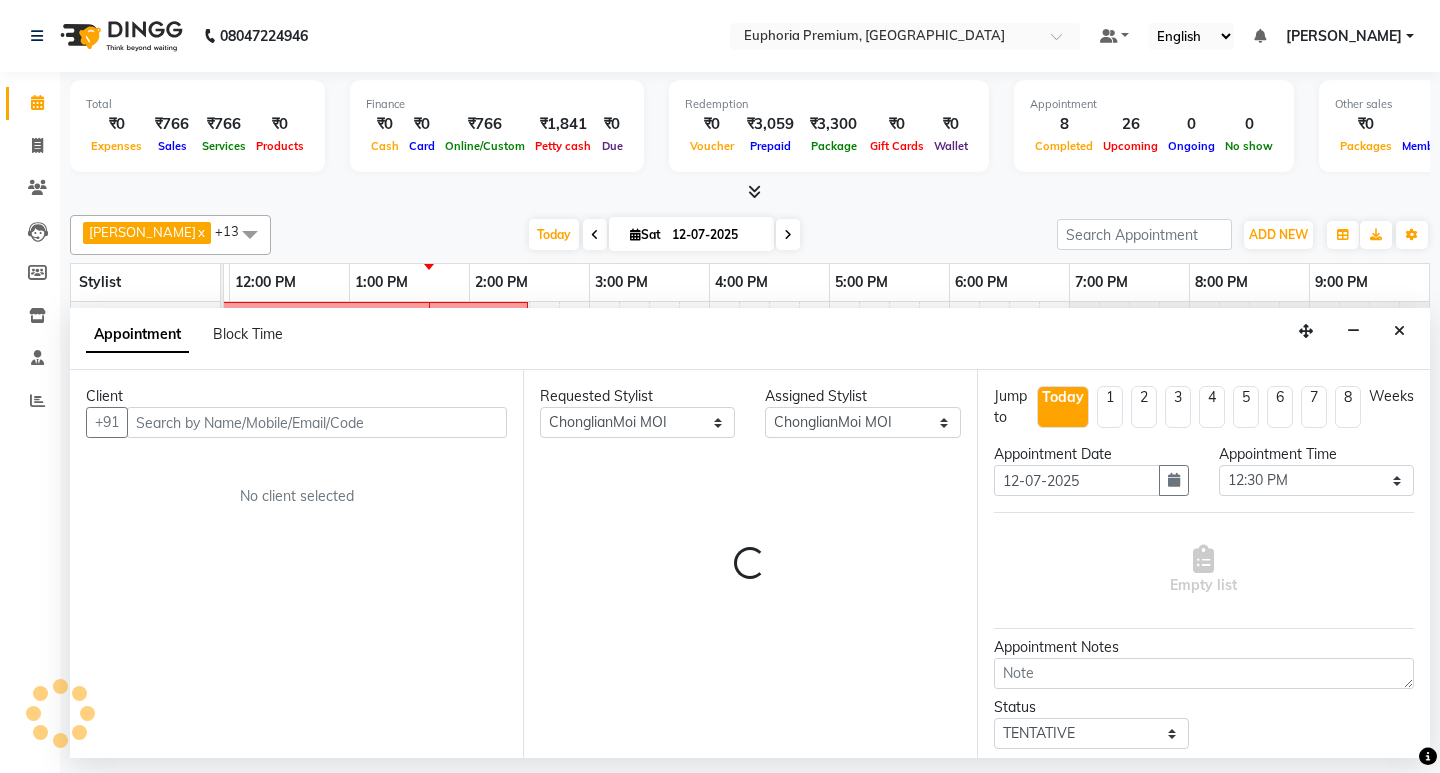 select on "4006" 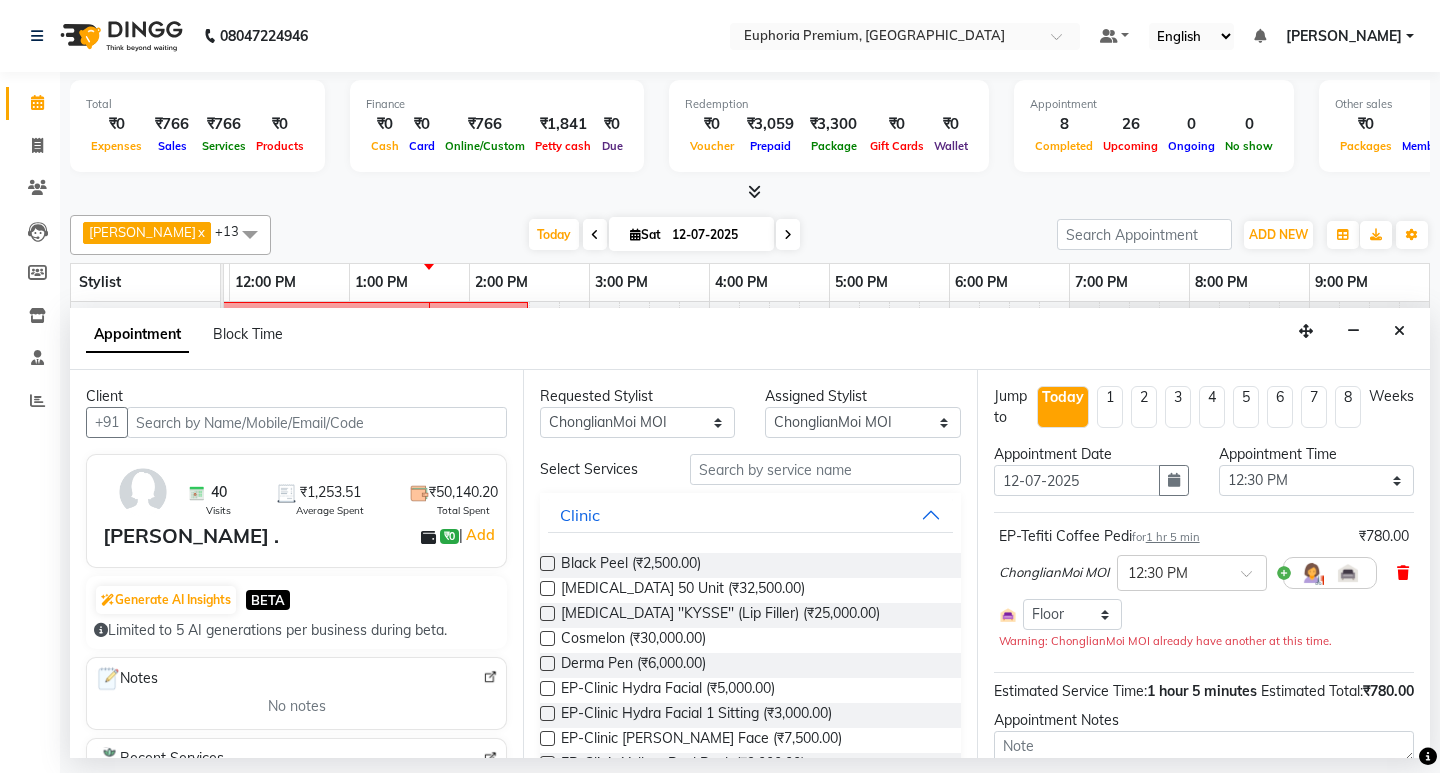 click at bounding box center [1403, 573] 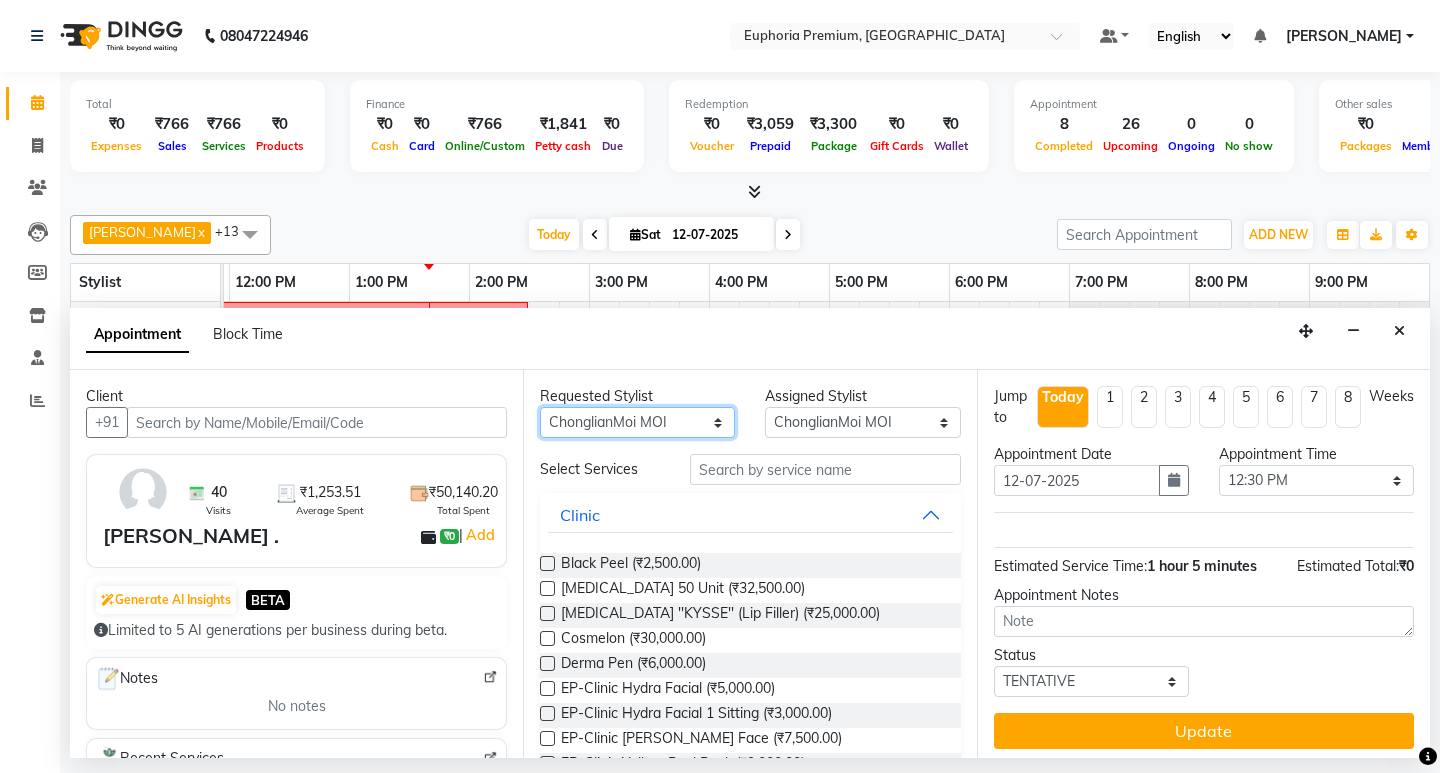 click on "Any Babu V Bharath N [PERSON_NAME] [PERSON_NAME] N  Chiinthian [PERSON_NAME] MOI [PERSON_NAME] . [PERSON_NAME] . [PERSON_NAME] [PERSON_NAME] K [PERSON_NAME] [PERSON_NAME] [MEDICAL_DATA] Pinky . Priya  K Rosy Sanate [PERSON_NAME] [PERSON_NAME] Shishi L [PERSON_NAME] M [PERSON_NAME]" at bounding box center [637, 422] 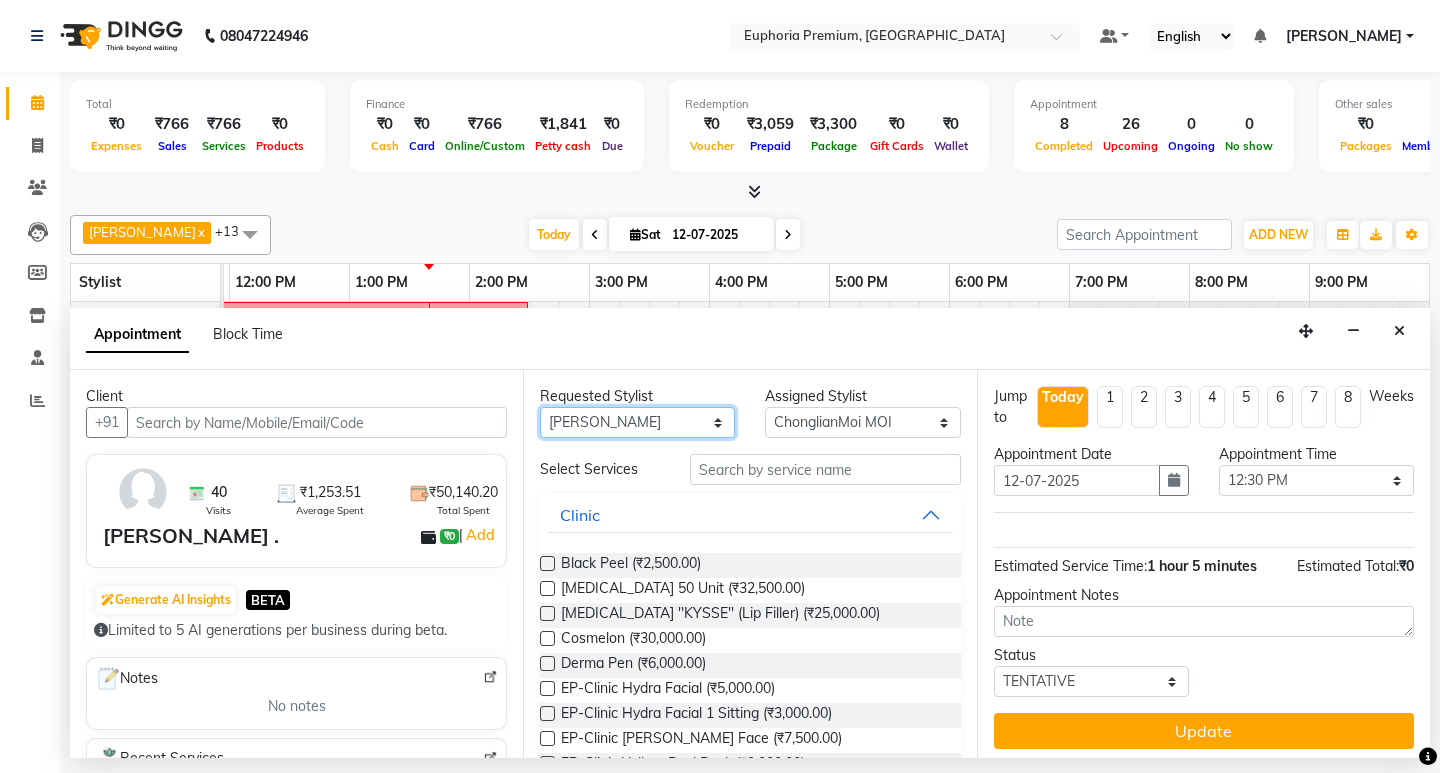 click on "Any Babu V Bharath N [PERSON_NAME] [PERSON_NAME] N  Chiinthian [PERSON_NAME] MOI [PERSON_NAME] . [PERSON_NAME] . [PERSON_NAME] [PERSON_NAME] K [PERSON_NAME] [PERSON_NAME] [MEDICAL_DATA] Pinky . Priya  K Rosy Sanate [PERSON_NAME] [PERSON_NAME] Shishi L [PERSON_NAME] M [PERSON_NAME]" at bounding box center (637, 422) 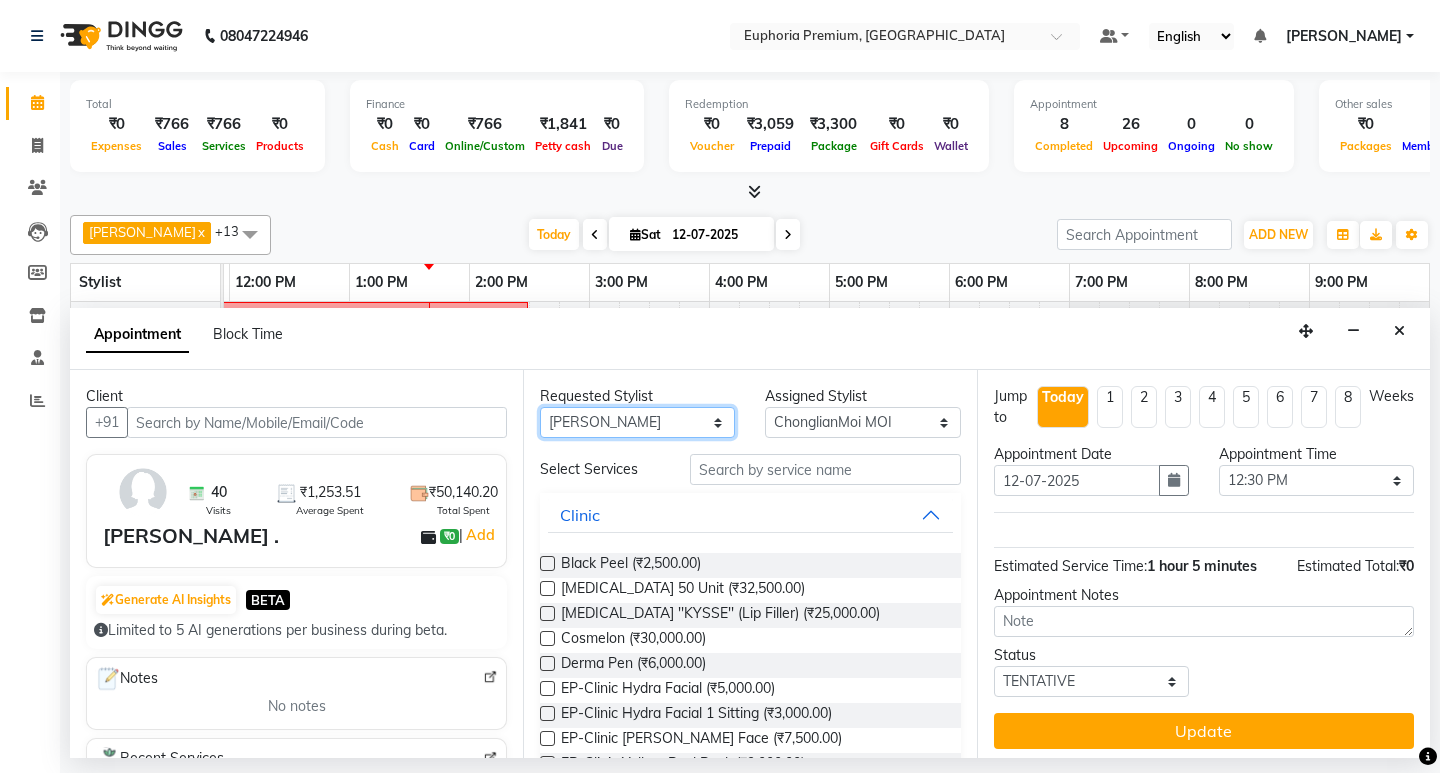 select on "71603" 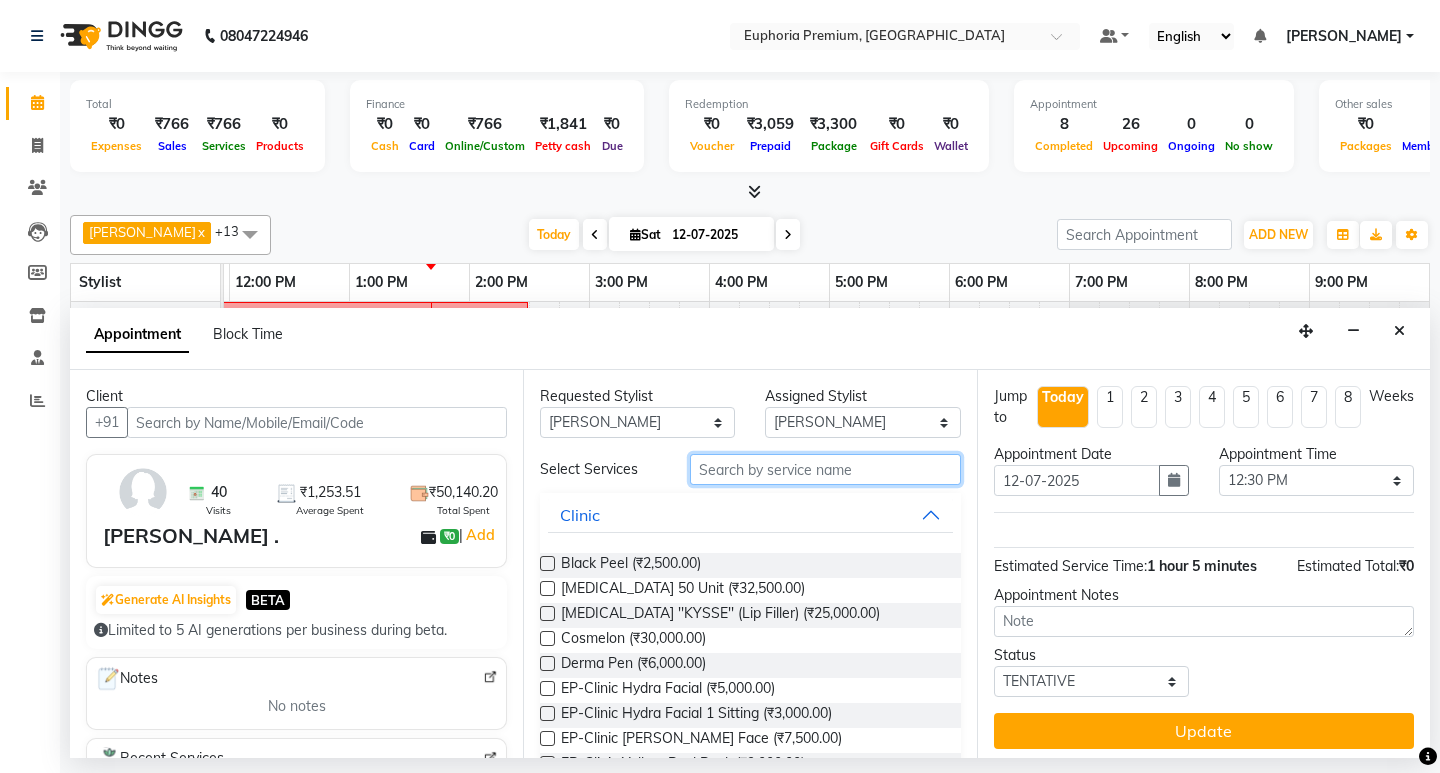 click at bounding box center [825, 469] 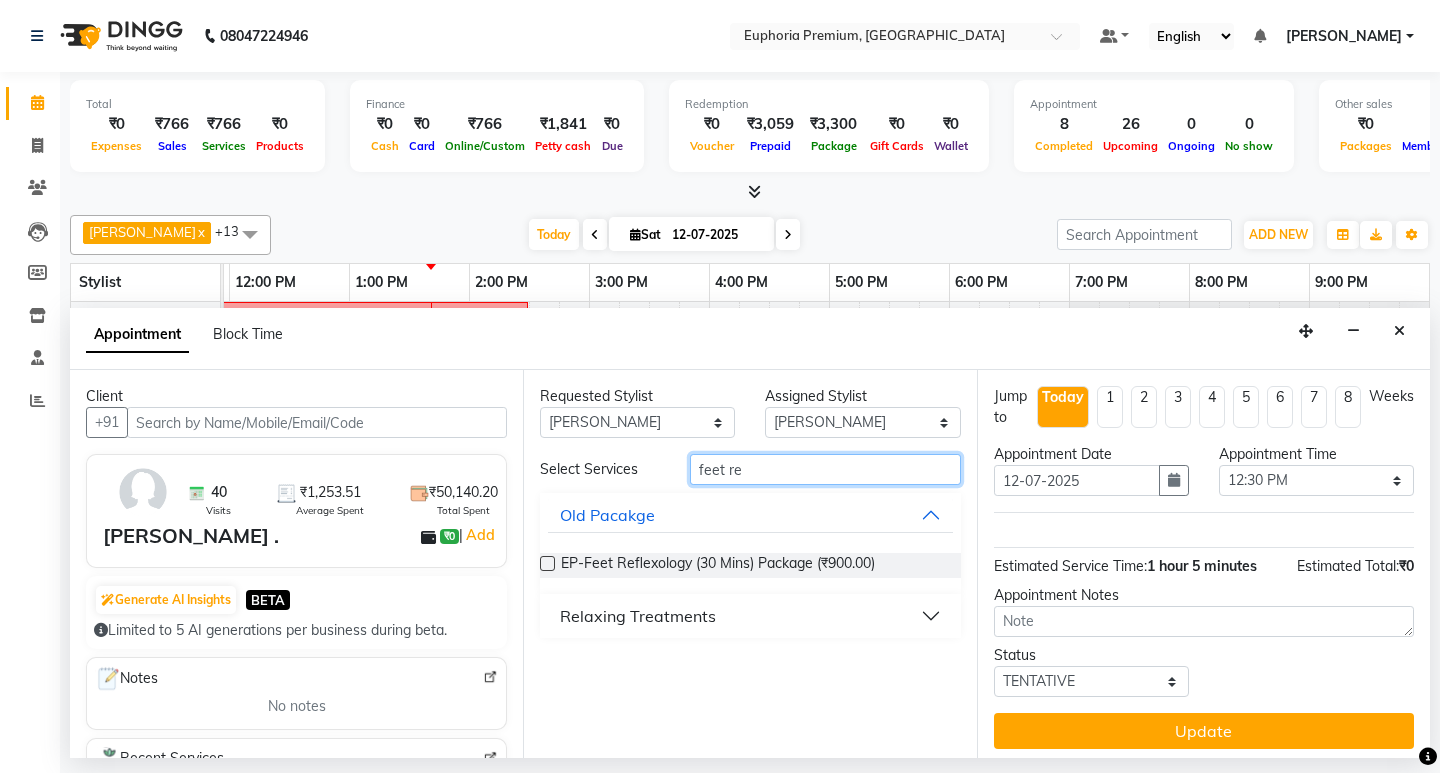 type on "feet re" 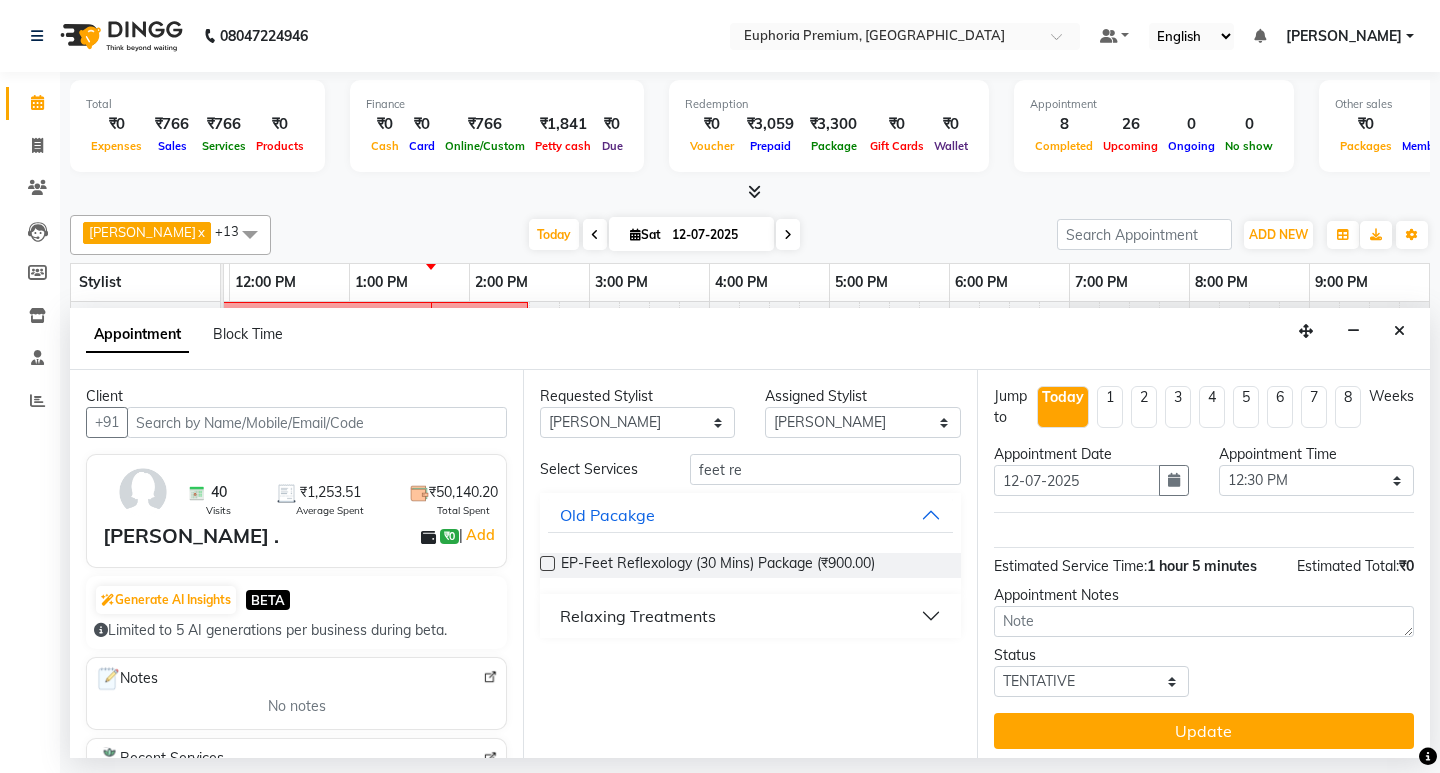 click on "Relaxing Treatments" at bounding box center [638, 616] 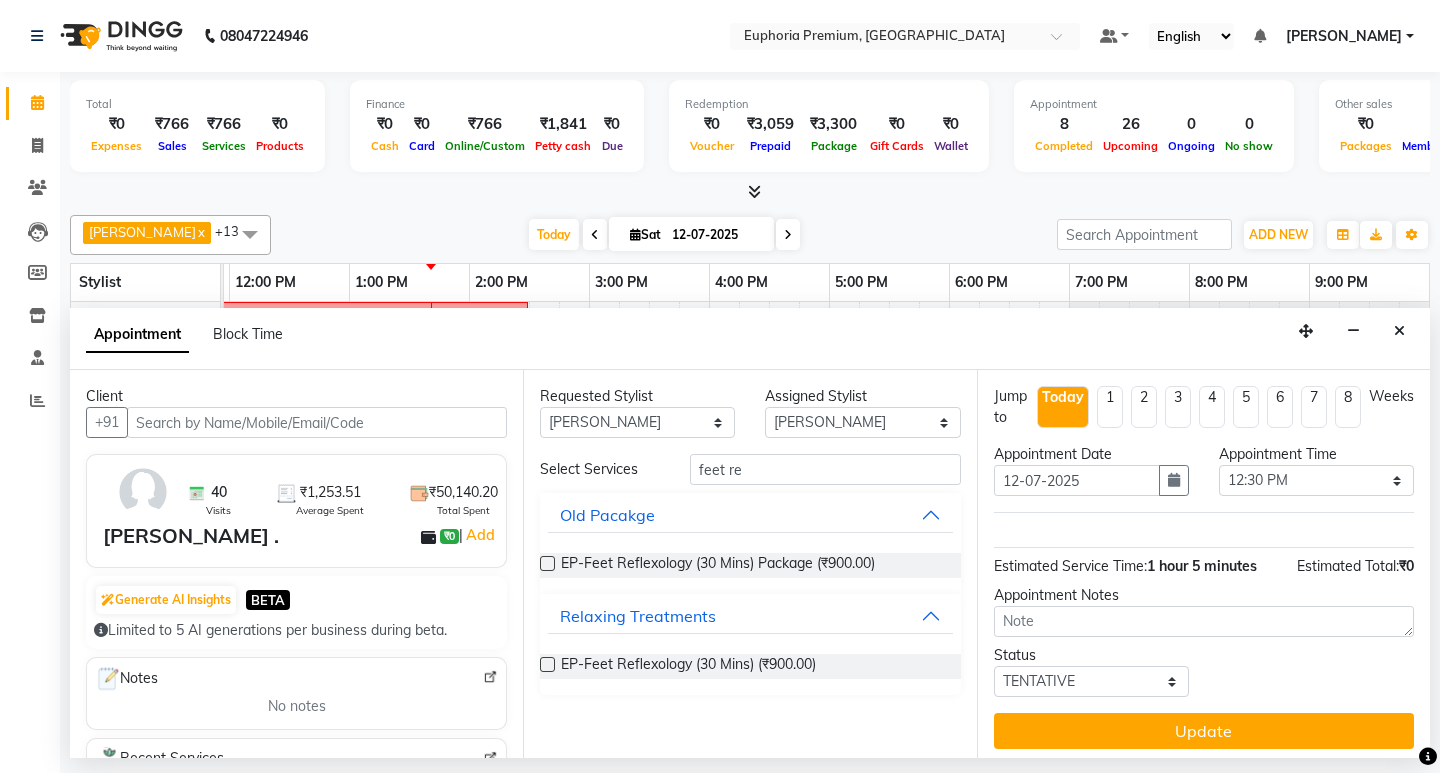 click at bounding box center [547, 664] 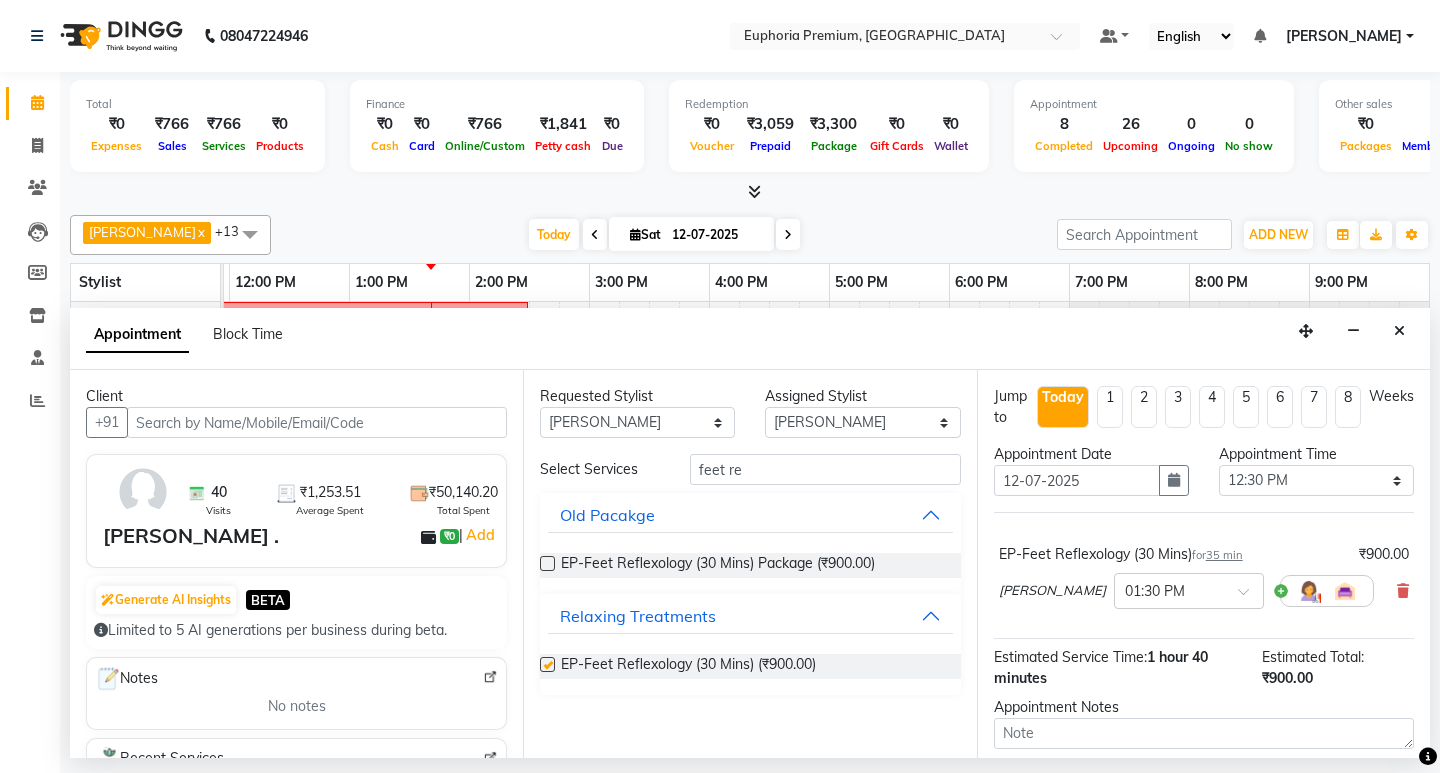 checkbox on "false" 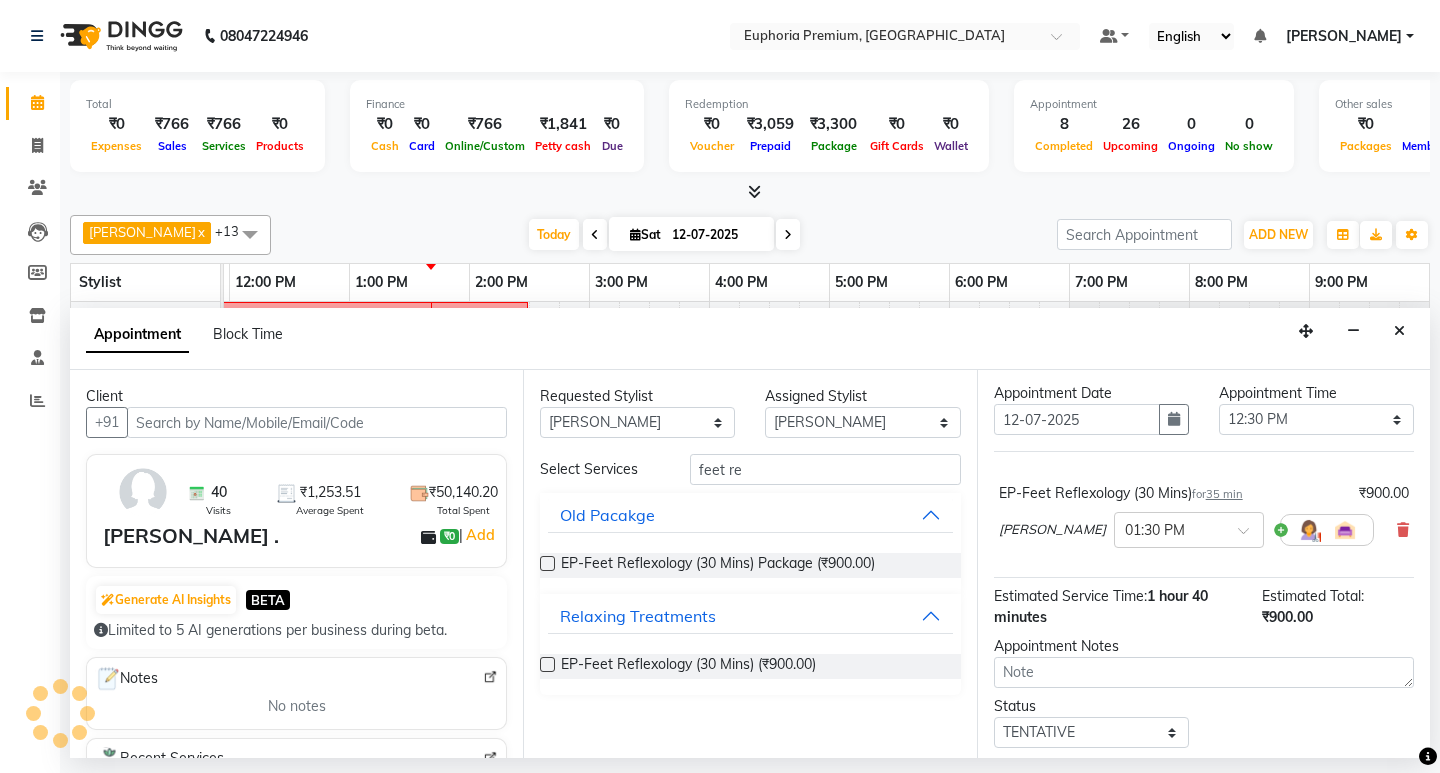 scroll, scrollTop: 119, scrollLeft: 0, axis: vertical 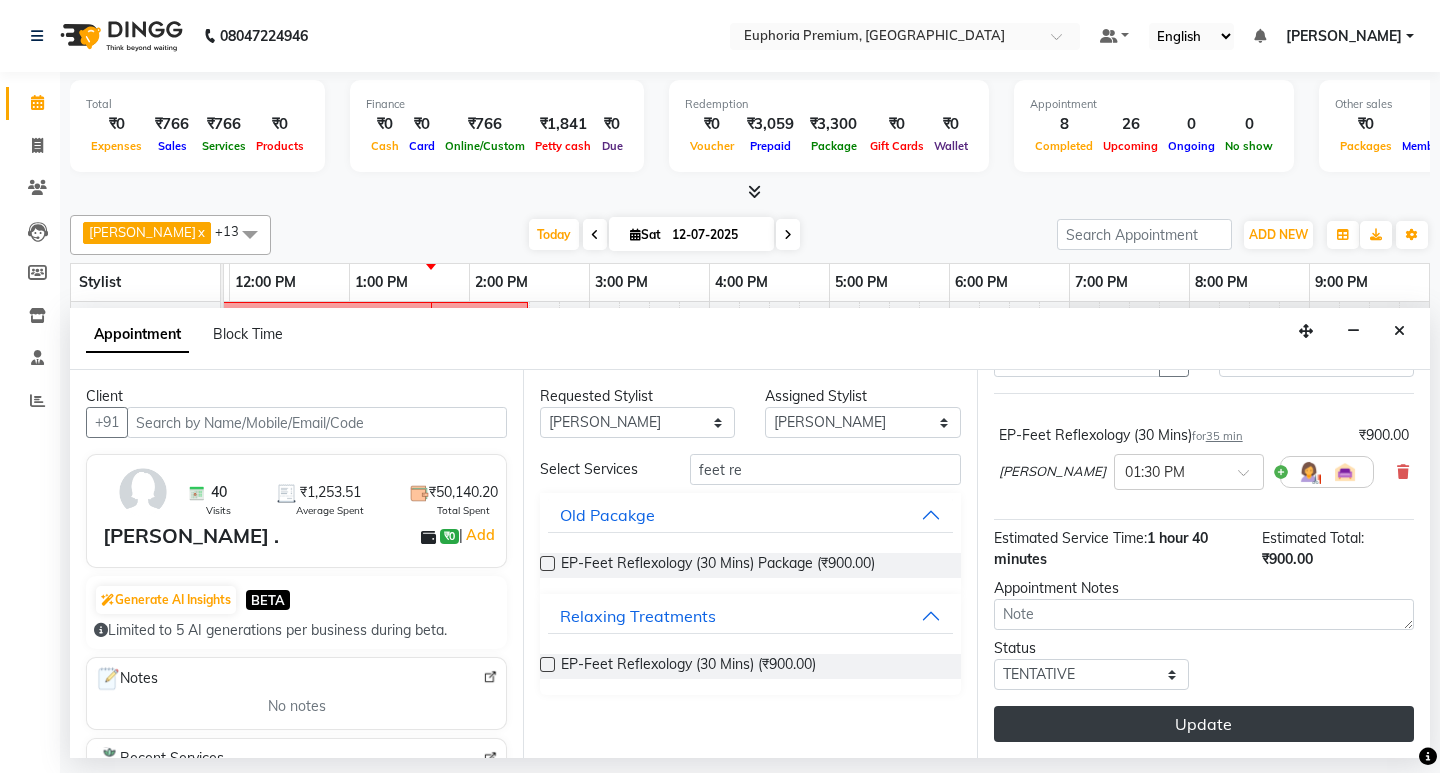 click on "Update" at bounding box center [1204, 724] 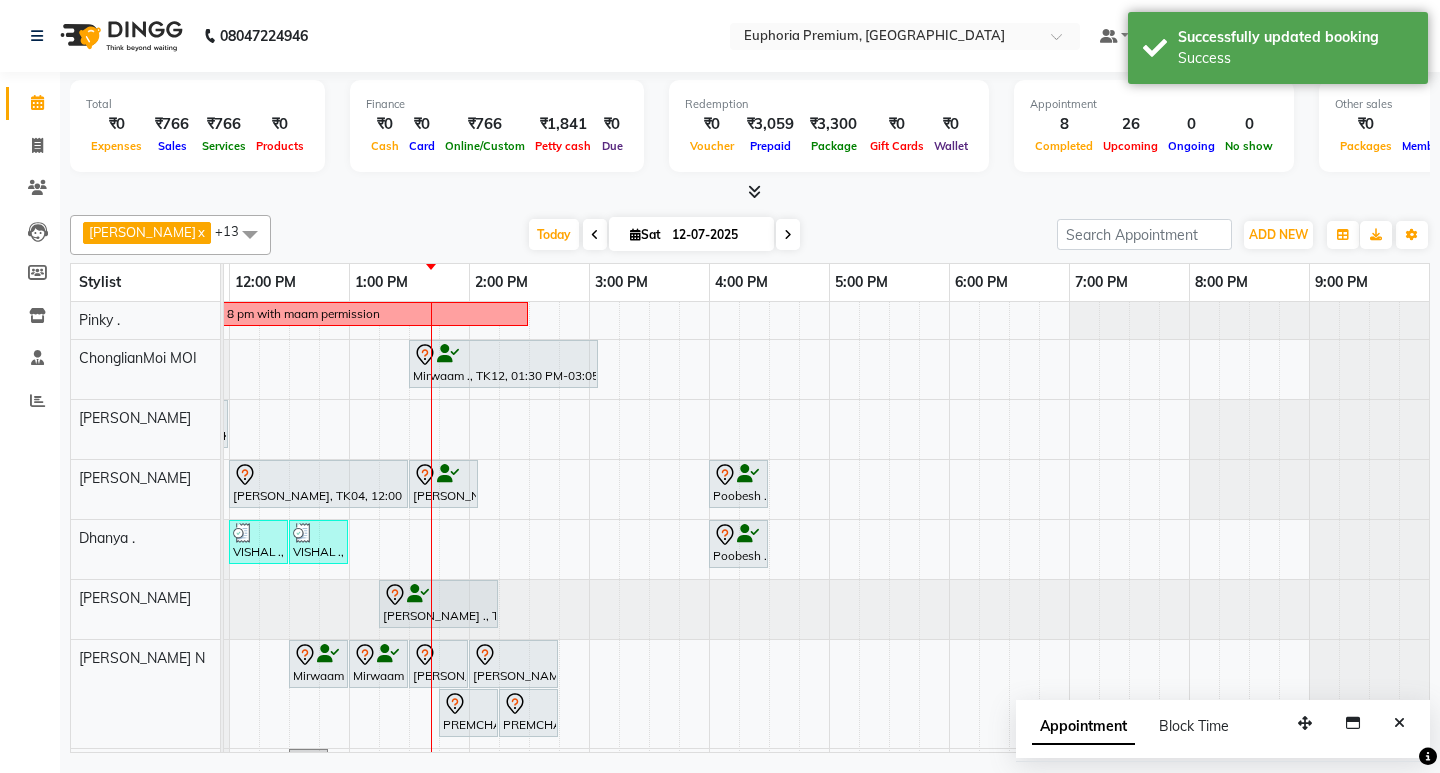 click at bounding box center (1399, 723) 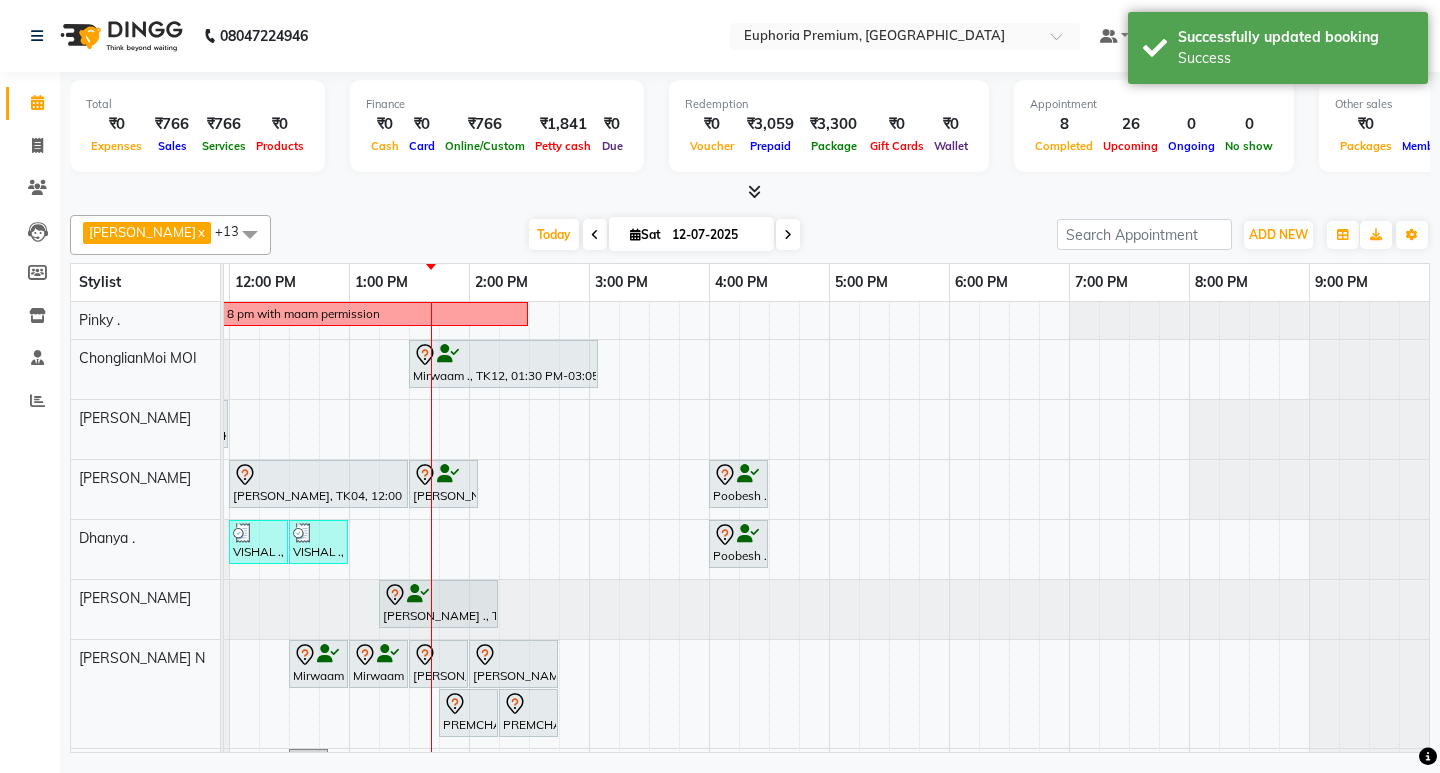 scroll, scrollTop: 0, scrollLeft: 288, axis: horizontal 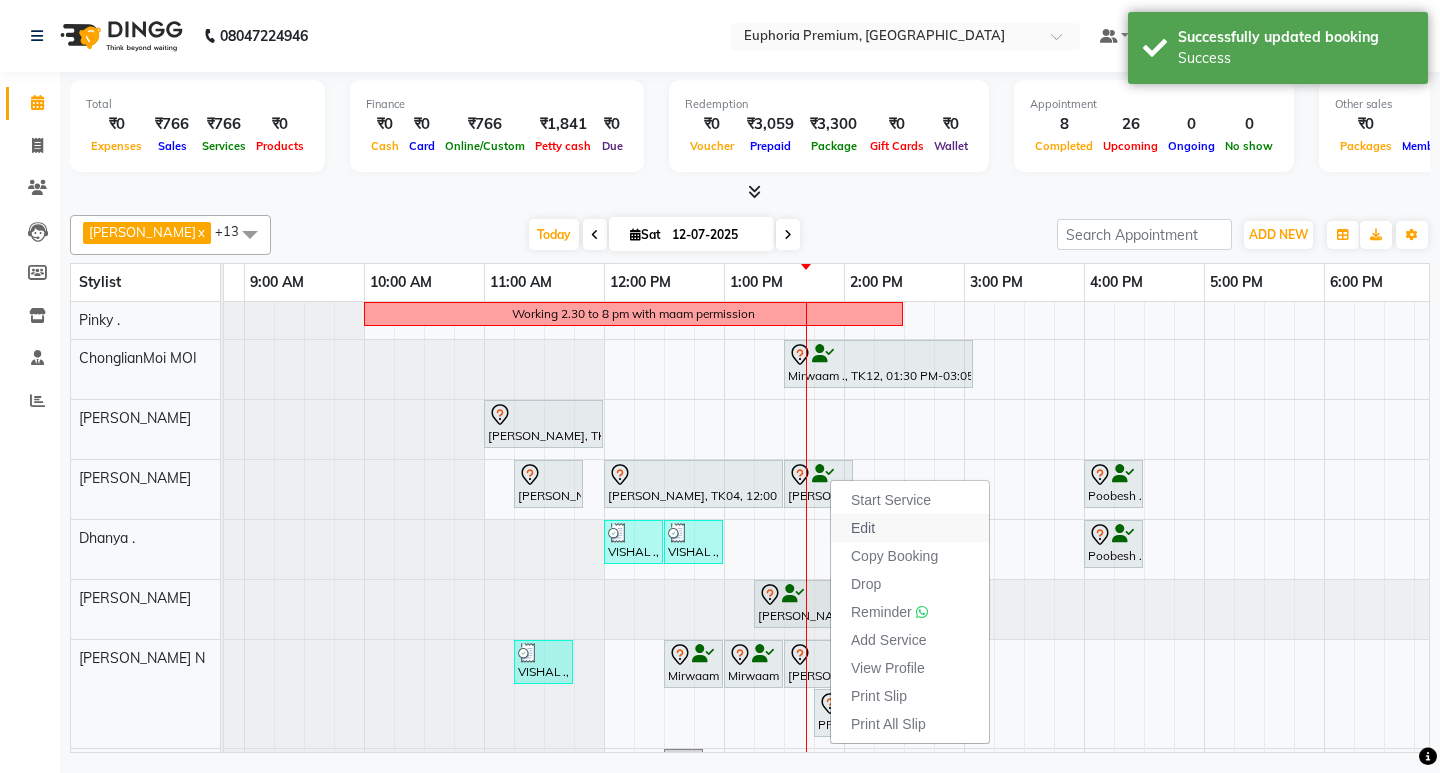 click on "Edit" at bounding box center [863, 528] 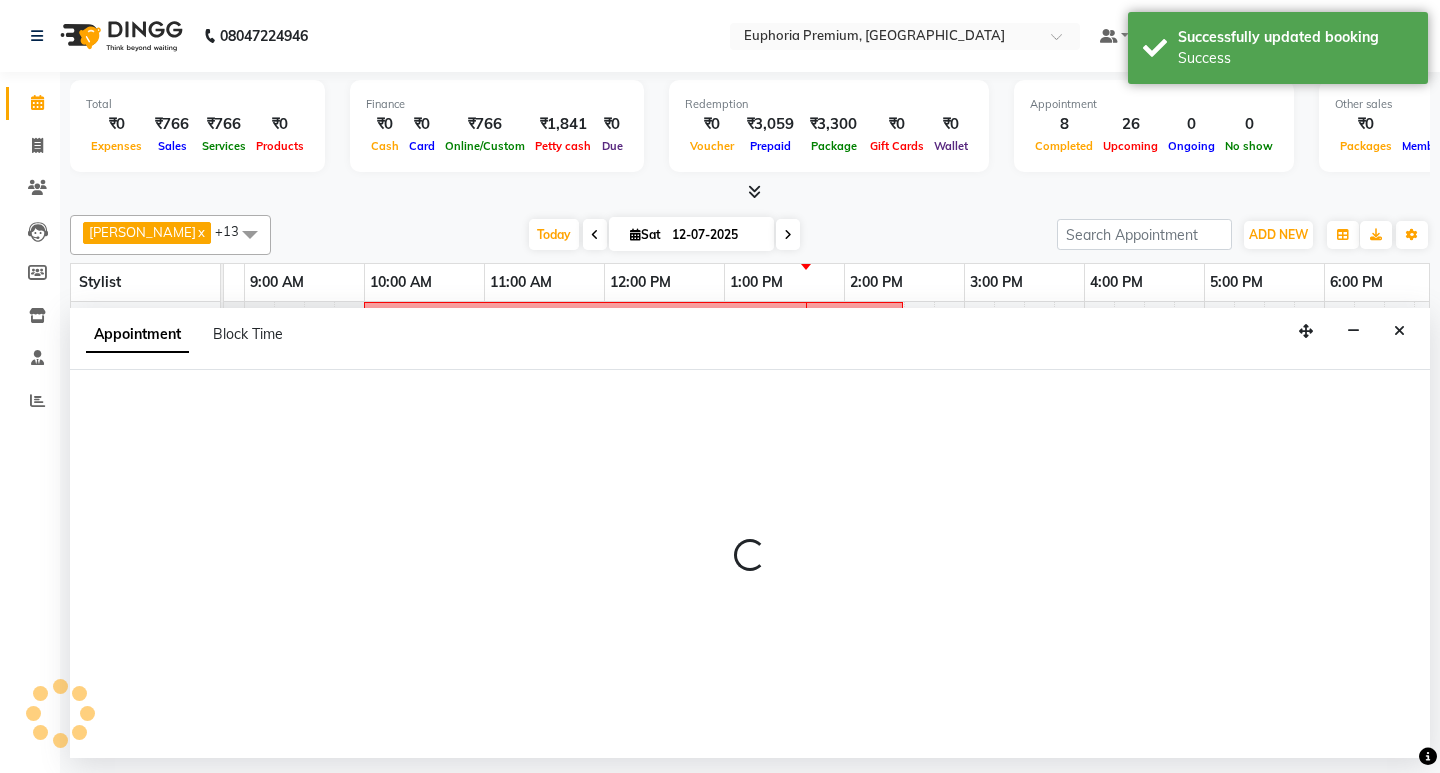 select on "tentative" 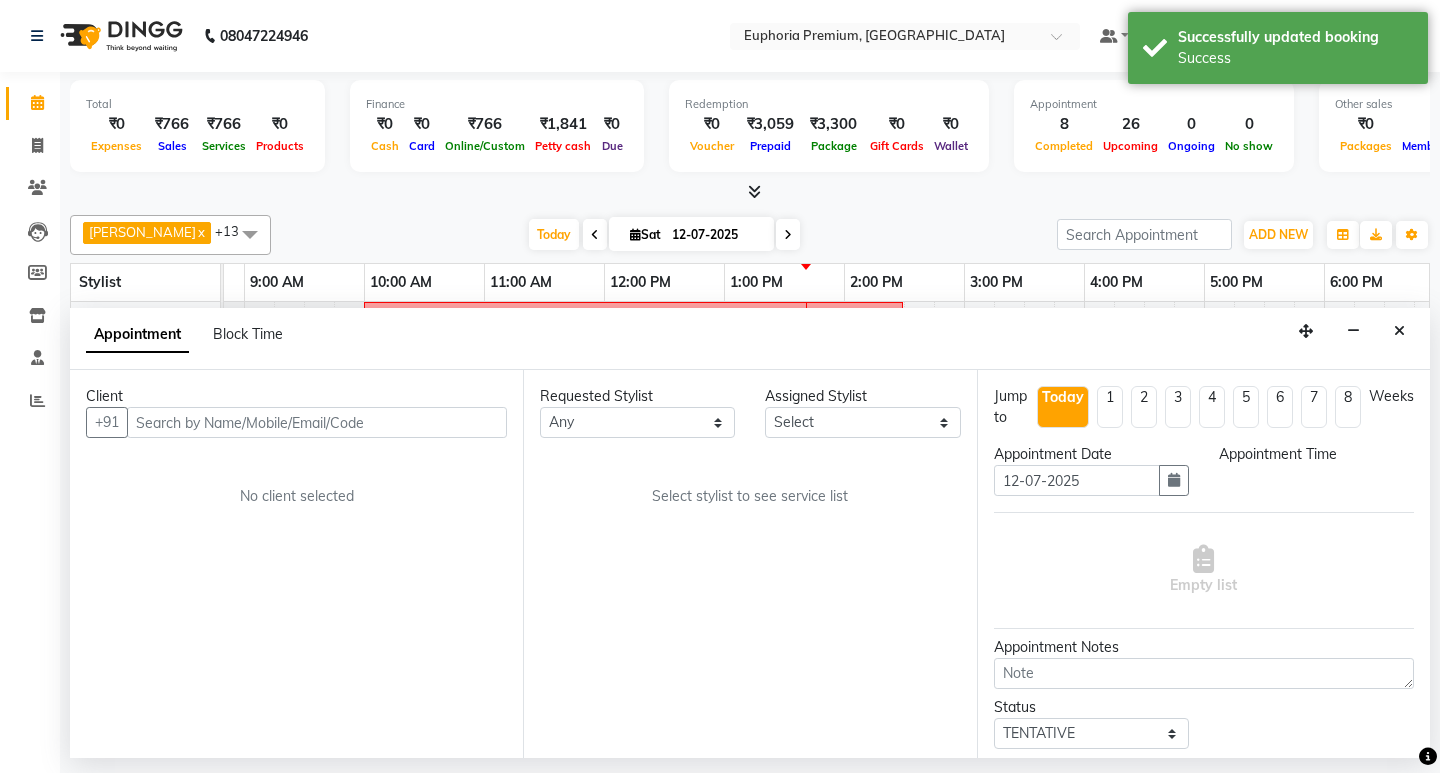 scroll, scrollTop: 0, scrollLeft: 475, axis: horizontal 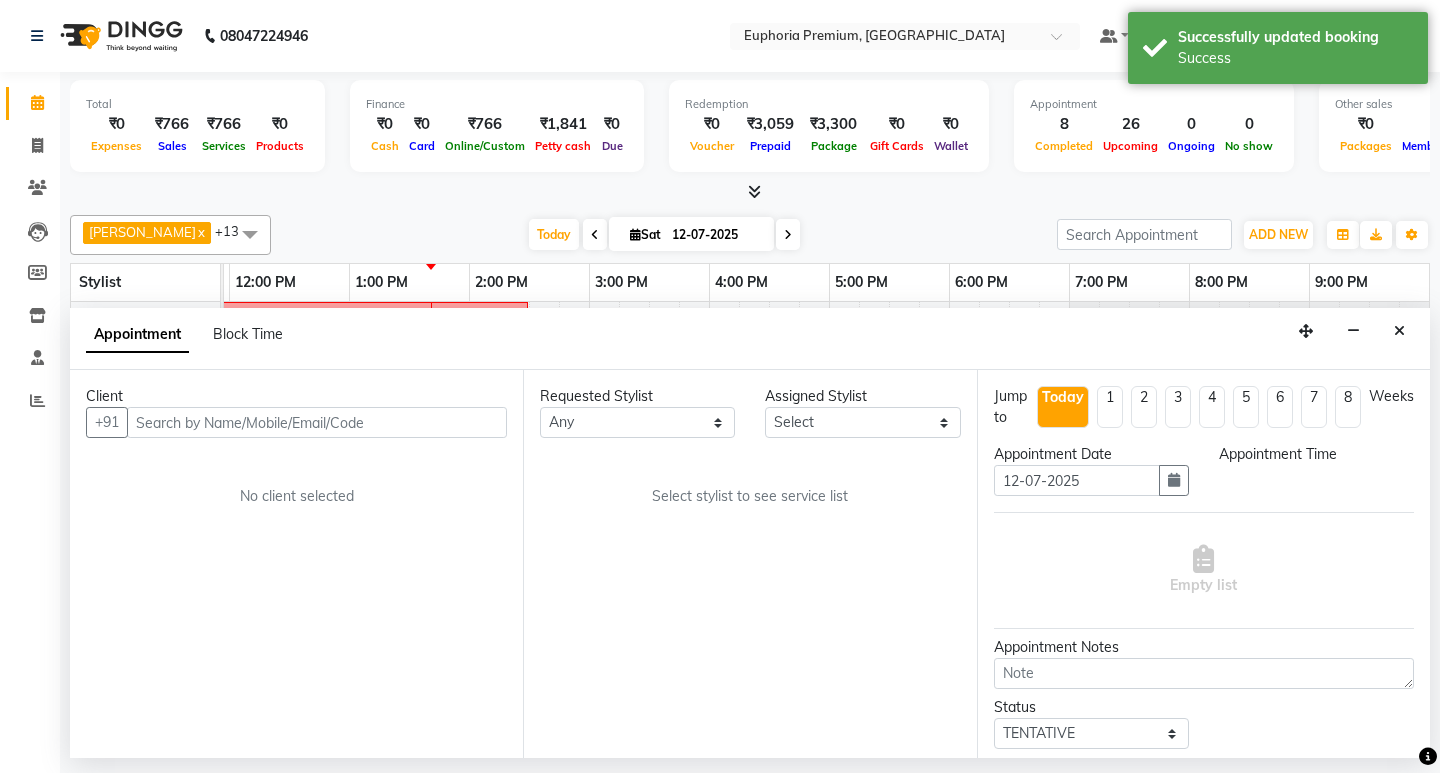 select on "71603" 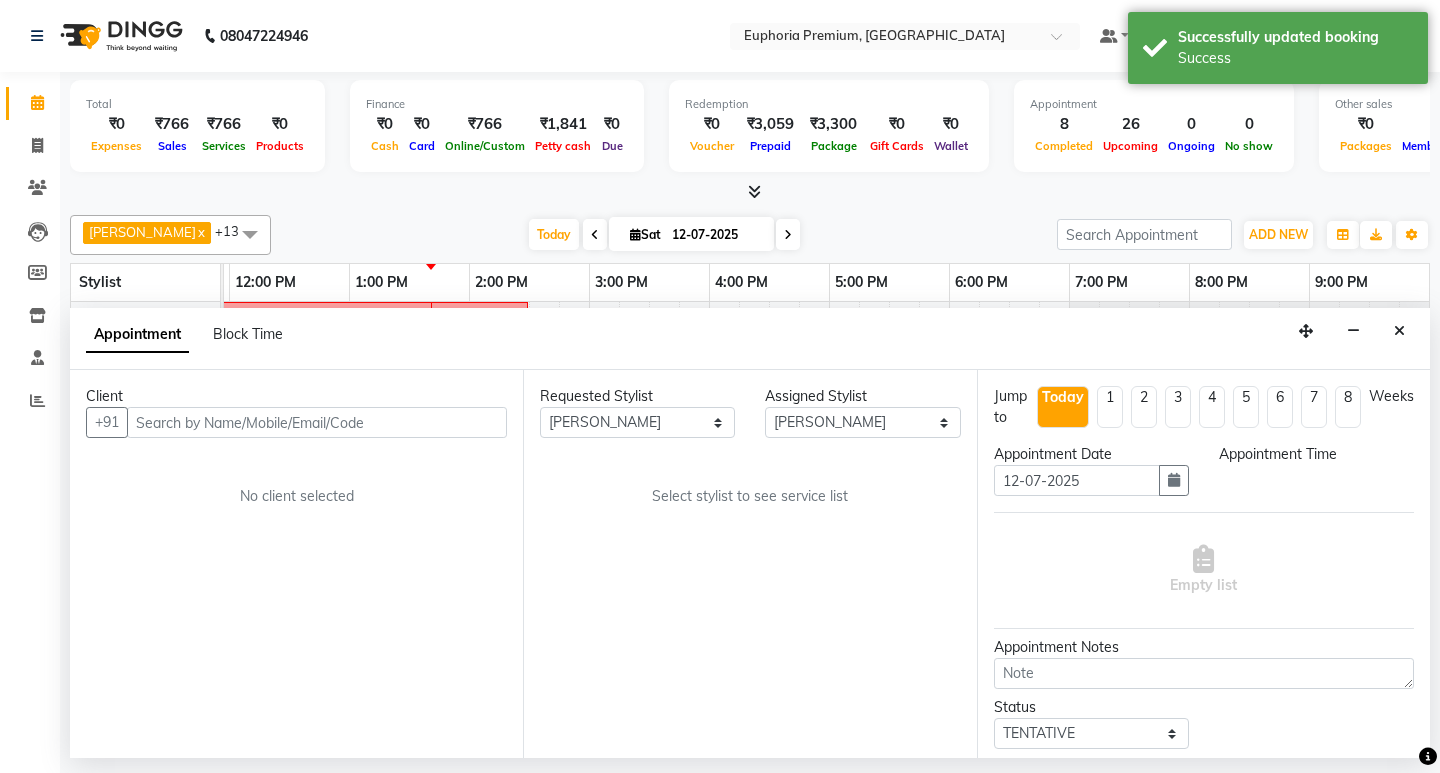 scroll, scrollTop: 0, scrollLeft: 475, axis: horizontal 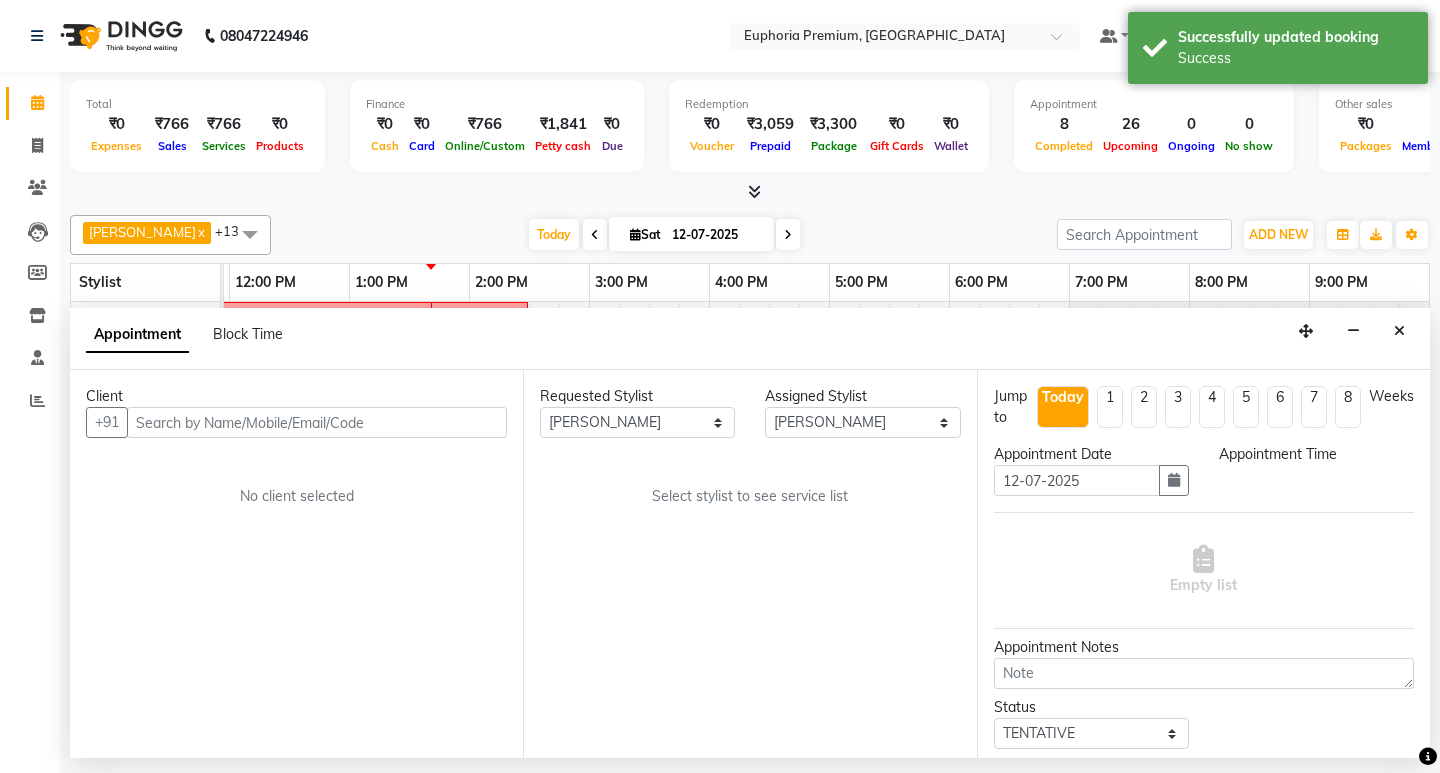 select on "810" 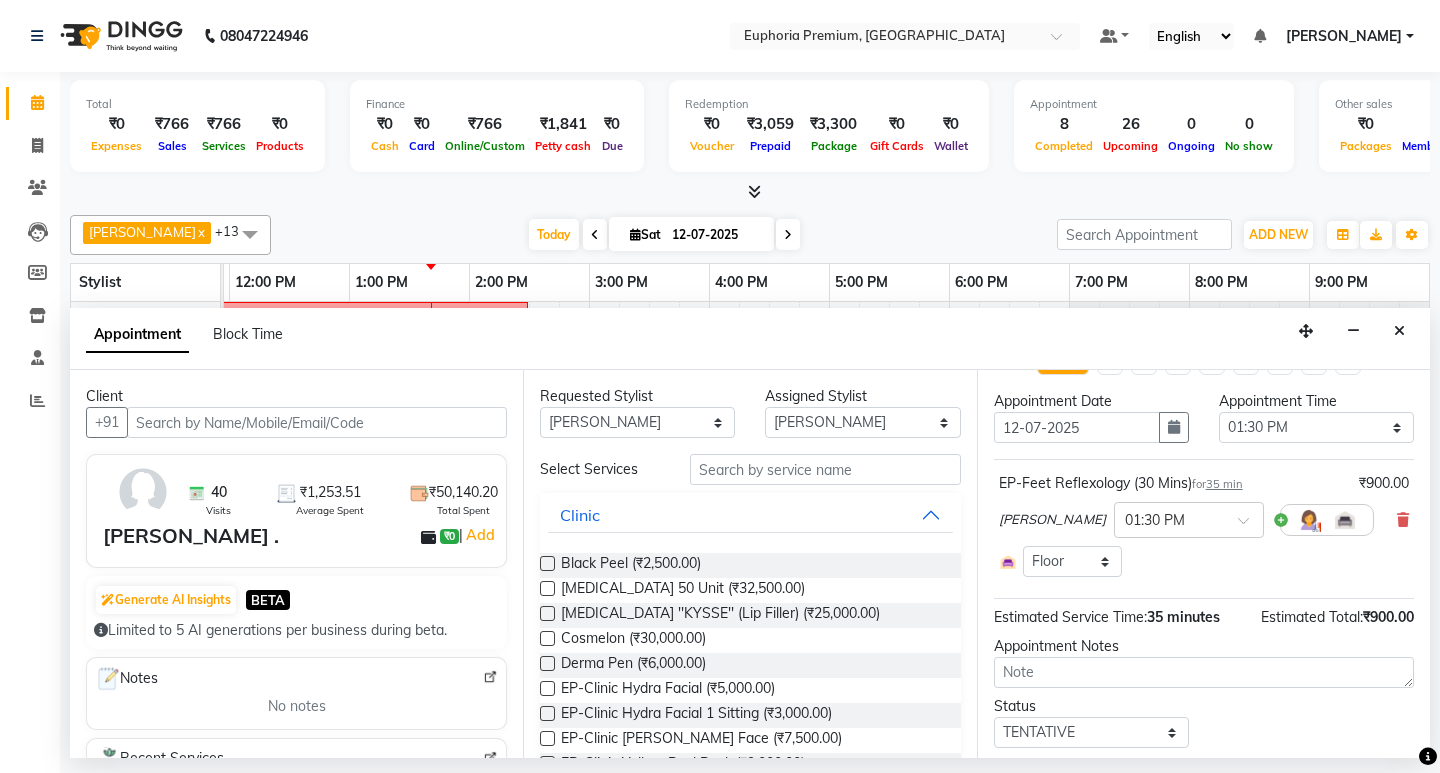 scroll, scrollTop: 0, scrollLeft: 0, axis: both 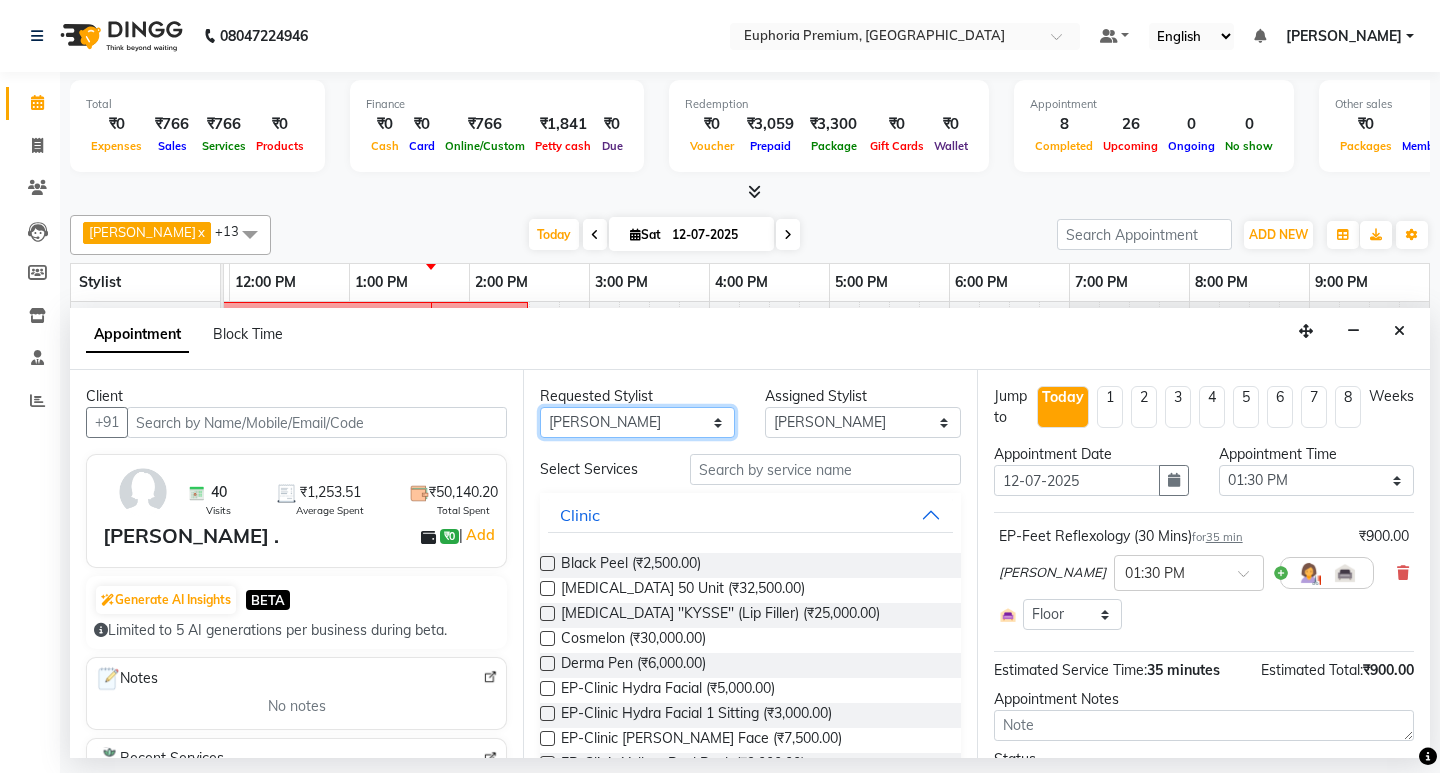 click on "Any Babu V Bharath N [PERSON_NAME] [PERSON_NAME] N  Chiinthian [PERSON_NAME] MOI [PERSON_NAME] . [PERSON_NAME] . [PERSON_NAME] [PERSON_NAME] K [PERSON_NAME] [PERSON_NAME] [MEDICAL_DATA] Pinky . Priya  K Rosy Sanate [PERSON_NAME] [PERSON_NAME] Shishi L [PERSON_NAME] M [PERSON_NAME]" at bounding box center [637, 422] 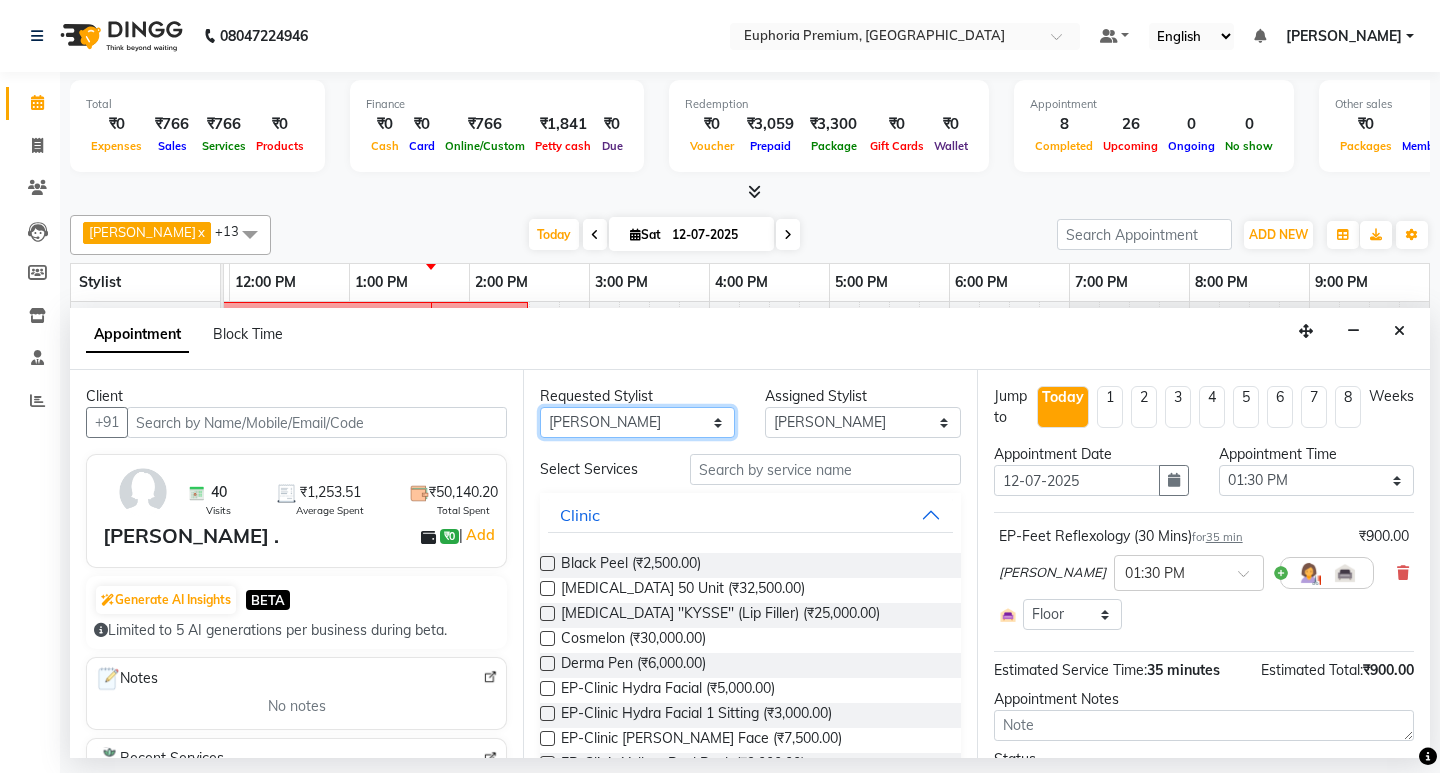 select on "71597" 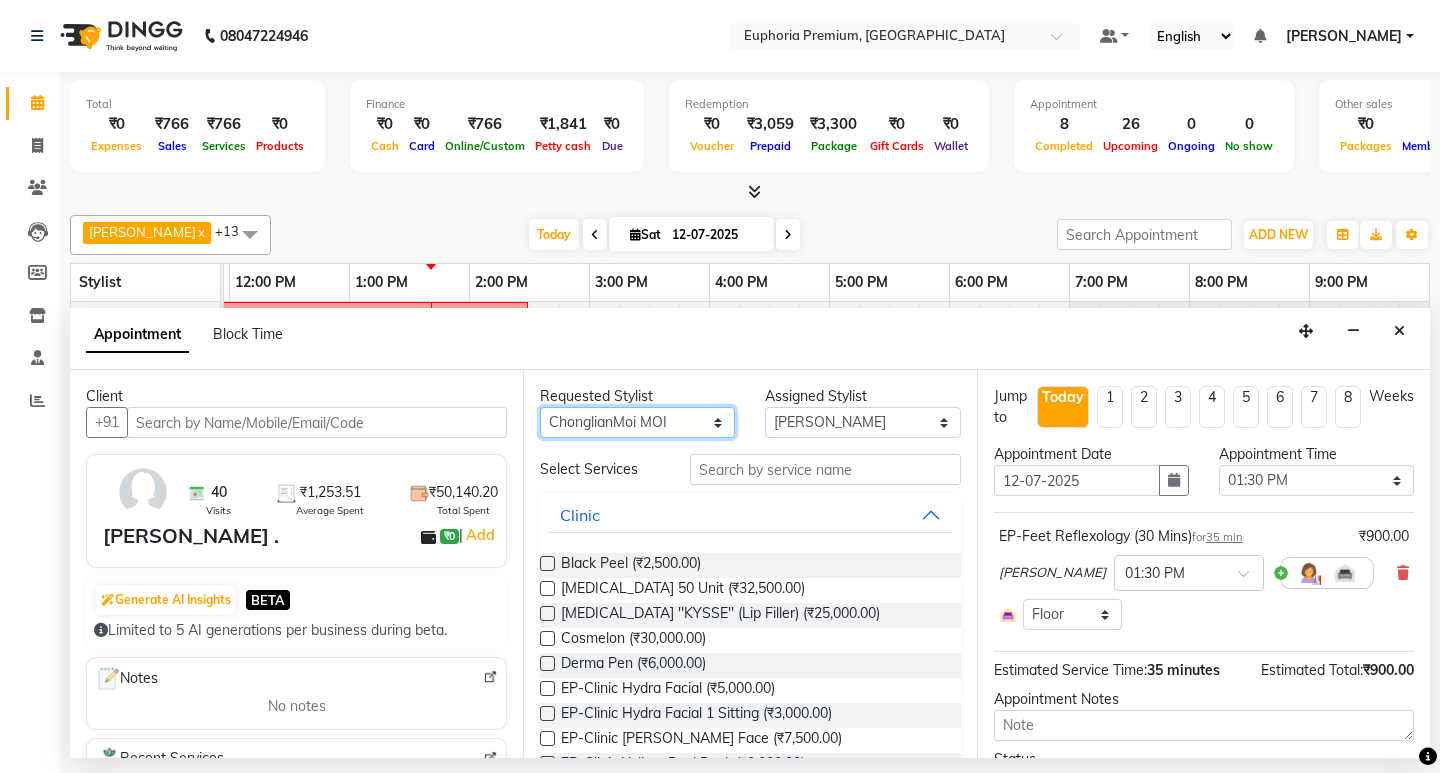 click on "Any Babu V Bharath N [PERSON_NAME] [PERSON_NAME] N  Chiinthian [PERSON_NAME] MOI [PERSON_NAME] . [PERSON_NAME] . [PERSON_NAME] [PERSON_NAME] K [PERSON_NAME] [PERSON_NAME] [MEDICAL_DATA] Pinky . Priya  K Rosy Sanate [PERSON_NAME] [PERSON_NAME] Shishi L [PERSON_NAME] M [PERSON_NAME]" at bounding box center (637, 422) 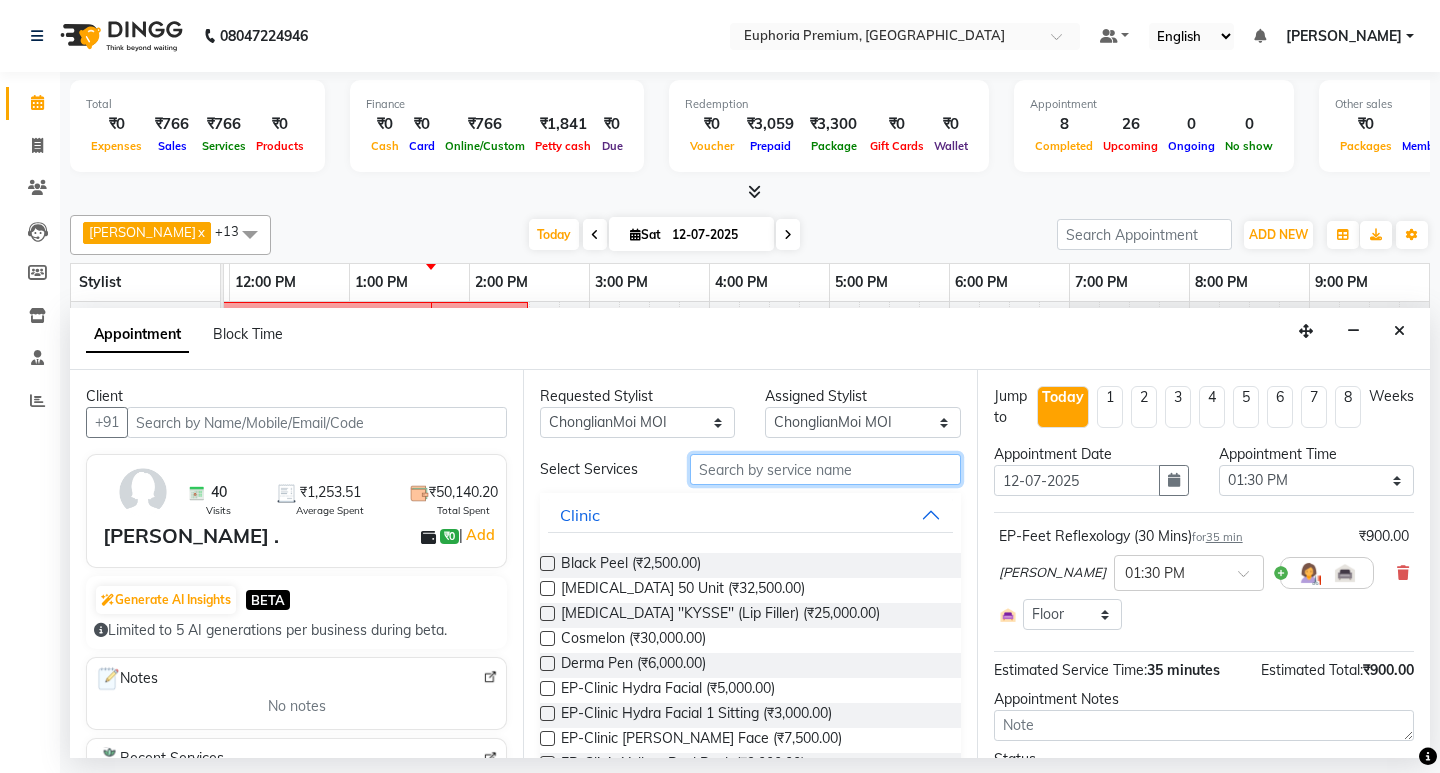 click at bounding box center (825, 469) 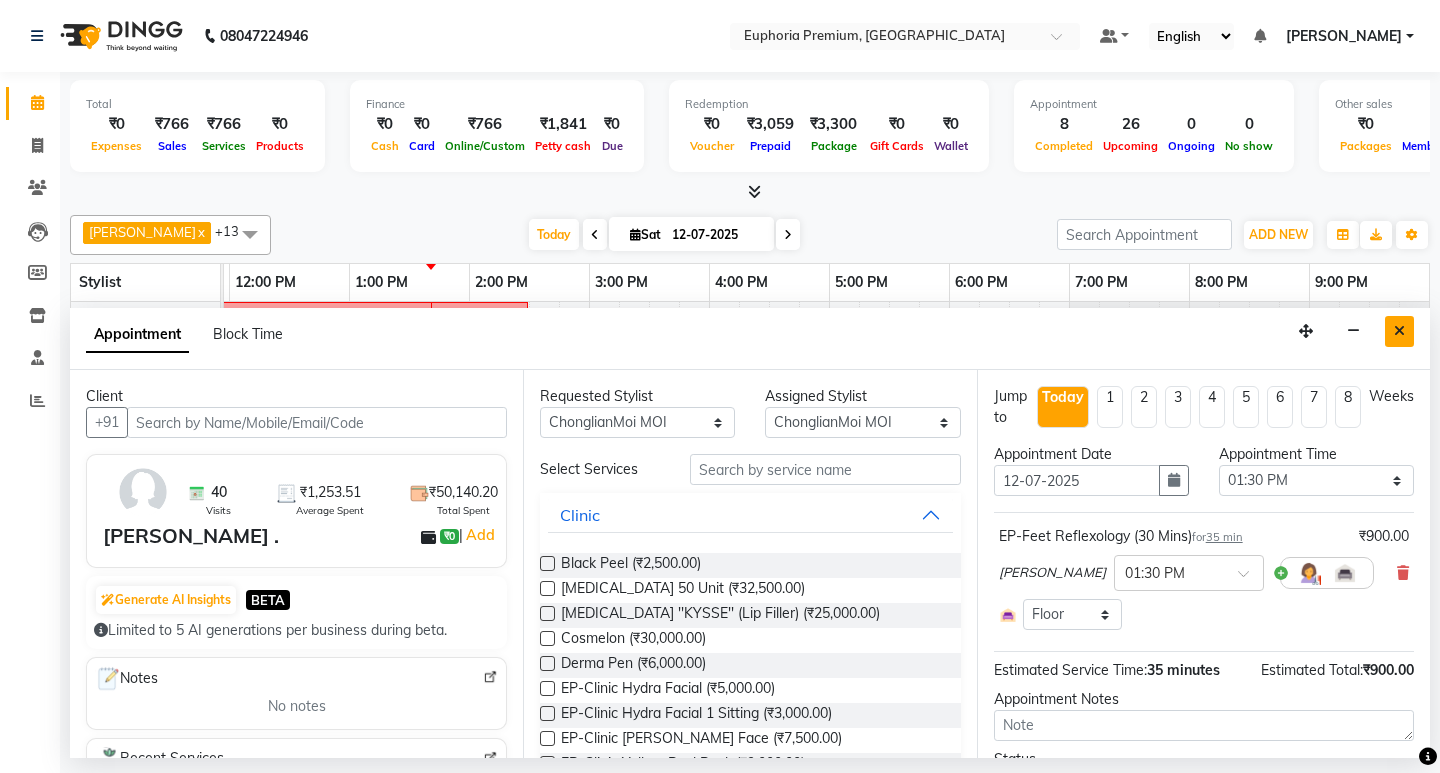 click at bounding box center (1399, 331) 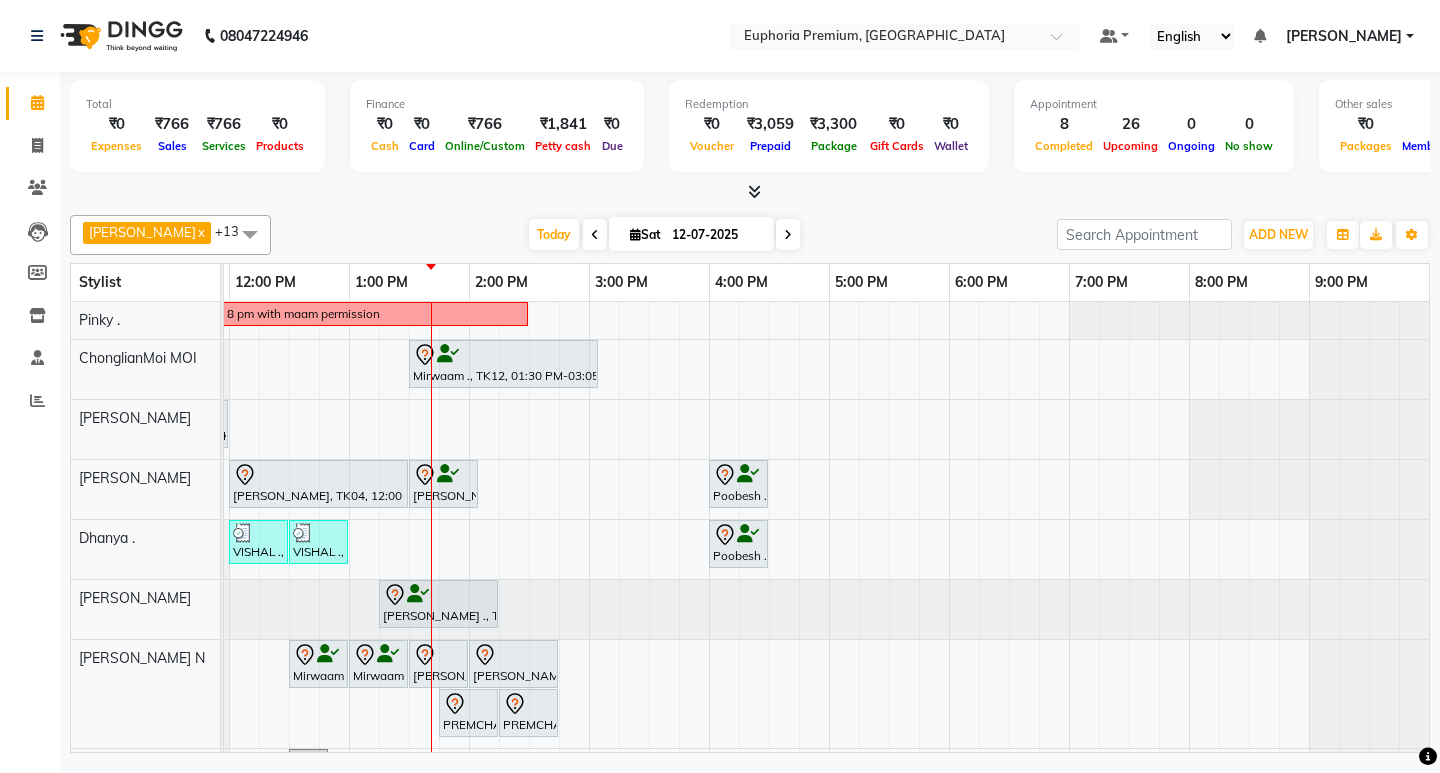 scroll, scrollTop: 0, scrollLeft: 408, axis: horizontal 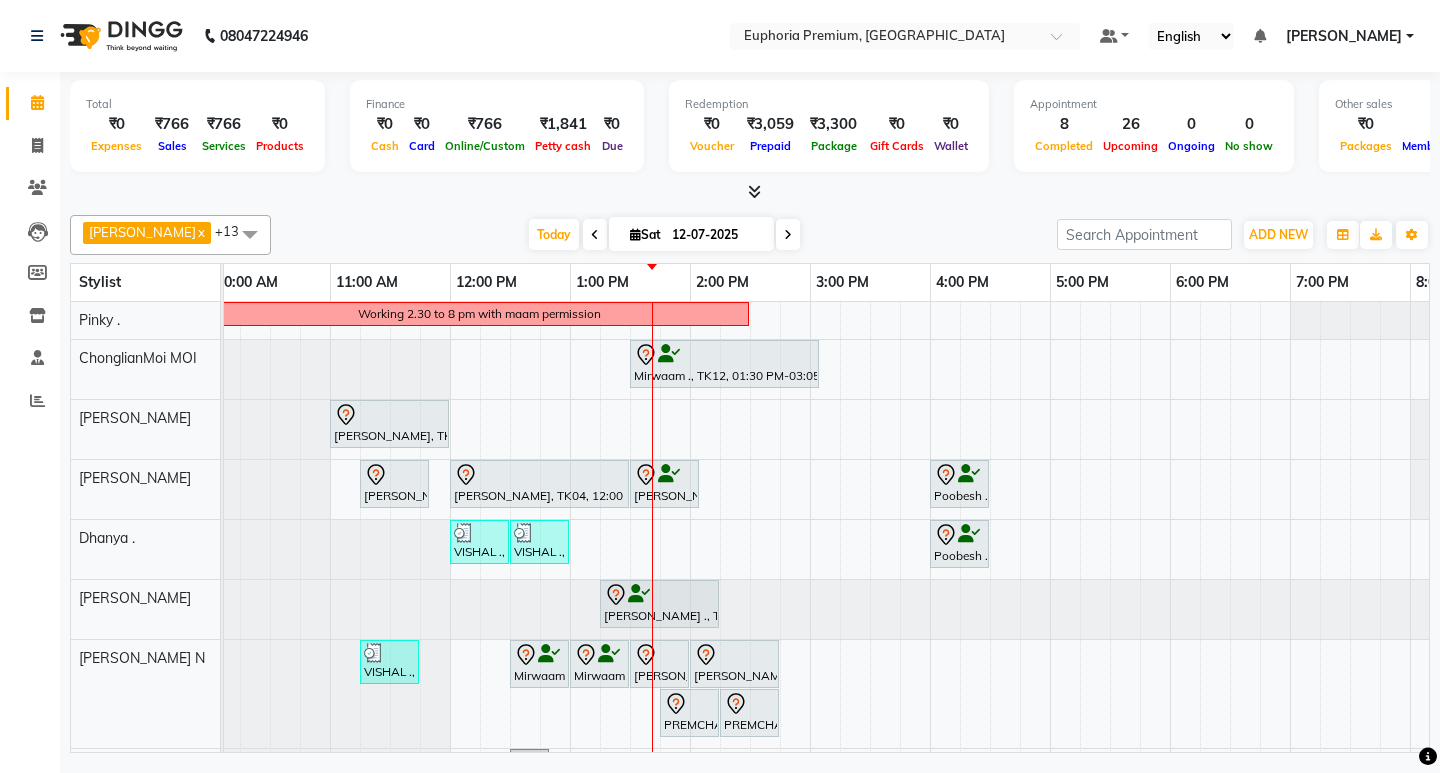 click on "Working 2.30 to 8 pm with maam permission              Mirwaam ., TK12, 01:30 PM-03:05 PM, EP-Tefiti Coffee [PERSON_NAME], TK02, 11:00 AM-12:00 PM, EP-Temporary Nail Ext             [PERSON_NAME], TK04, 11:15 AM-11:50 AM, EP-Head, Neck & Shoulder (35 Mins) w/o Hairwash             [PERSON_NAME], TK04, 12:00 PM-01:30 PM, EP-Sports Massage (Oil) 45+15             [PERSON_NAME] ., TK20, 01:30 PM-02:05 PM, EP-Feet Reflexology (30 Mins)             Poobesh ., TK03, 04:00 PM-04:30 PM, EP-Shoulder & Back (30 Mins)     VISHAL ., TK08, 12:00 PM-12:30 PM, EP-Shoulder & Back (30 Mins)     VISHAL ., TK08, 12:30 PM-01:00 PM, EP-Leg Massage (30 Mins)             Poobesh ., TK03, 04:00 PM-04:30 PM, EP-Shoulder & Back (30 Mins)             [PERSON_NAME] ., TK13, 01:15 PM-02:15 PM, EP-HAIR CUT (Salon Director) with hairwash MEN     VISHAL ., TK19, 11:15 AM-11:45 AM, EEP-HAIR CUT (Senior Stylist) with hairwash MEN             Mirwaam ., TK12, 12:30 PM-01:00 PM, EEP-Head Shave (Shave) MEN" at bounding box center (810, 746) 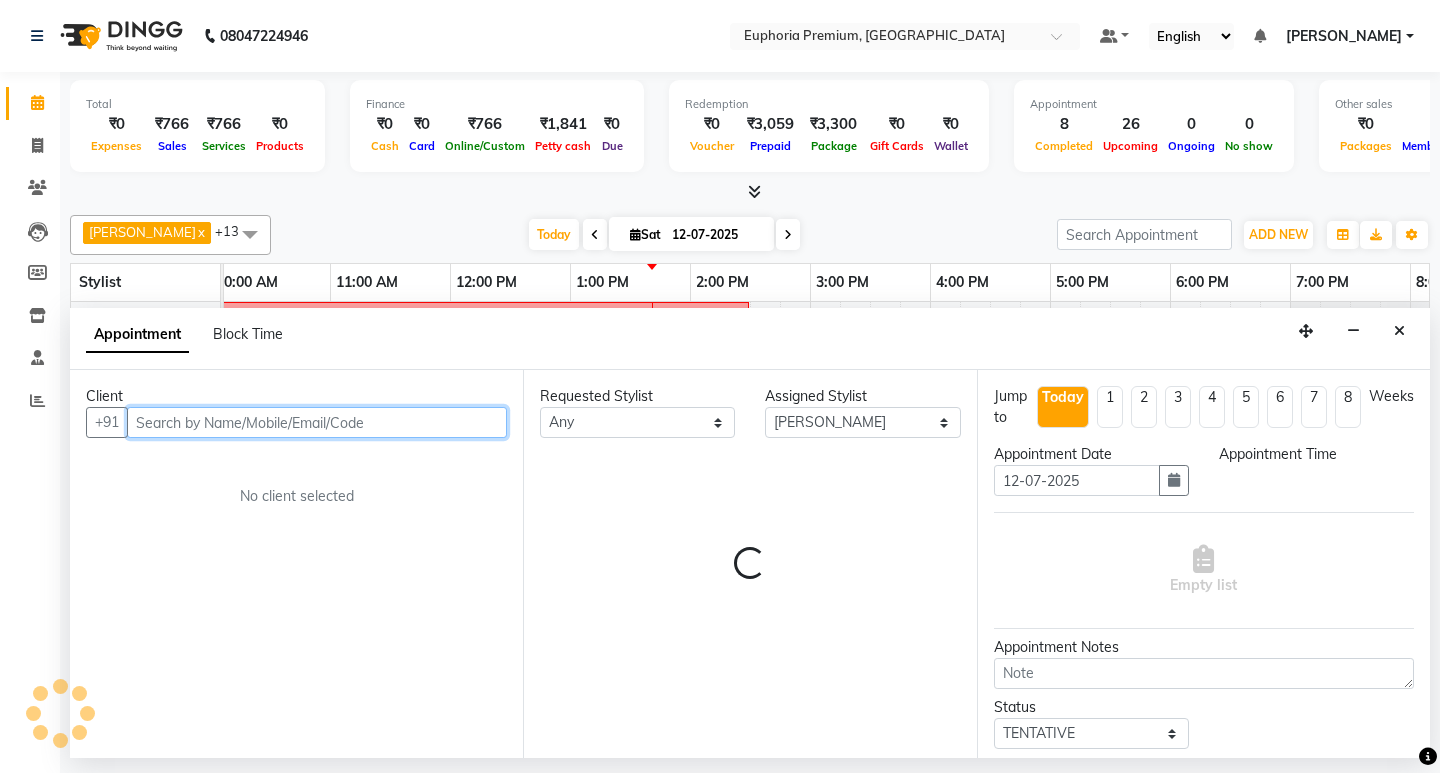 select on "960" 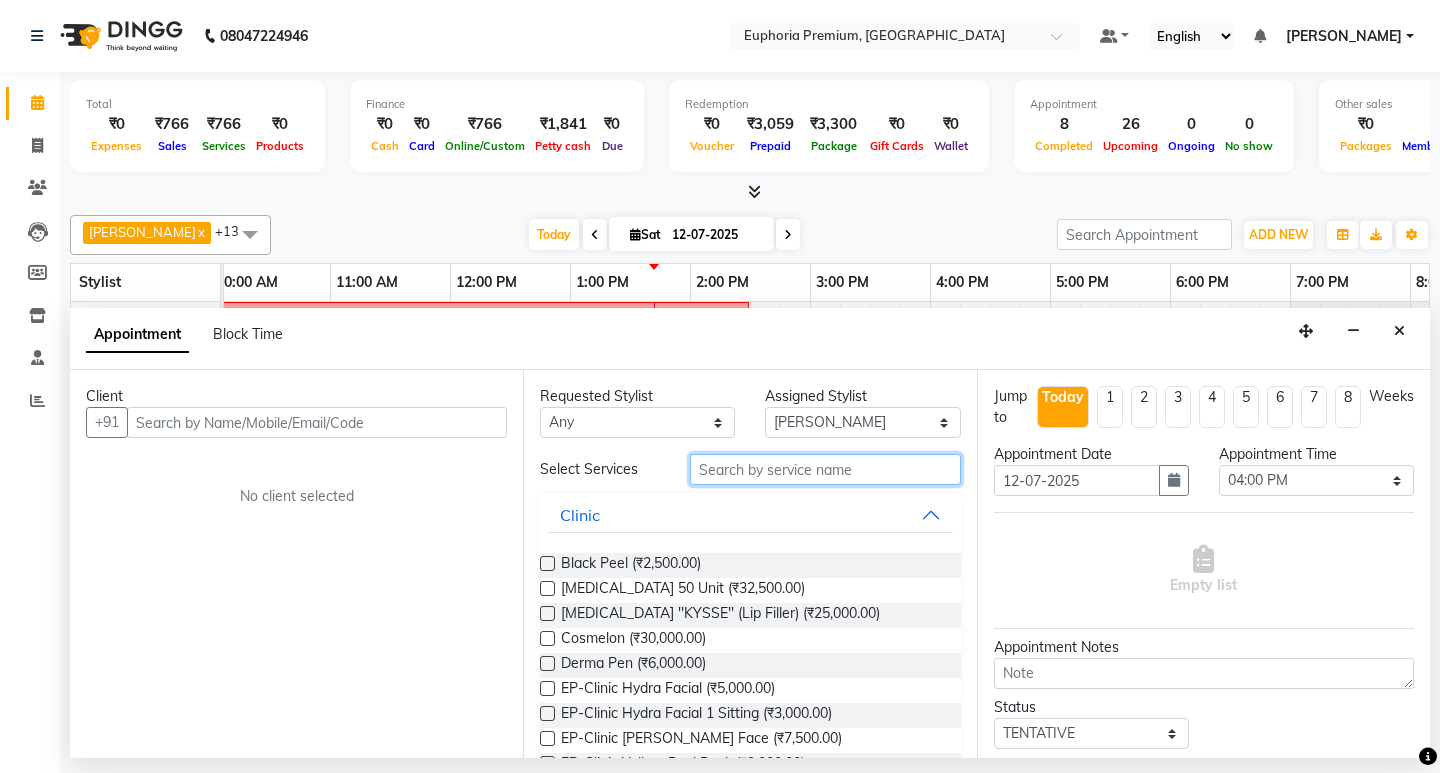 click at bounding box center (825, 469) 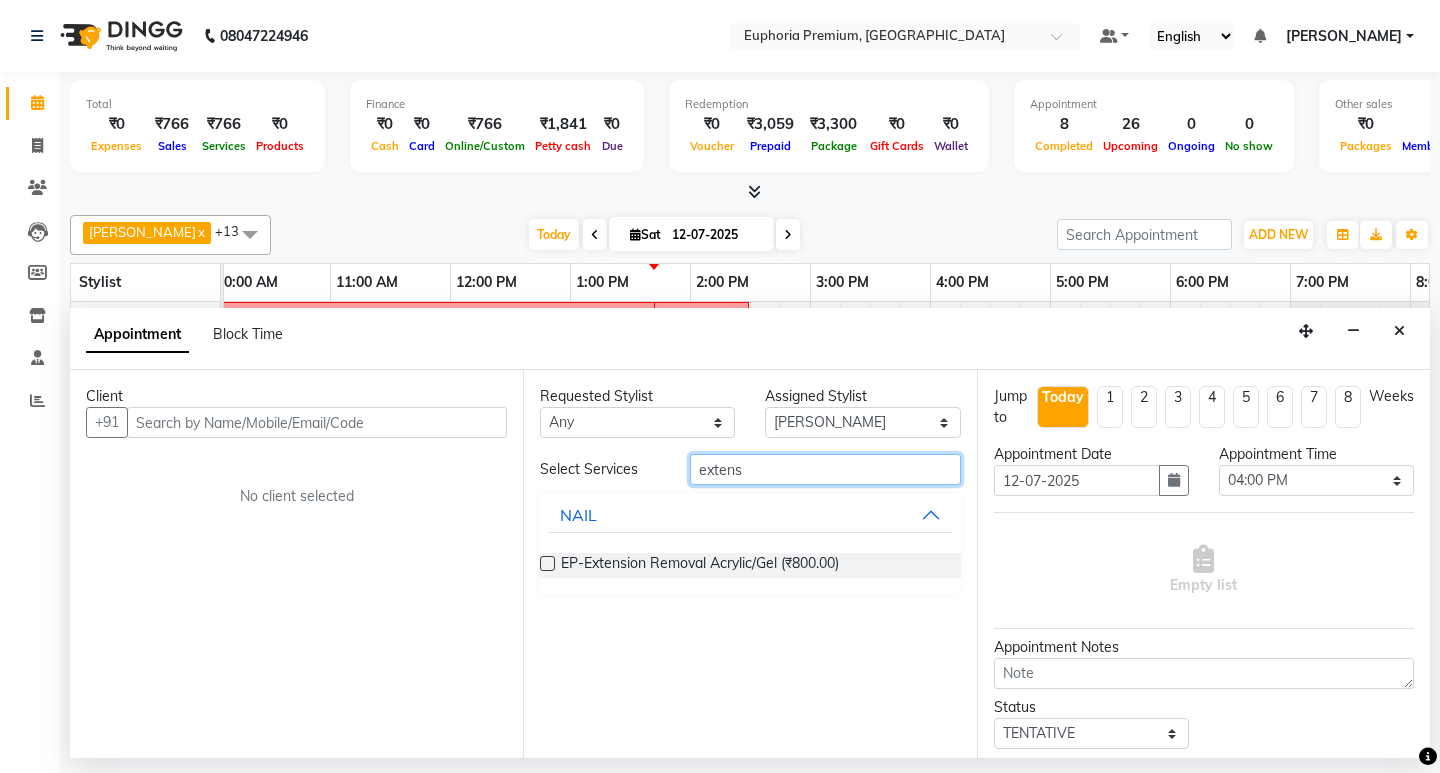 type on "extens" 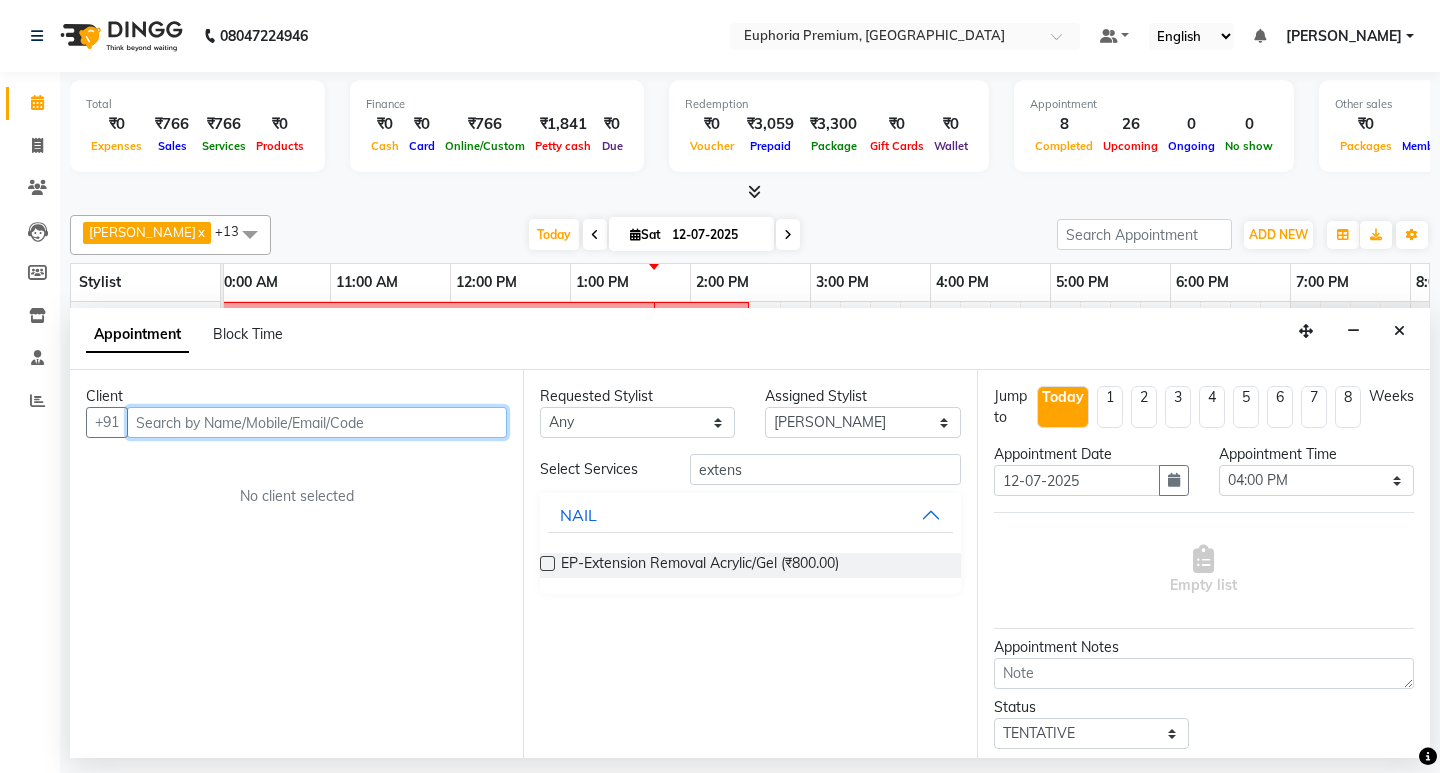 click at bounding box center [317, 422] 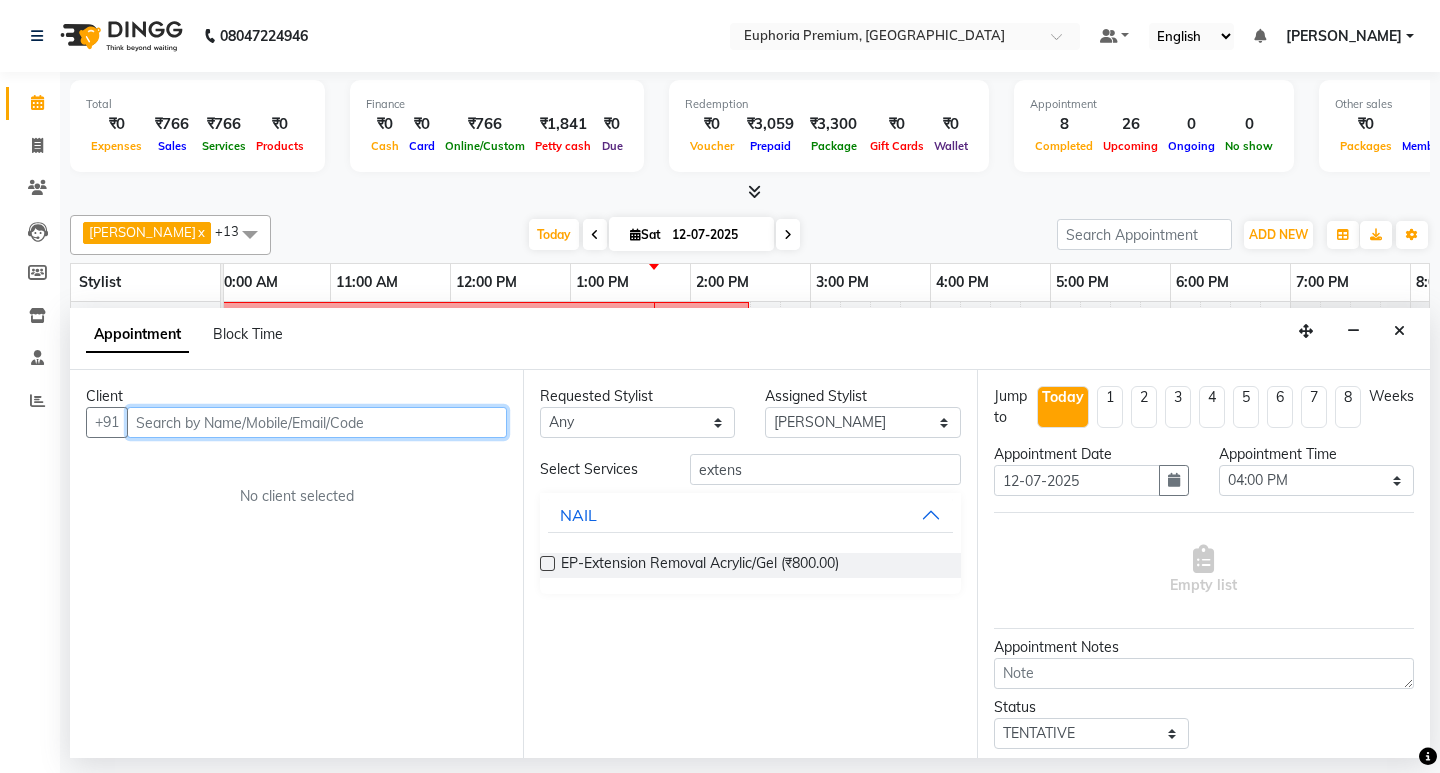 click at bounding box center (317, 422) 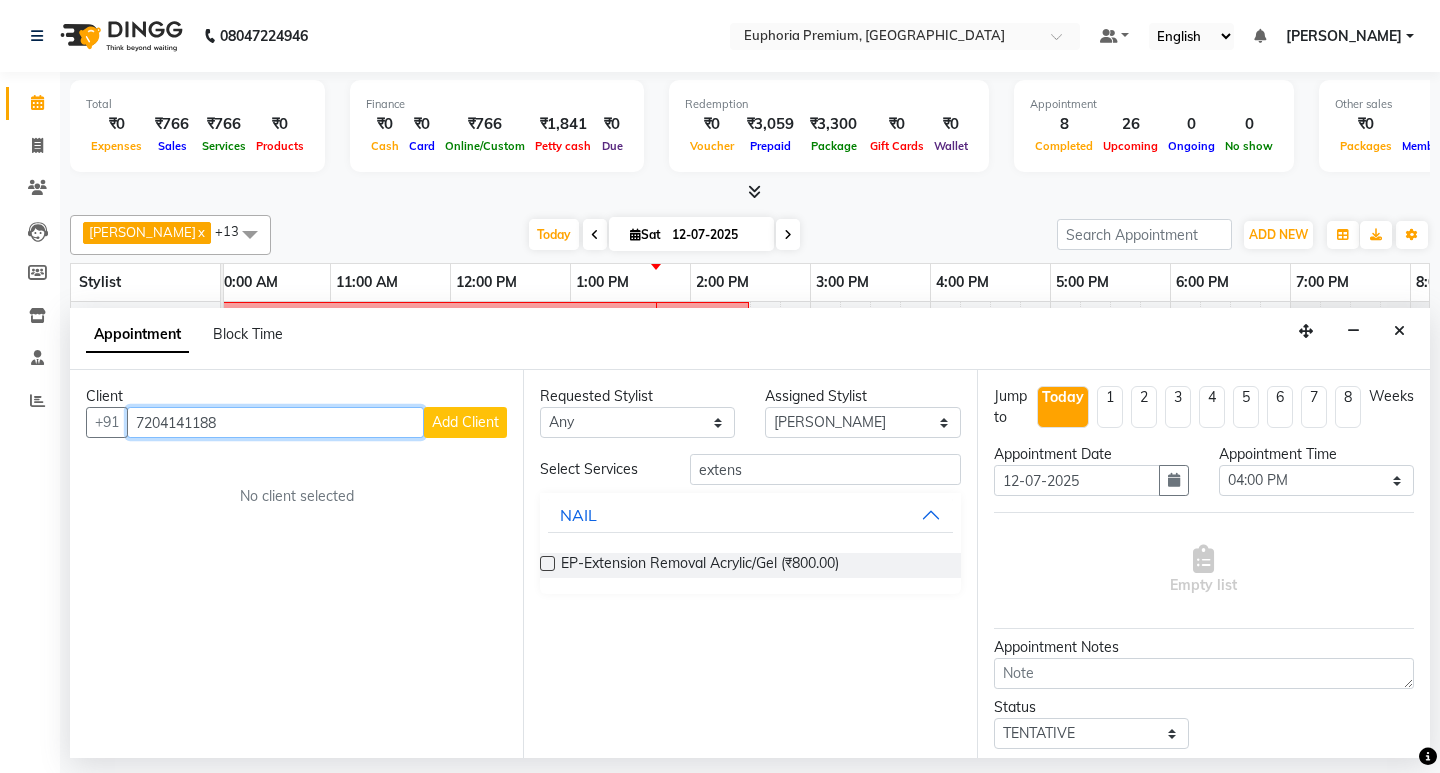 type on "7204141188" 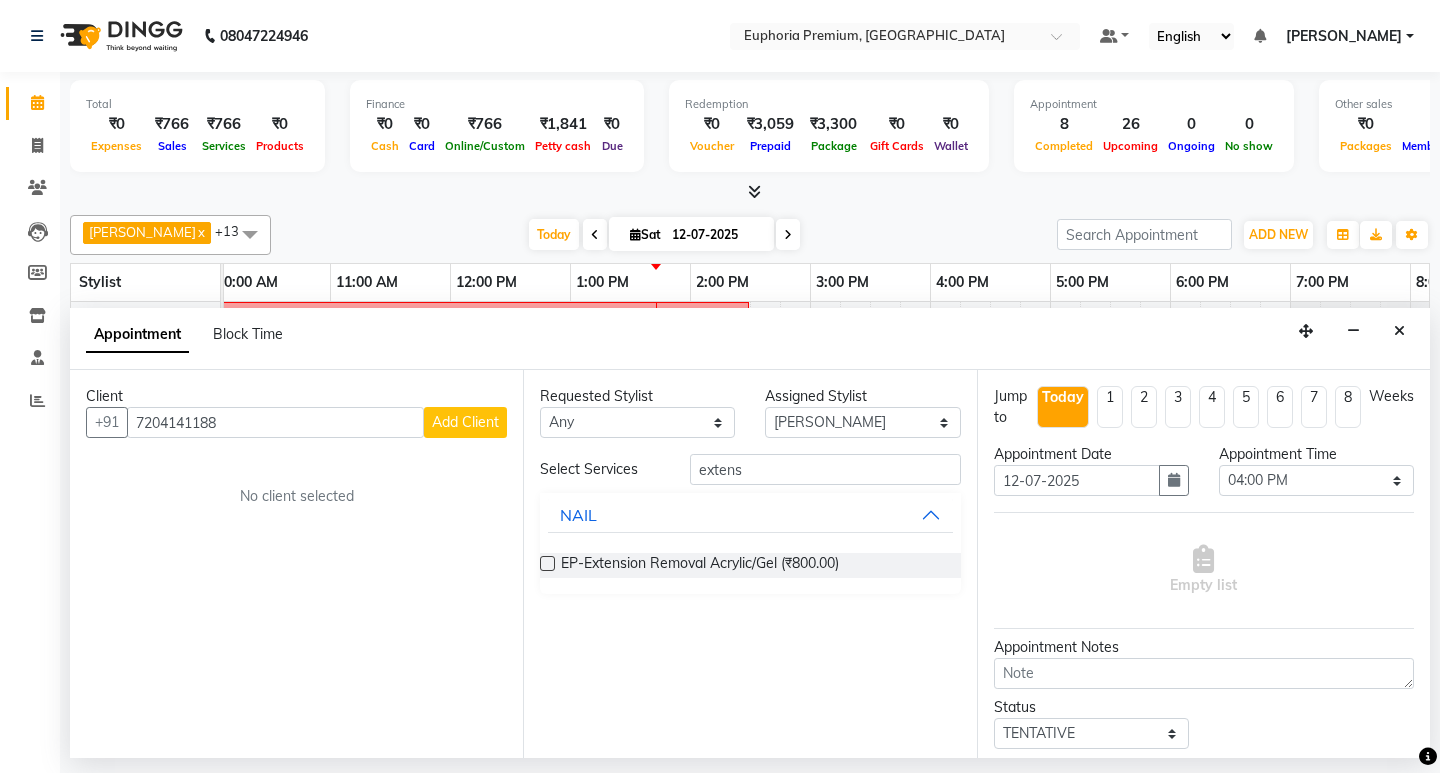 click on "Add Client" at bounding box center [465, 422] 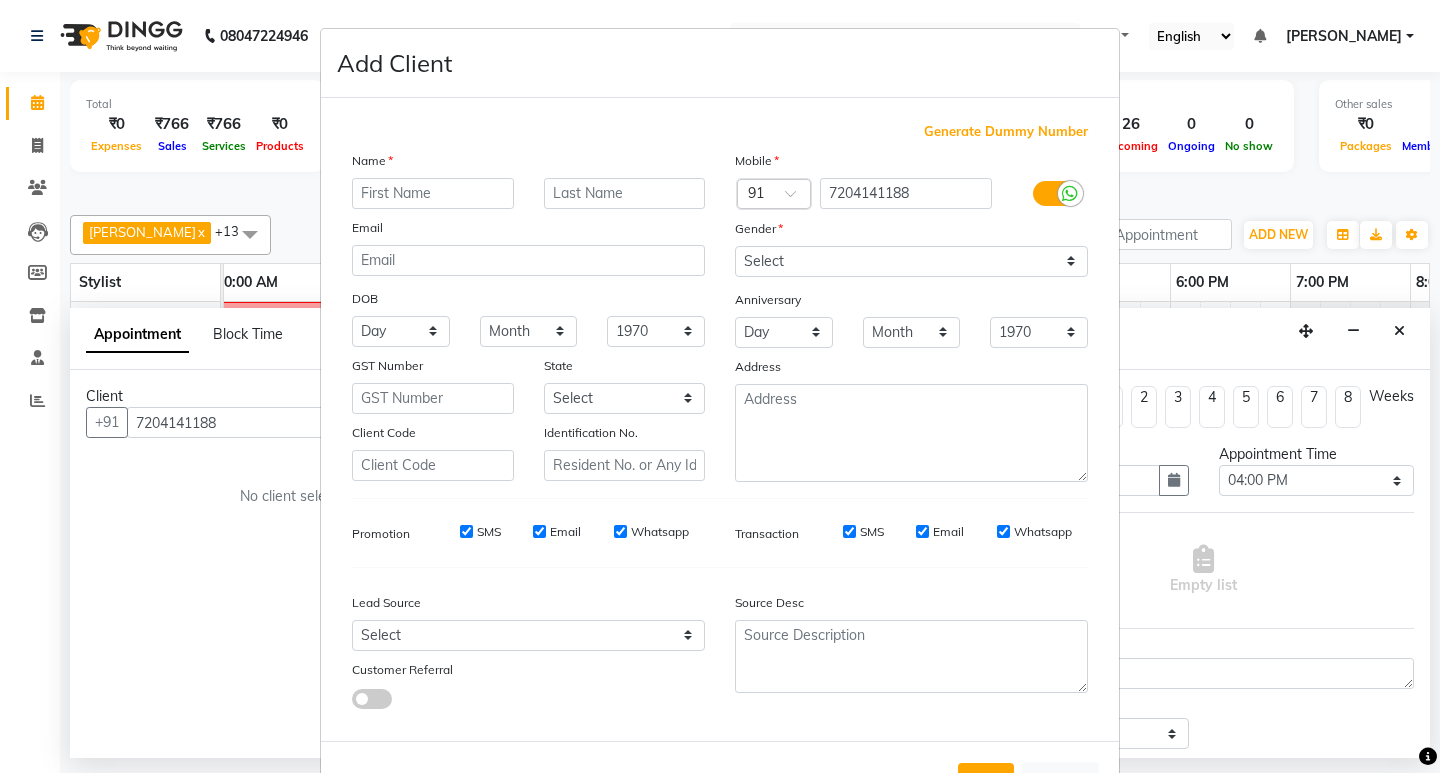 click at bounding box center [433, 193] 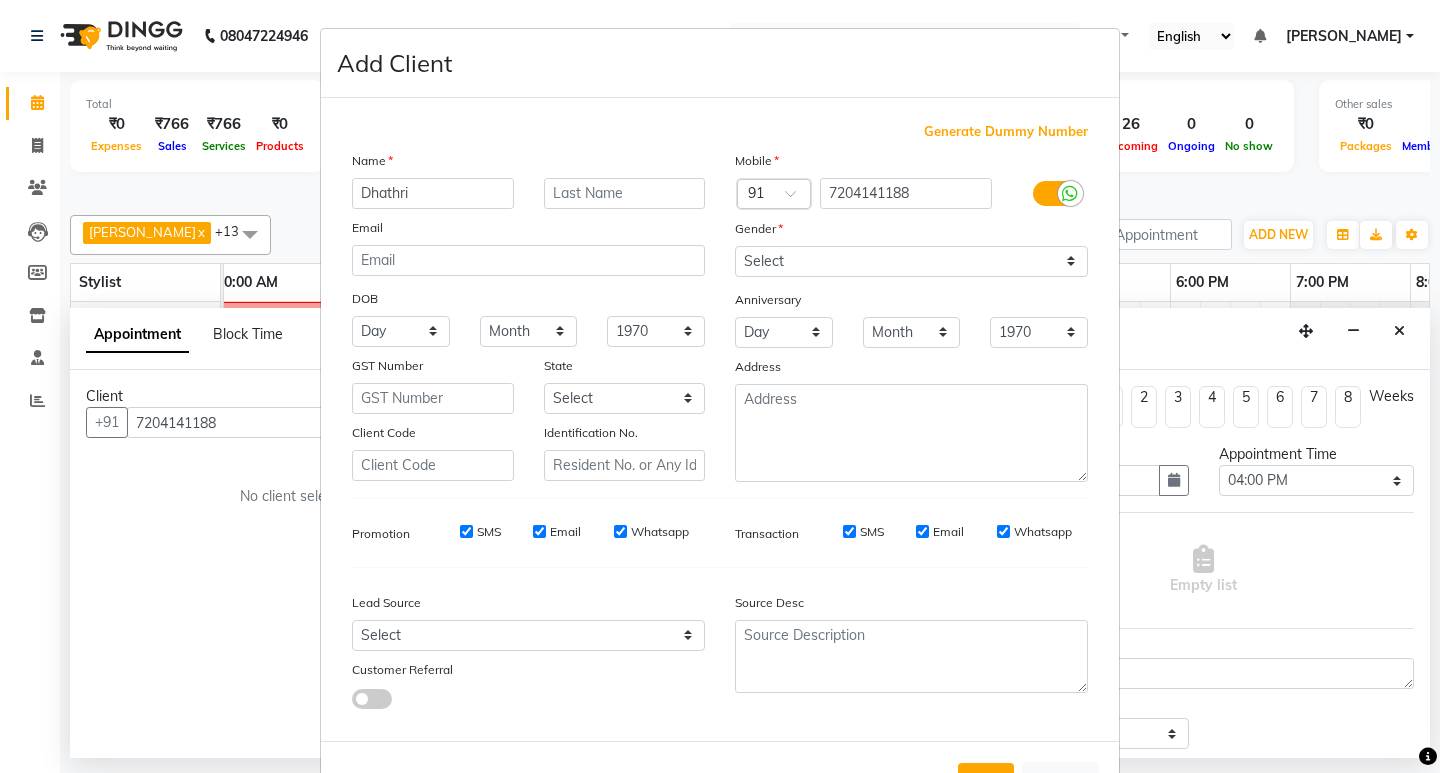 type on "Dhathri" 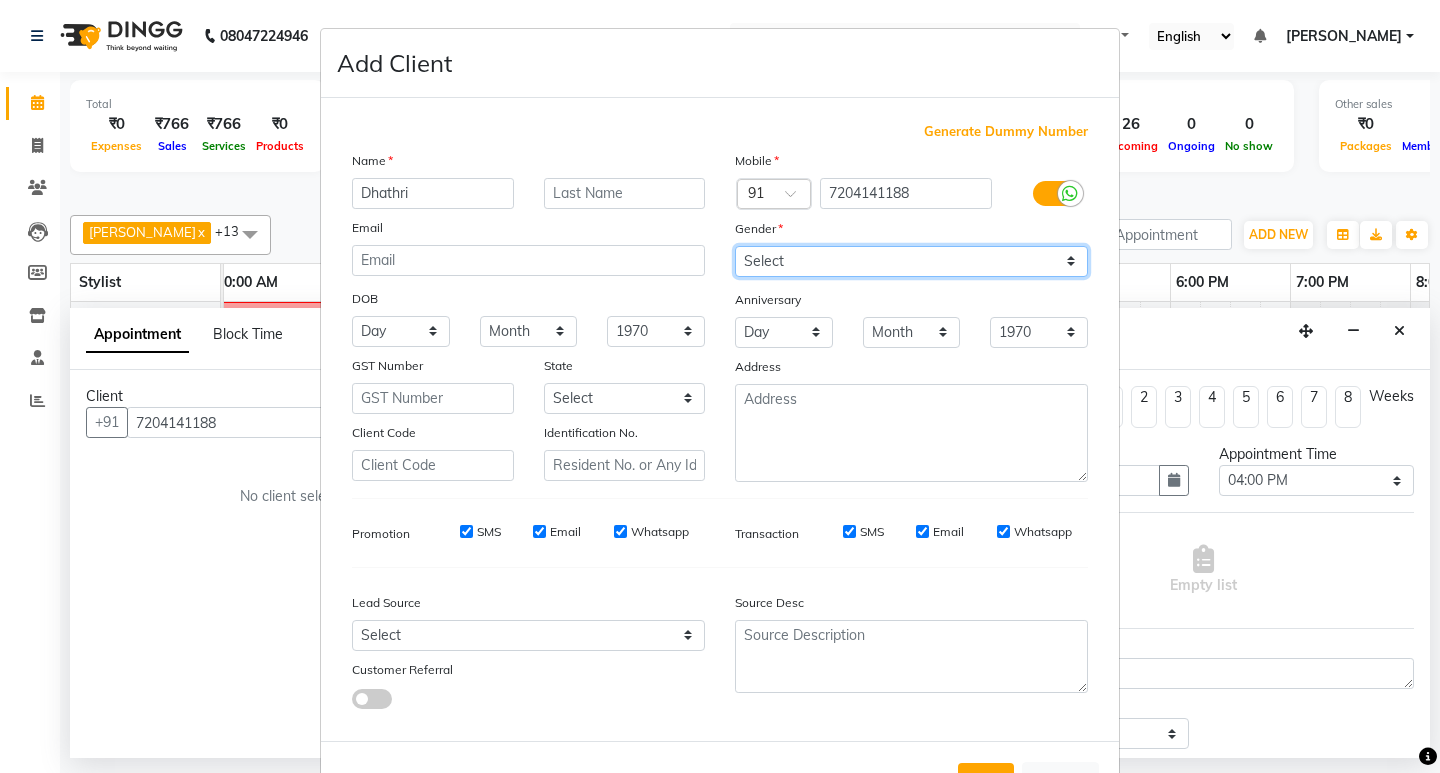 click on "Select [DEMOGRAPHIC_DATA] [DEMOGRAPHIC_DATA] Other Prefer Not To Say" at bounding box center (911, 261) 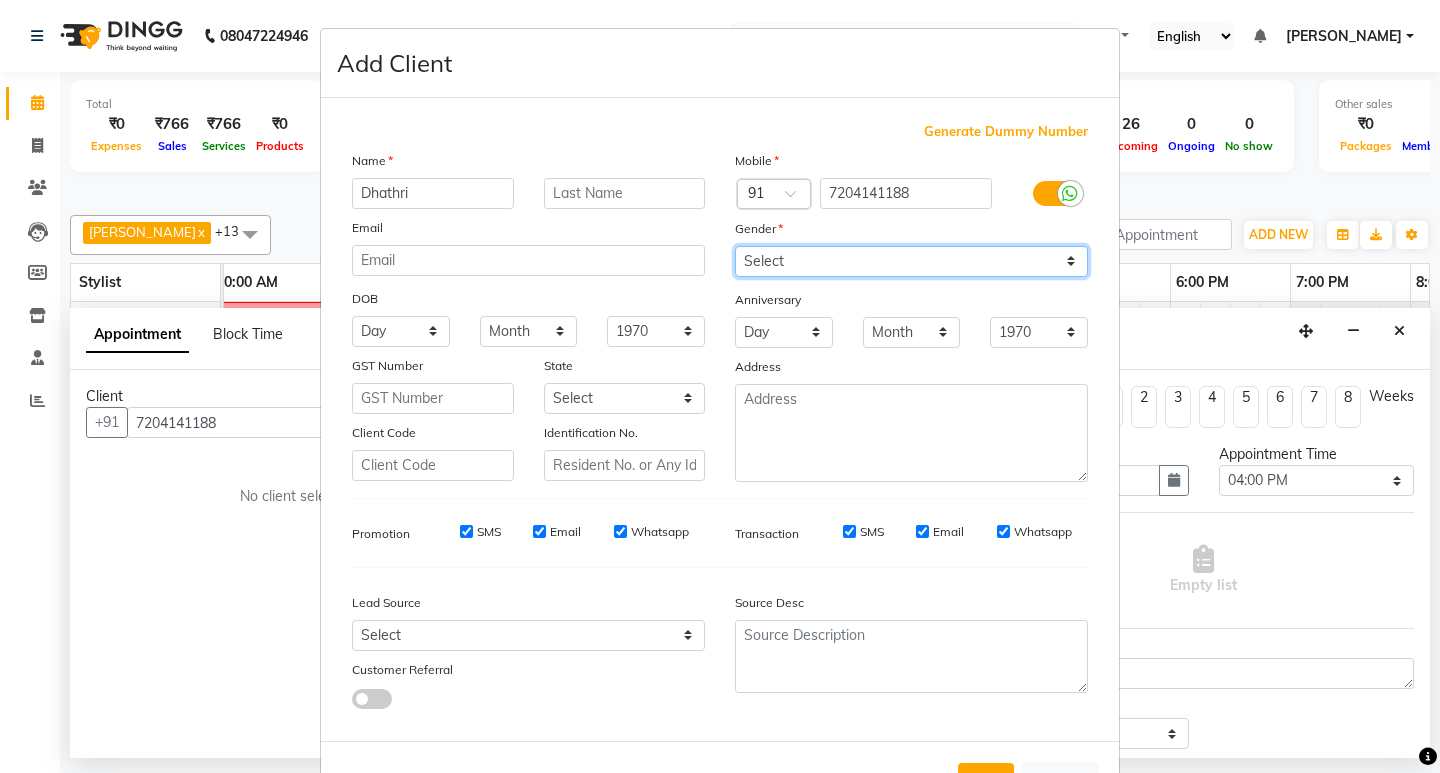 select on "[DEMOGRAPHIC_DATA]" 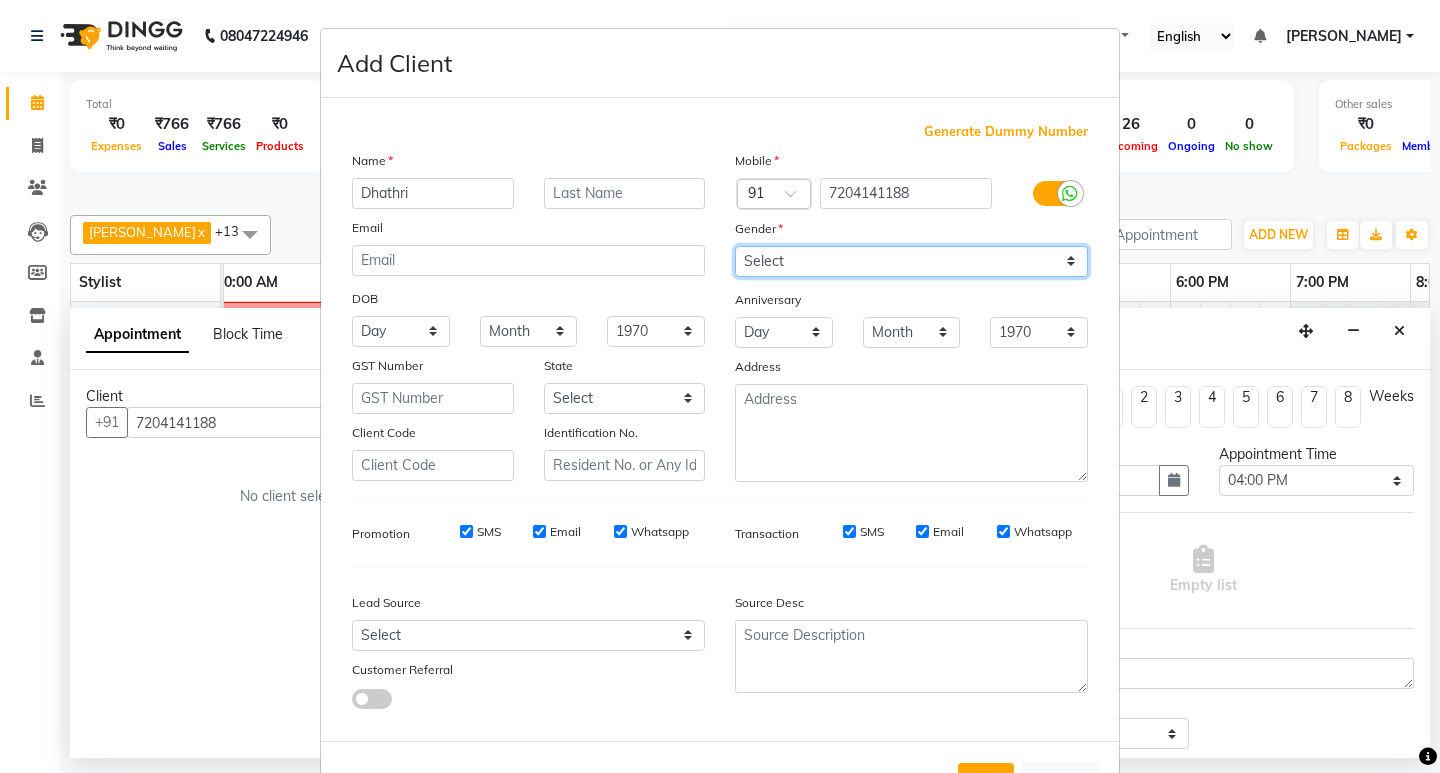 click on "Select [DEMOGRAPHIC_DATA] [DEMOGRAPHIC_DATA] Other Prefer Not To Say" at bounding box center [911, 261] 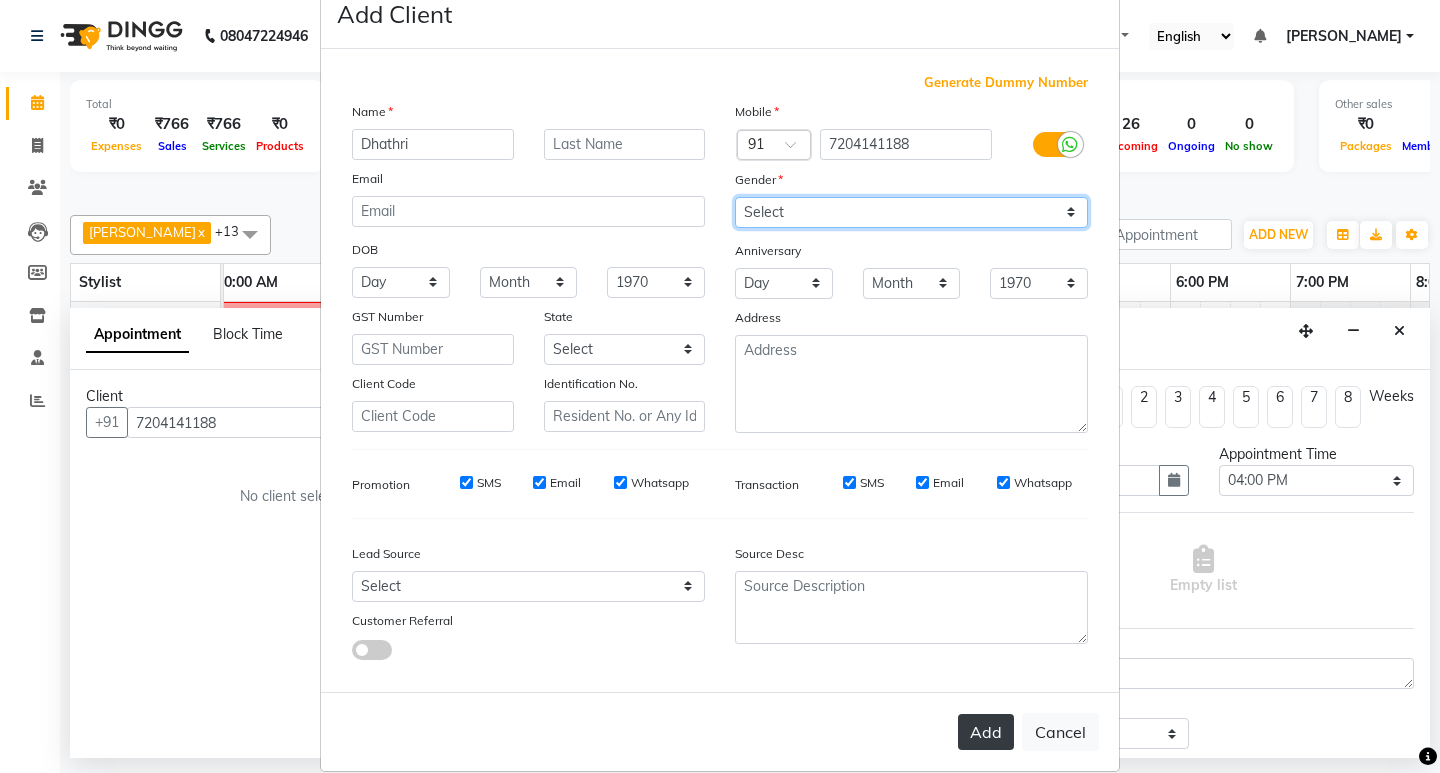scroll, scrollTop: 76, scrollLeft: 0, axis: vertical 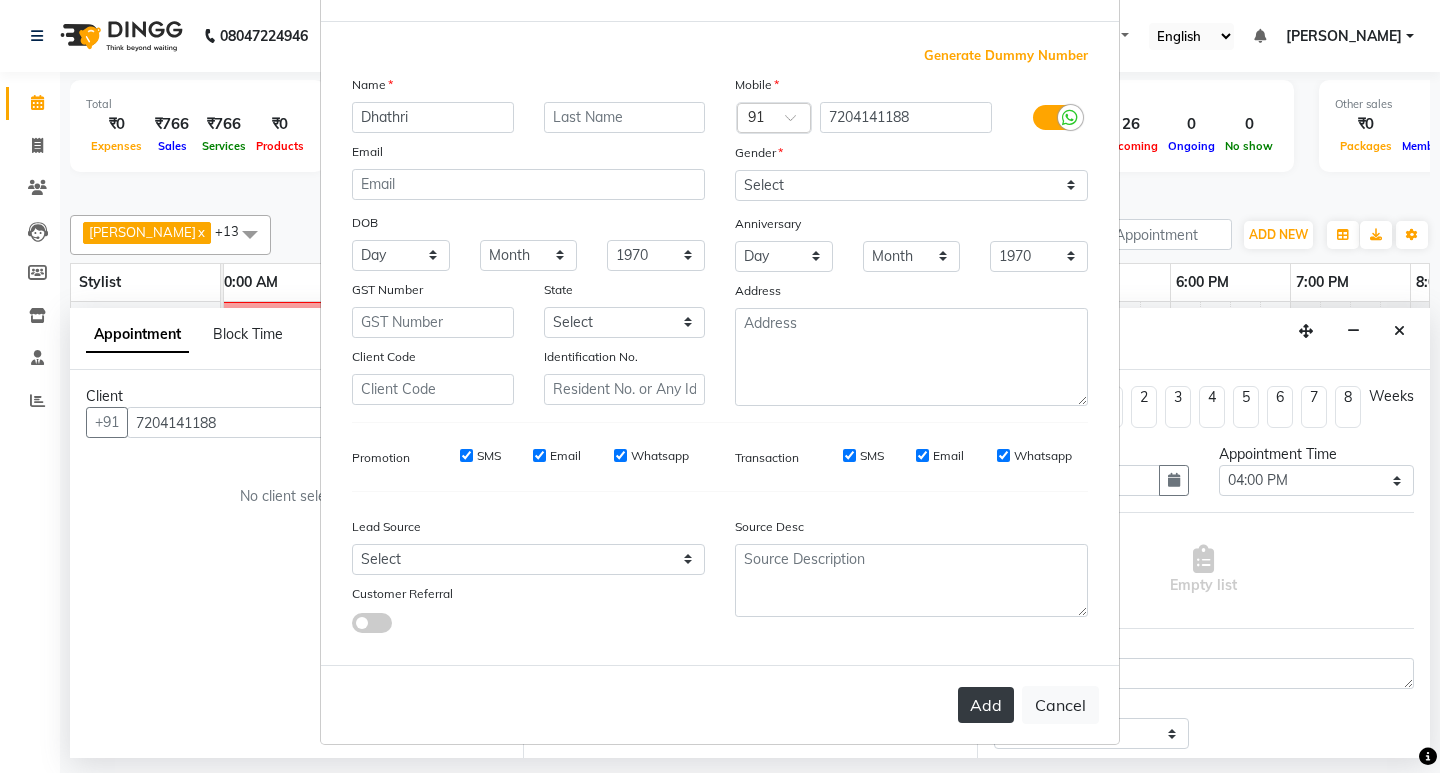 click on "Add" at bounding box center (986, 705) 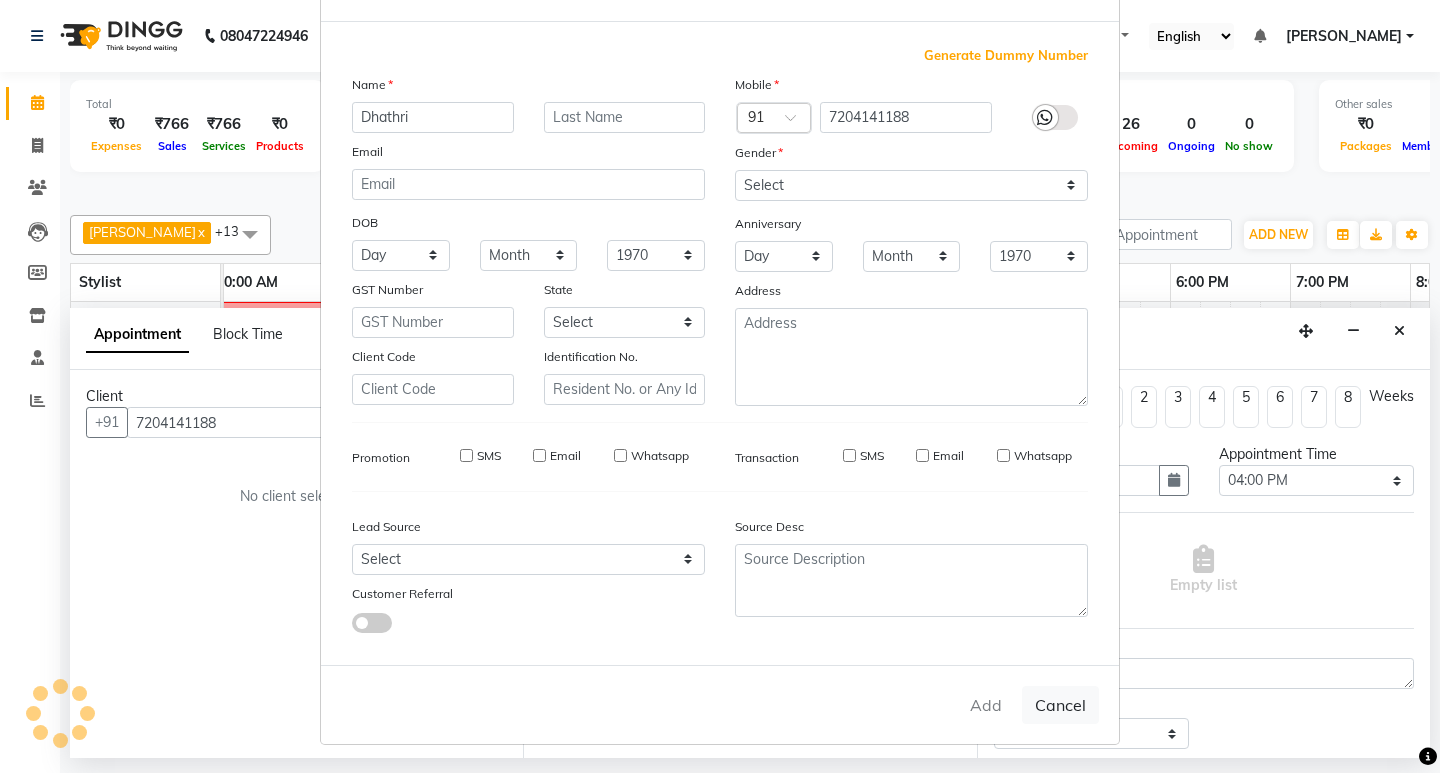 type on "72******88" 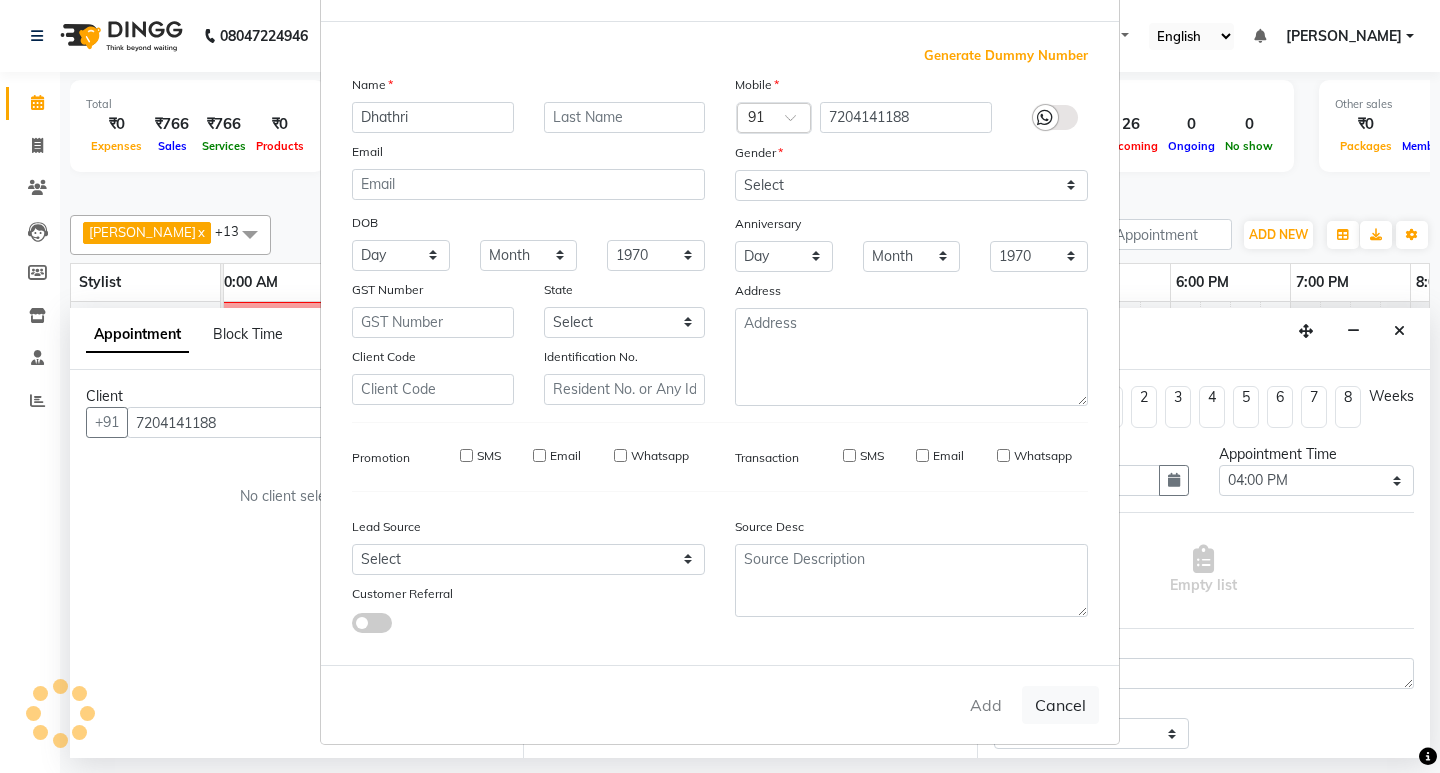 type 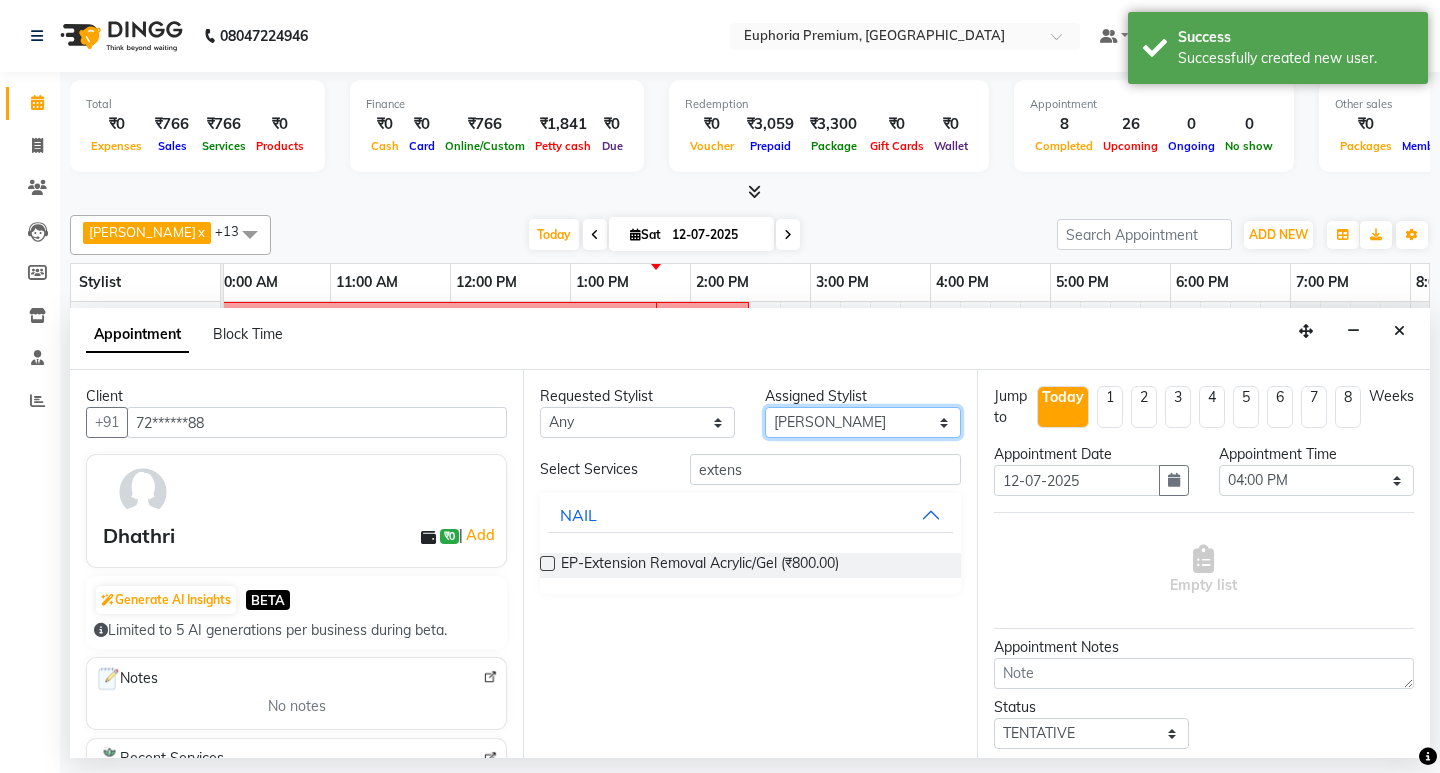 click on "Select Babu V Bharath N [PERSON_NAME] [PERSON_NAME] N  Chiinthian [PERSON_NAME] MOI [PERSON_NAME] . [PERSON_NAME] . [PERSON_NAME] [PERSON_NAME] K [PERSON_NAME] [PERSON_NAME] [MEDICAL_DATA] Pinky . Priya  K Rosy Sanate [PERSON_NAME] [PERSON_NAME] Shishi L [PERSON_NAME] M [PERSON_NAME]" at bounding box center (862, 422) 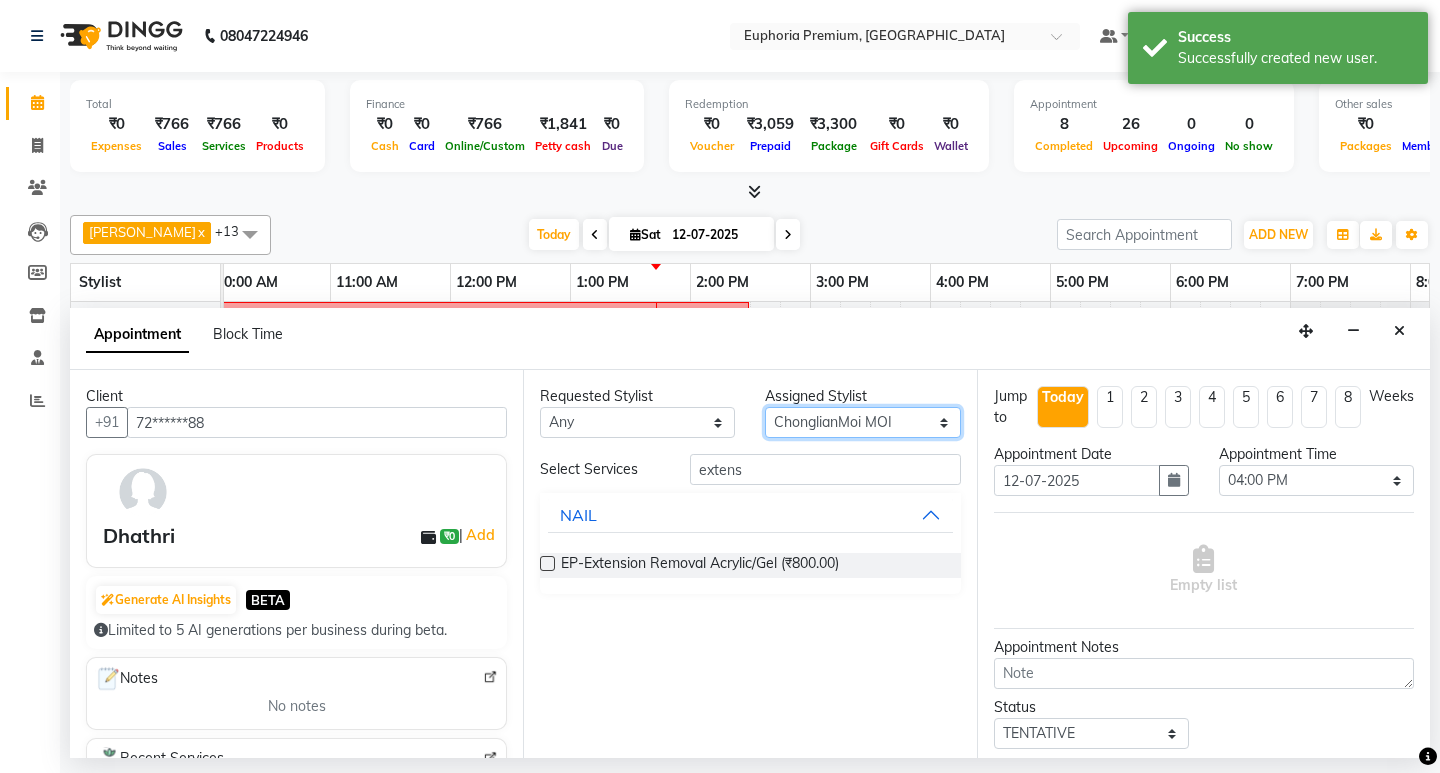click on "Select Babu V Bharath N [PERSON_NAME] [PERSON_NAME] N  Chiinthian [PERSON_NAME] MOI [PERSON_NAME] . [PERSON_NAME] . [PERSON_NAME] [PERSON_NAME] K [PERSON_NAME] [PERSON_NAME] [MEDICAL_DATA] Pinky . Priya  K Rosy Sanate [PERSON_NAME] [PERSON_NAME] Shishi L [PERSON_NAME] M [PERSON_NAME]" at bounding box center [862, 422] 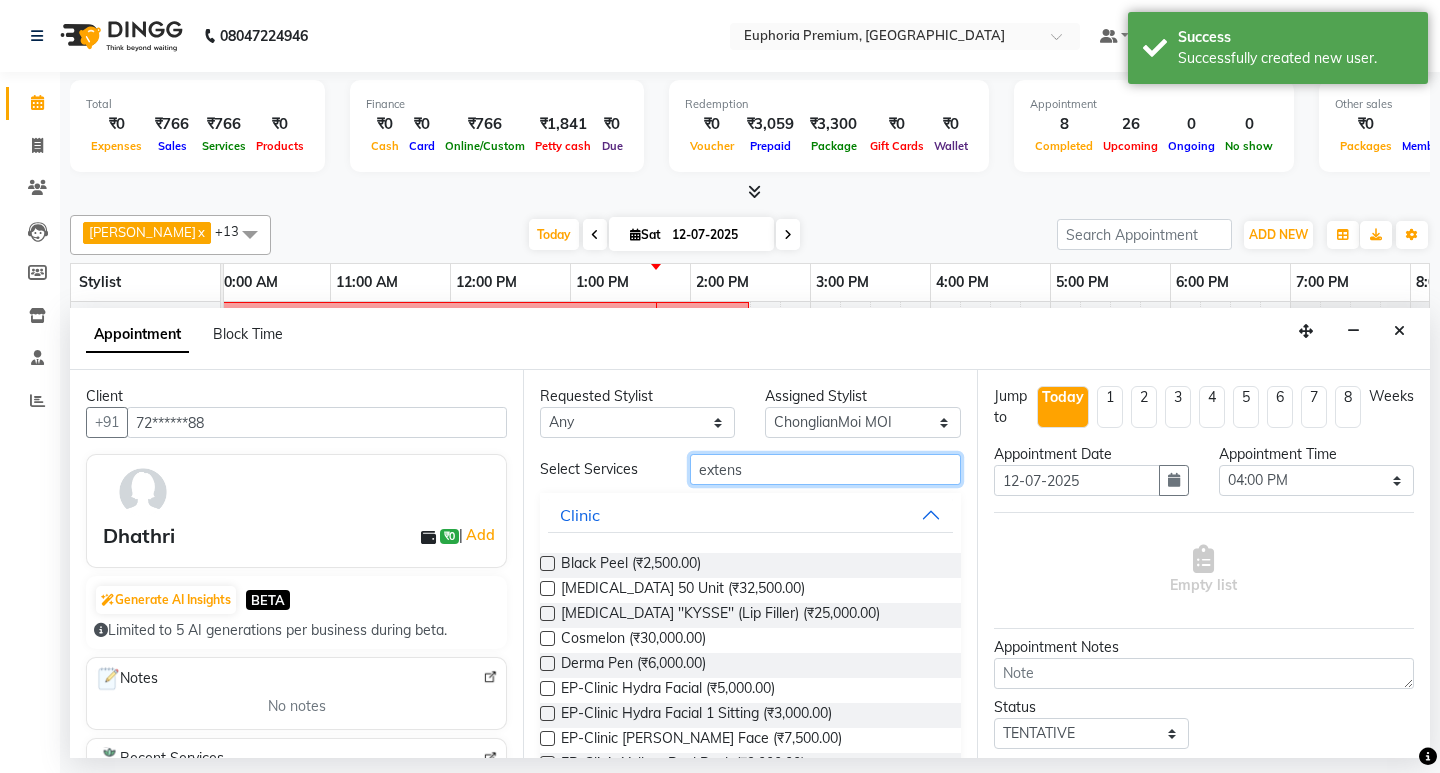 click on "extens" at bounding box center (825, 469) 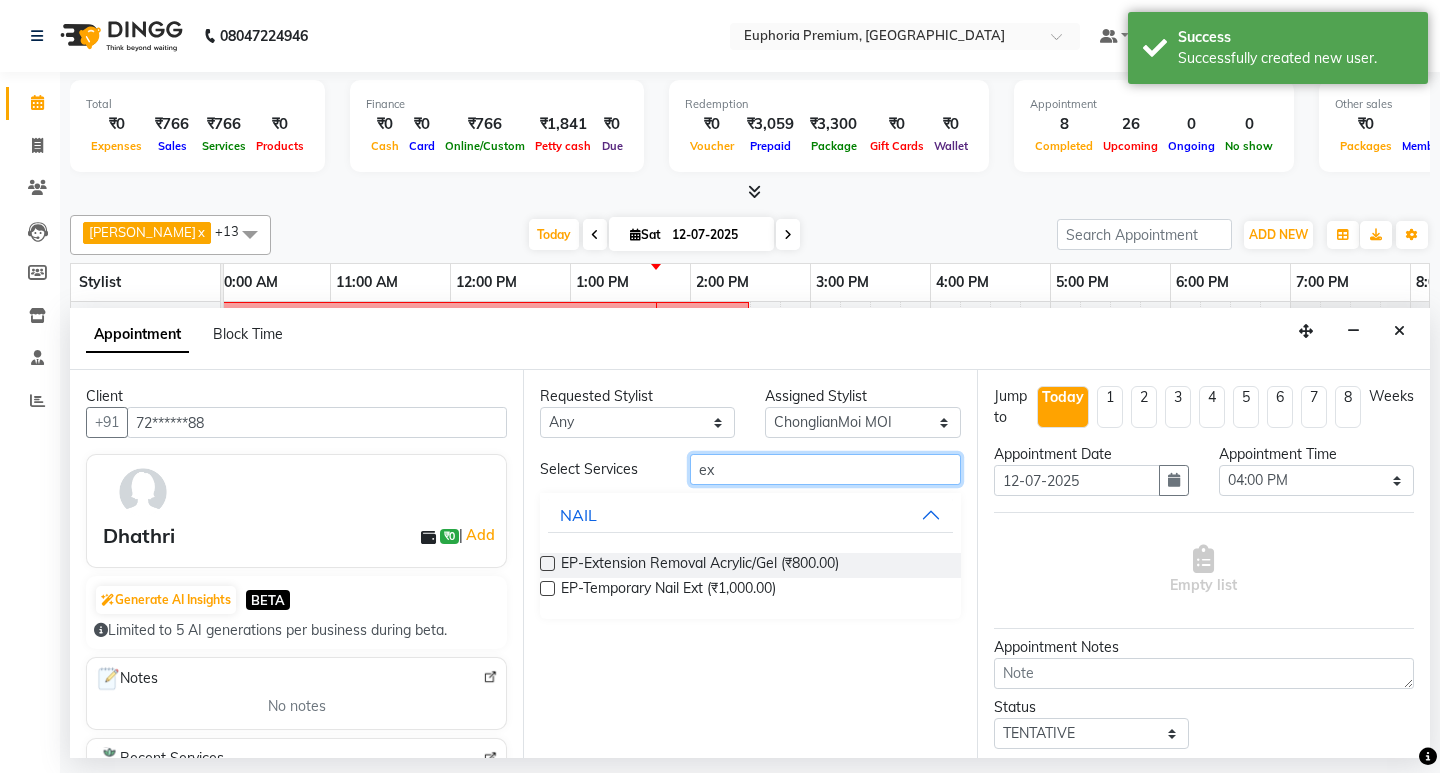 type on "e" 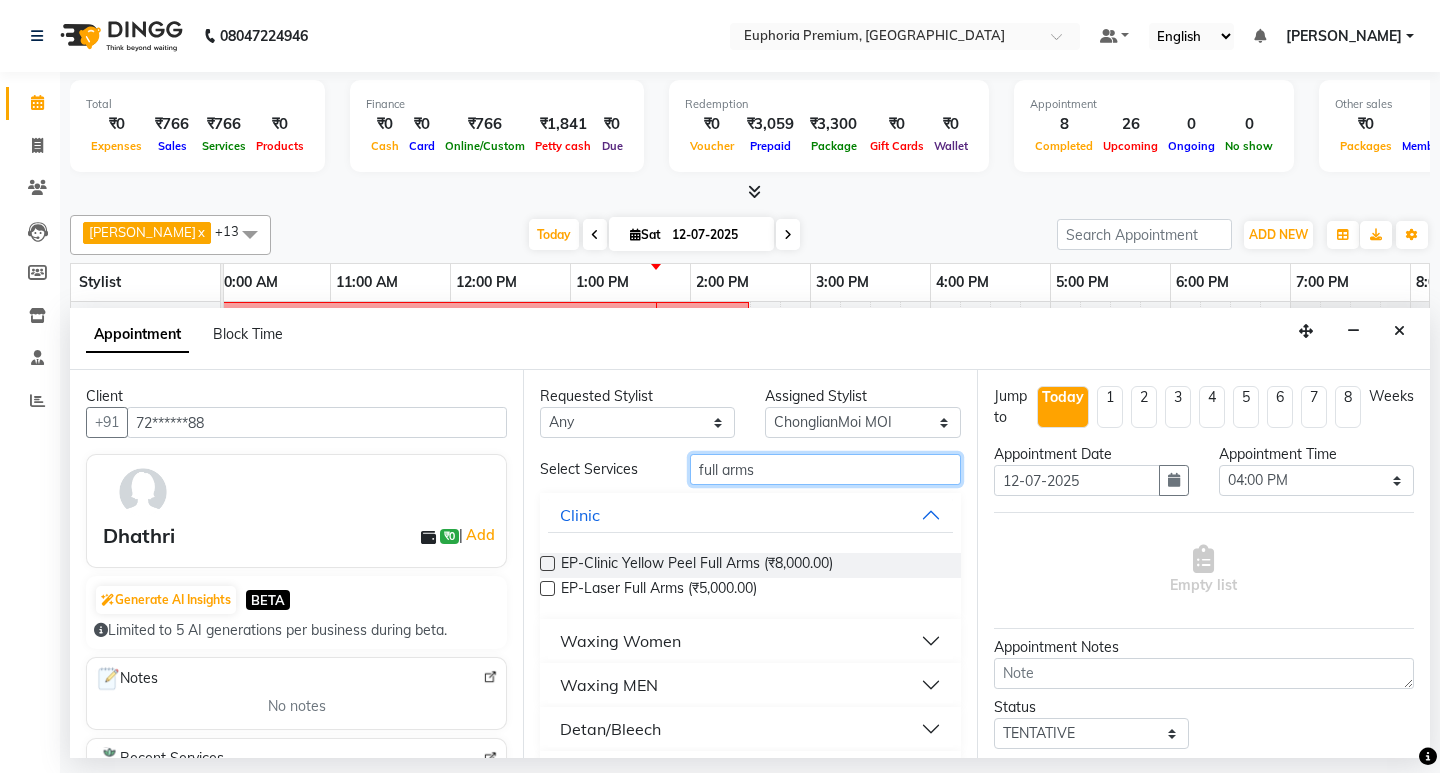 type on "full arms" 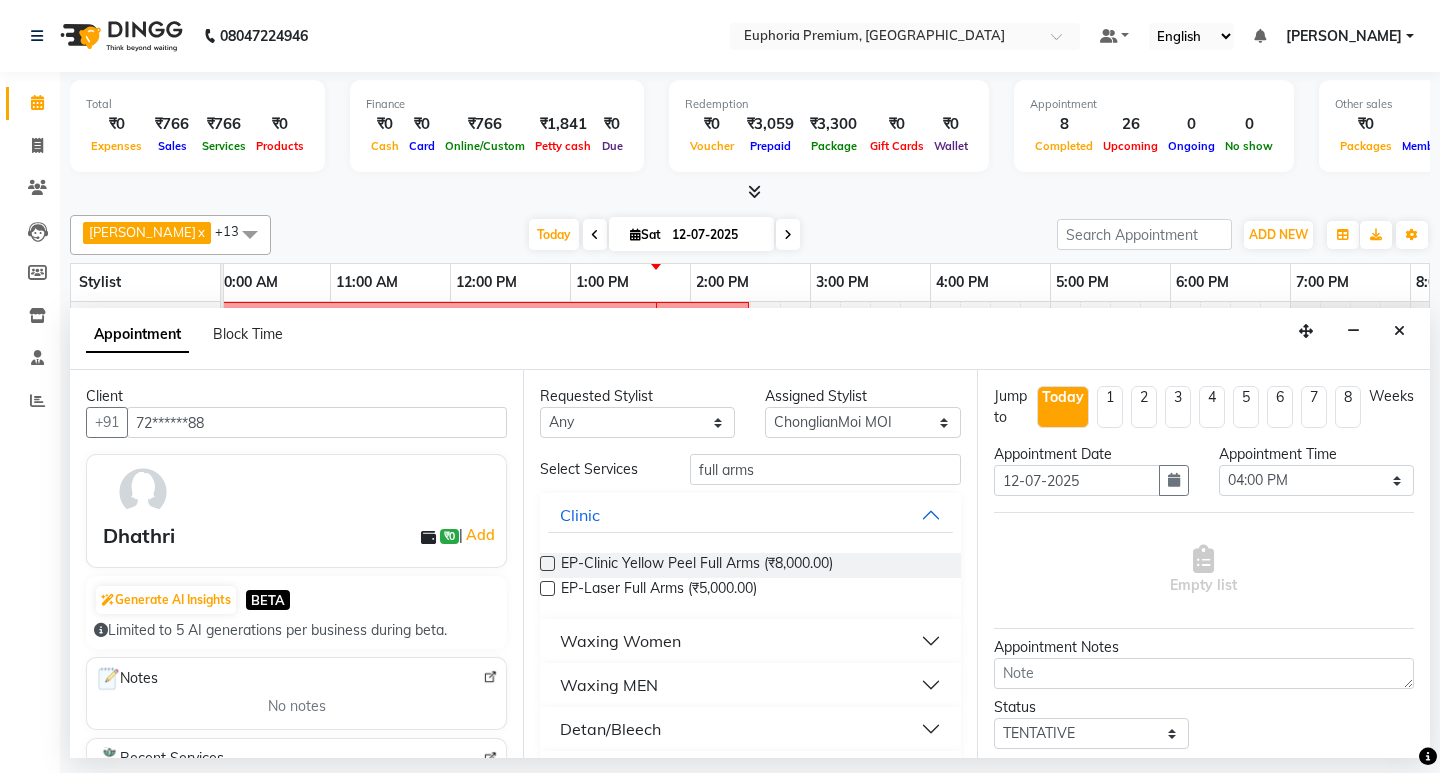 click on "Waxing Women" at bounding box center [620, 641] 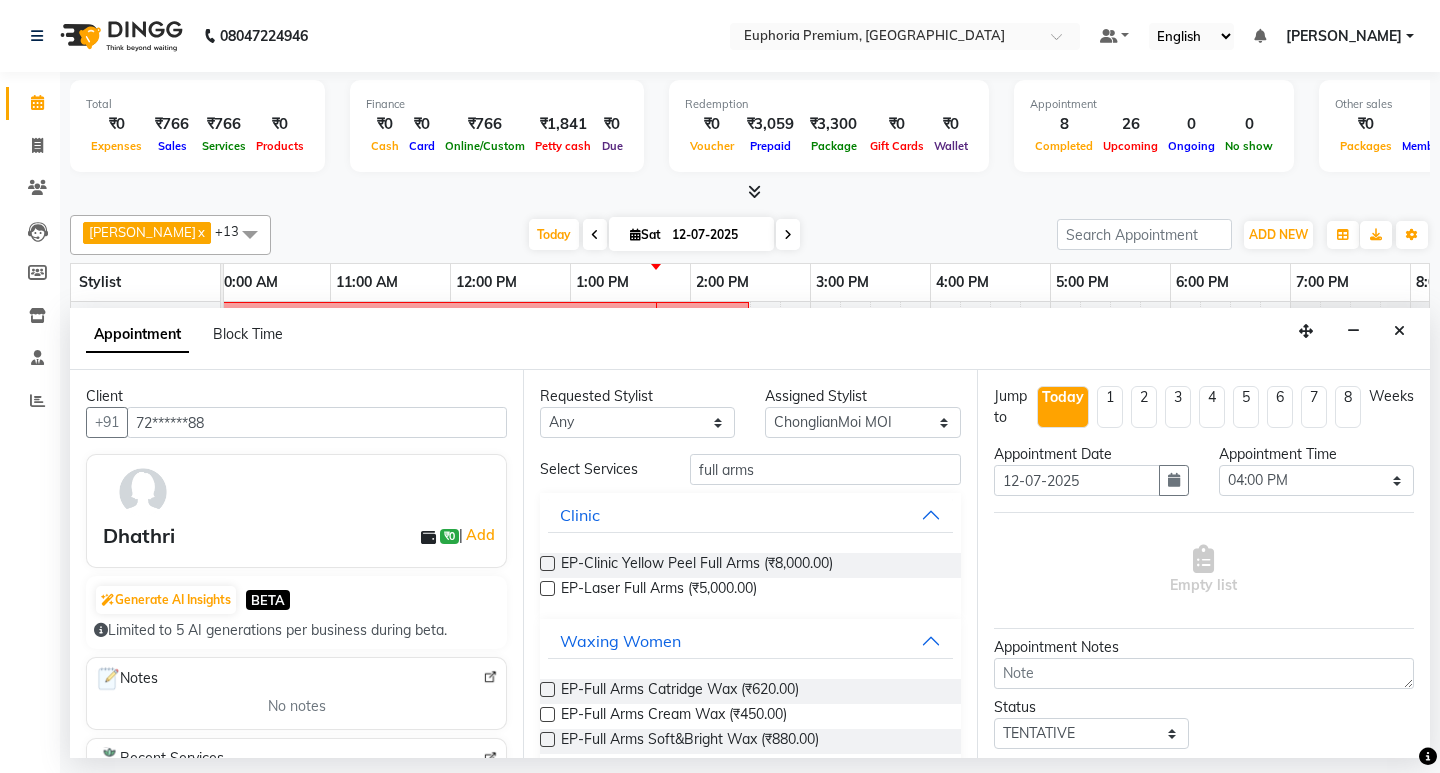 click on "Requested Stylist Any Babu V Bharath N [PERSON_NAME] [PERSON_NAME] N  Chiinthian Moi ChonglianMoi MOI [PERSON_NAME] . [PERSON_NAME] . [PERSON_NAME] [PERSON_NAME] K [PERSON_NAME] [PERSON_NAME] [MEDICAL_DATA] Pinky . Priya  K Rosy Sanate [PERSON_NAME] [PERSON_NAME] Shishi L [PERSON_NAME] M [PERSON_NAME] Assigned Stylist Select Babu V Bharath N [PERSON_NAME] [PERSON_NAME] N  Chiinthian Moi ChonglianMoi MOI [PERSON_NAME] . [PERSON_NAME] . [PERSON_NAME] [PERSON_NAME] K [PERSON_NAME] [PERSON_NAME] [MEDICAL_DATA] Pinky . Priya  K Rosy Sanate [PERSON_NAME] [PERSON_NAME] Shishi L [PERSON_NAME] M [PERSON_NAME] Select Services full arms    Clinic EP-Clinic Yellow Peel Full Arms (₹8,000.00) EP-Laser Full Arms (₹5,000.00)    Waxing Women EP-Full Arms Catridge Wax (₹620.00) EP-Full Arms Cream Wax (₹450.00) EP-Full Arms Soft&Bright Wax (₹880.00)    Waxing MEN    Detan/Bleech    Body Treatment" at bounding box center (749, 564) 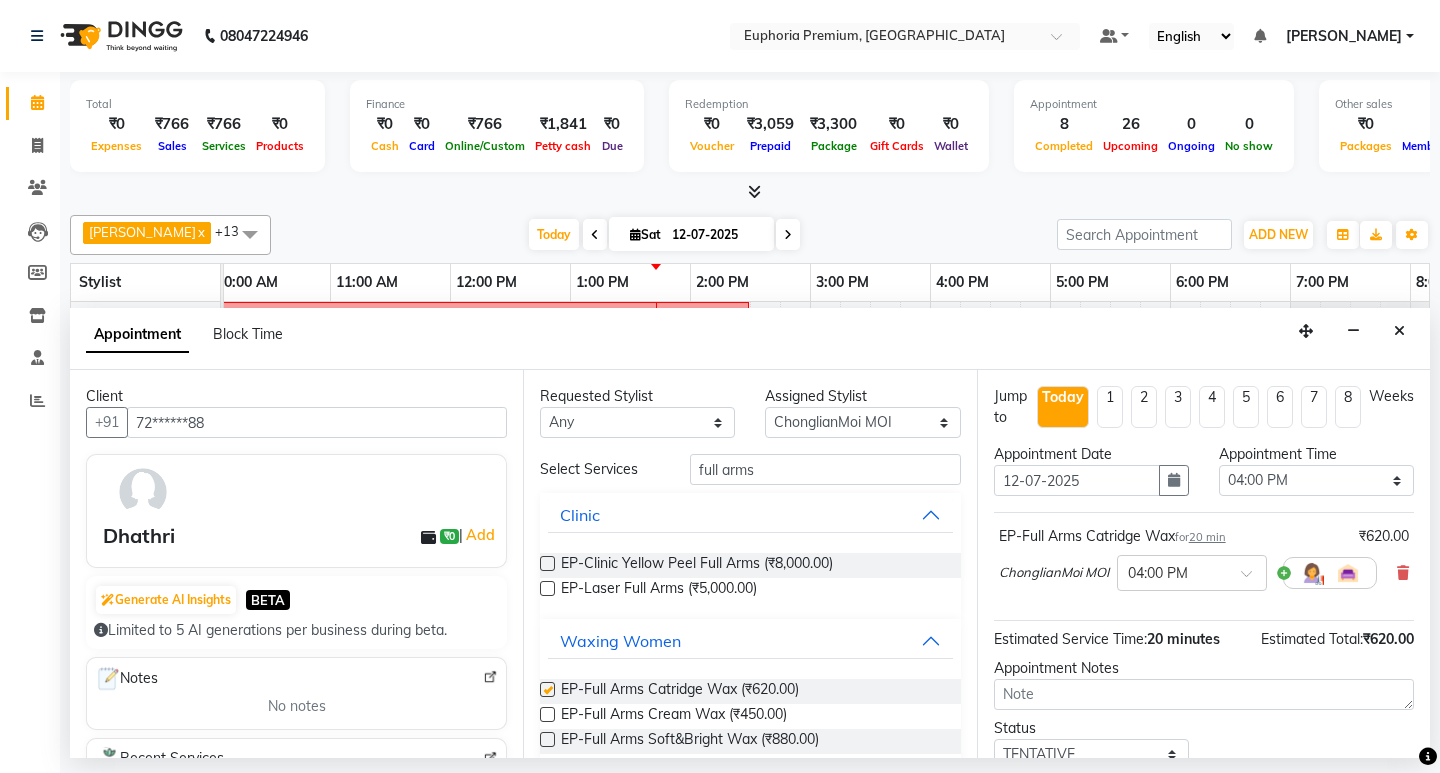 checkbox on "false" 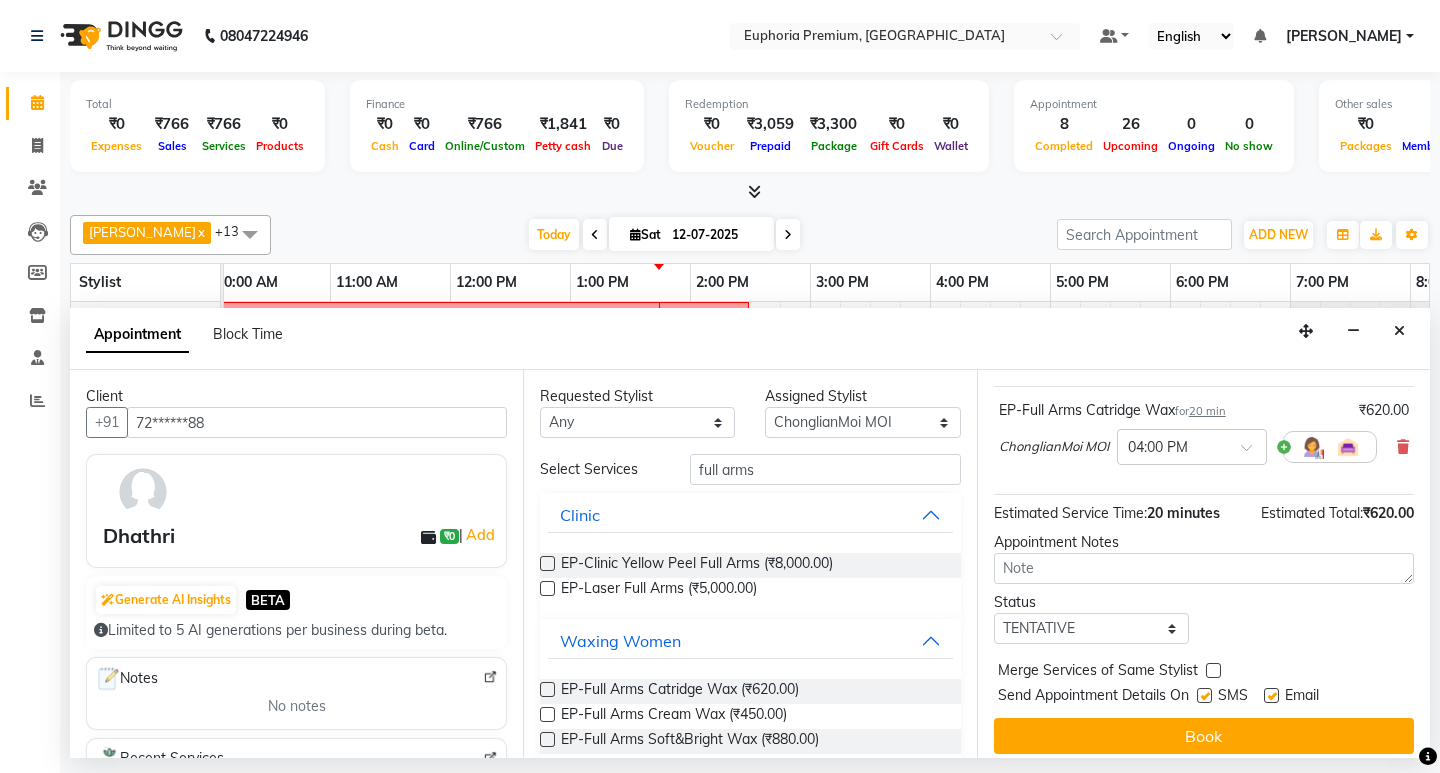 scroll, scrollTop: 141, scrollLeft: 0, axis: vertical 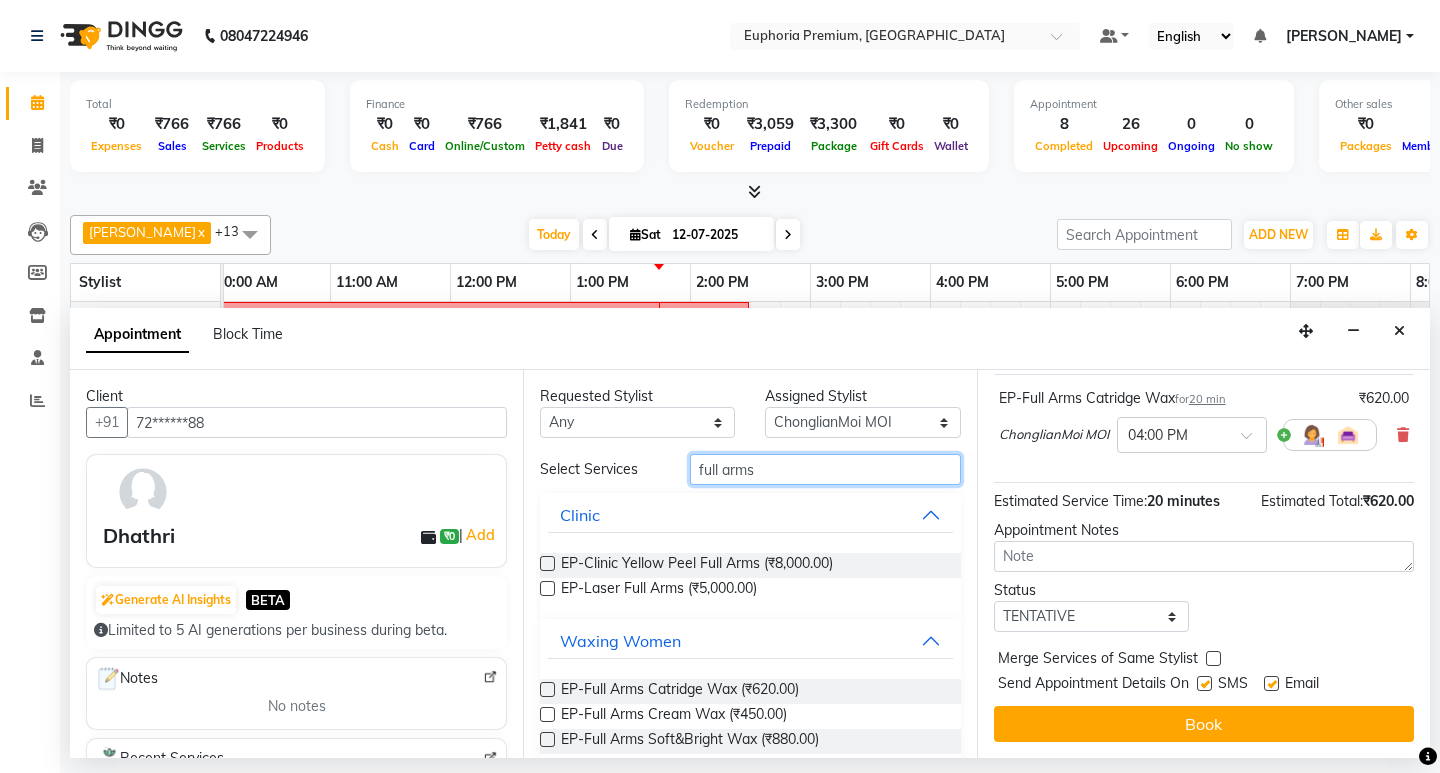 click on "full arms" at bounding box center [825, 469] 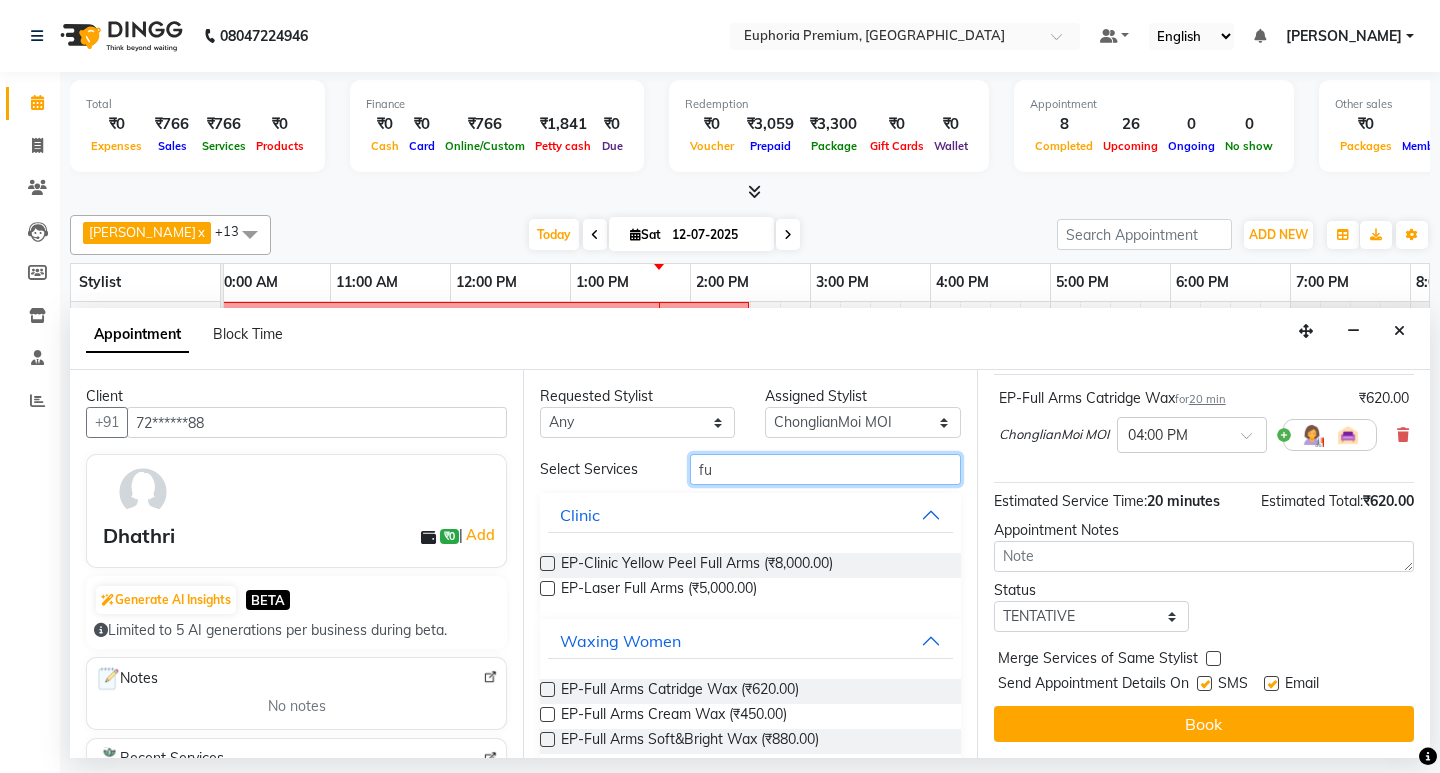 type on "f" 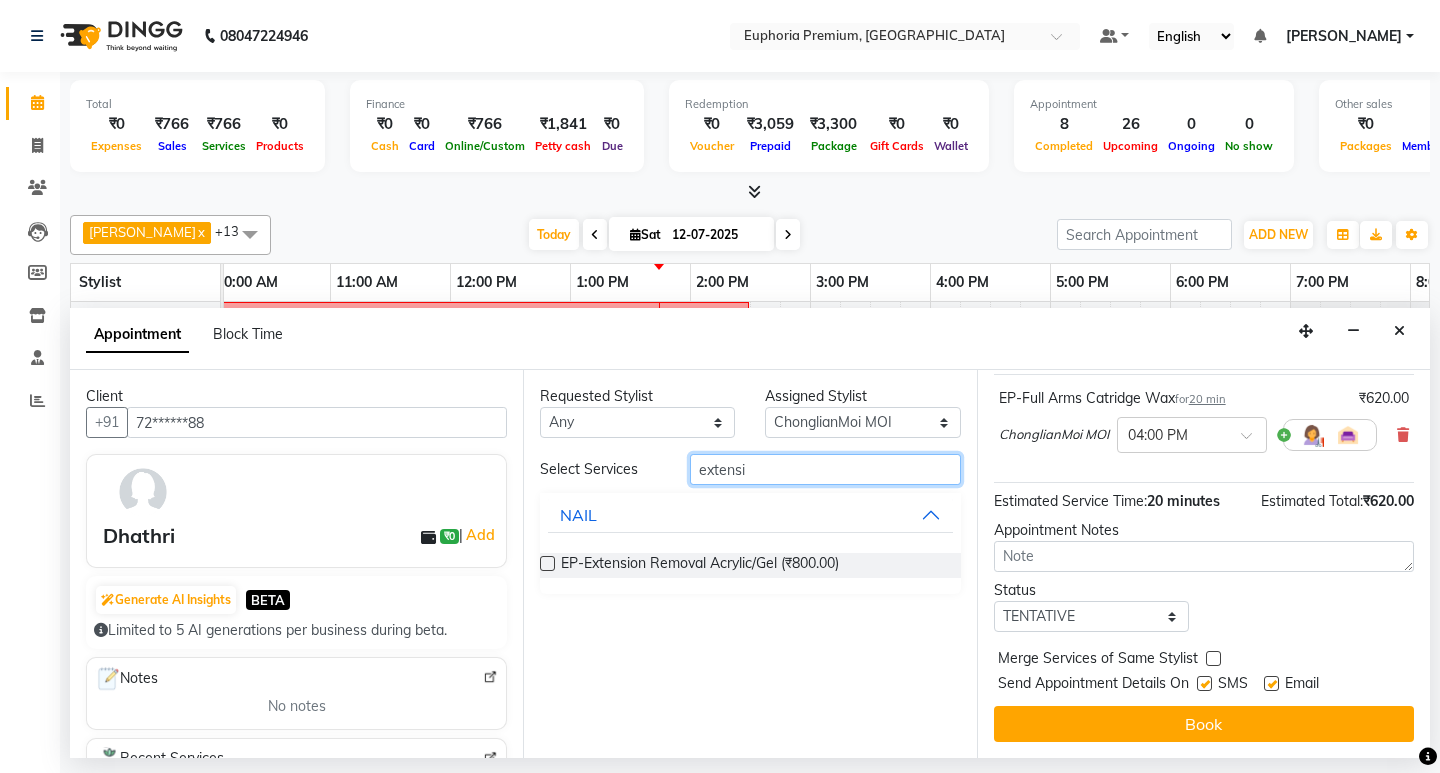 type on "extensi" 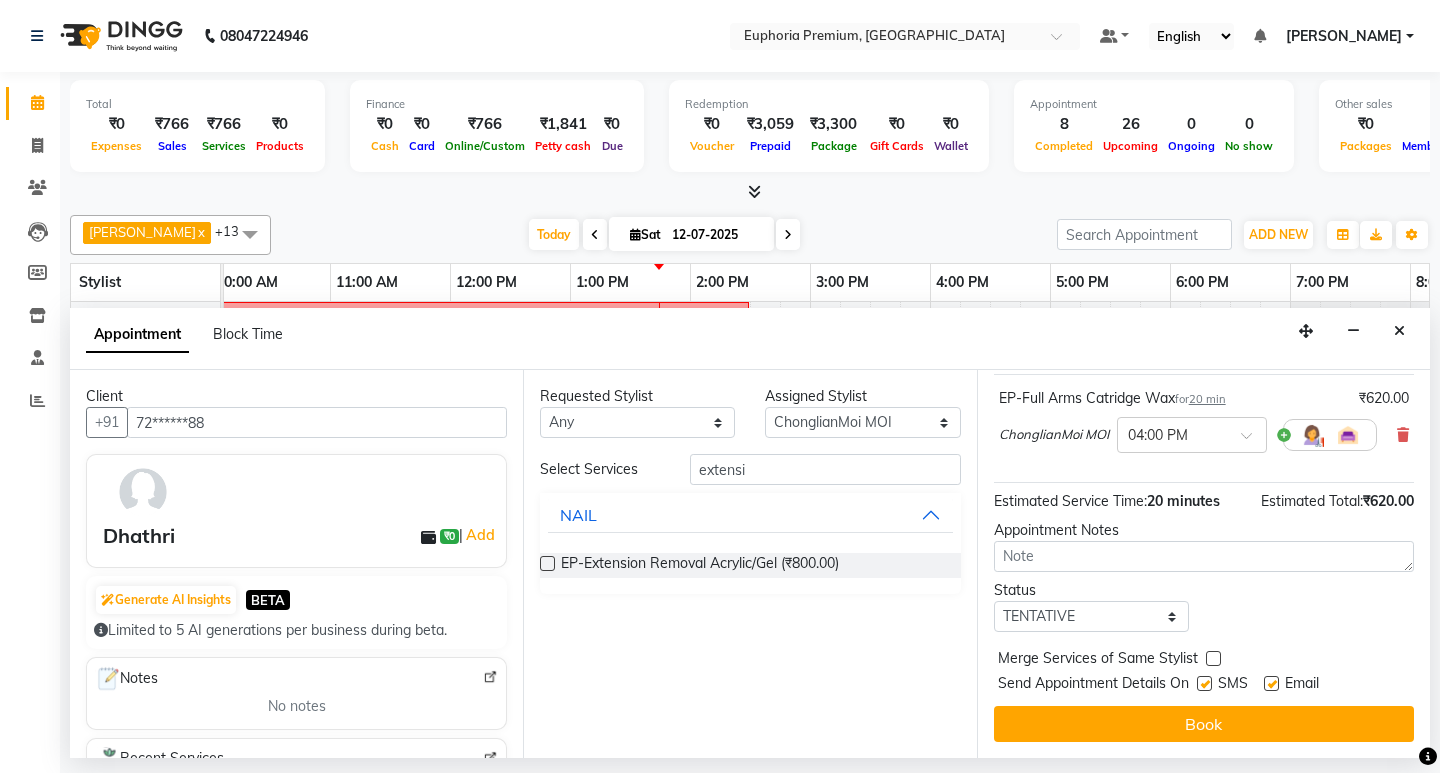 click at bounding box center [547, 563] 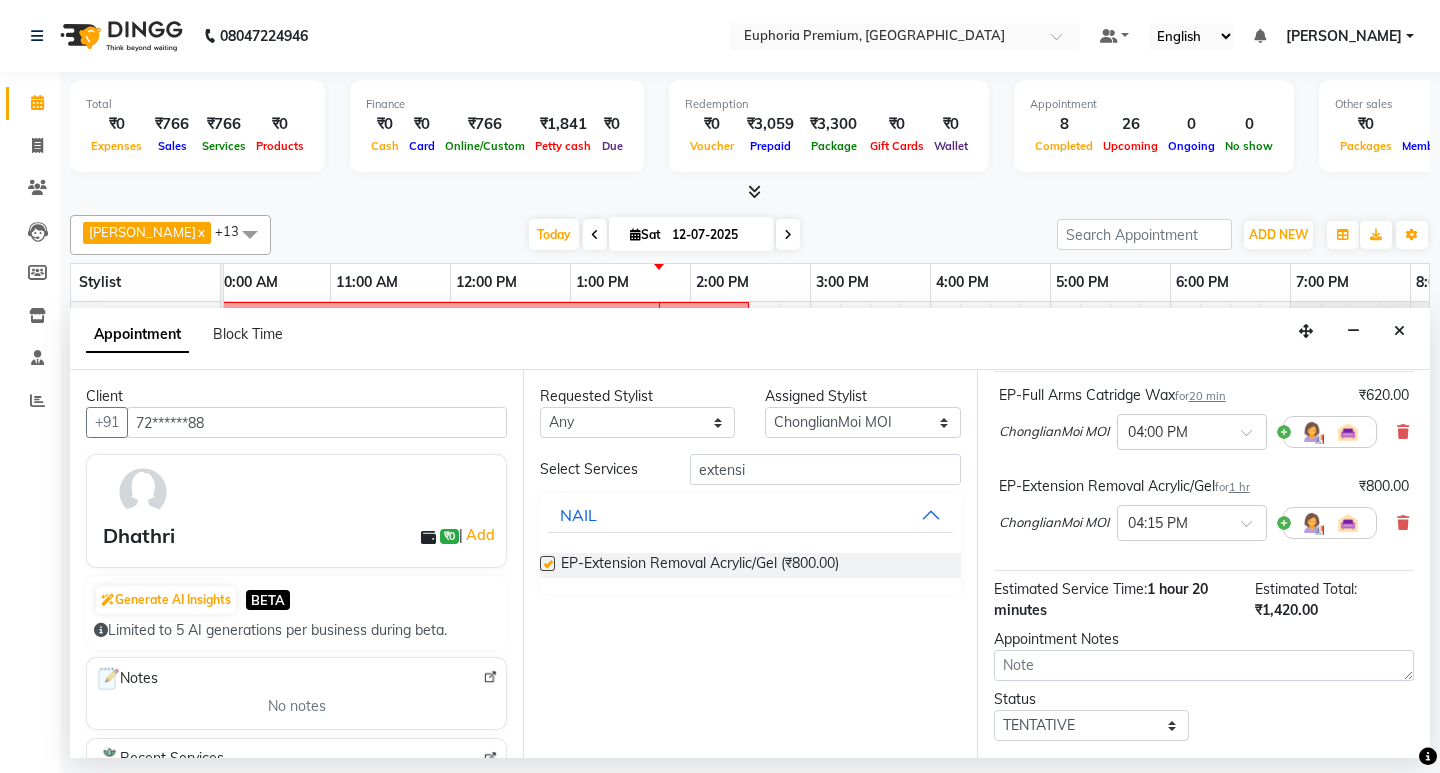 checkbox on "false" 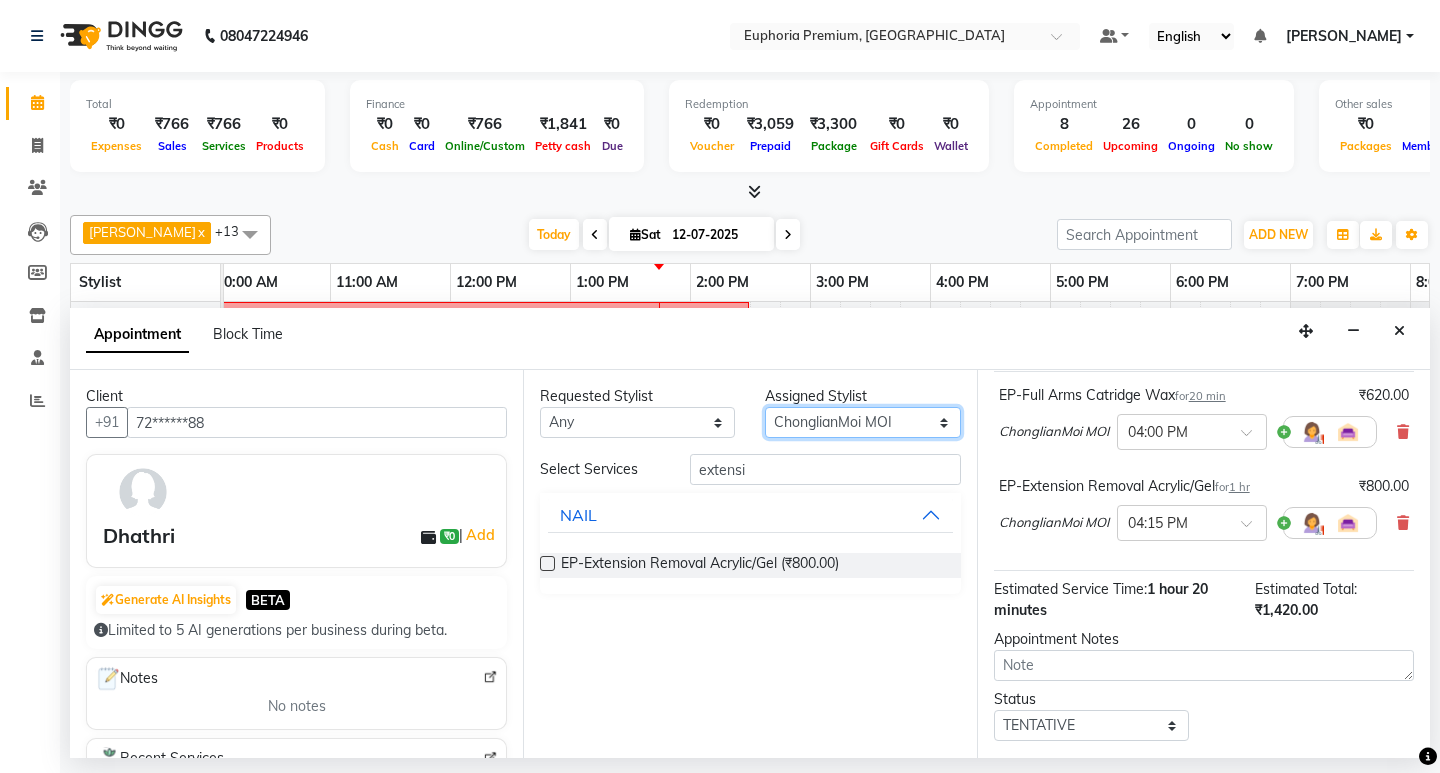 click on "Select Babu V Bharath N [PERSON_NAME] [PERSON_NAME] N  Chiinthian [PERSON_NAME] MOI [PERSON_NAME] . [PERSON_NAME] . [PERSON_NAME] [PERSON_NAME] K [PERSON_NAME] [PERSON_NAME] [MEDICAL_DATA] Pinky . Priya  K Rosy Sanate [PERSON_NAME] [PERSON_NAME] Shishi L [PERSON_NAME] M [PERSON_NAME]" at bounding box center [862, 422] 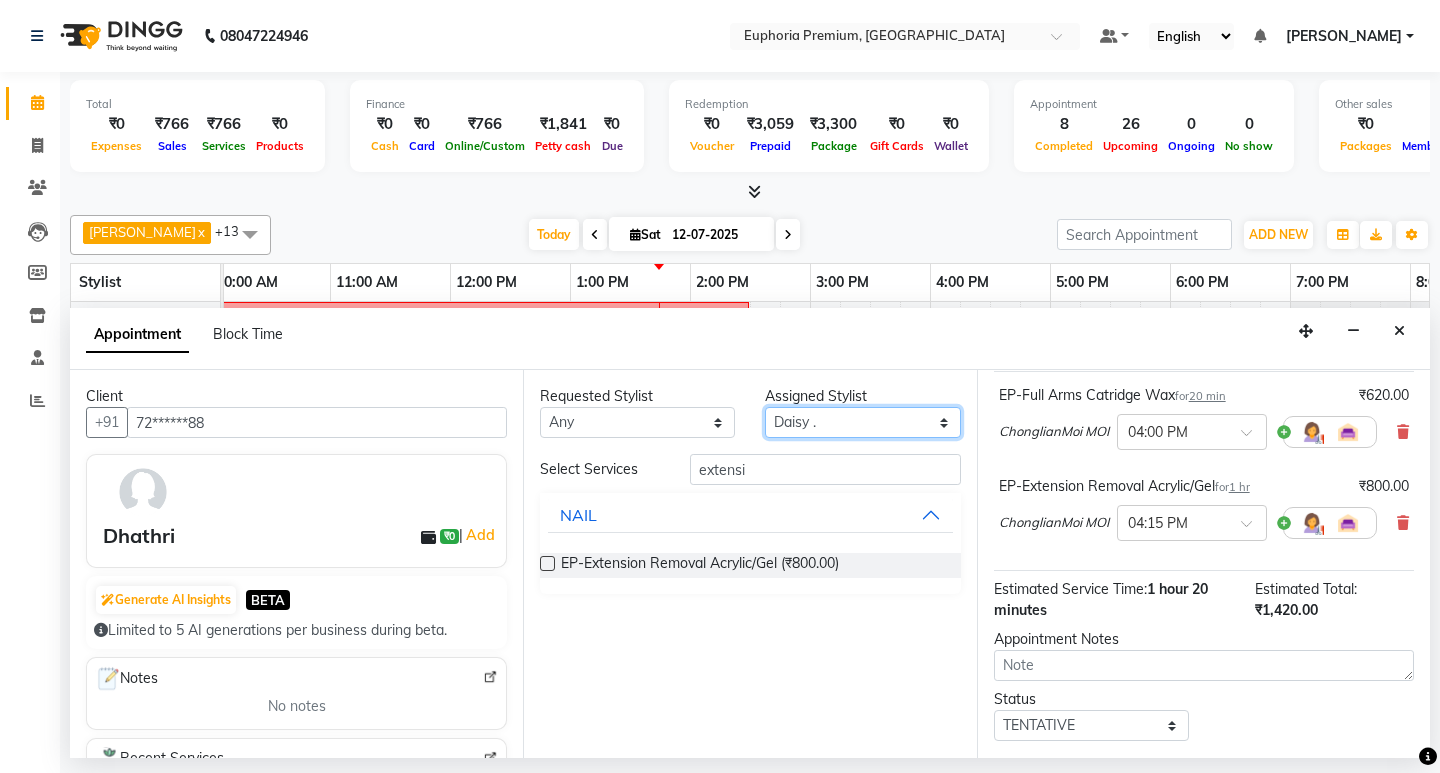 click on "Select Babu V Bharath N [PERSON_NAME] [PERSON_NAME] N  Chiinthian [PERSON_NAME] MOI [PERSON_NAME] . [PERSON_NAME] . [PERSON_NAME] [PERSON_NAME] K [PERSON_NAME] [PERSON_NAME] [MEDICAL_DATA] Pinky . Priya  K Rosy Sanate [PERSON_NAME] [PERSON_NAME] Shishi L [PERSON_NAME] M [PERSON_NAME]" at bounding box center (862, 422) 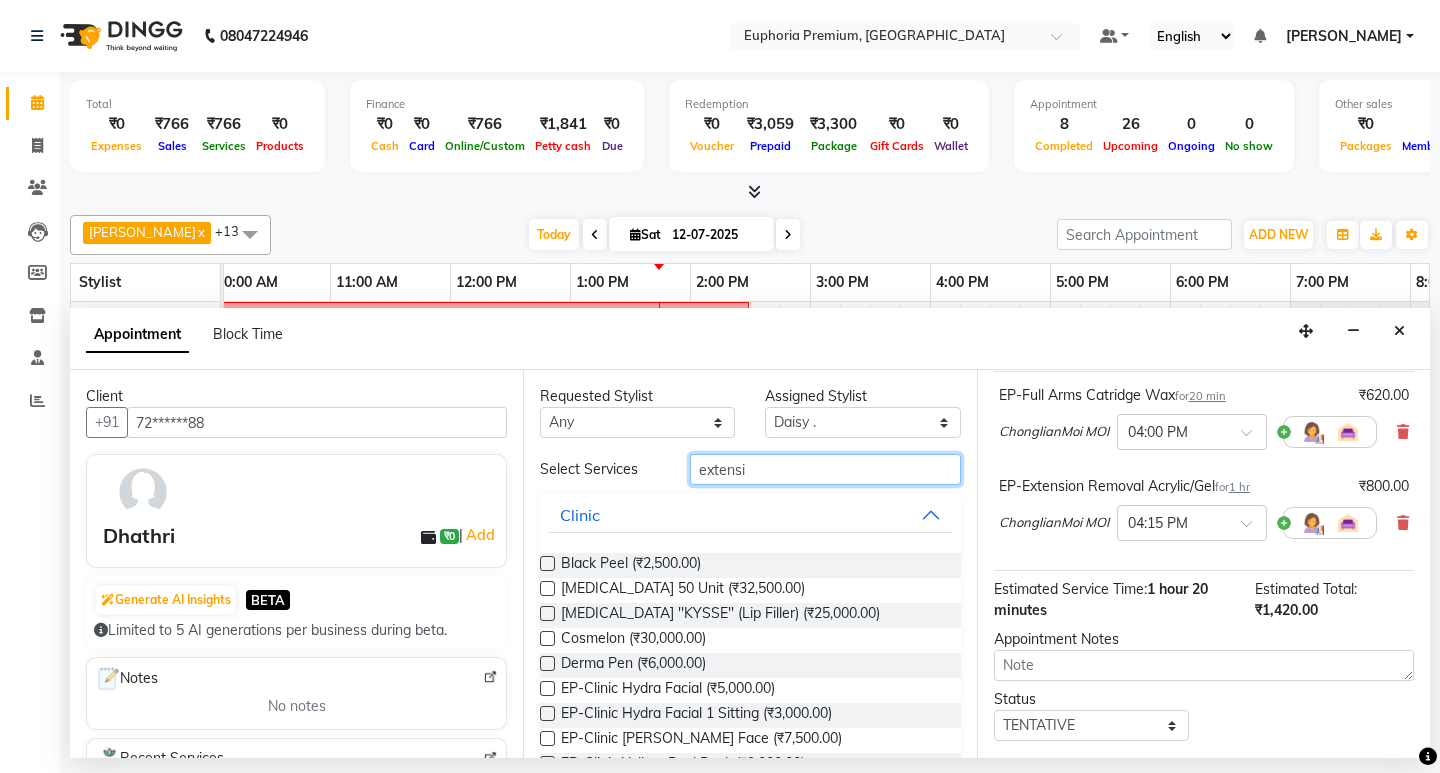 click on "extensi" at bounding box center [825, 469] 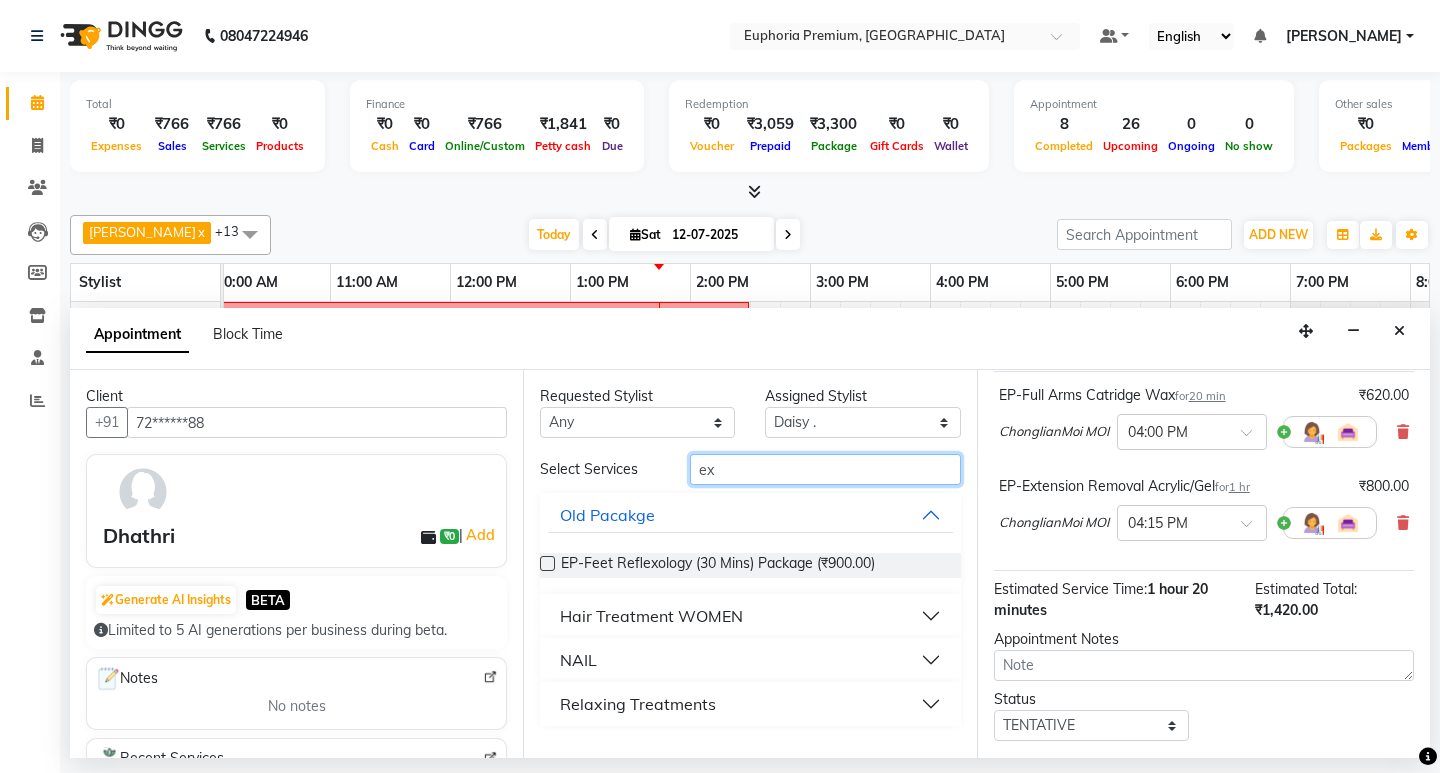 type on "e" 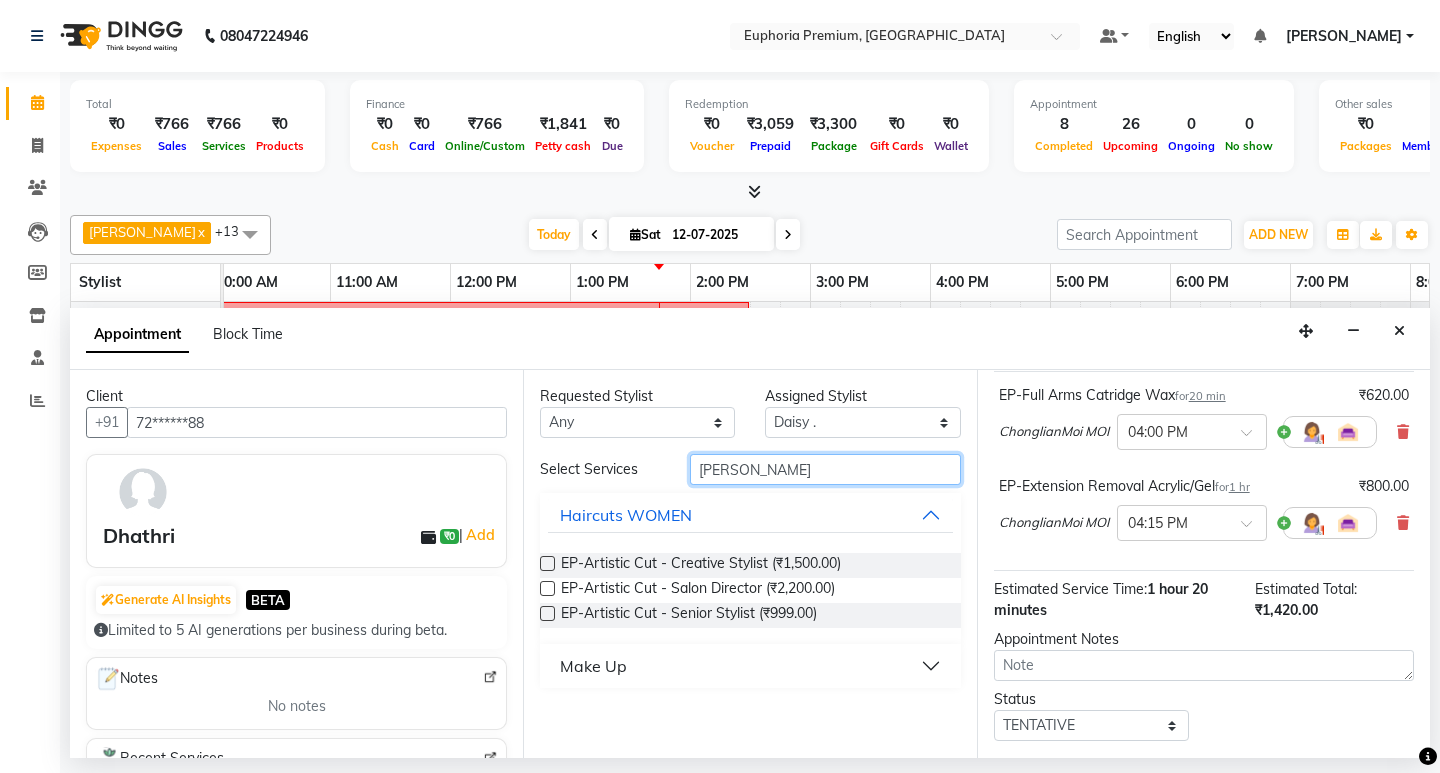 type on "[PERSON_NAME]" 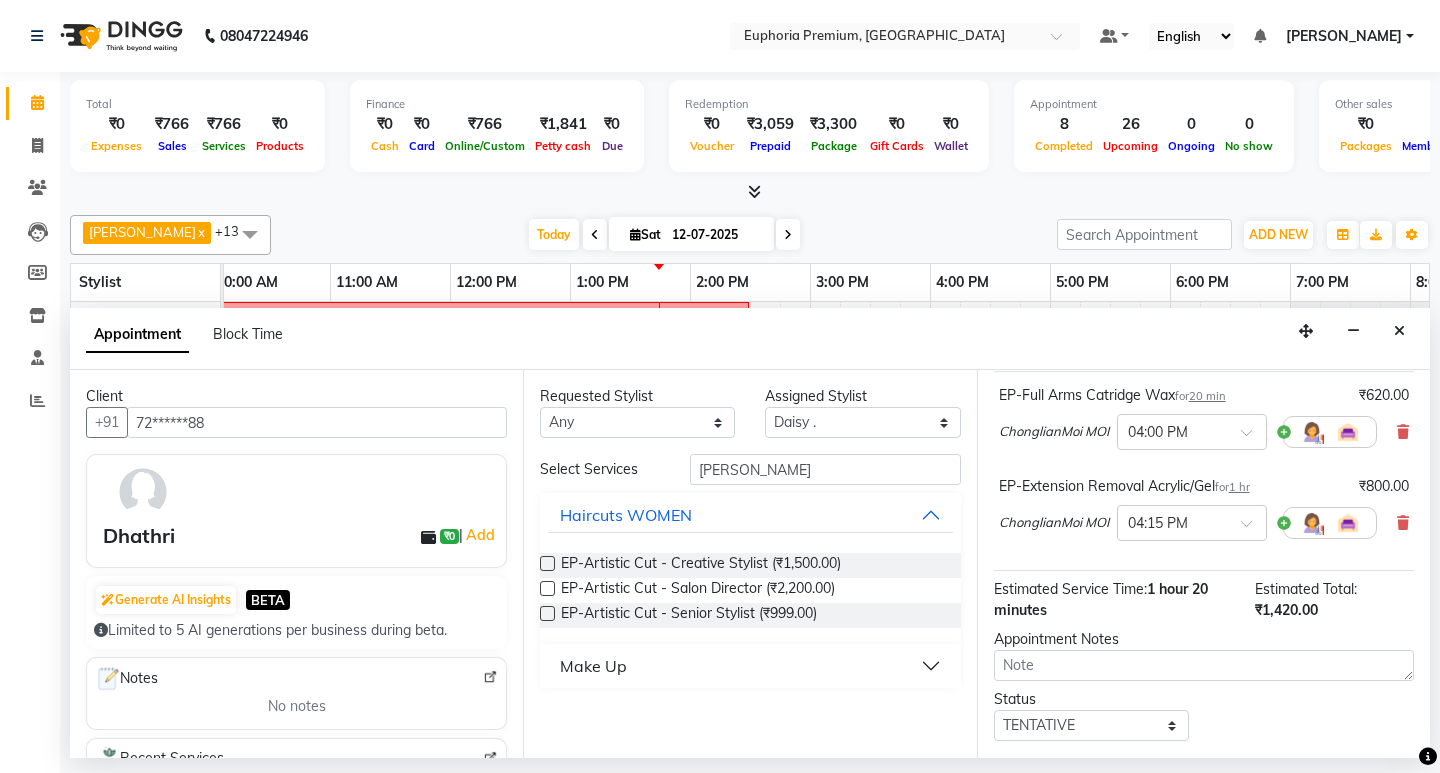 click at bounding box center (547, 613) 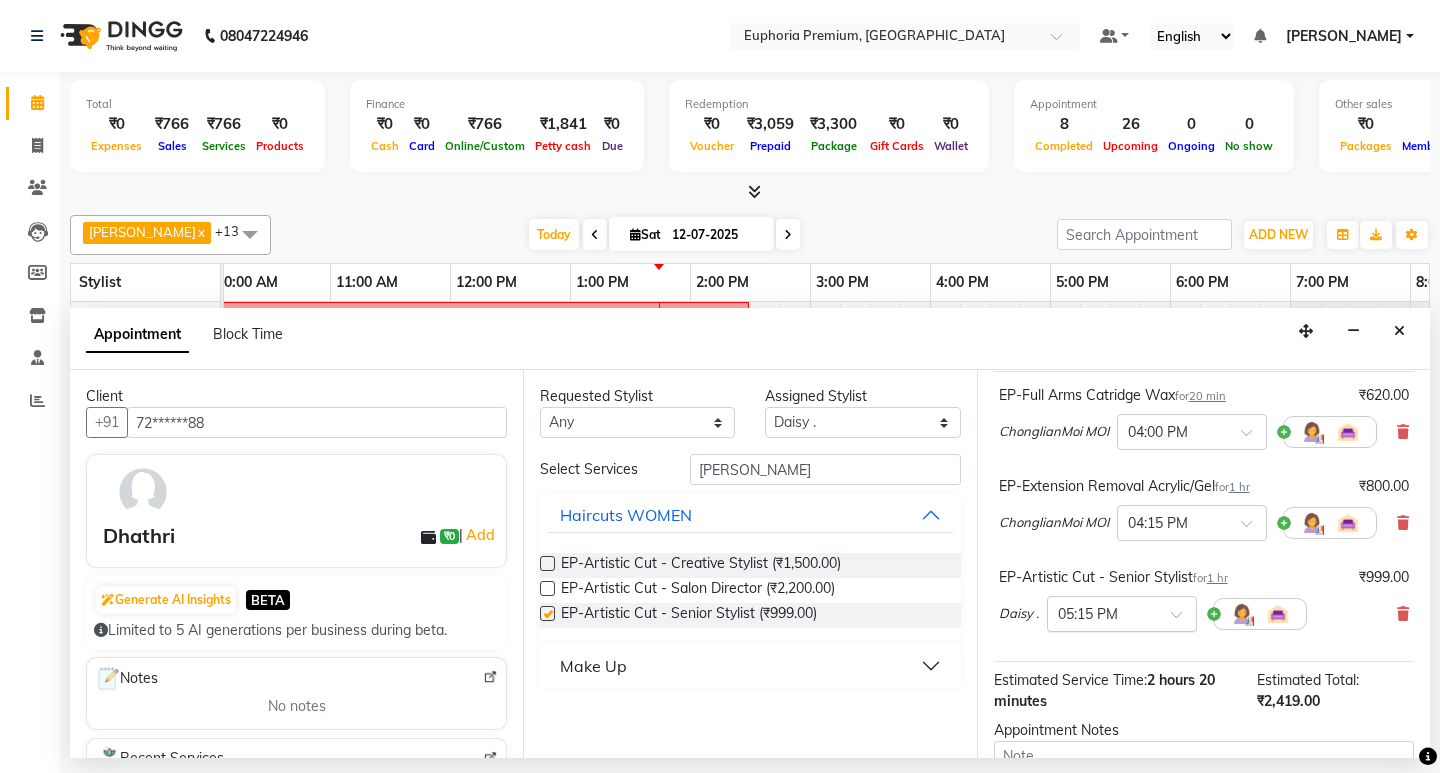 checkbox on "false" 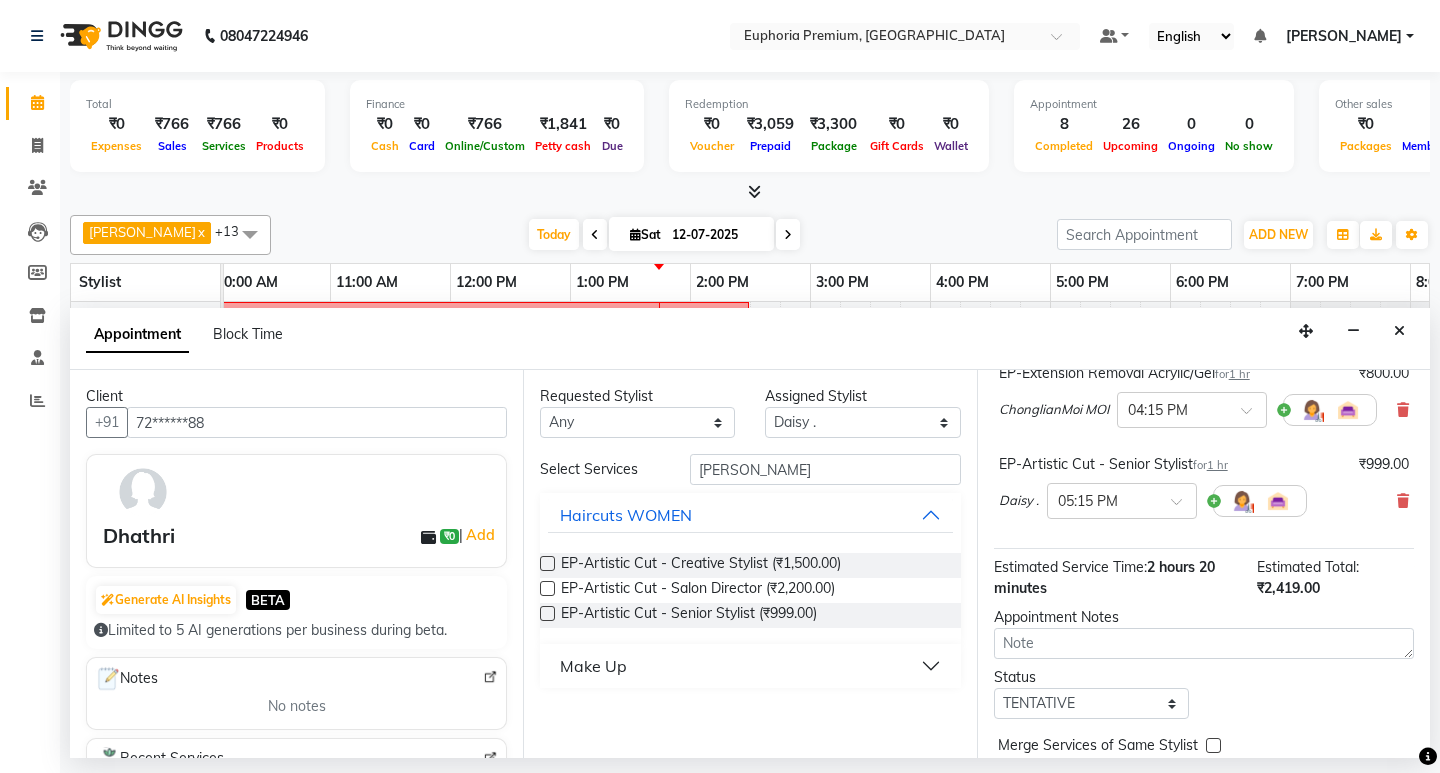 scroll, scrollTop: 347, scrollLeft: 0, axis: vertical 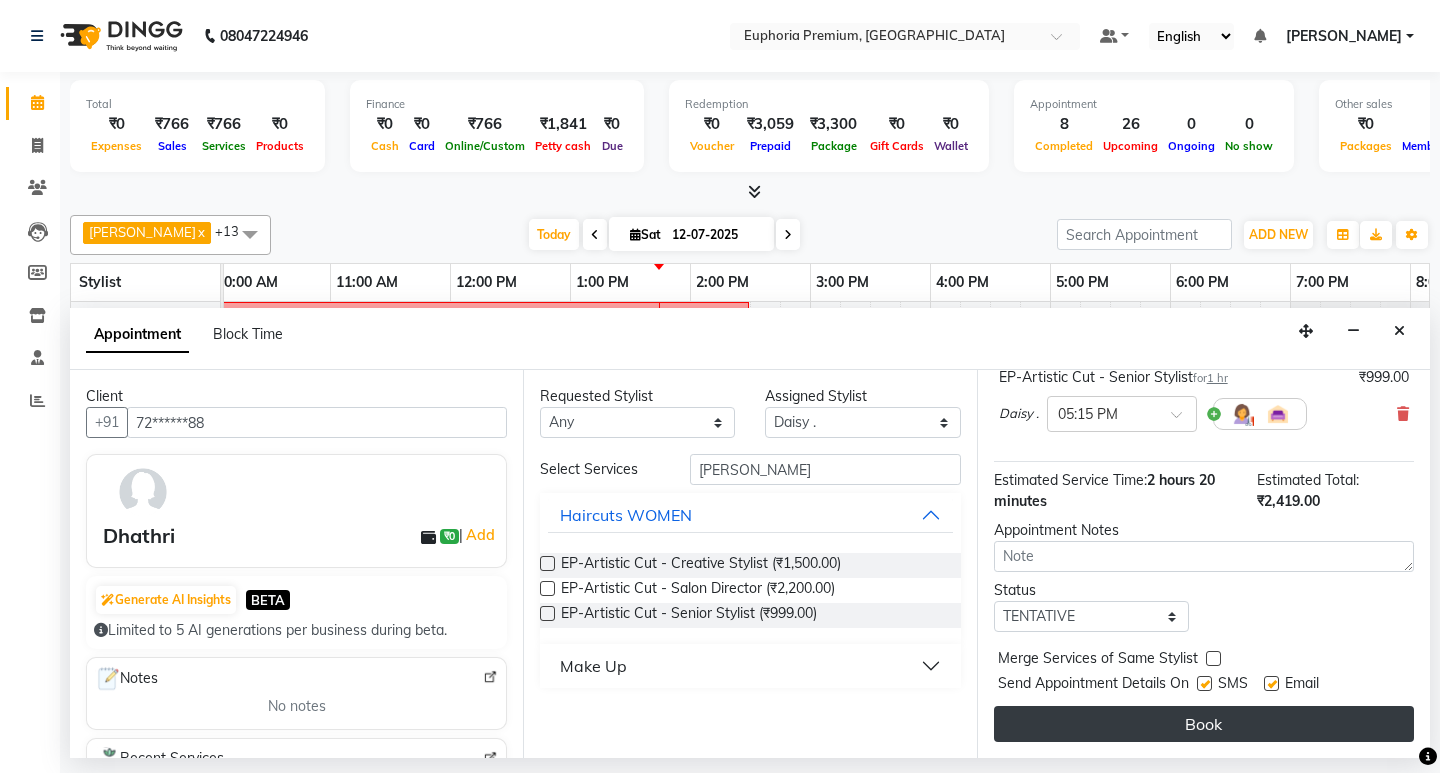 click on "Book" at bounding box center (1204, 724) 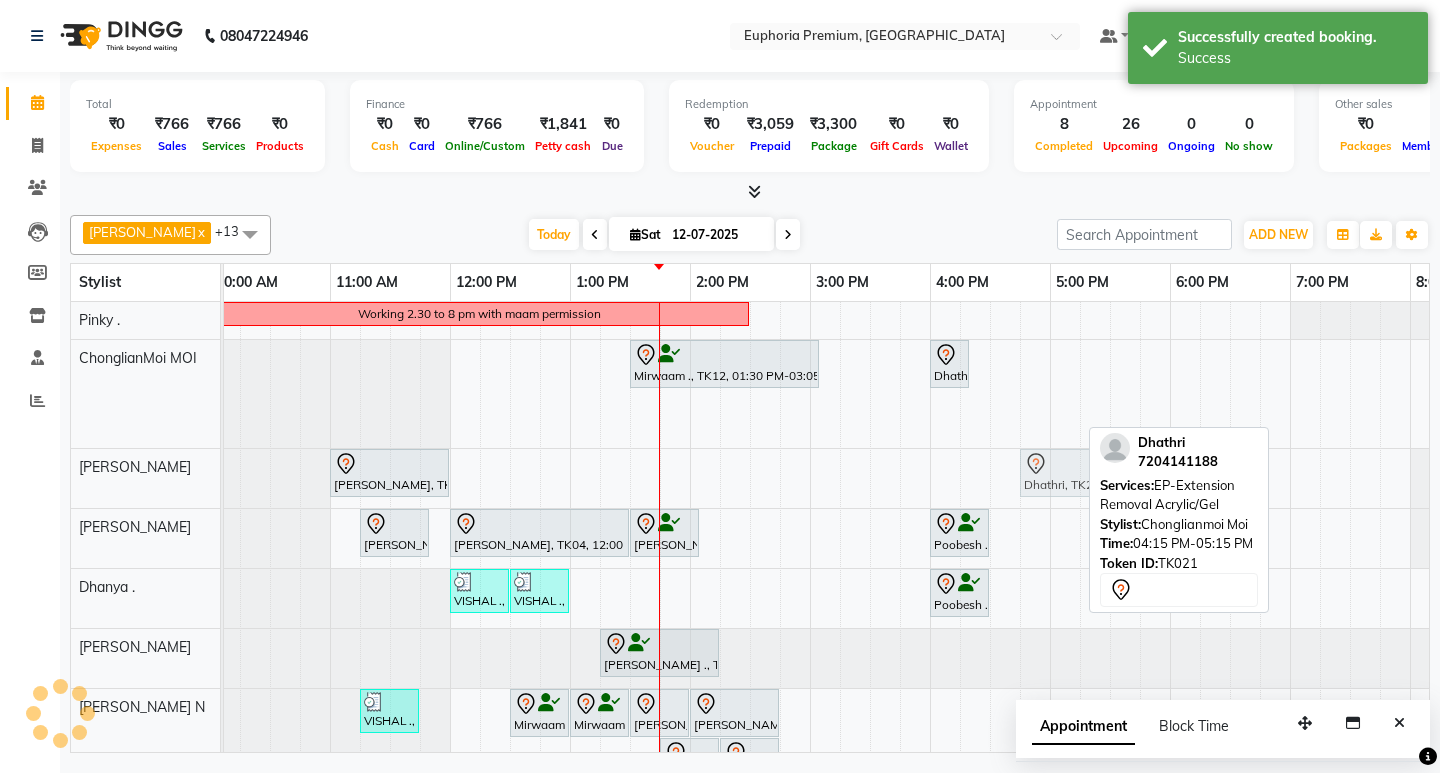 drag, startPoint x: 991, startPoint y: 419, endPoint x: 1047, endPoint y: 471, distance: 76.41989 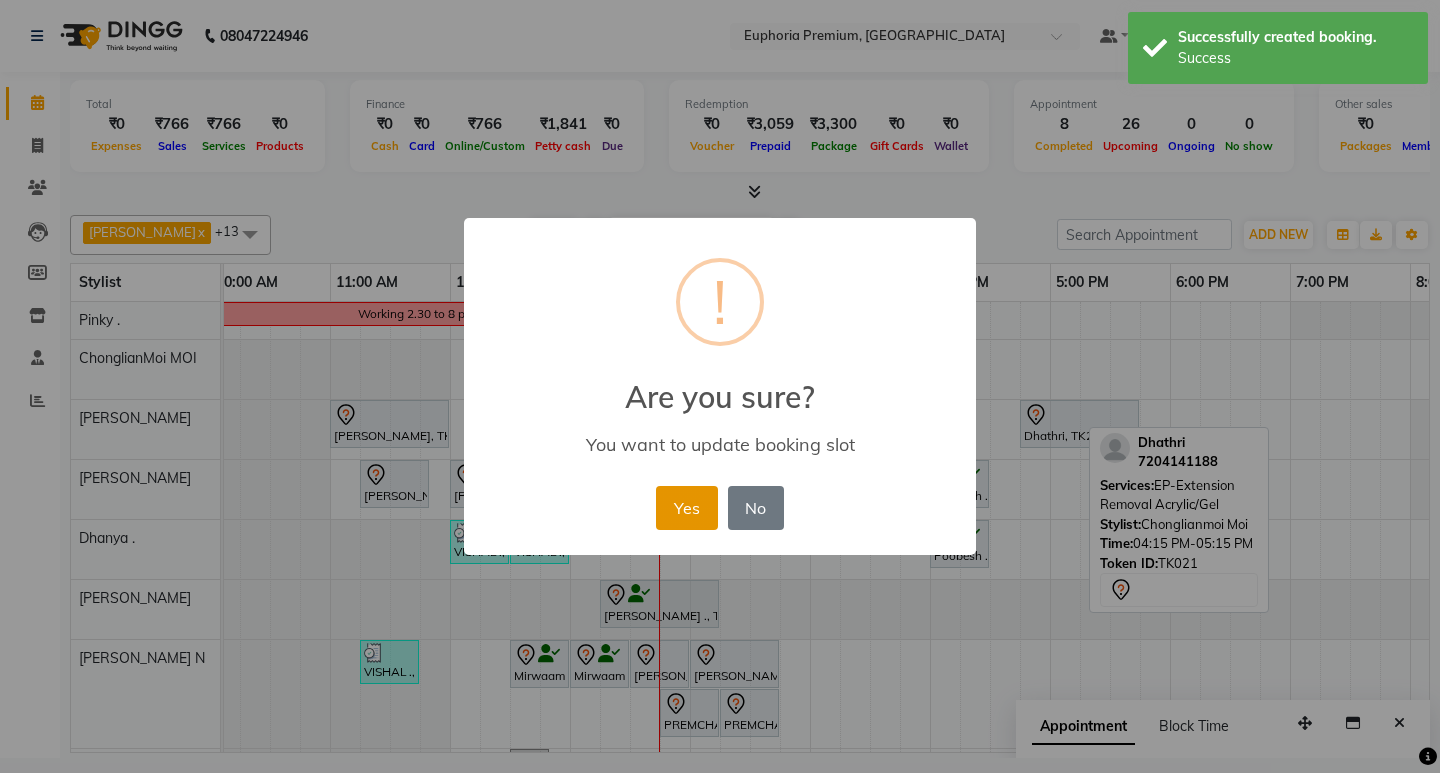 click on "Yes" at bounding box center [686, 508] 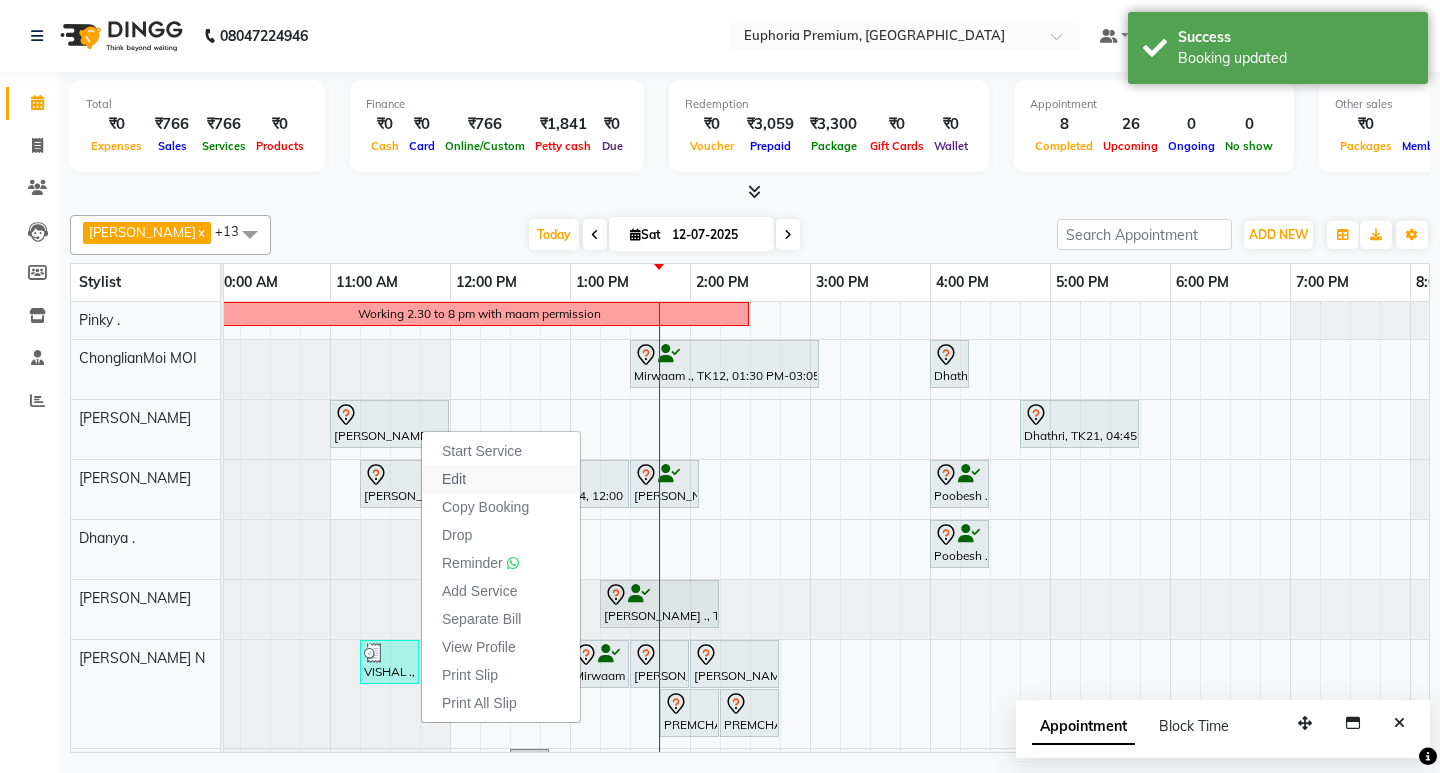 click on "Edit" at bounding box center [501, 479] 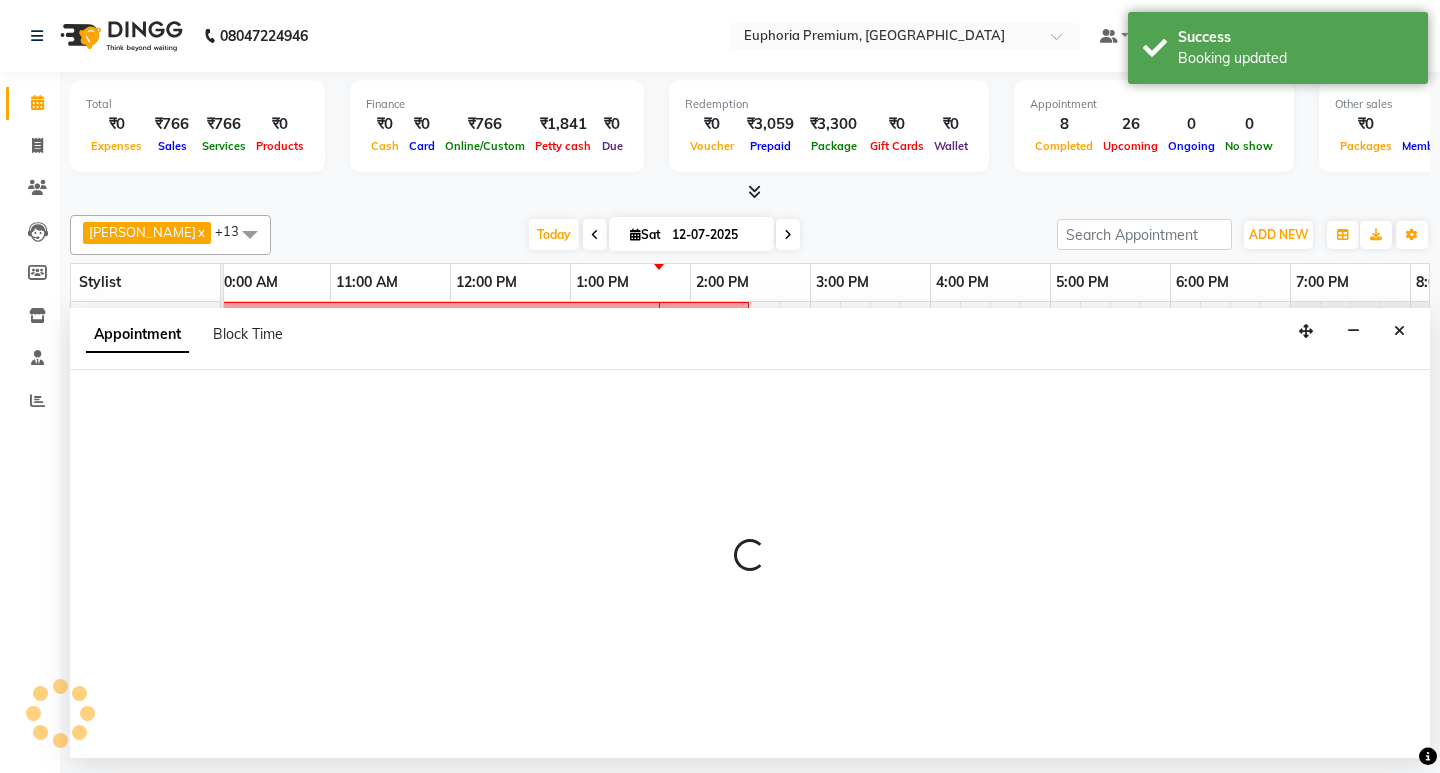 select on "tentative" 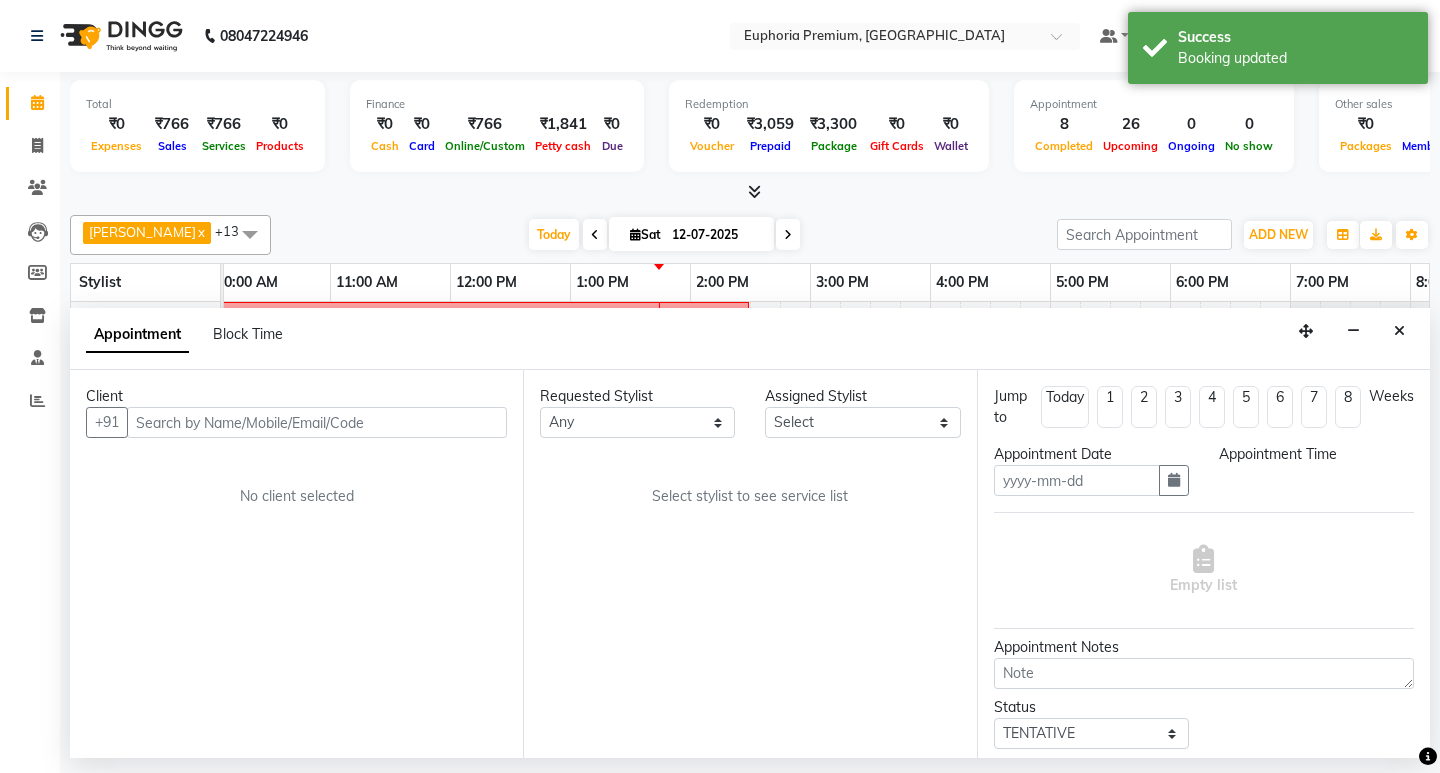 type 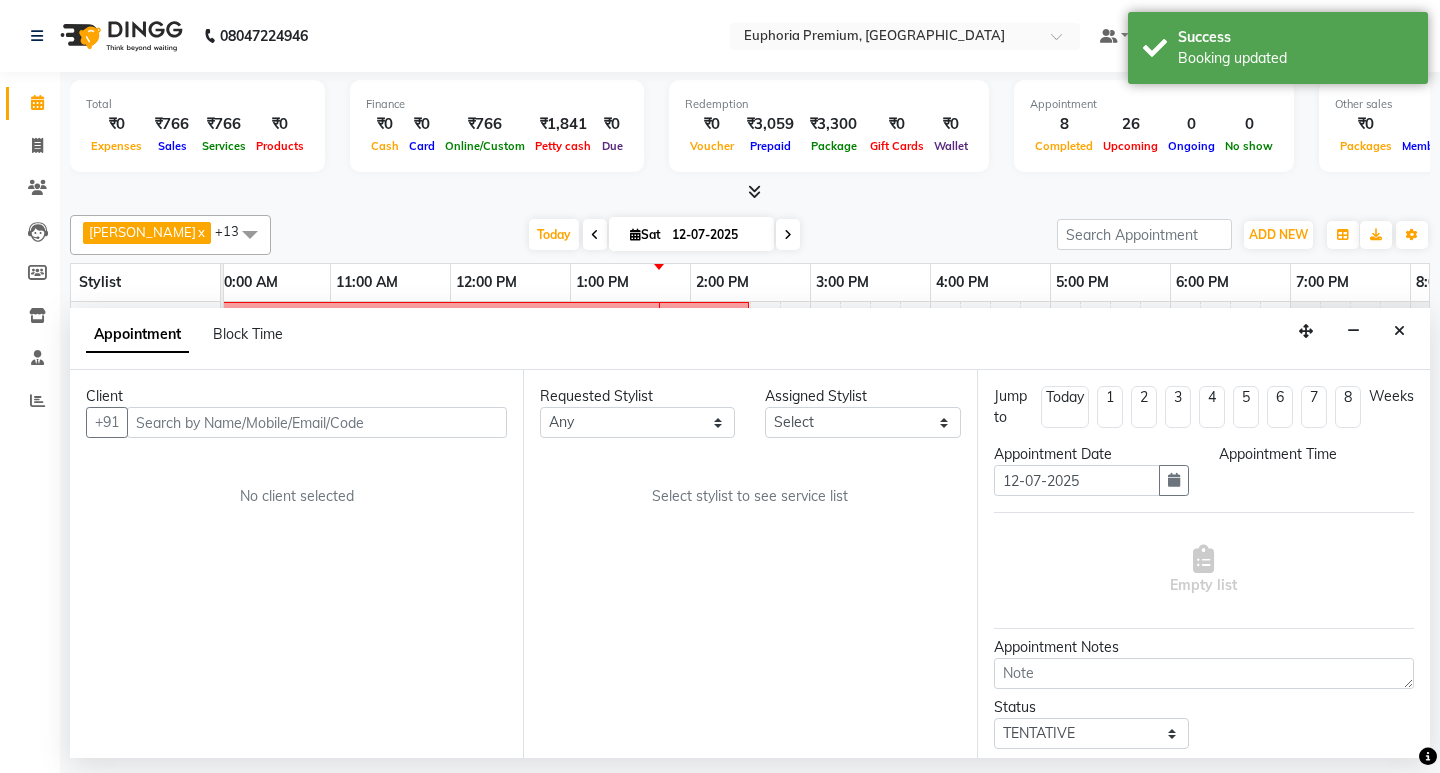 scroll, scrollTop: 0, scrollLeft: 0, axis: both 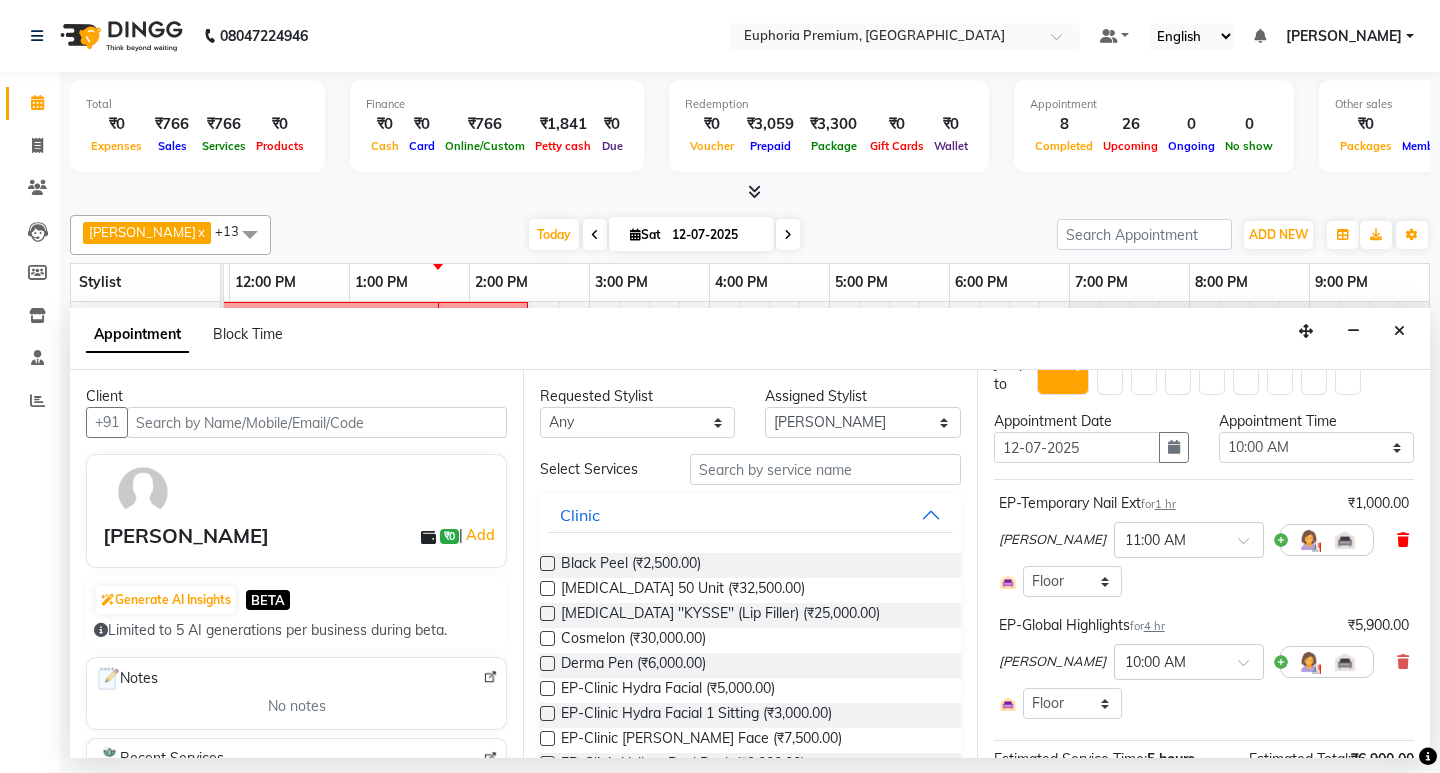 click at bounding box center [1403, 540] 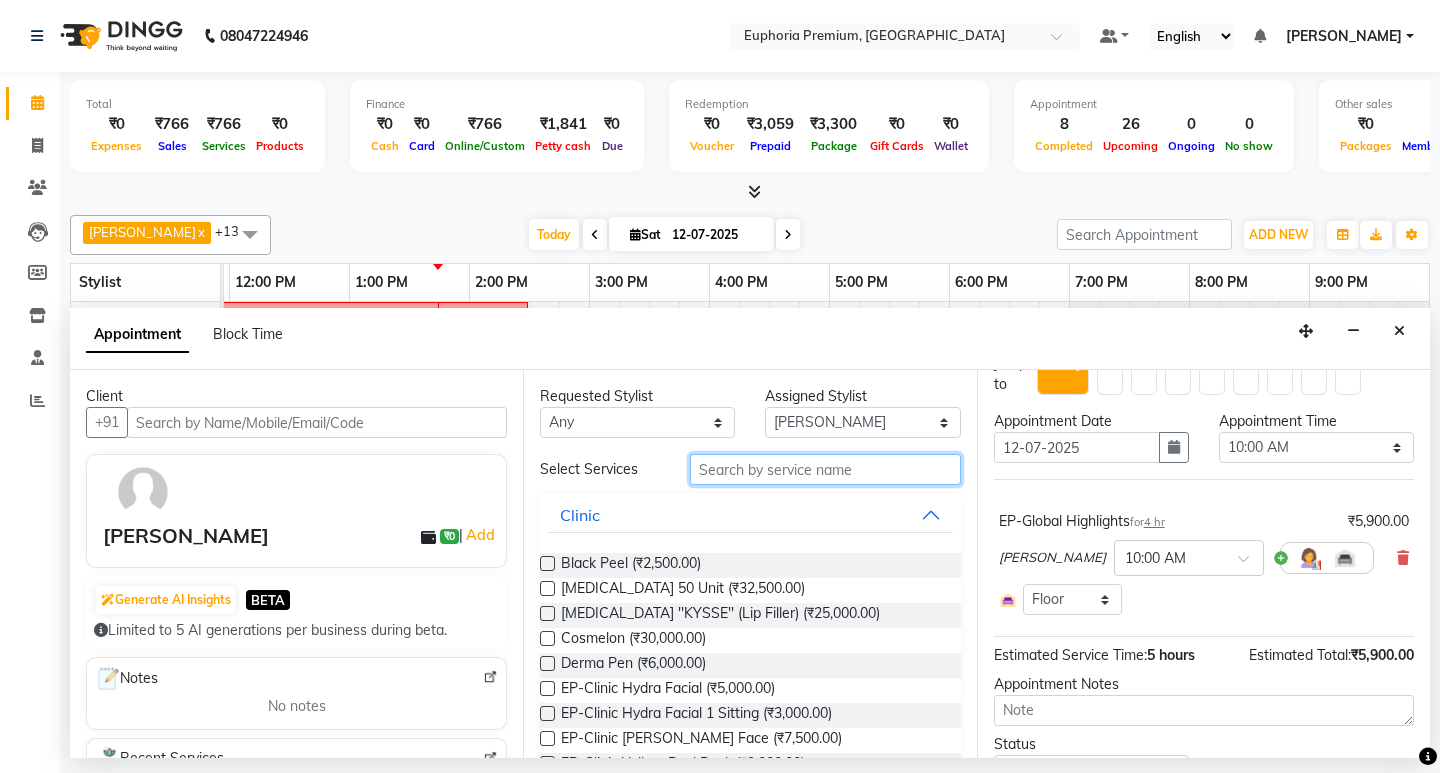 click at bounding box center (825, 469) 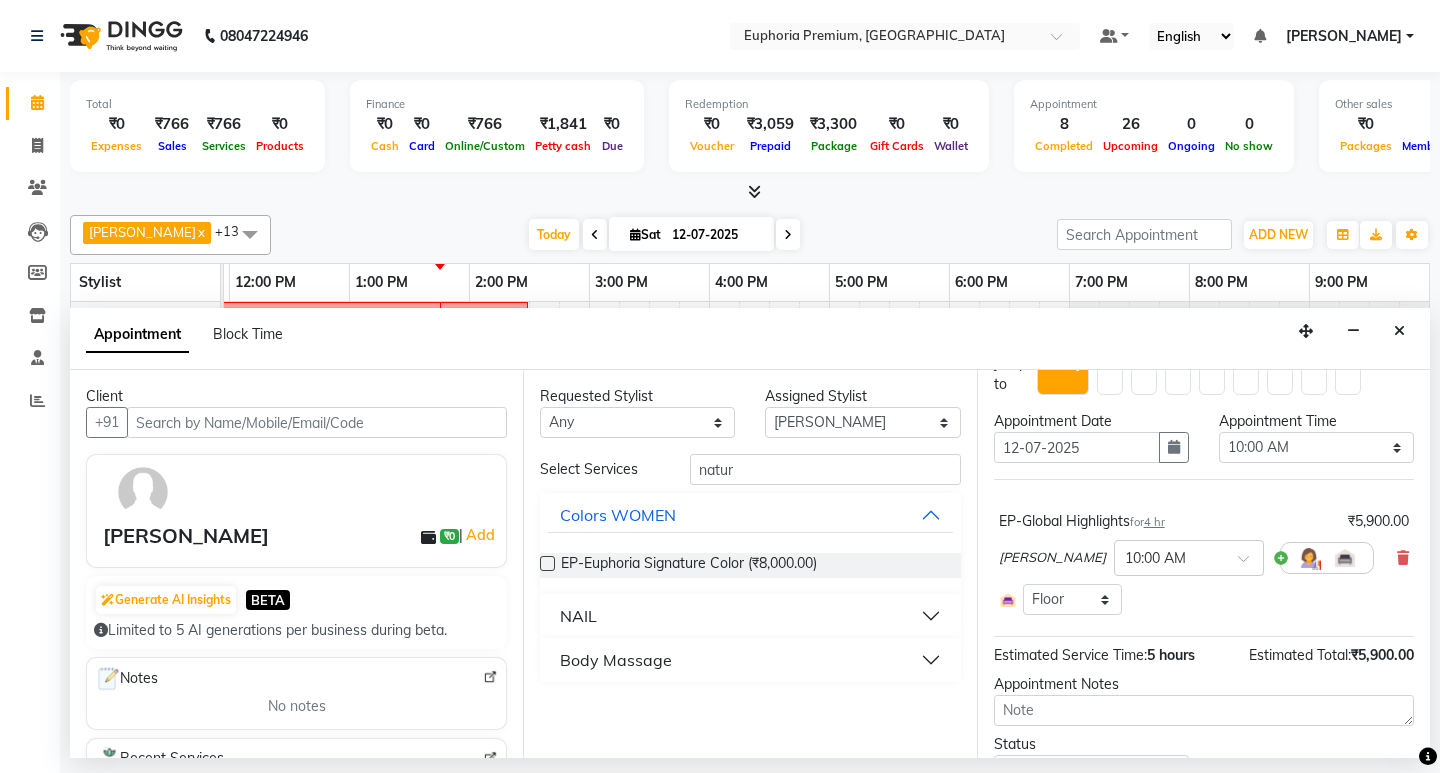 click on "NAIL" at bounding box center [750, 616] 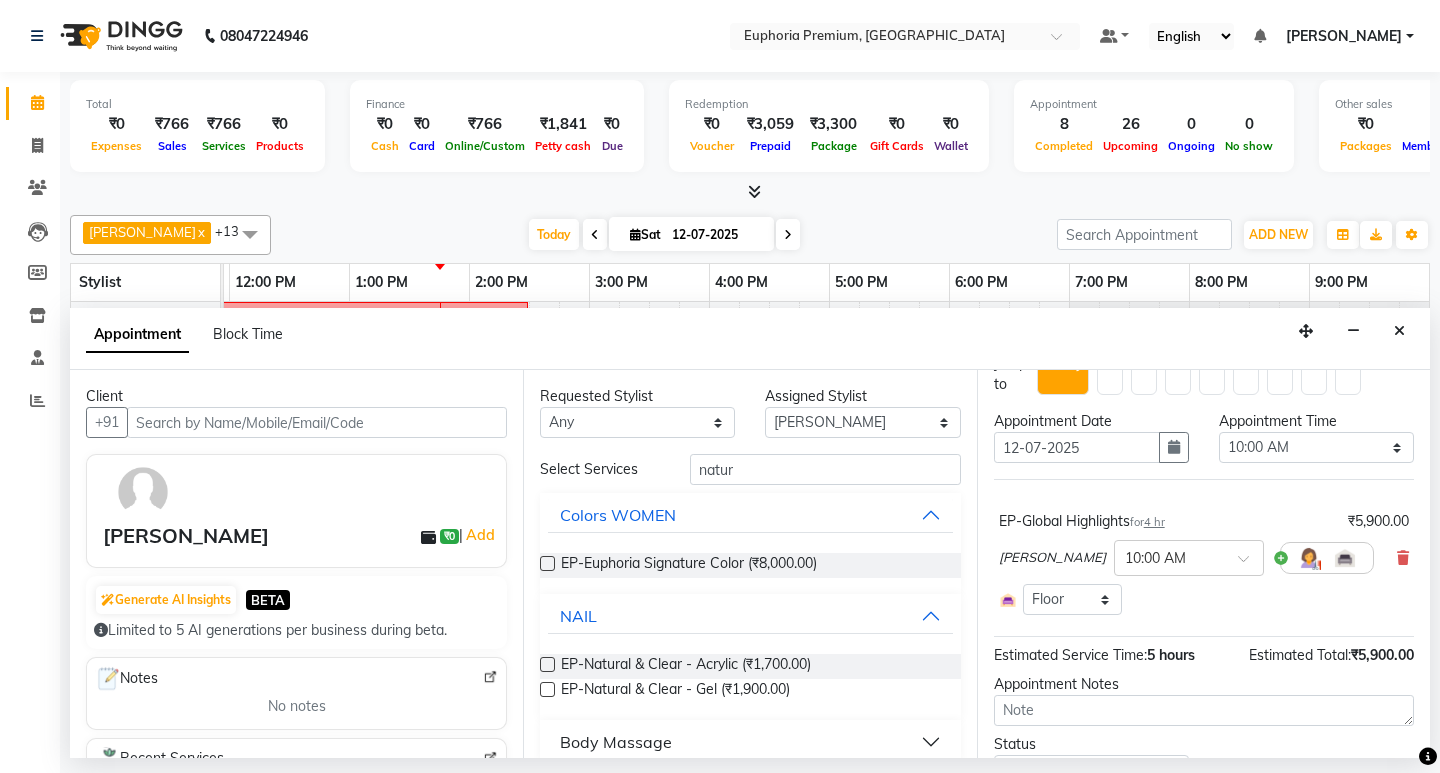 click at bounding box center (547, 664) 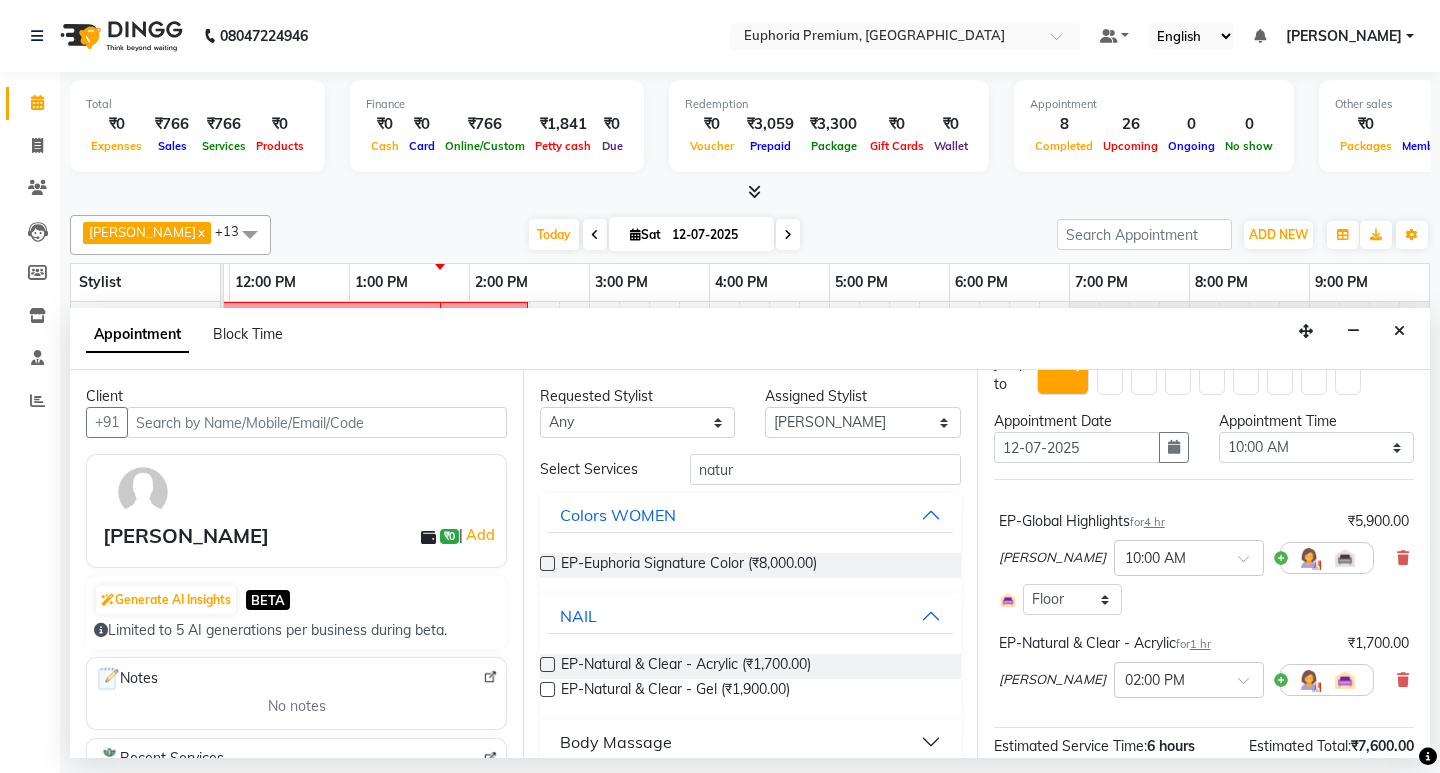 scroll, scrollTop: 133, scrollLeft: 0, axis: vertical 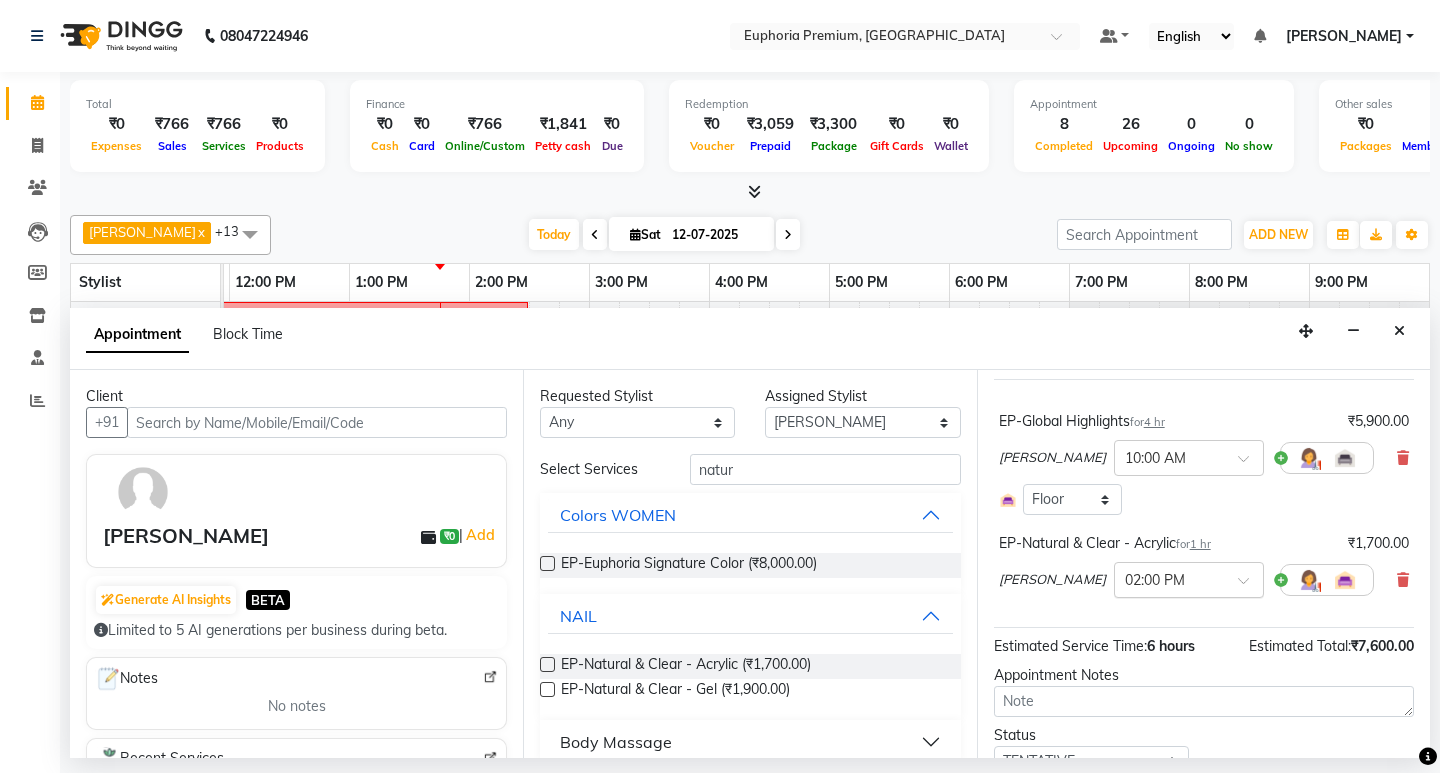 click at bounding box center (1250, 586) 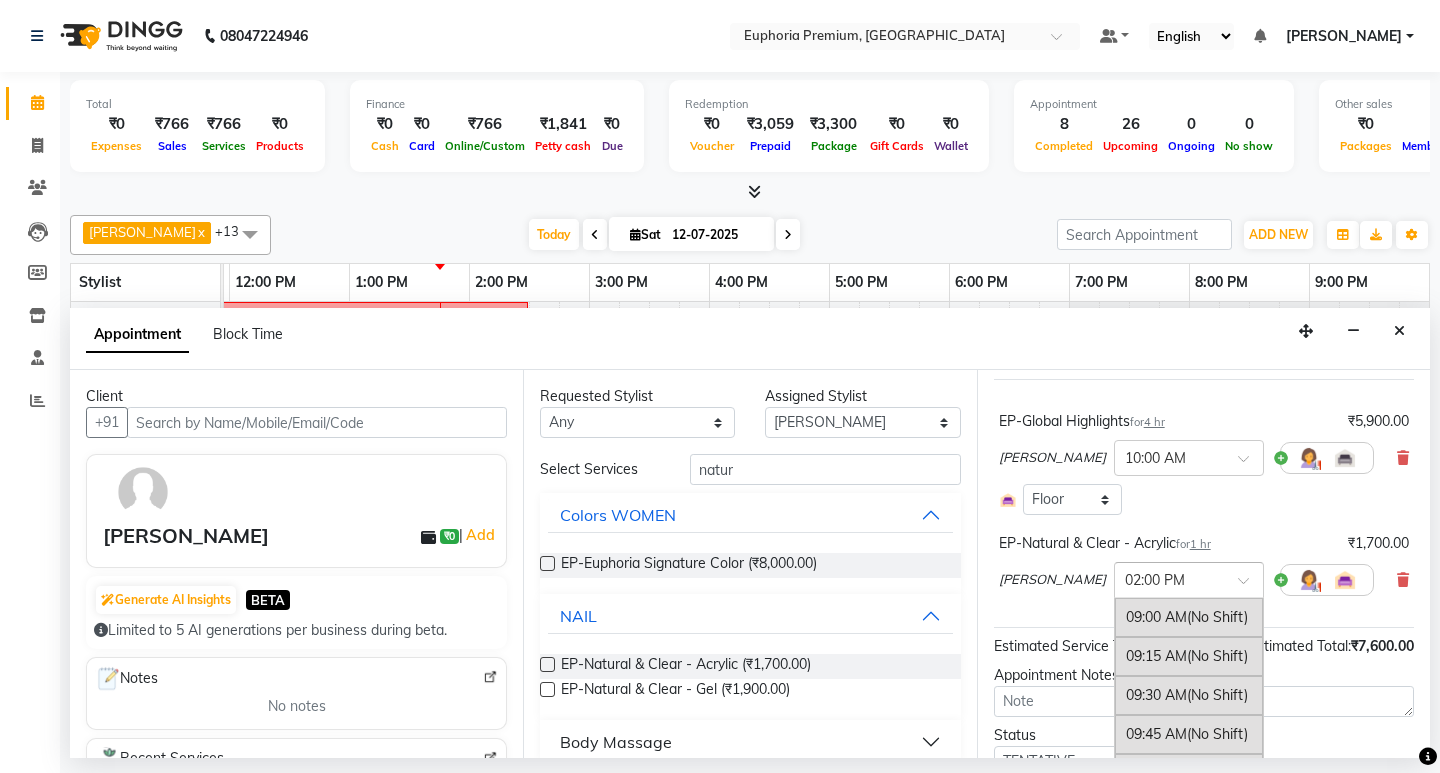 scroll, scrollTop: 756, scrollLeft: 0, axis: vertical 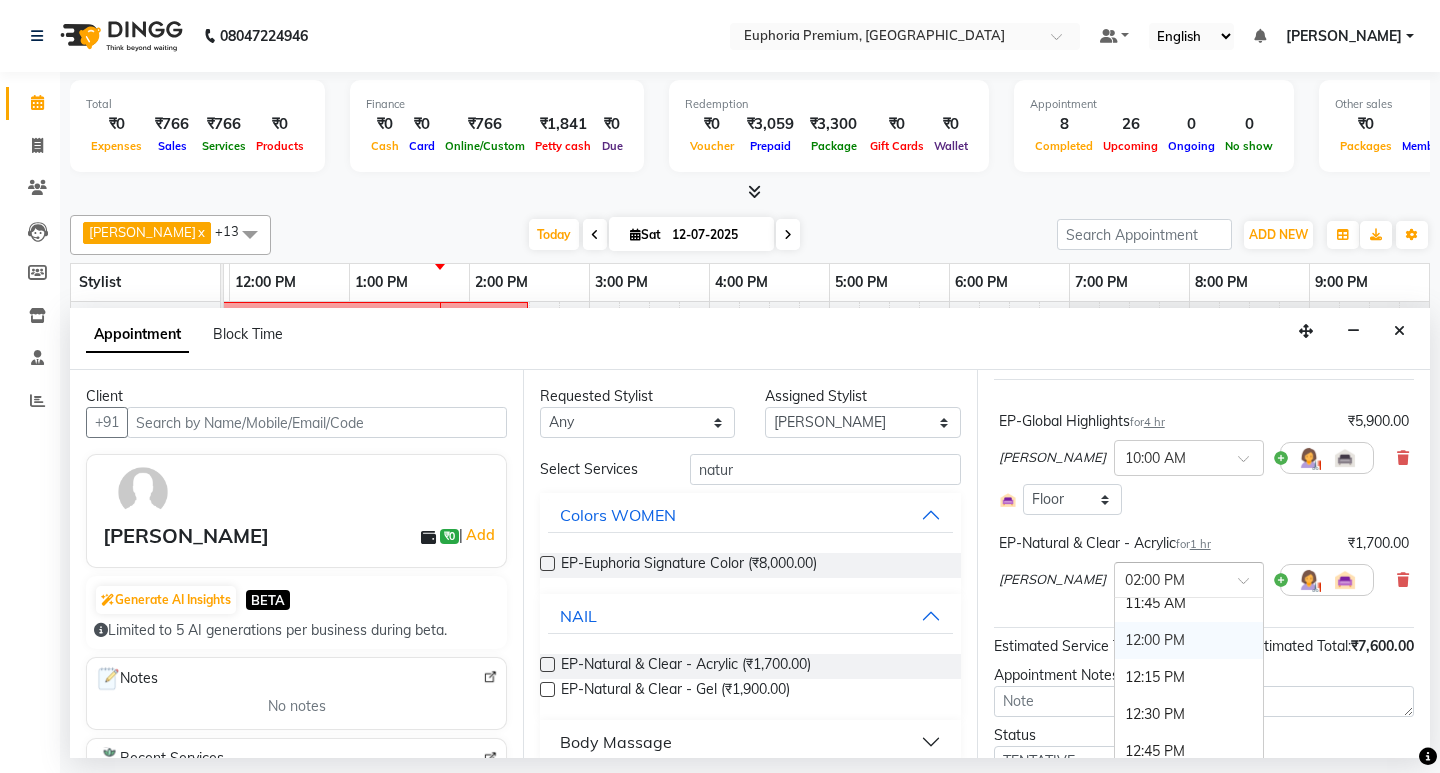 click on "12:00 PM" at bounding box center [1189, 640] 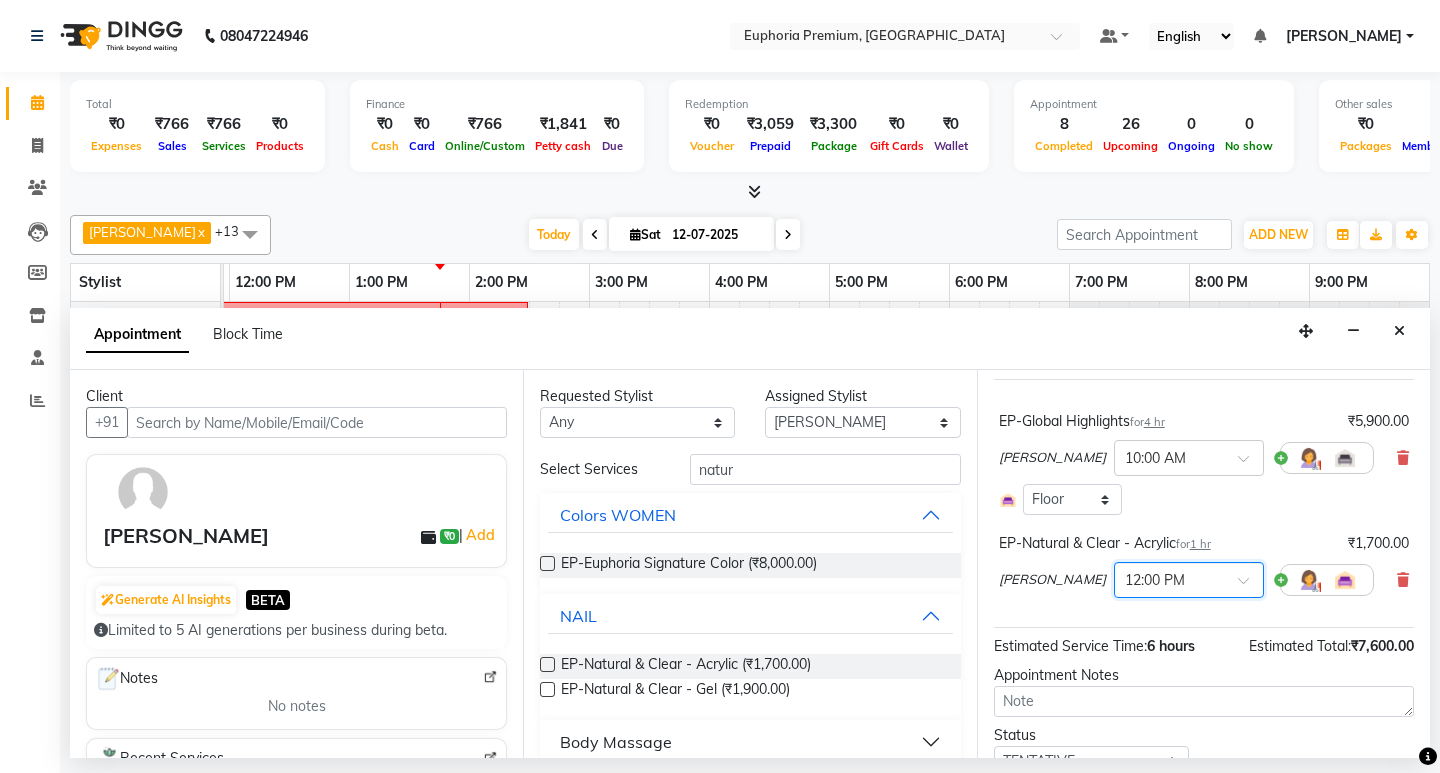 click on "EP-Natural & Clear - Acrylic   for  1 hr ₹1,700.00 [PERSON_NAME] × 12:00 PM" at bounding box center (1204, 569) 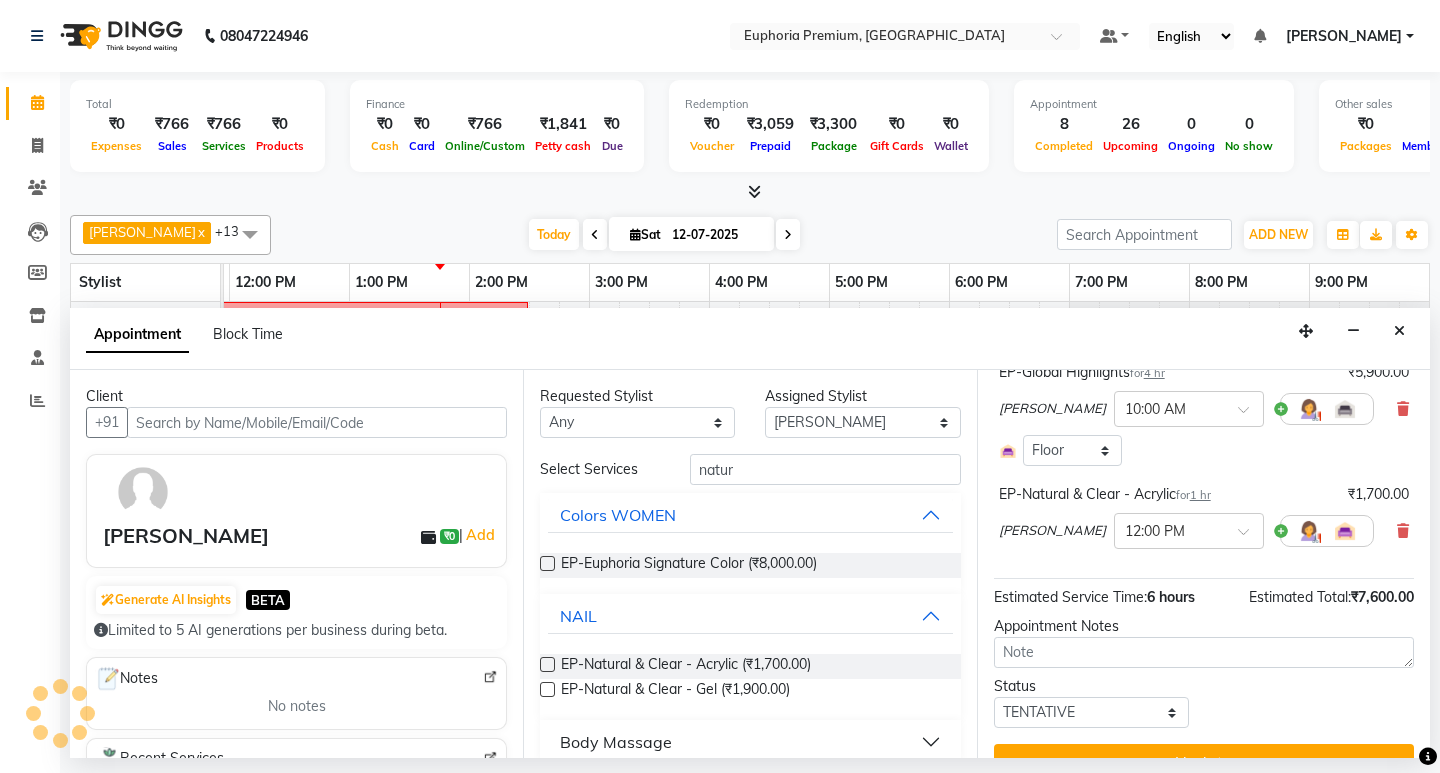 scroll, scrollTop: 220, scrollLeft: 0, axis: vertical 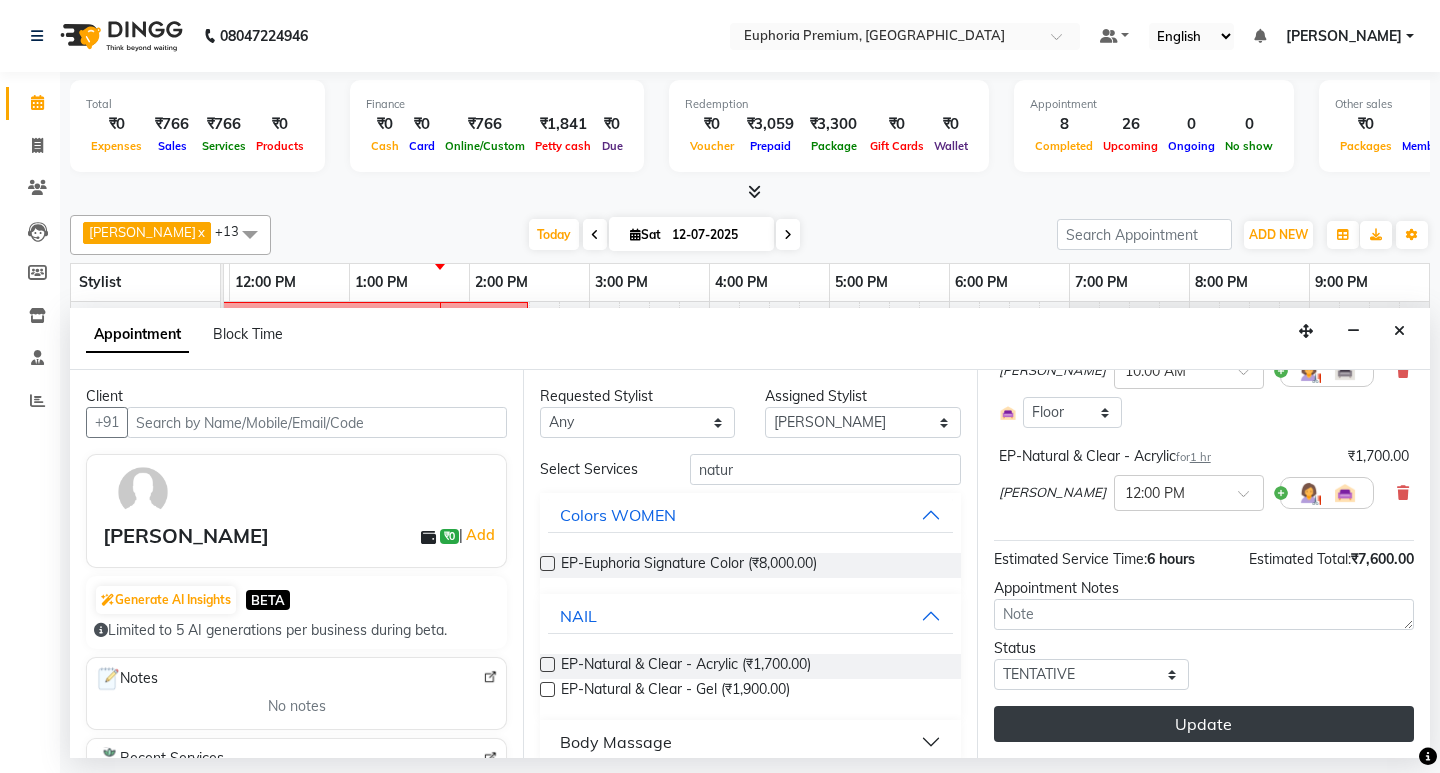 click on "Update" at bounding box center (1204, 724) 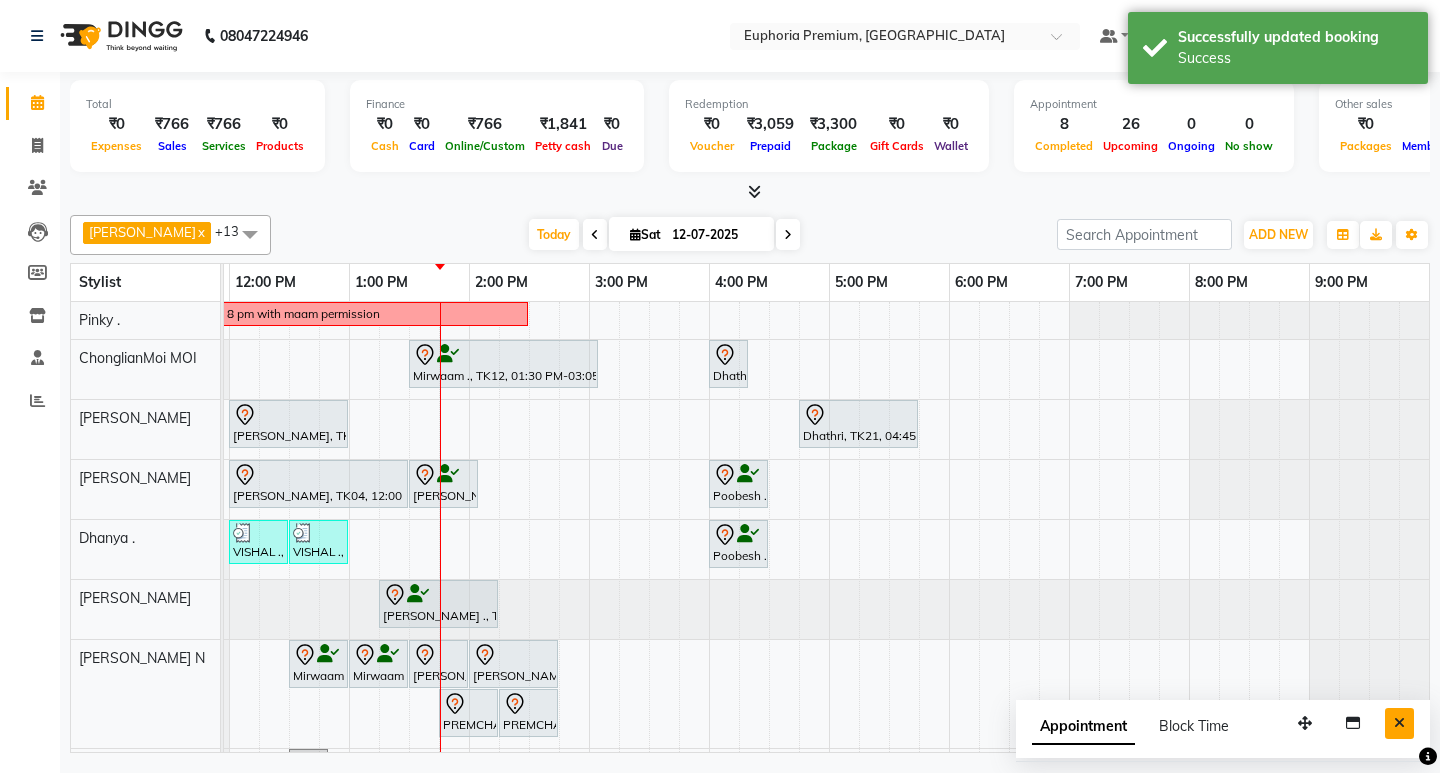 click at bounding box center (1399, 723) 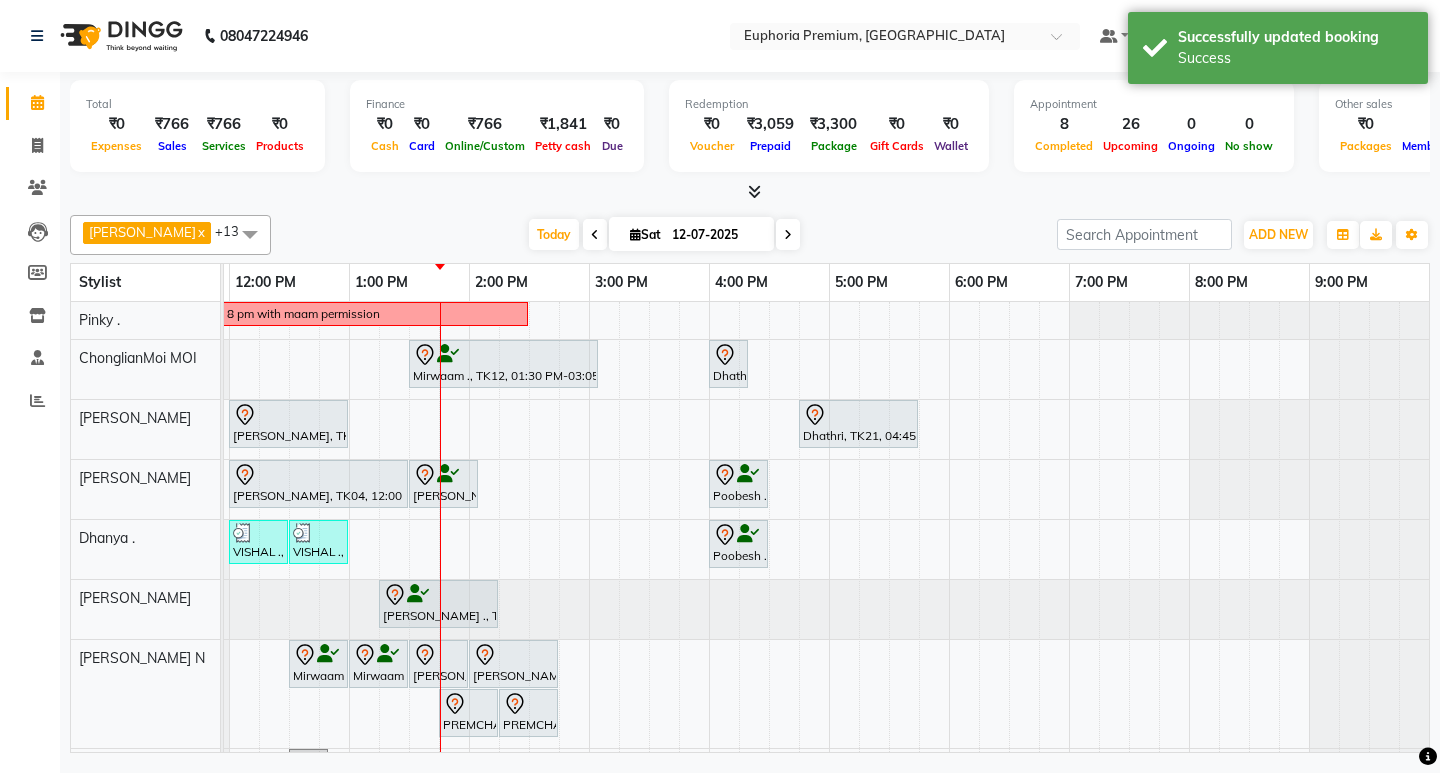 scroll, scrollTop: 0, scrollLeft: 352, axis: horizontal 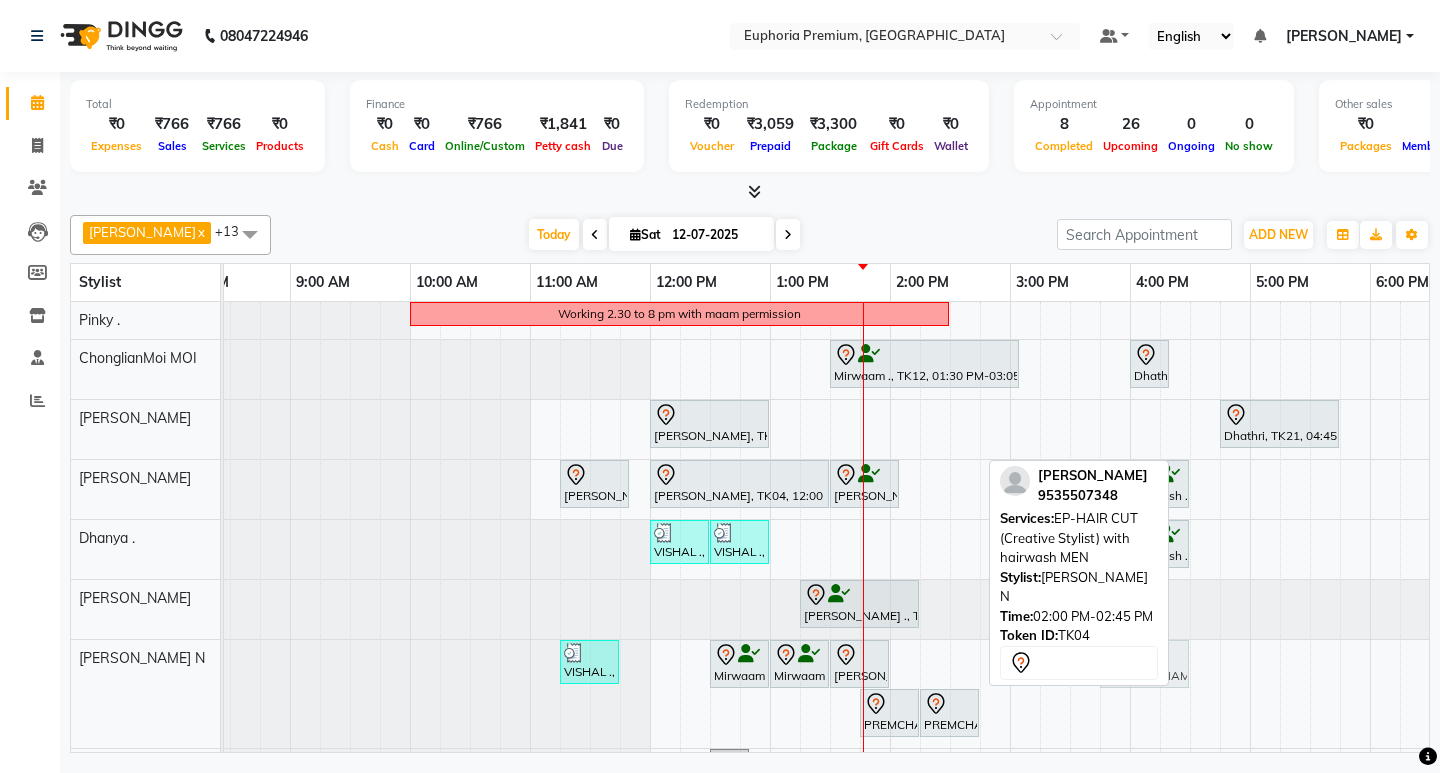 drag, startPoint x: 924, startPoint y: 659, endPoint x: 1127, endPoint y: 649, distance: 203.24615 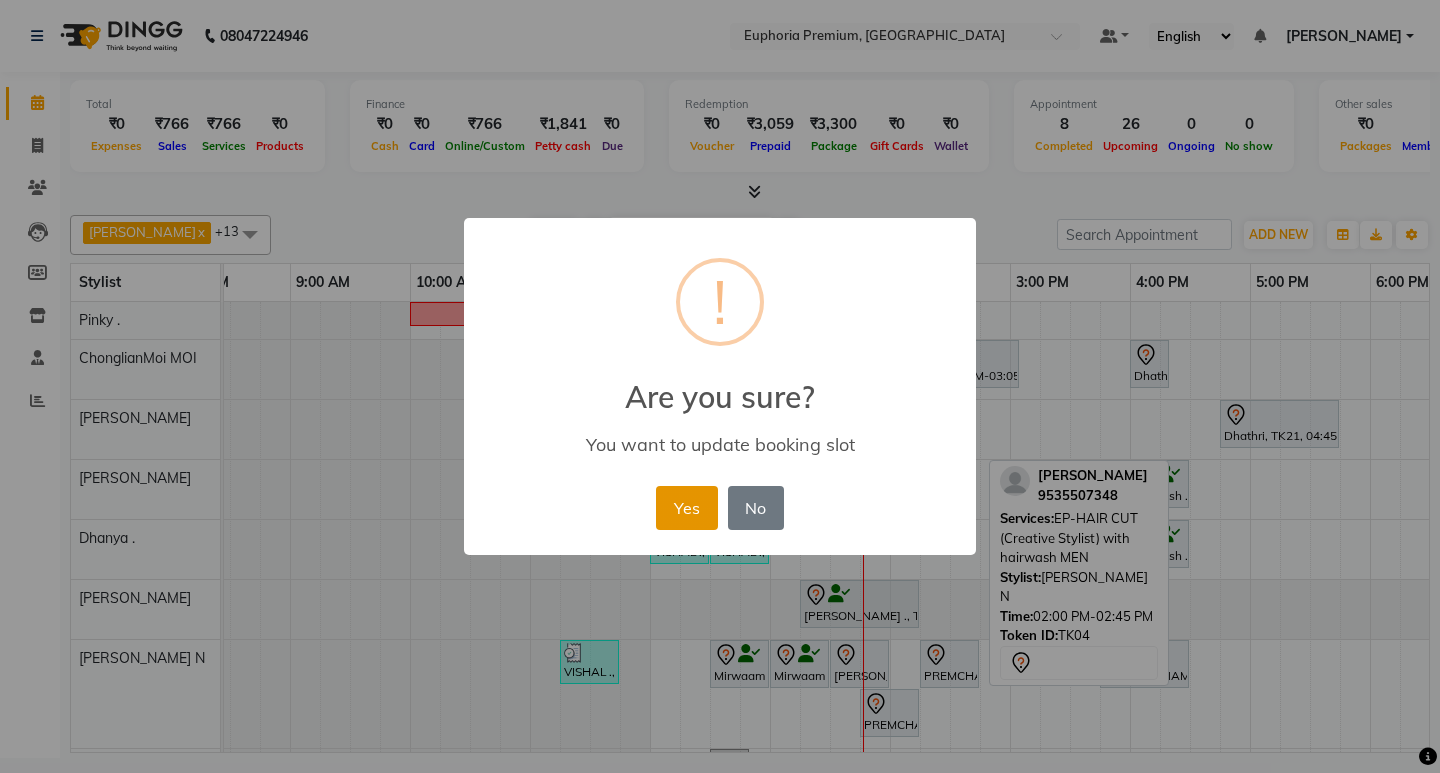 click on "Yes" at bounding box center [686, 508] 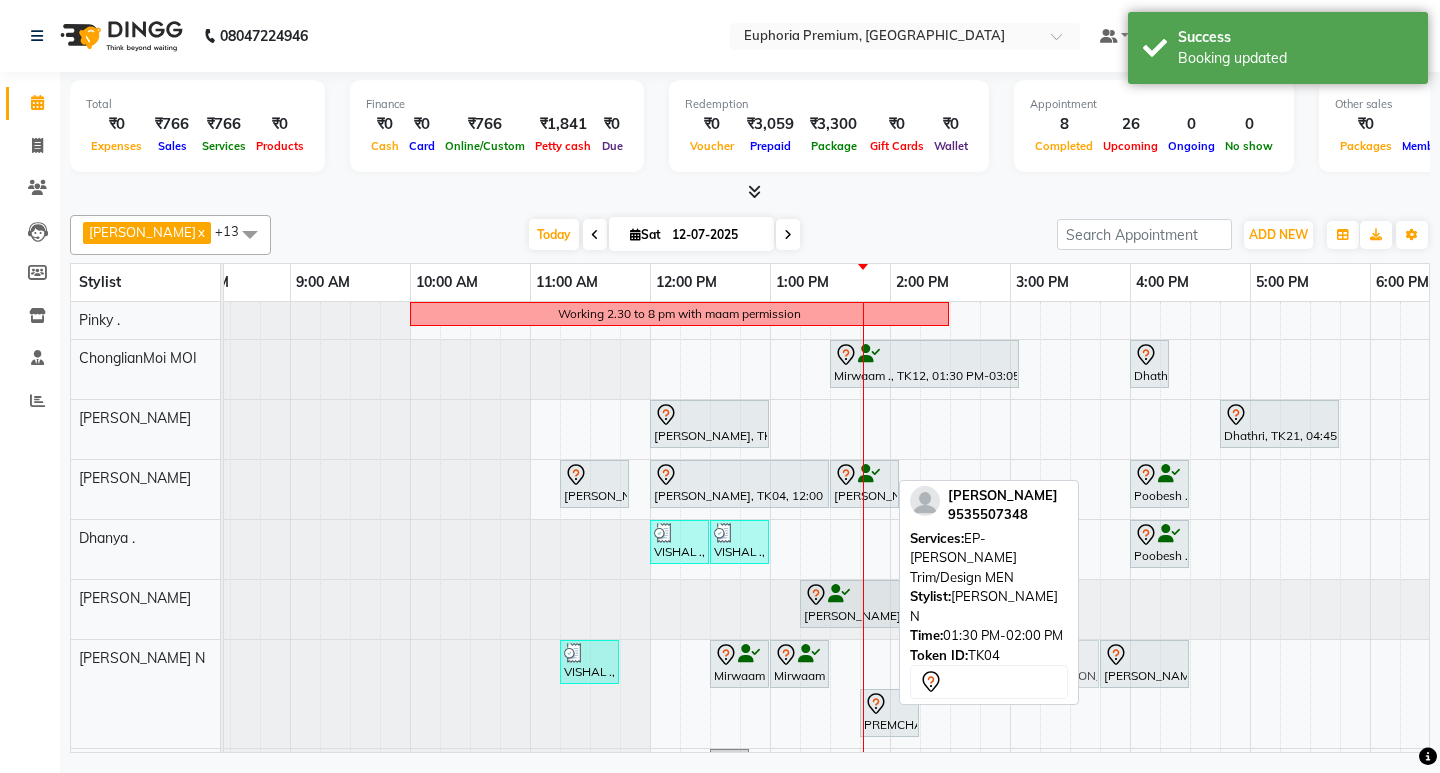 drag, startPoint x: 872, startPoint y: 661, endPoint x: 1075, endPoint y: 674, distance: 203.41583 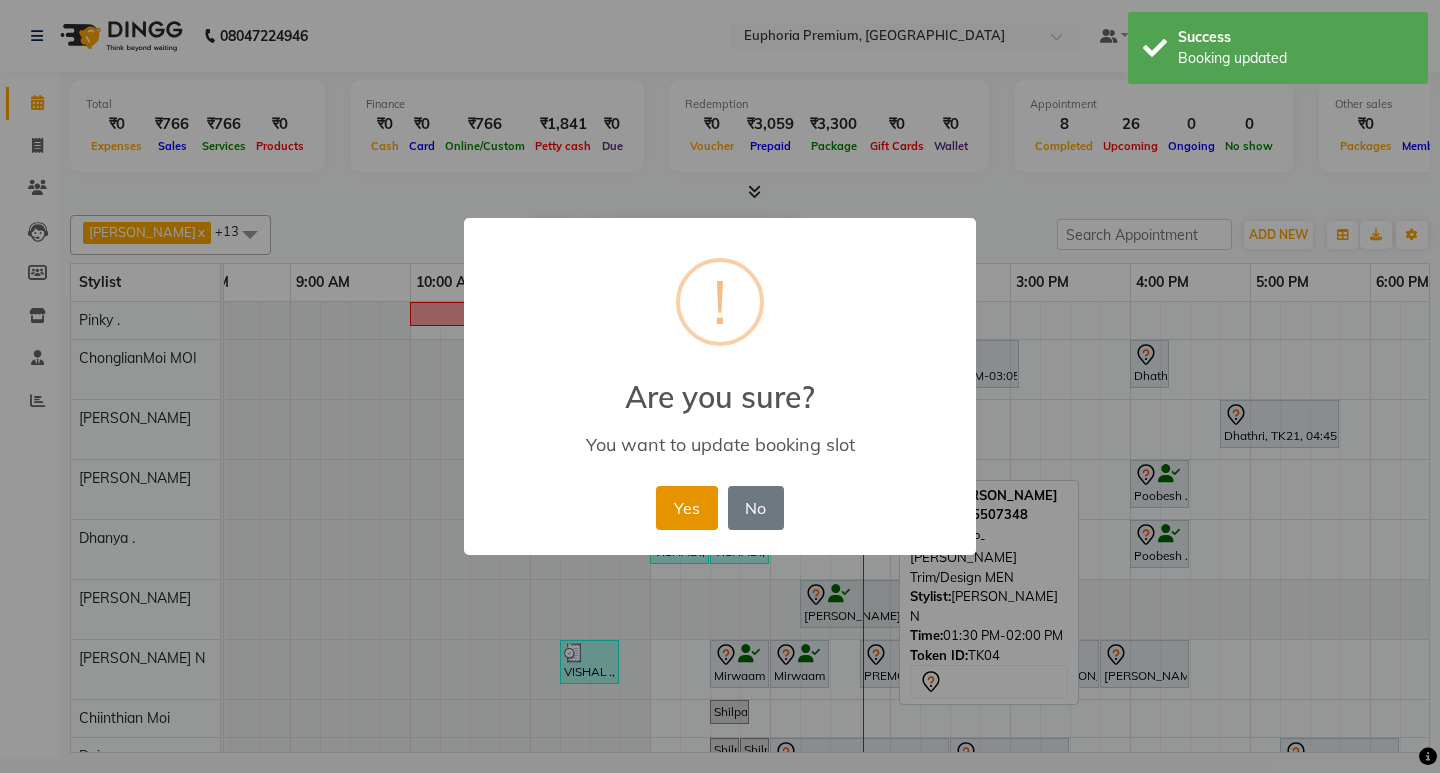 click on "Yes" at bounding box center (686, 508) 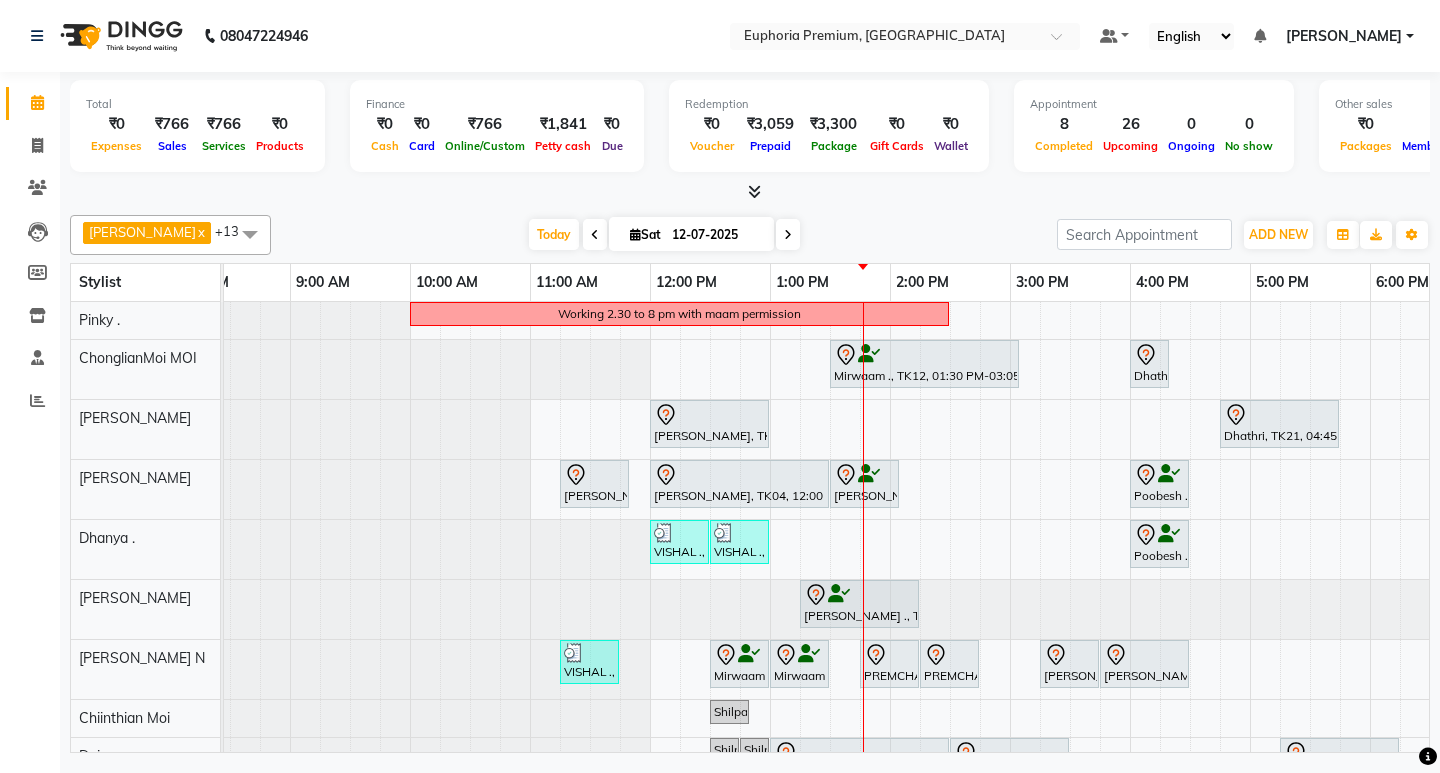 scroll, scrollTop: 300, scrollLeft: 54, axis: both 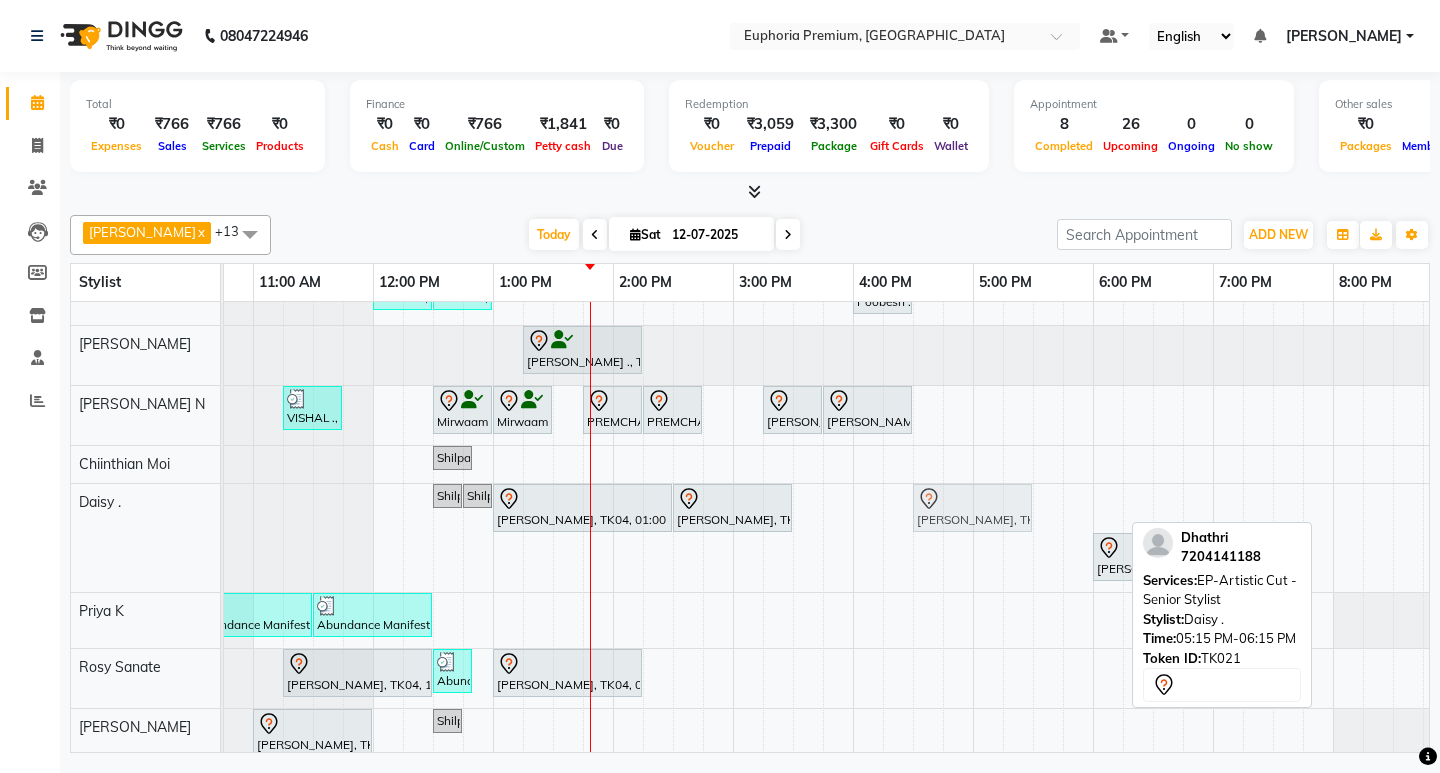 drag, startPoint x: 1038, startPoint y: 512, endPoint x: 937, endPoint y: 519, distance: 101.24229 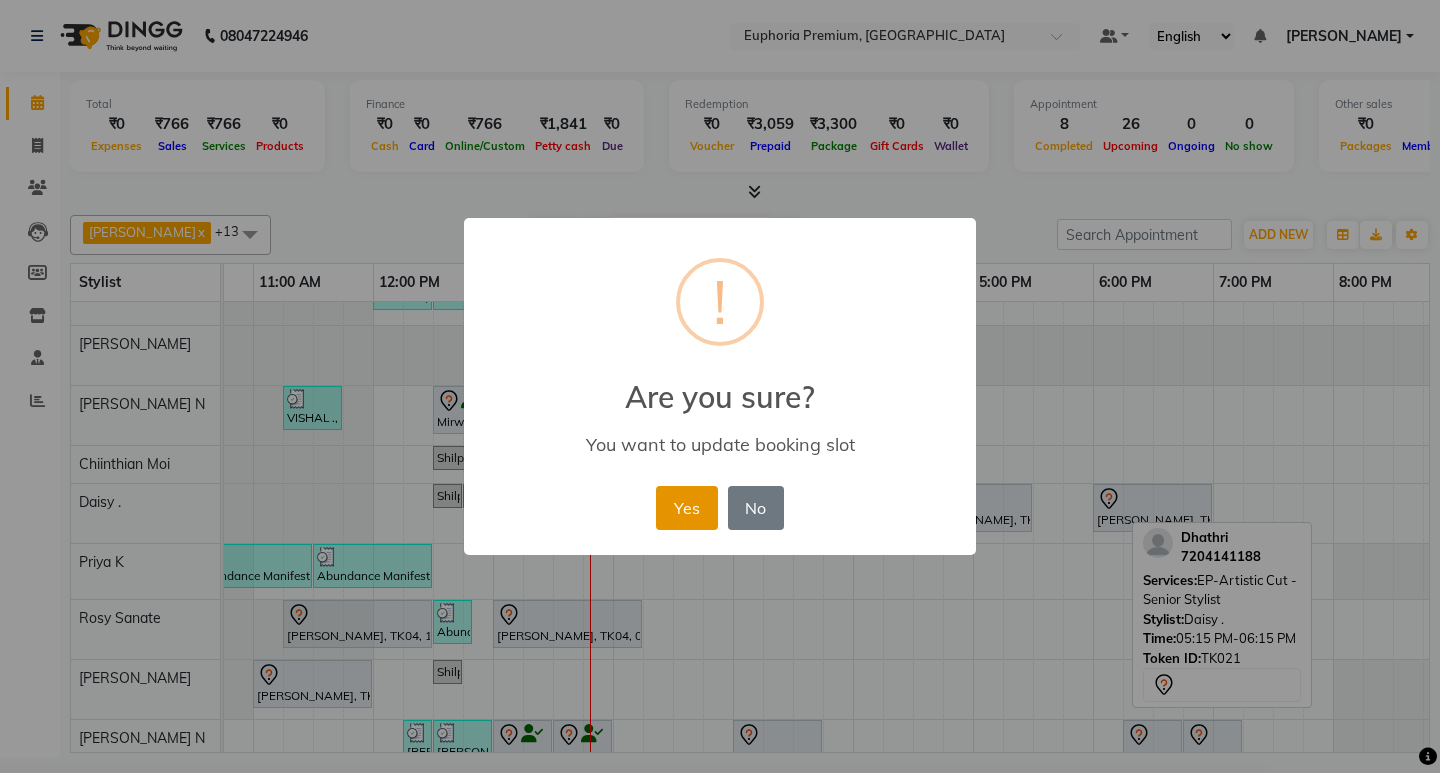 click on "Yes" at bounding box center (686, 508) 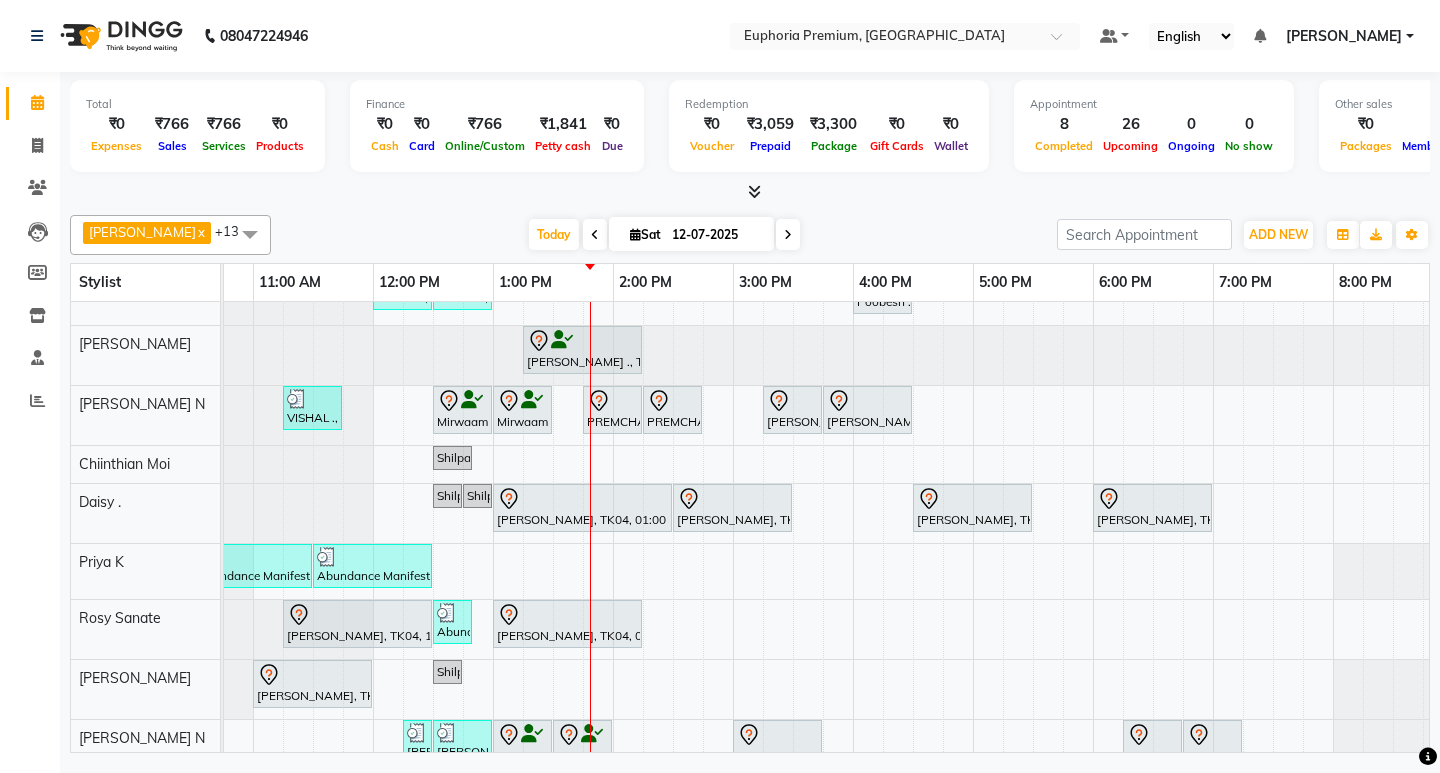 scroll, scrollTop: 321, scrollLeft: 331, axis: both 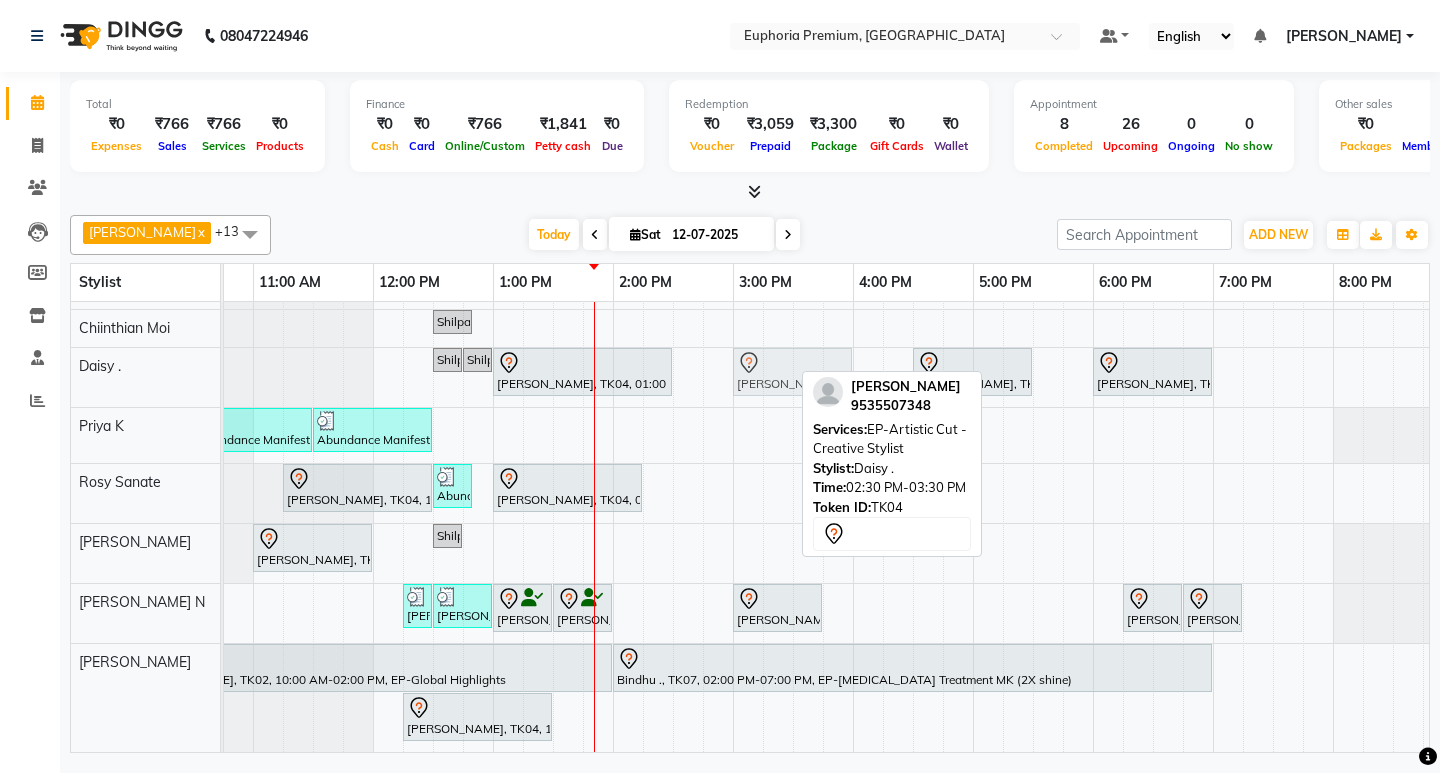 drag, startPoint x: 715, startPoint y: 355, endPoint x: 782, endPoint y: 353, distance: 67.02985 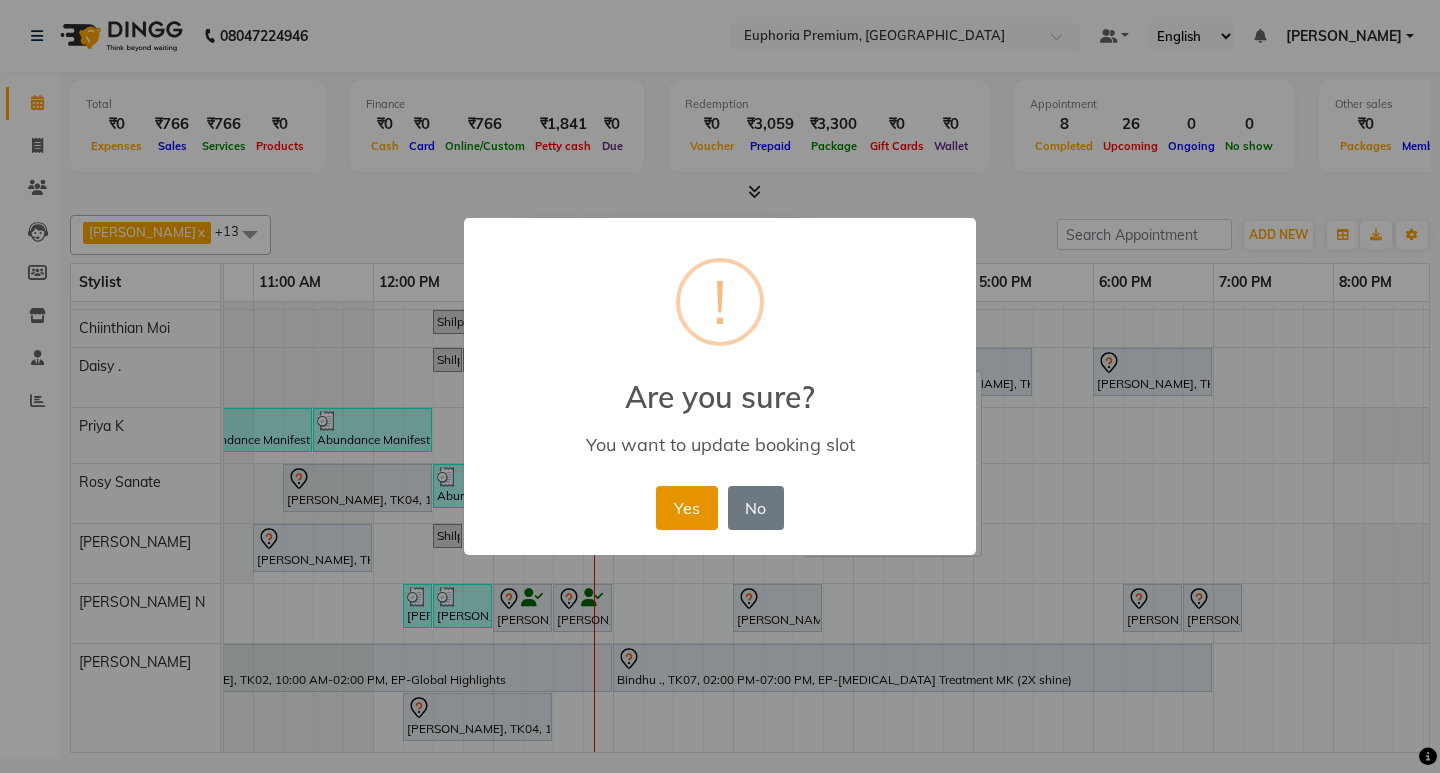 click on "Yes" at bounding box center [686, 508] 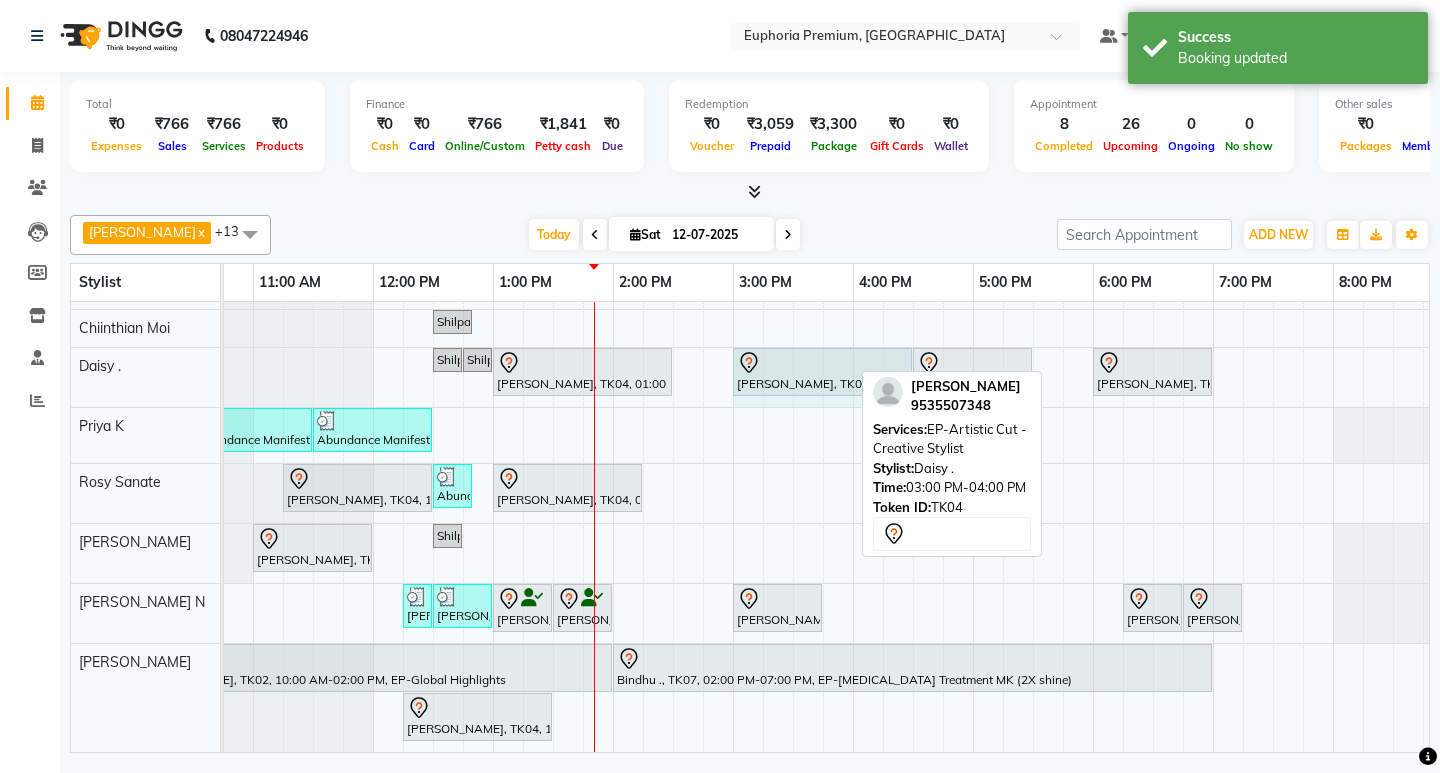 scroll, scrollTop: 404, scrollLeft: 331, axis: both 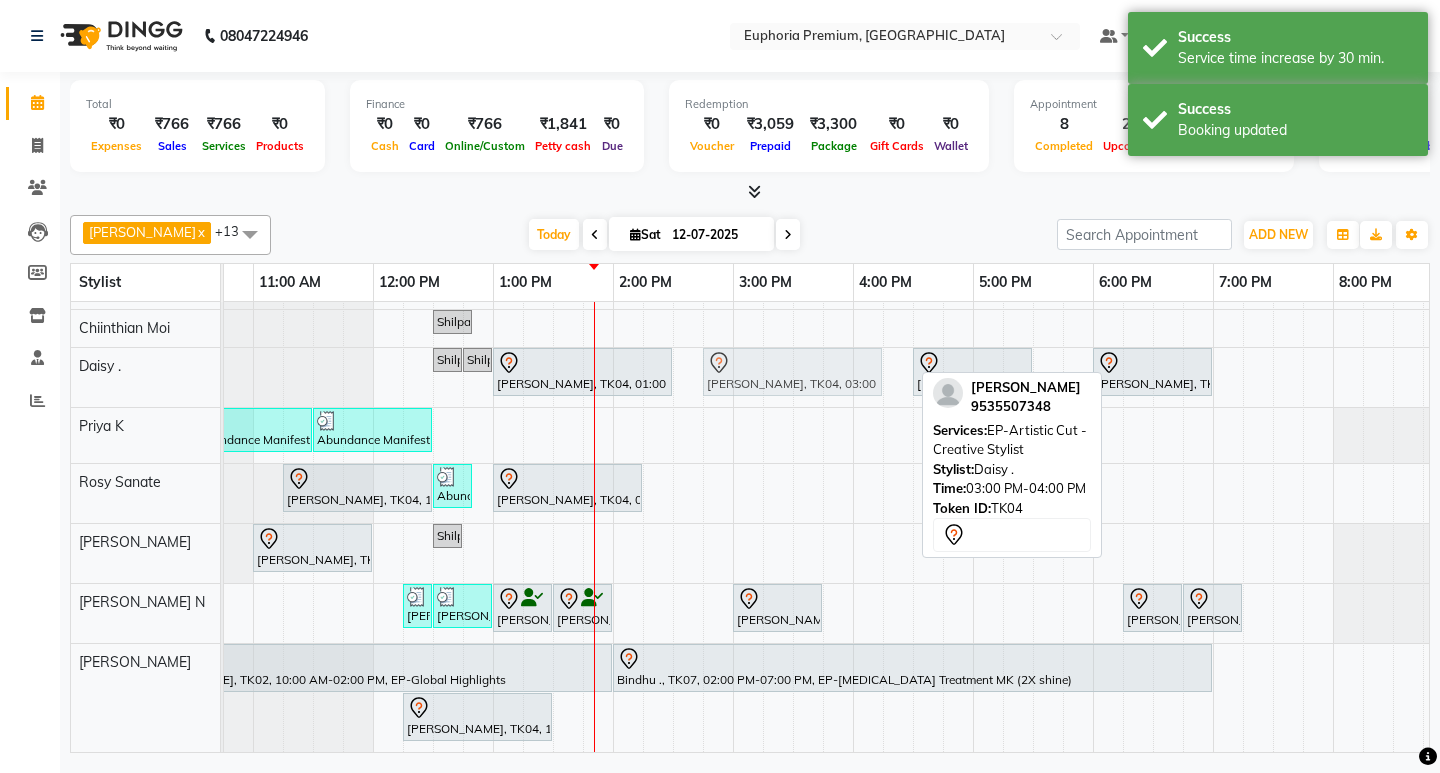 drag, startPoint x: 886, startPoint y: 347, endPoint x: 871, endPoint y: 349, distance: 15.132746 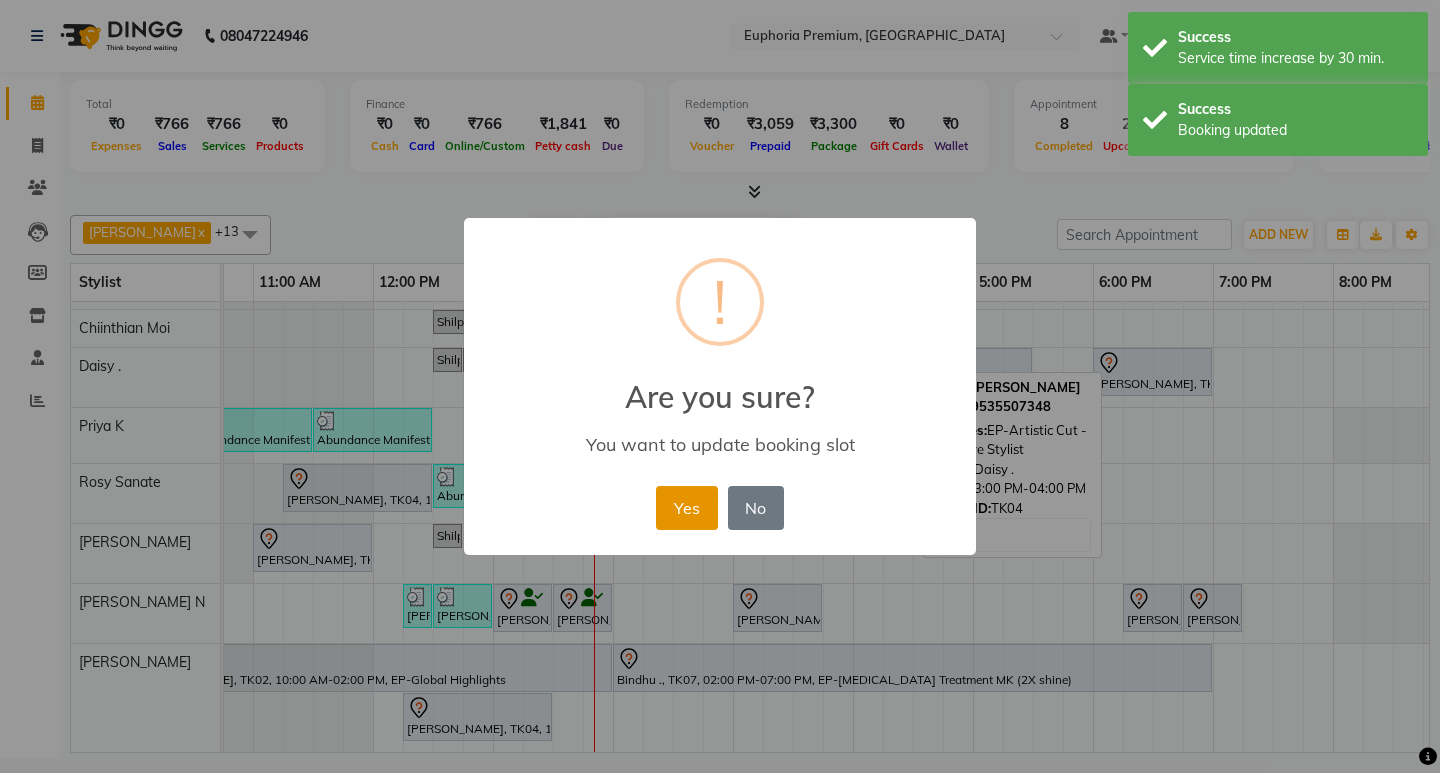 click on "Yes" at bounding box center [686, 508] 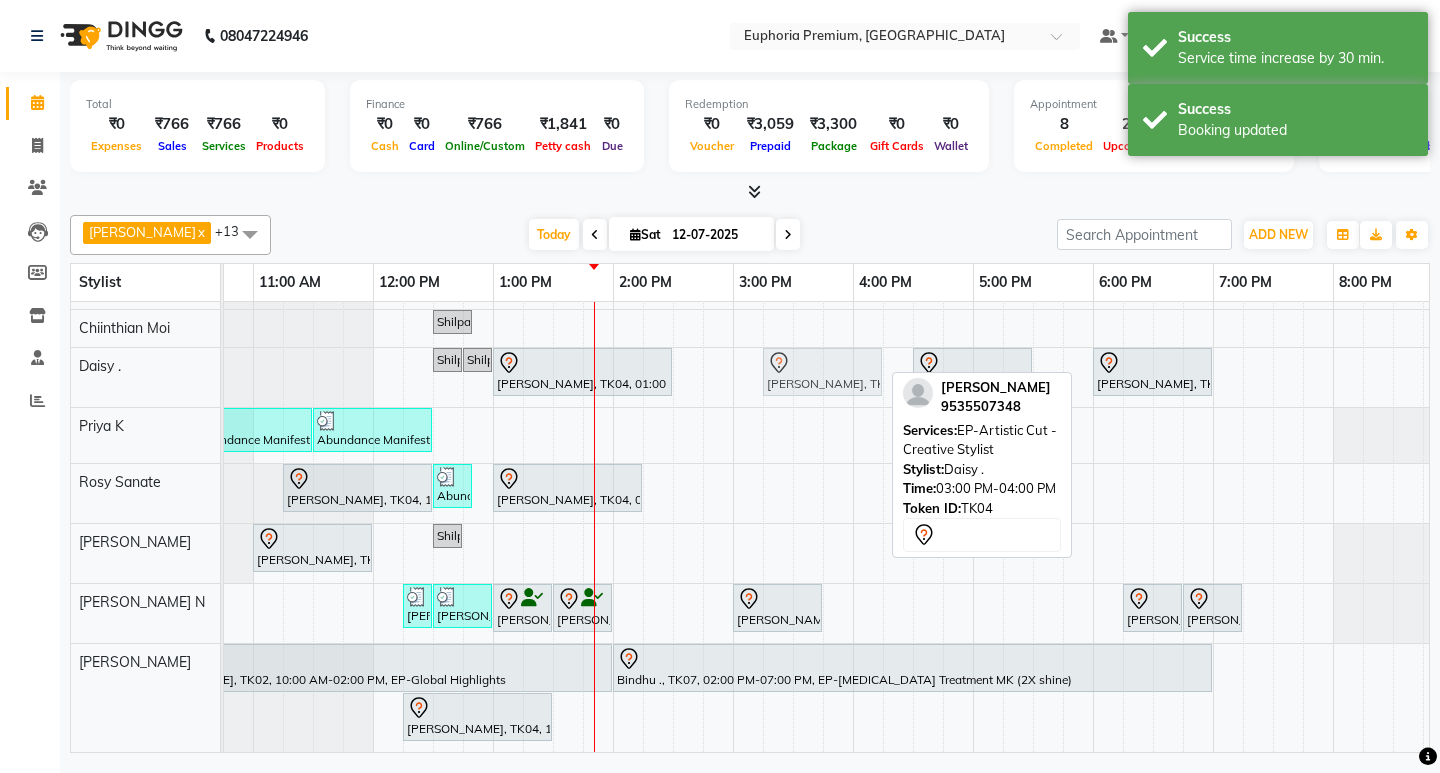 drag, startPoint x: 773, startPoint y: 351, endPoint x: 824, endPoint y: 350, distance: 51.009804 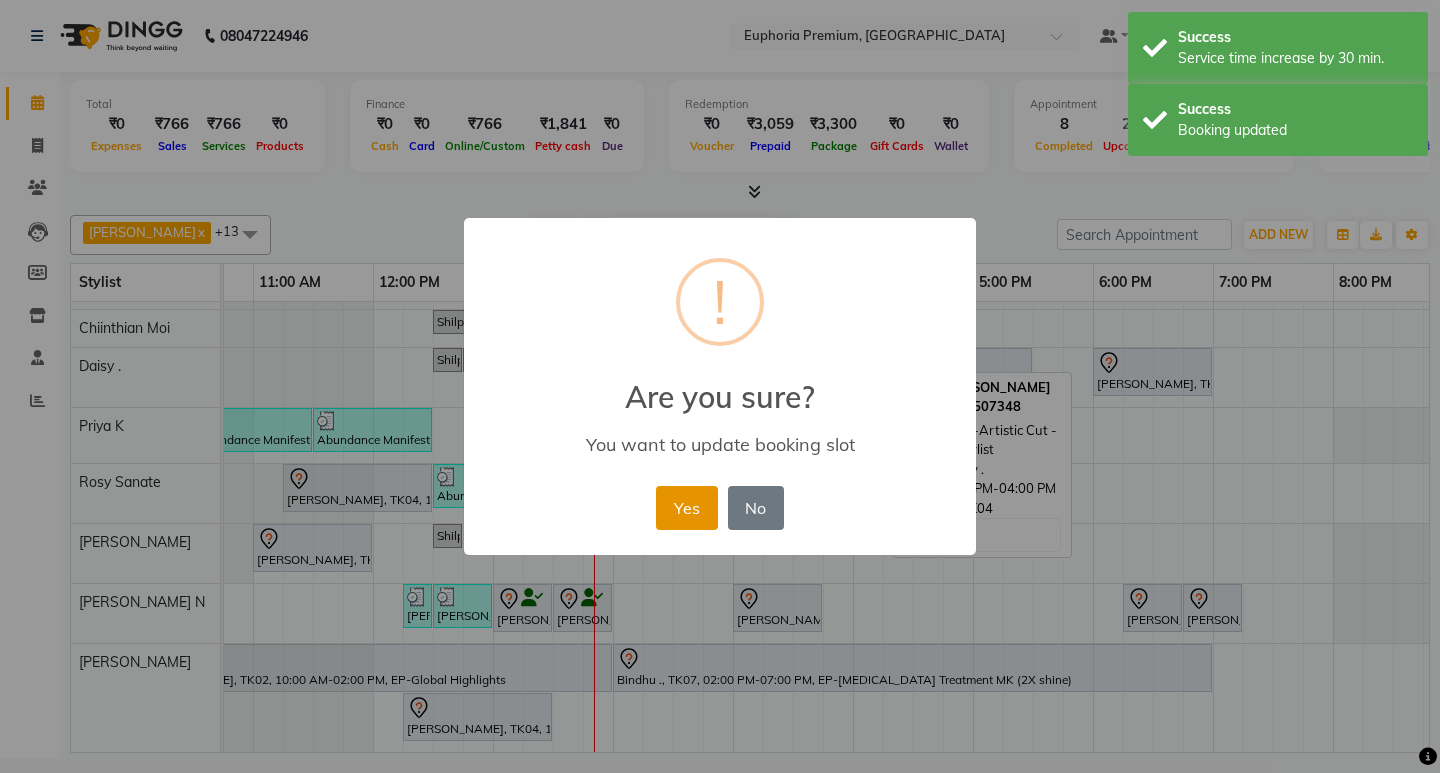 click on "Yes" at bounding box center [686, 508] 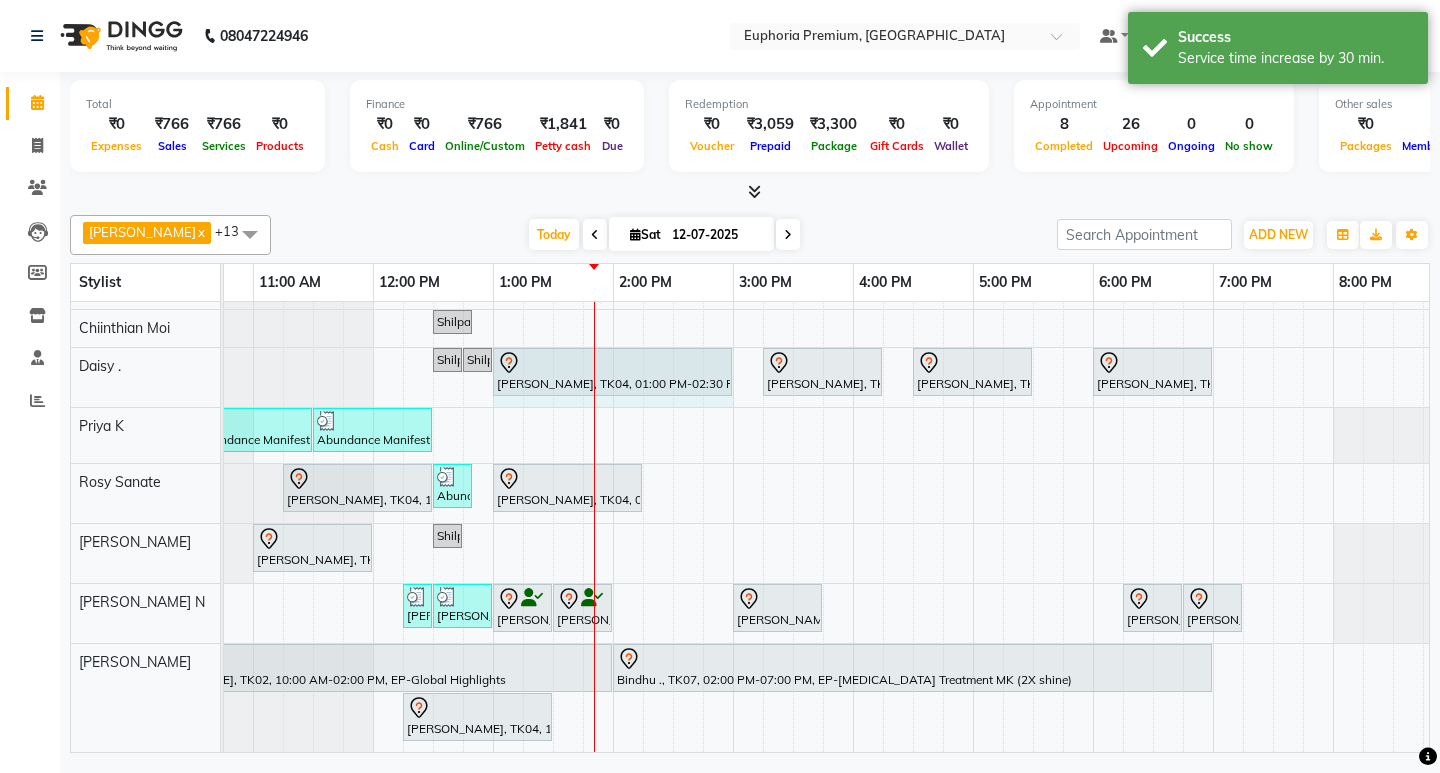 scroll, scrollTop: 403, scrollLeft: 331, axis: both 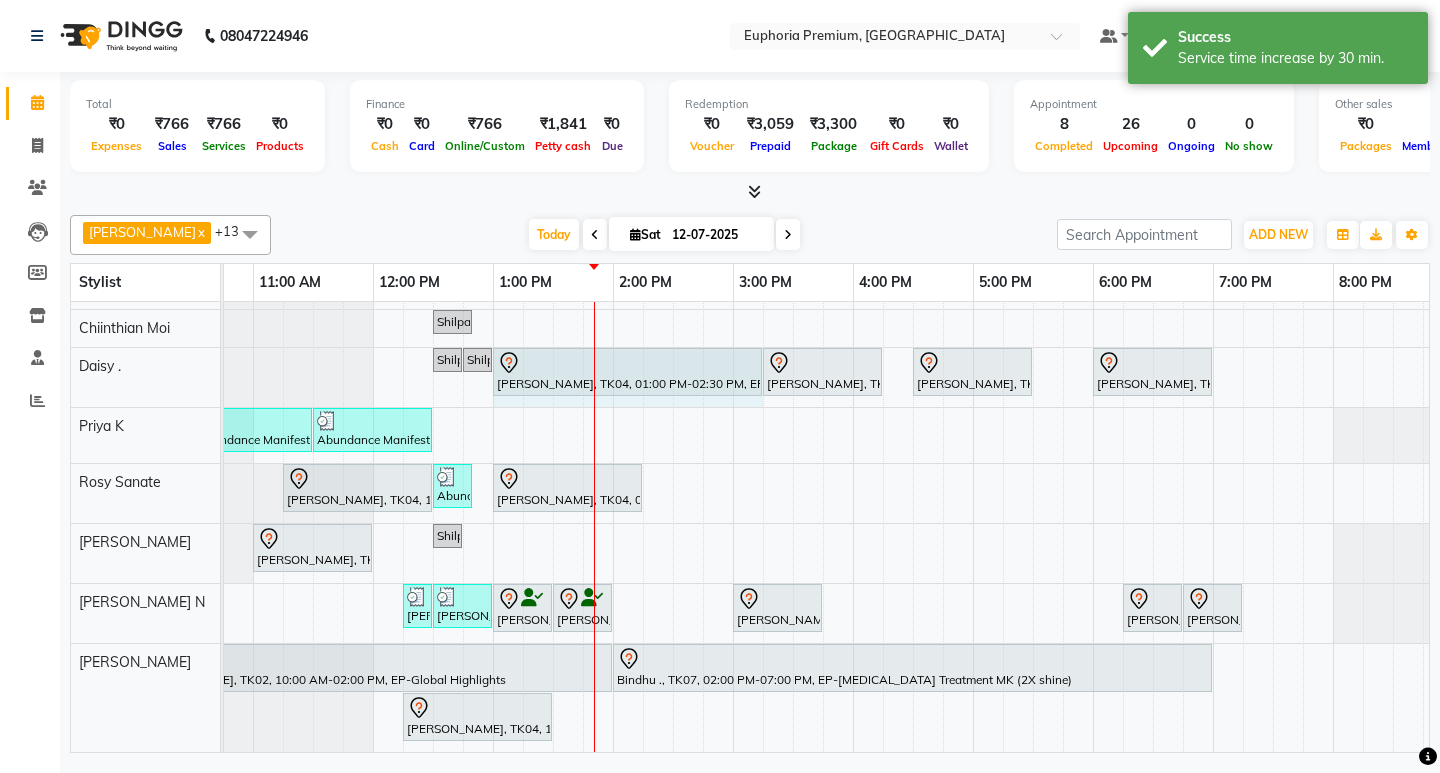 drag, startPoint x: 670, startPoint y: 349, endPoint x: 751, endPoint y: 346, distance: 81.055534 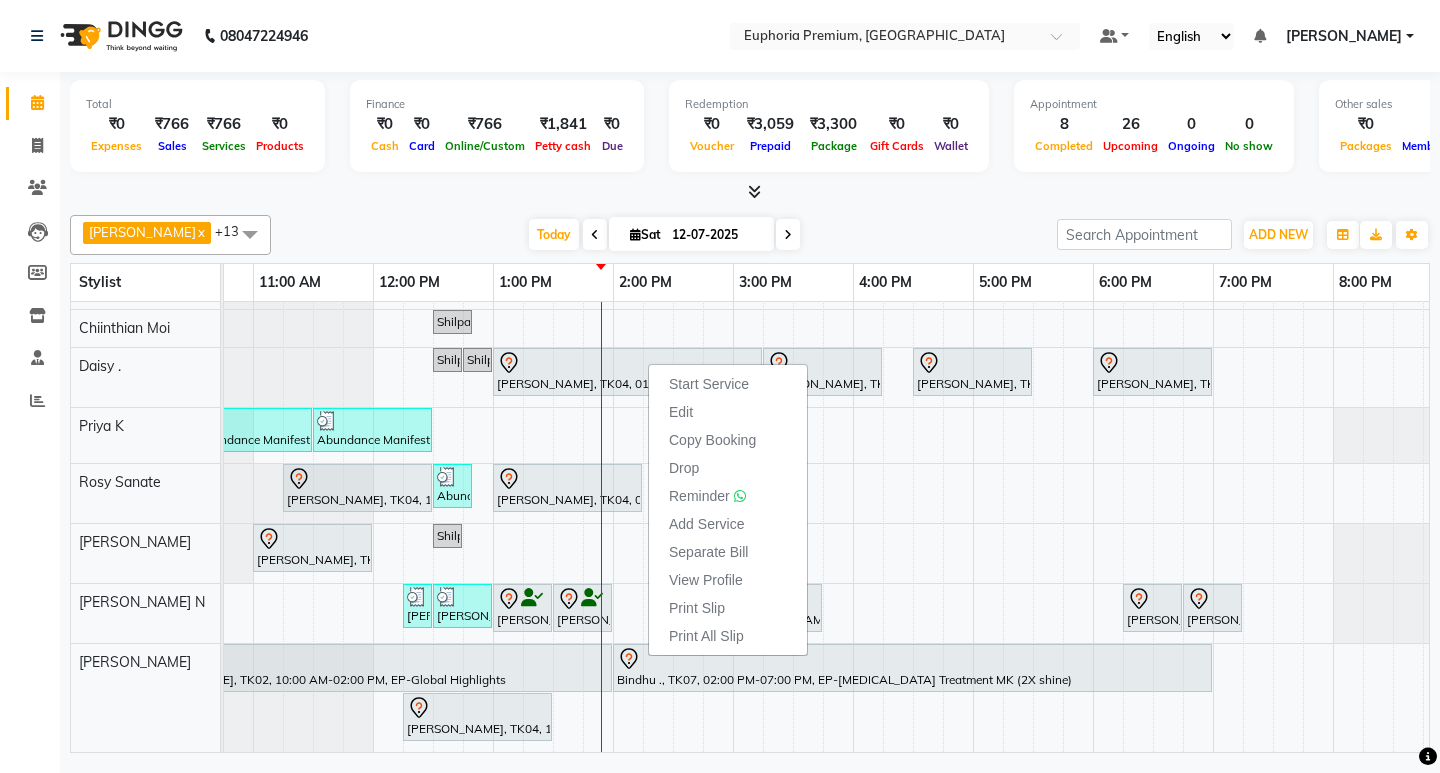 click at bounding box center [750, 192] 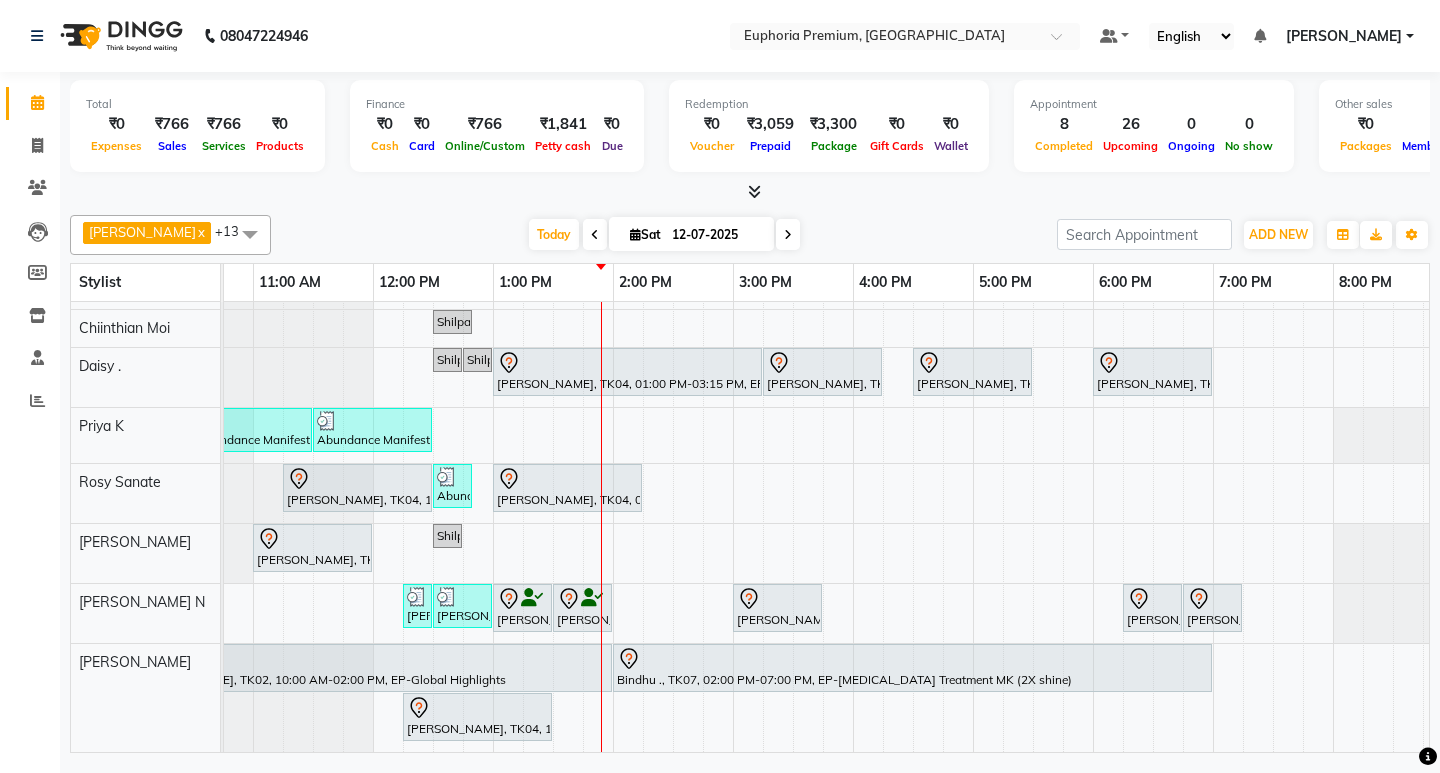 scroll, scrollTop: 401, scrollLeft: 232, axis: both 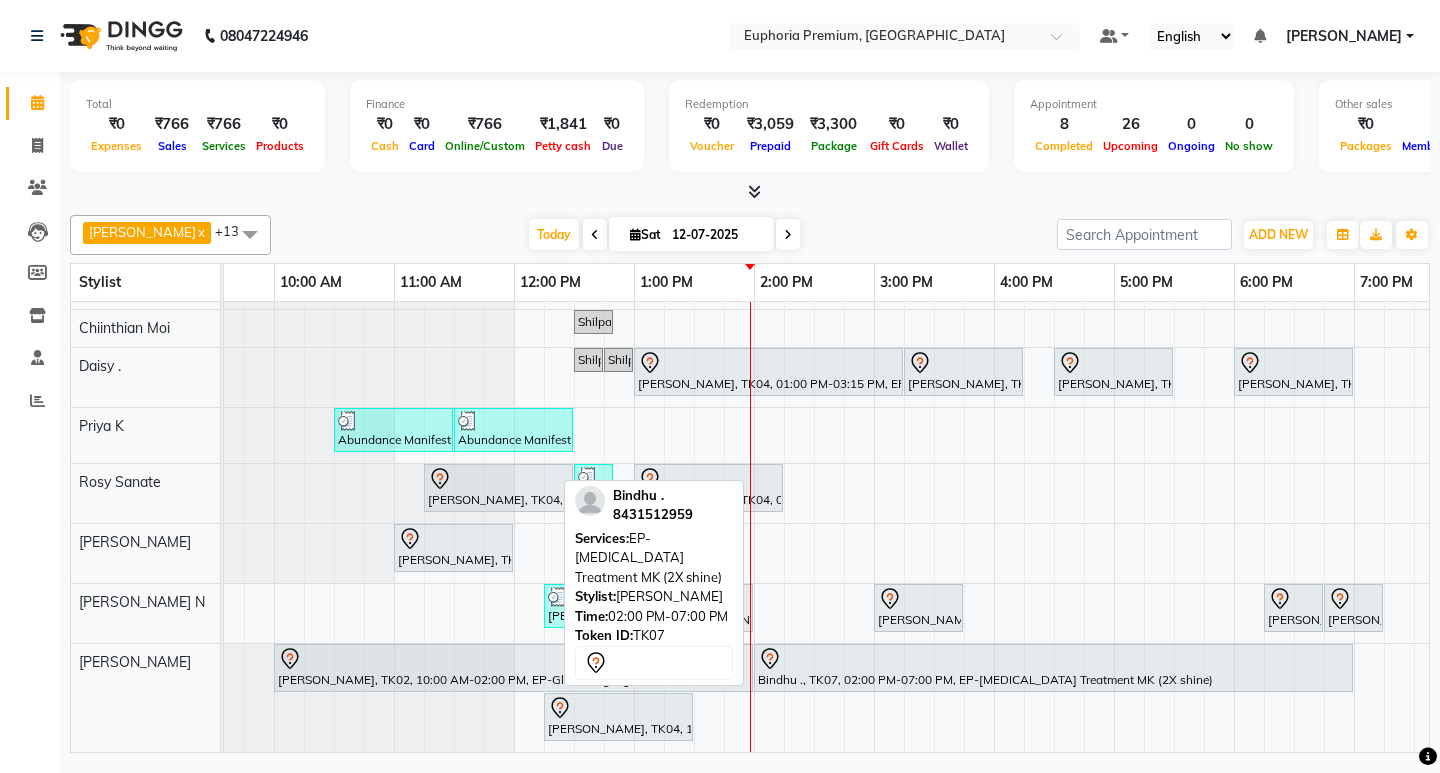 click on "Bindhu ., TK07, 02:00 PM-07:00 PM, EP-[MEDICAL_DATA] Treatment MK (2X shine)" at bounding box center (1053, 668) 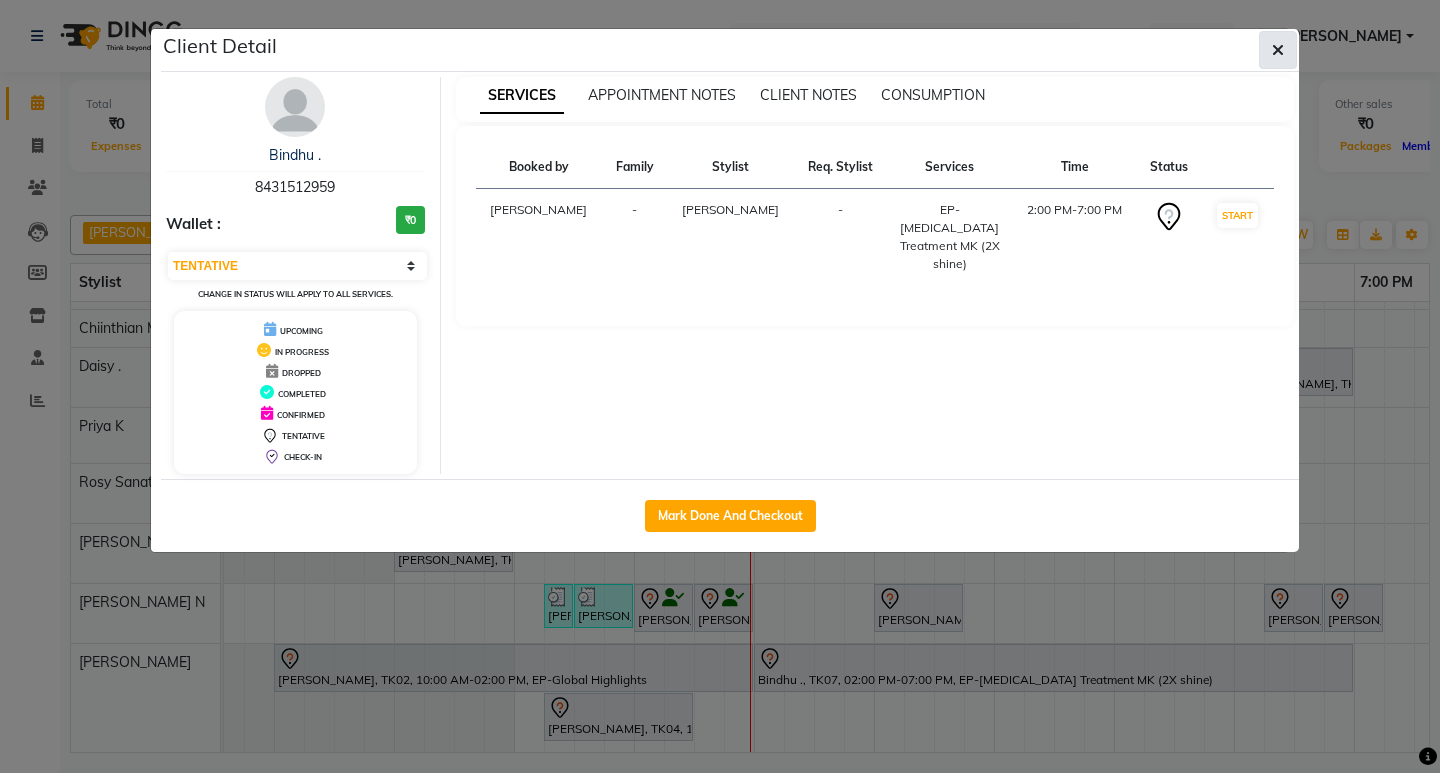 click 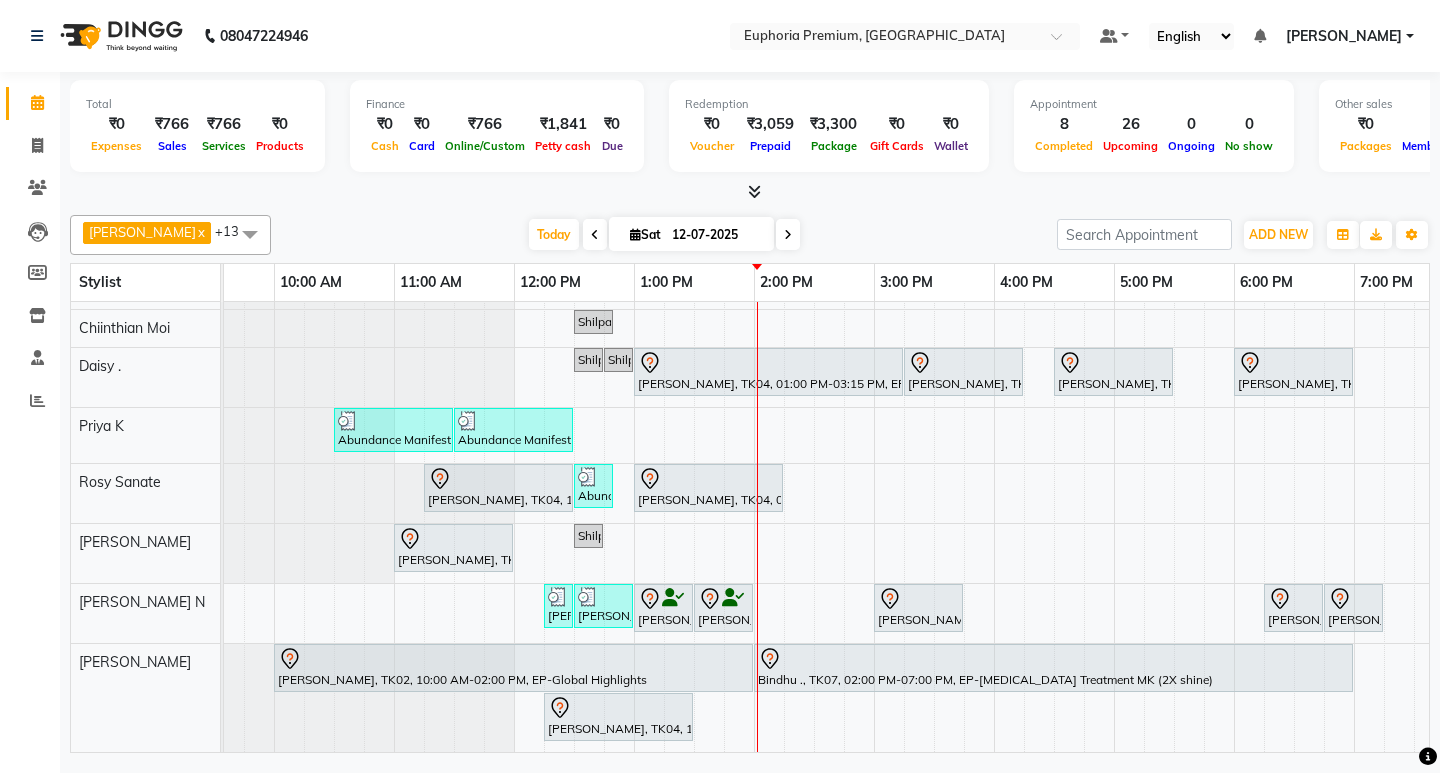 scroll, scrollTop: 351, scrollLeft: 190, axis: both 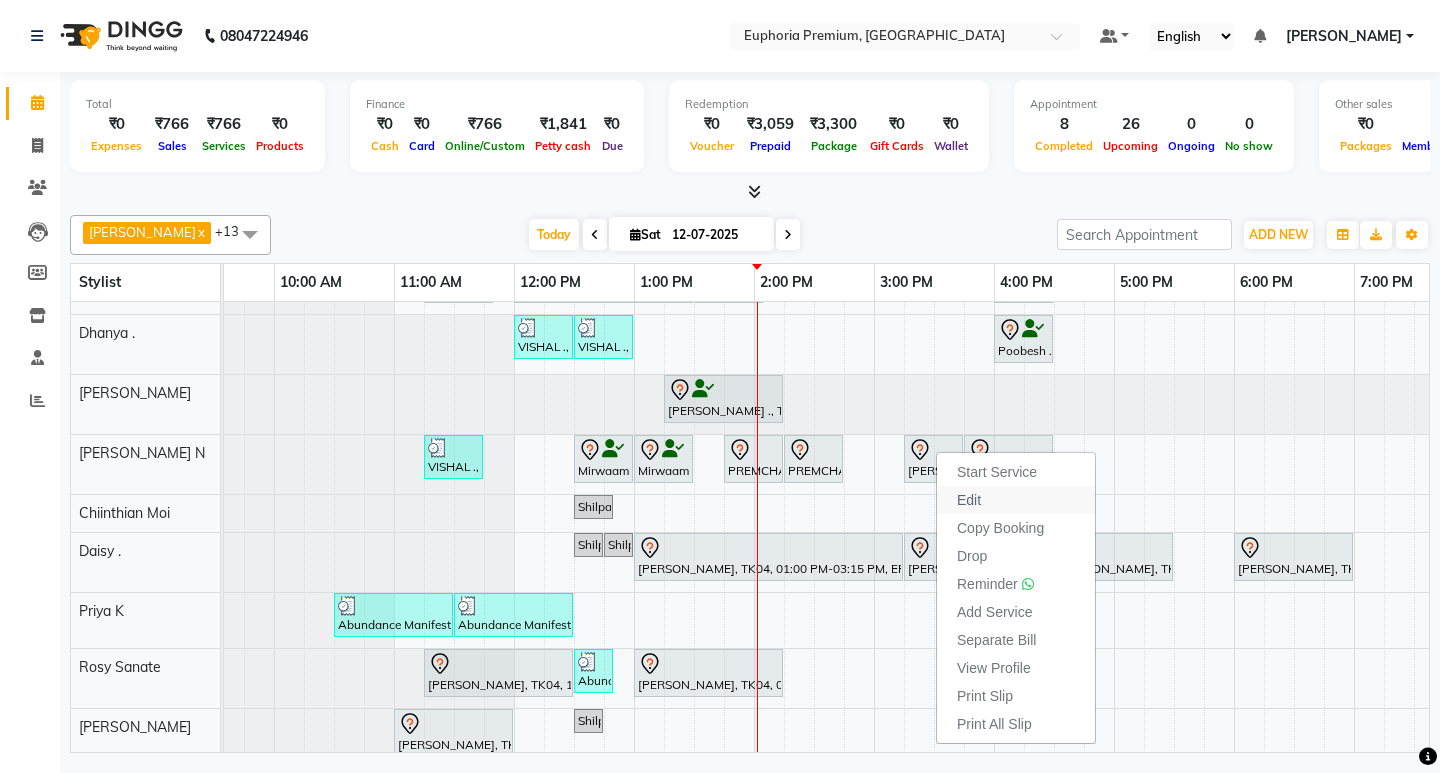 click on "Edit" at bounding box center [969, 500] 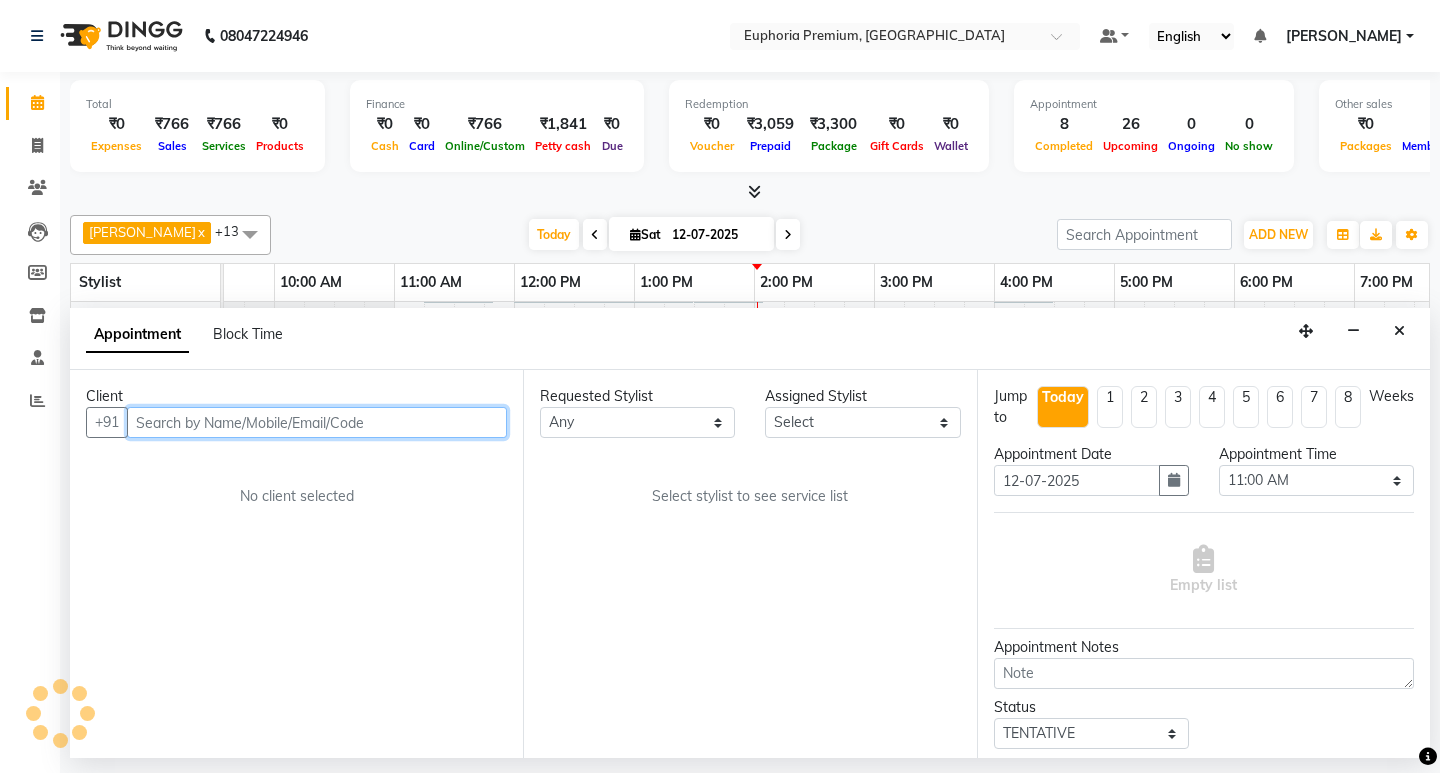 scroll, scrollTop: 0, scrollLeft: 0, axis: both 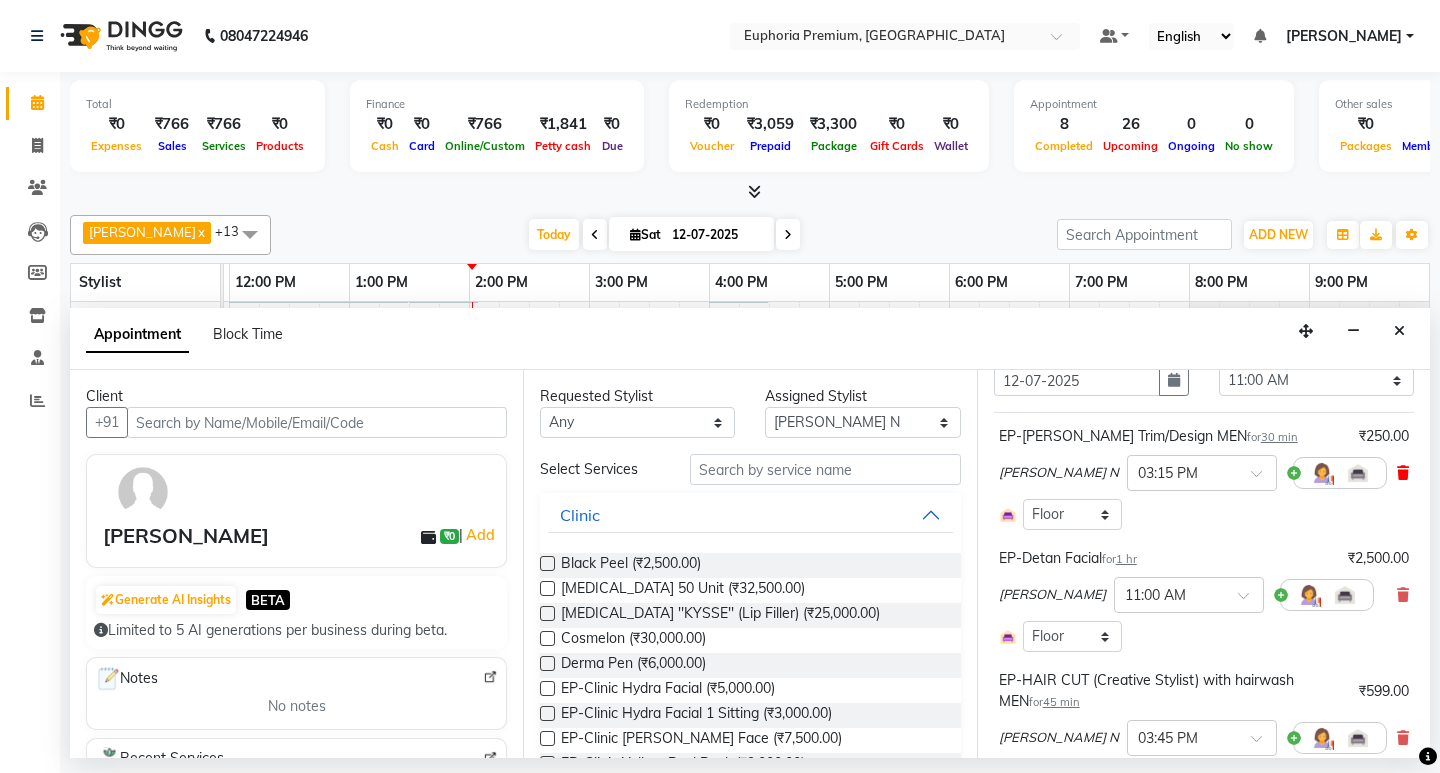 click at bounding box center (1403, 473) 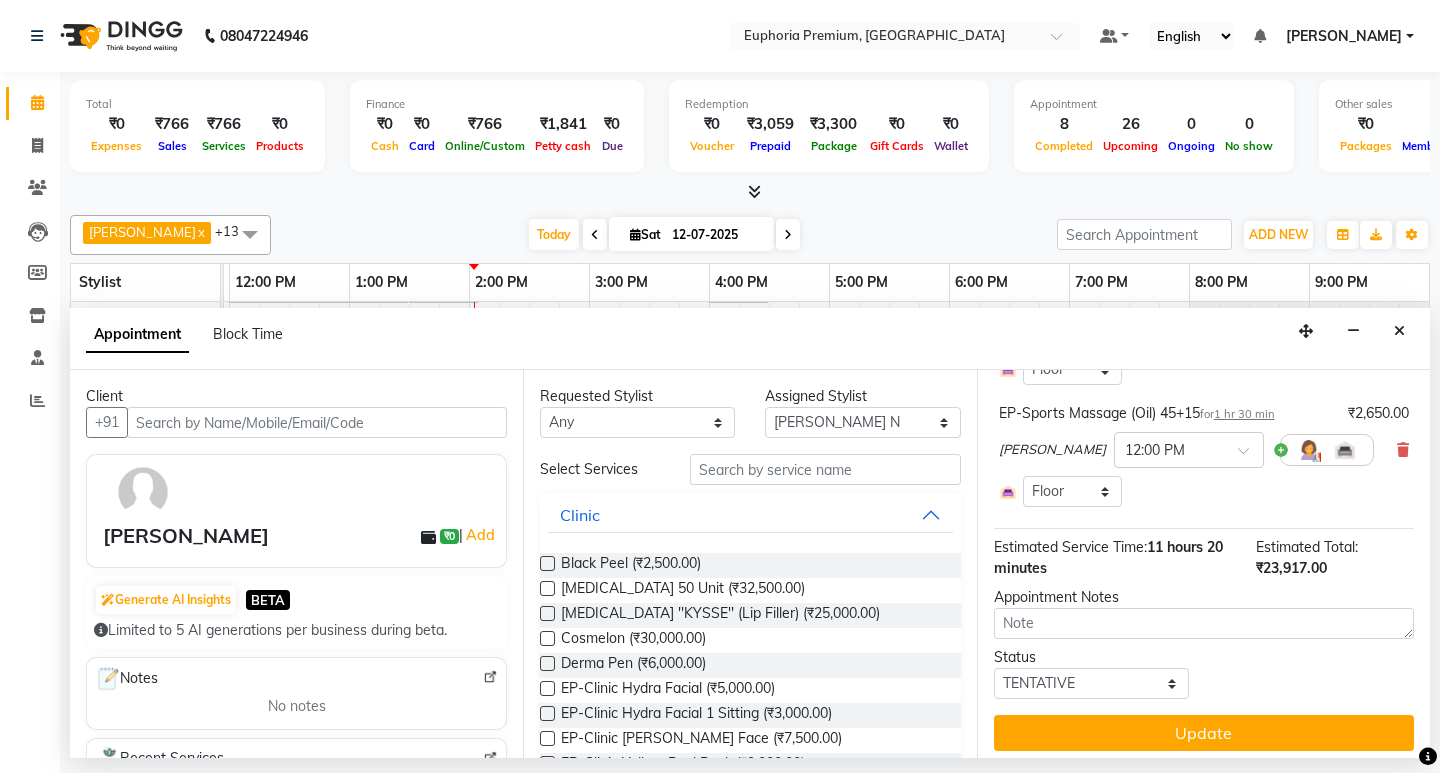 scroll, scrollTop: 1189, scrollLeft: 0, axis: vertical 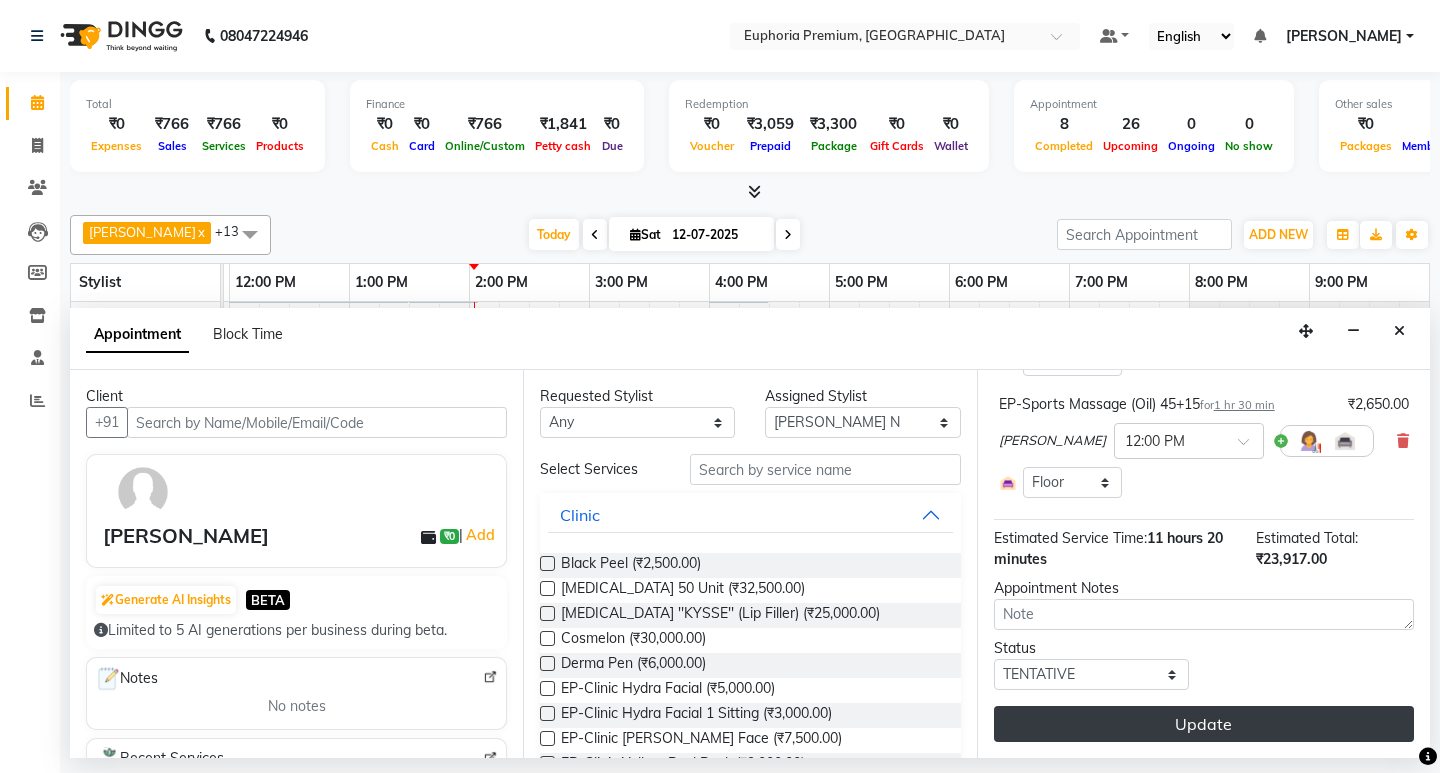 click on "Update" at bounding box center (1204, 724) 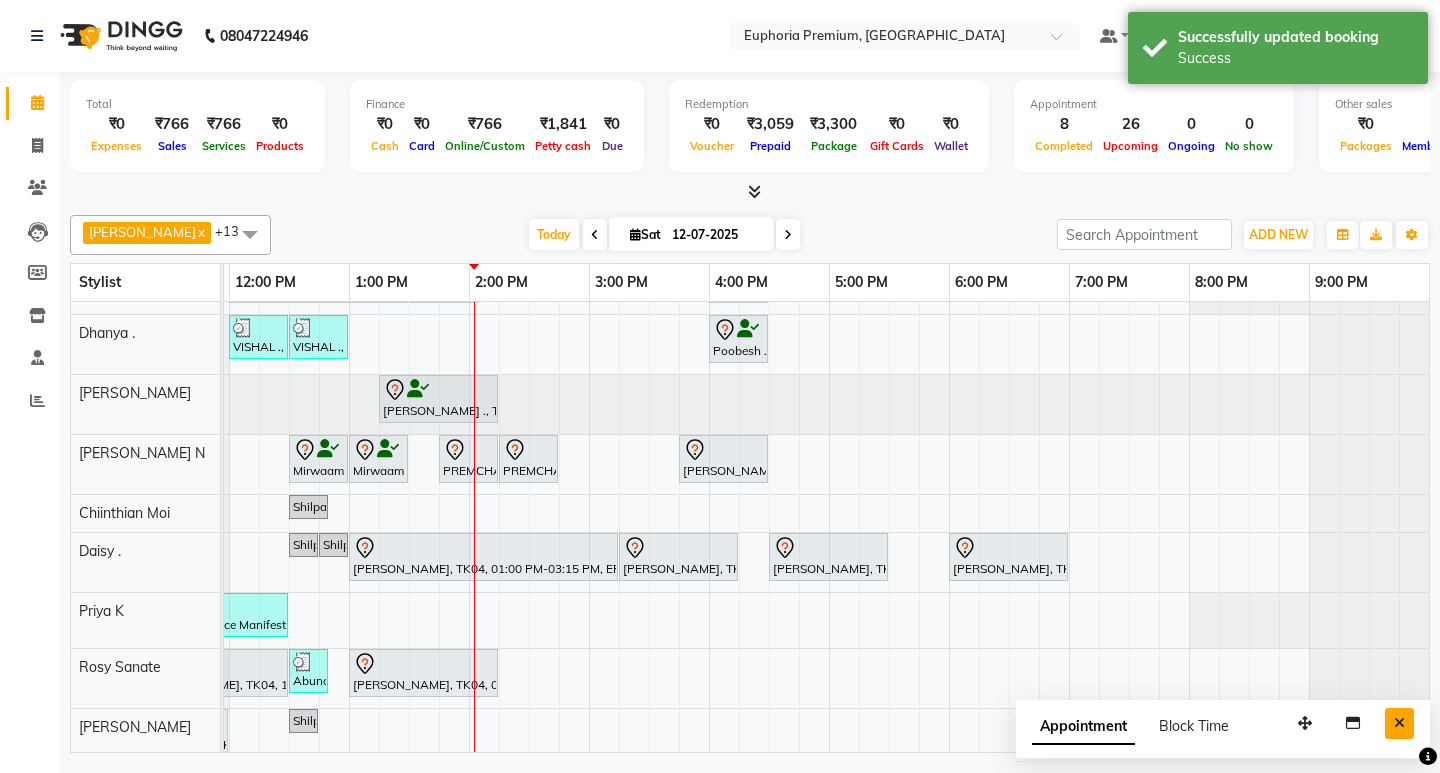 click at bounding box center (1399, 723) 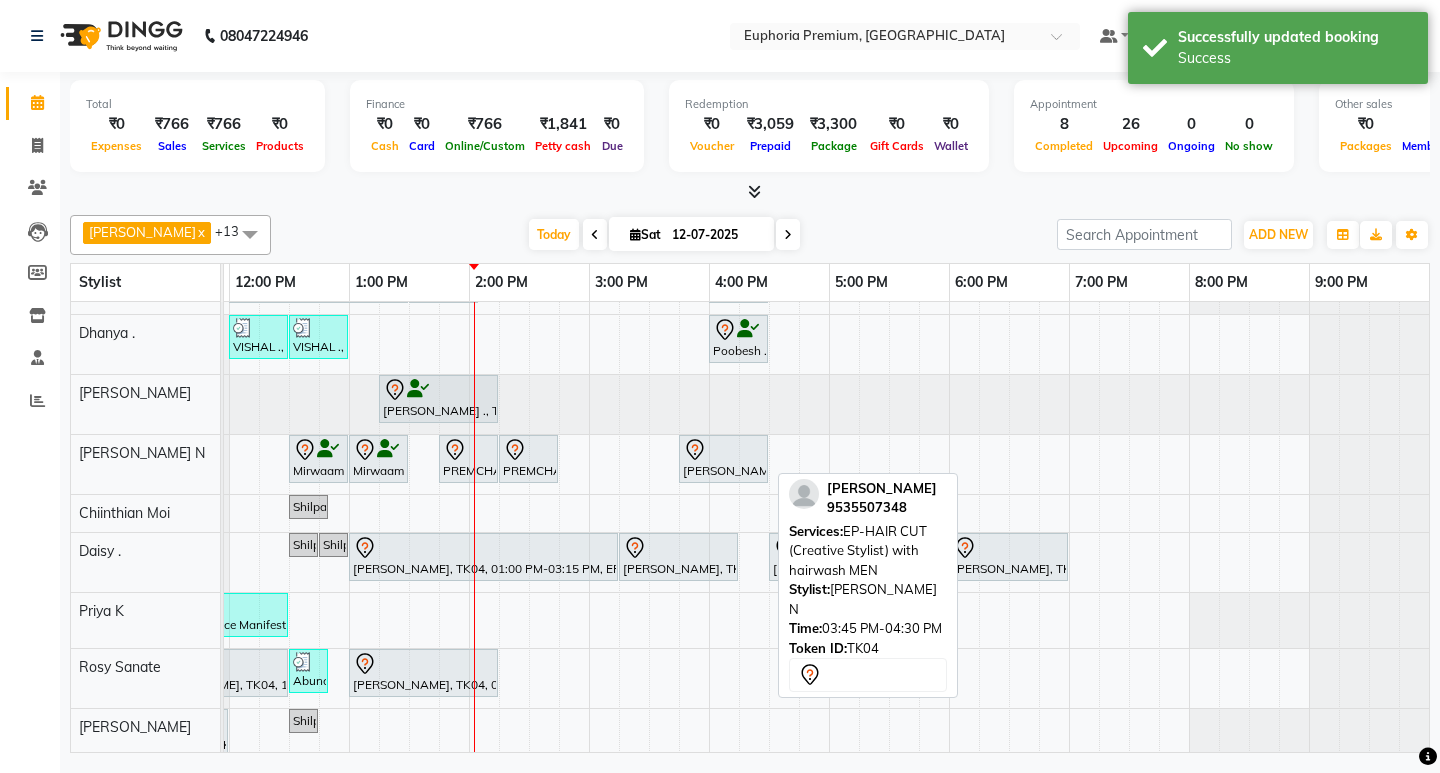 click on "[PERSON_NAME], TK04, 03:45 PM-04:30 PM, EP-HAIR CUT (Creative Stylist) with hairwash MEN" at bounding box center [723, 459] 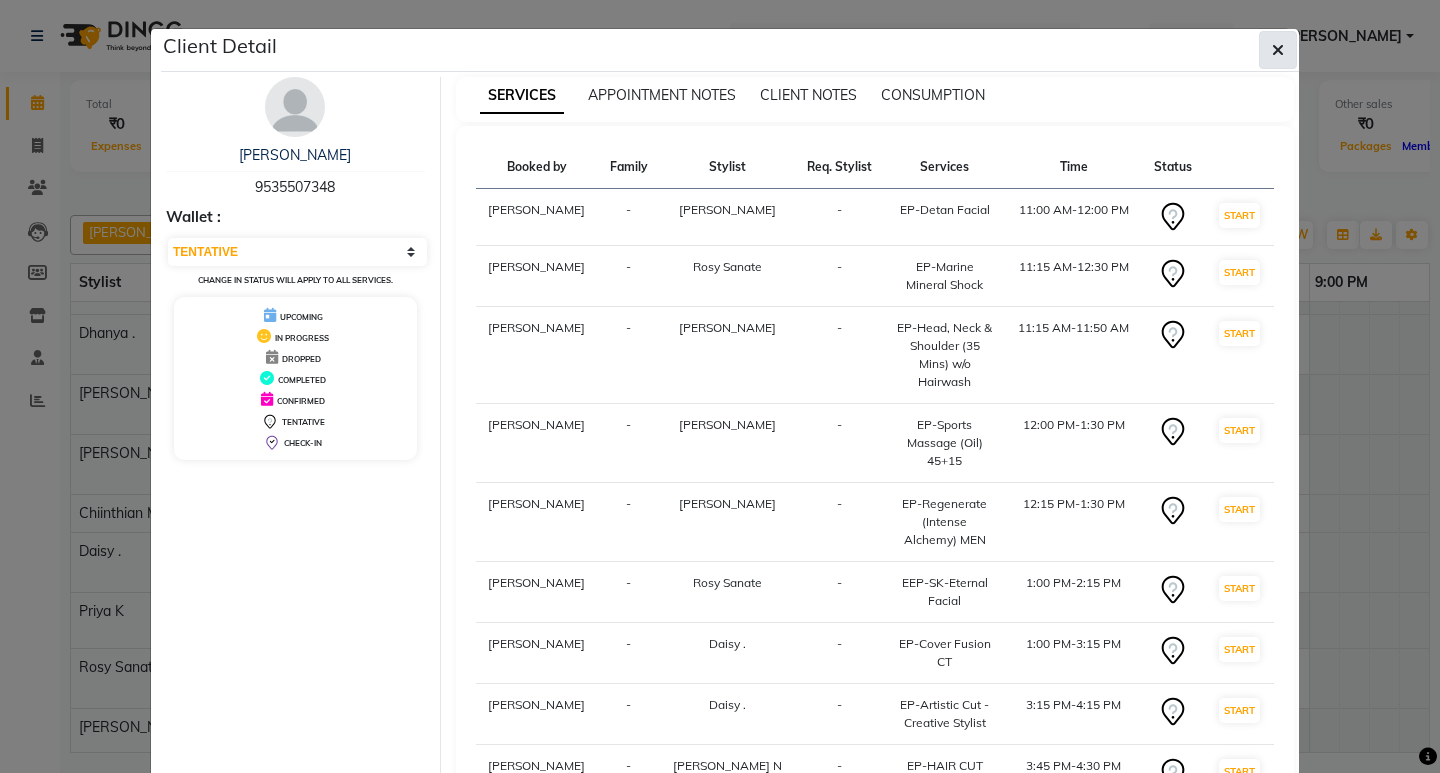 click 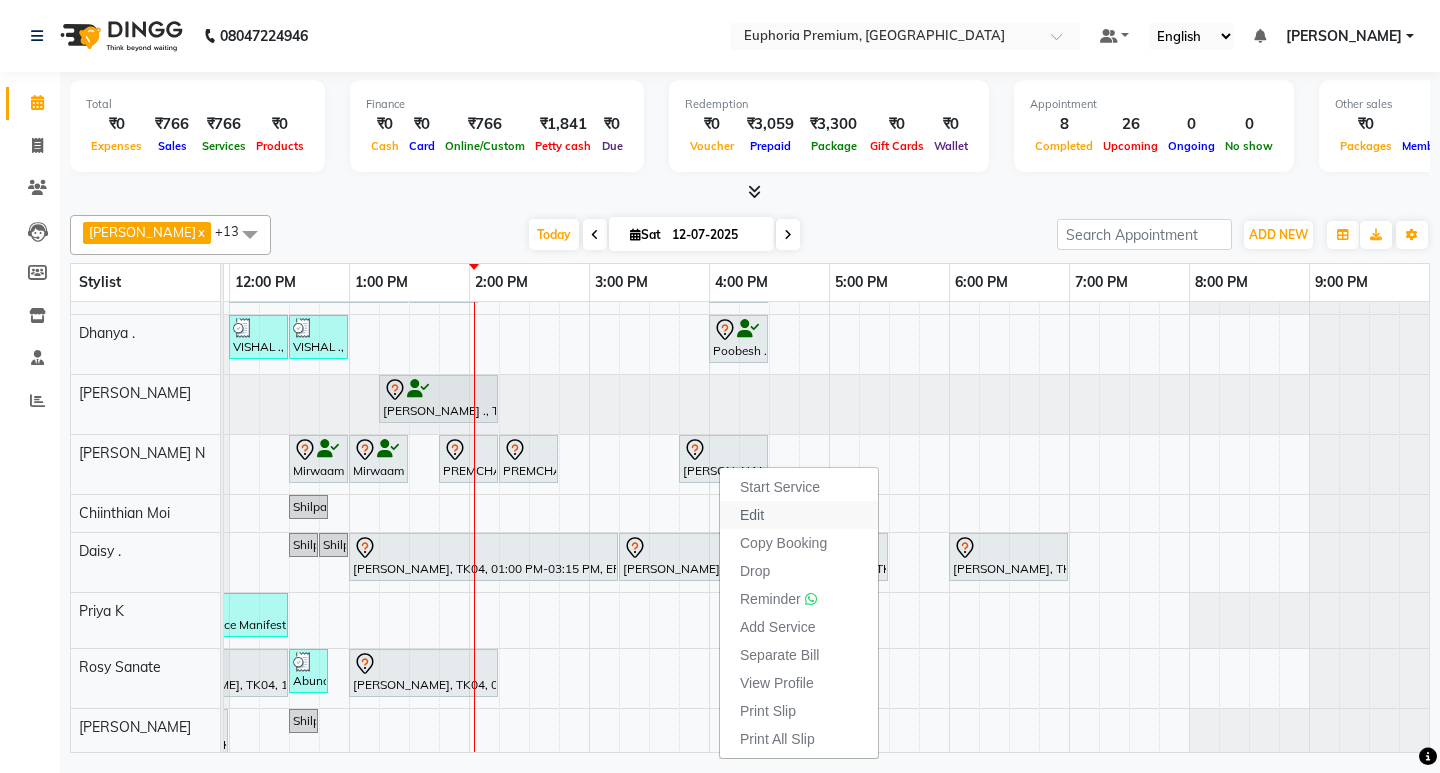click on "Edit" at bounding box center [799, 515] 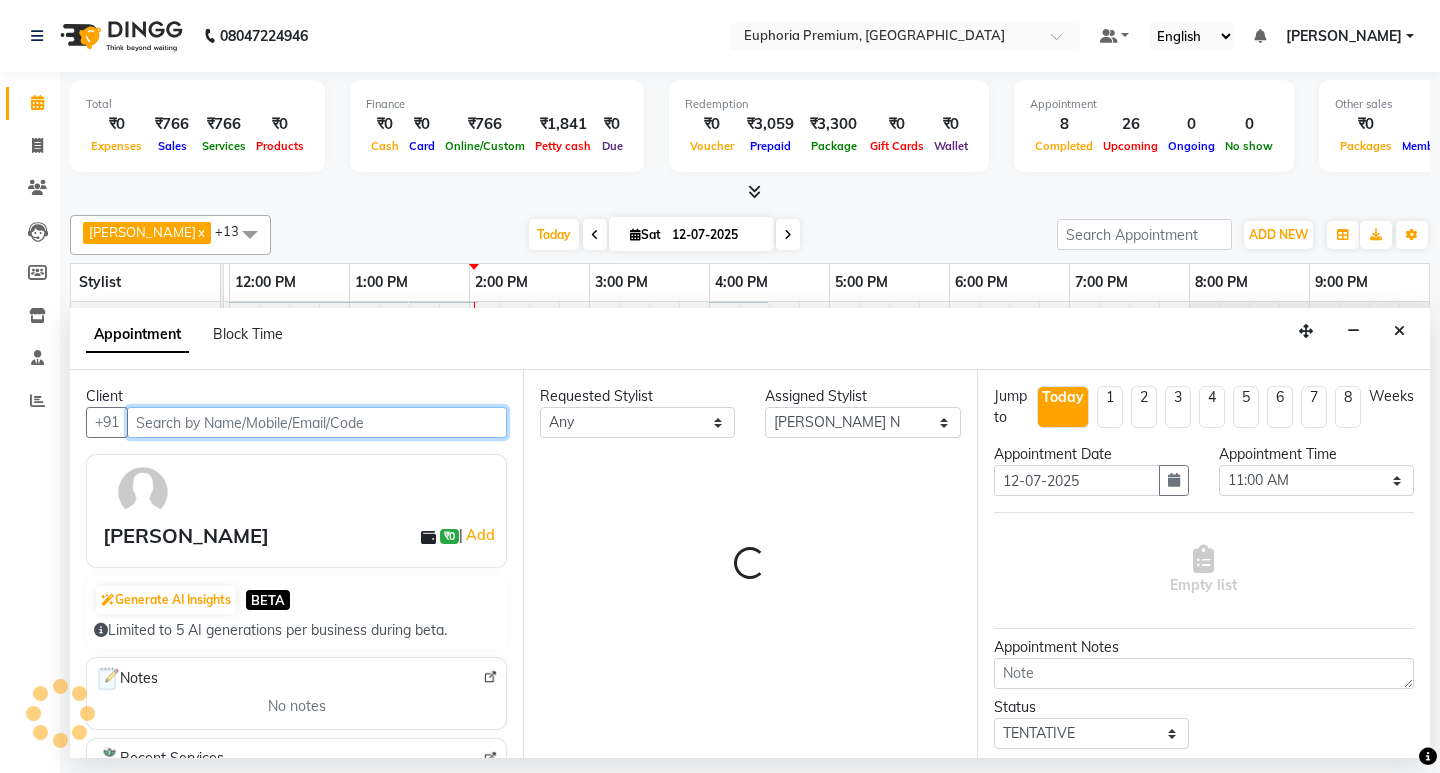 scroll, scrollTop: 0, scrollLeft: 475, axis: horizontal 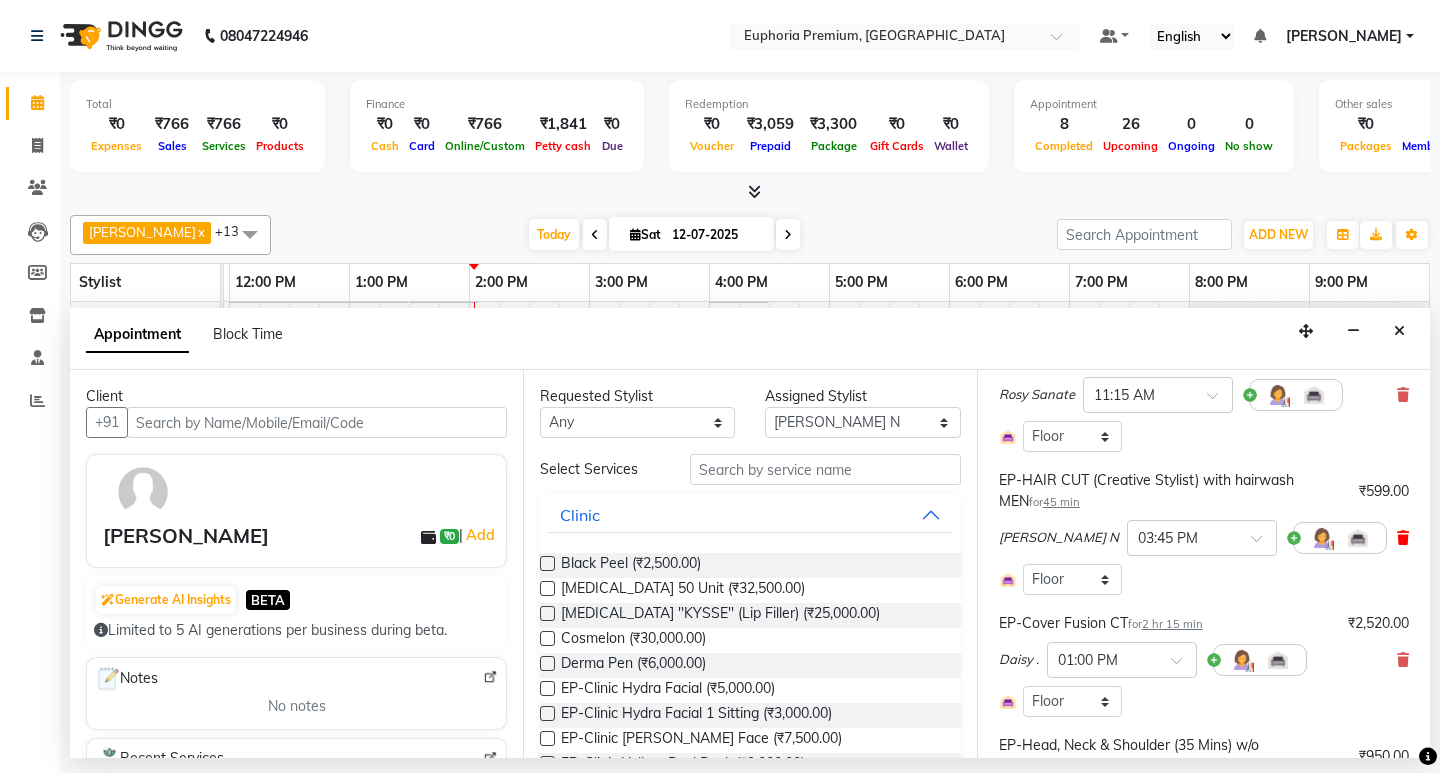 click at bounding box center [1403, 538] 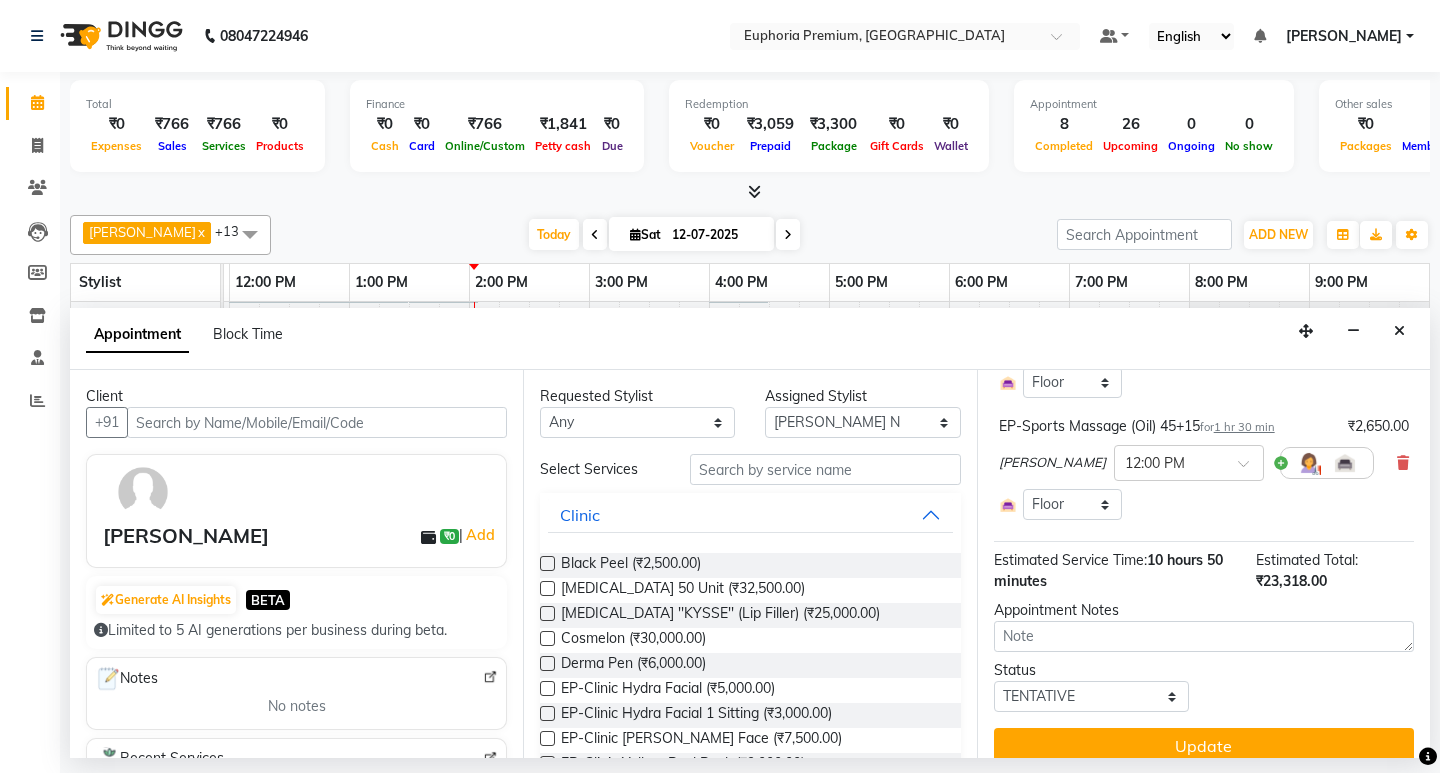 scroll, scrollTop: 1046, scrollLeft: 0, axis: vertical 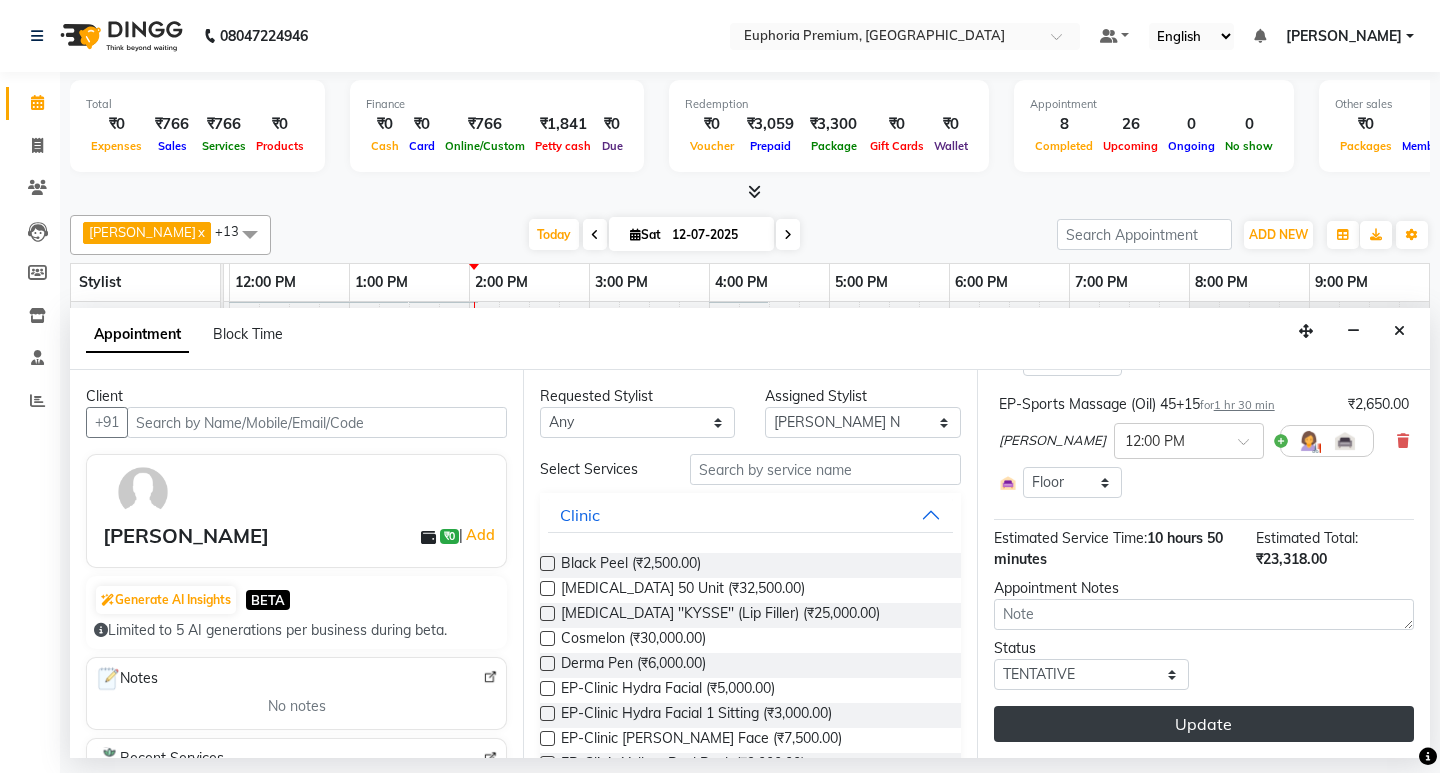 click on "Update" at bounding box center (1204, 724) 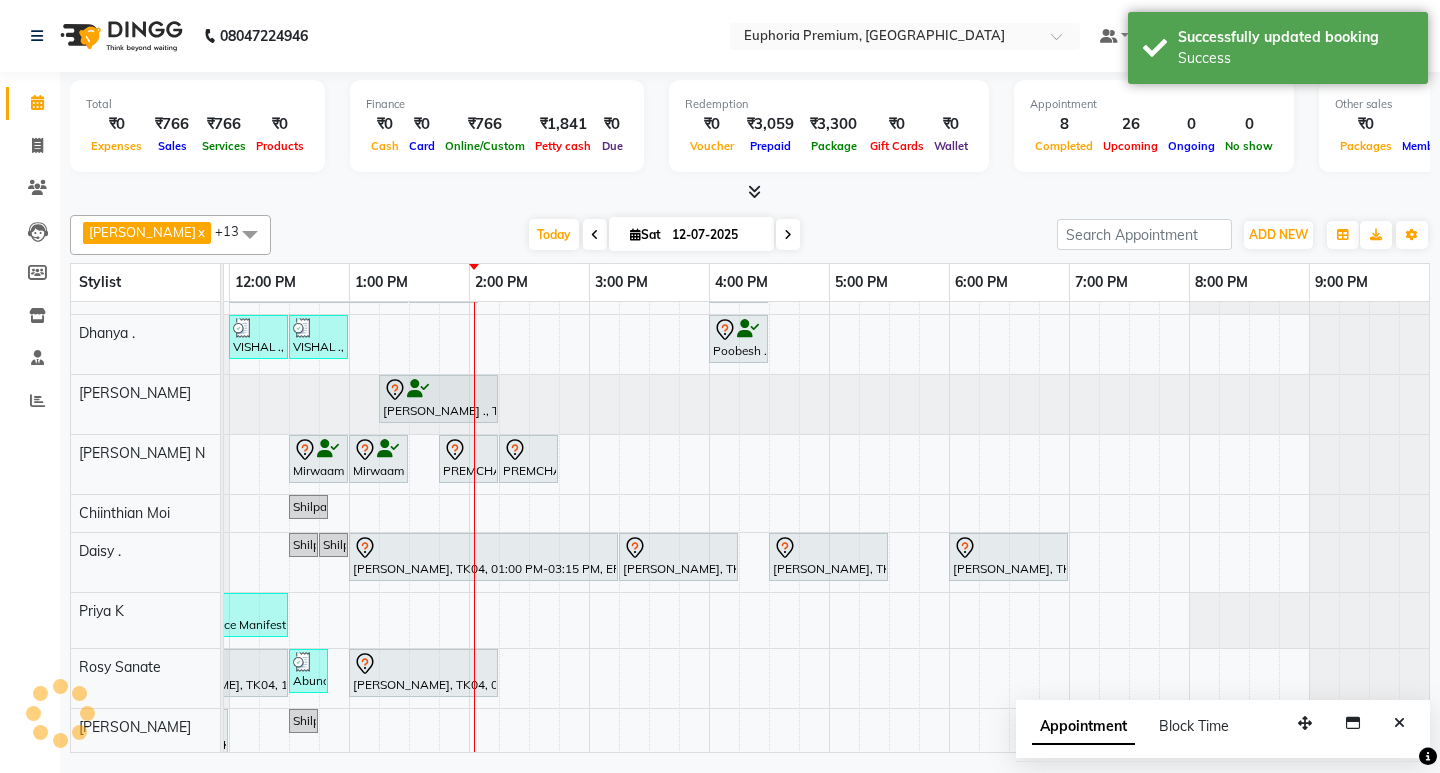 scroll, scrollTop: 405, scrollLeft: 475, axis: both 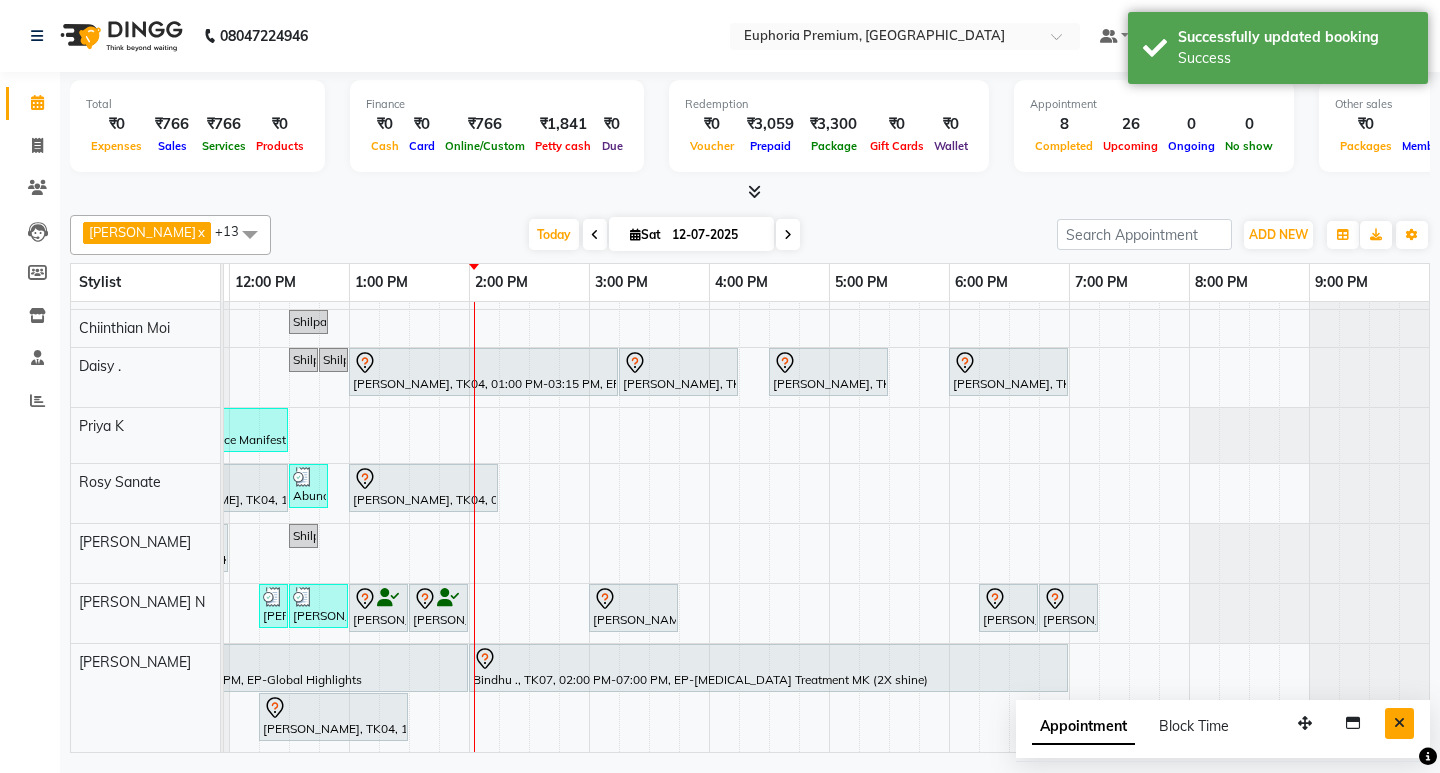 click at bounding box center (1399, 723) 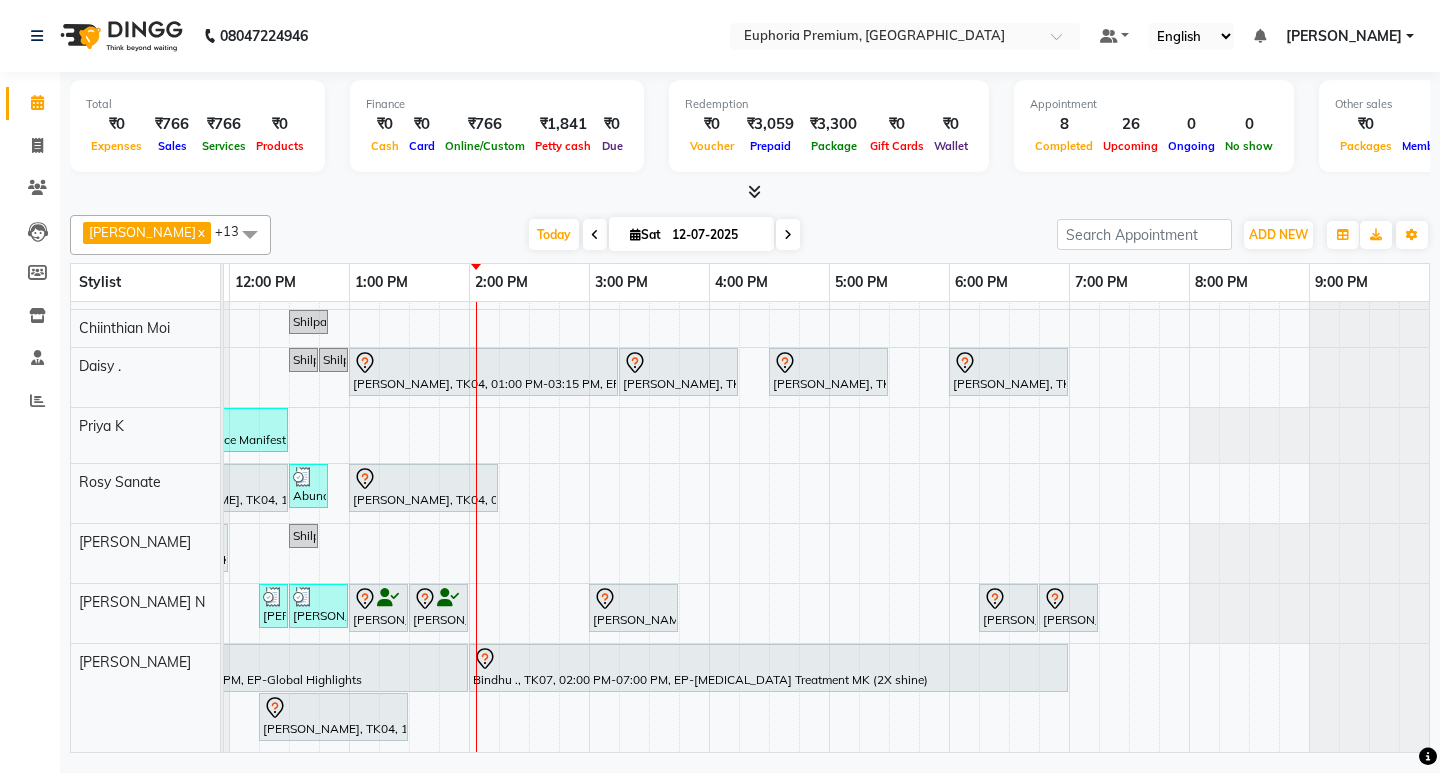 scroll, scrollTop: 405, scrollLeft: 413, axis: both 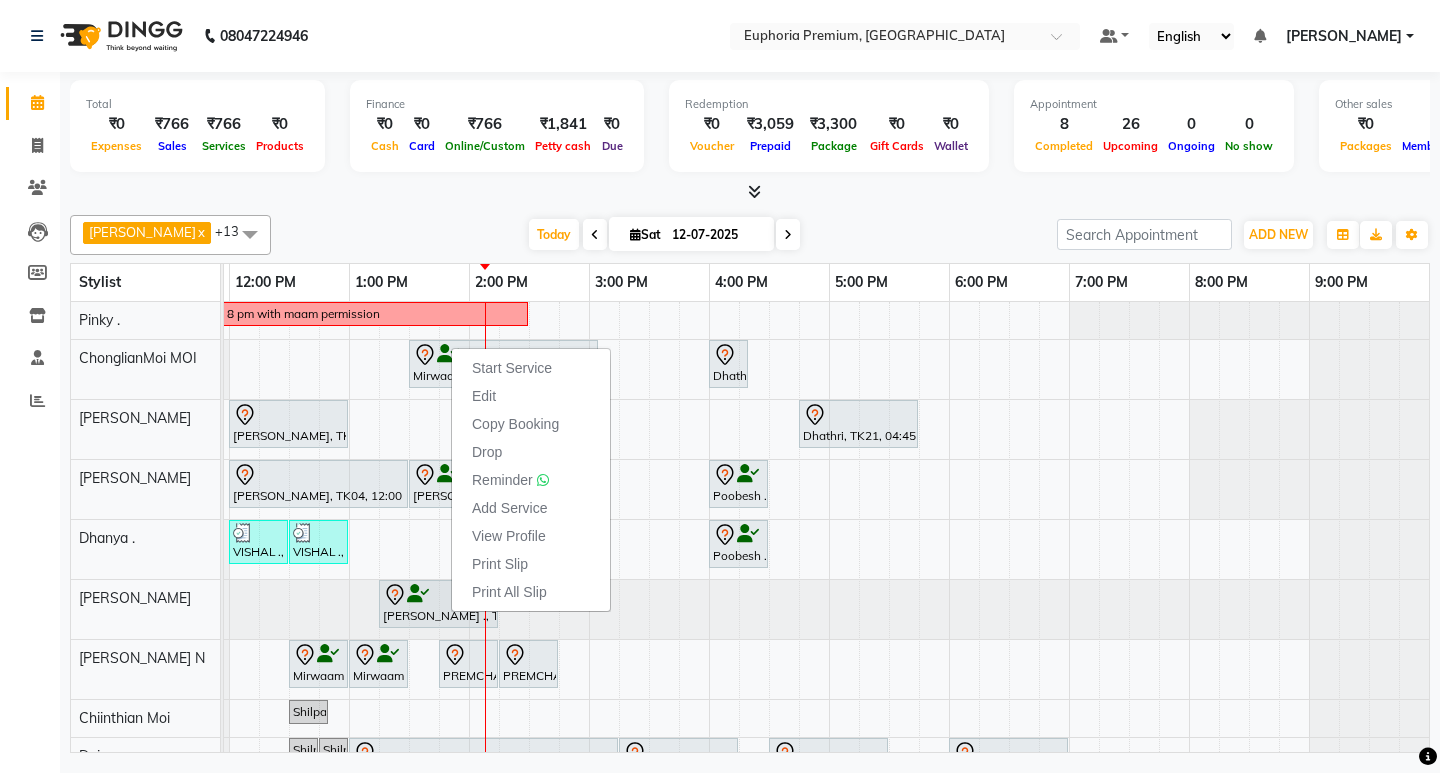 click on "Edit" at bounding box center (531, 396) 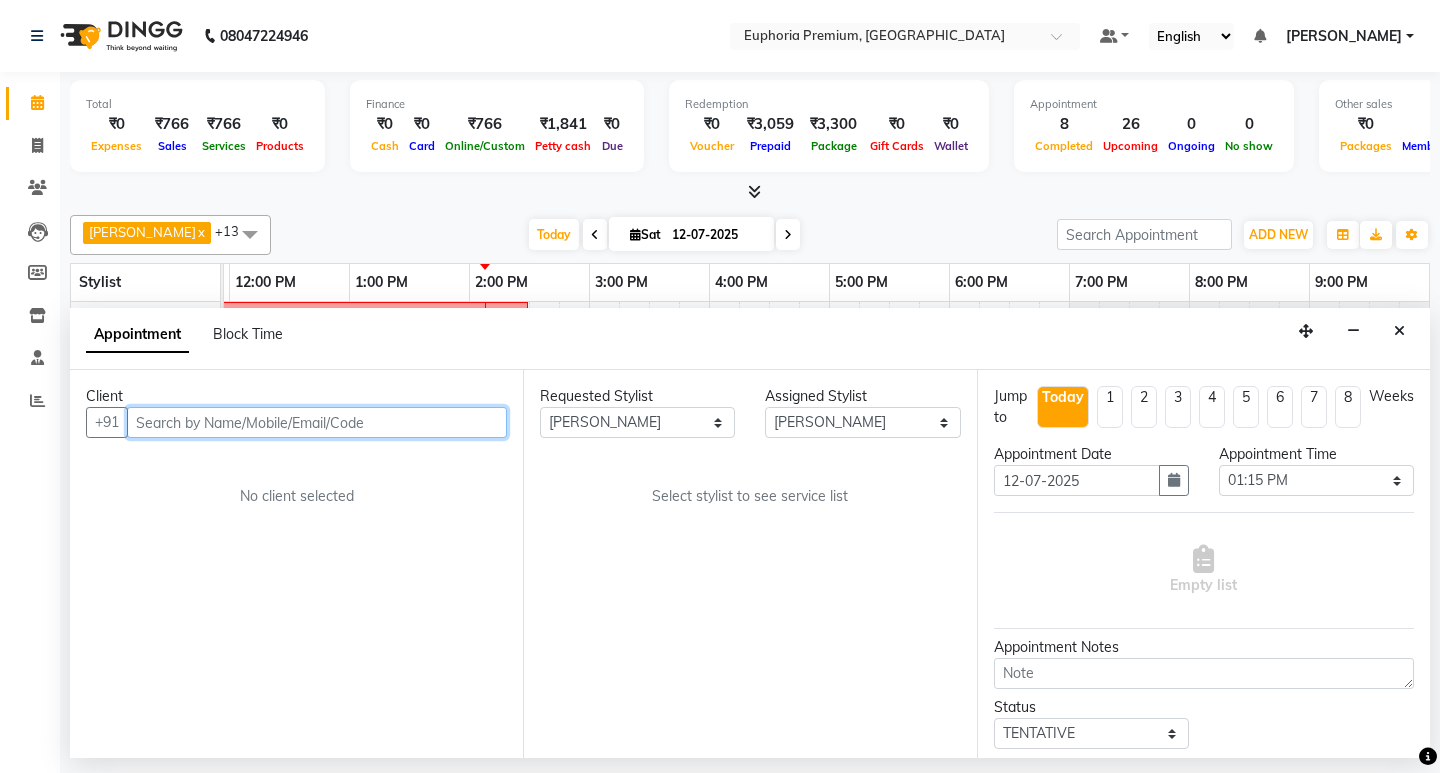 scroll, scrollTop: 0, scrollLeft: 475, axis: horizontal 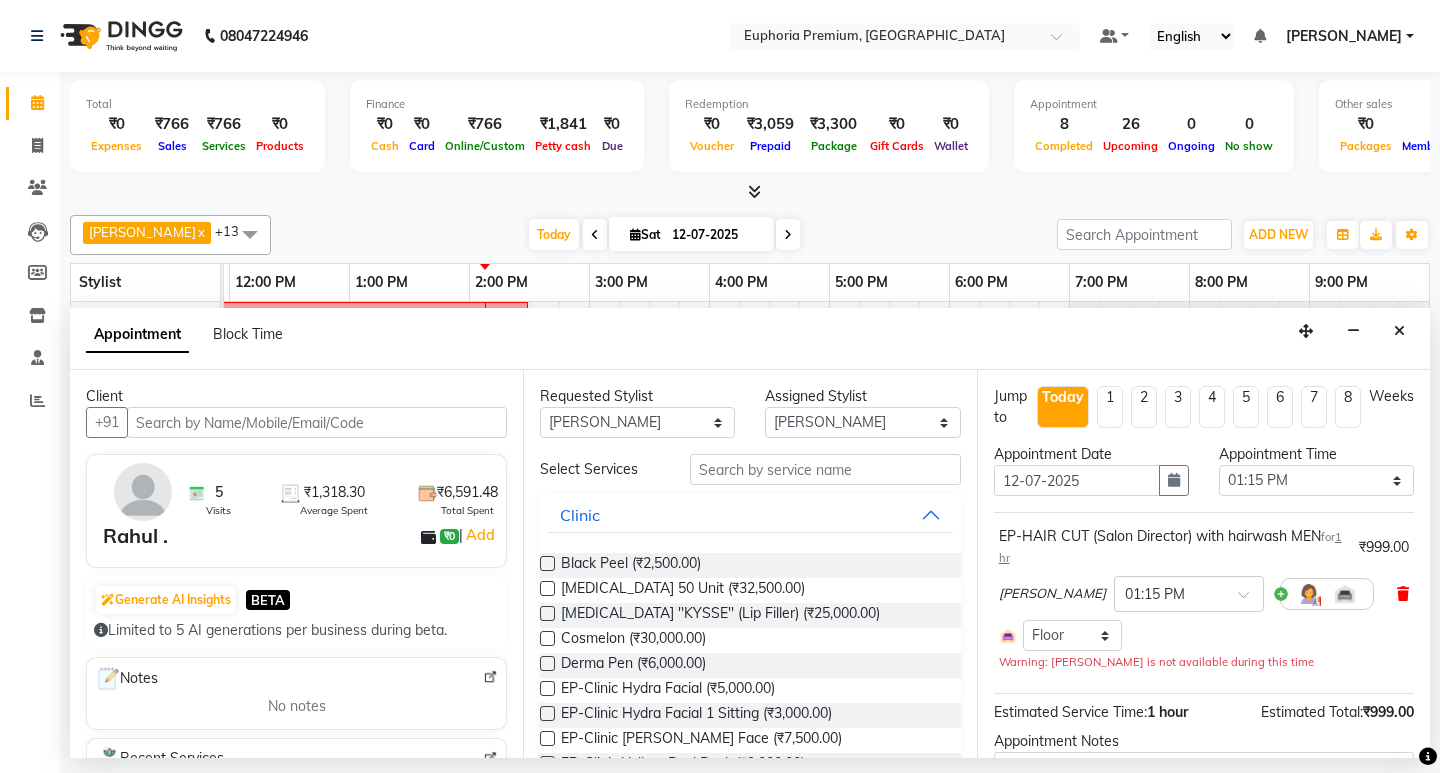 click at bounding box center (1403, 594) 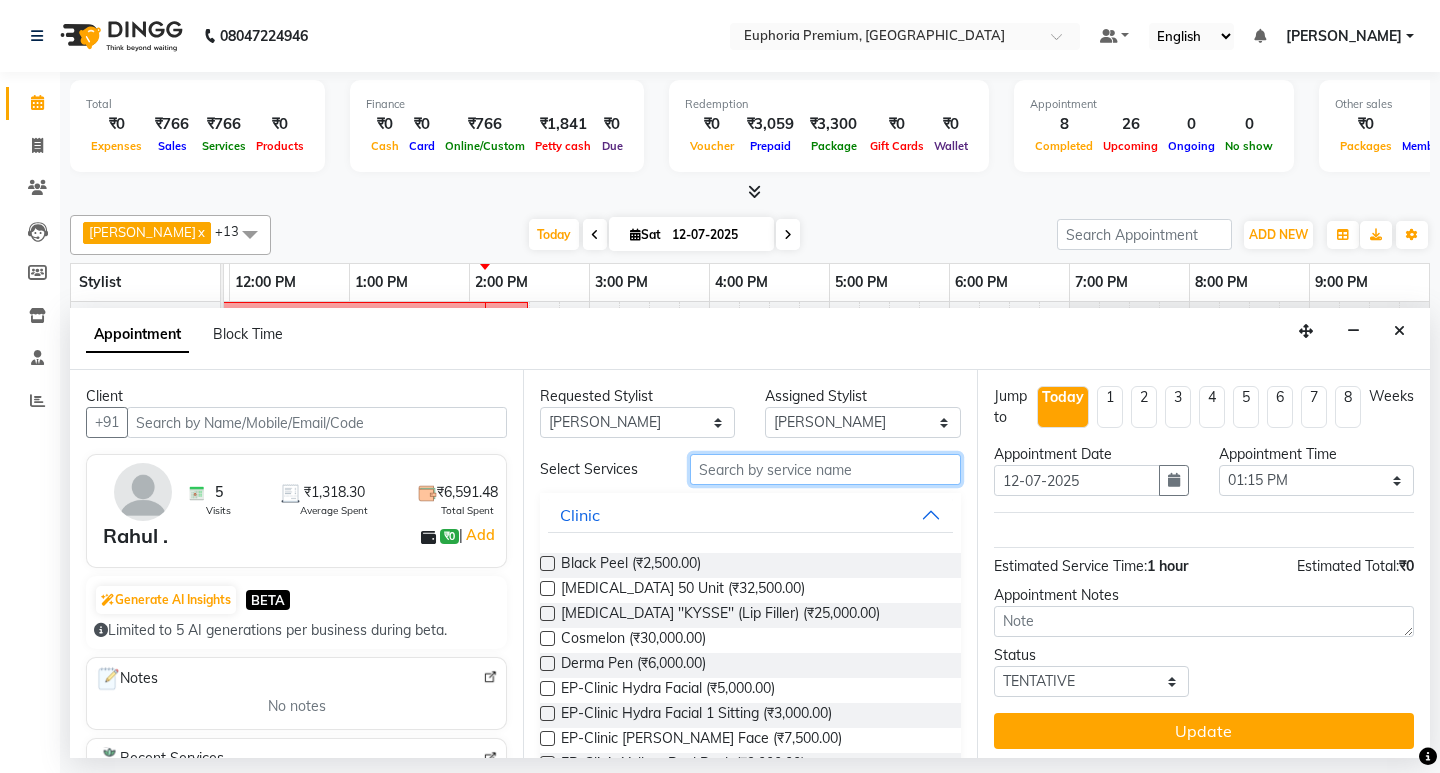 click at bounding box center [825, 469] 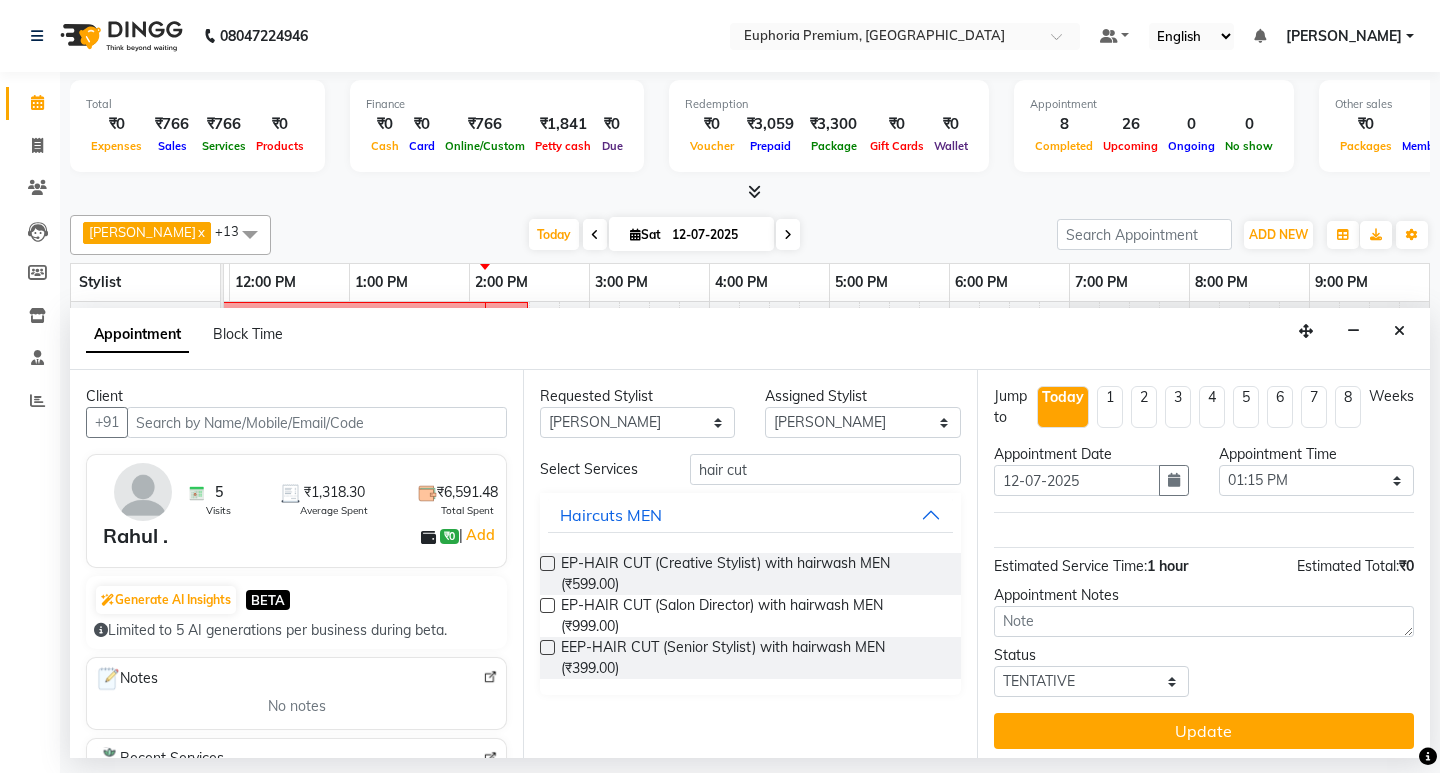 click at bounding box center [547, 563] 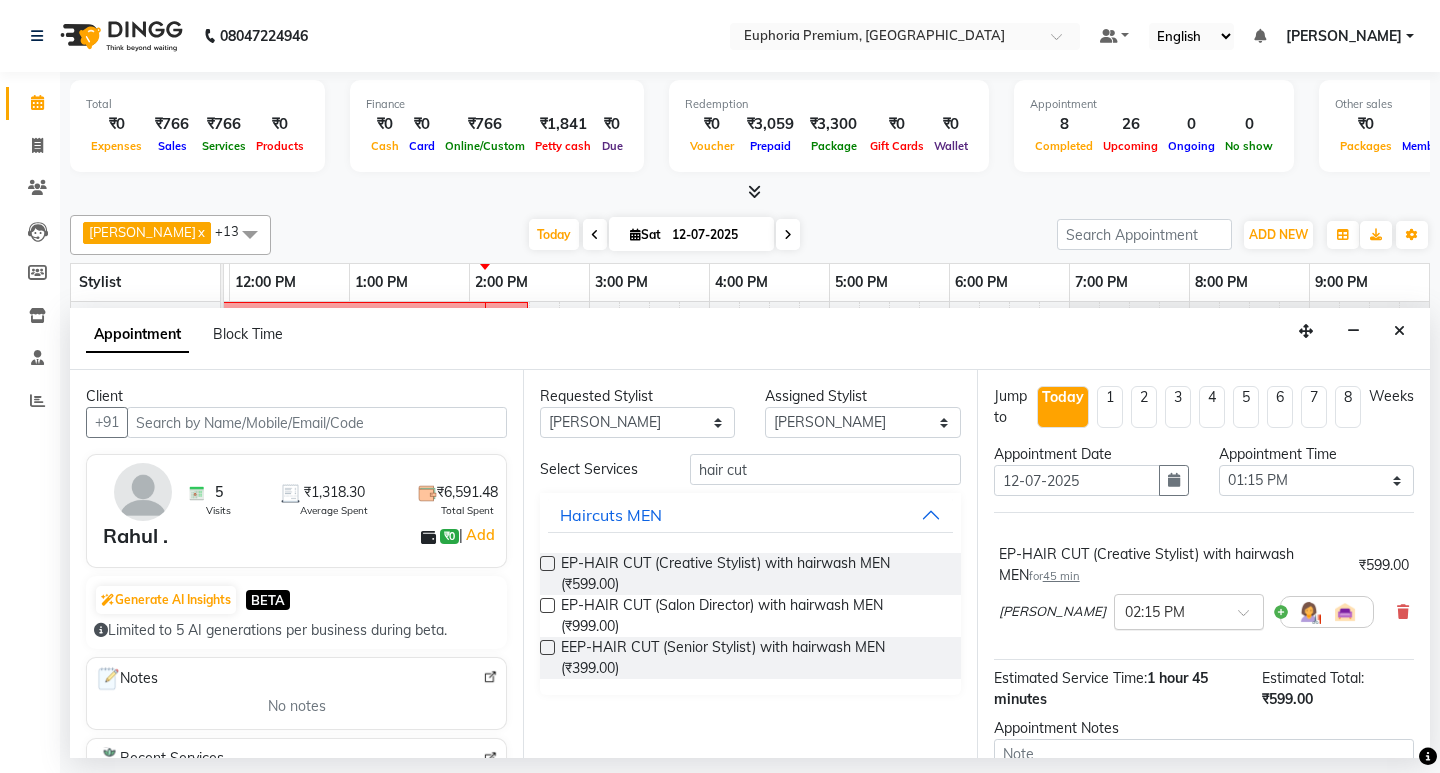 click at bounding box center [1189, 610] 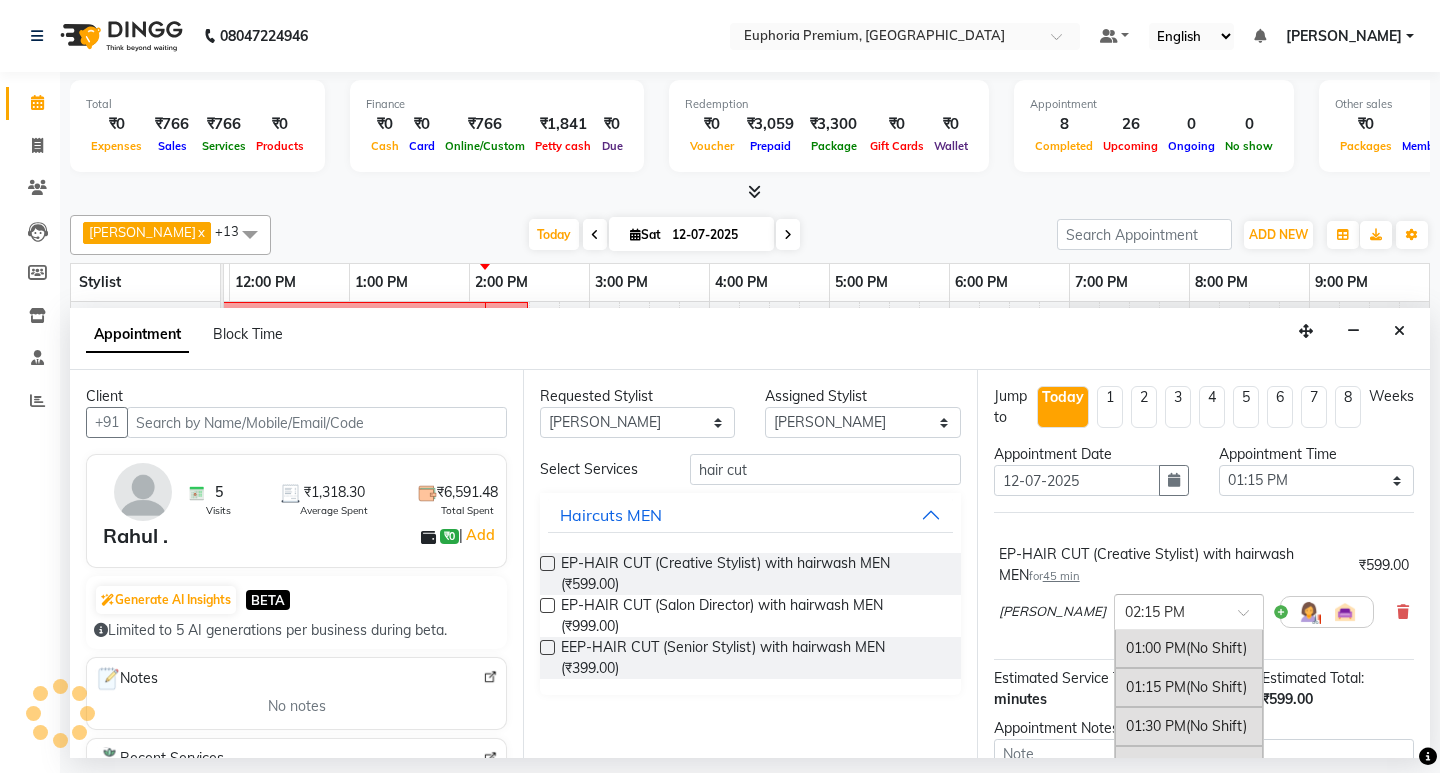 scroll, scrollTop: 579, scrollLeft: 0, axis: vertical 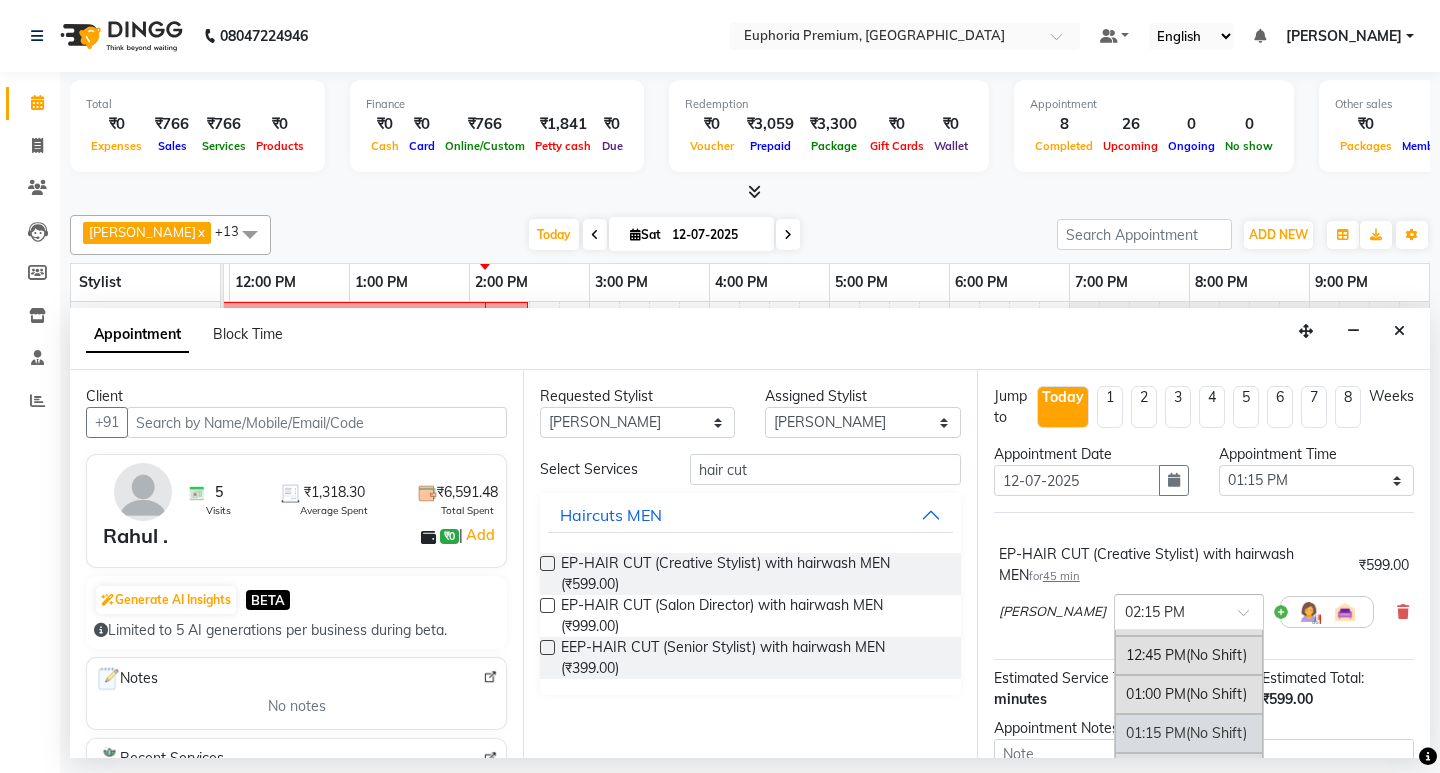 click on "01:15 PM   (No Shift)" at bounding box center [1189, 733] 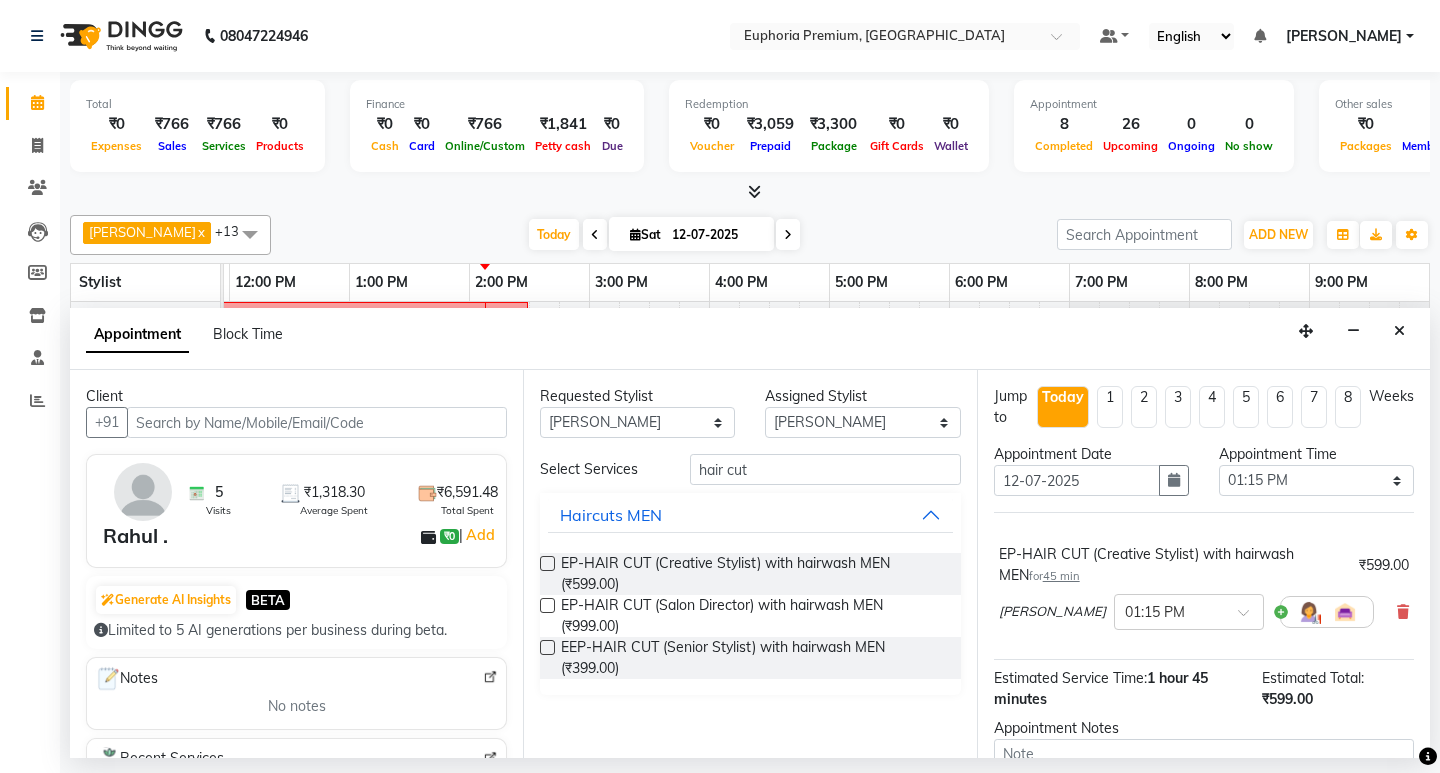 click on "EP-HAIR CUT (Creative Stylist) with hairwash MEN   for  45 min ₹599.00 Kishore K × 01:15 PM" at bounding box center [1204, 586] 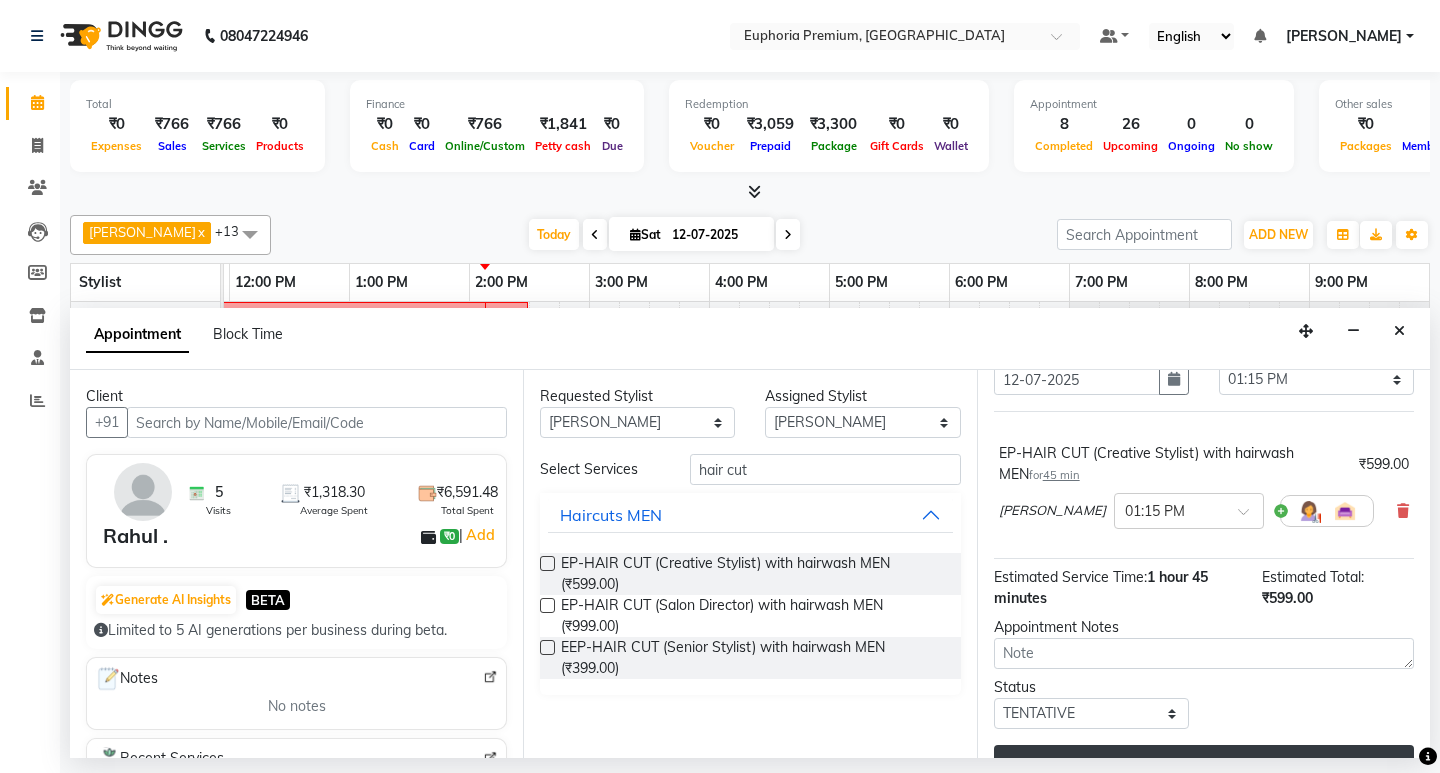 scroll, scrollTop: 140, scrollLeft: 0, axis: vertical 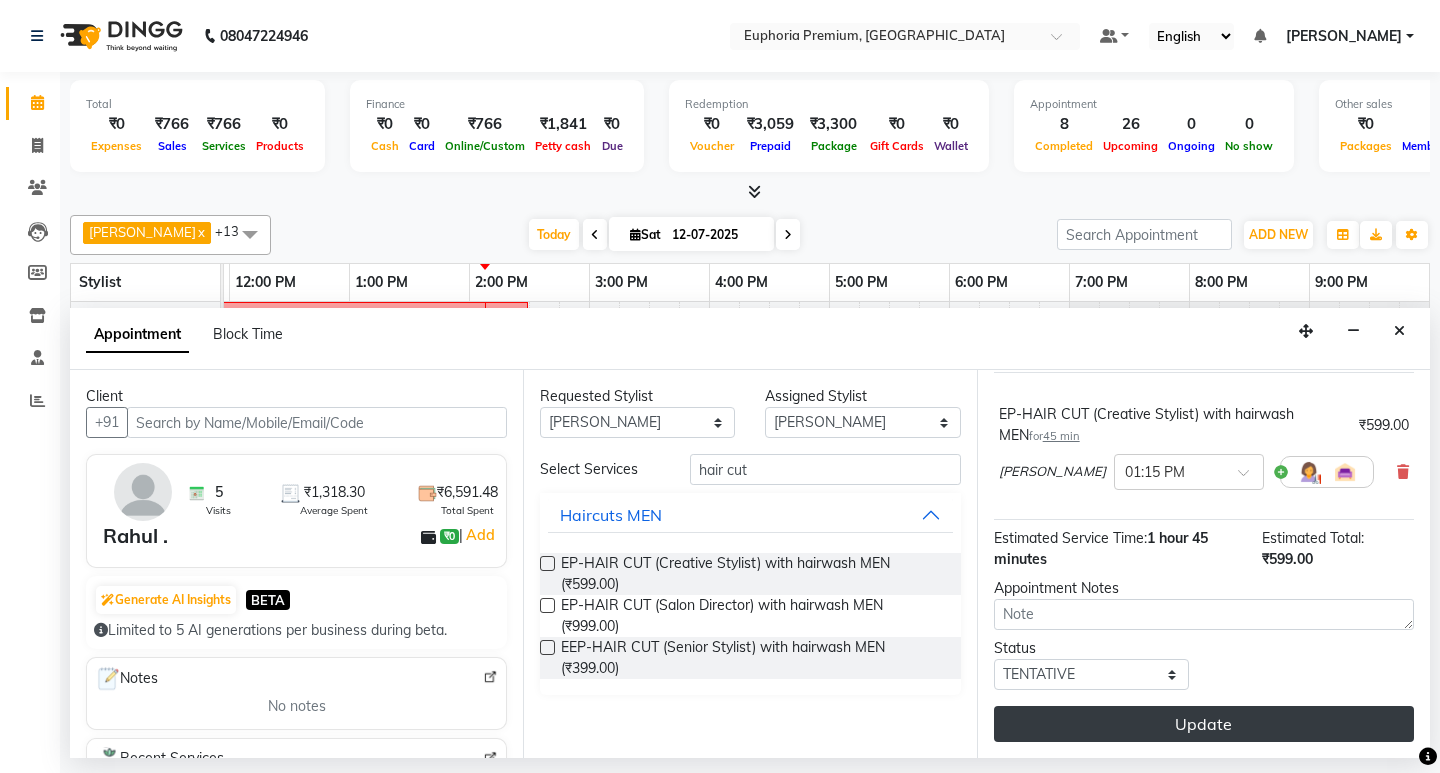click on "Update" at bounding box center [1204, 724] 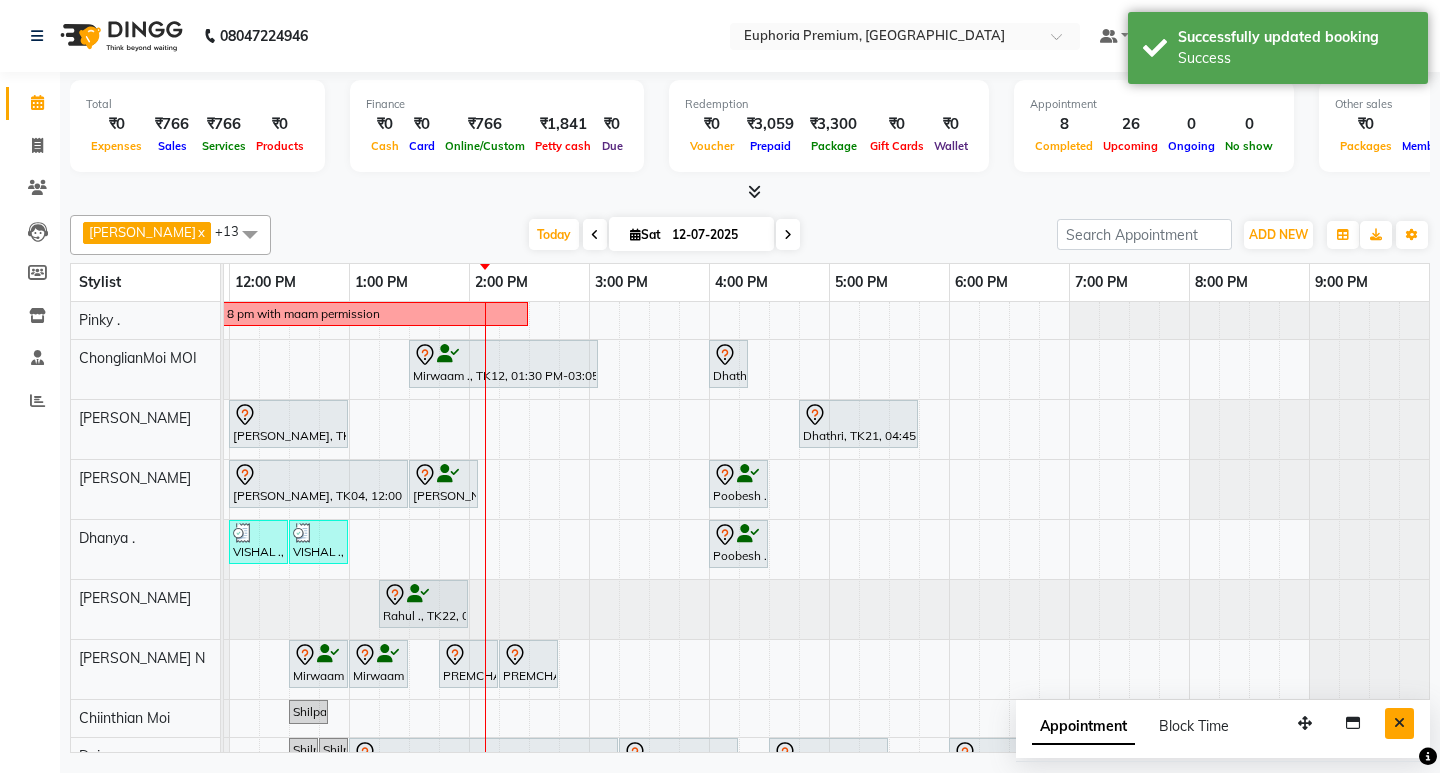 click at bounding box center (1399, 723) 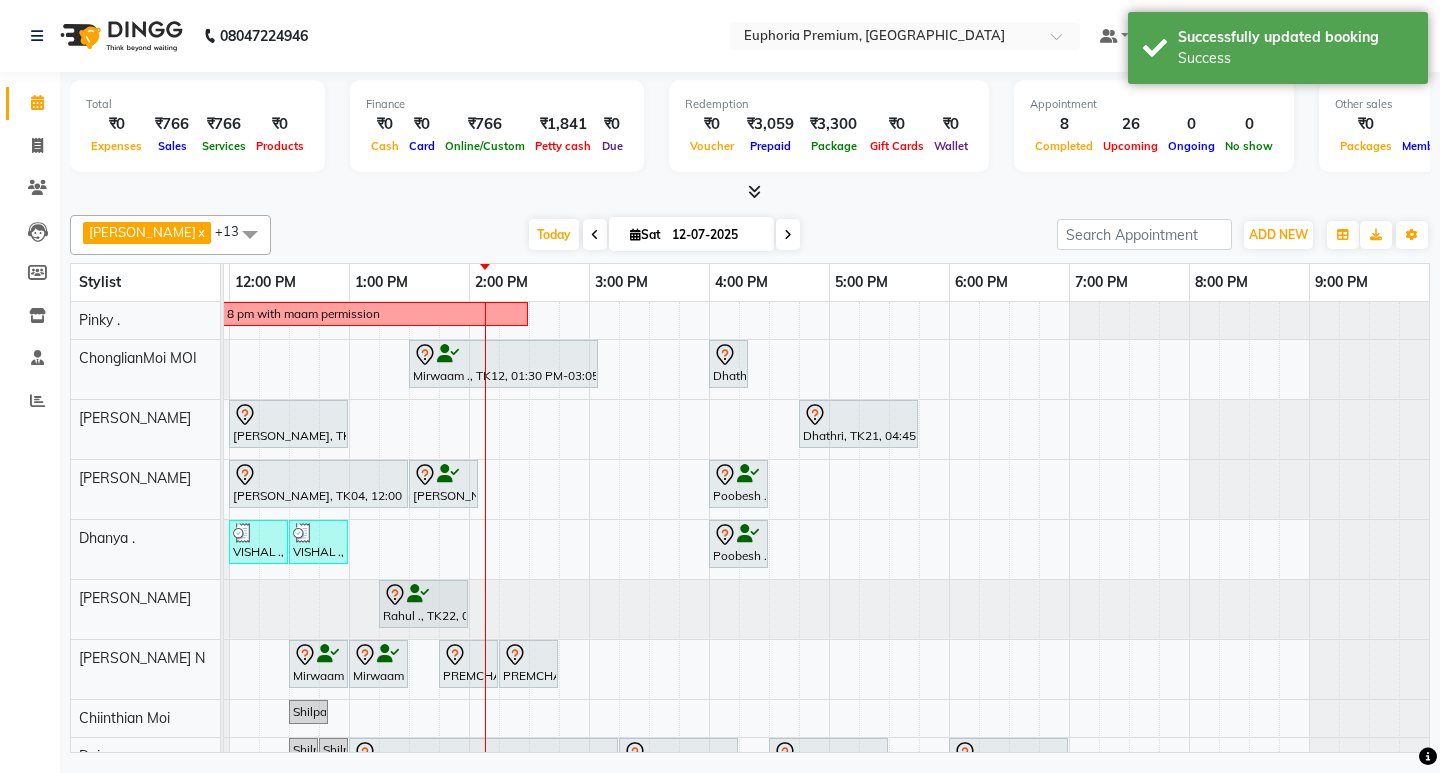 scroll, scrollTop: 0, scrollLeft: 247, axis: horizontal 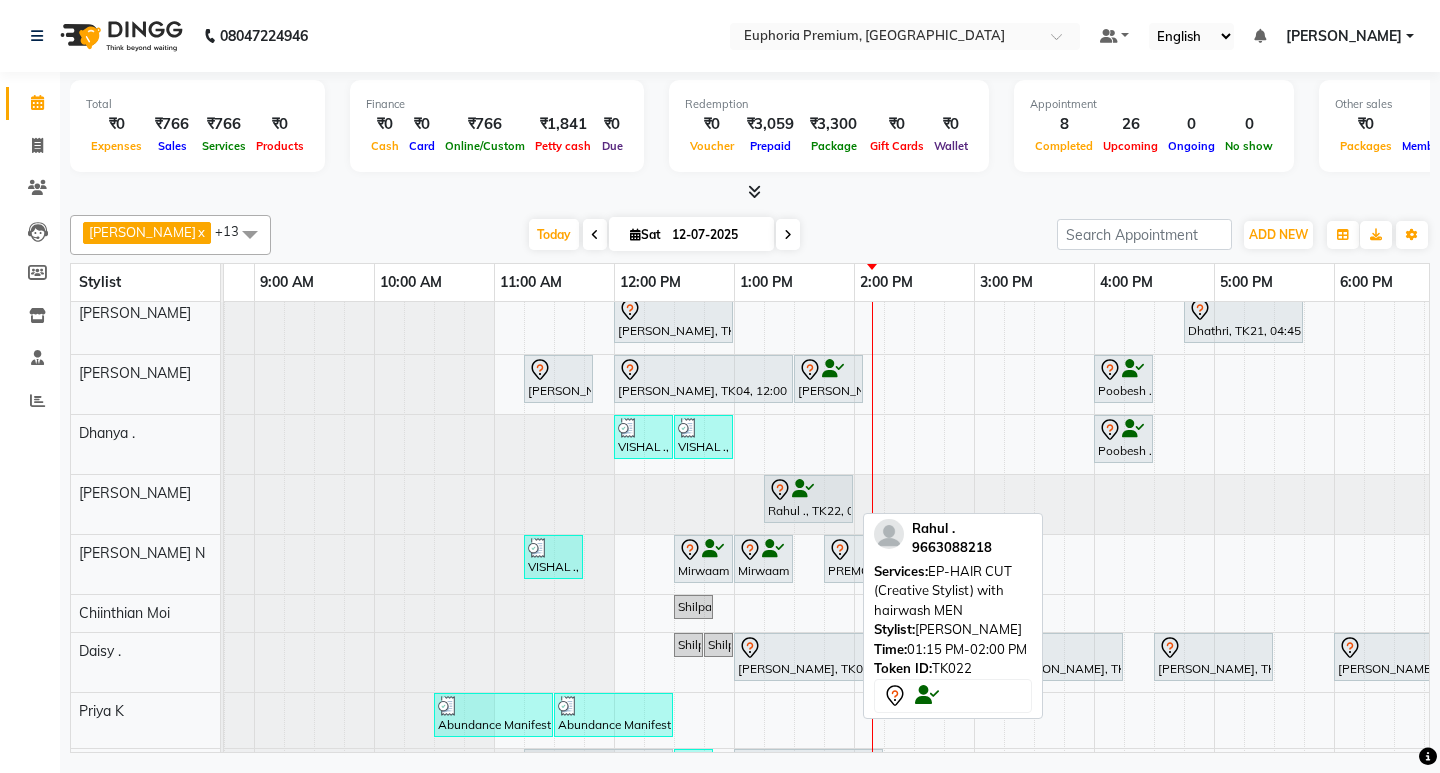 click at bounding box center [808, 490] 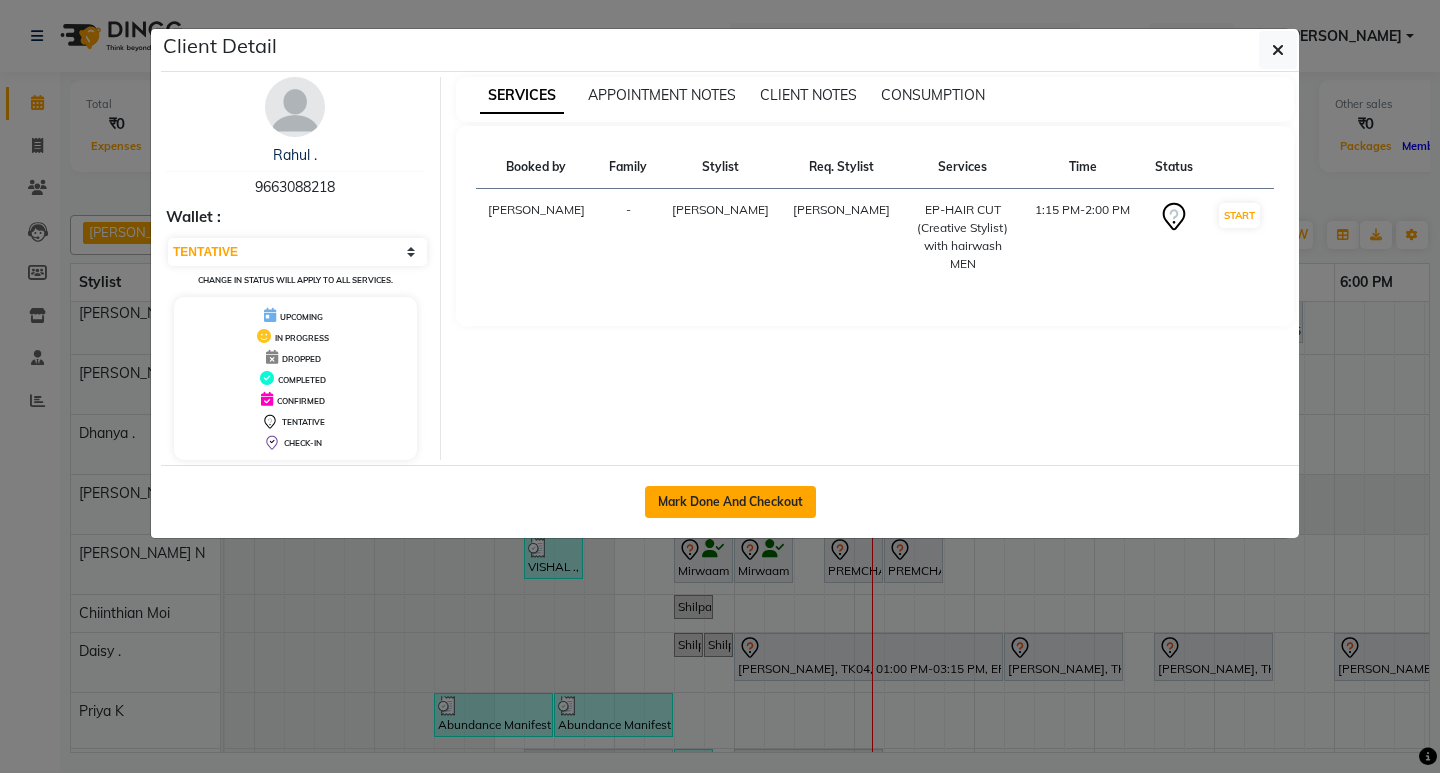 click on "Mark Done And Checkout" 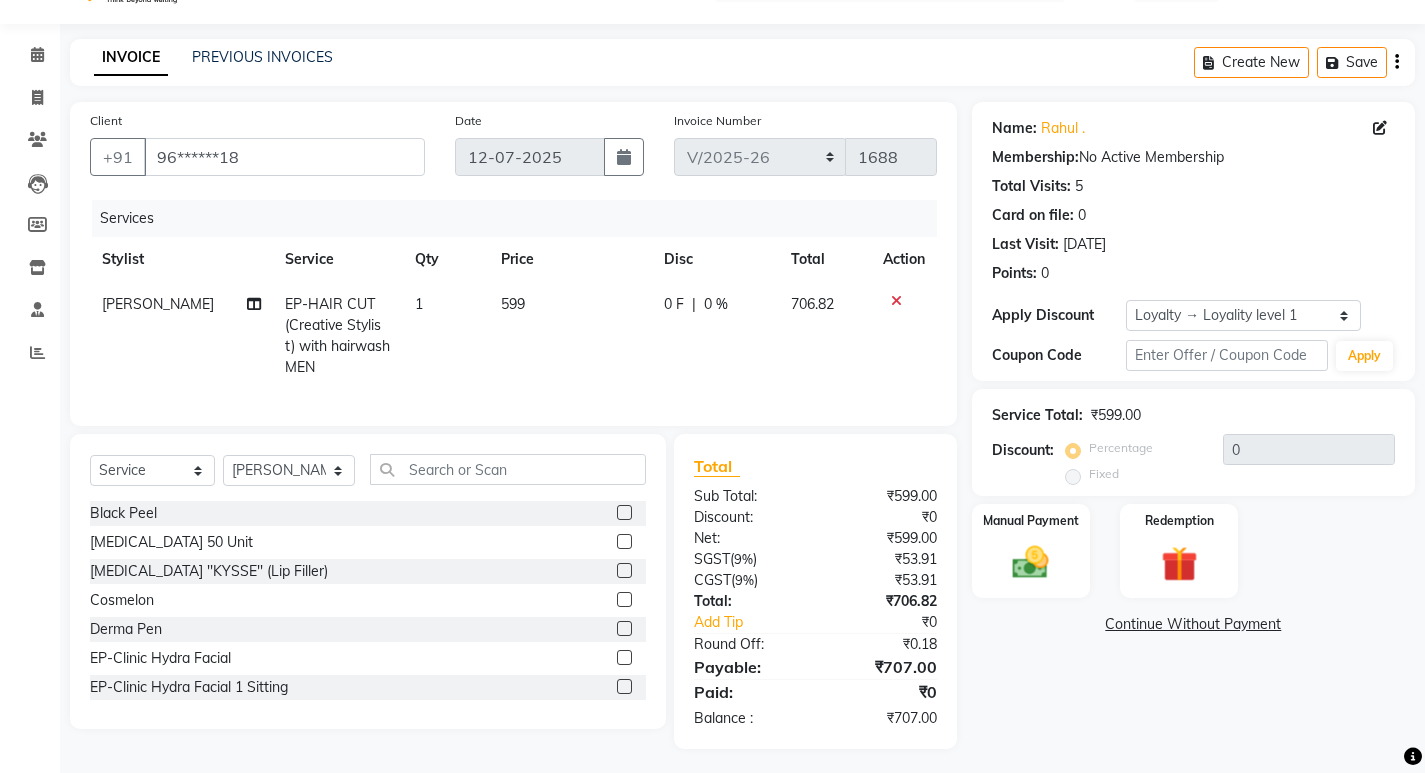 scroll, scrollTop: 69, scrollLeft: 0, axis: vertical 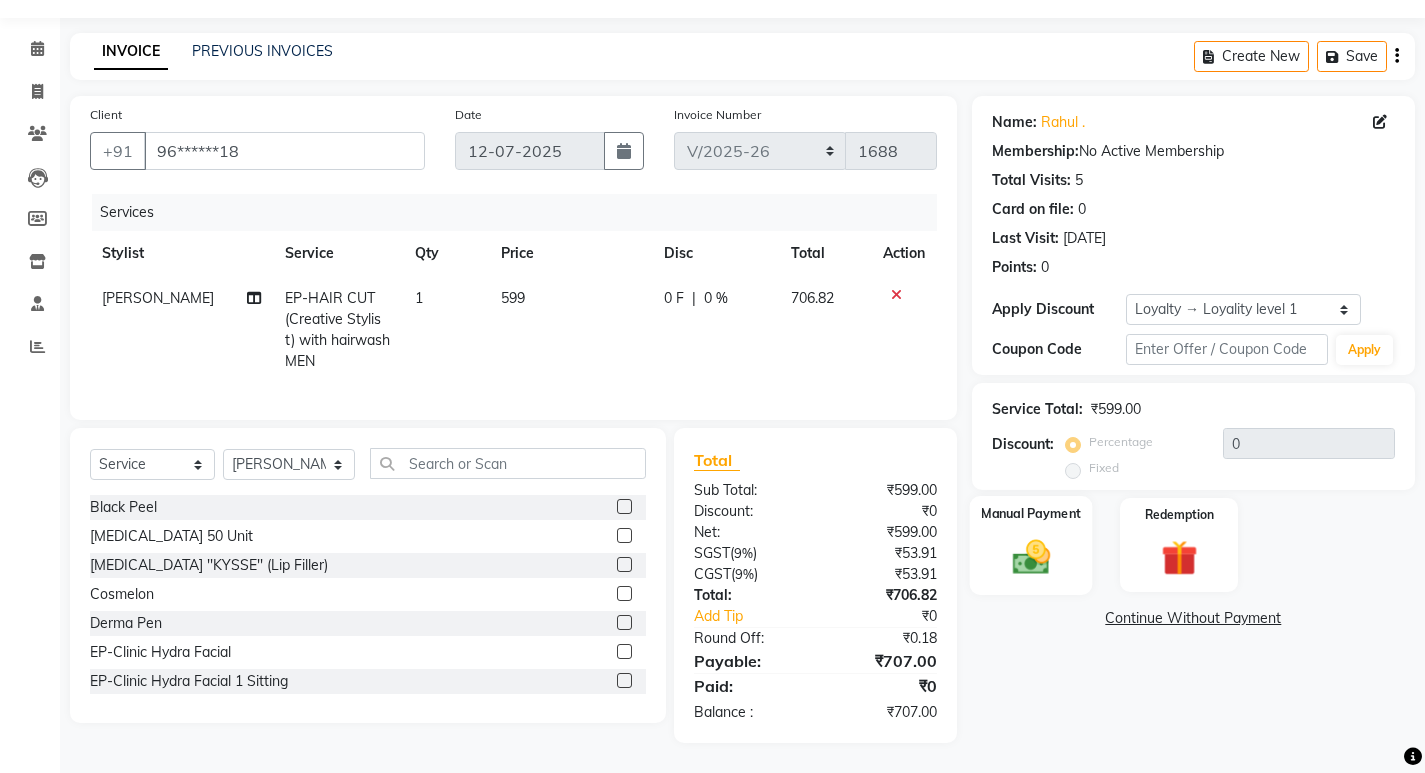 click 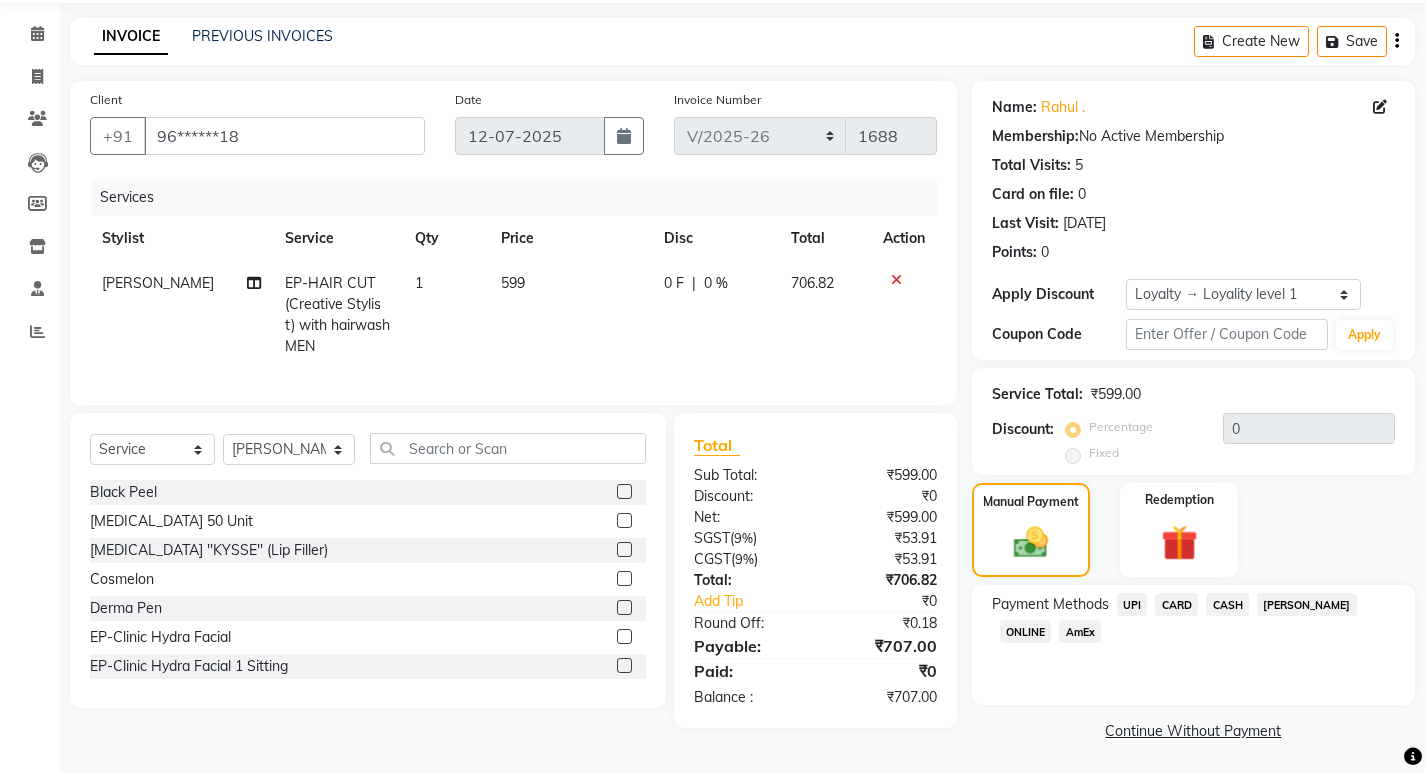click on "UPI" 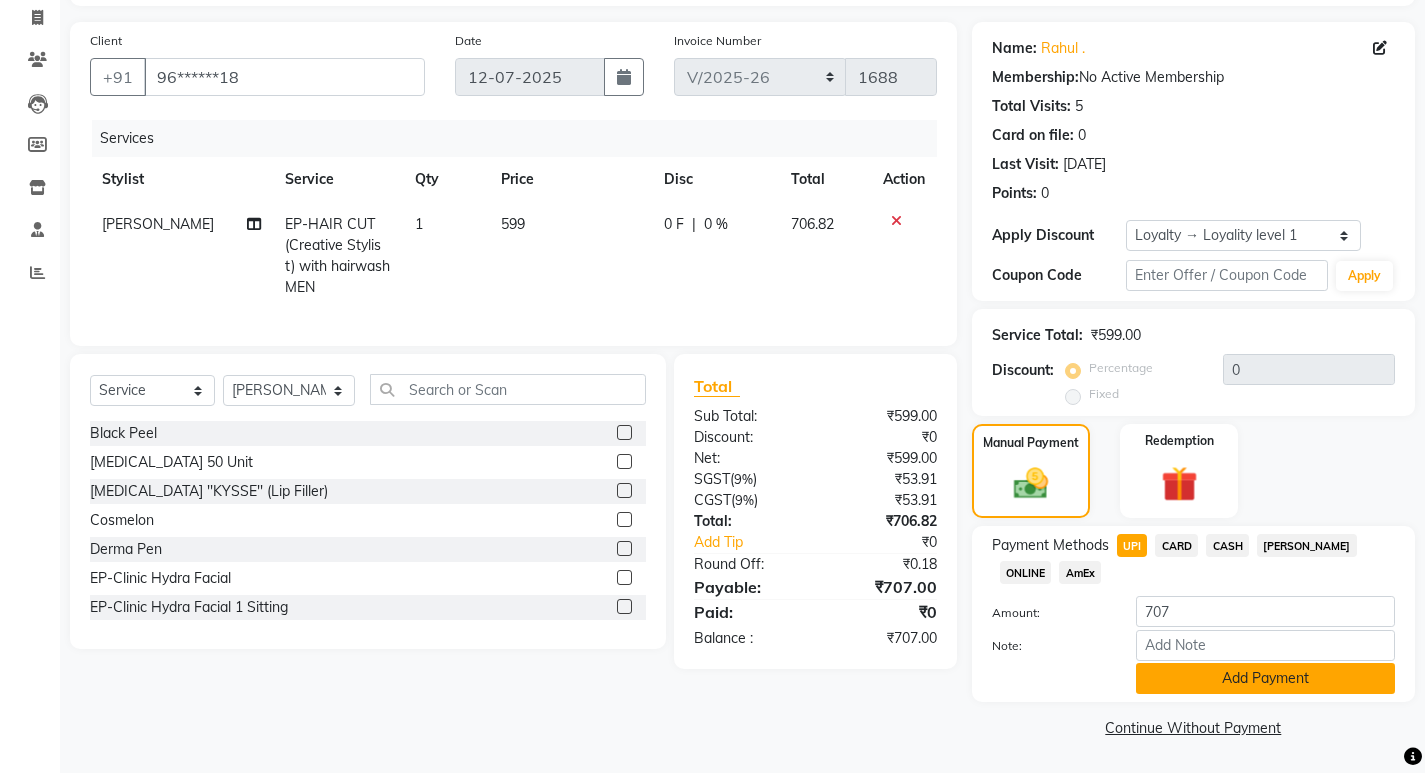 click on "Add Payment" 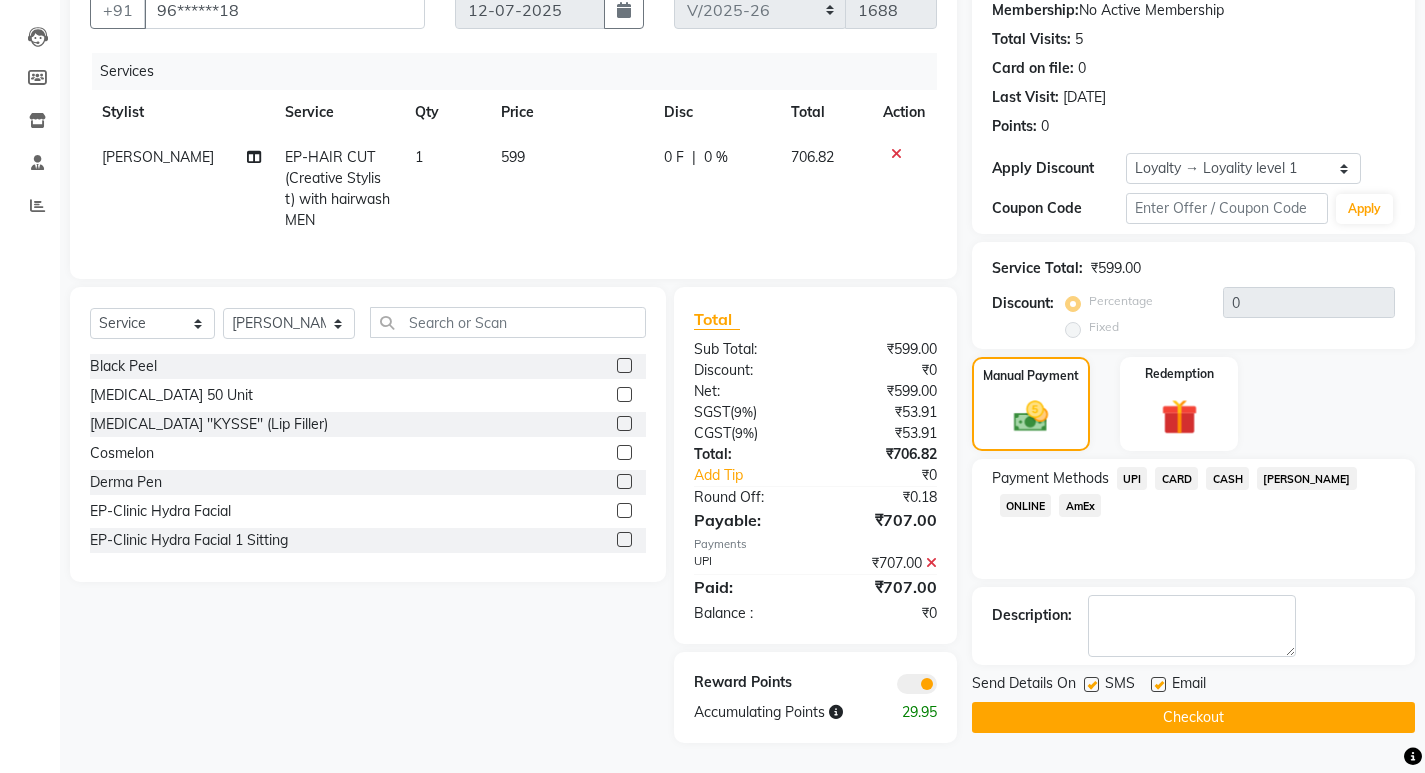 scroll, scrollTop: 210, scrollLeft: 0, axis: vertical 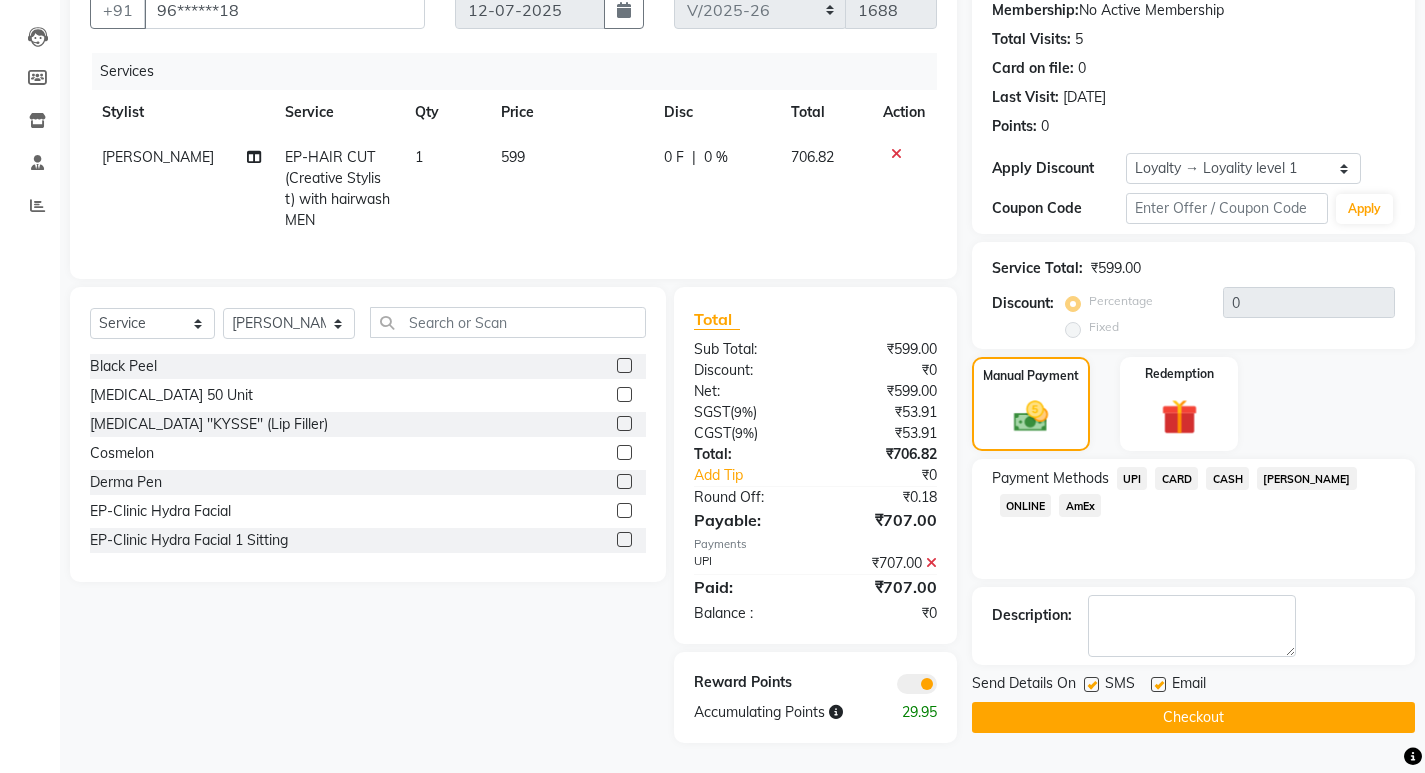 click on "Checkout" 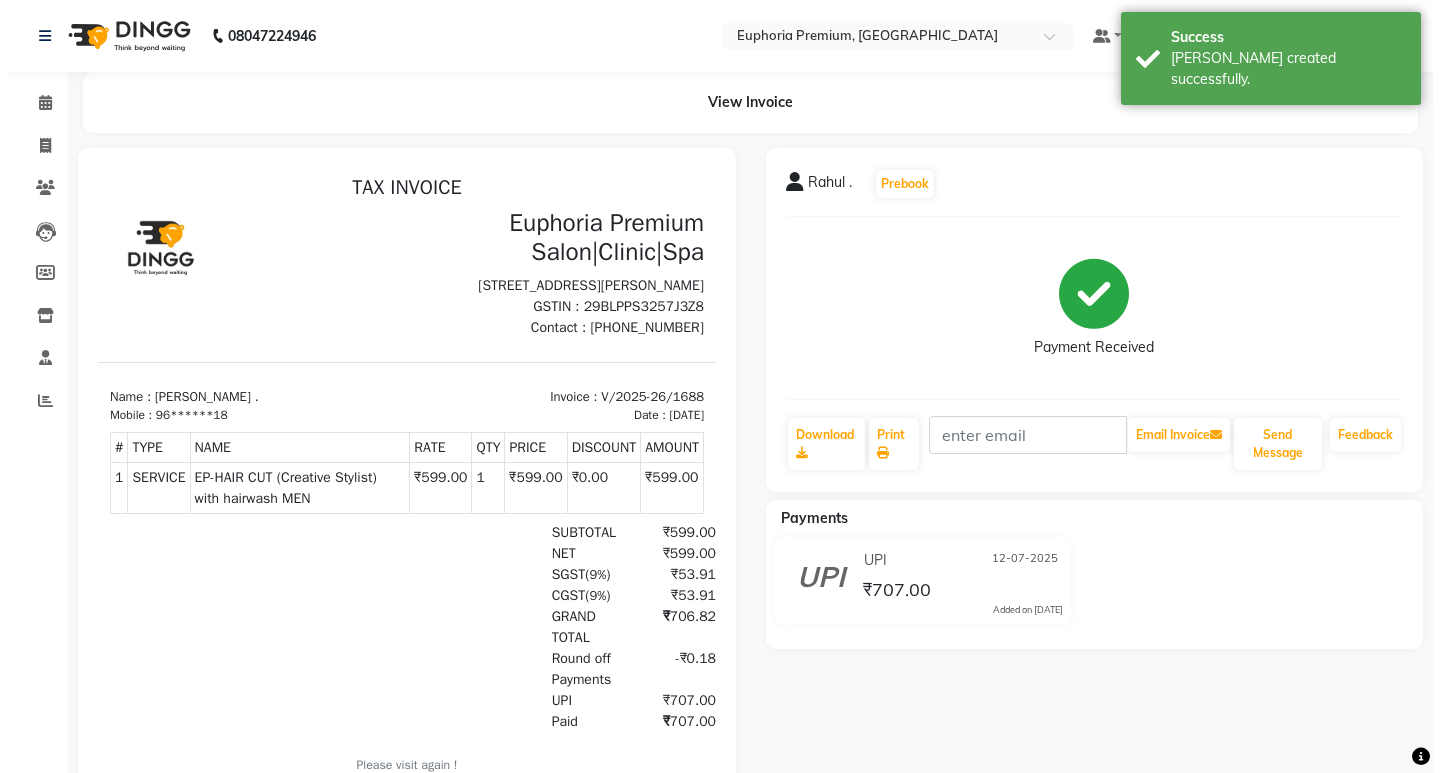scroll, scrollTop: 0, scrollLeft: 0, axis: both 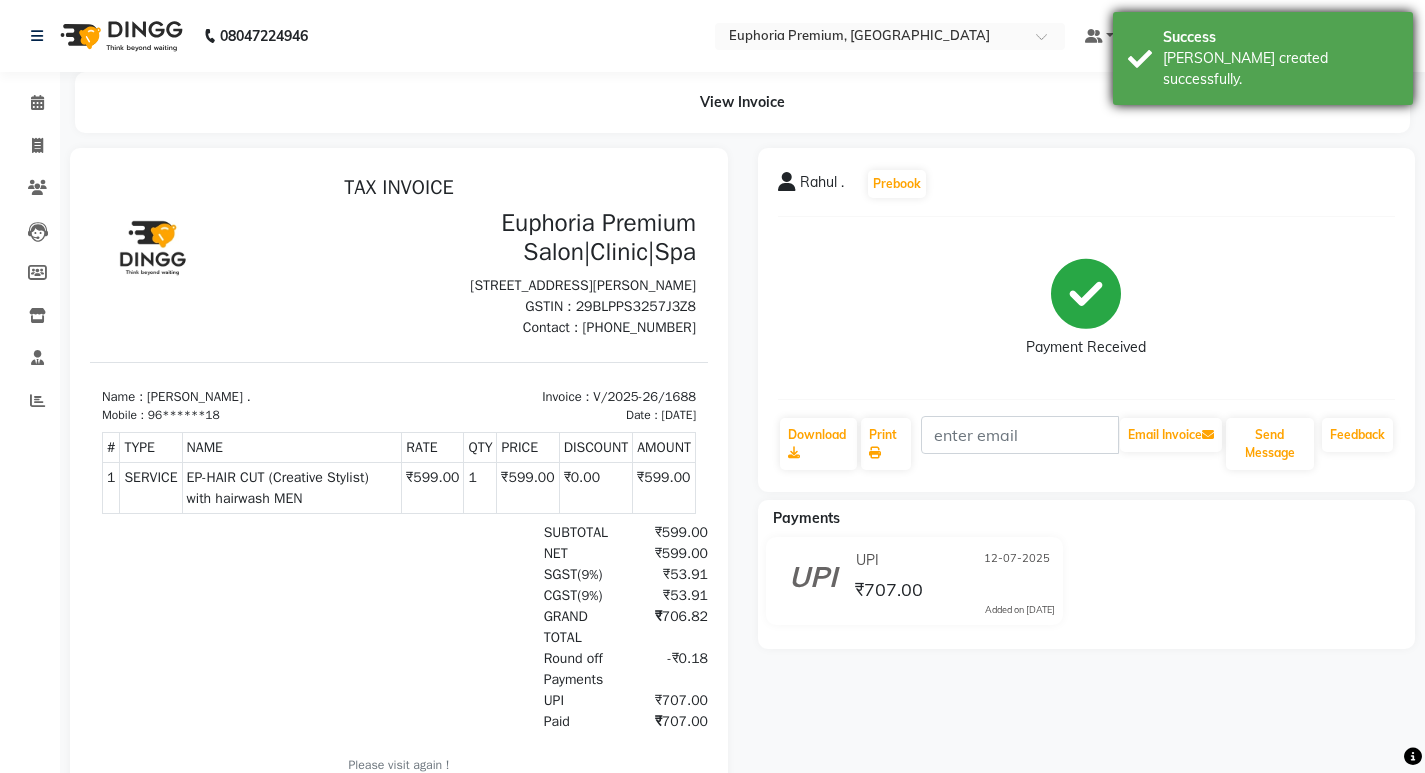 click on "Success" at bounding box center (1280, 37) 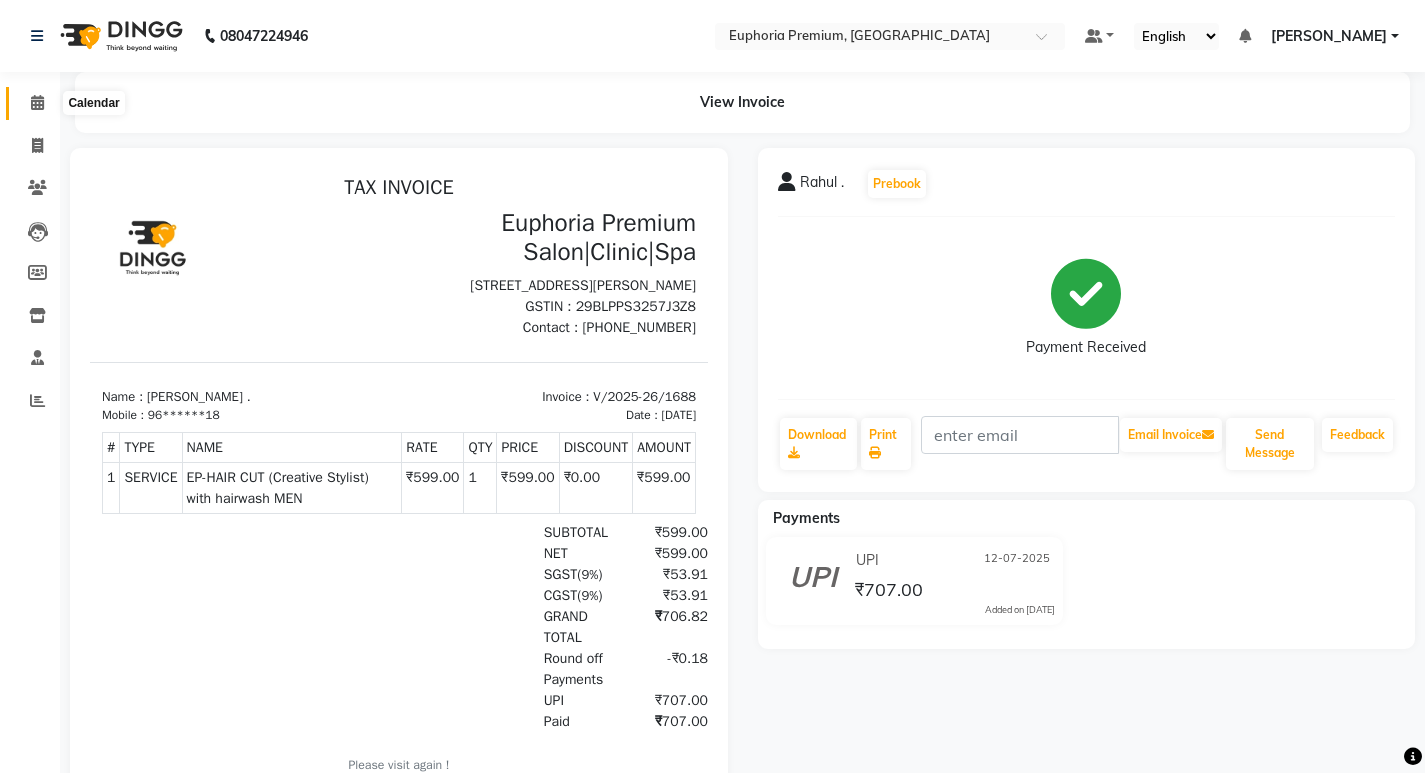 click 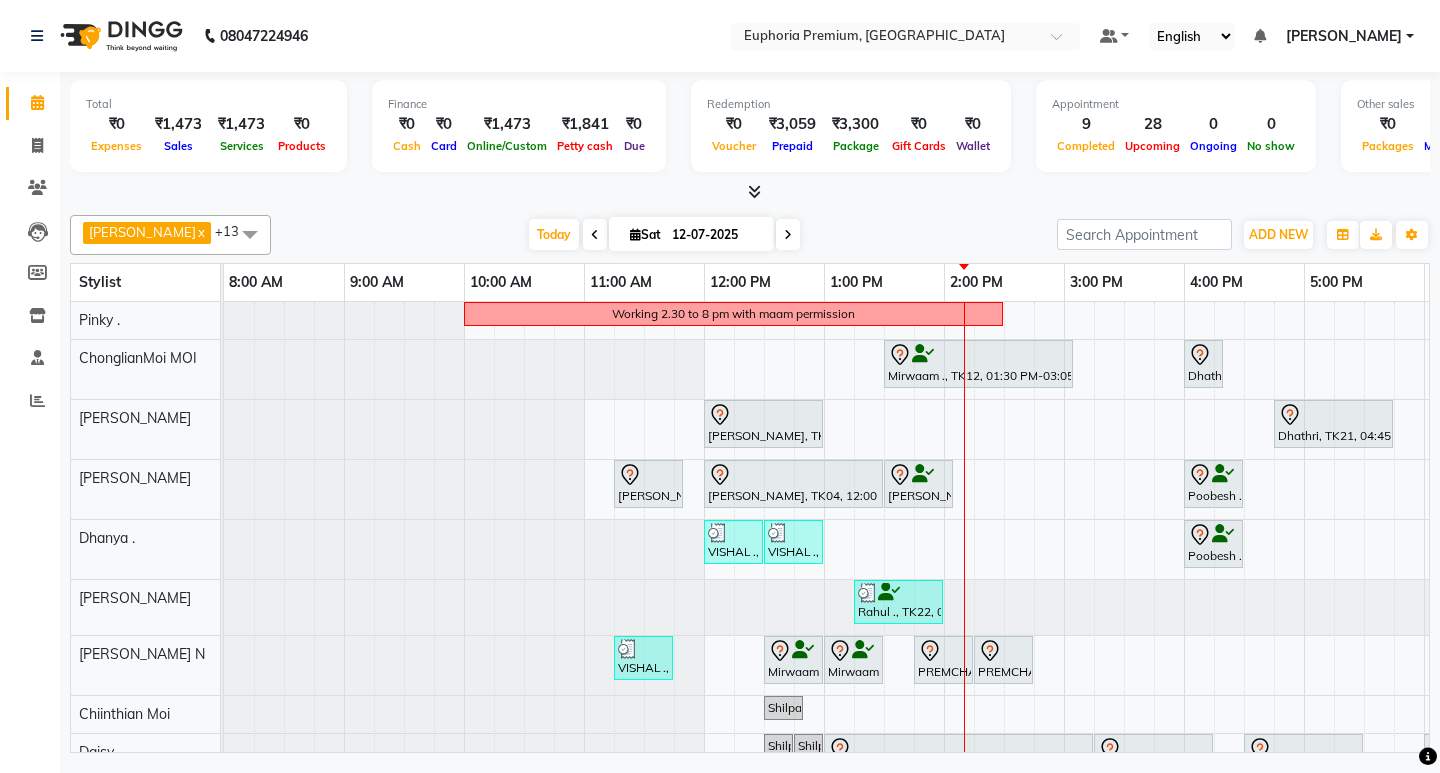 scroll, scrollTop: 261, scrollLeft: 0, axis: vertical 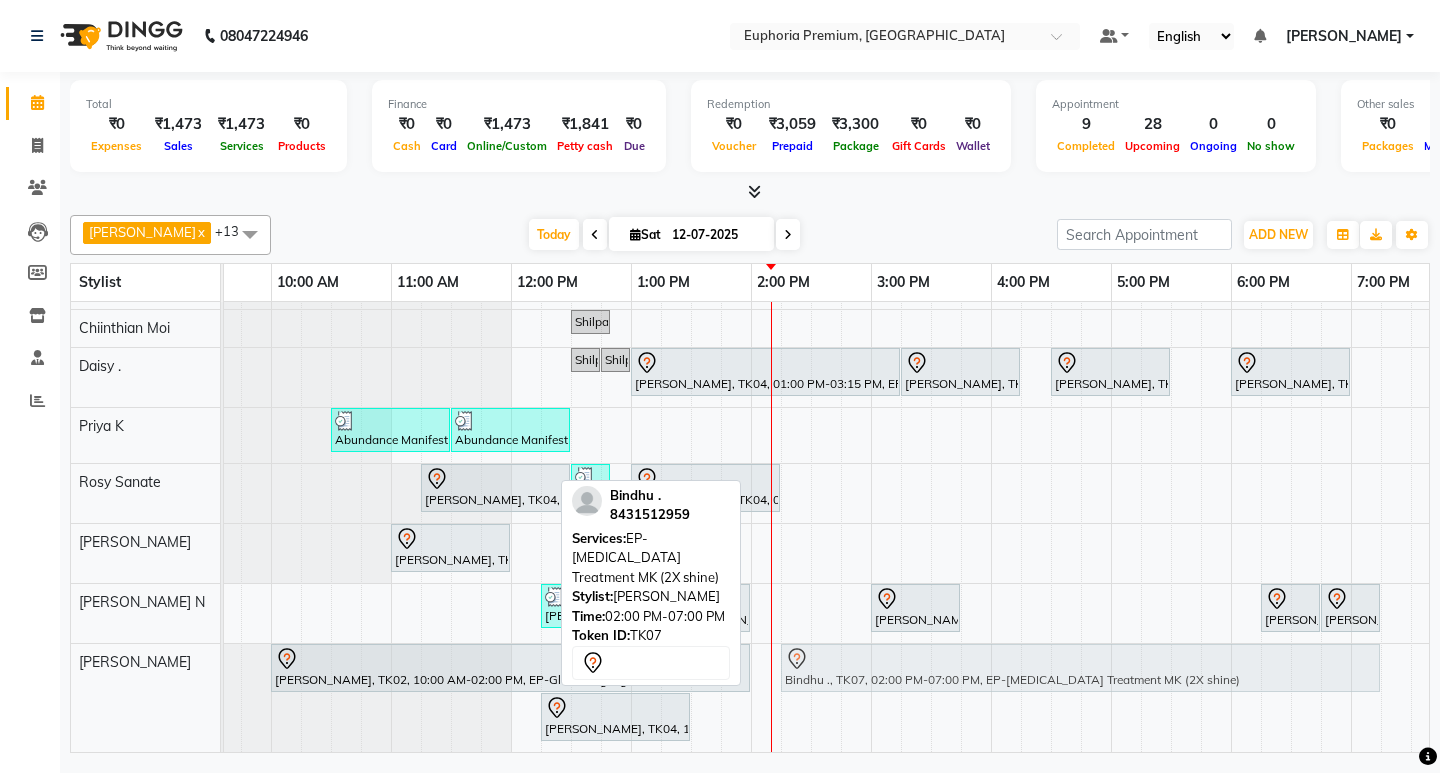 drag, startPoint x: 894, startPoint y: 648, endPoint x: 912, endPoint y: 653, distance: 18.681541 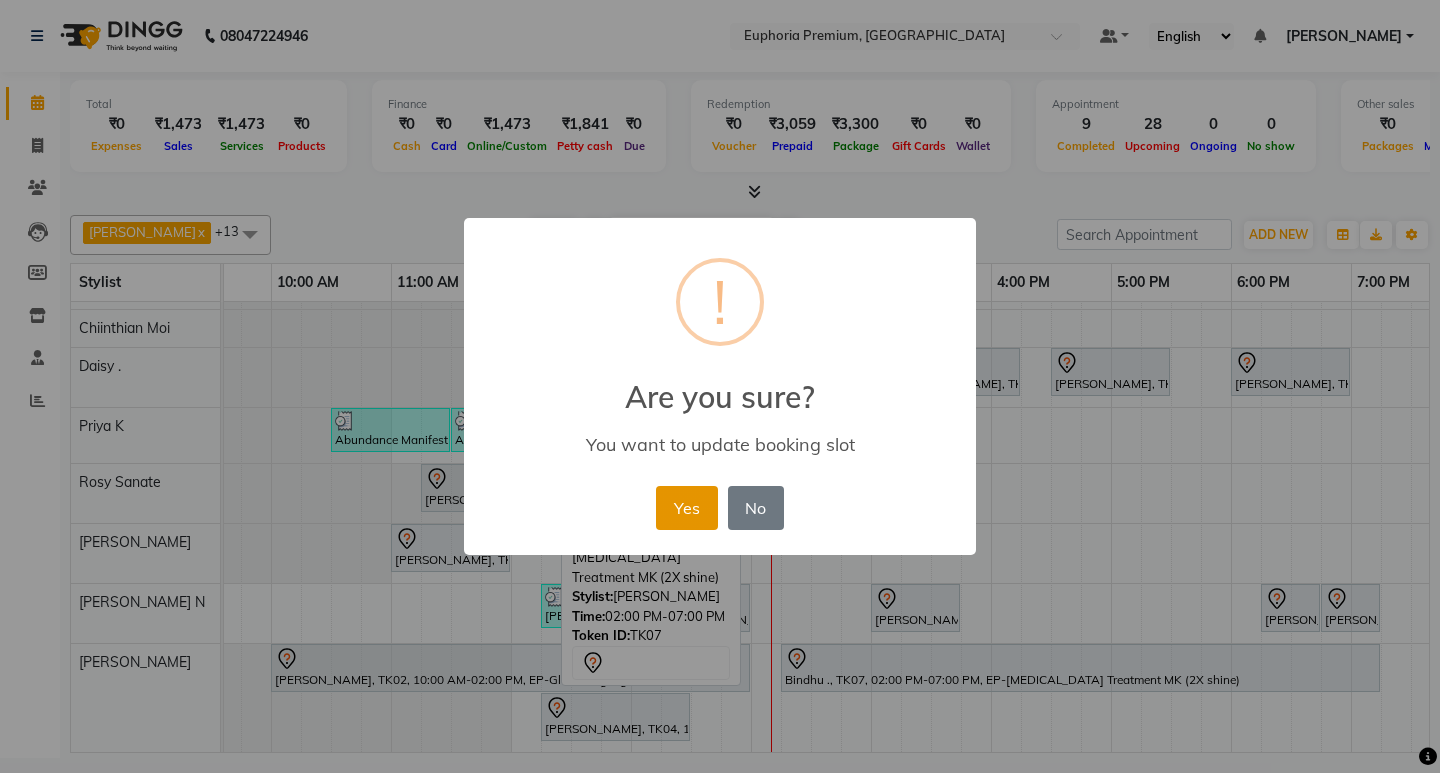 click on "Yes" at bounding box center [686, 508] 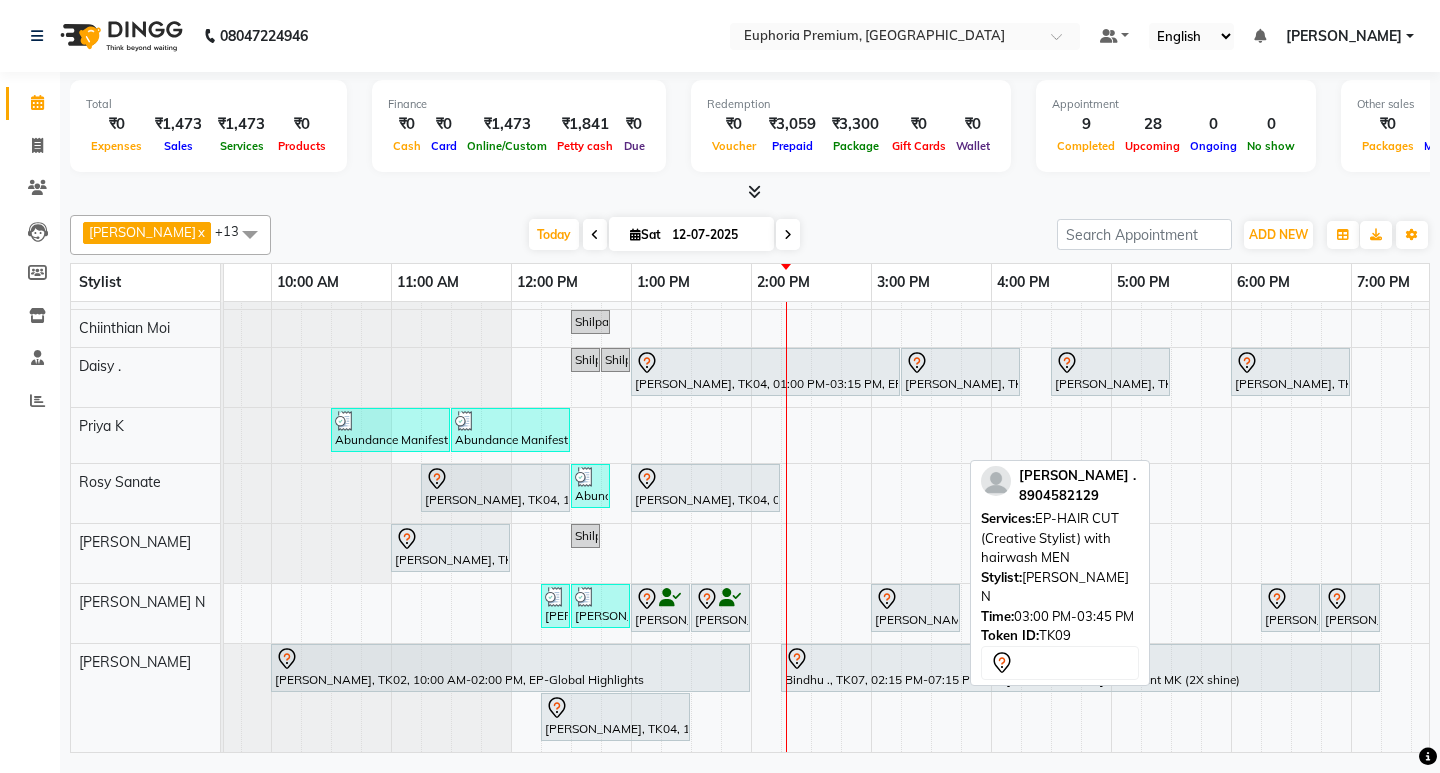 scroll, scrollTop: 225, scrollLeft: 193, axis: both 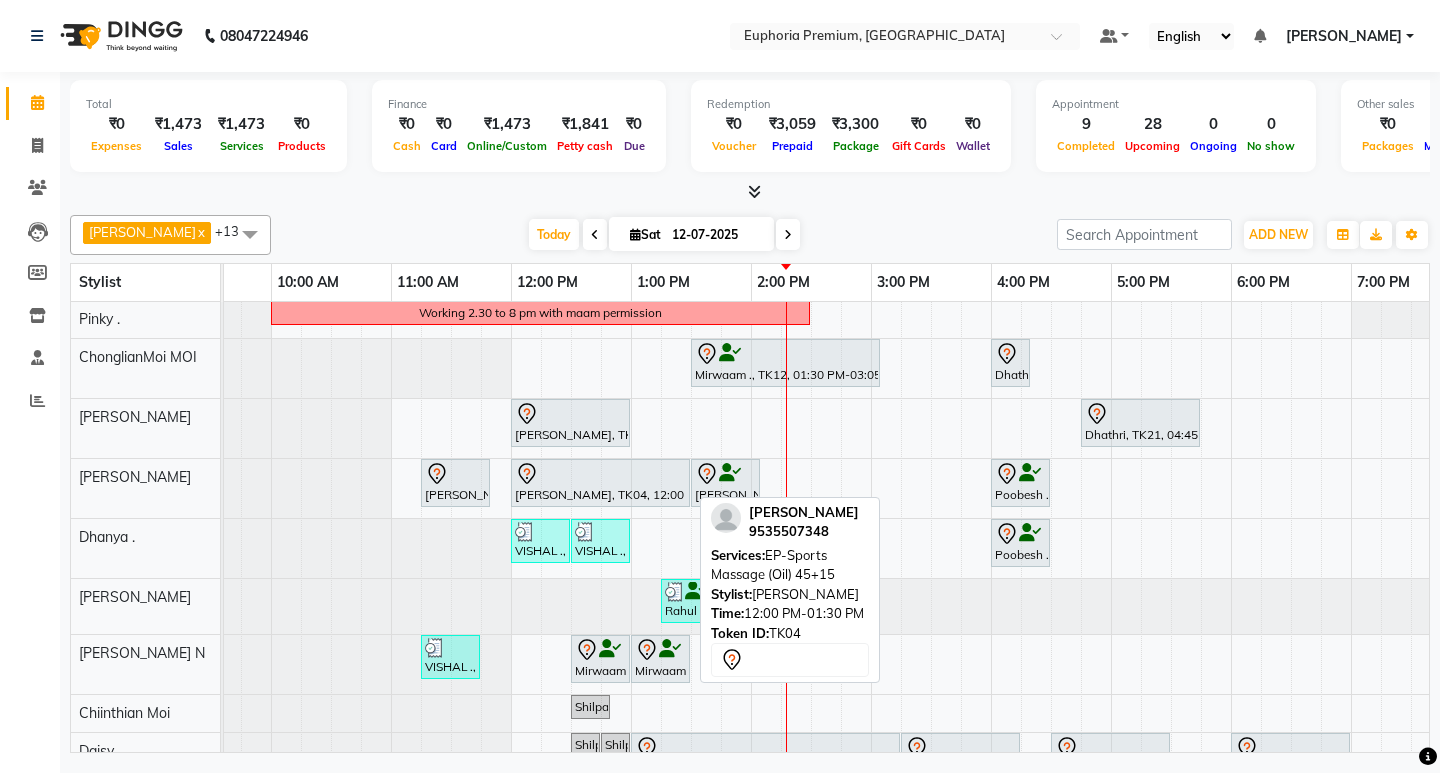 click on "[PERSON_NAME], TK04, 12:00 PM-01:30 PM, EP-Sports Massage (Oil) 45+15" at bounding box center [600, 483] 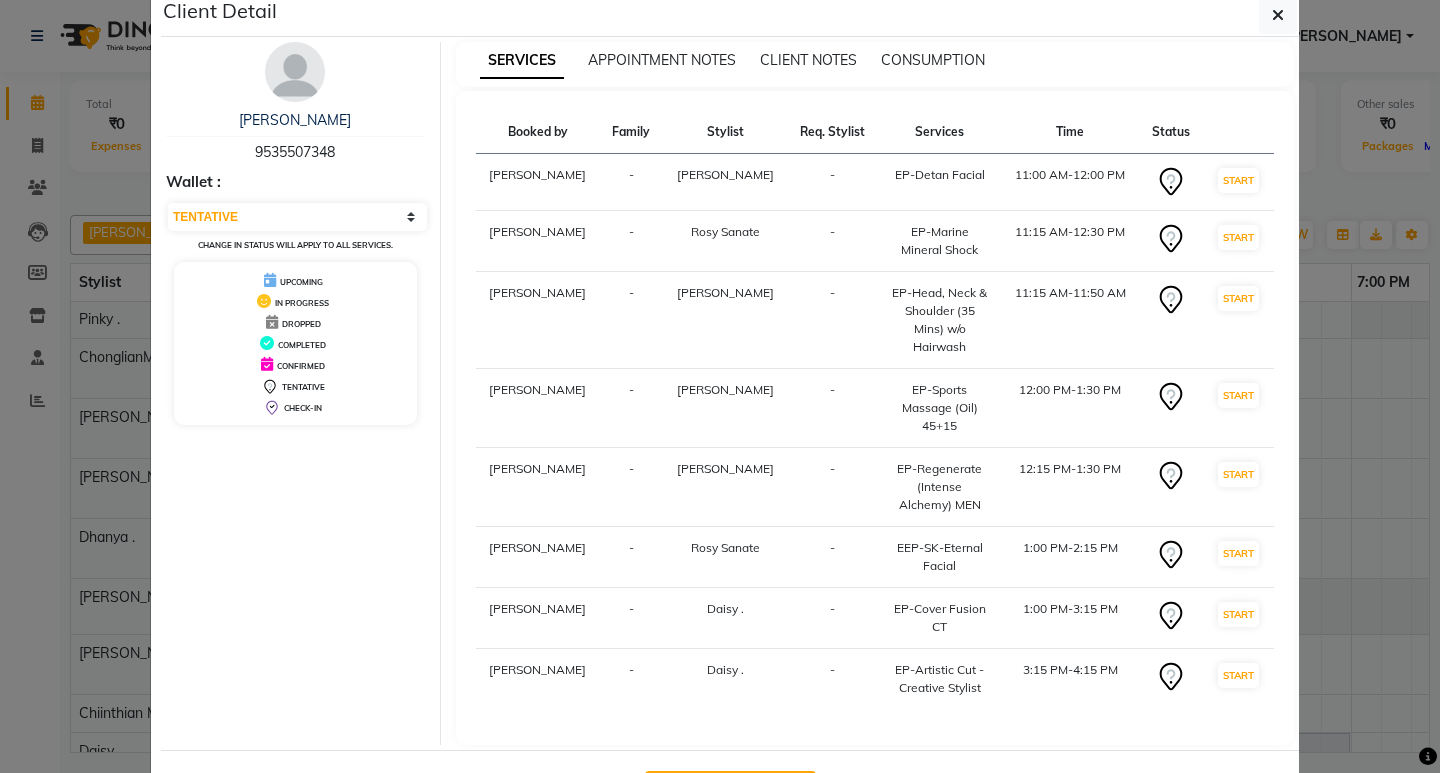 scroll, scrollTop: 0, scrollLeft: 0, axis: both 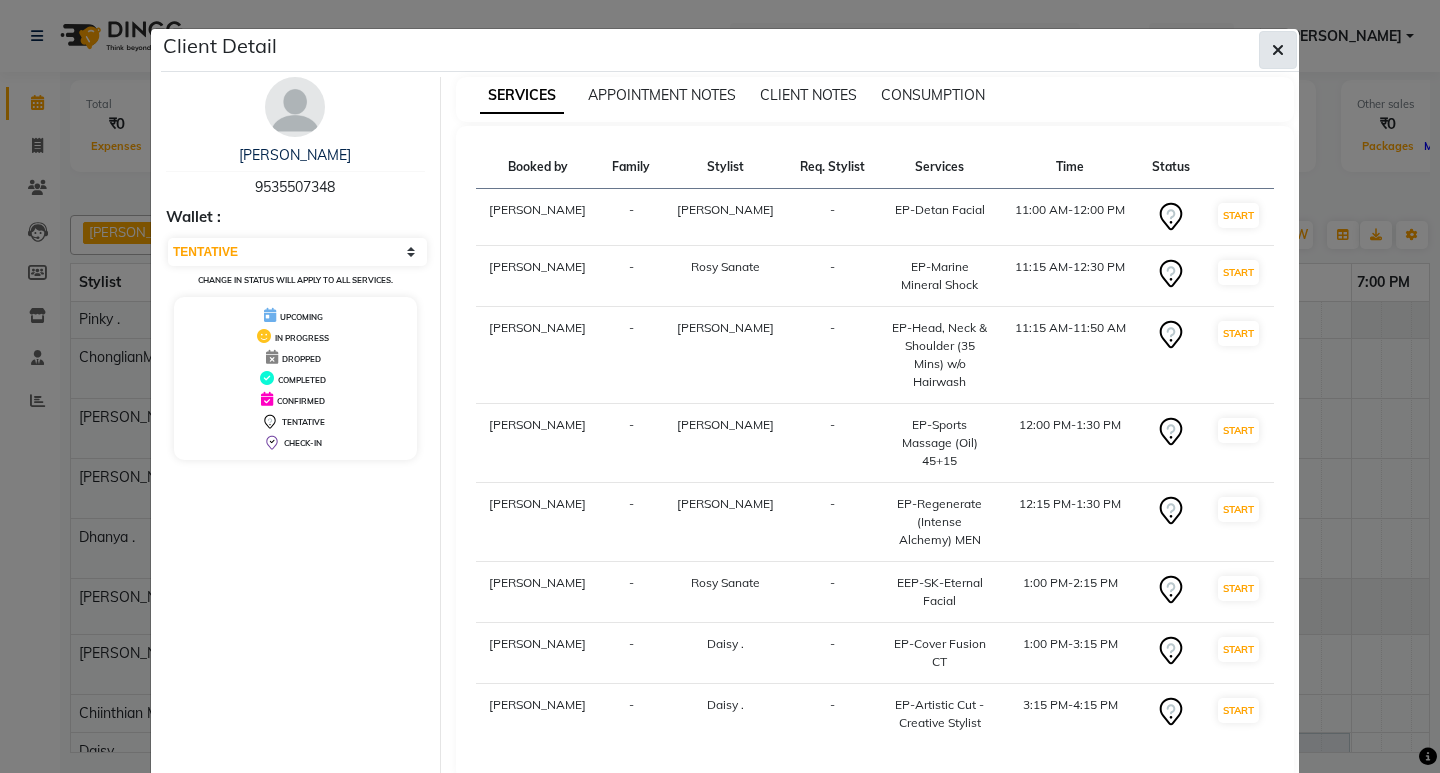 click 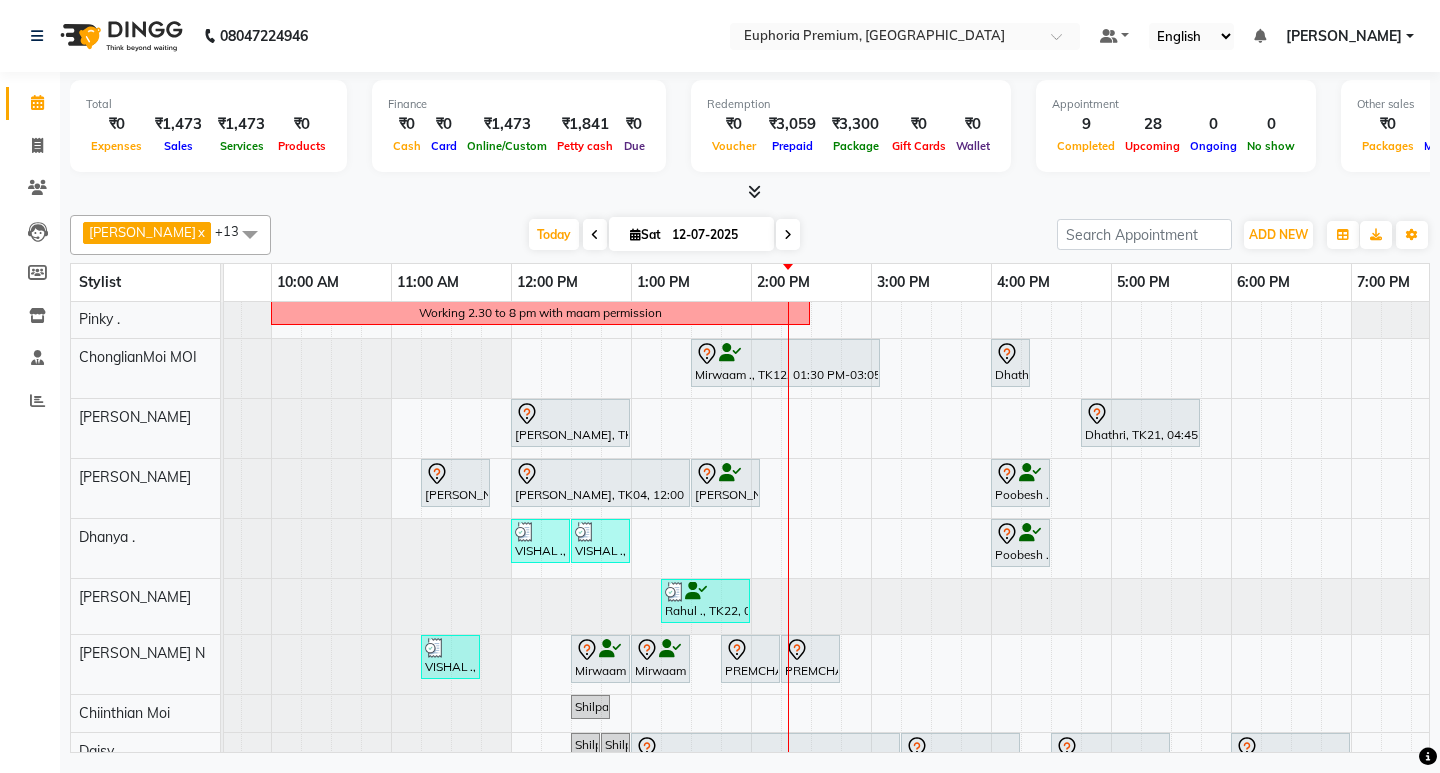 scroll, scrollTop: 206, scrollLeft: 193, axis: both 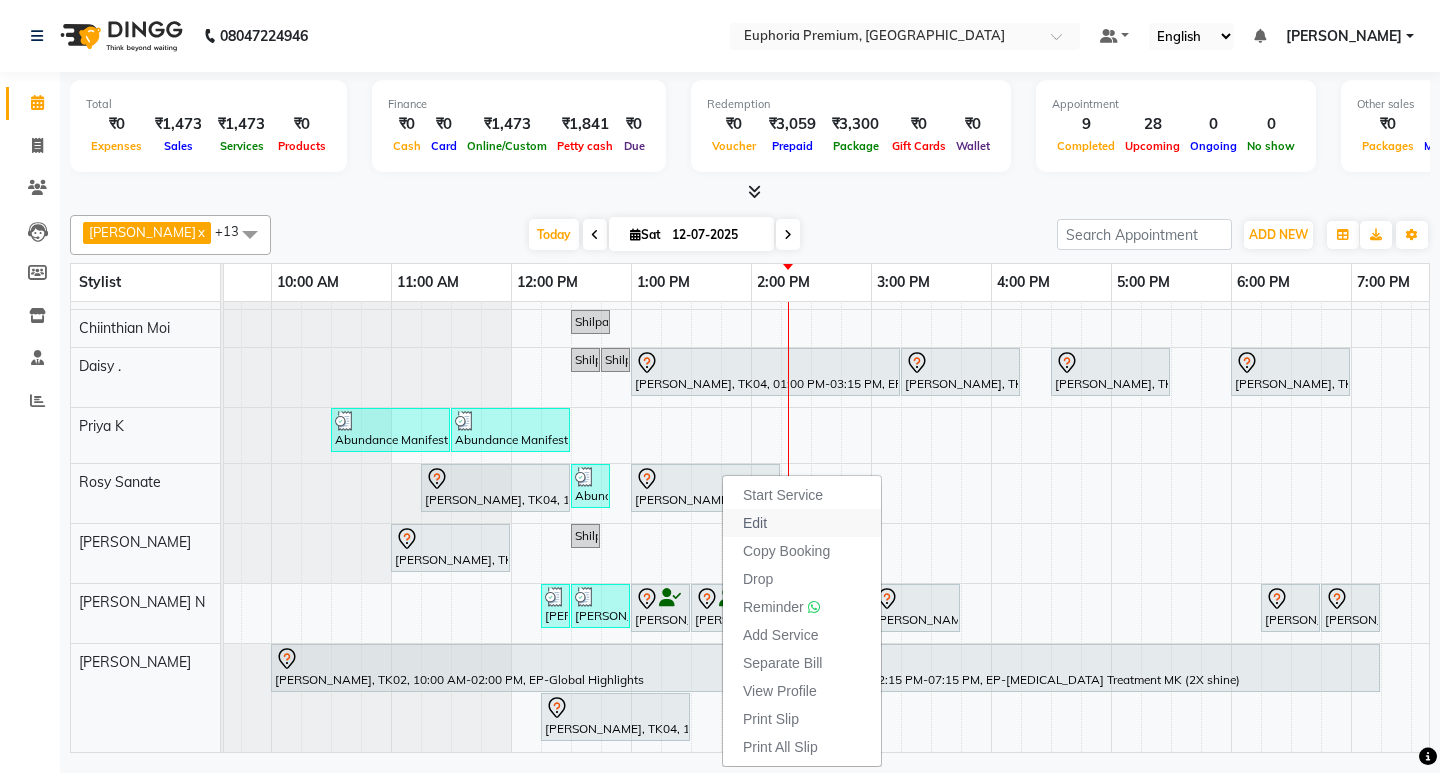 click on "Edit" at bounding box center (802, 523) 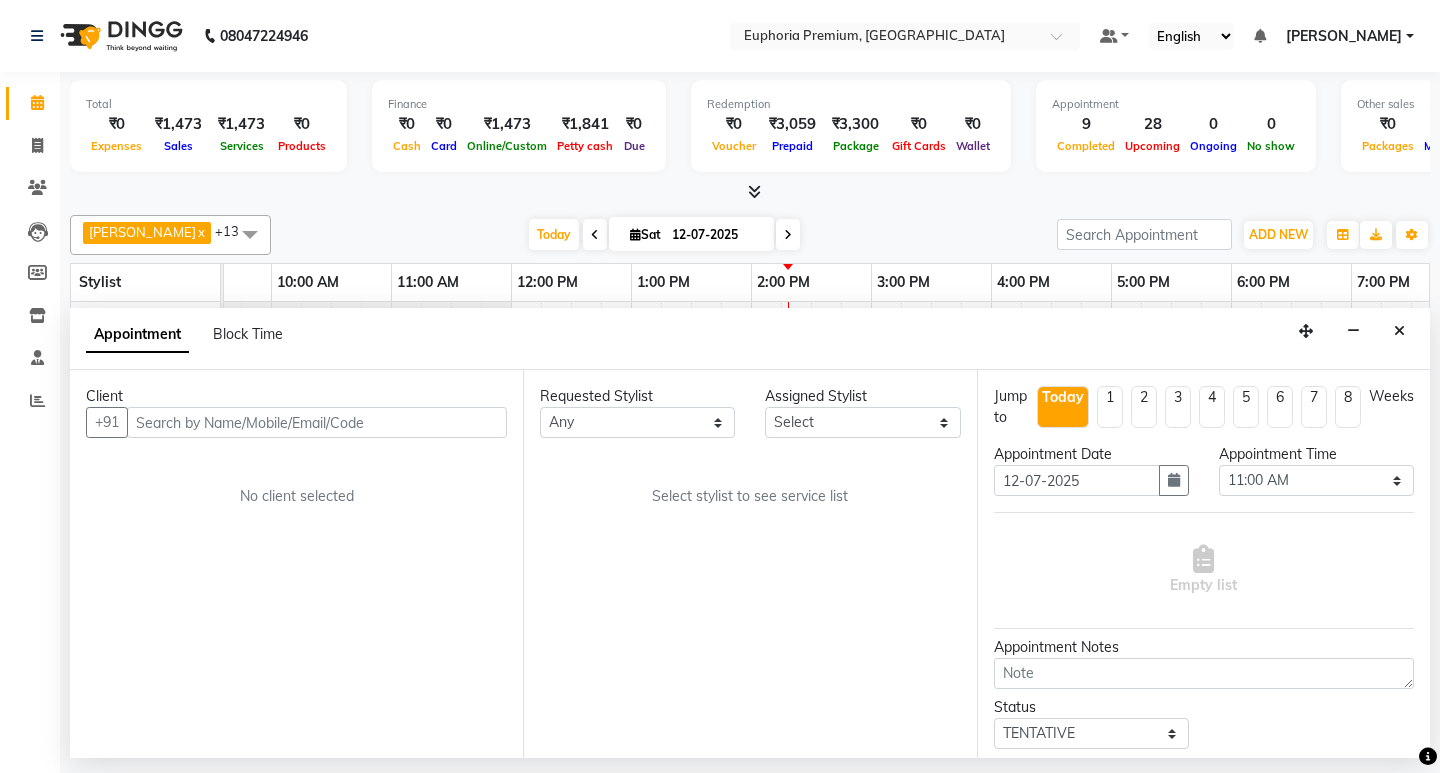 scroll, scrollTop: 0, scrollLeft: 475, axis: horizontal 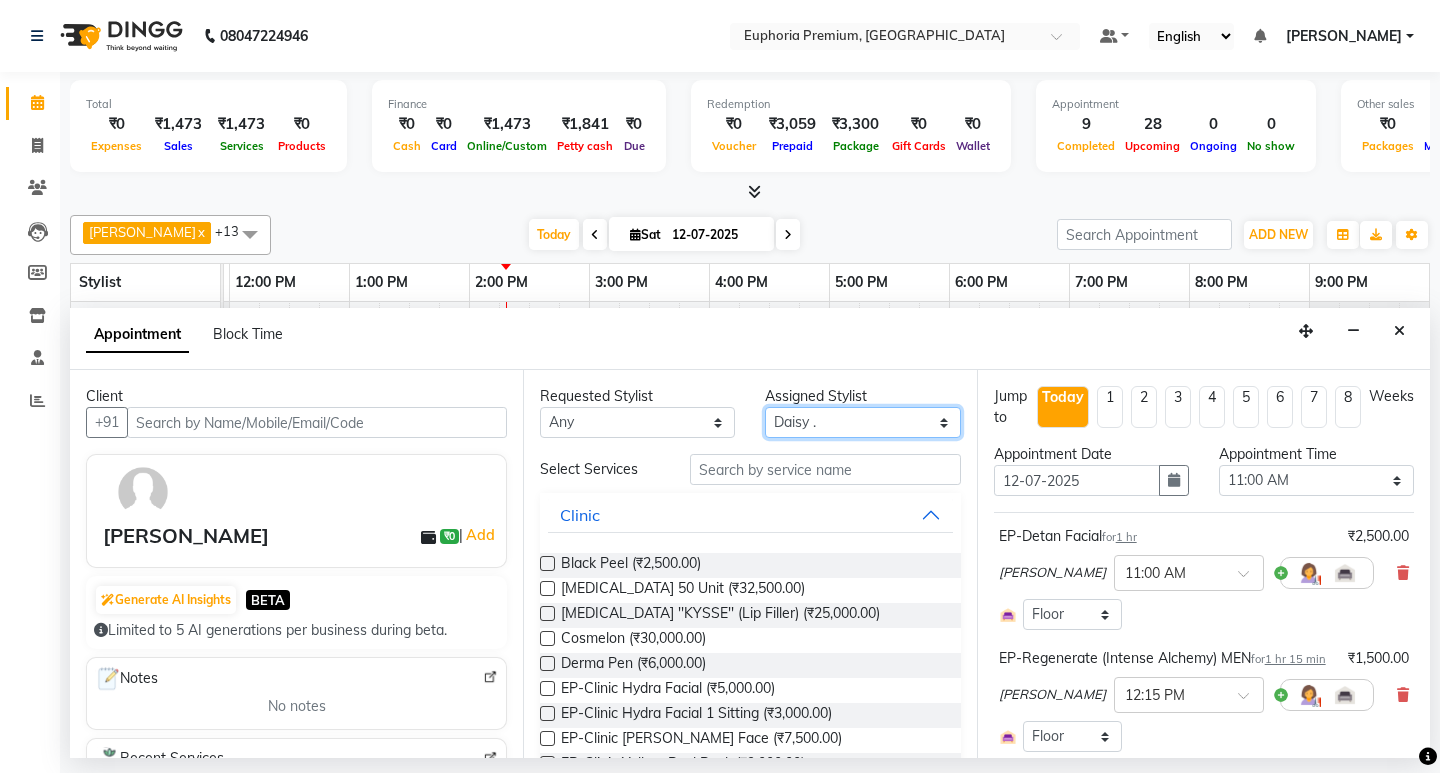 click on "Select Babu V Bharath N [PERSON_NAME] [PERSON_NAME] N  Chiinthian [PERSON_NAME] MOI [PERSON_NAME] . [PERSON_NAME] . [PERSON_NAME] [PERSON_NAME] K [PERSON_NAME] [PERSON_NAME] [MEDICAL_DATA] Pinky . Priya  K Rosy Sanate [PERSON_NAME] [PERSON_NAME] Shishi L [PERSON_NAME] M [PERSON_NAME]" at bounding box center [862, 422] 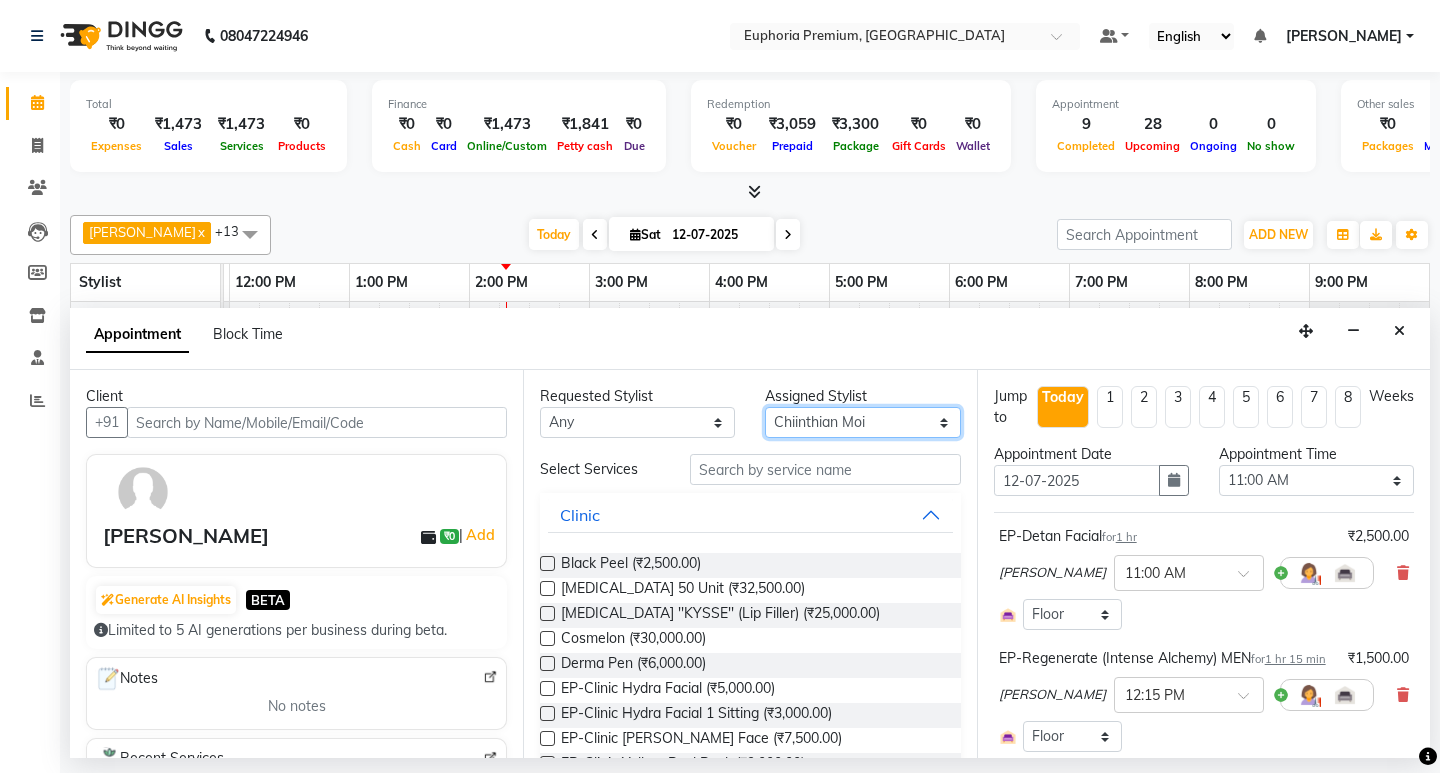 click on "Select Babu V Bharath N [PERSON_NAME] [PERSON_NAME] N  Chiinthian [PERSON_NAME] MOI [PERSON_NAME] . [PERSON_NAME] . [PERSON_NAME] [PERSON_NAME] K [PERSON_NAME] [PERSON_NAME] [MEDICAL_DATA] Pinky . Priya  K Rosy Sanate [PERSON_NAME] [PERSON_NAME] Shishi L [PERSON_NAME] M [PERSON_NAME]" at bounding box center [862, 422] 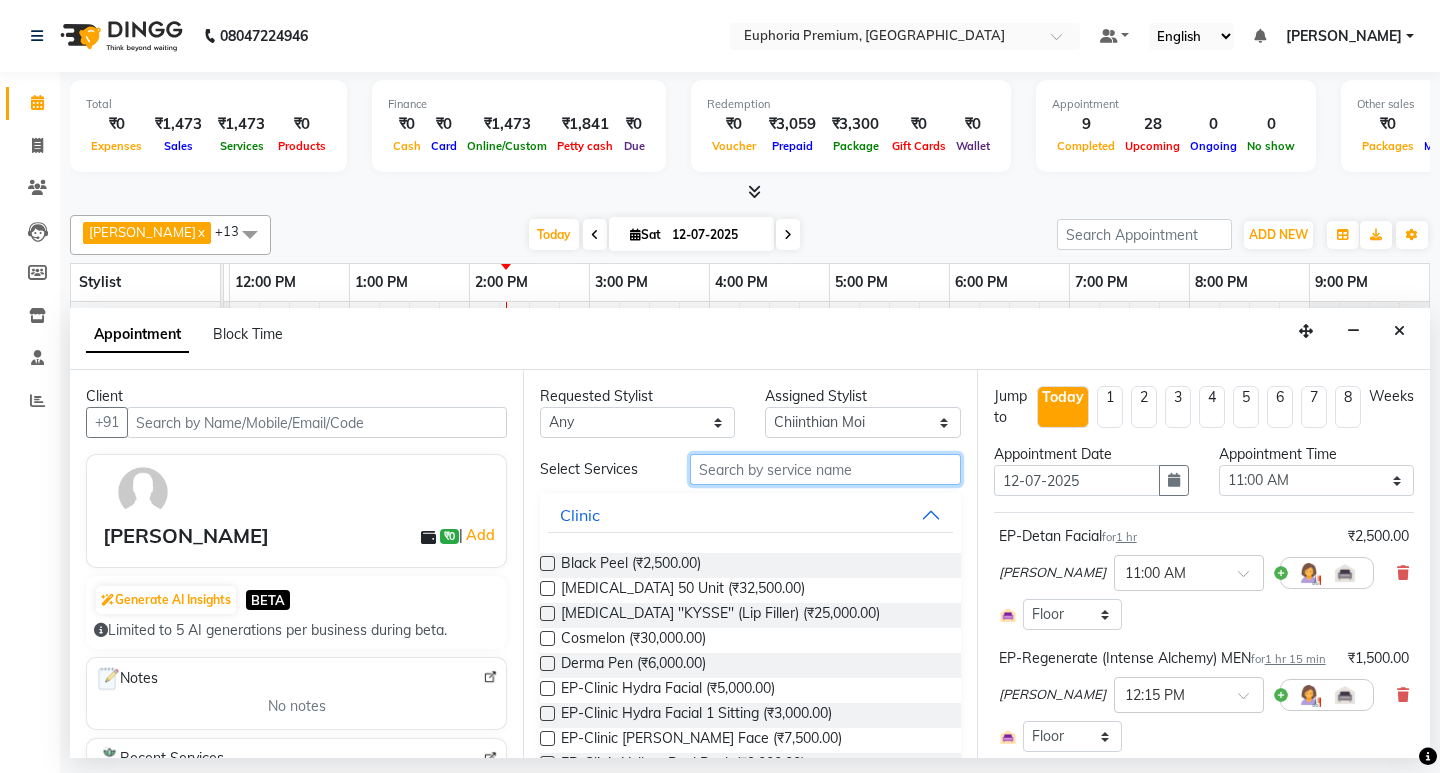 click at bounding box center (825, 469) 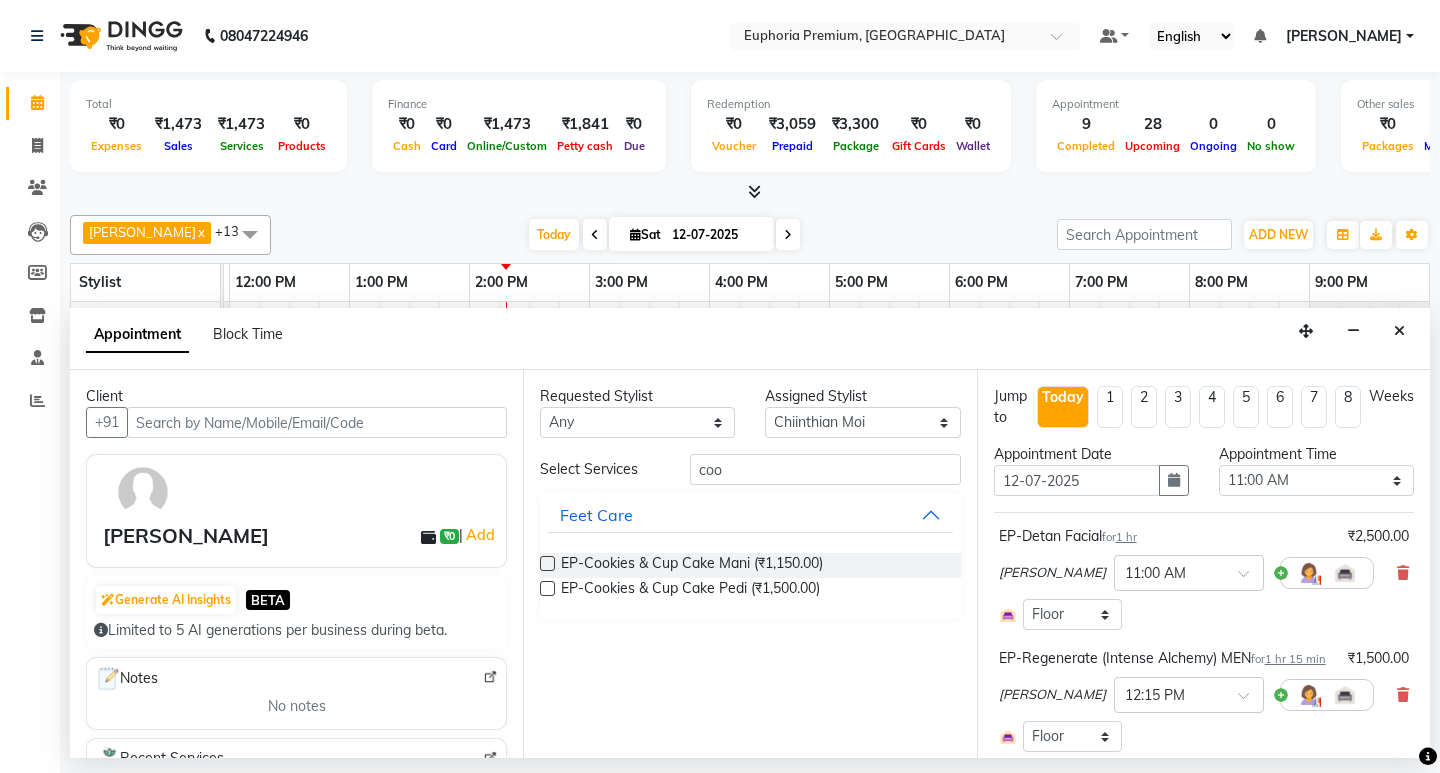 click at bounding box center (547, 588) 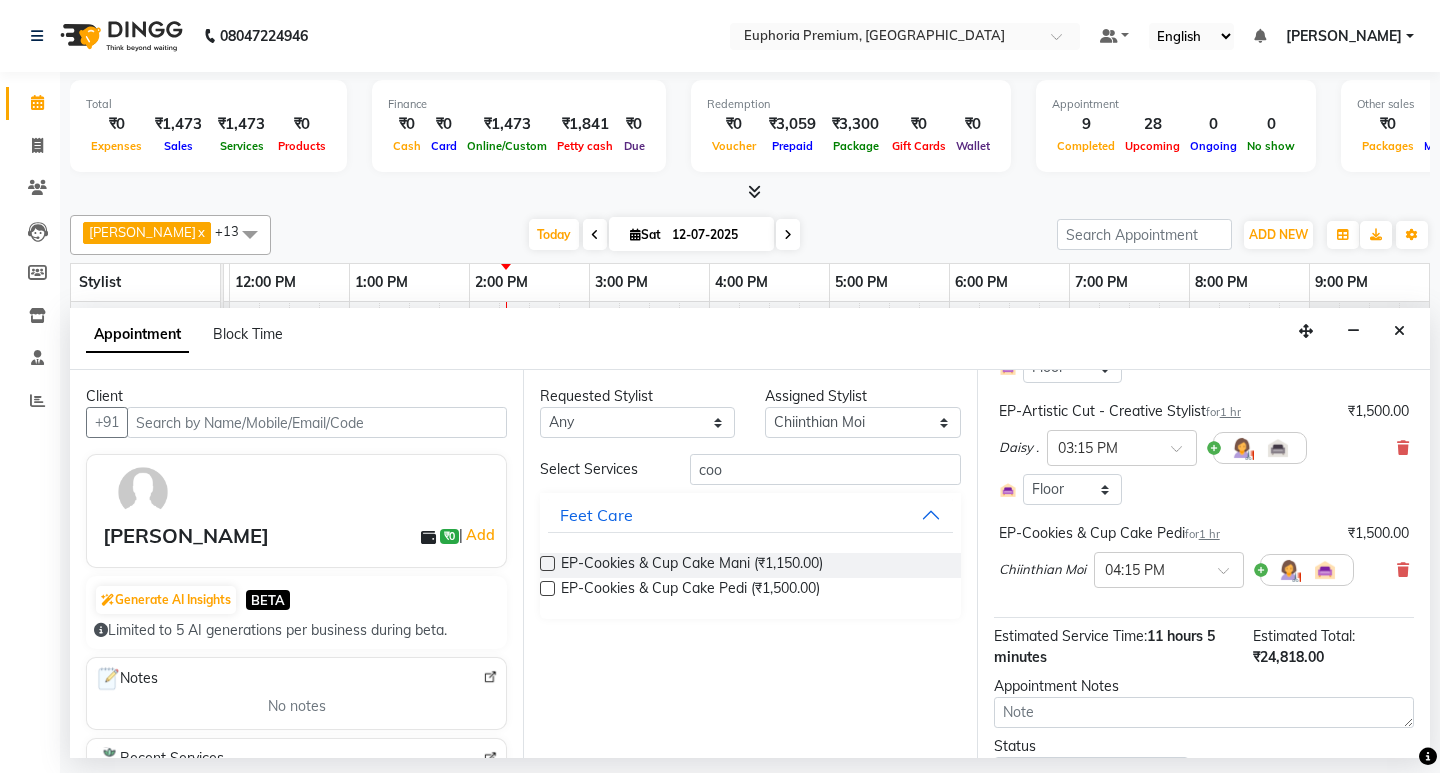 scroll, scrollTop: 1100, scrollLeft: 0, axis: vertical 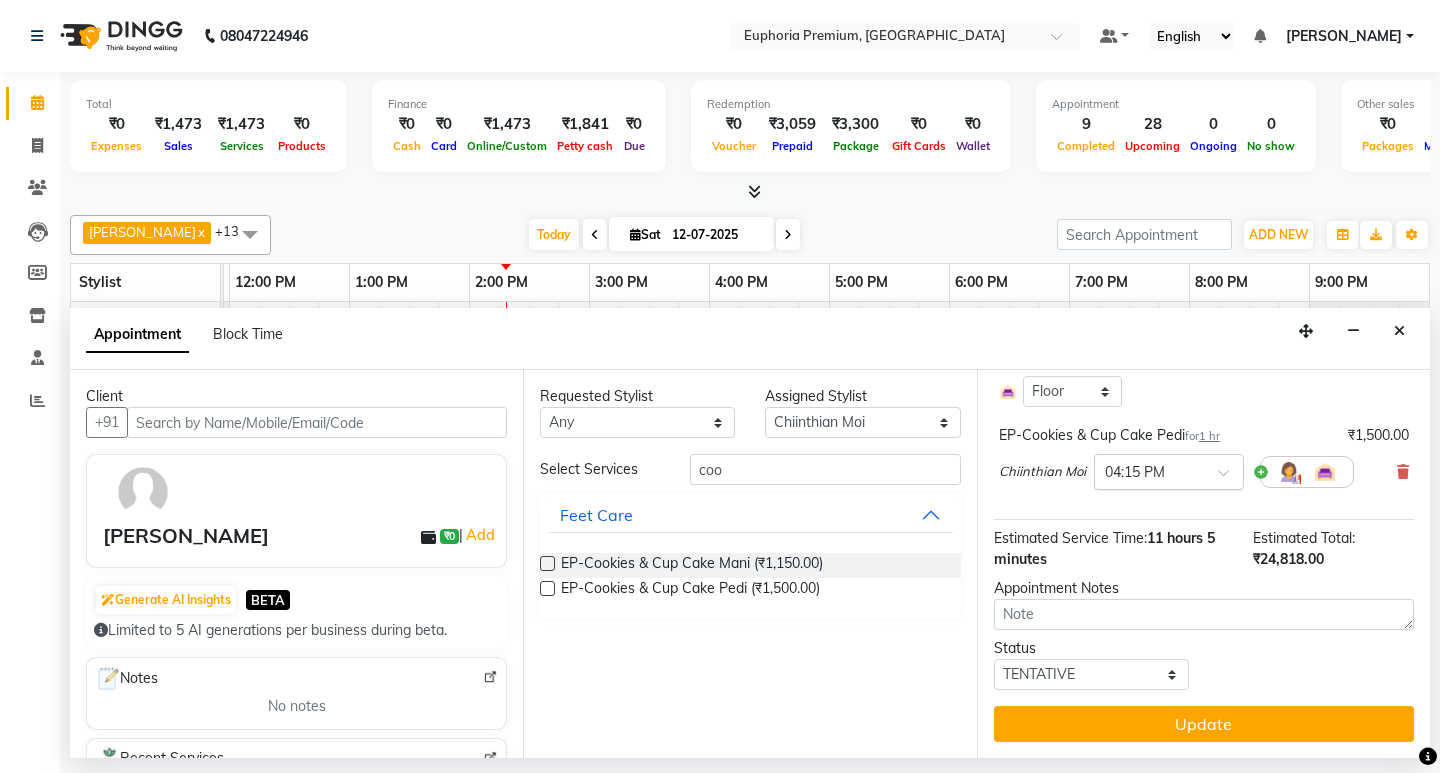 click at bounding box center (1230, 478) 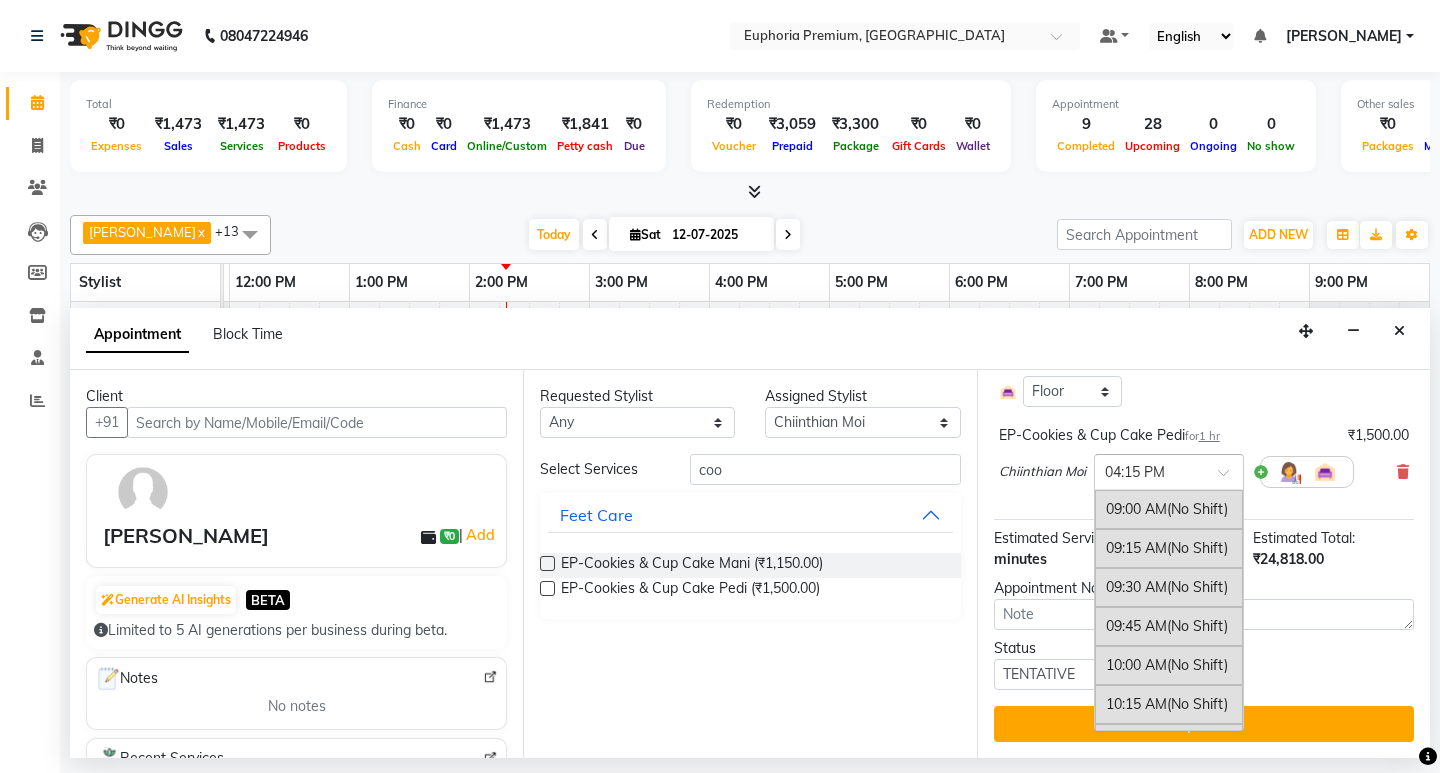 scroll, scrollTop: 1097, scrollLeft: 0, axis: vertical 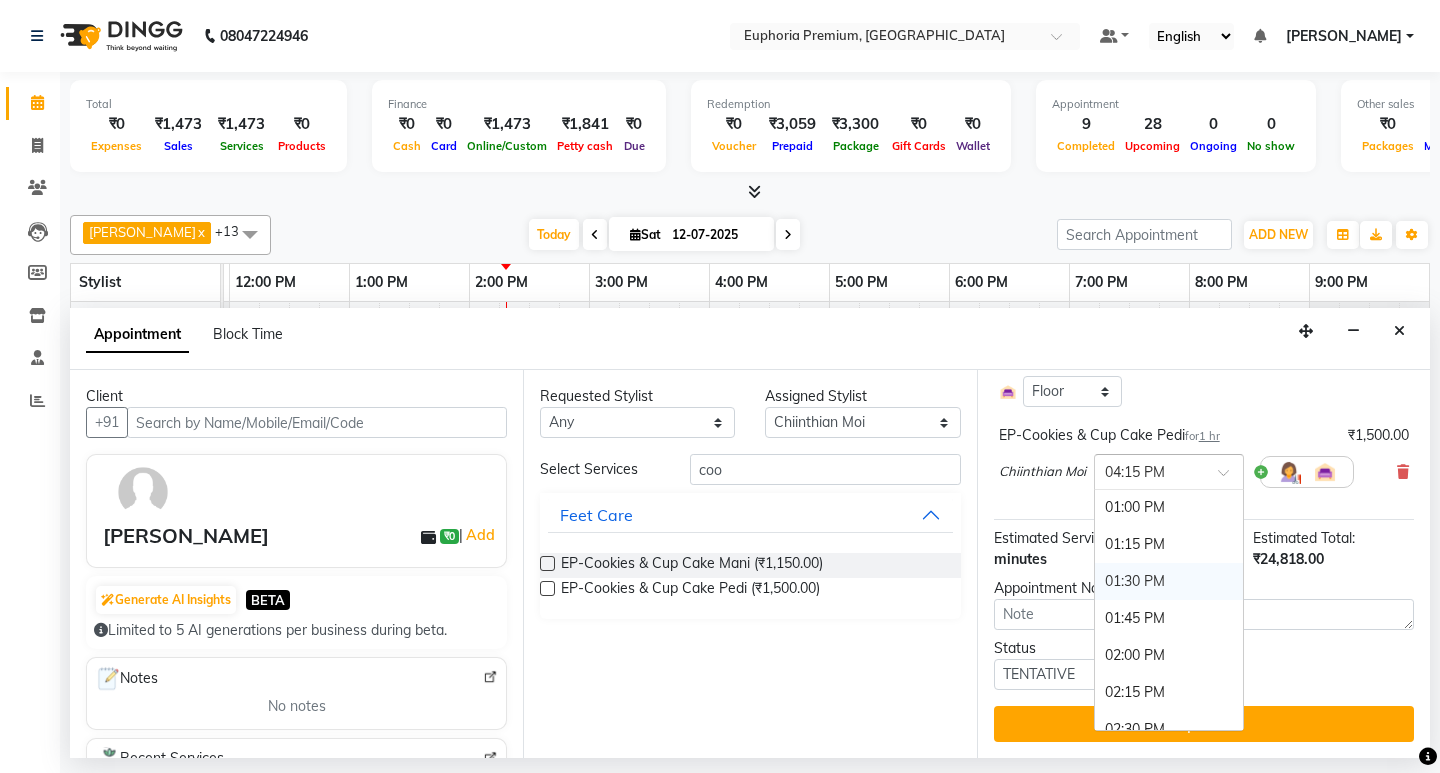 click on "01:30 PM" at bounding box center (1169, 581) 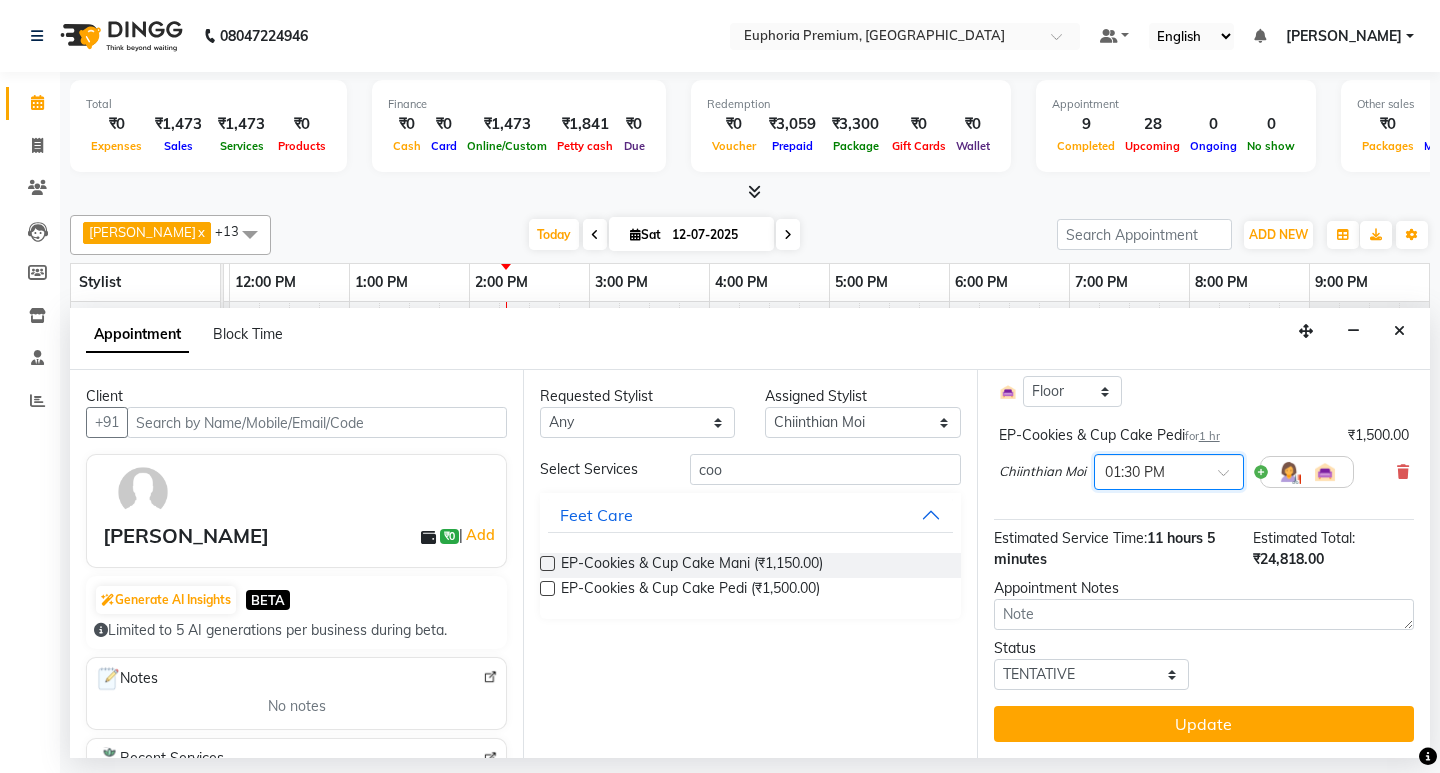 click at bounding box center (1230, 478) 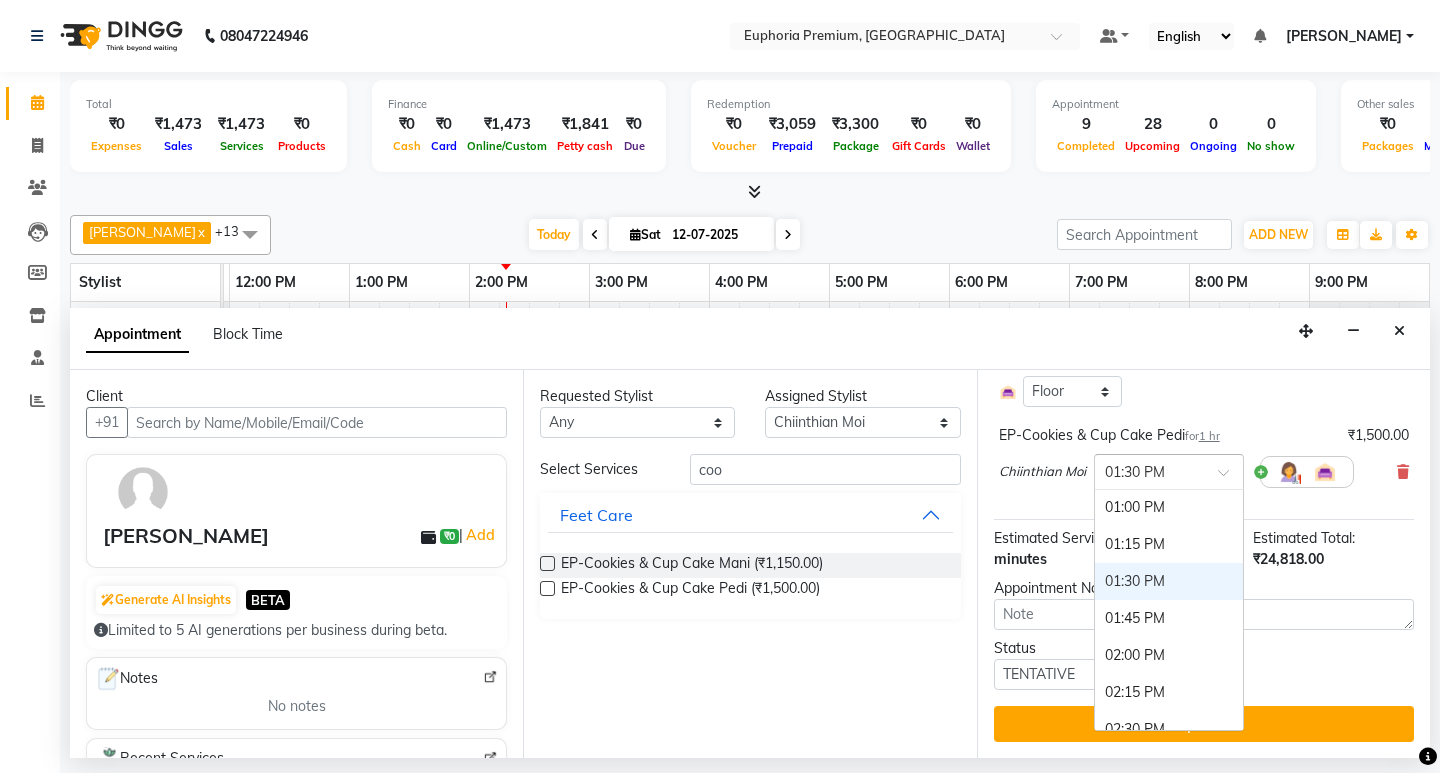 scroll, scrollTop: 610, scrollLeft: 0, axis: vertical 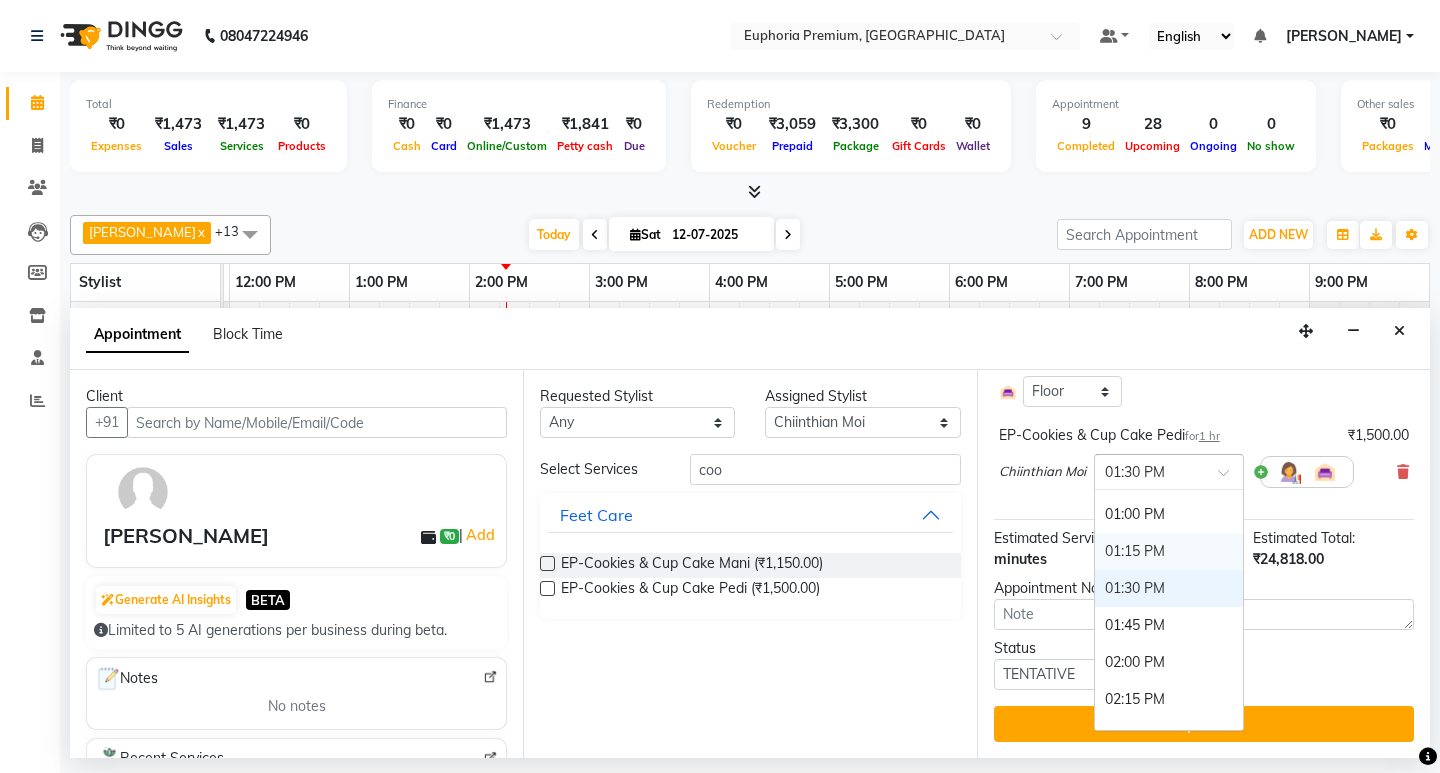click on "01:15 PM" at bounding box center [1169, 551] 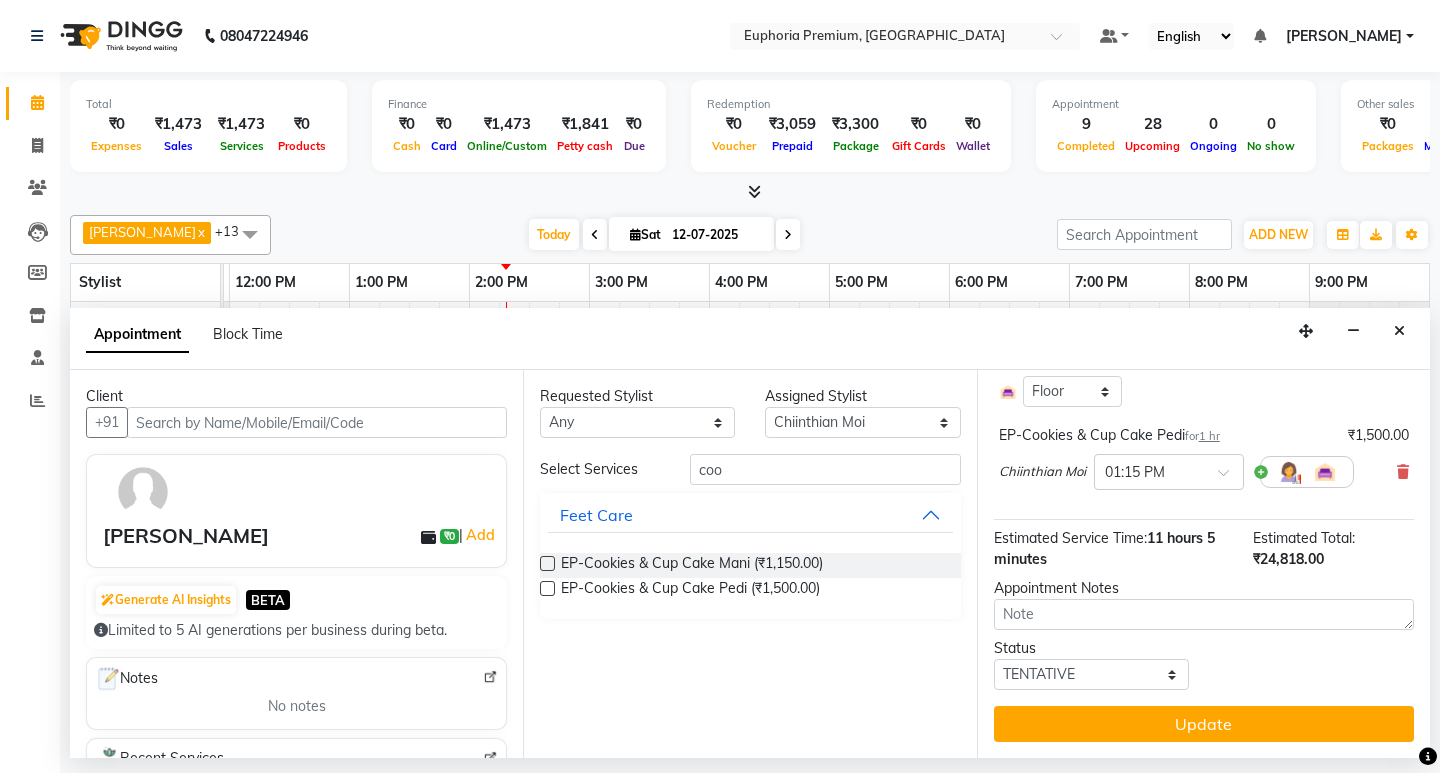 click on "EP-Detan Facial   for  1 hr ₹2,500.00 Diya [PERSON_NAME] × 11:00 AM Select Room Floor EP-Regenerate (Intense Alchemy) MEN   for  1 hr 15 min ₹1,500.00 [PERSON_NAME] × 12:15 PM Select Room Floor EP-Cover Fusion CT   for  2 hr 15 min ₹2,520.00 Daisy . × 01:00 PM Select Room Floor EP-Sports Massage (Oil) 45+15   for  1 hr 30 min ₹2,650.00 [PERSON_NAME]  × 12:00 PM Select Room Floor EP-Marine Mineral Shock   for  1 hr 15 min ₹3,699.00 Rosy Sanate × 11:15 AM Select Room Floor EP-Head, Neck & Shoulder (35 Mins) w/o Hairwash   for  35 min ₹950.00 [PERSON_NAME]  × 11:15 AM Select Room Floor EEP-SK-Eternal Facial   for  1 hr 15 min ₹7,999.00 Rosy Sanate × 01:00 PM Select Room Floor EP-Artistic Cut - Creative Stylist   for  1 hr ₹1,500.00 Daisy . × 03:15 PM Select Room Floor EP-Cookies & Cup Cake Pedi   for  1 hr ₹1,500.00 Chiinthian Moi × 01:15 PM" at bounding box center [1204, -33] 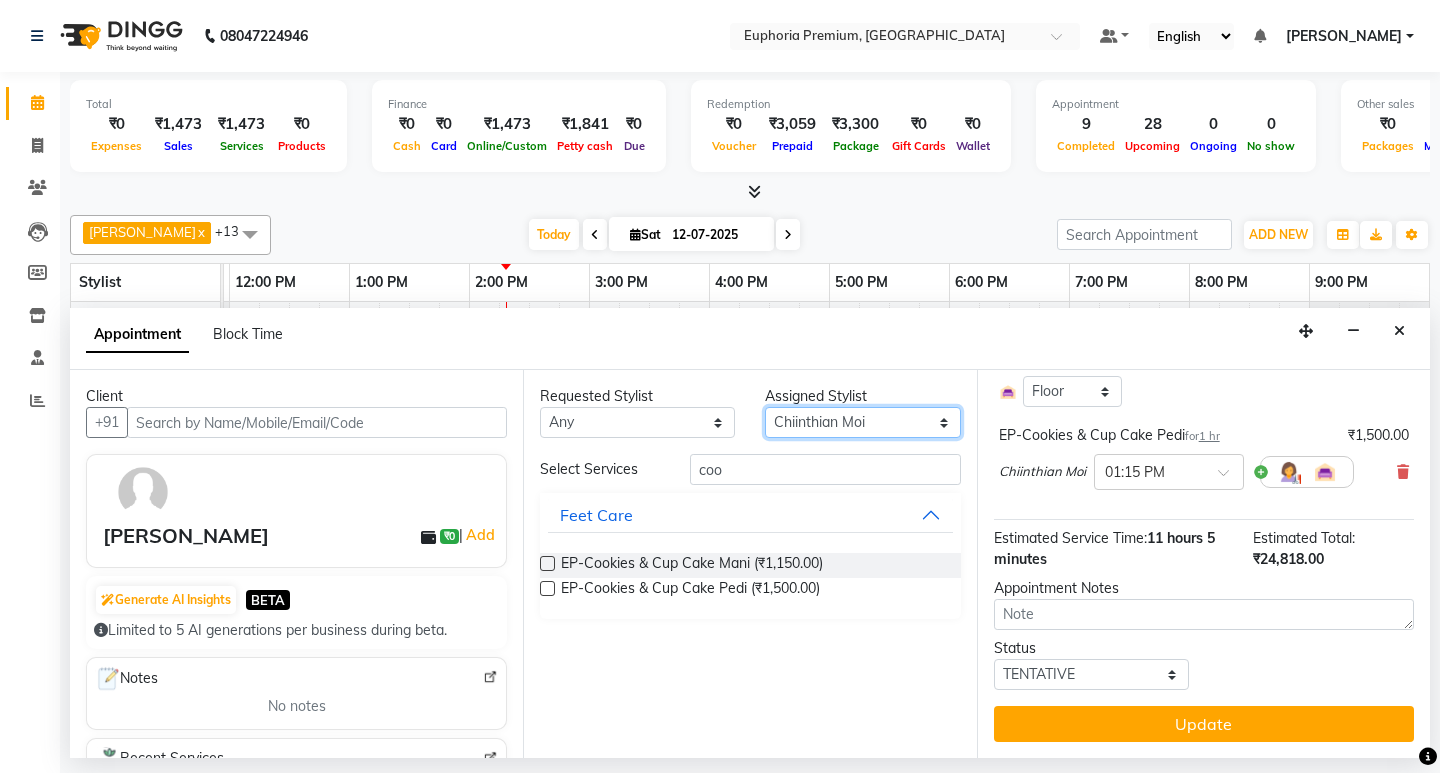 click on "Select Babu V Bharath N [PERSON_NAME] [PERSON_NAME] N  Chiinthian [PERSON_NAME] MOI [PERSON_NAME] . [PERSON_NAME] . [PERSON_NAME] [PERSON_NAME] K [PERSON_NAME] [PERSON_NAME] [MEDICAL_DATA] Pinky . Priya  K Rosy Sanate [PERSON_NAME] [PERSON_NAME] Shishi L [PERSON_NAME] M [PERSON_NAME]" at bounding box center [862, 422] 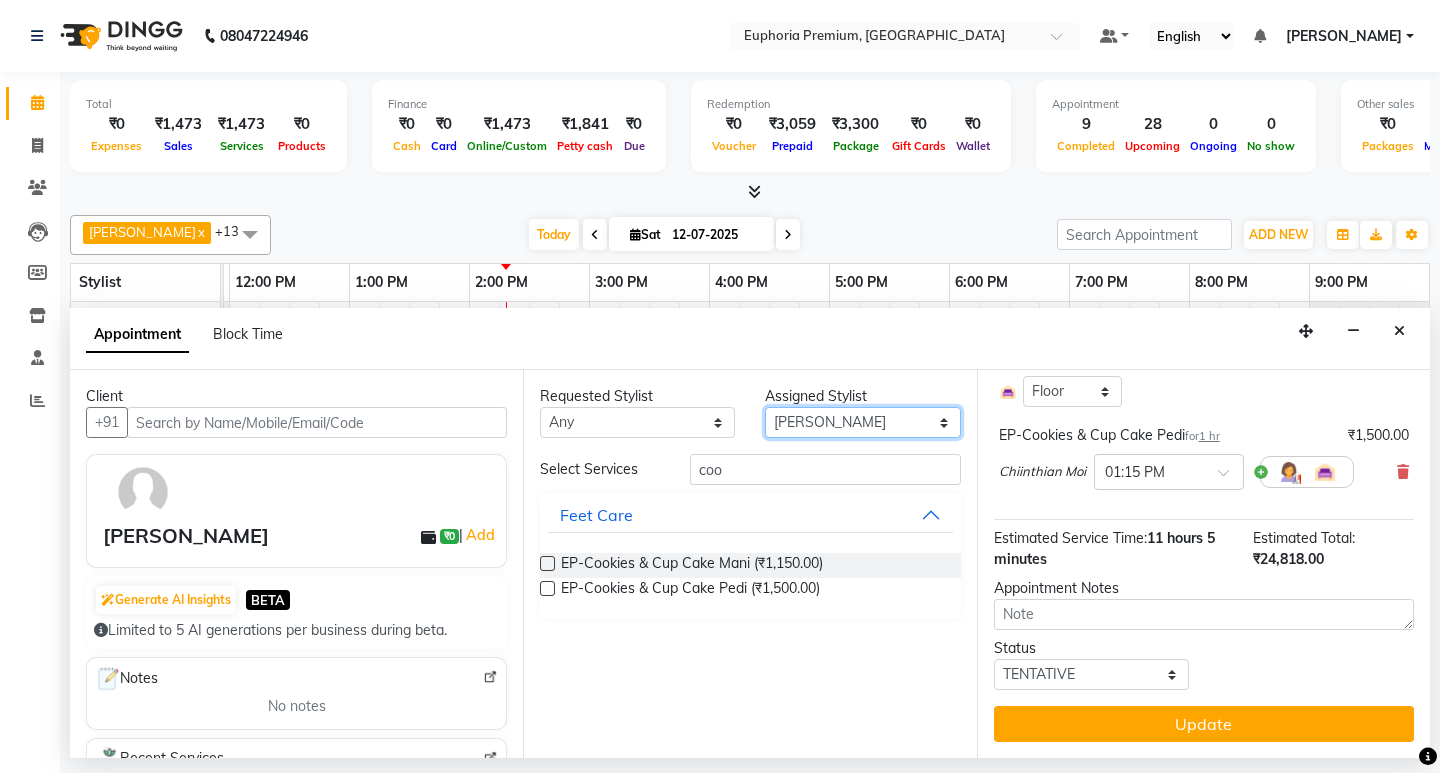 click on "Select Babu V Bharath N [PERSON_NAME] [PERSON_NAME] N  Chiinthian [PERSON_NAME] MOI [PERSON_NAME] . [PERSON_NAME] . [PERSON_NAME] [PERSON_NAME] K [PERSON_NAME] [PERSON_NAME] [MEDICAL_DATA] Pinky . Priya  K Rosy Sanate [PERSON_NAME] [PERSON_NAME] Shishi L [PERSON_NAME] M [PERSON_NAME]" at bounding box center [862, 422] 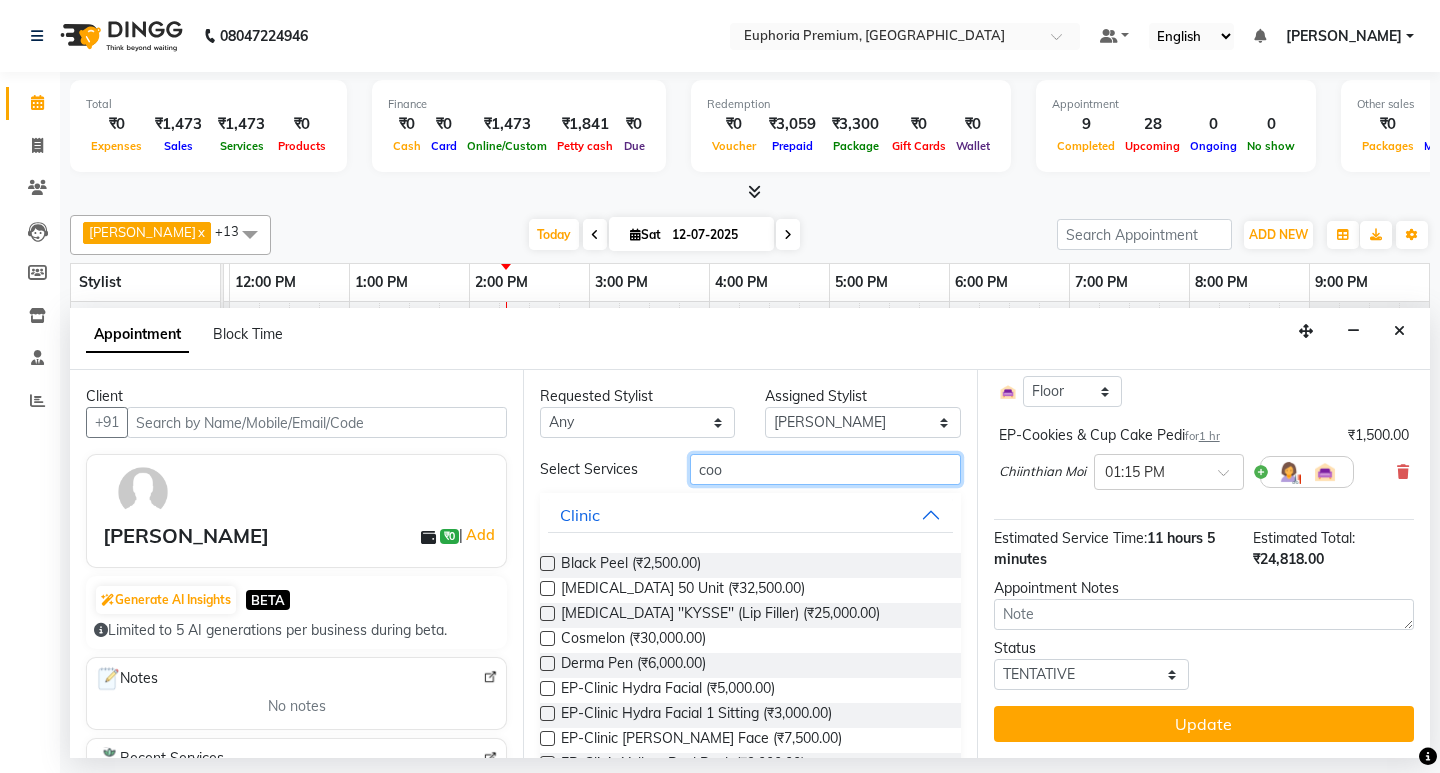 click on "coo" at bounding box center [825, 469] 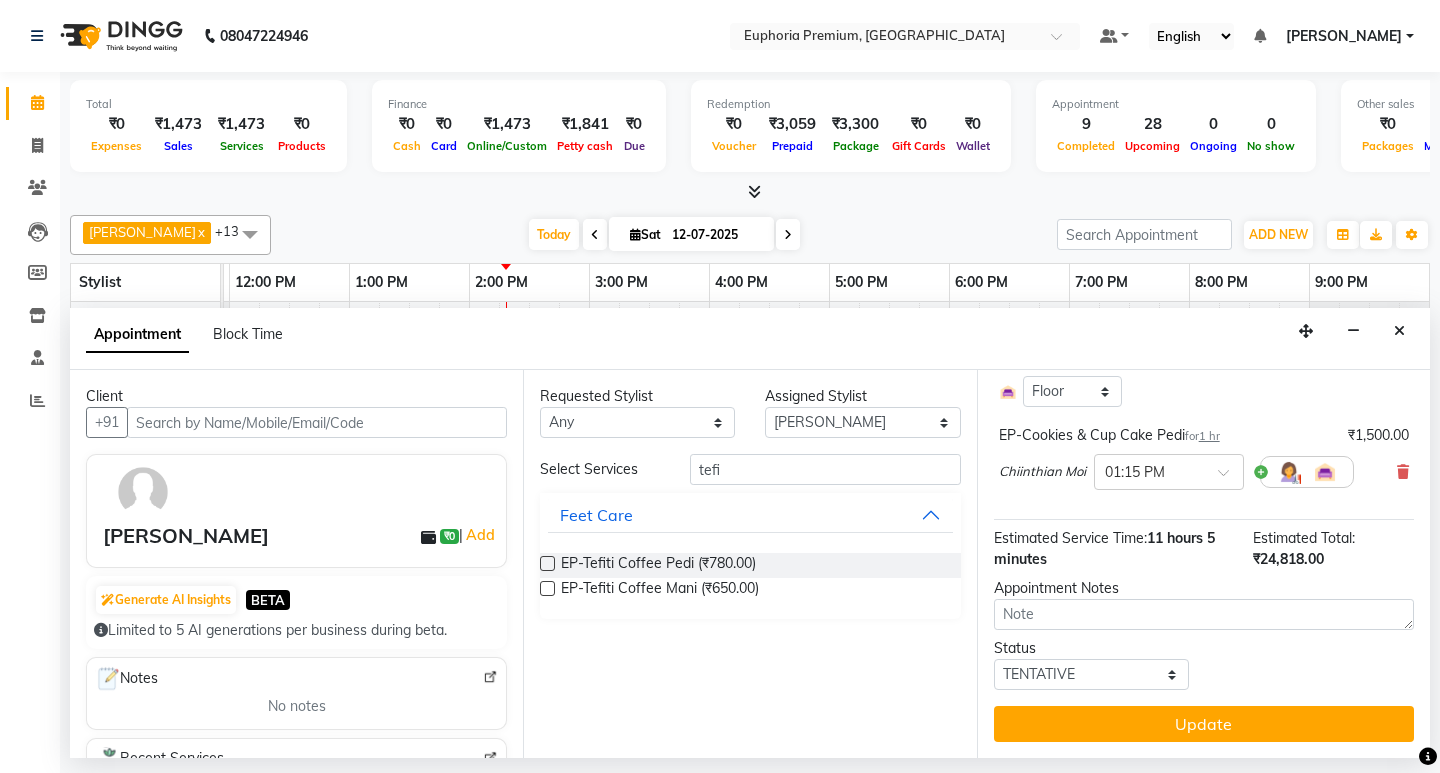 click at bounding box center [547, 588] 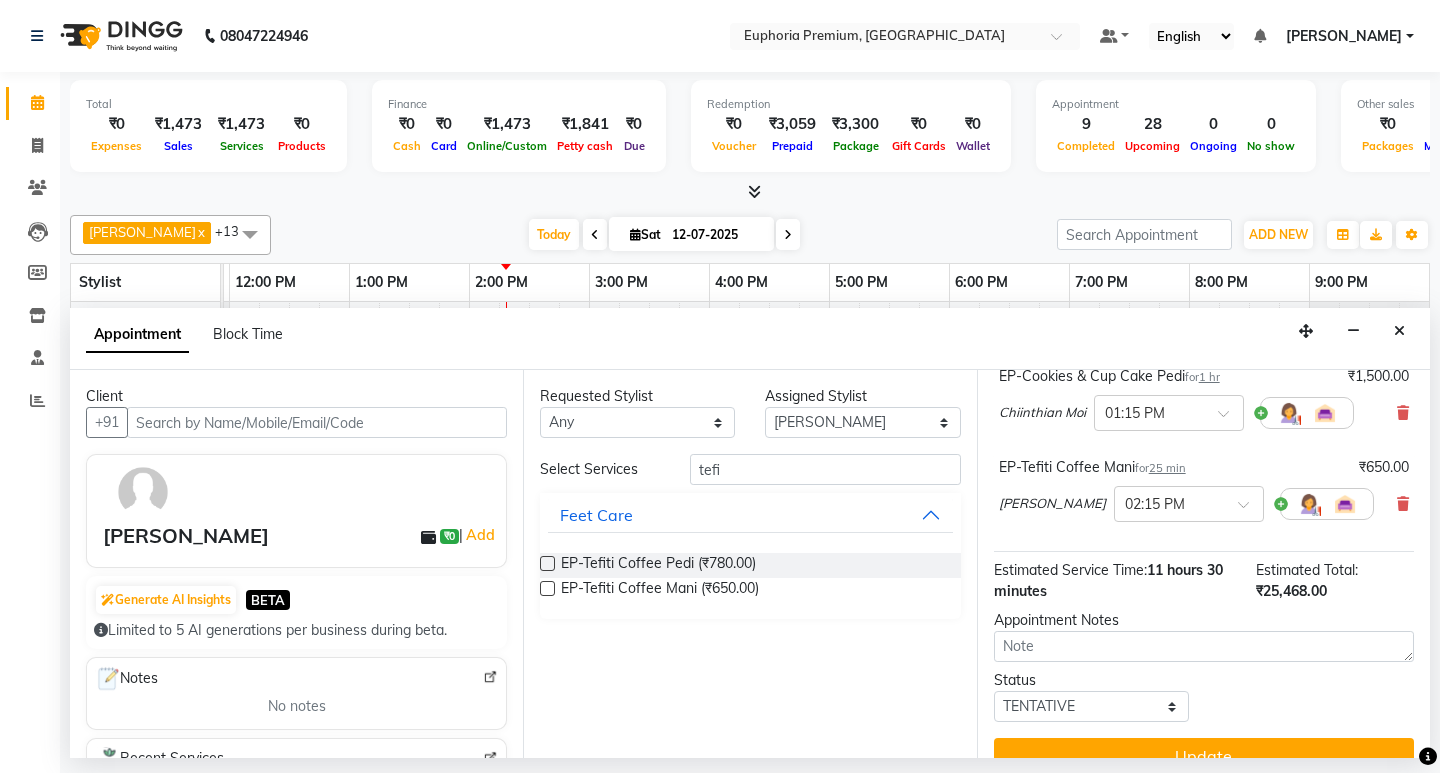 scroll, scrollTop: 1210, scrollLeft: 0, axis: vertical 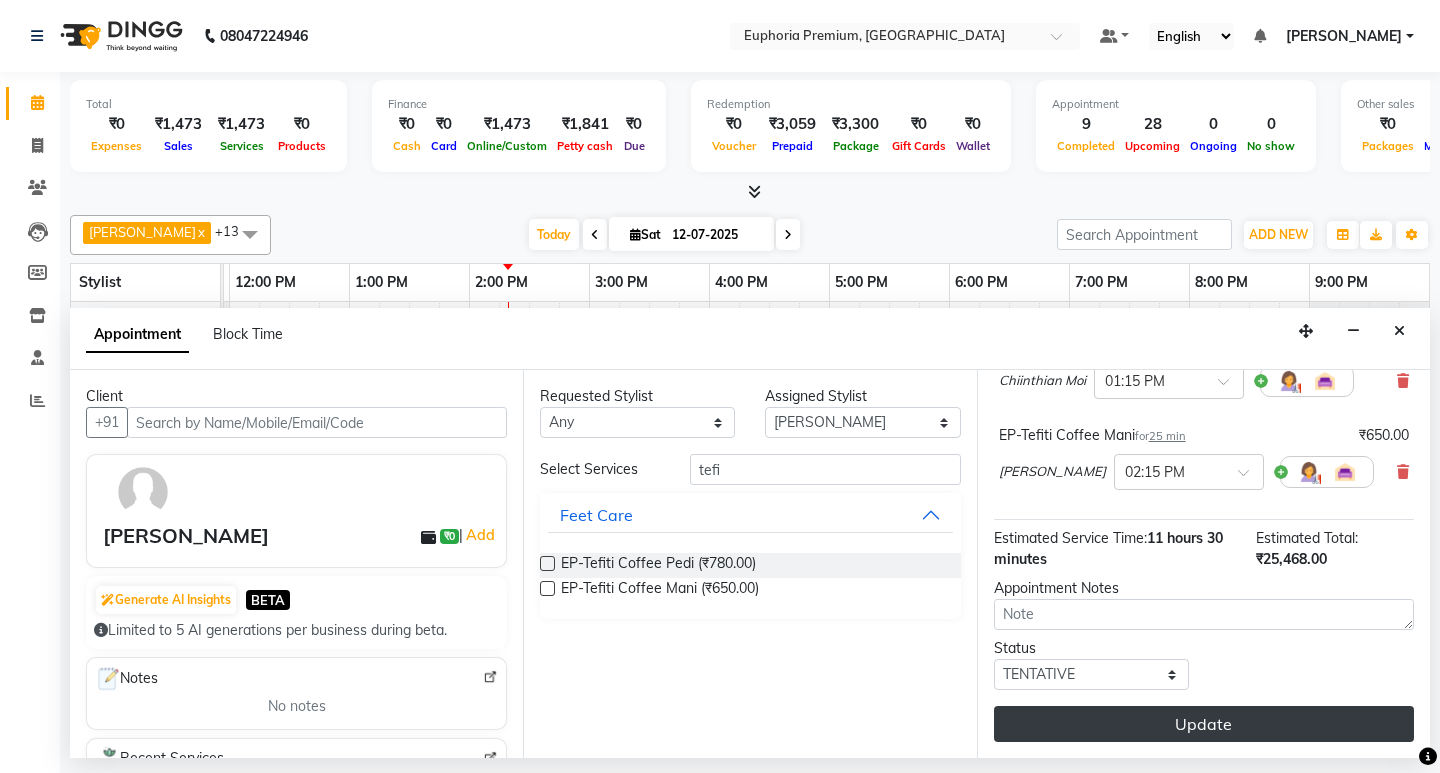 click on "Update" at bounding box center [1204, 724] 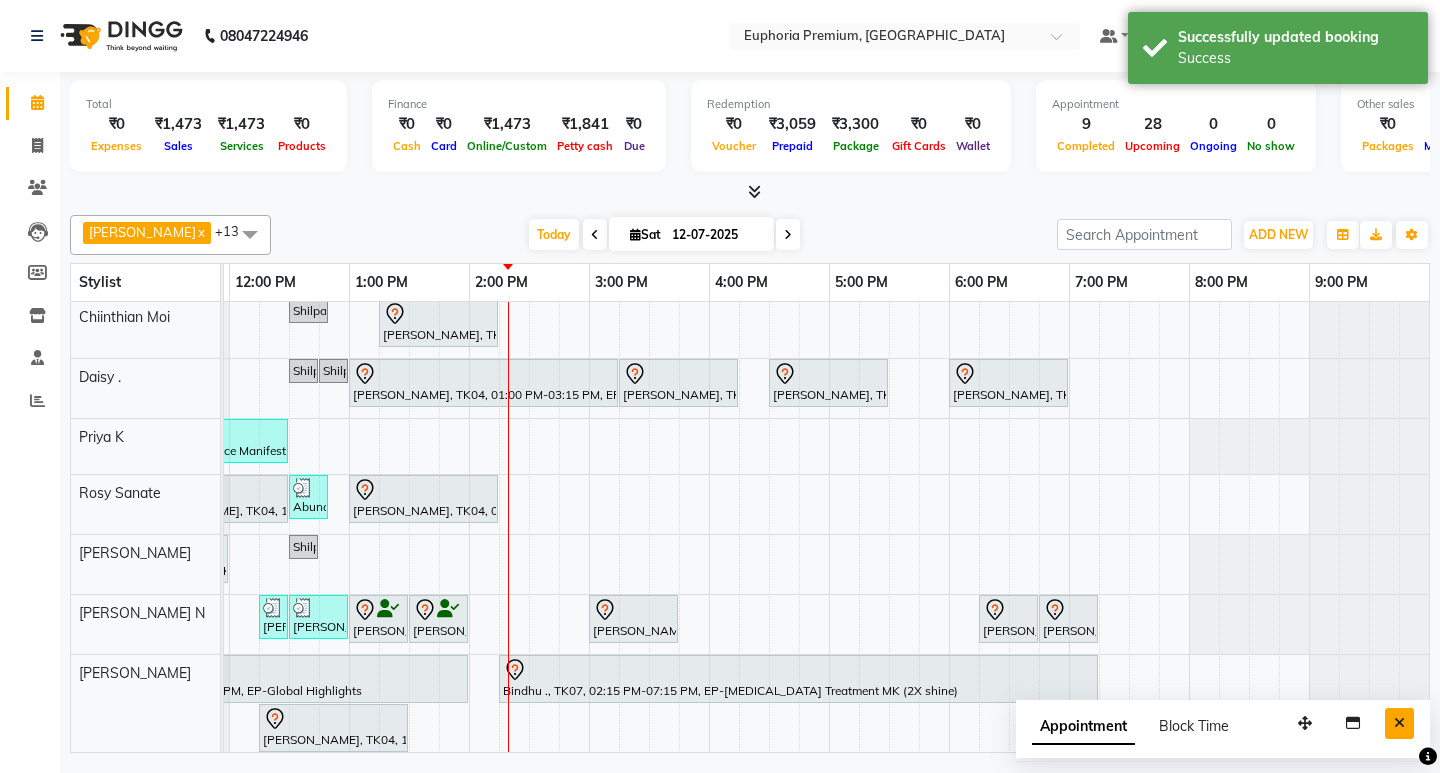 click at bounding box center (1399, 723) 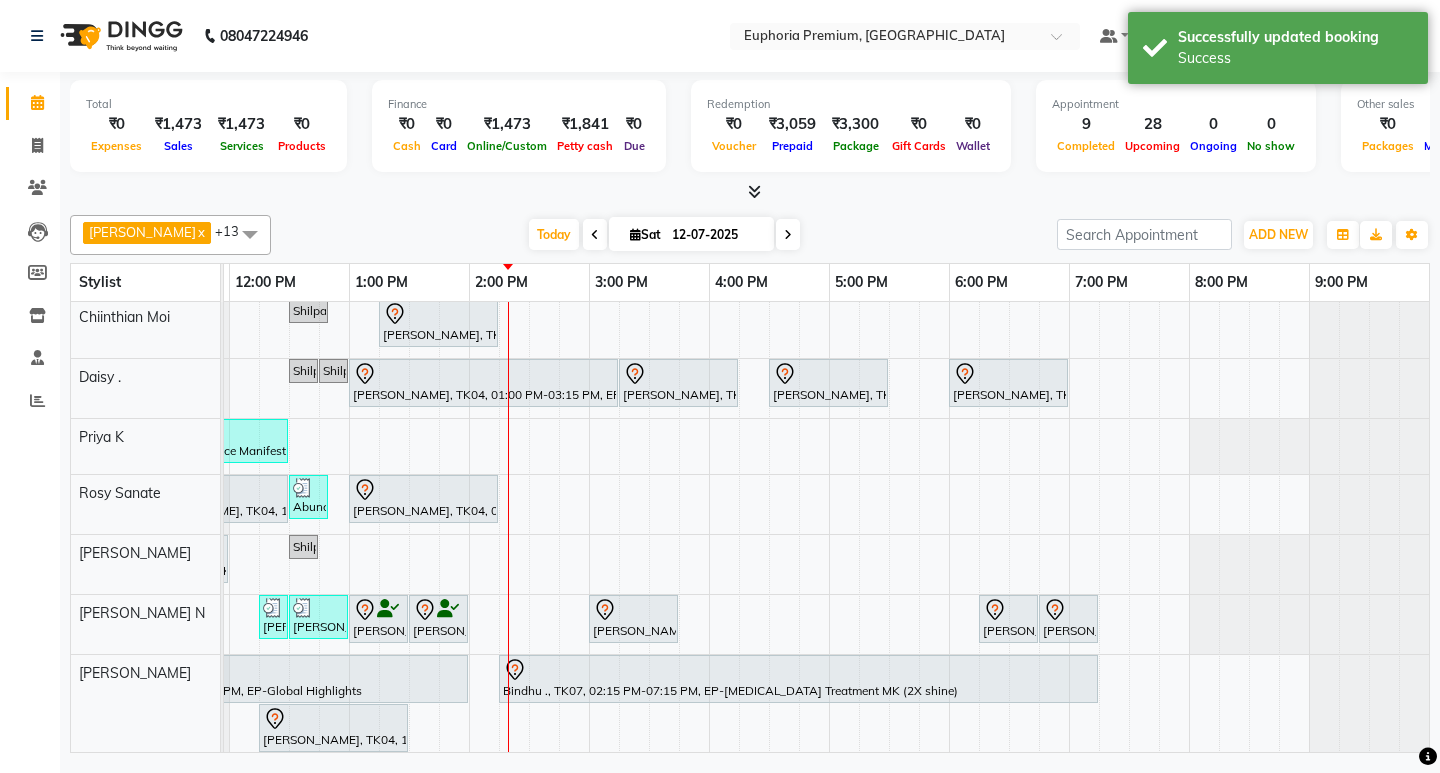 scroll, scrollTop: 401, scrollLeft: 320, axis: both 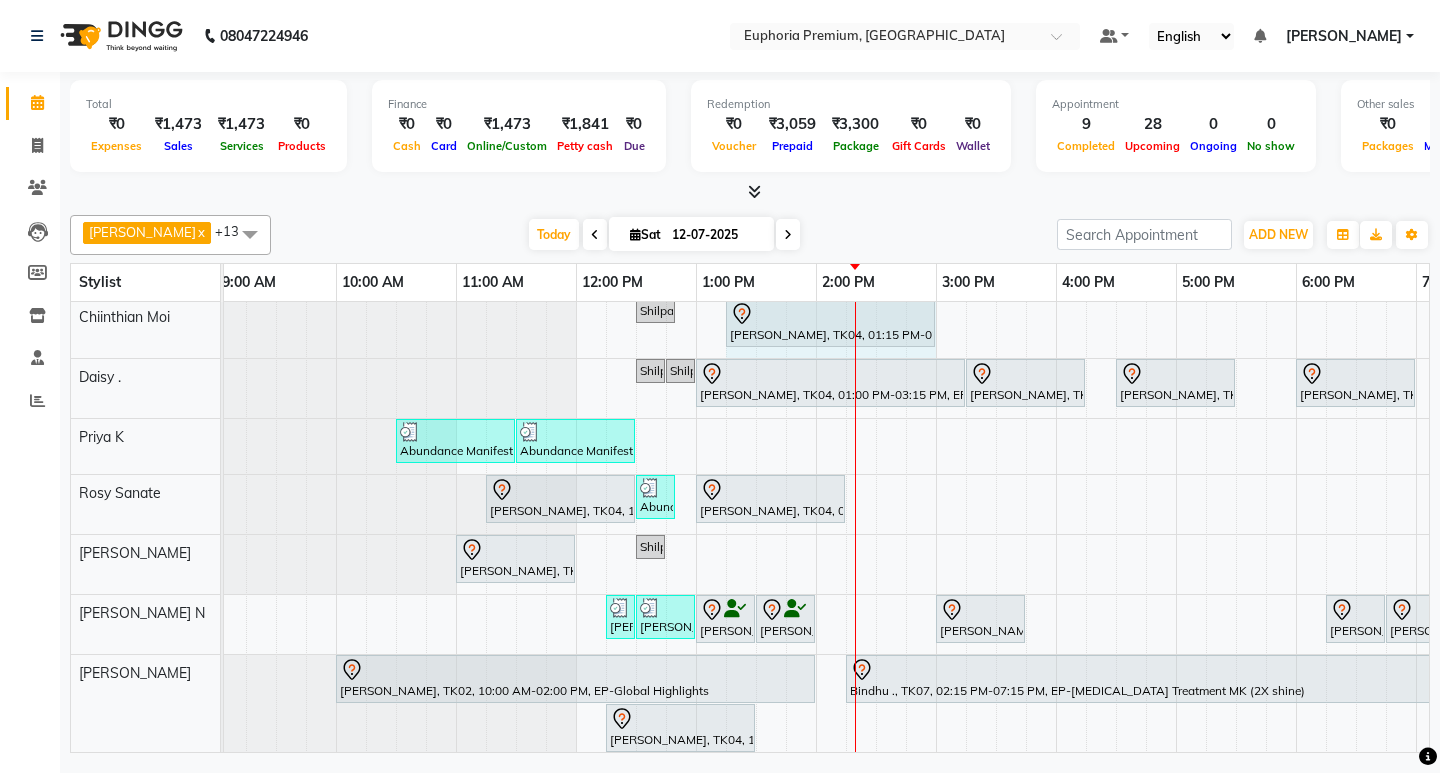 drag, startPoint x: 841, startPoint y: 327, endPoint x: 922, endPoint y: 327, distance: 81 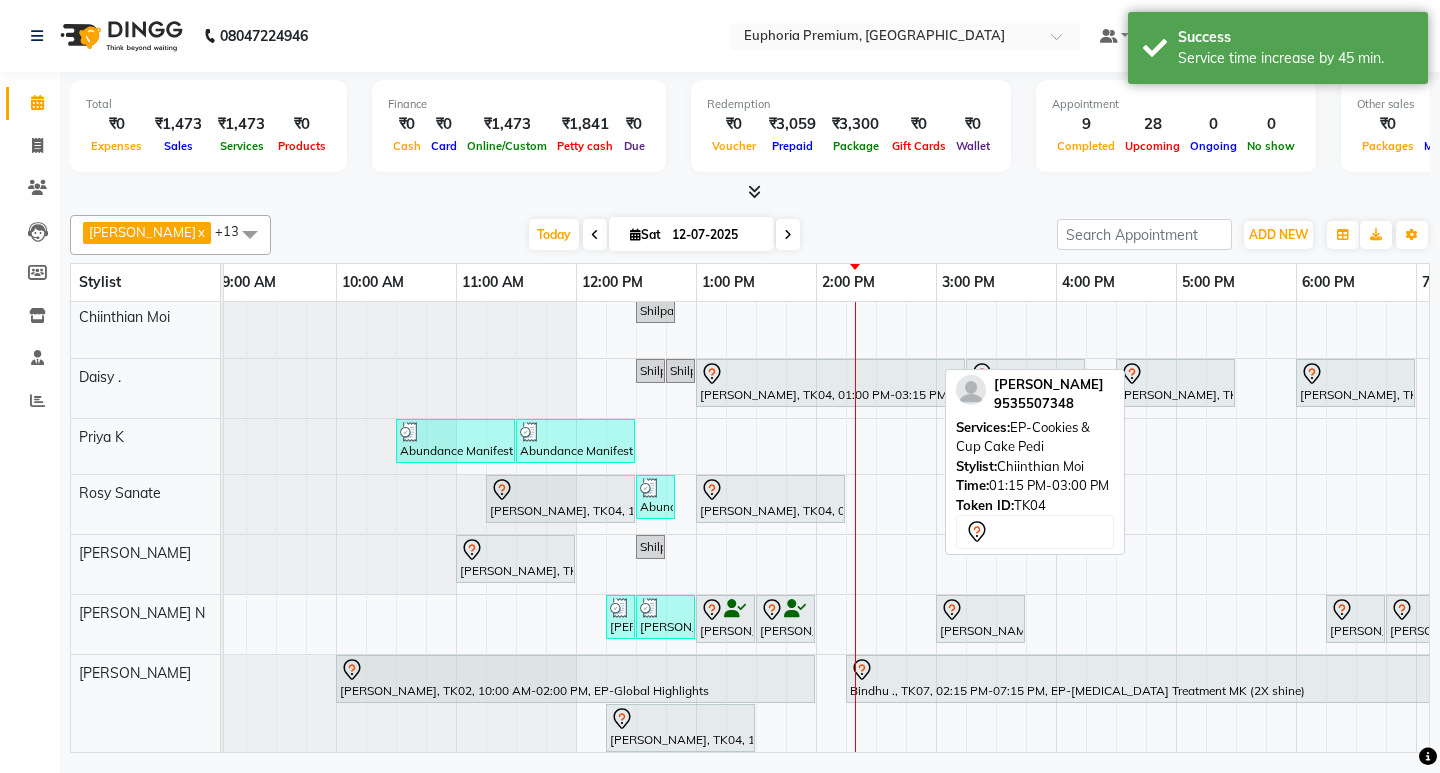 scroll, scrollTop: 354, scrollLeft: 128, axis: both 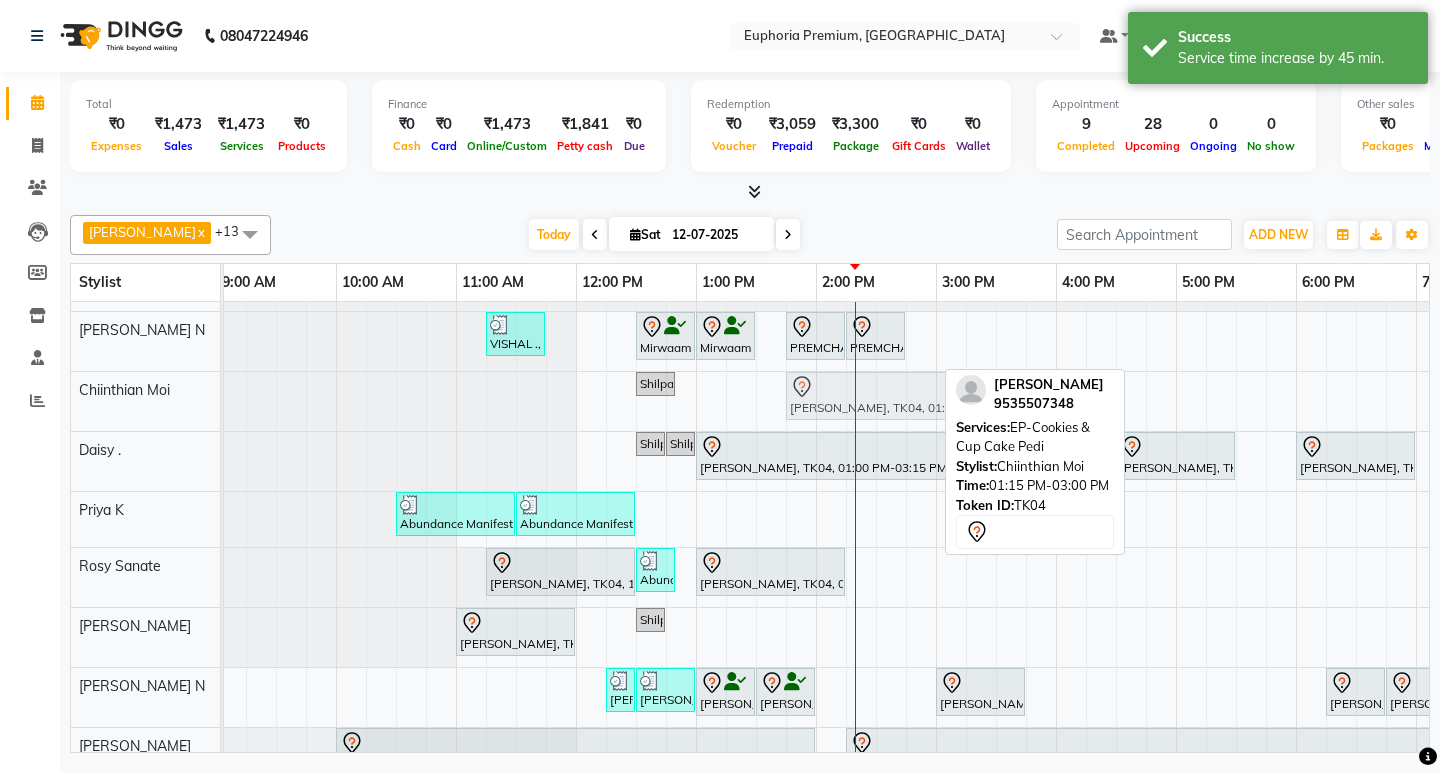 drag, startPoint x: 850, startPoint y: 320, endPoint x: 904, endPoint y: 403, distance: 99.0202 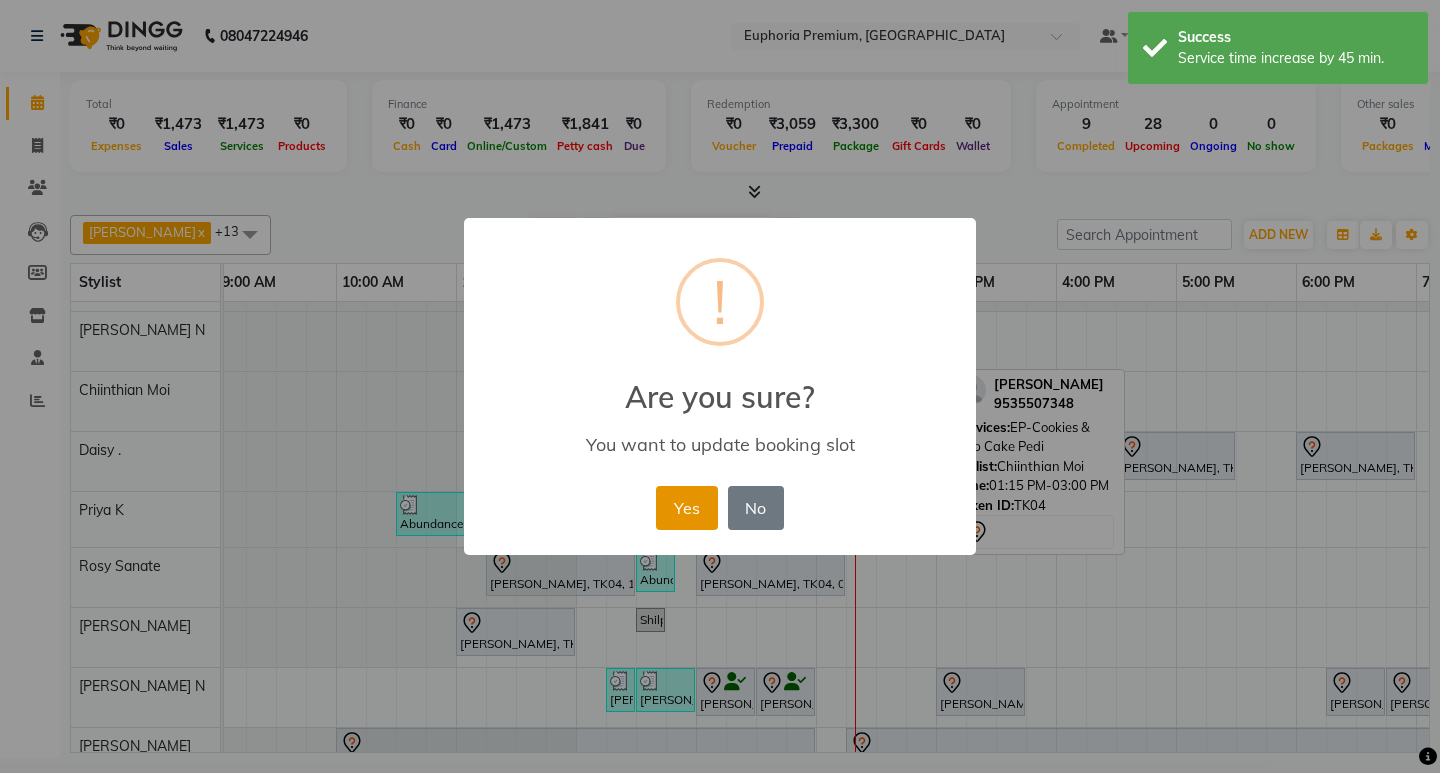 click on "Yes" at bounding box center (686, 508) 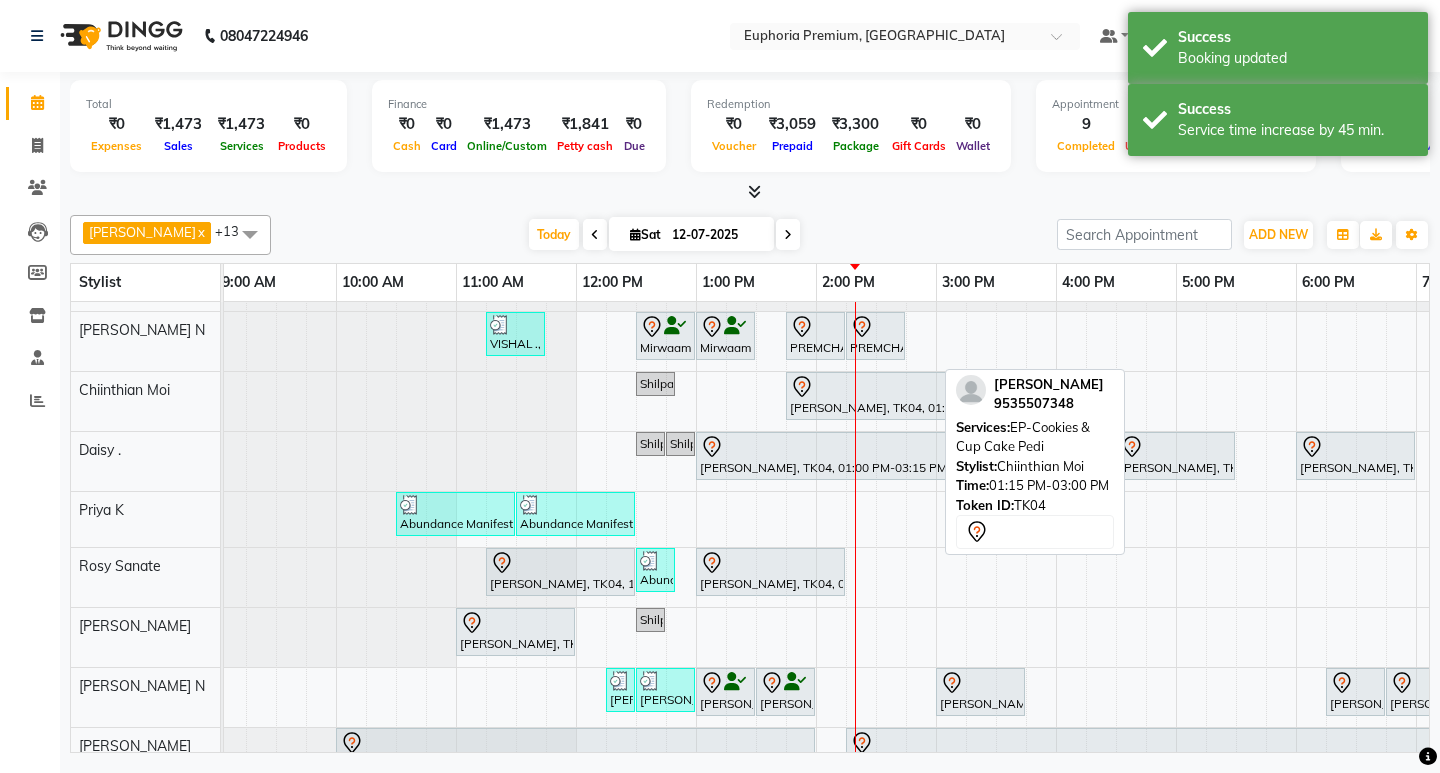 scroll, scrollTop: 427, scrollLeft: 128, axis: both 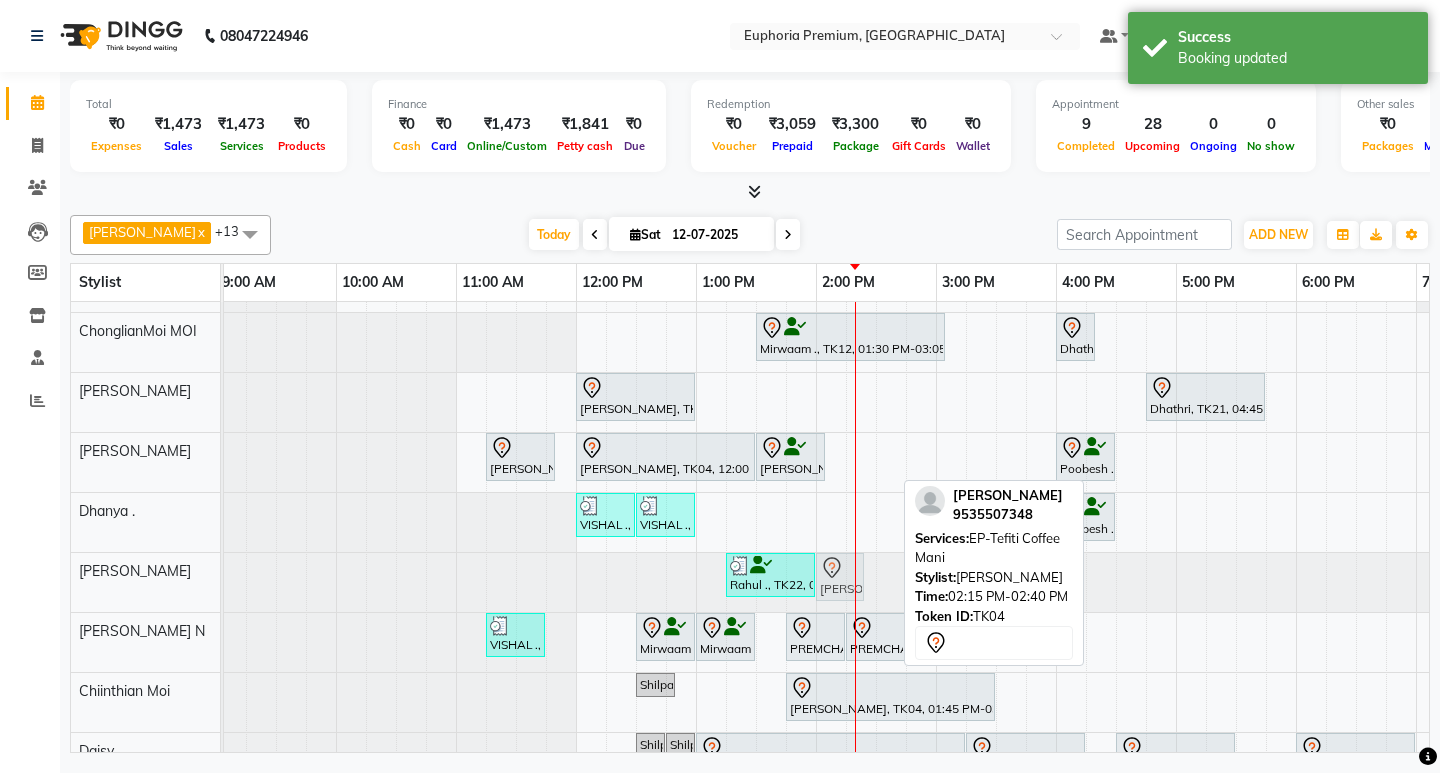 drag, startPoint x: 863, startPoint y: 574, endPoint x: 844, endPoint y: 579, distance: 19.646883 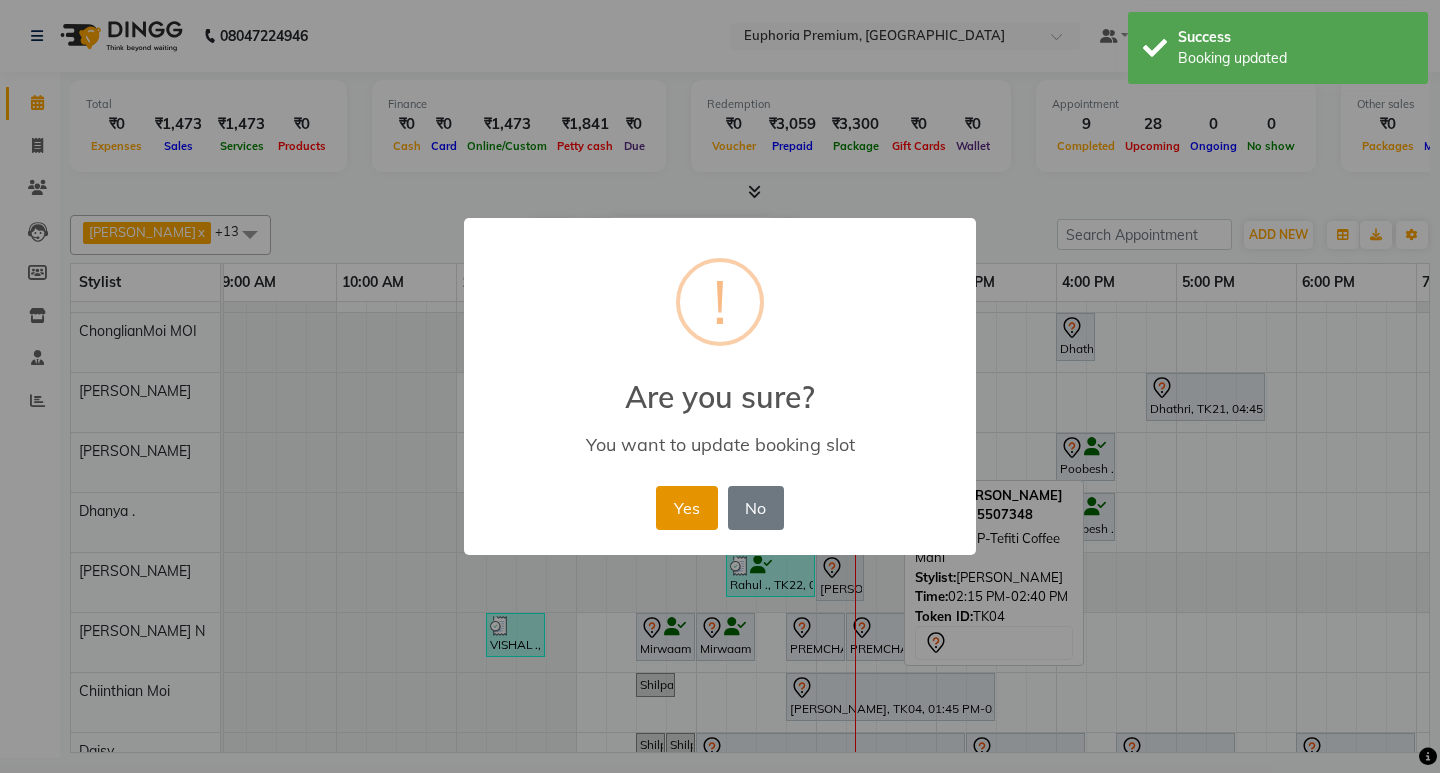 click on "Yes" at bounding box center [686, 508] 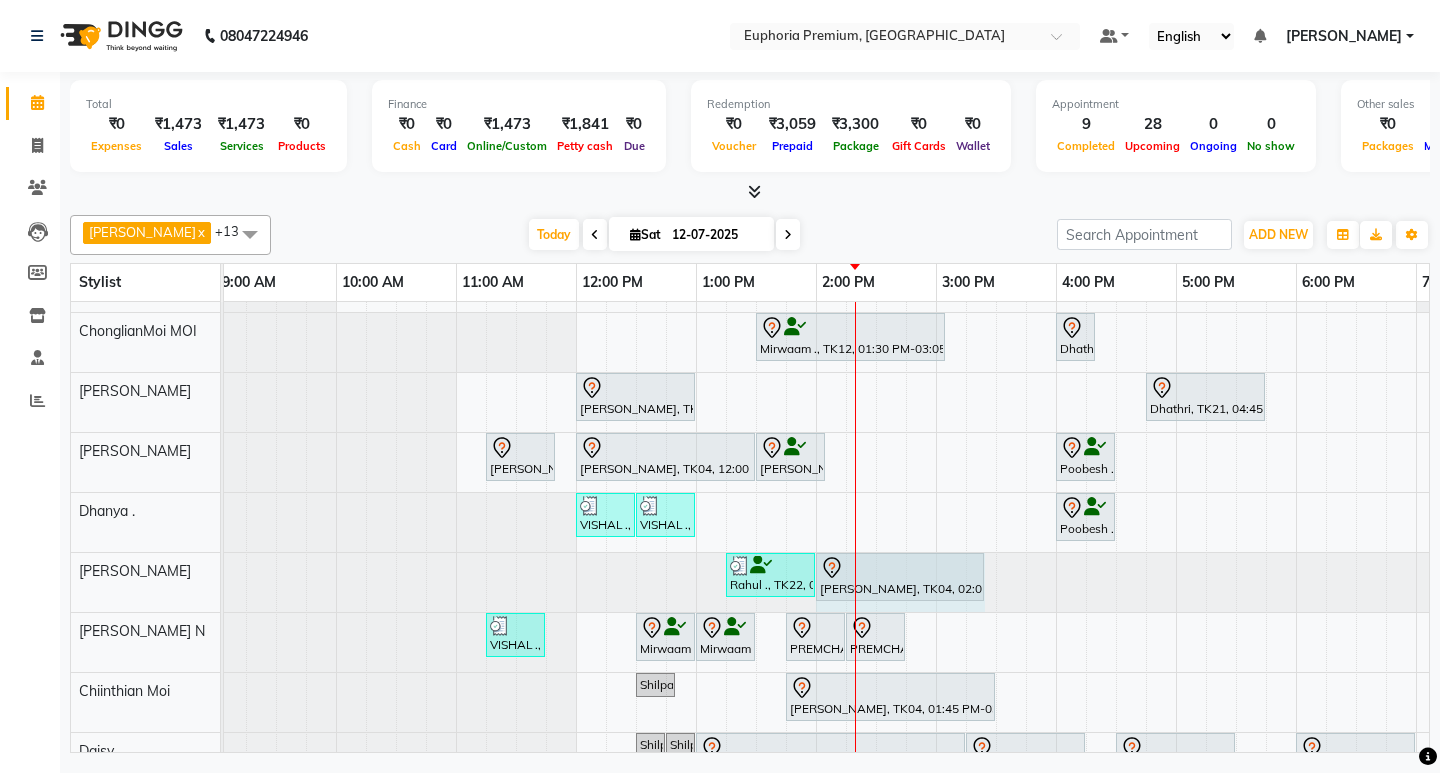 drag, startPoint x: 860, startPoint y: 578, endPoint x: 989, endPoint y: 574, distance: 129.062 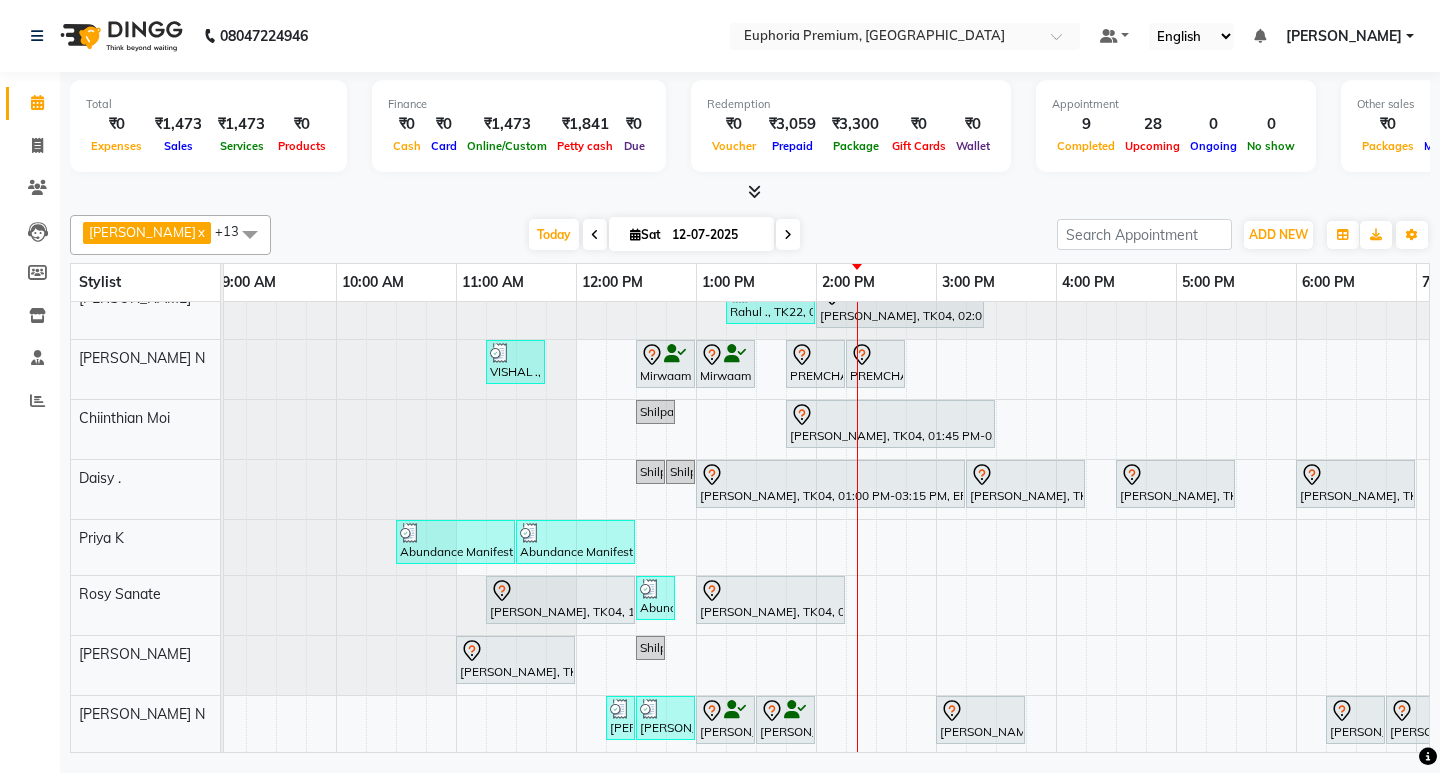 scroll, scrollTop: 300, scrollLeft: 276, axis: both 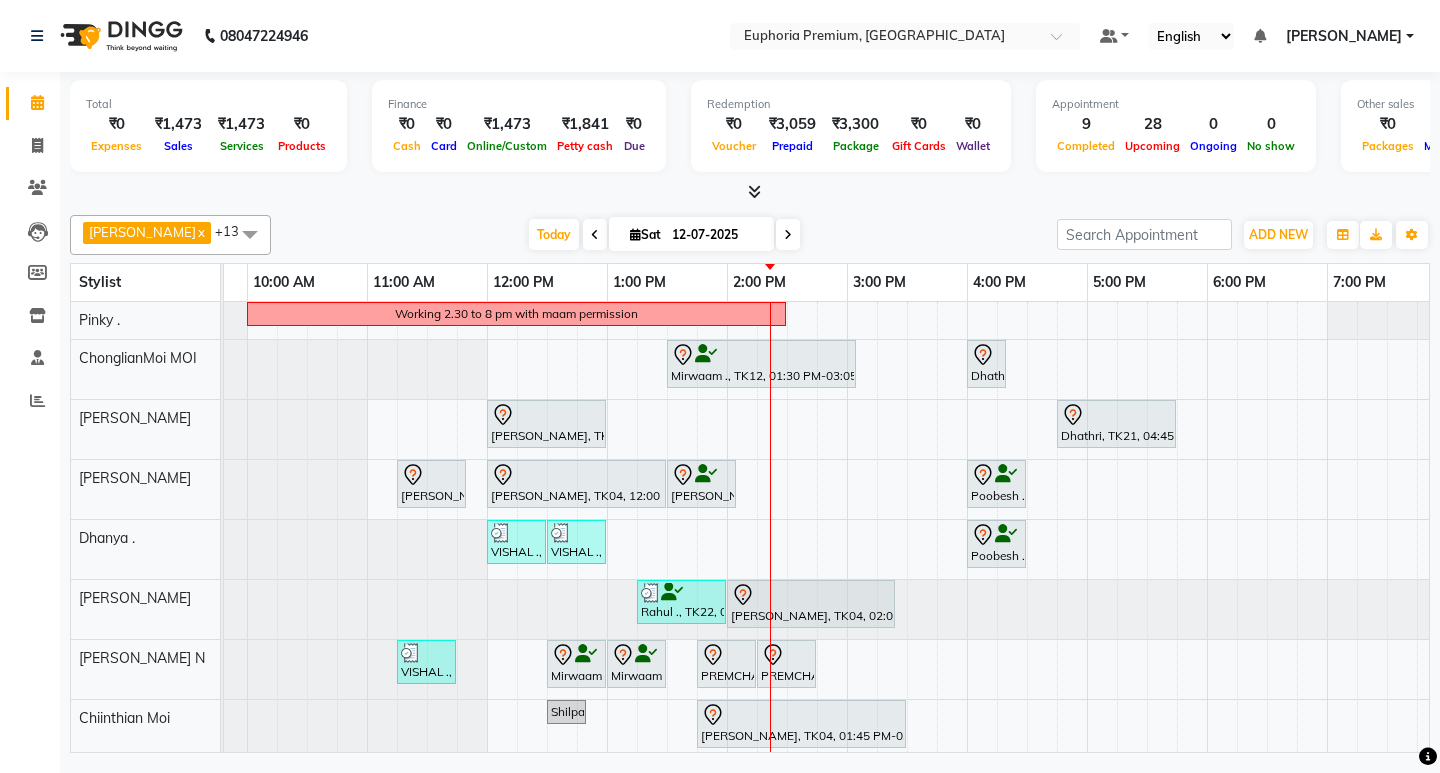 click on "[PERSON_NAME]" at bounding box center [1350, 36] 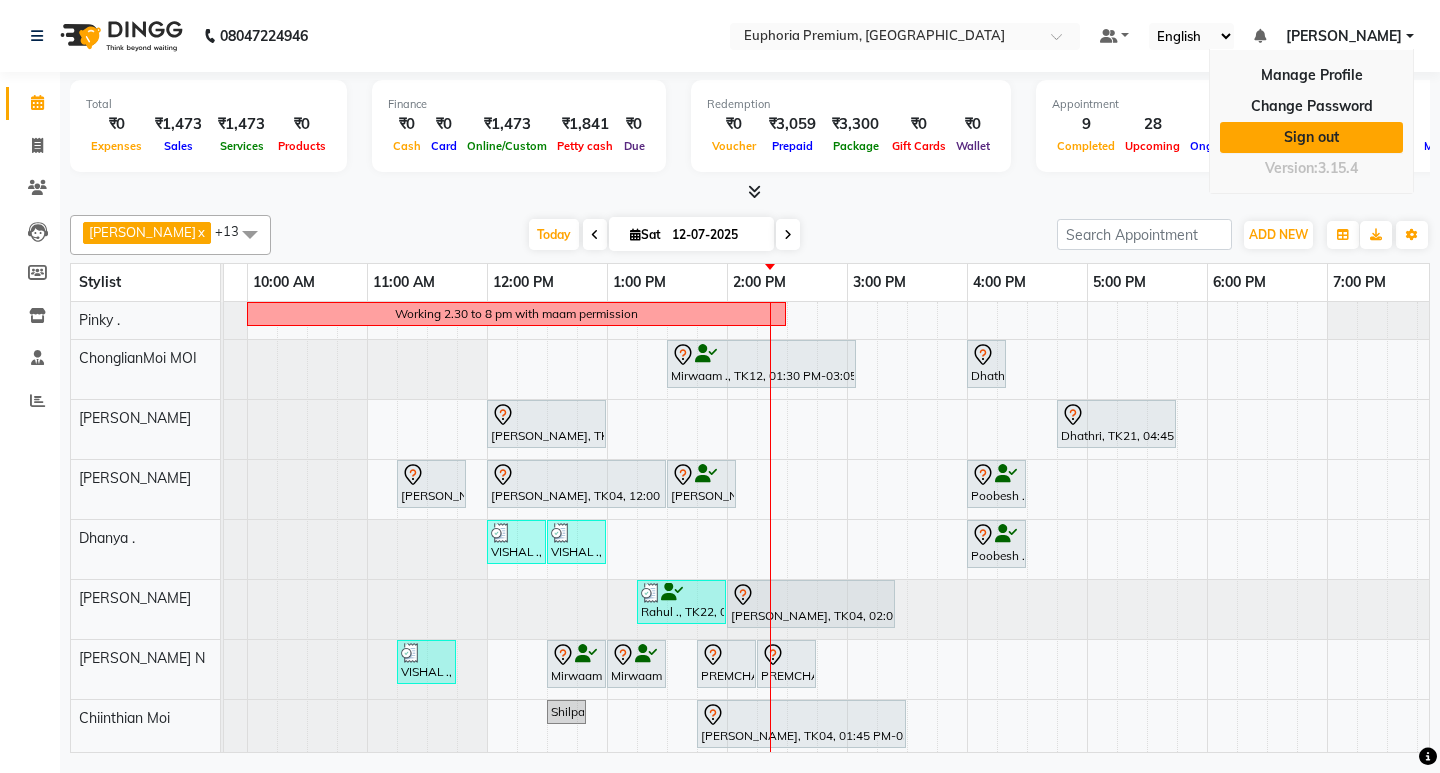 click on "Sign out" at bounding box center [1311, 137] 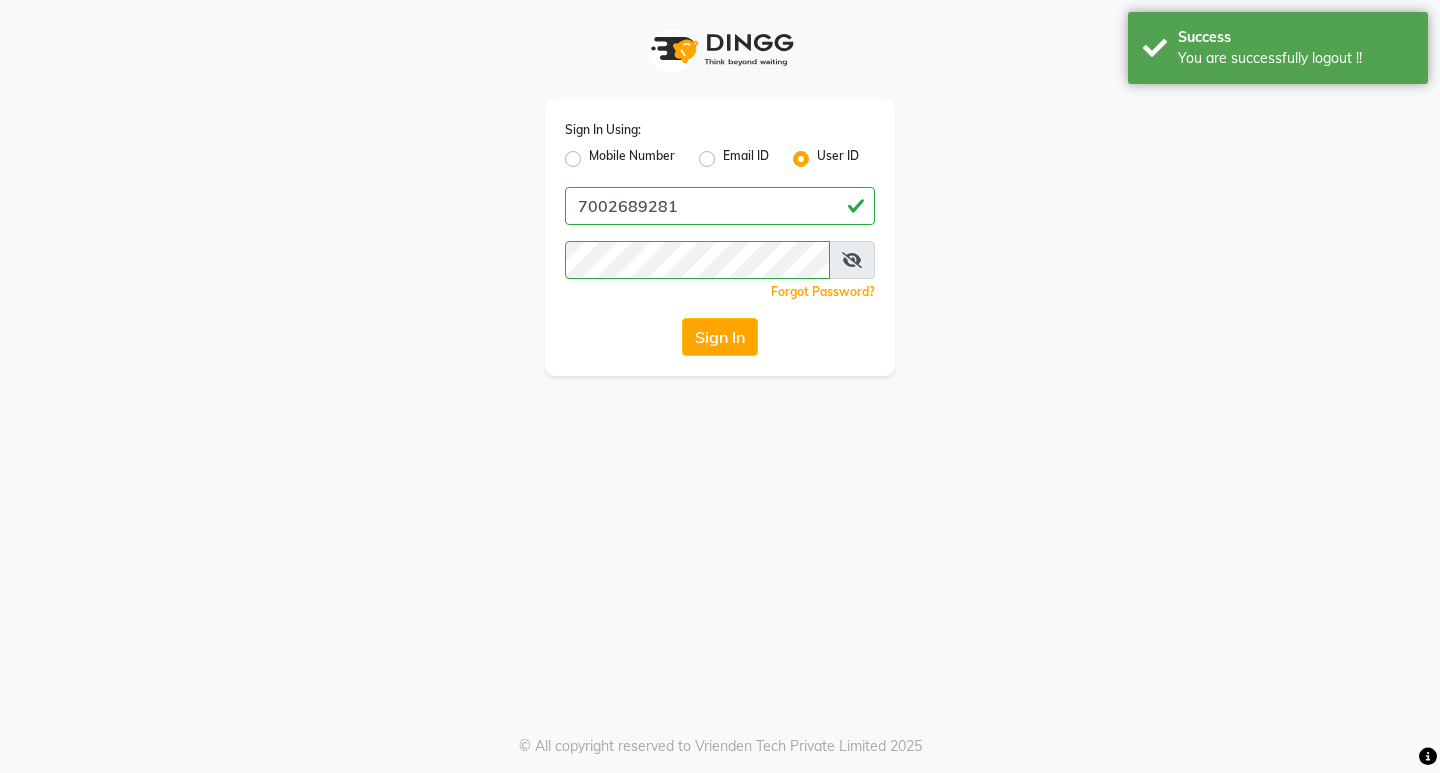 click on "Mobile Number" 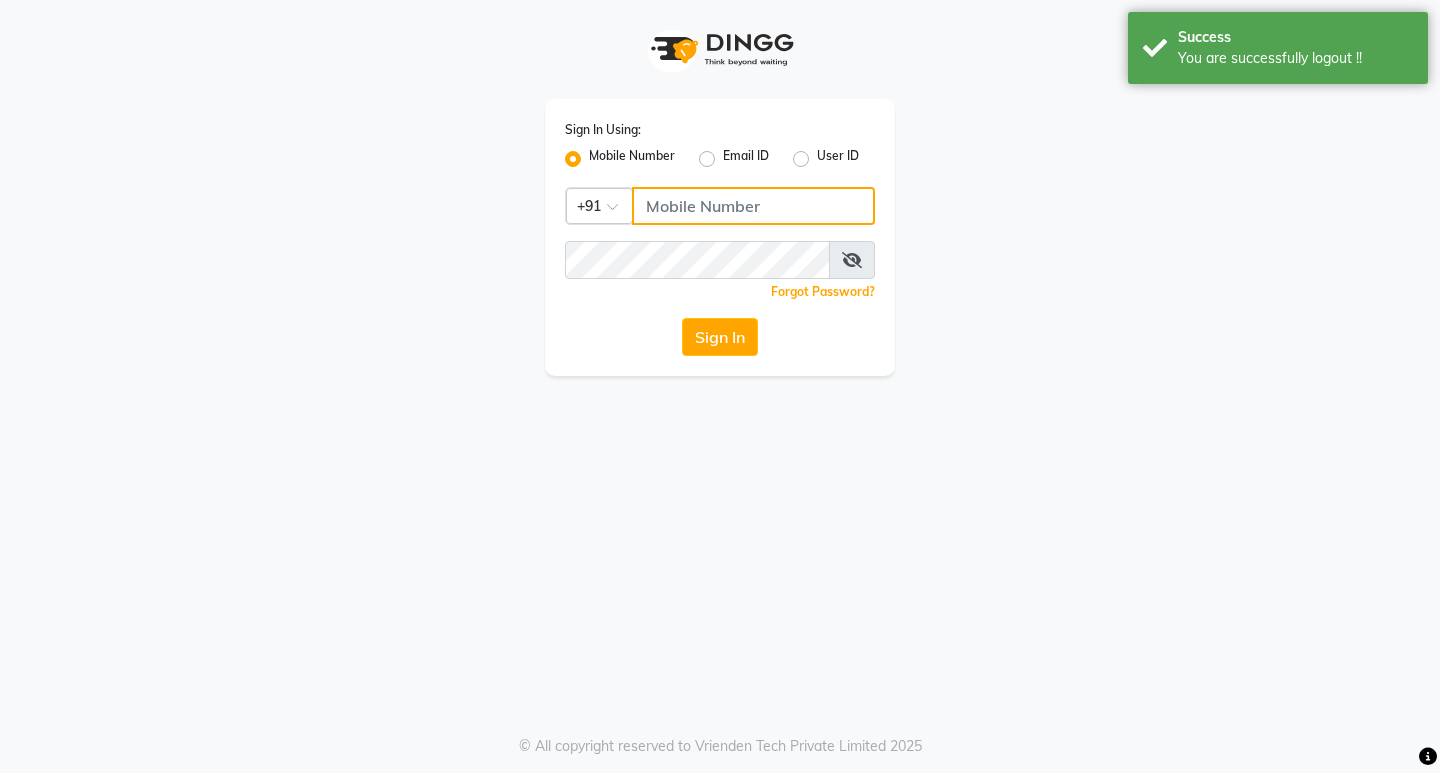 click 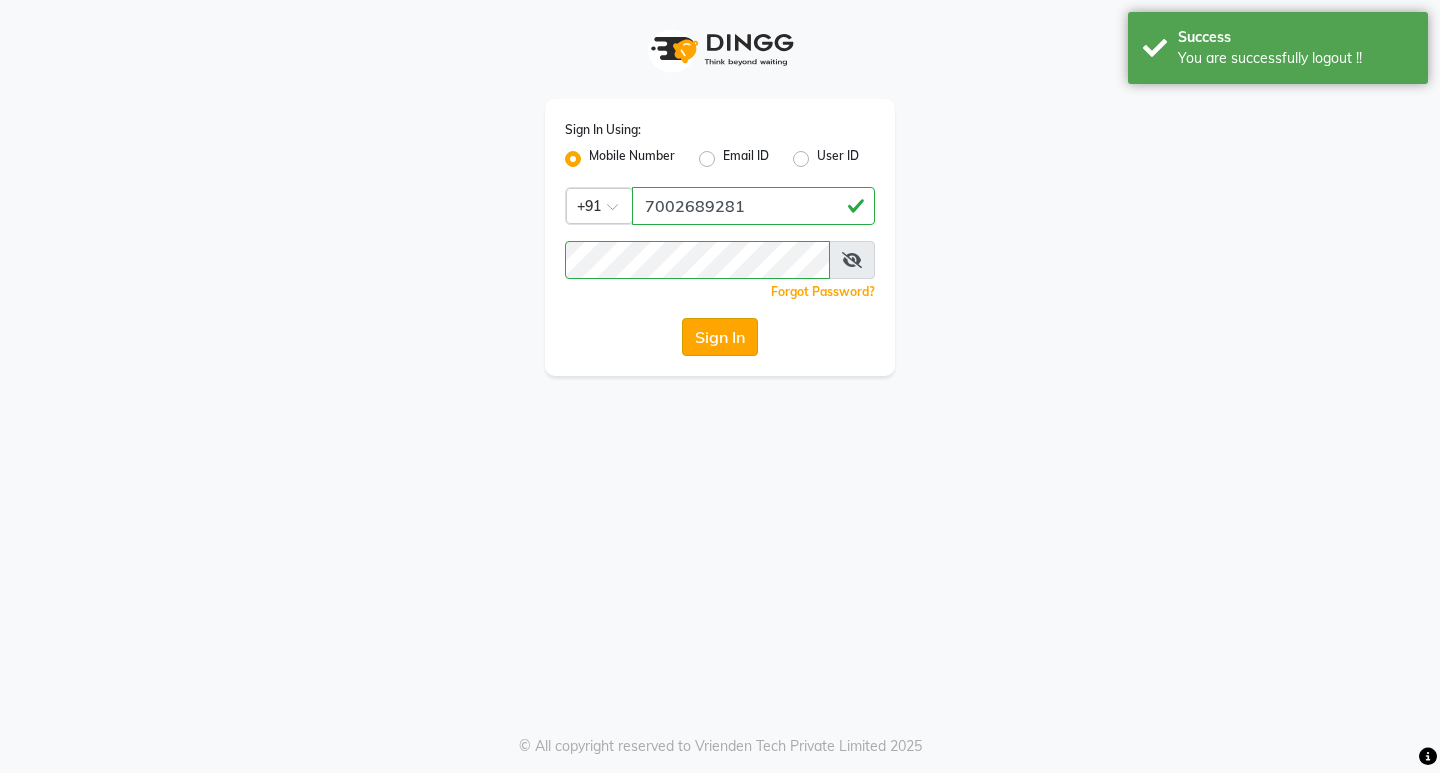 click on "Sign In" 